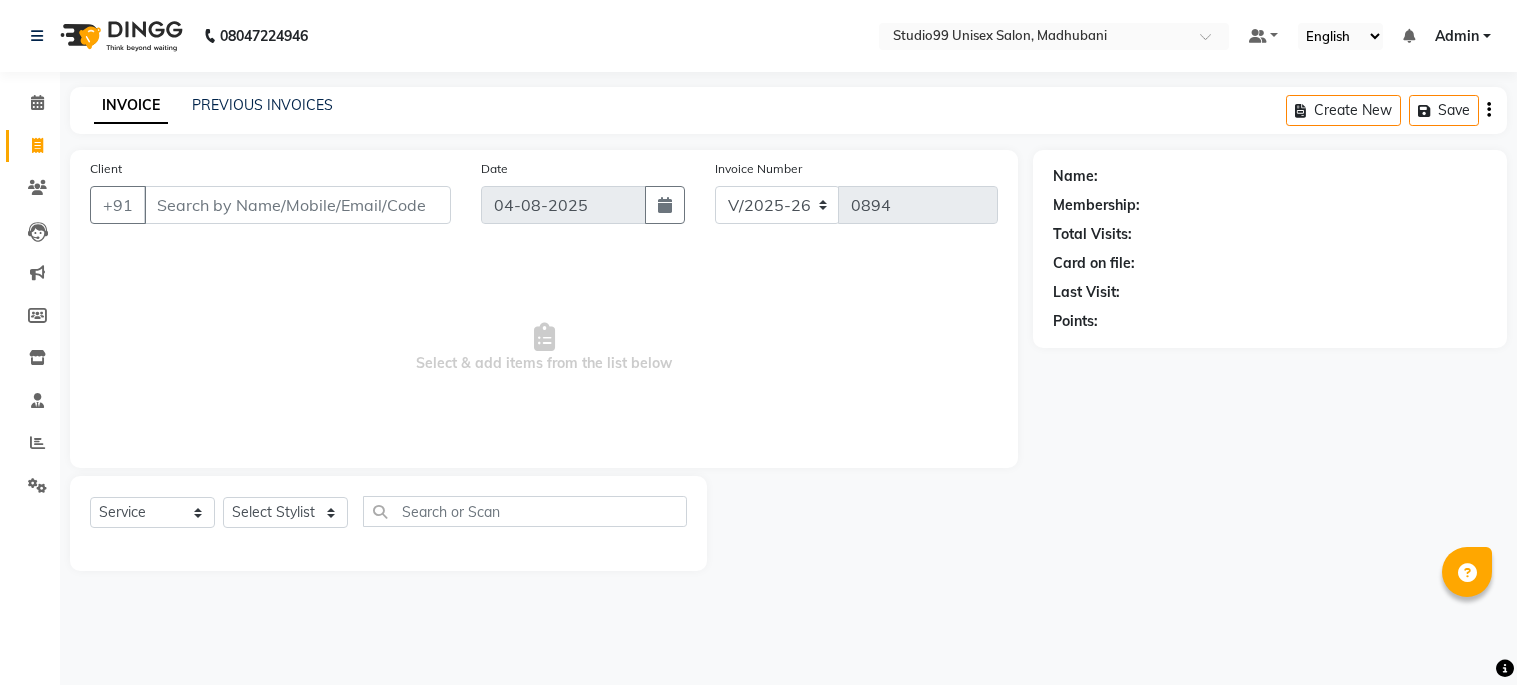 select on "6061" 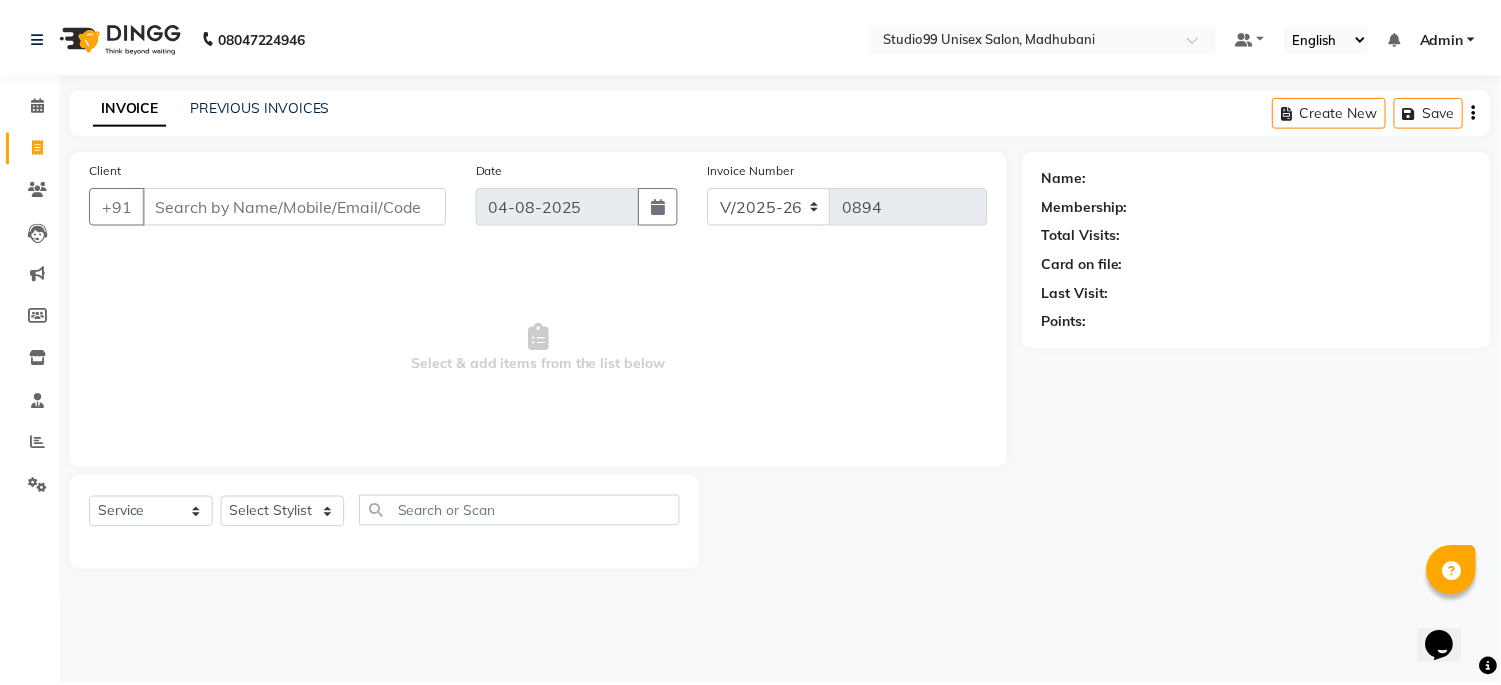scroll, scrollTop: 0, scrollLeft: 0, axis: both 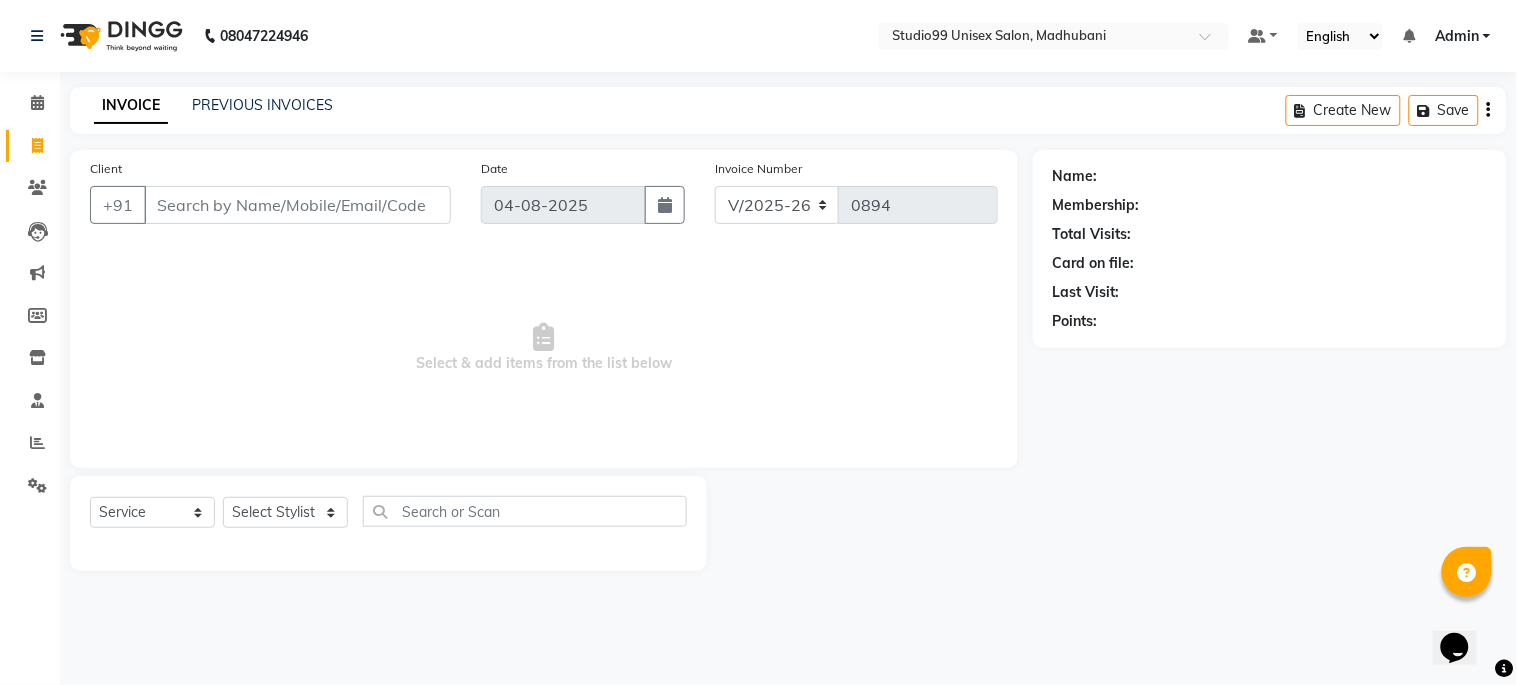 click on "Select & add items from the list below" at bounding box center (544, 348) 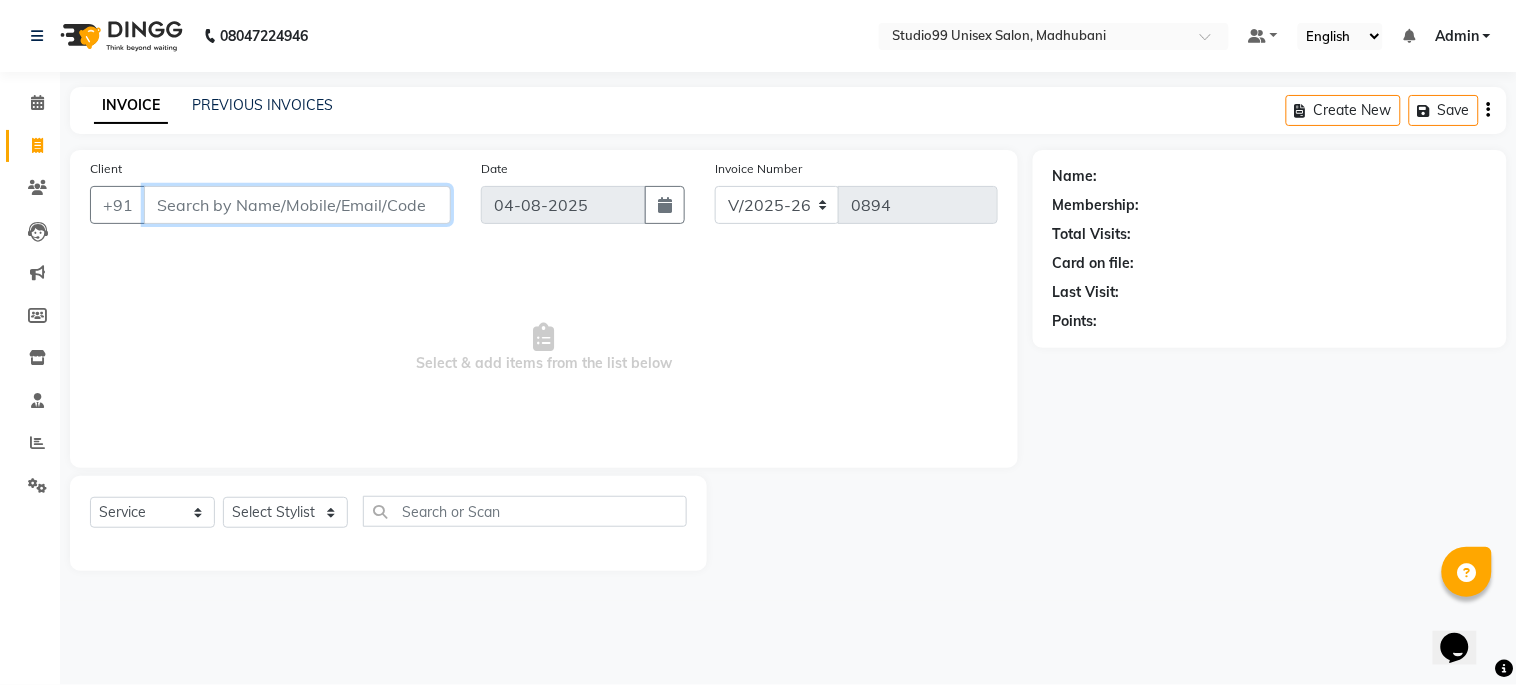 click on "Client" at bounding box center (297, 205) 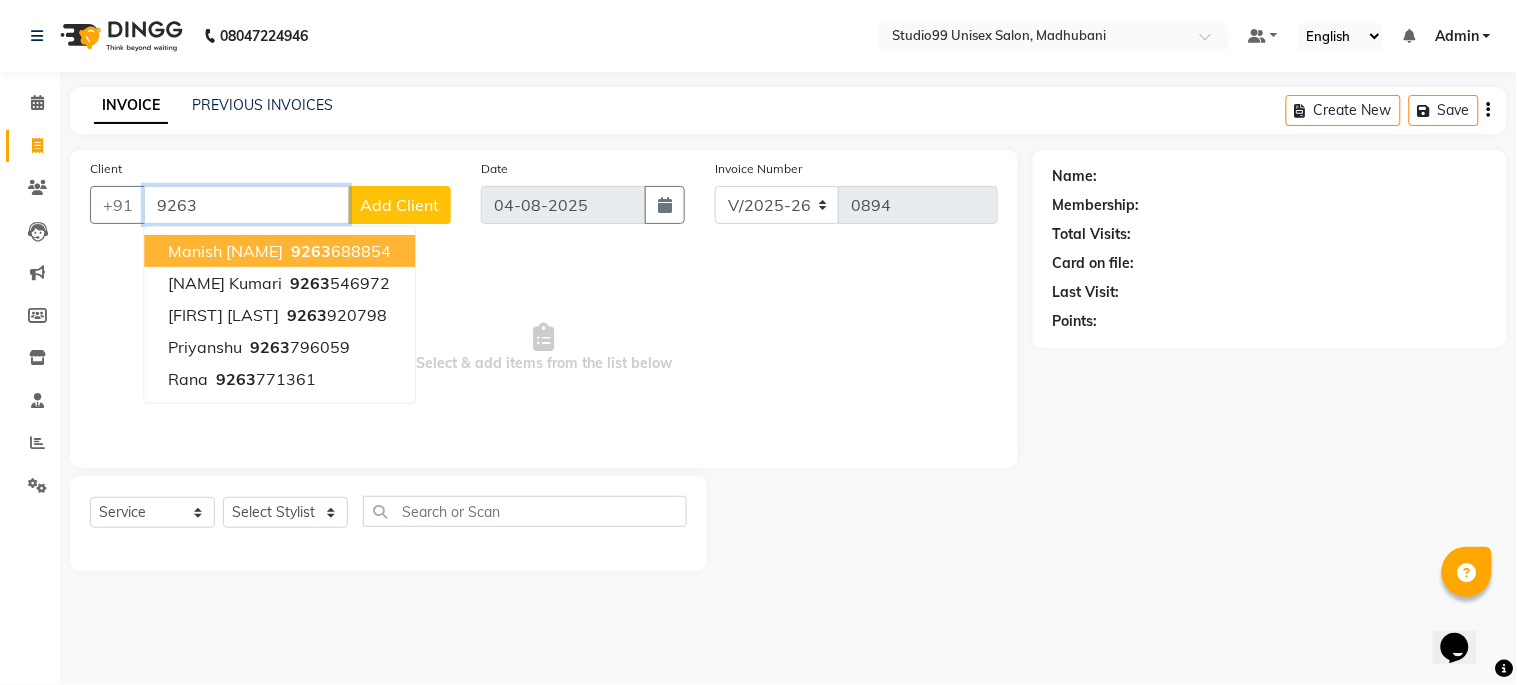 click on "manish [NAME]" at bounding box center (225, 251) 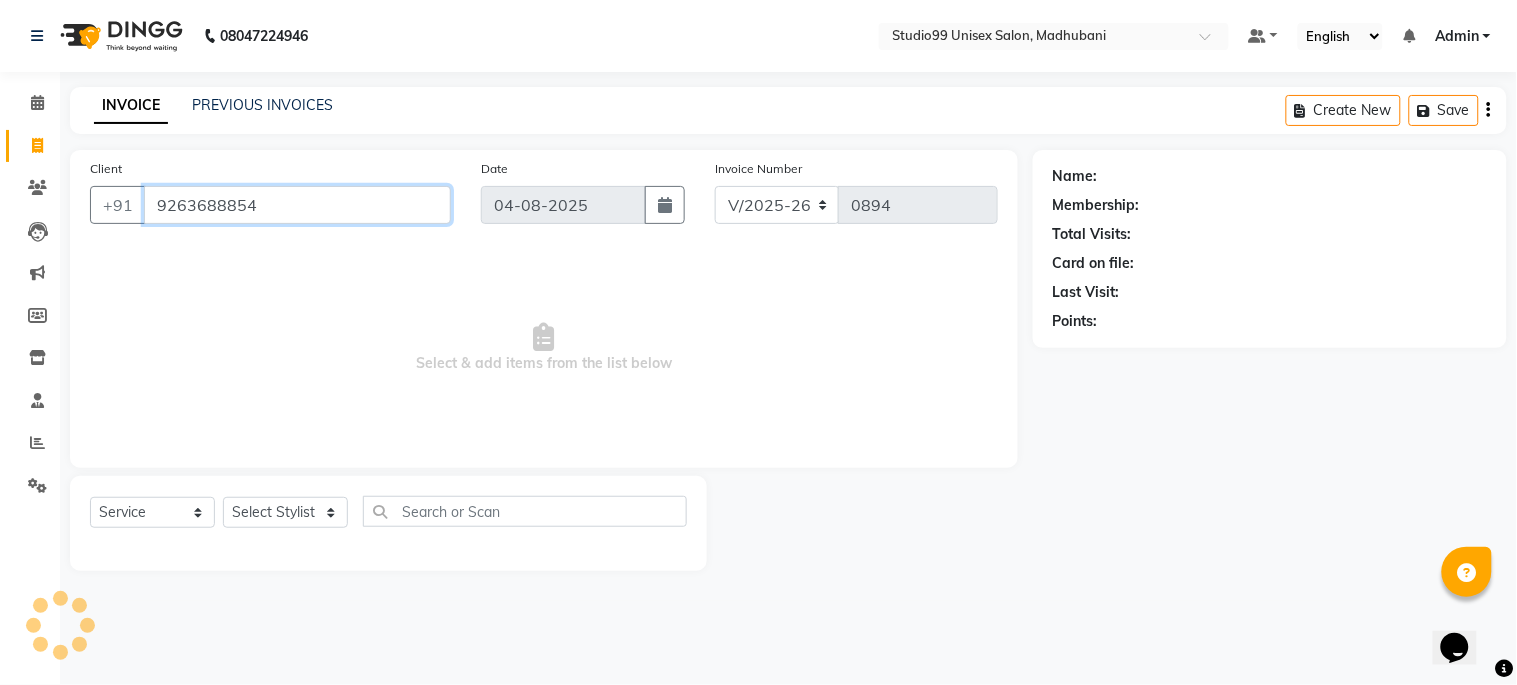 type on "9263688854" 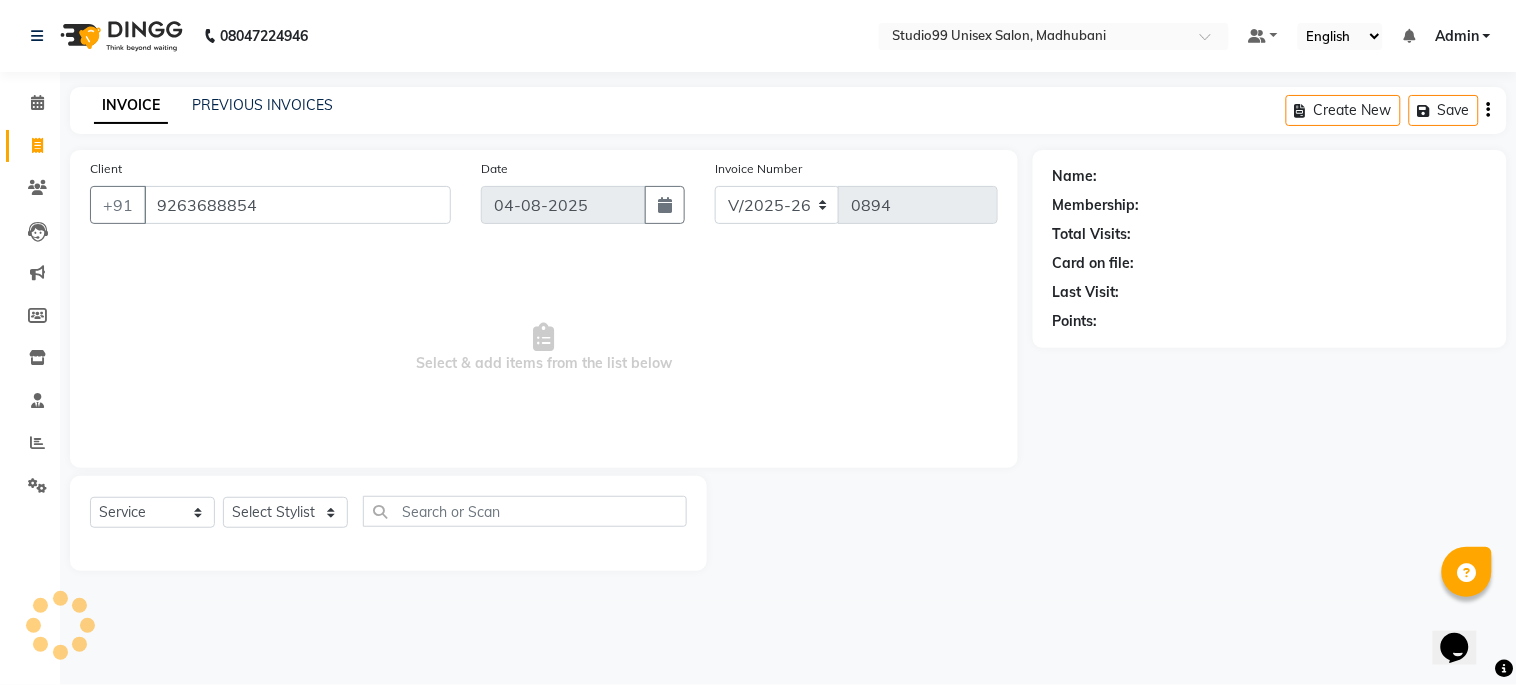 select on "1: Object" 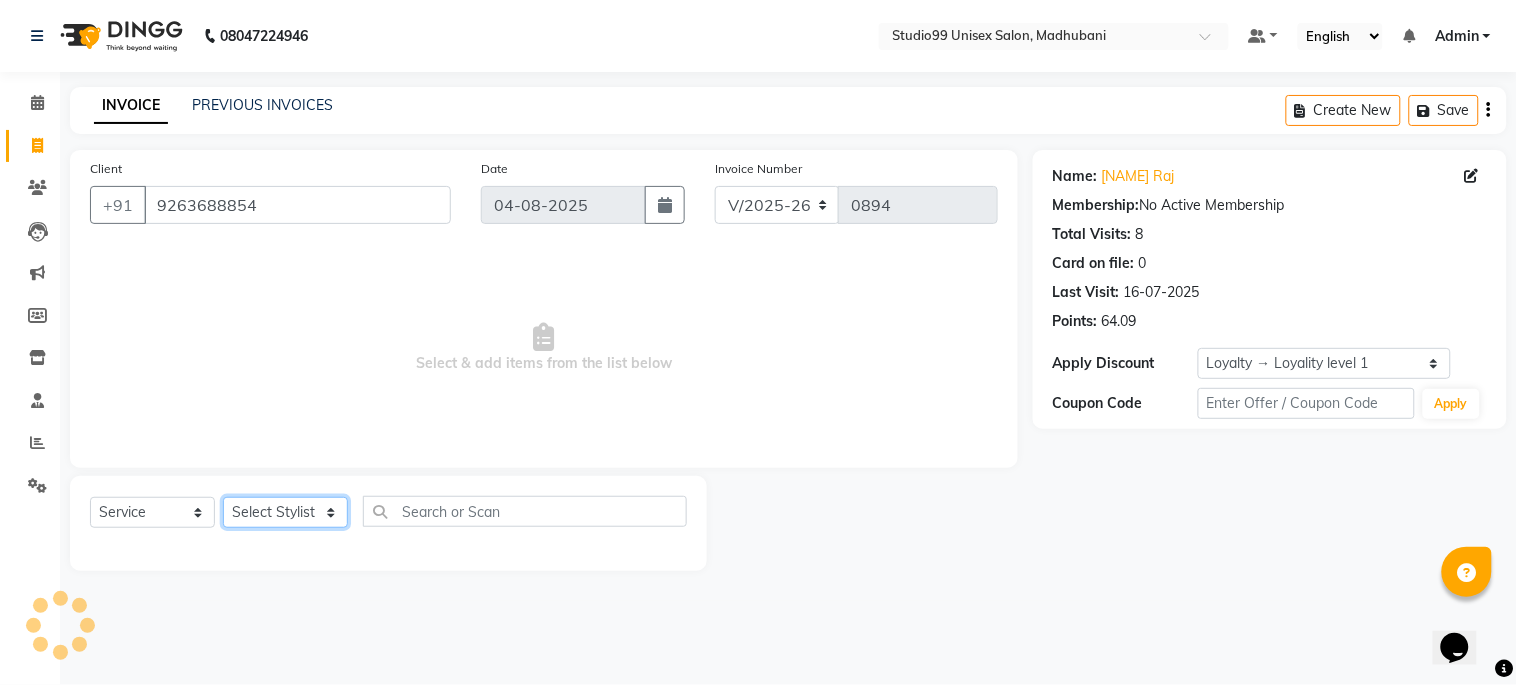 click on "Select Stylist Admin Mehran [LAST] [LAST] [LAST] [LAST] [LAST] [LAST] [LAST] [LAST]" 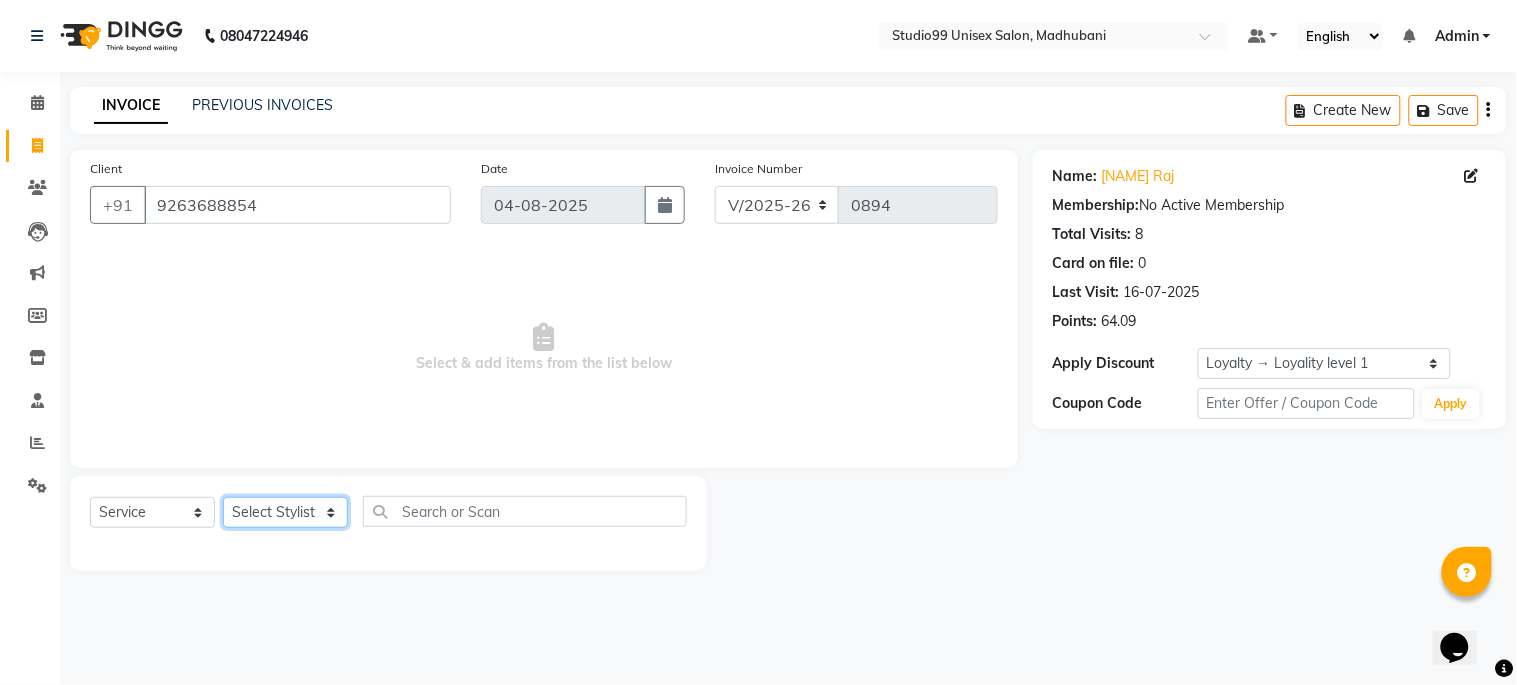 select on "45039" 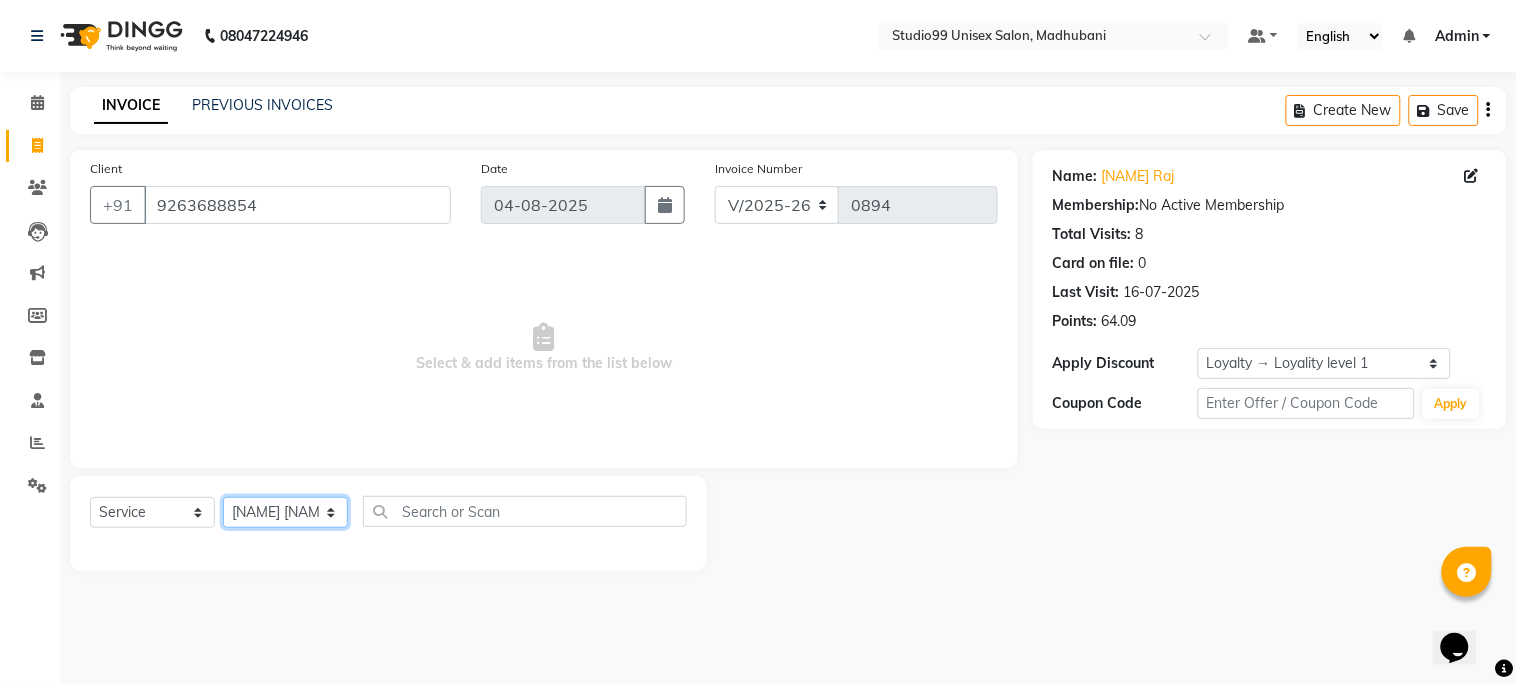 click on "Select Stylist Admin Mehran [LAST] [LAST] [LAST] [LAST] [LAST] [LAST] [LAST] [LAST]" 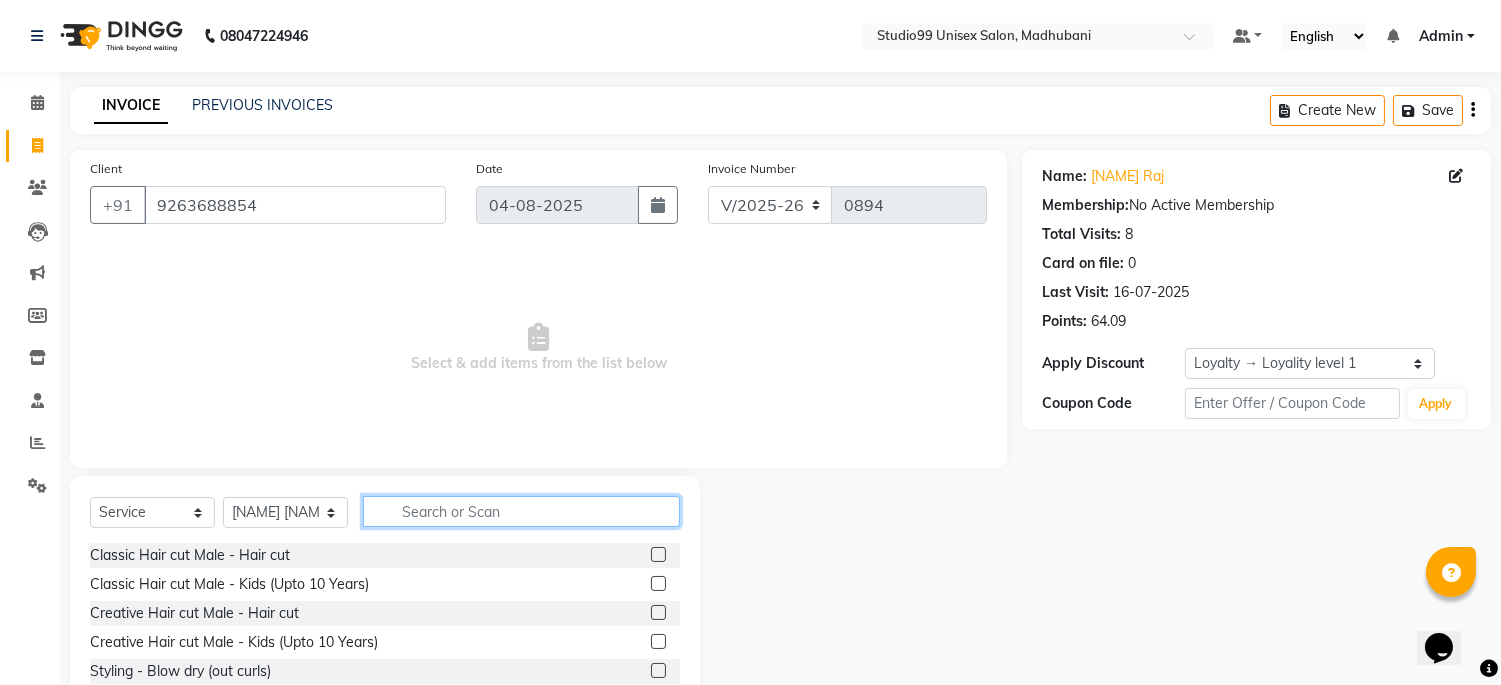 click 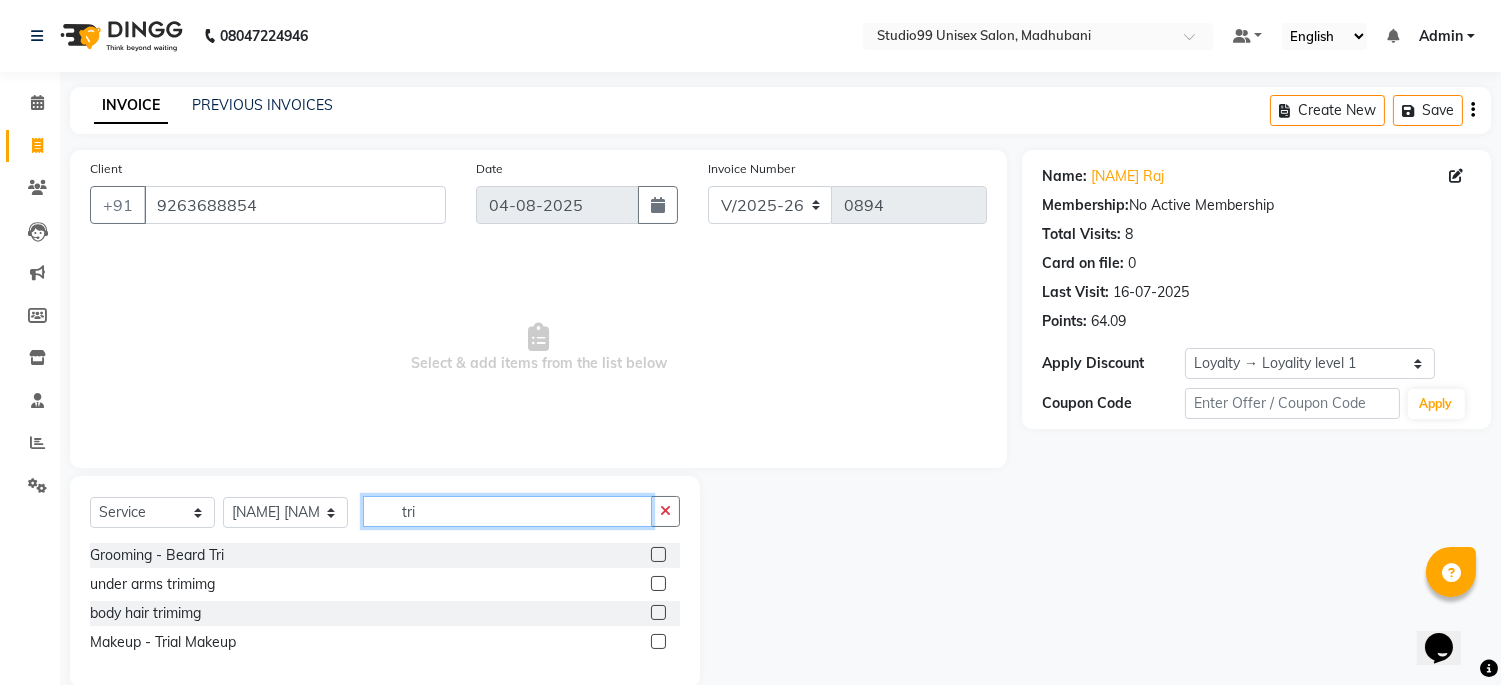 type on "tri" 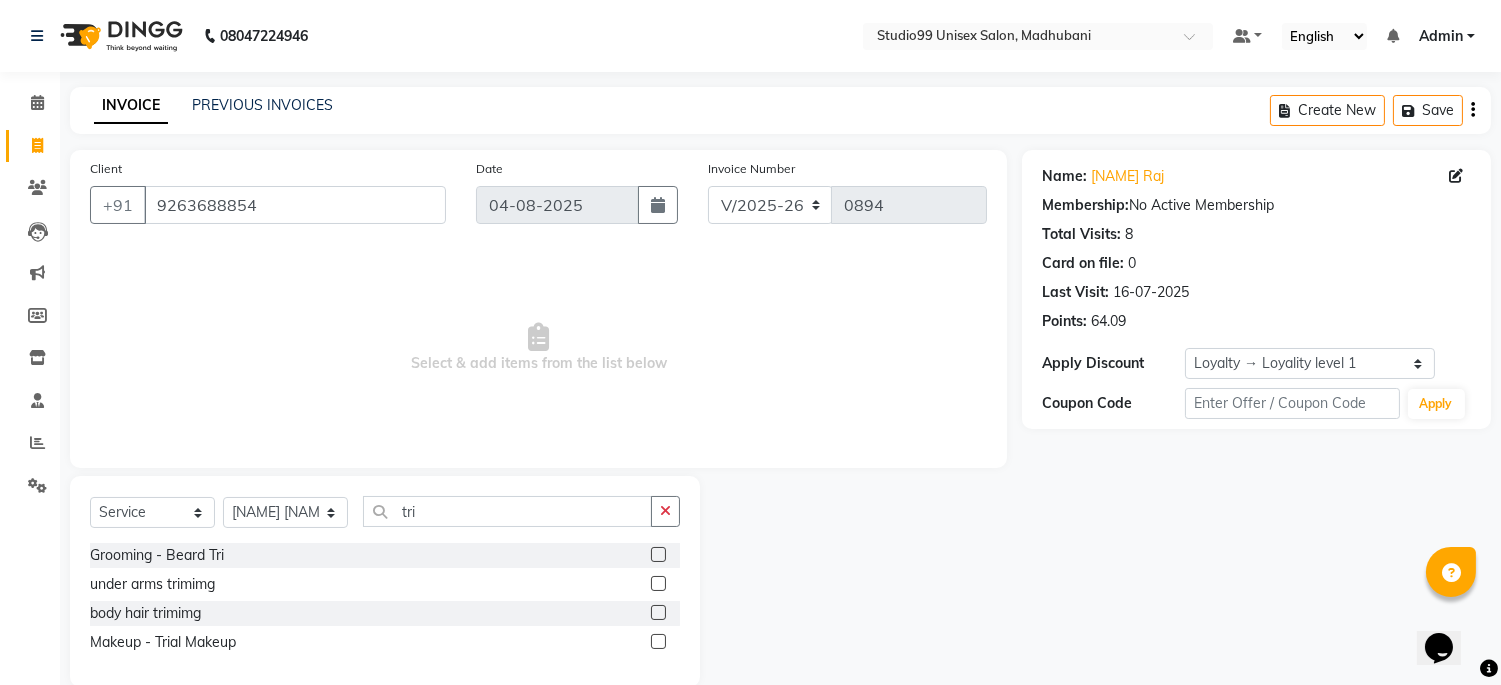 drag, startPoint x: 652, startPoint y: 556, endPoint x: 670, endPoint y: 543, distance: 22.203604 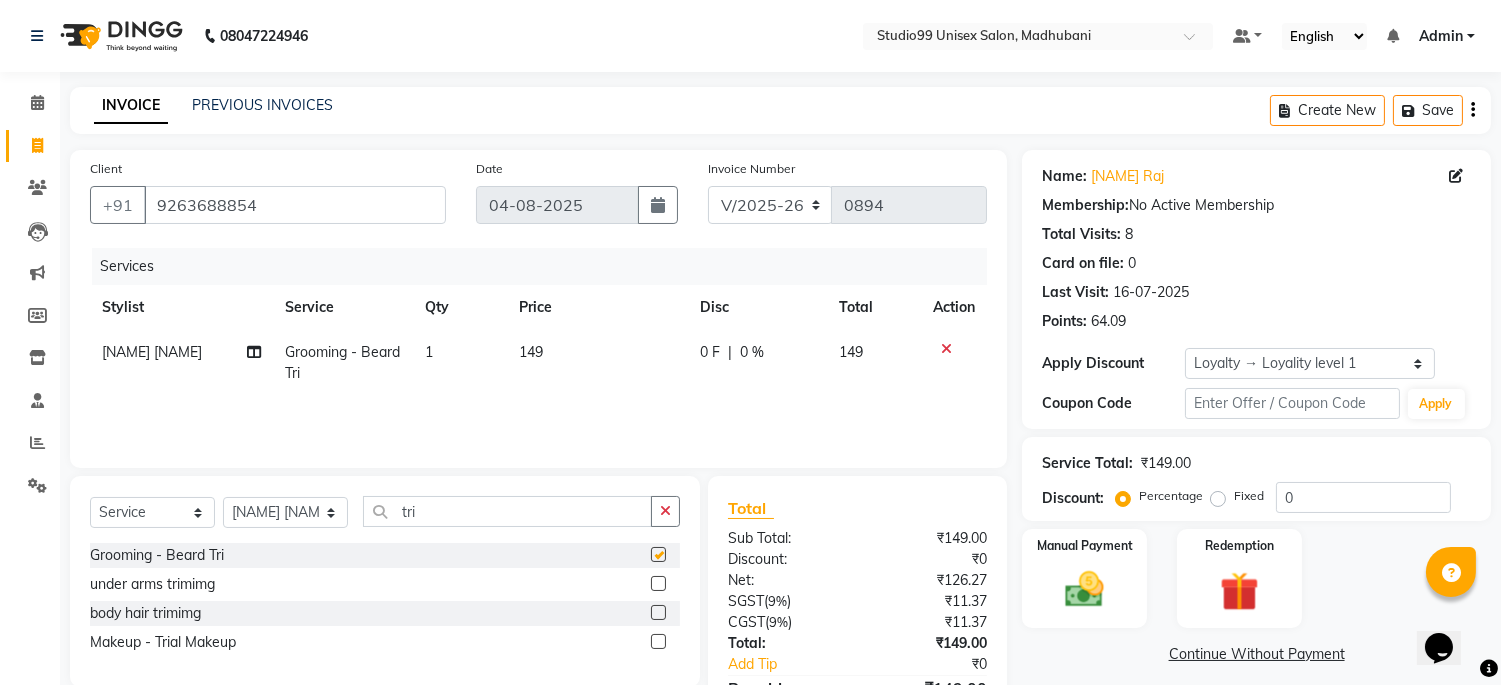 checkbox on "false" 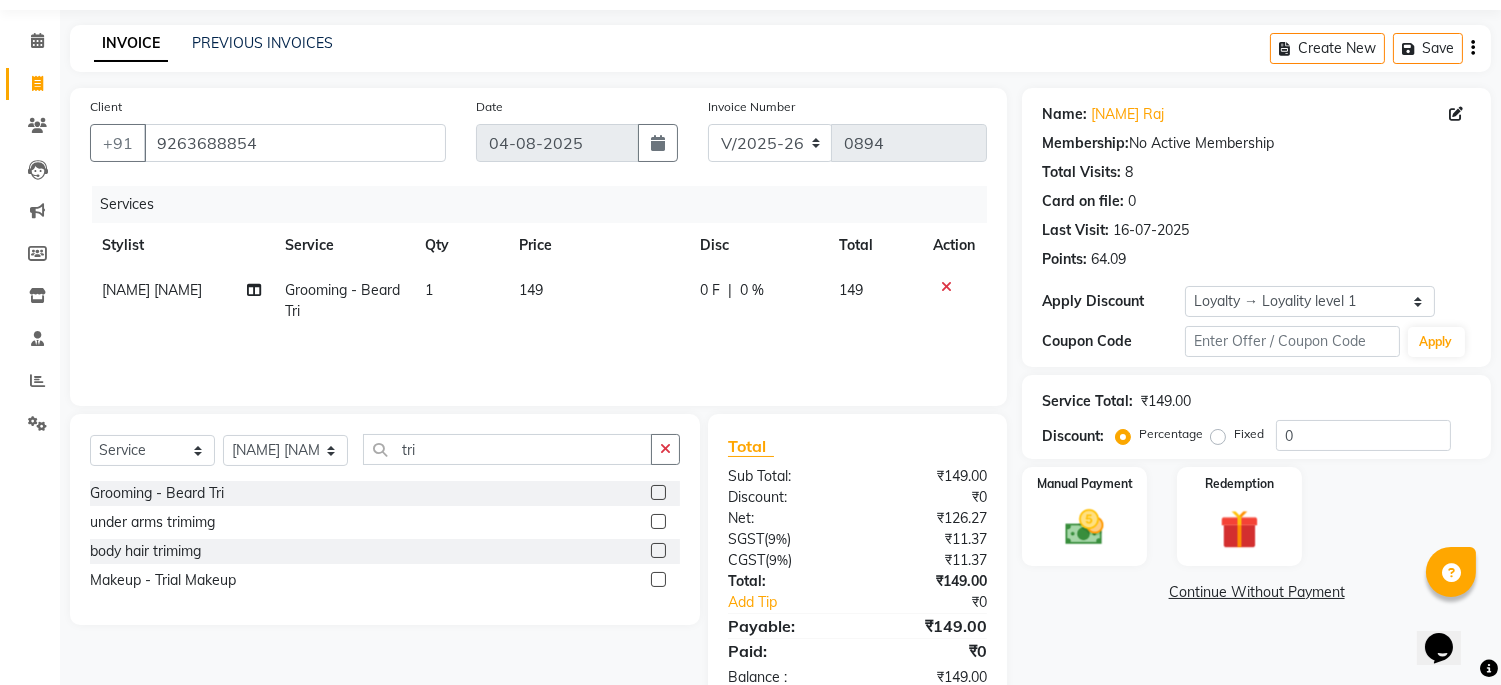 scroll, scrollTop: 114, scrollLeft: 0, axis: vertical 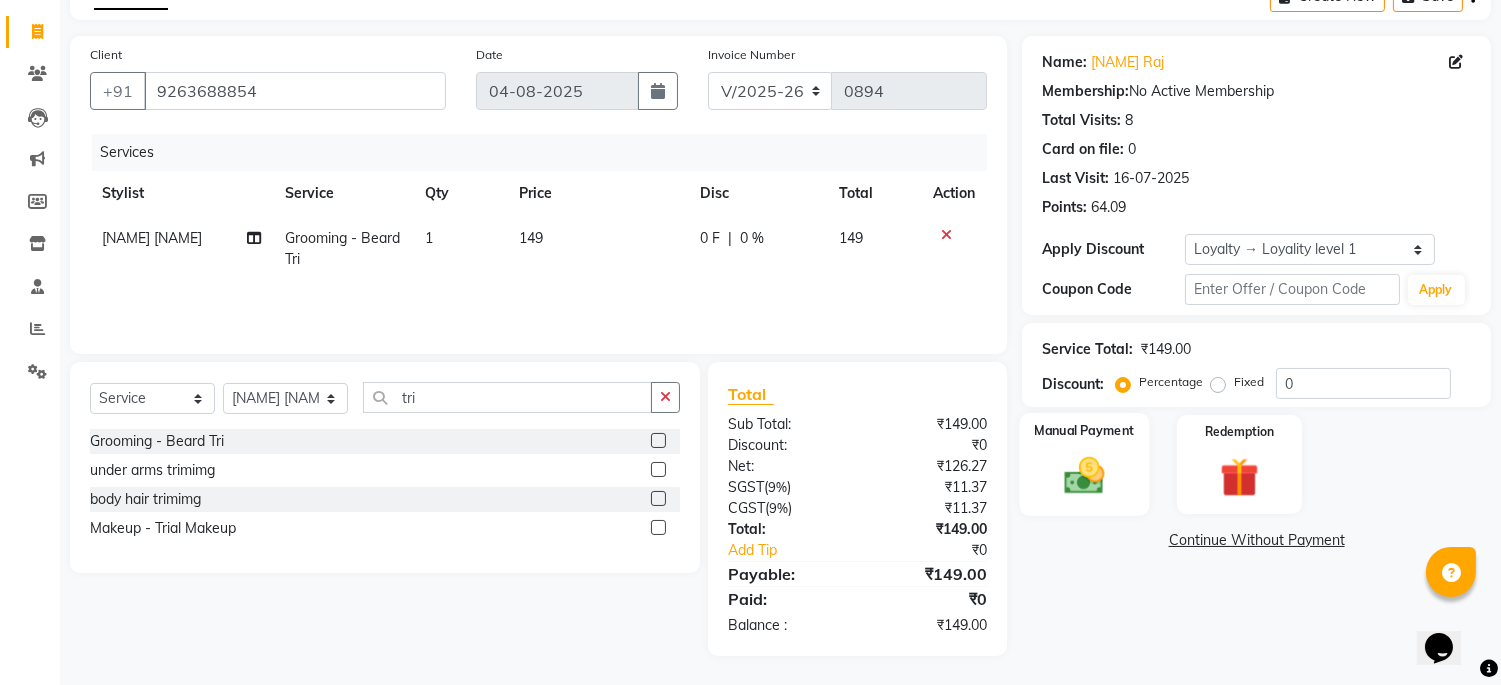 click 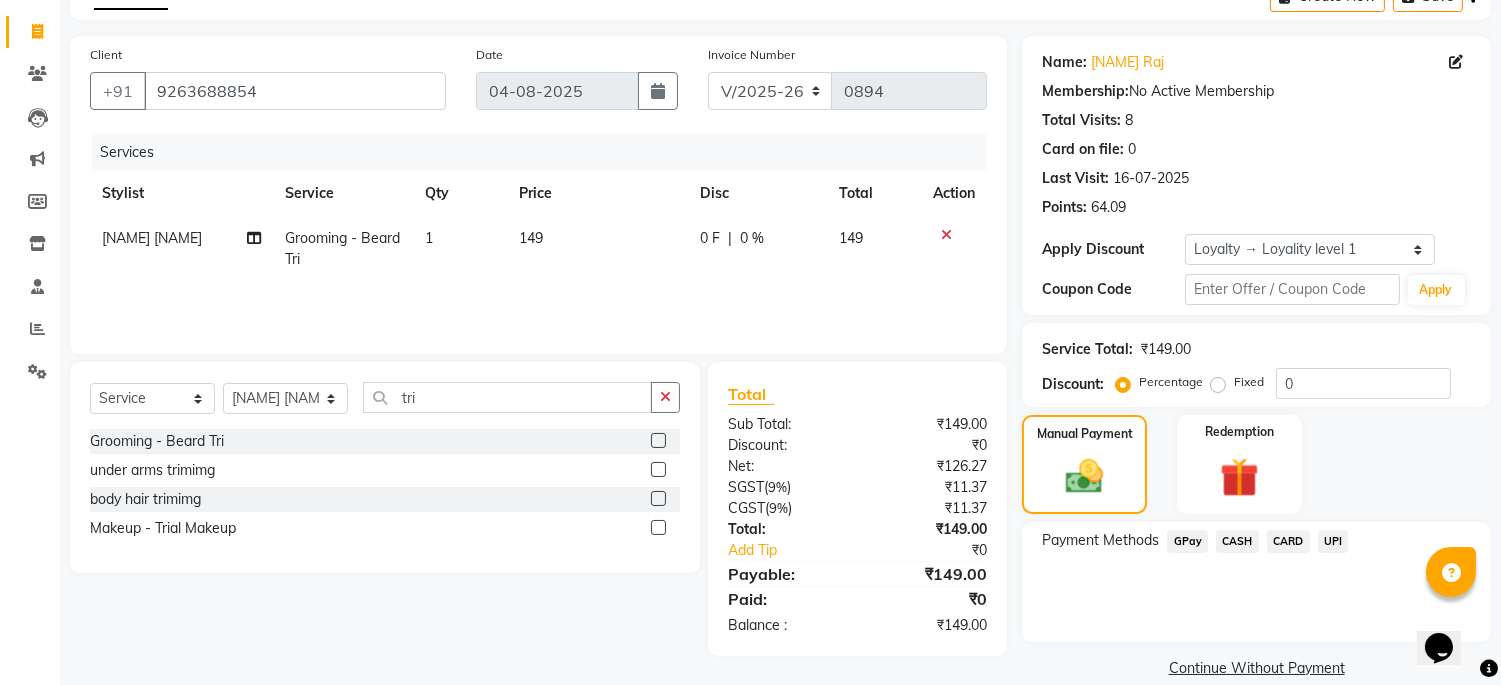click on "UPI" 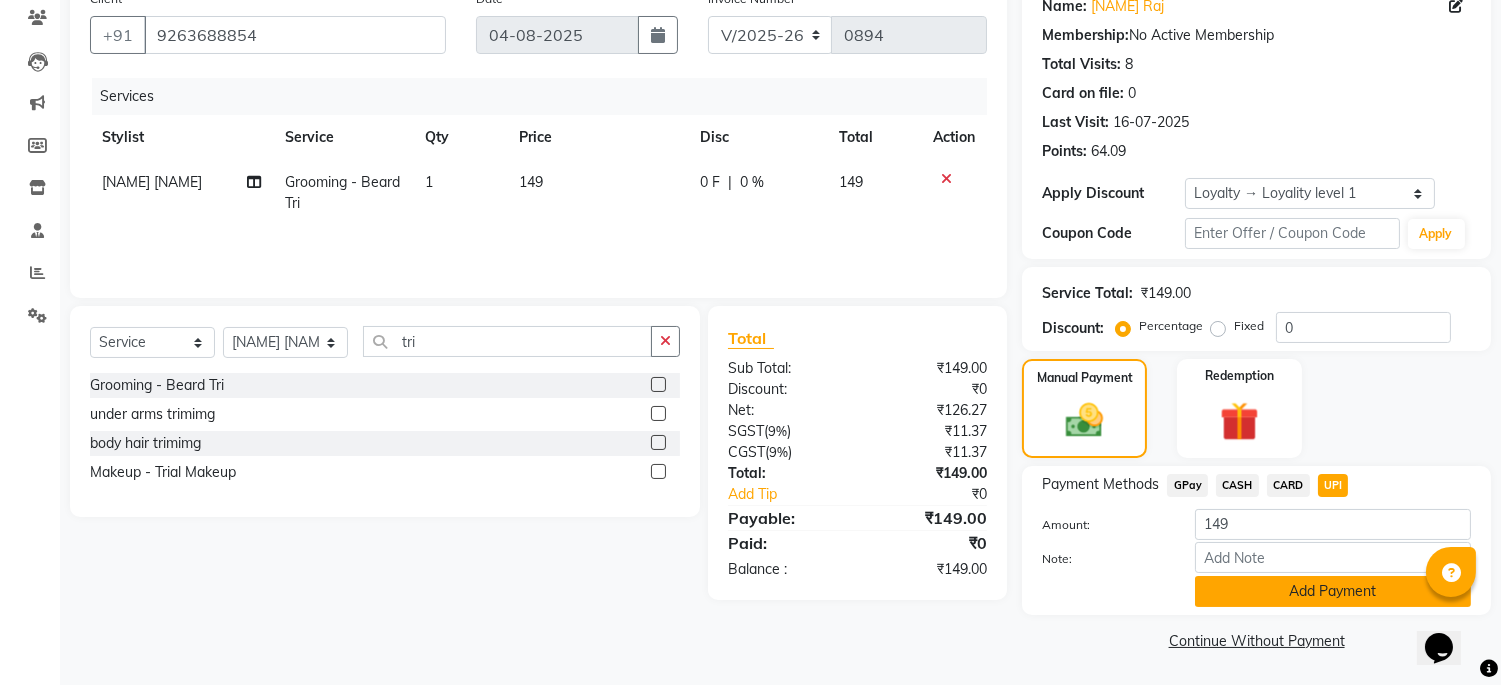 click on "Add Payment" 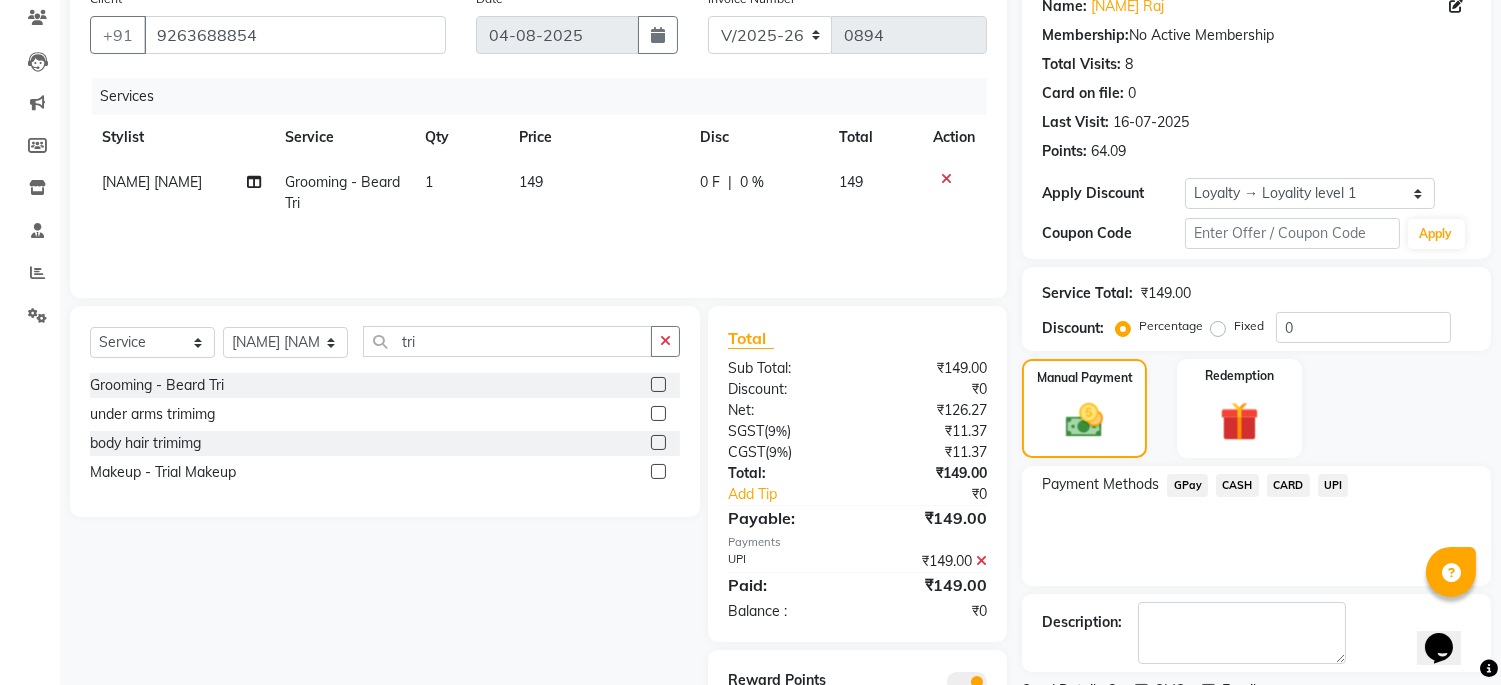 scroll, scrollTop: 255, scrollLeft: 0, axis: vertical 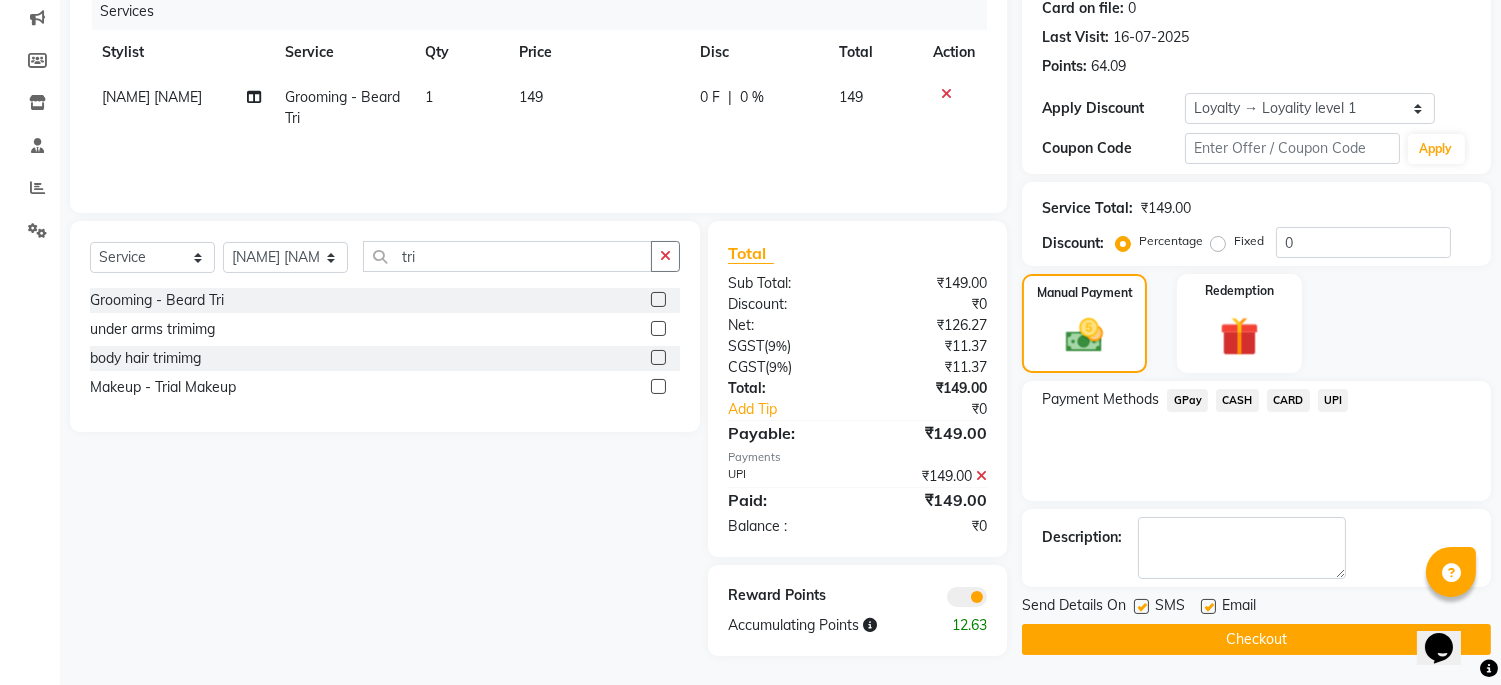 click on "Checkout" 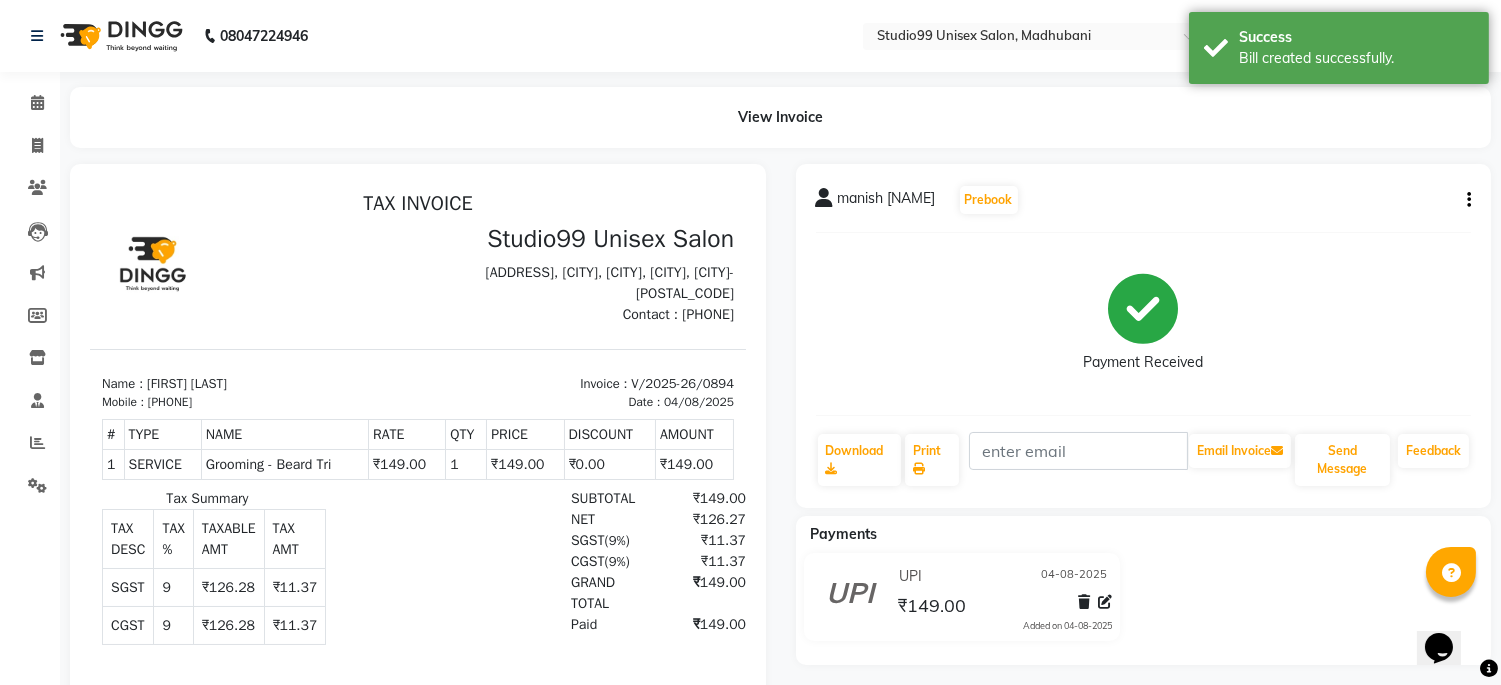 scroll, scrollTop: 0, scrollLeft: 0, axis: both 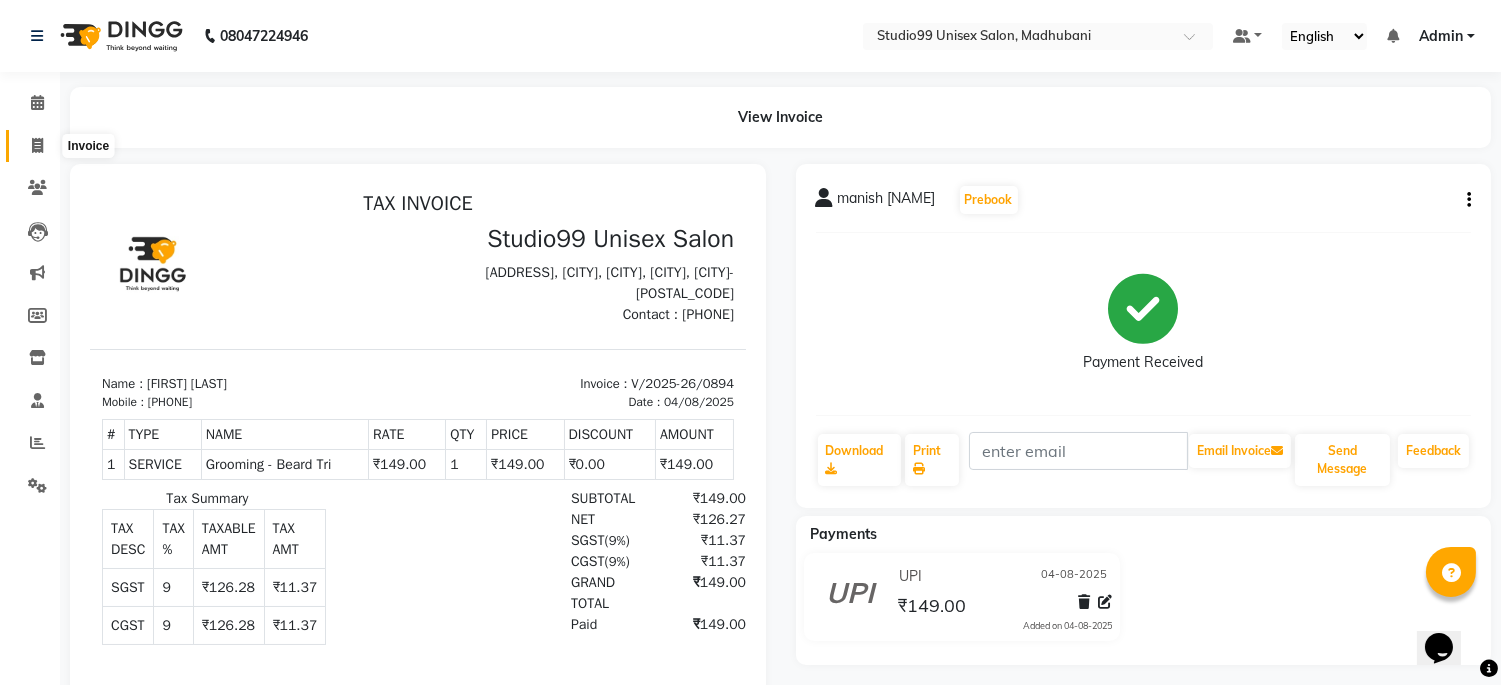 click 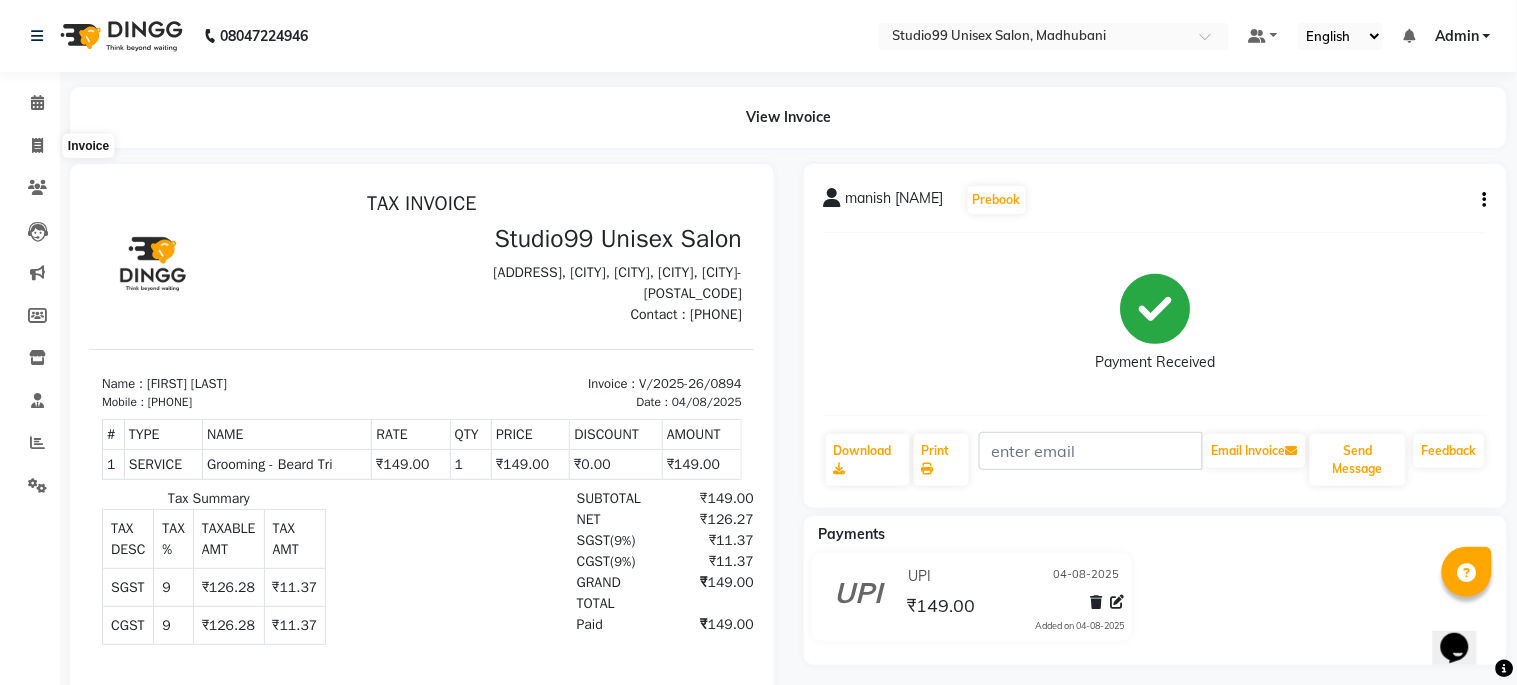 select on "service" 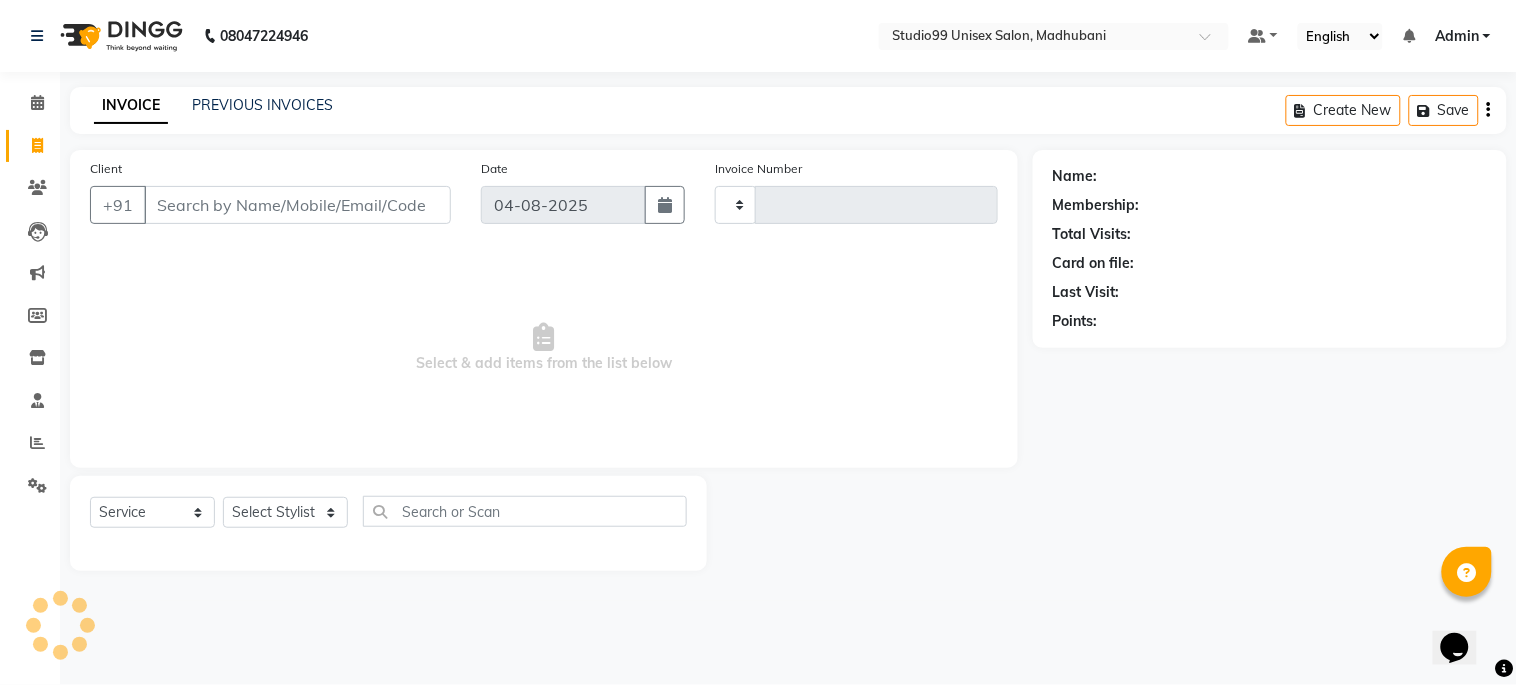 type on "0895" 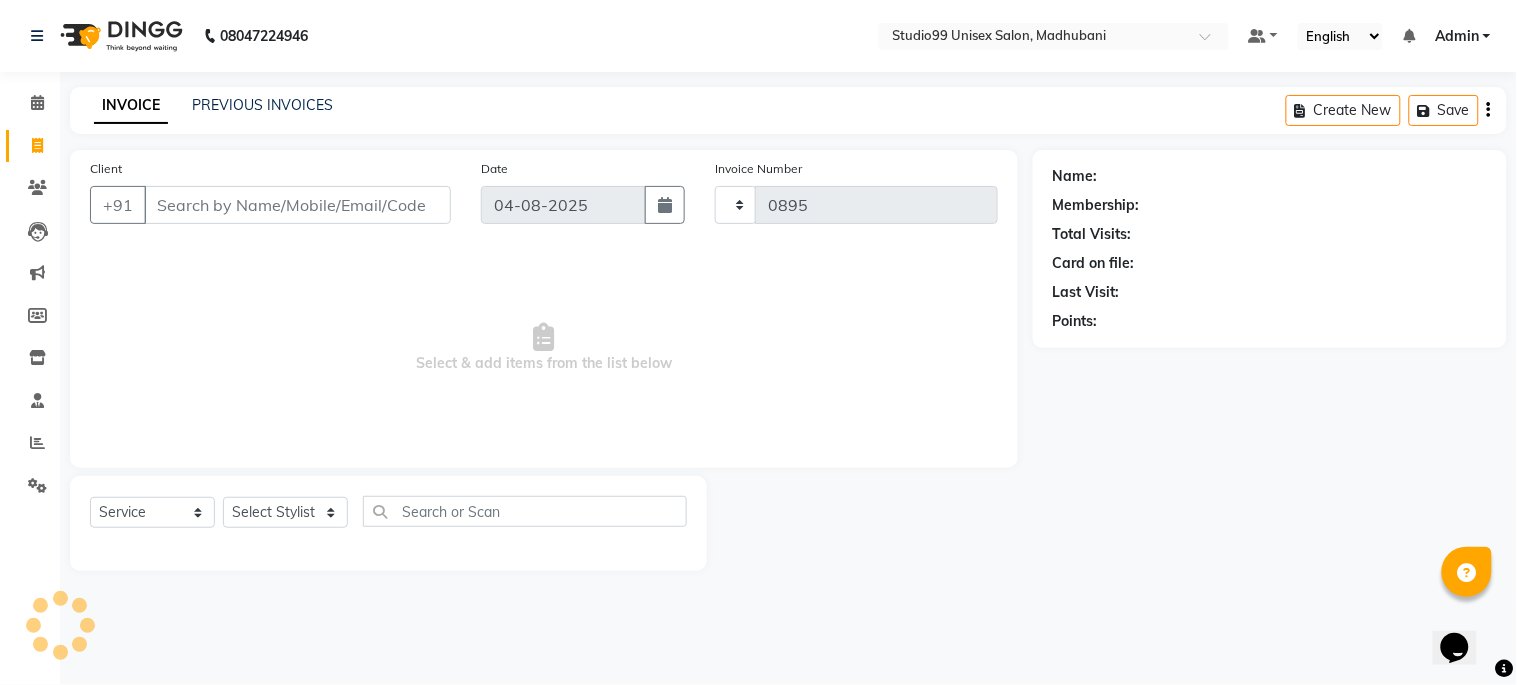 select on "6061" 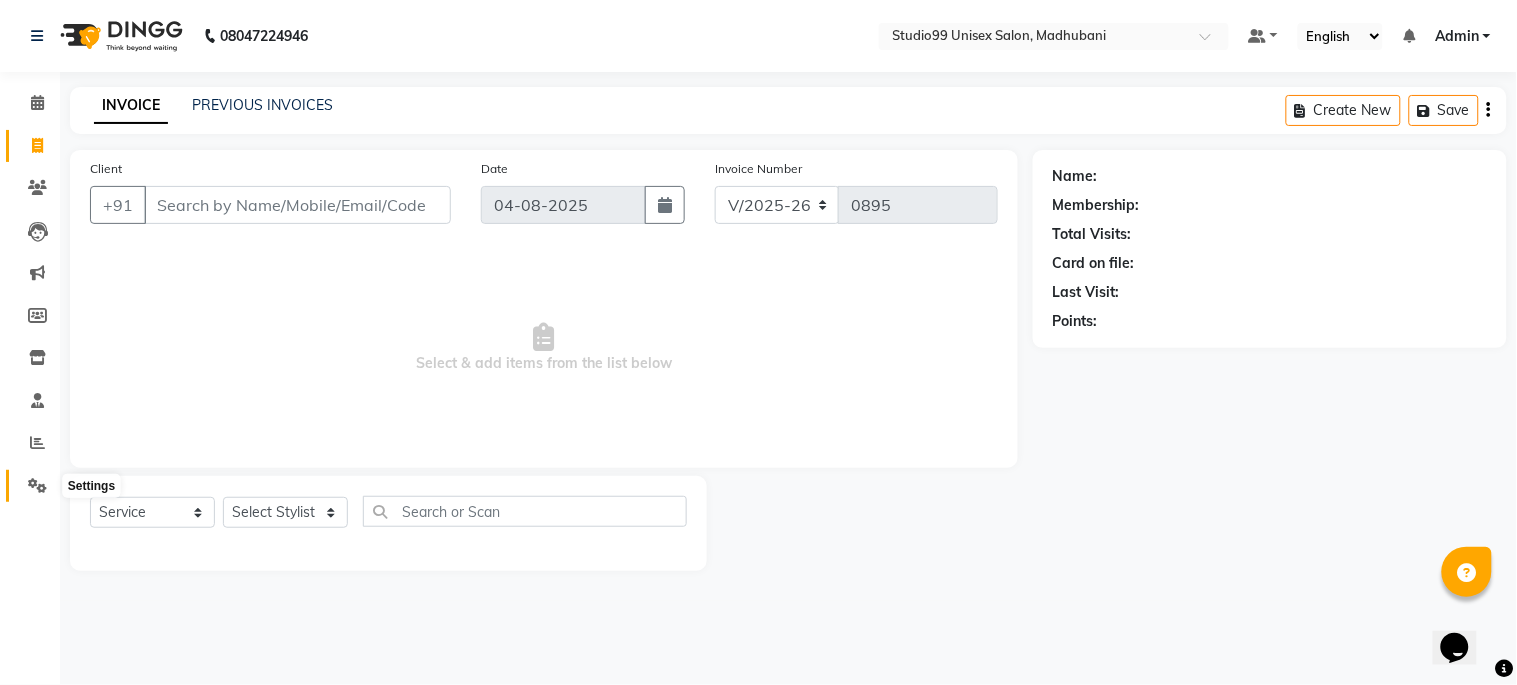 drag, startPoint x: 45, startPoint y: 475, endPoint x: 92, endPoint y: 480, distance: 47.26521 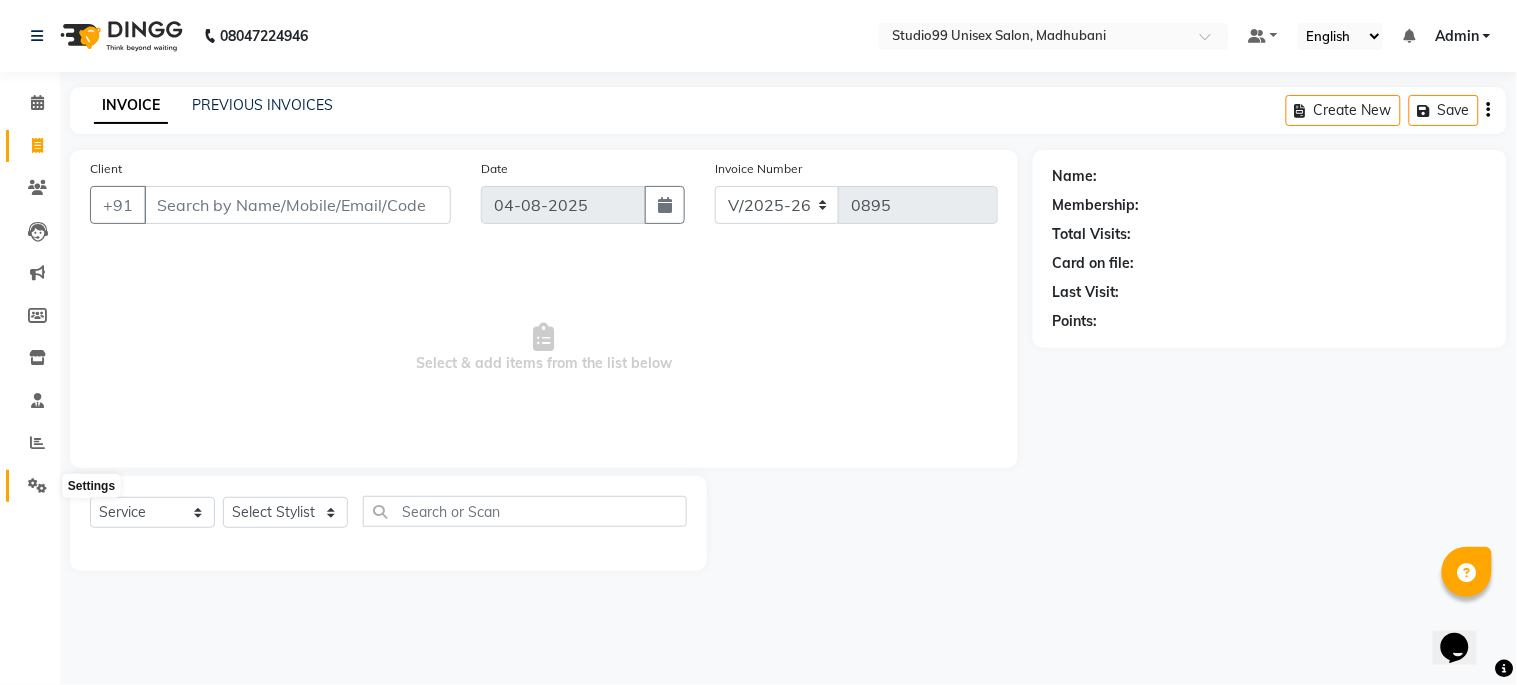 click 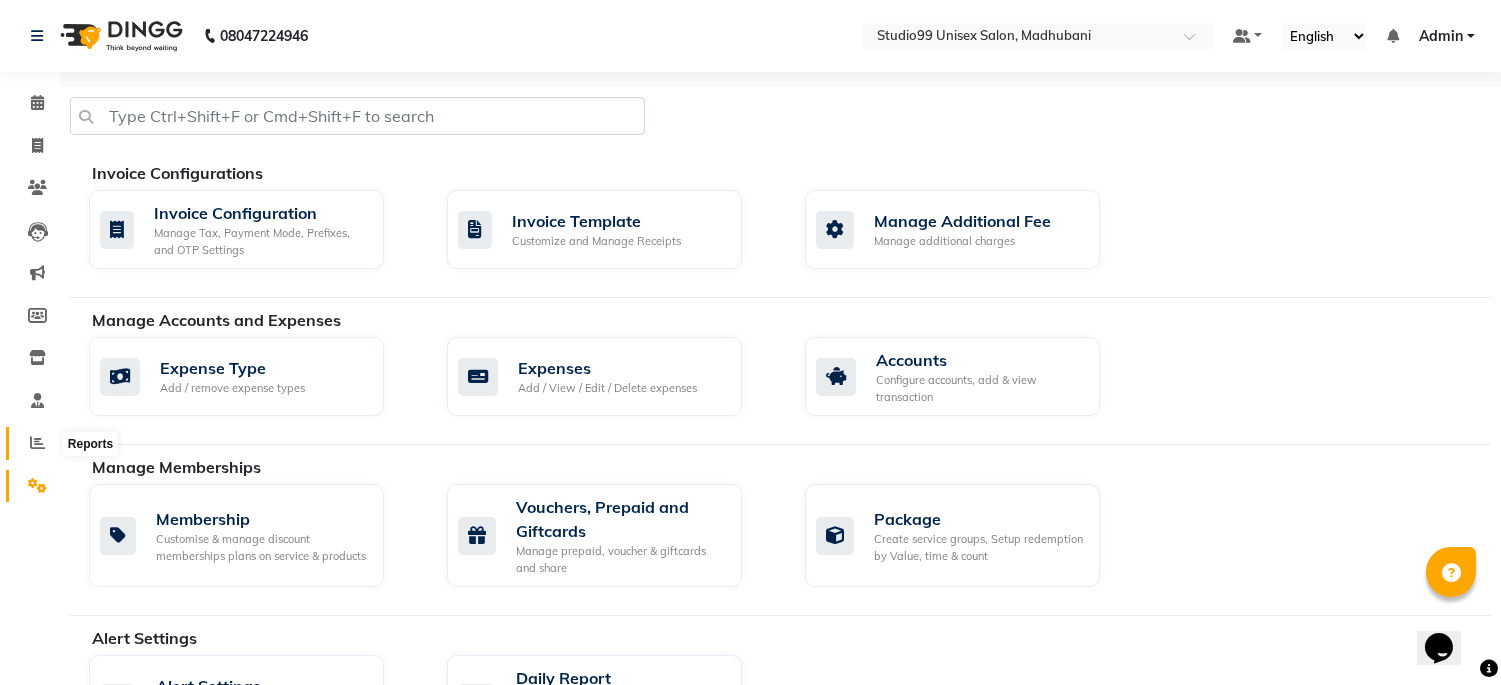 click 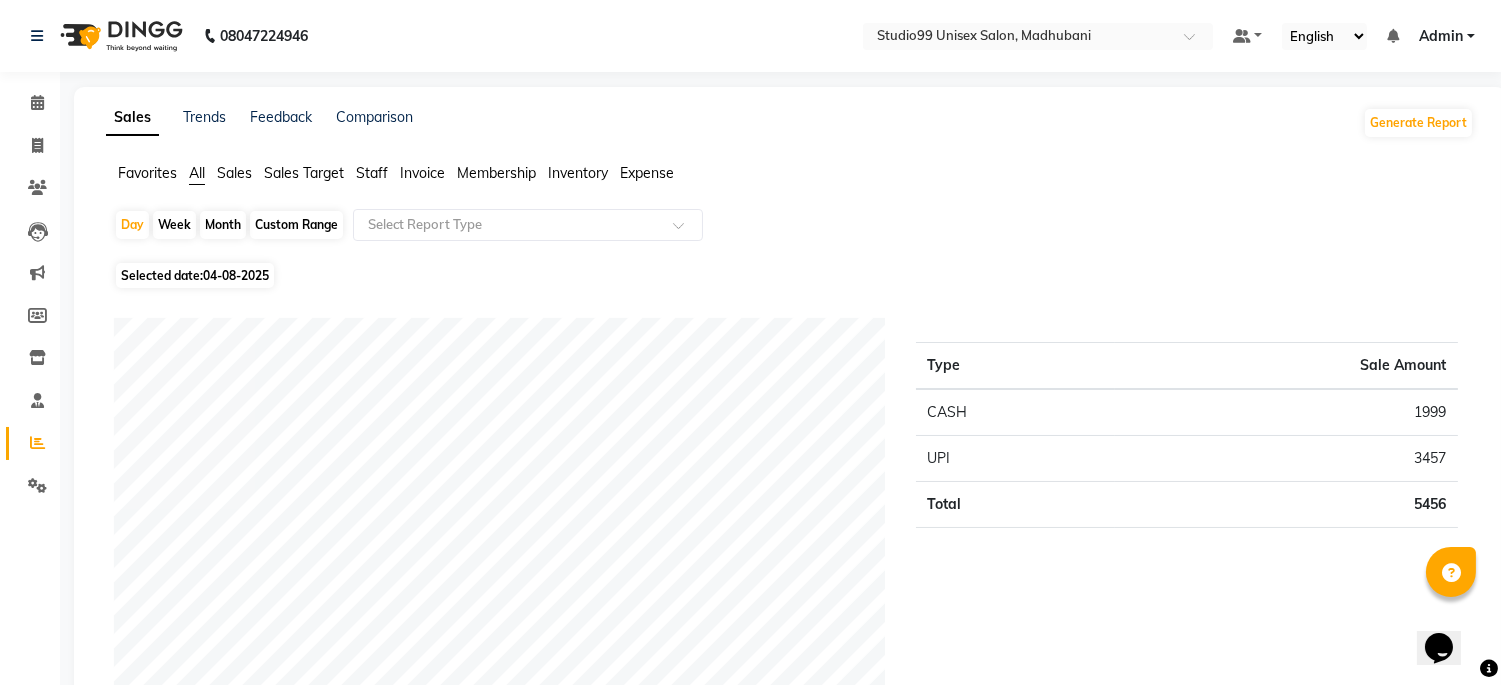 click on "Sales" 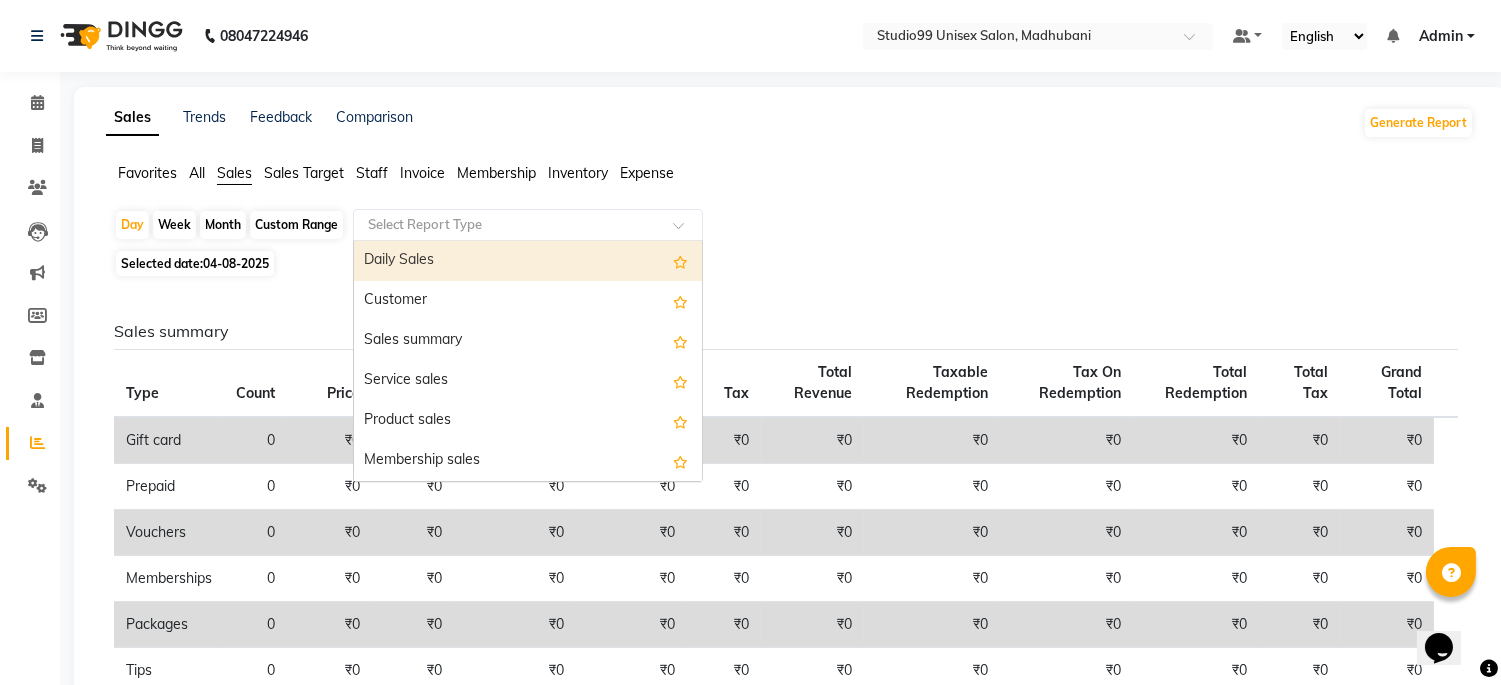 drag, startPoint x: 413, startPoint y: 218, endPoint x: 447, endPoint y: 252, distance: 48.08326 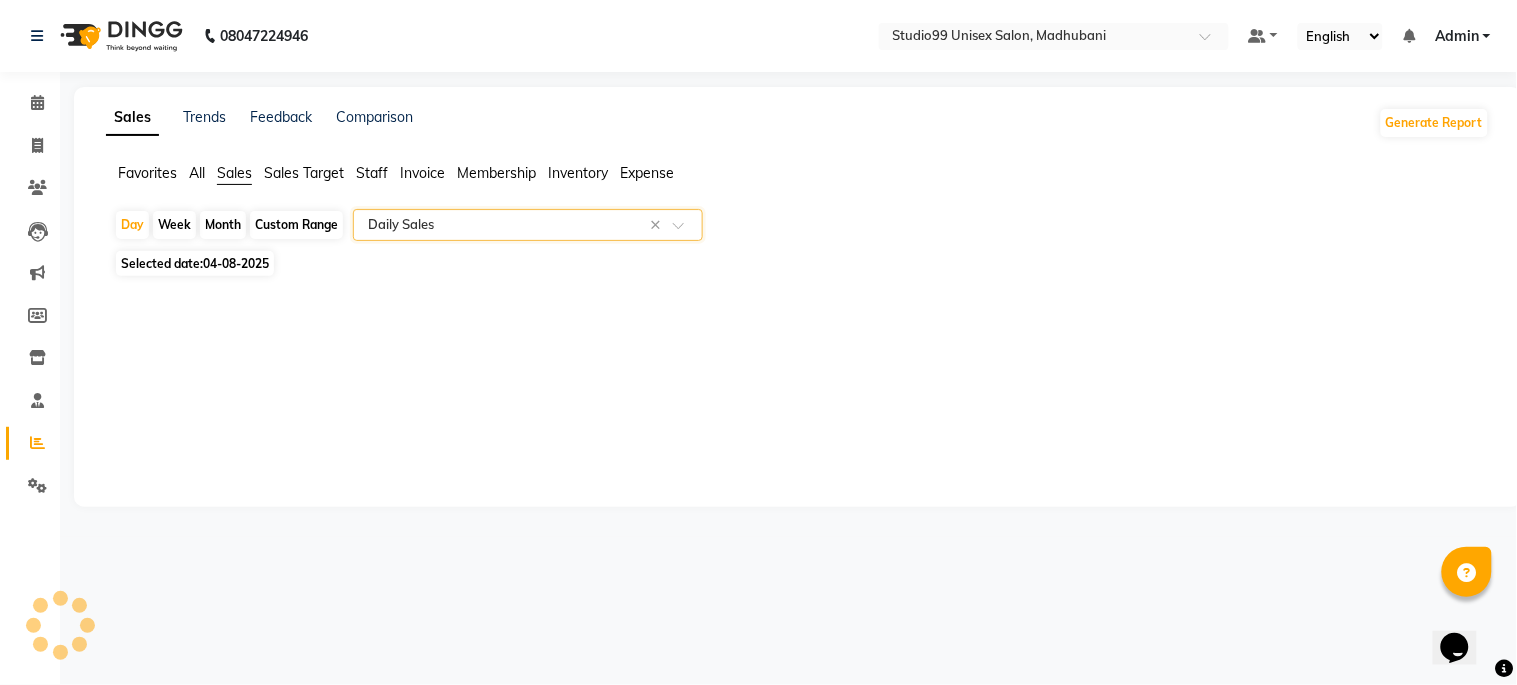 select on "csv" 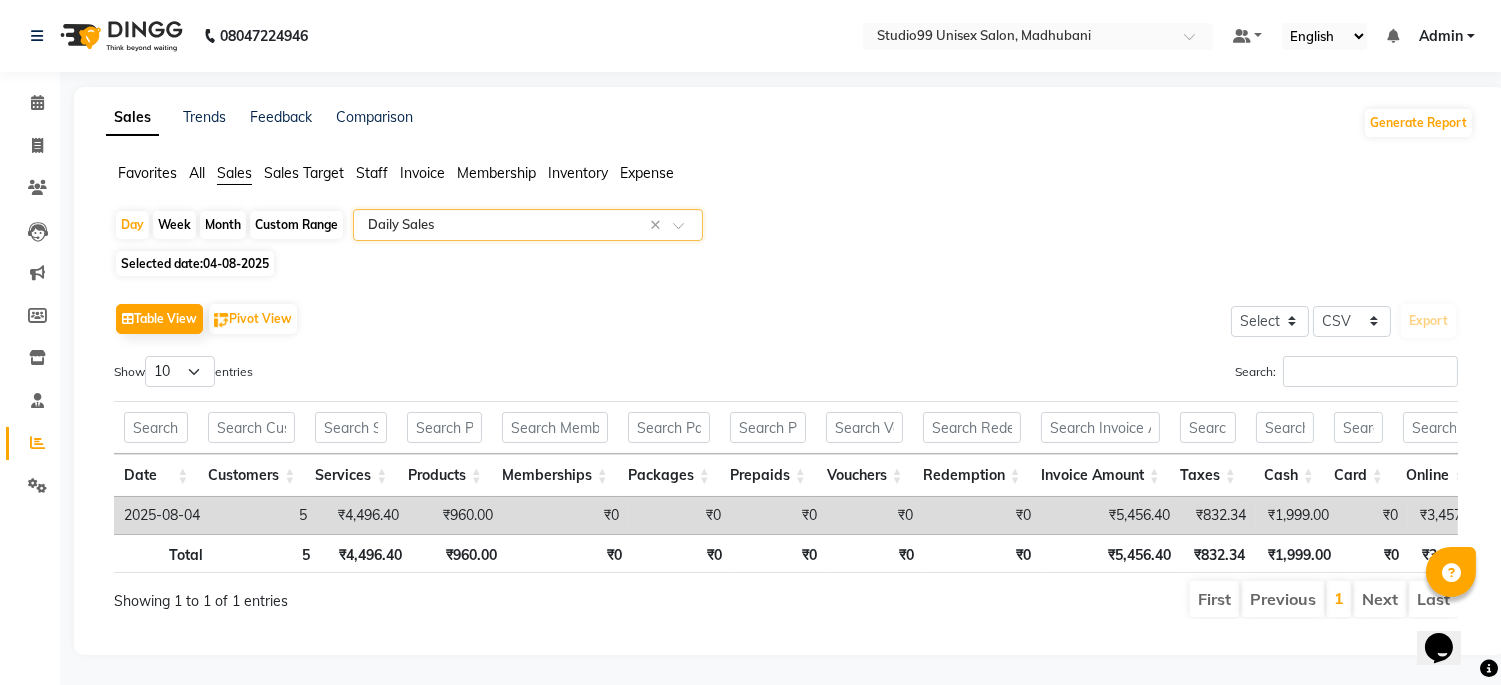scroll, scrollTop: 34, scrollLeft: 0, axis: vertical 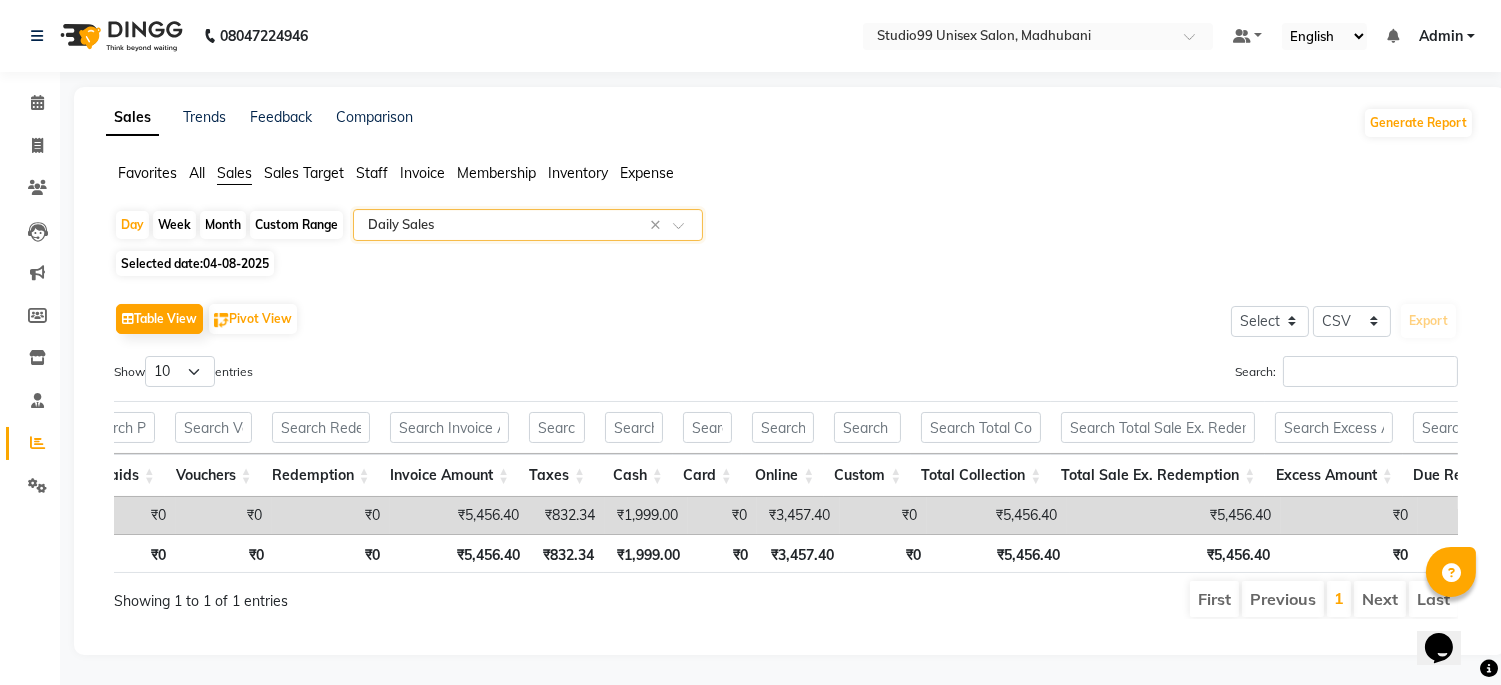 click on "Table View   Pivot View  Select Select CSV PDF  Export  Show  10 25 50 100  entries Search: Date Customers Services Products Memberships Packages Prepaids Vouchers Redemption Invoice Amount Taxes Cash Card Online Custom Total Collection Total Sale Ex. Redemption Excess Amount Due Received Actual Due Due As On Today Expense Cash Expense Online Total Sale Ex. Expenses Opening Cash Closing / Petty Cash Added To Wallet Invoice Refund Advance Refund Date Customers Services Products Memberships Packages Prepaids Vouchers Redemption Invoice Amount Taxes Cash Card Online Custom Total Collection Total Sale Ex. Redemption Excess Amount Due Received Actual Due Due As On Today Expense Cash Expense Online Total Sale Ex. Expenses Opening Cash Closing / Petty Cash Added To Wallet Invoice Refund Advance Refund Total 5 ₹4,496.40 ₹960.00 ₹0 ₹0 ₹0 ₹0 ₹0 ₹5,456.40 ₹832.34 ₹1,999.00 ₹0 ₹3,457.40 ₹0 ₹5,456.40 ₹5,456.40 ₹0 ₹0 ₹0 ₹0 ₹0 ₹0 ₹5,456.40 ₹1,43,936.50 ₹1,45,935.50 ₹0 5 5" 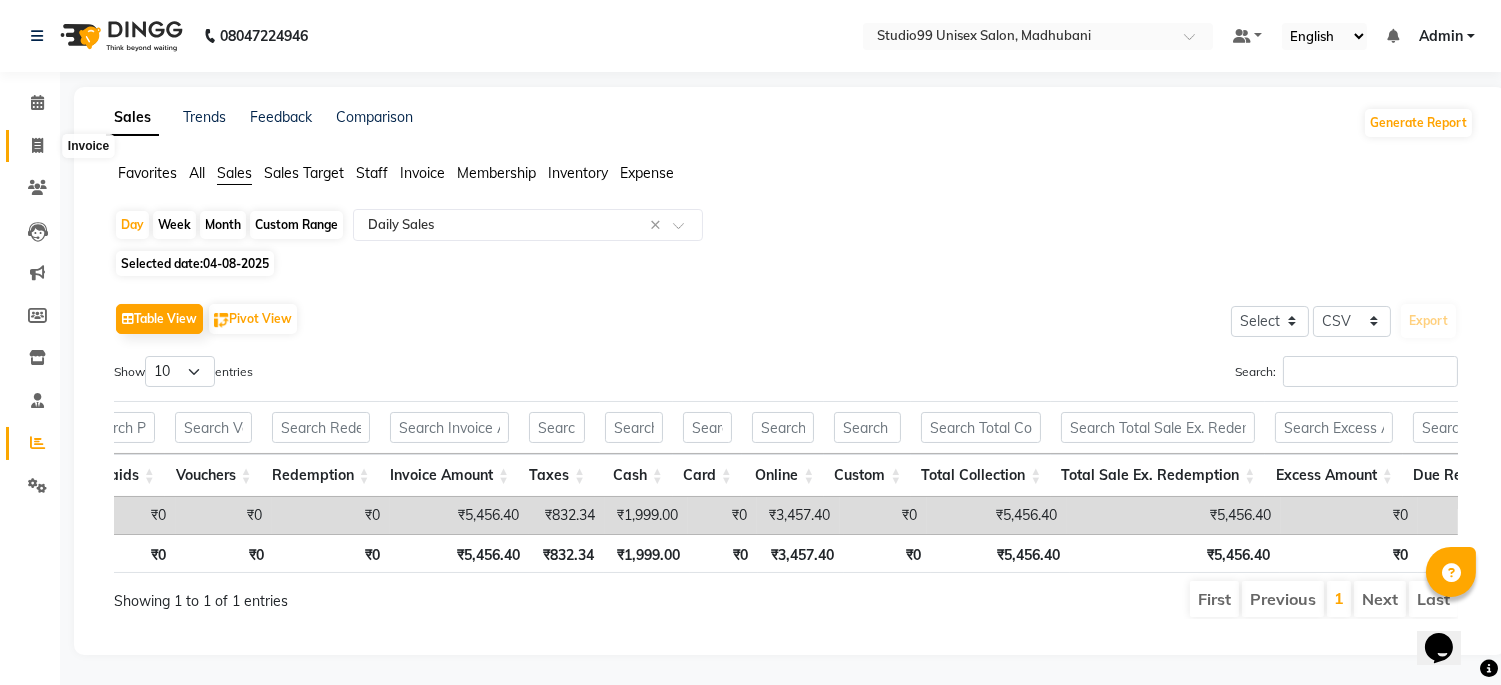 click 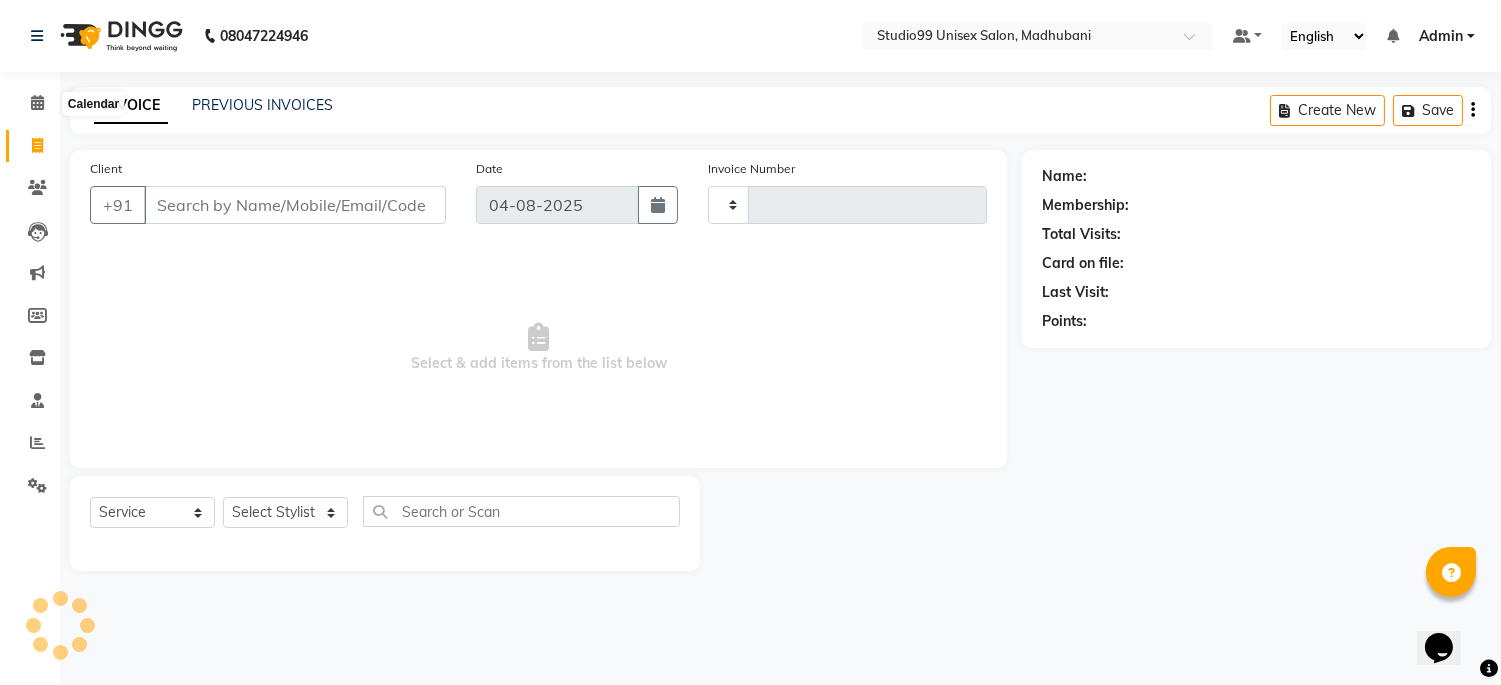 scroll, scrollTop: 0, scrollLeft: 0, axis: both 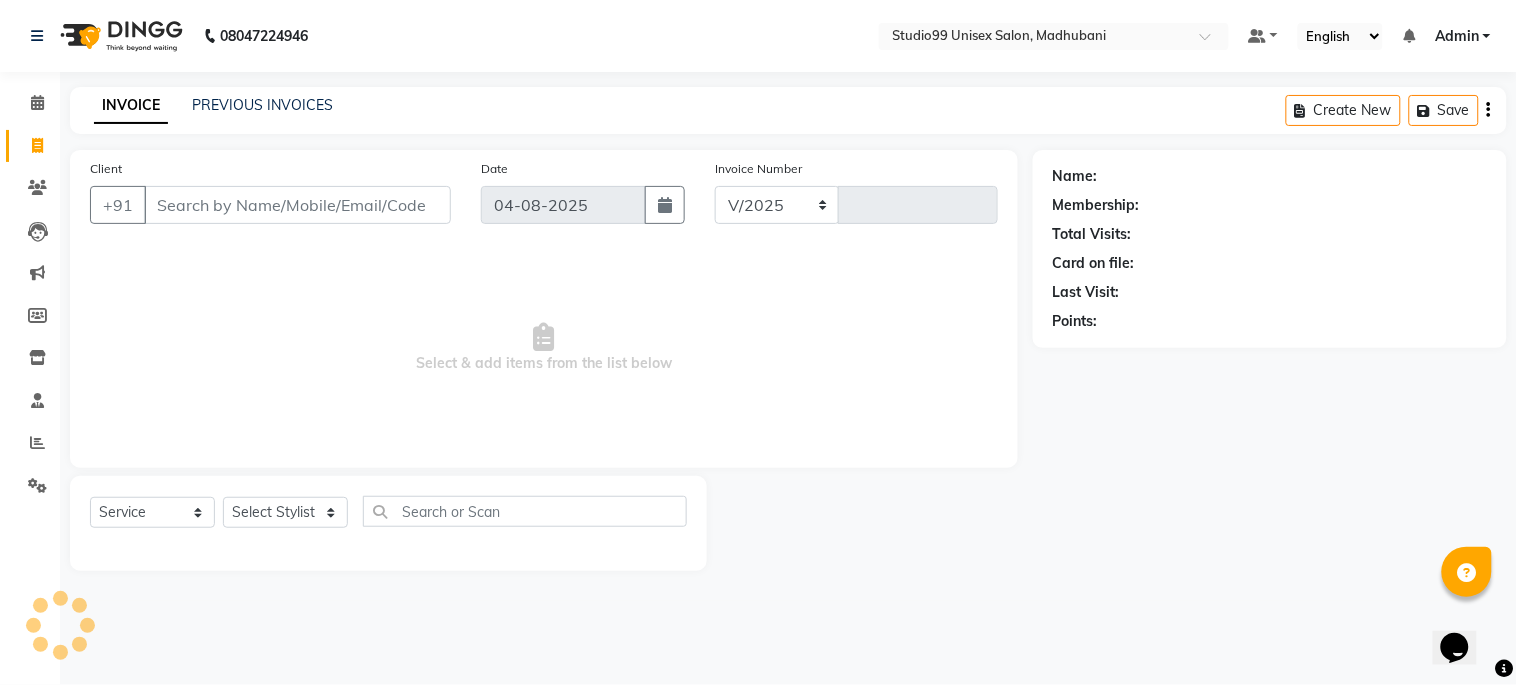 select on "6061" 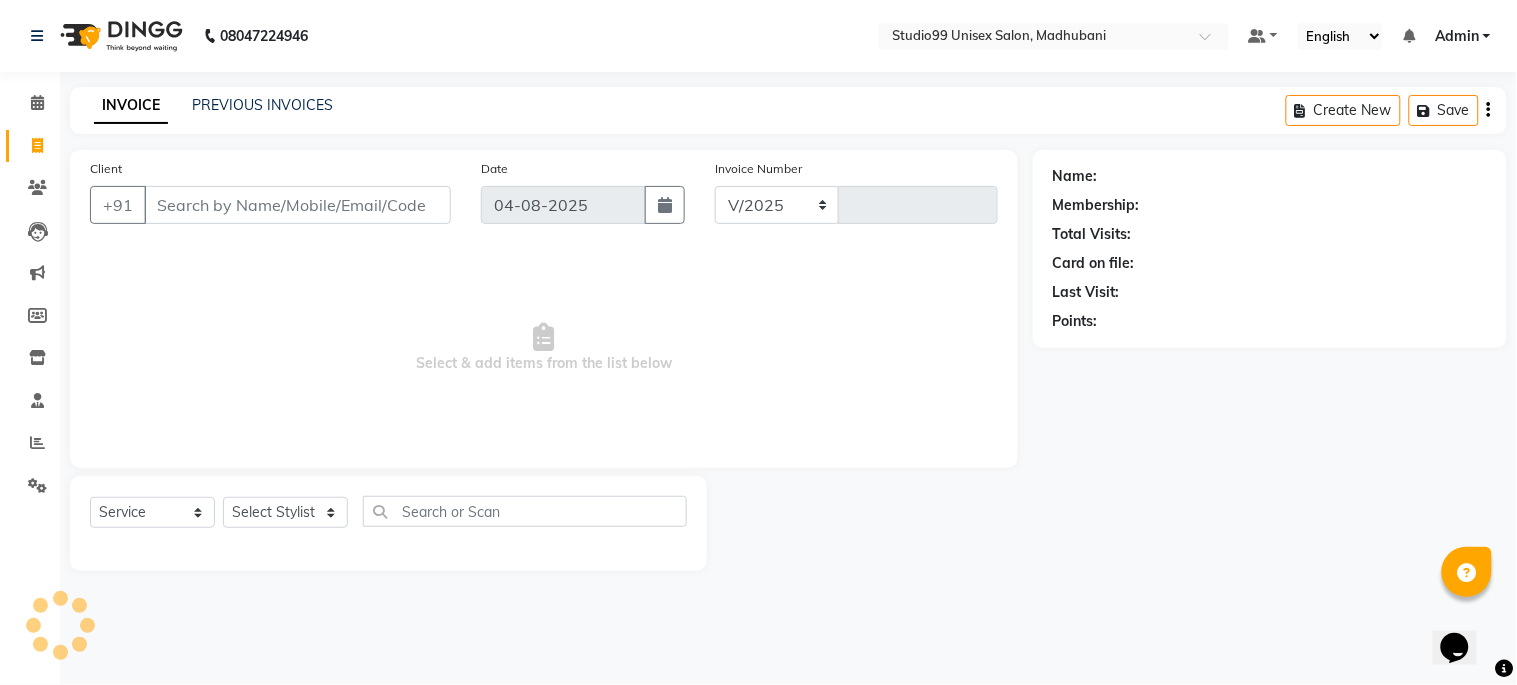 type on "0895" 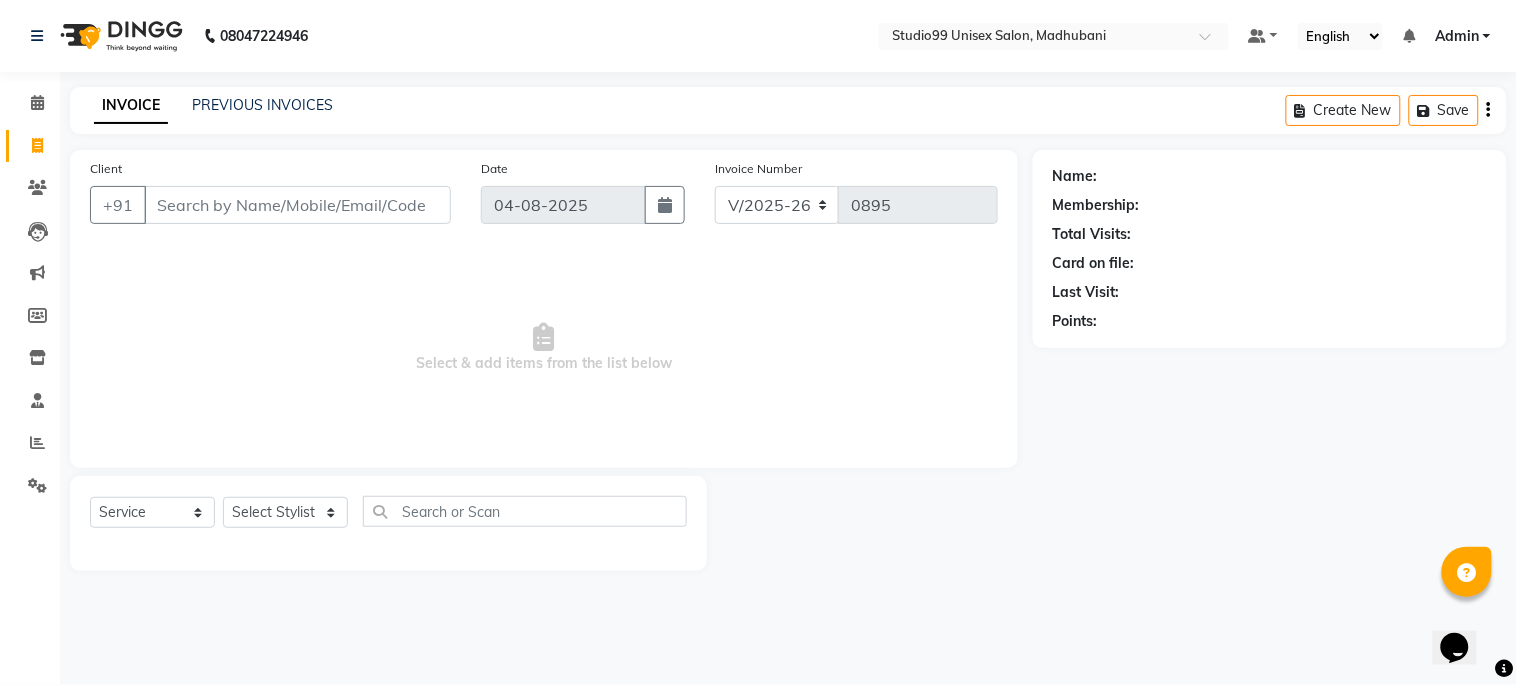 click on "Select & add items from the list below" at bounding box center [544, 348] 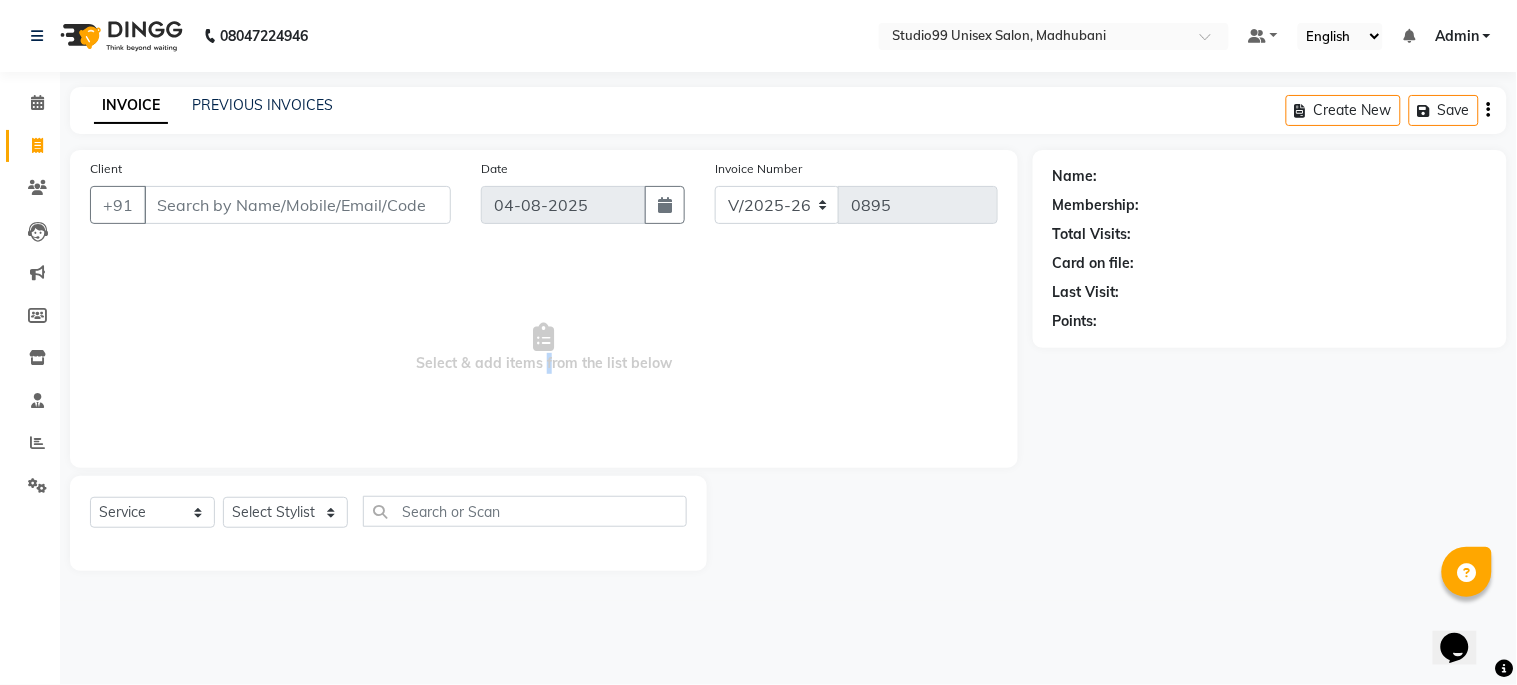 drag, startPoint x: 544, startPoint y: 358, endPoint x: 543, endPoint y: 375, distance: 17.029387 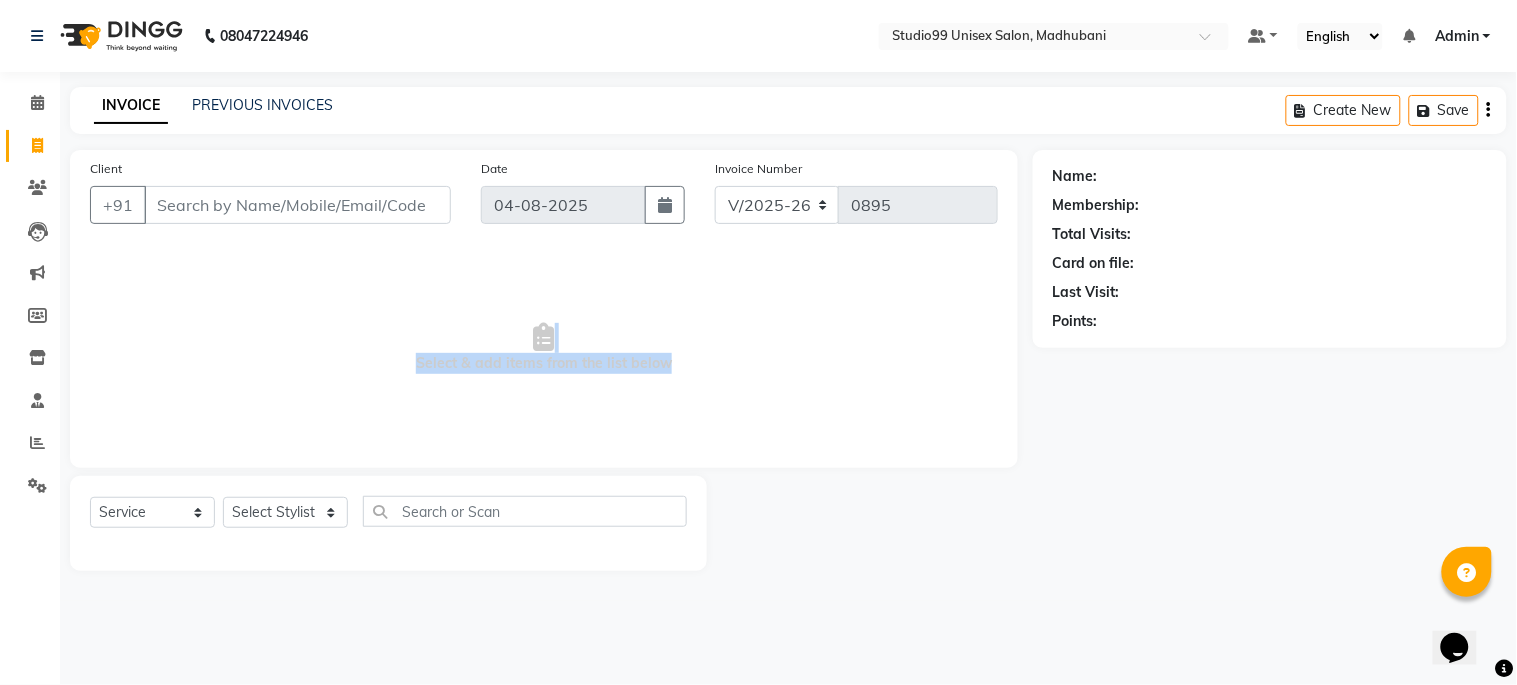 drag, startPoint x: 545, startPoint y: 338, endPoint x: 660, endPoint y: 368, distance: 118.84864 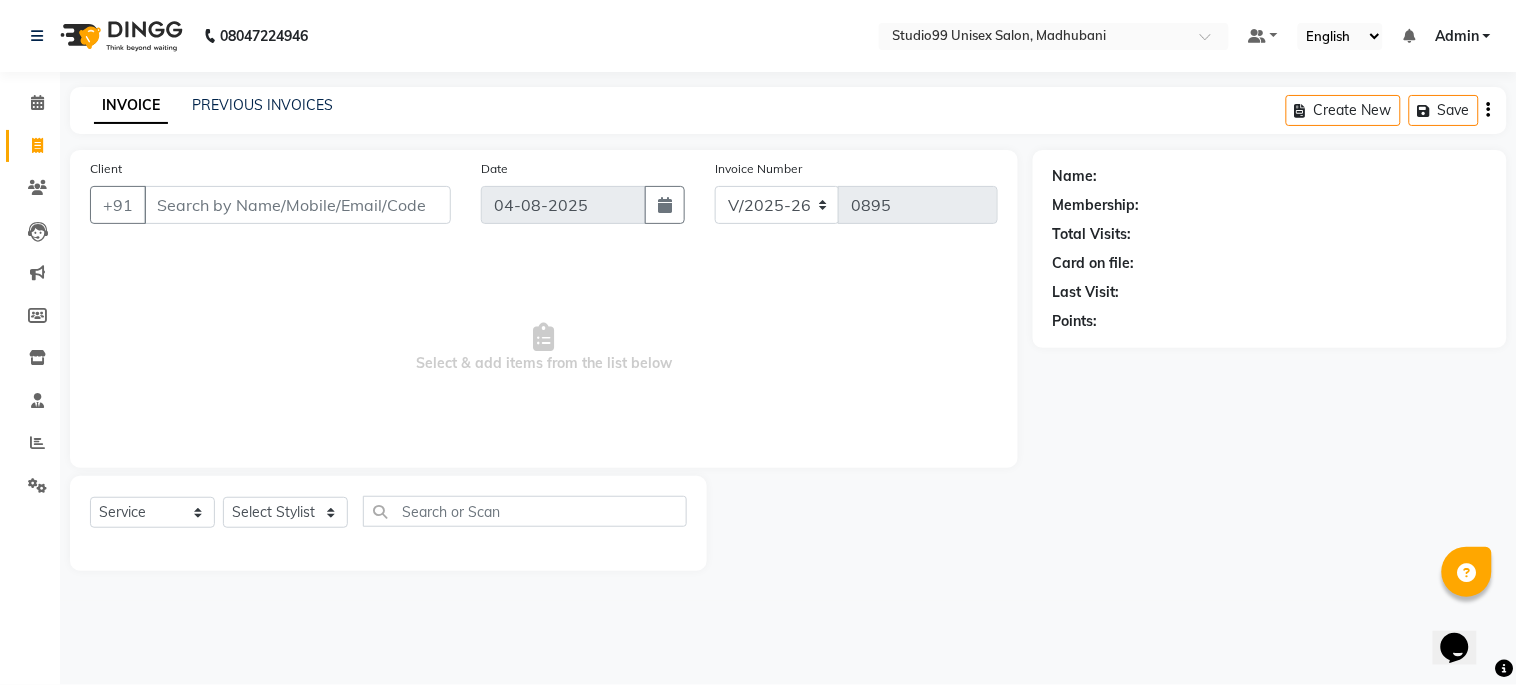 click on "Select & add items from the list below" at bounding box center [544, 348] 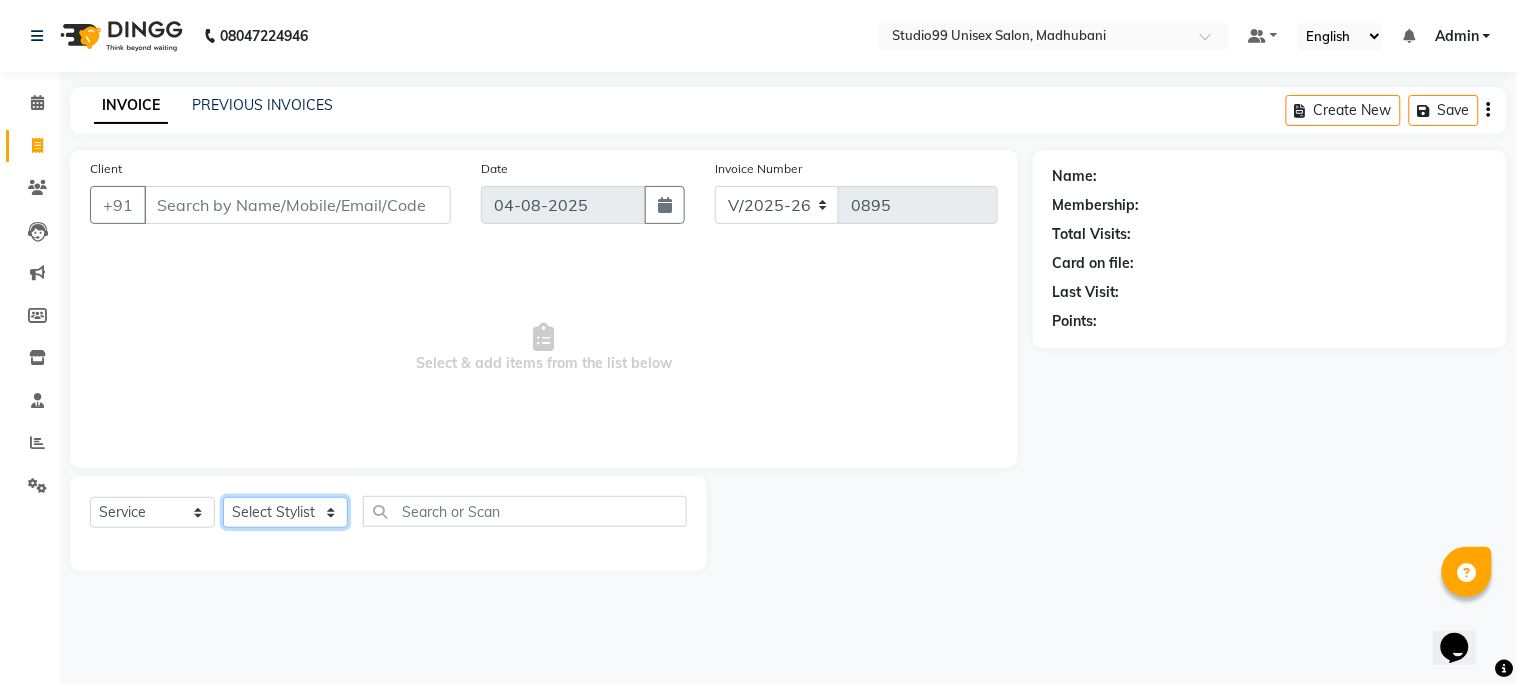 click on "Select Stylist Admin Mehran [LAST] [LAST] [LAST] [LAST] [LAST] [LAST] [LAST] [LAST]" 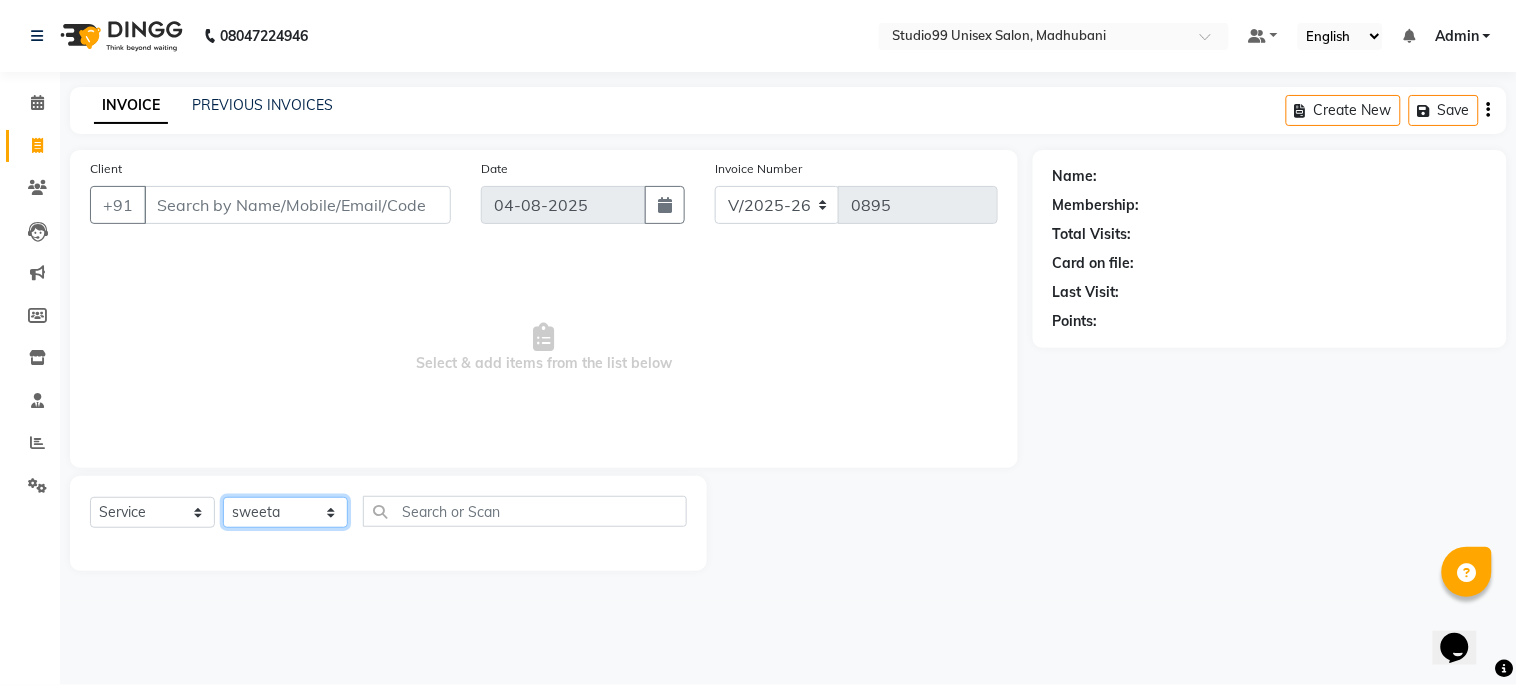 click on "Select Stylist Admin Mehran [LAST] [LAST] [LAST] [LAST] [LAST] [LAST] [LAST] [LAST]" 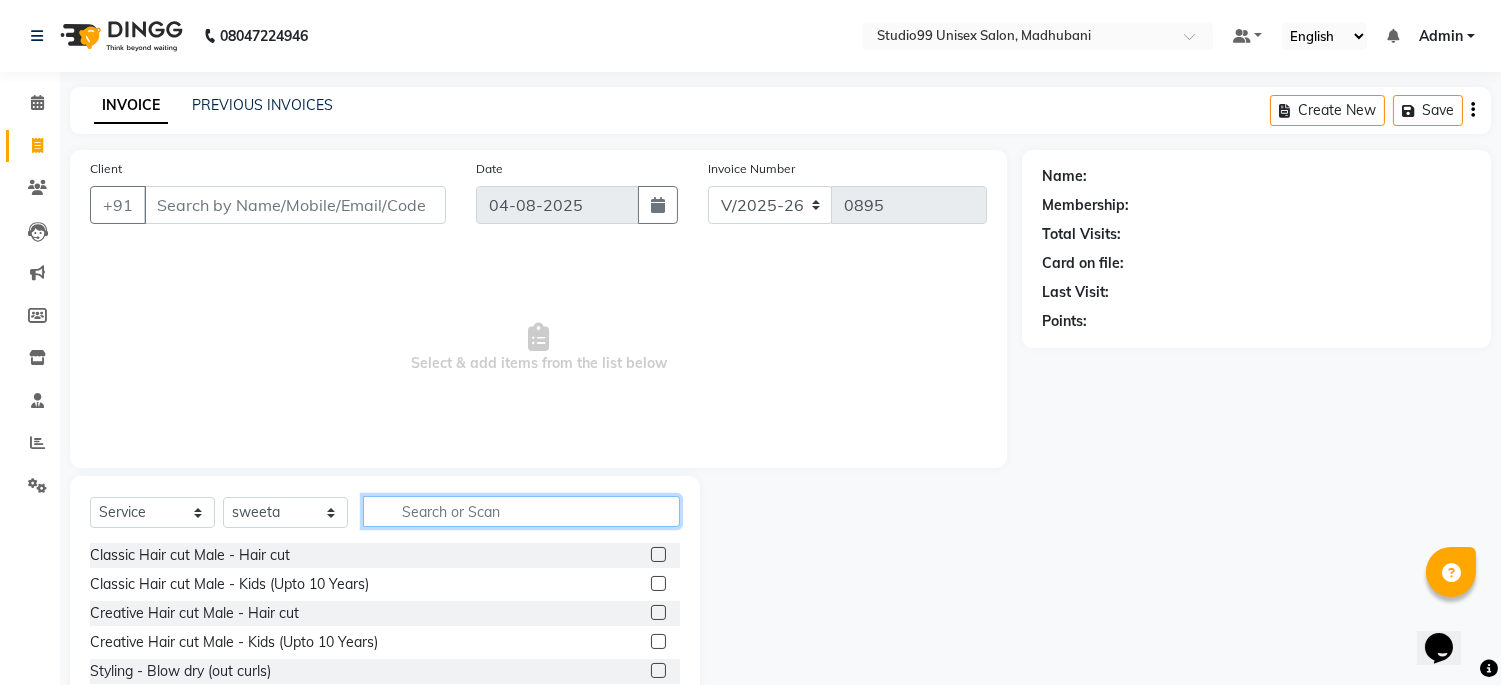 click 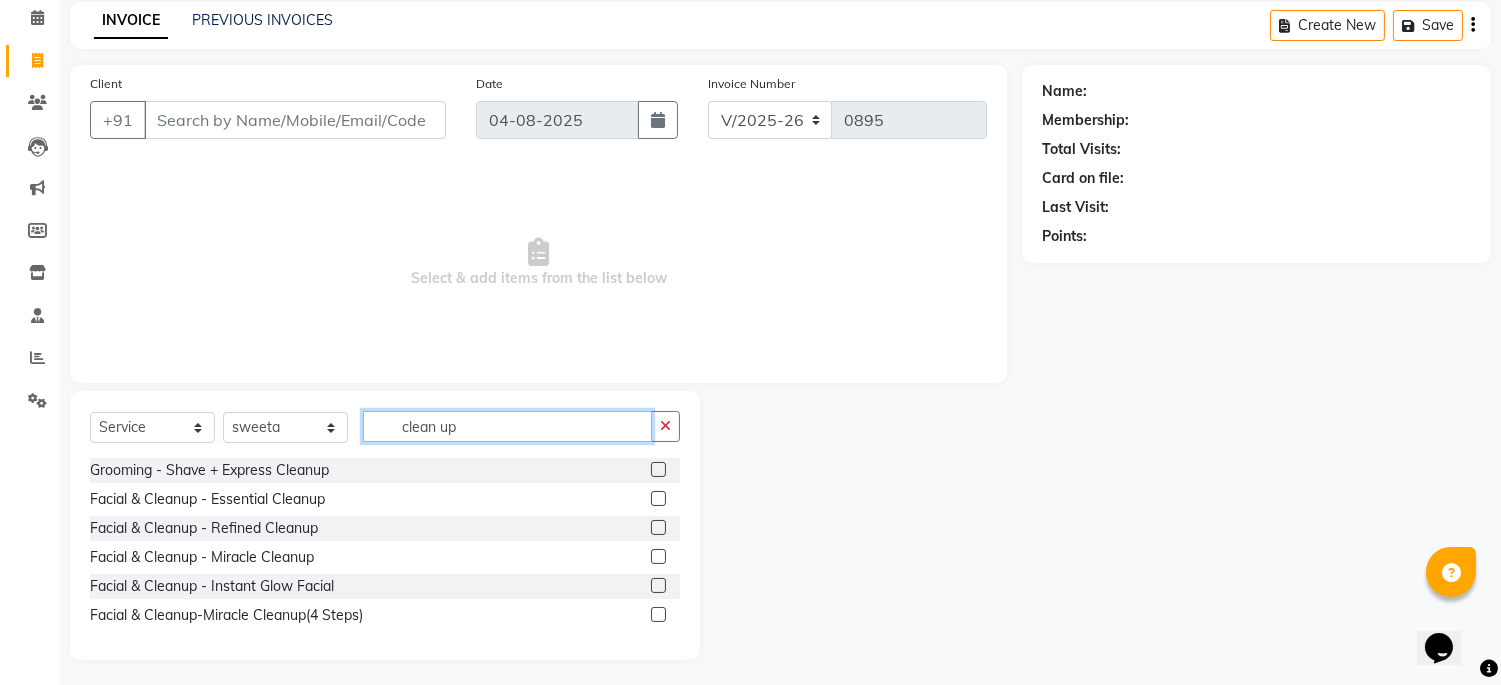 scroll, scrollTop: 90, scrollLeft: 0, axis: vertical 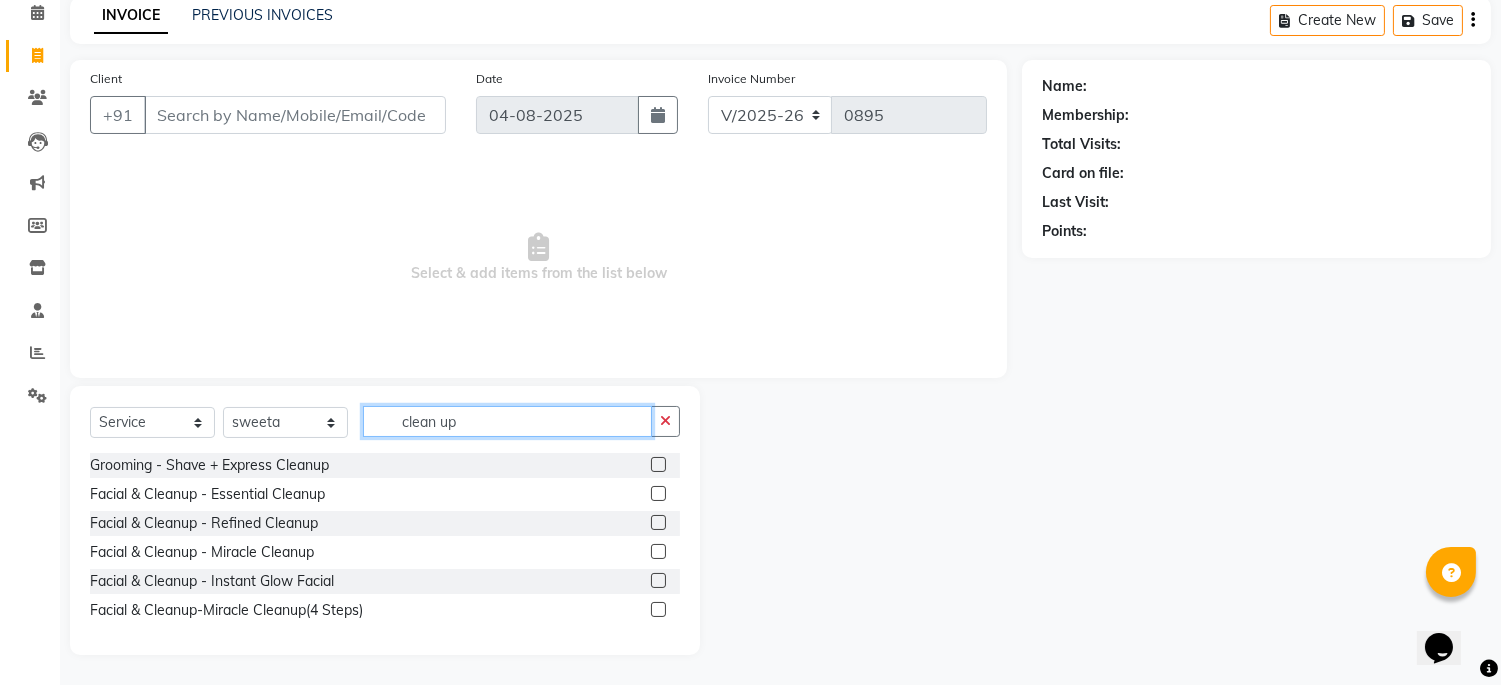 type on "clean up" 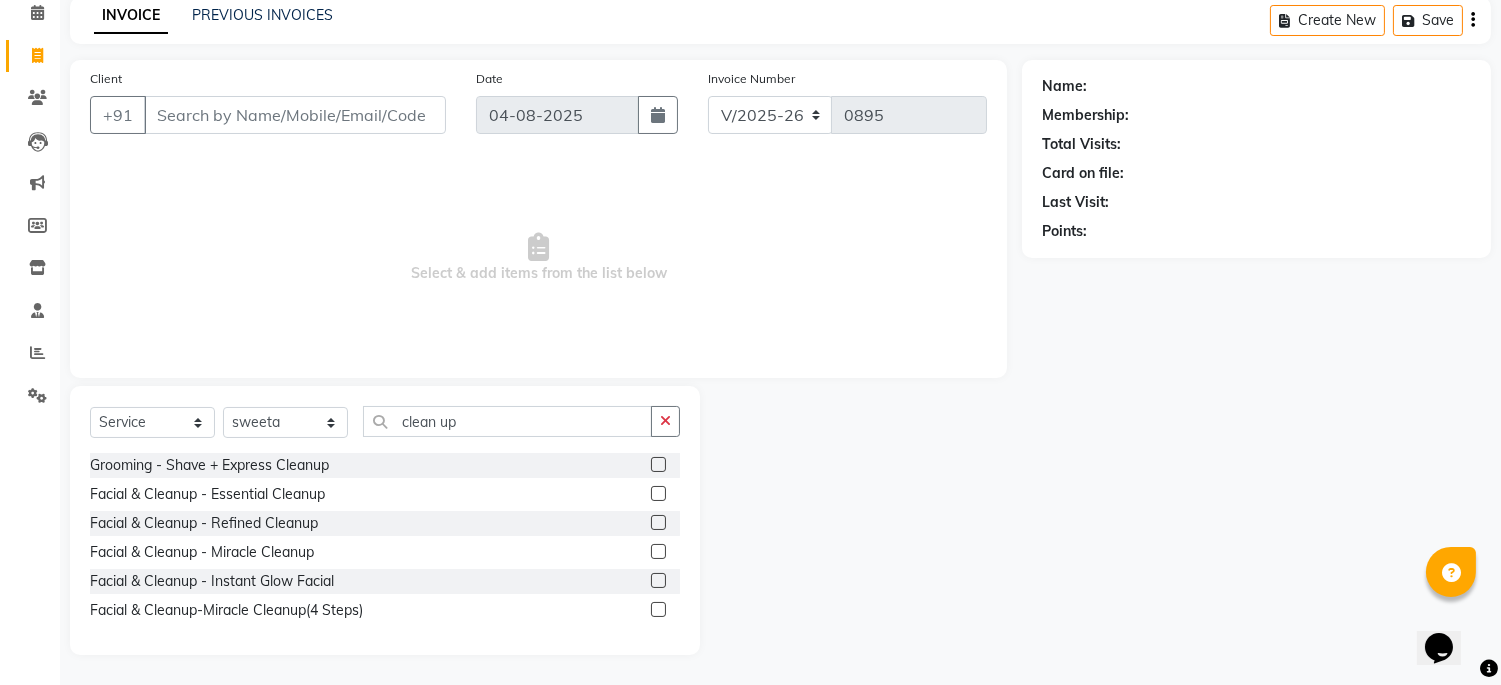click 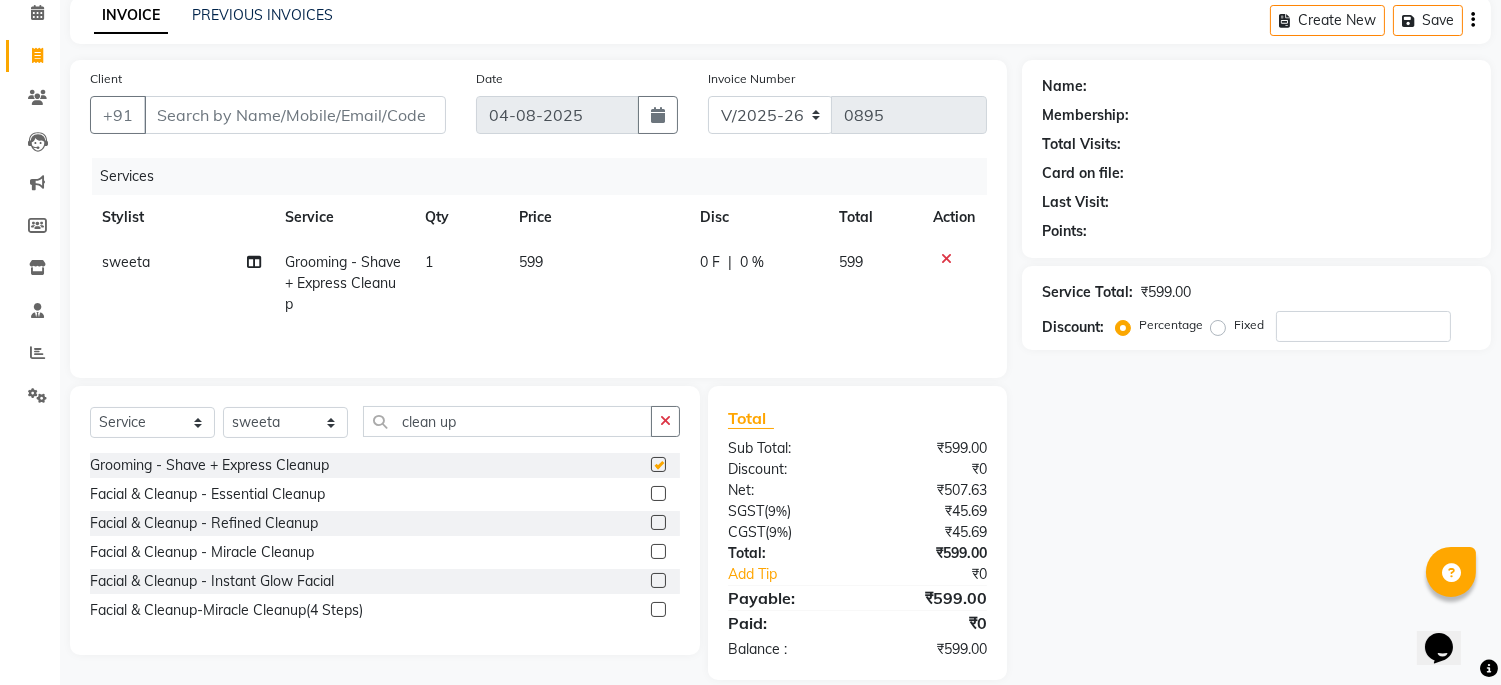 checkbox on "false" 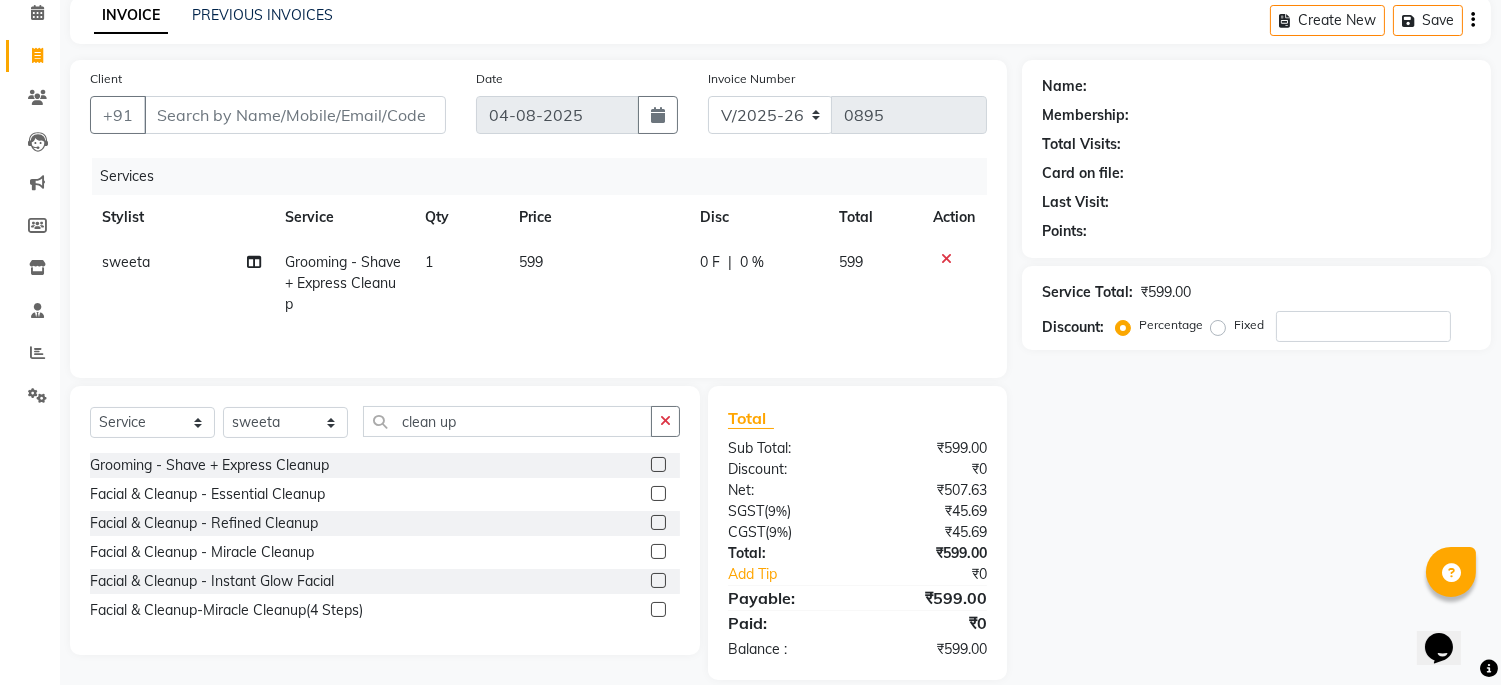 click 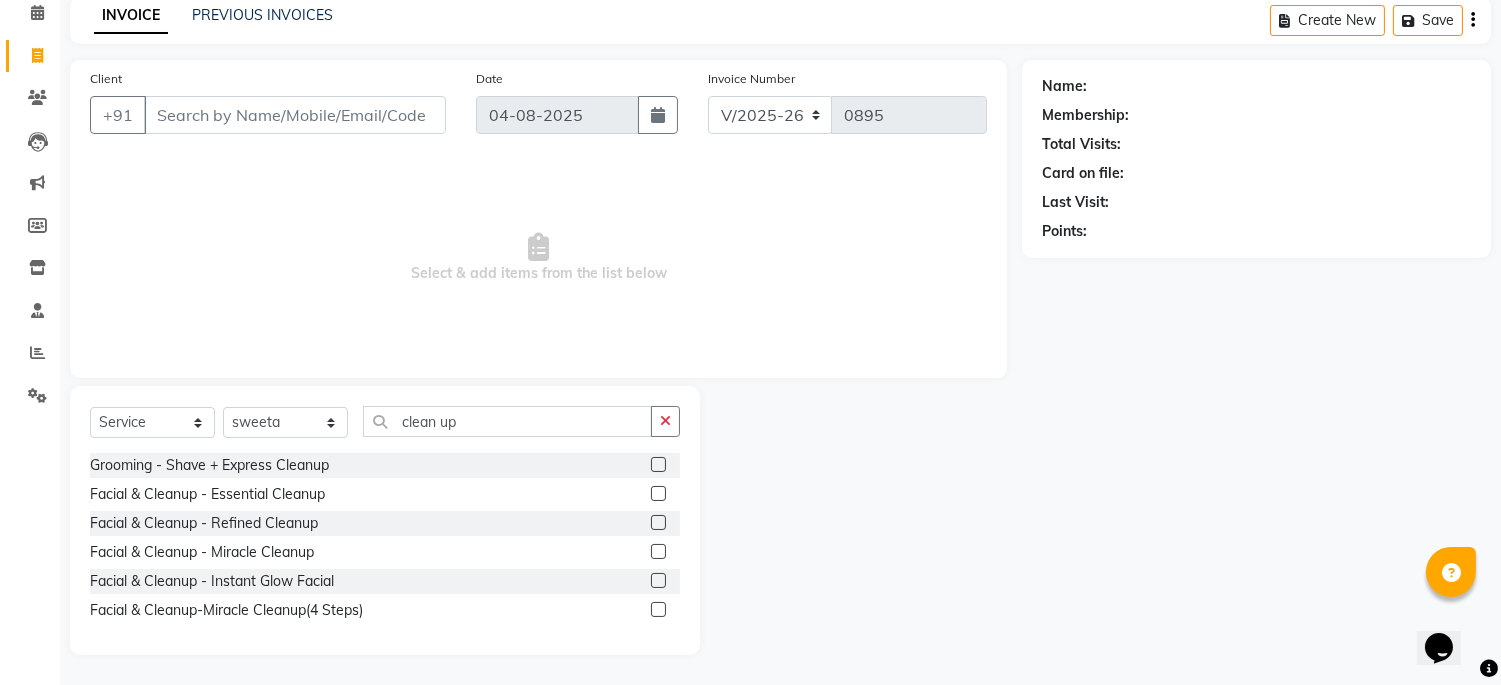 click 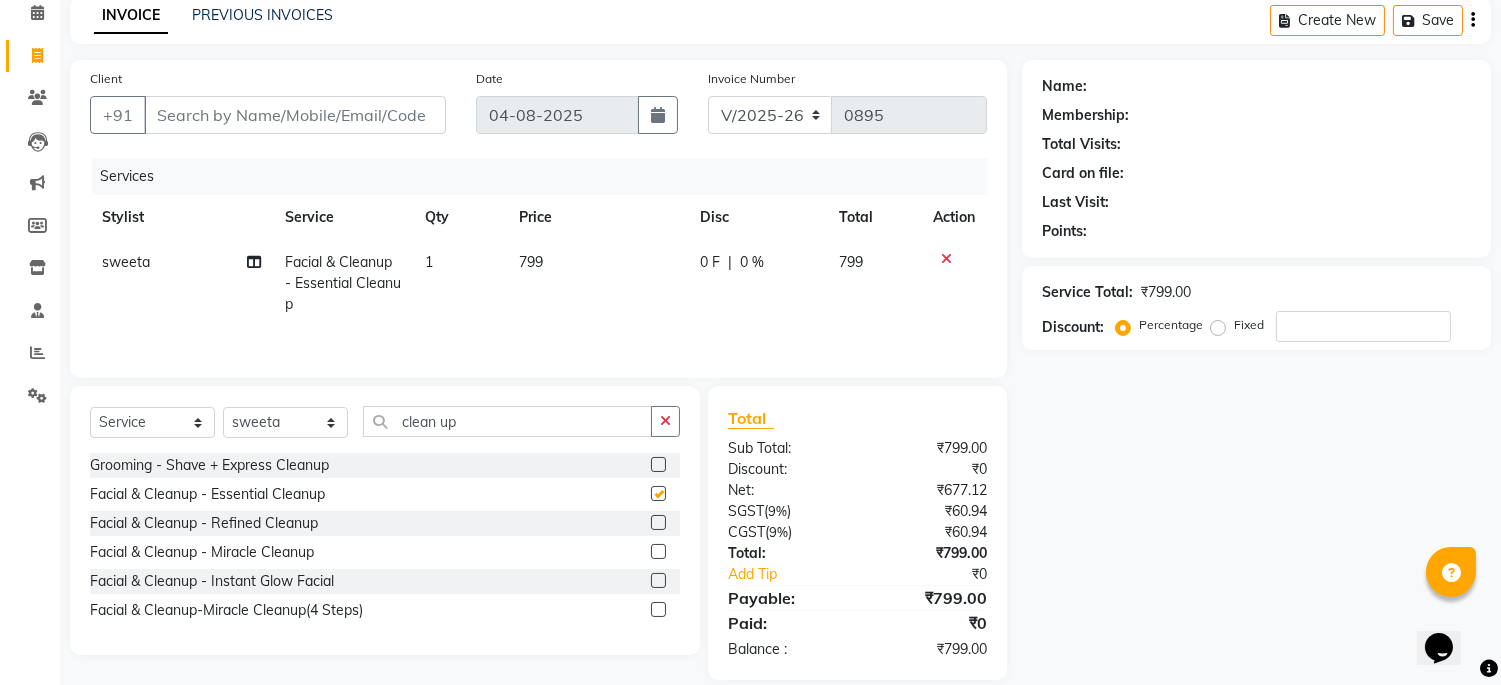 checkbox on "false" 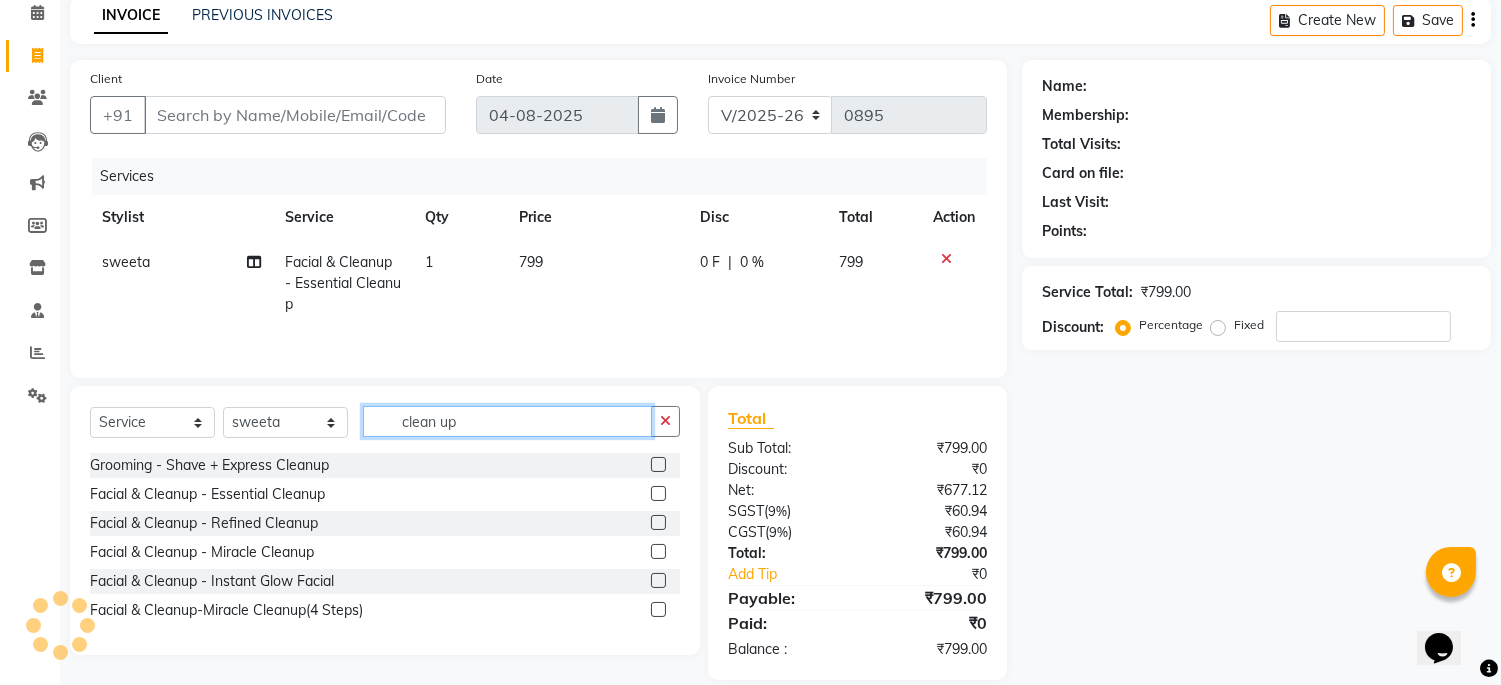 drag, startPoint x: 552, startPoint y: 420, endPoint x: 215, endPoint y: 400, distance: 337.59296 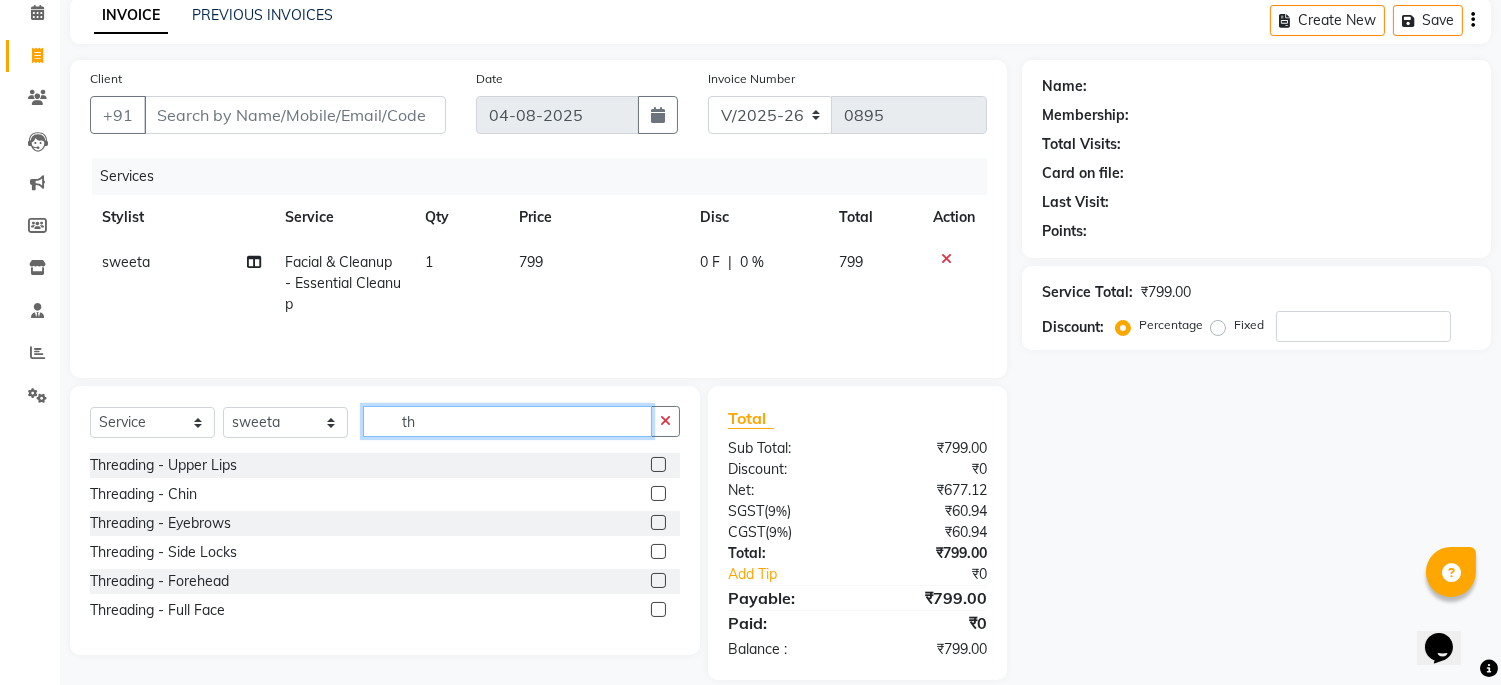 type on "t" 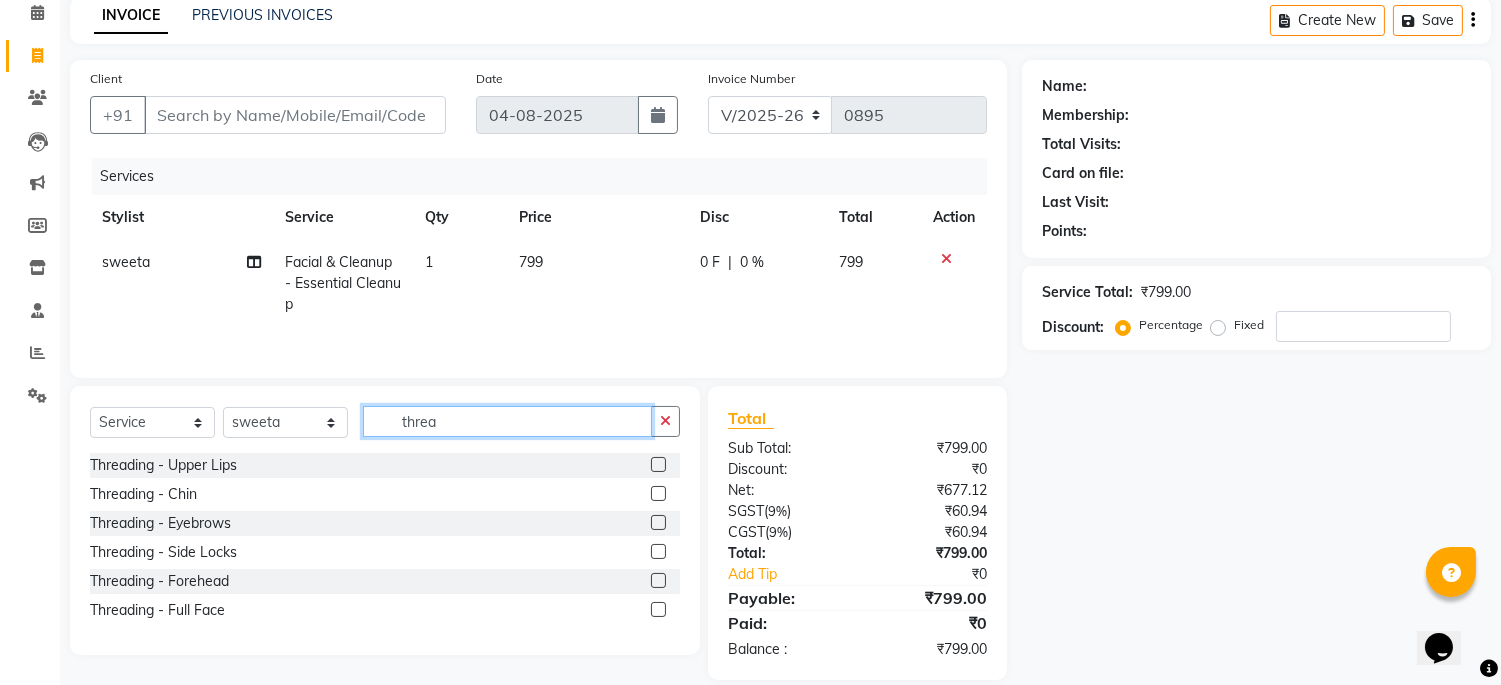 type on "threa" 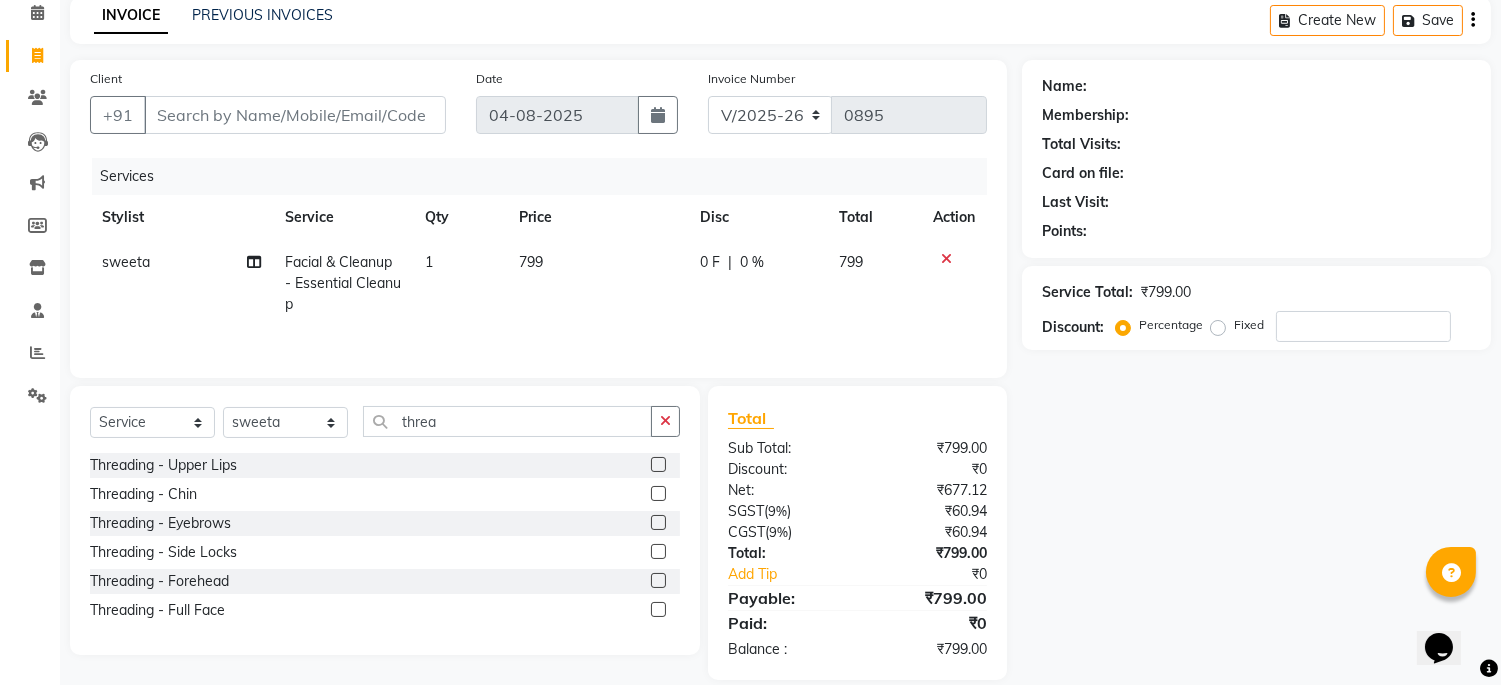 click 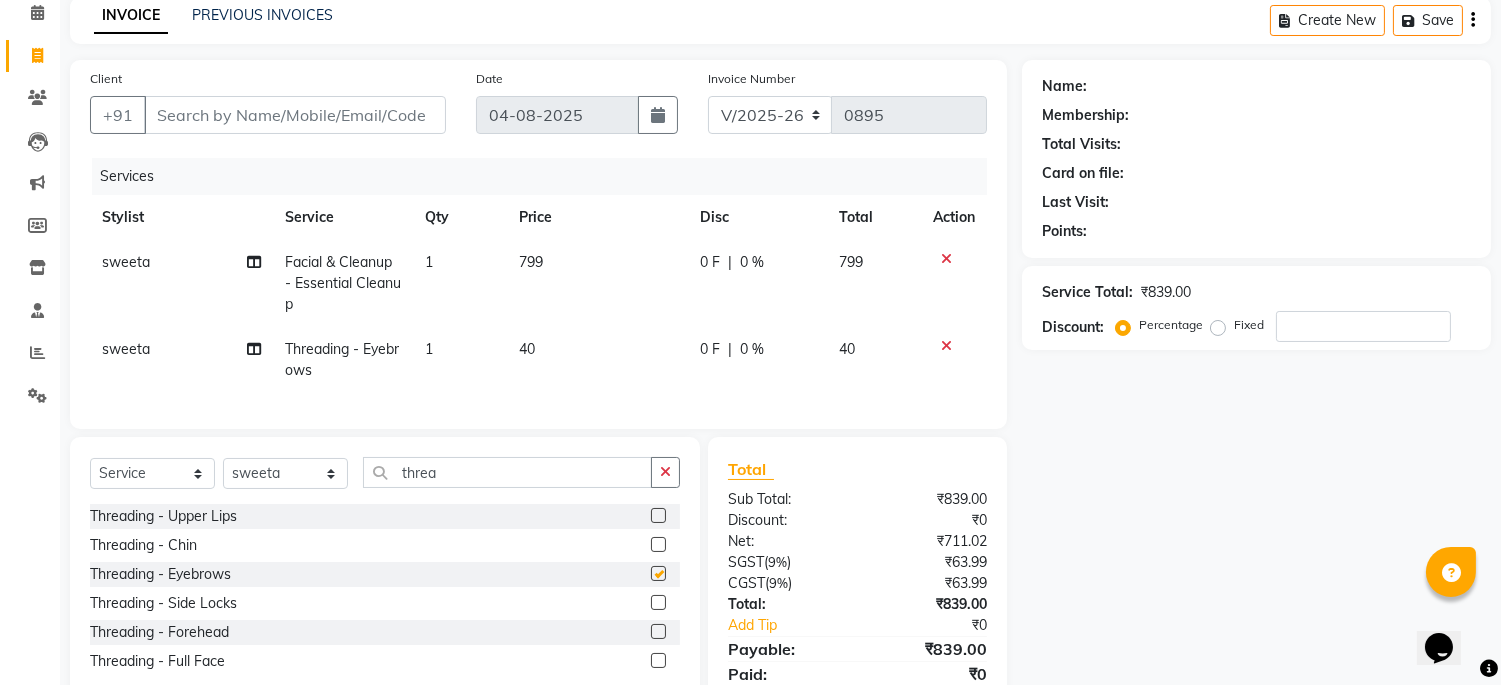 checkbox on "false" 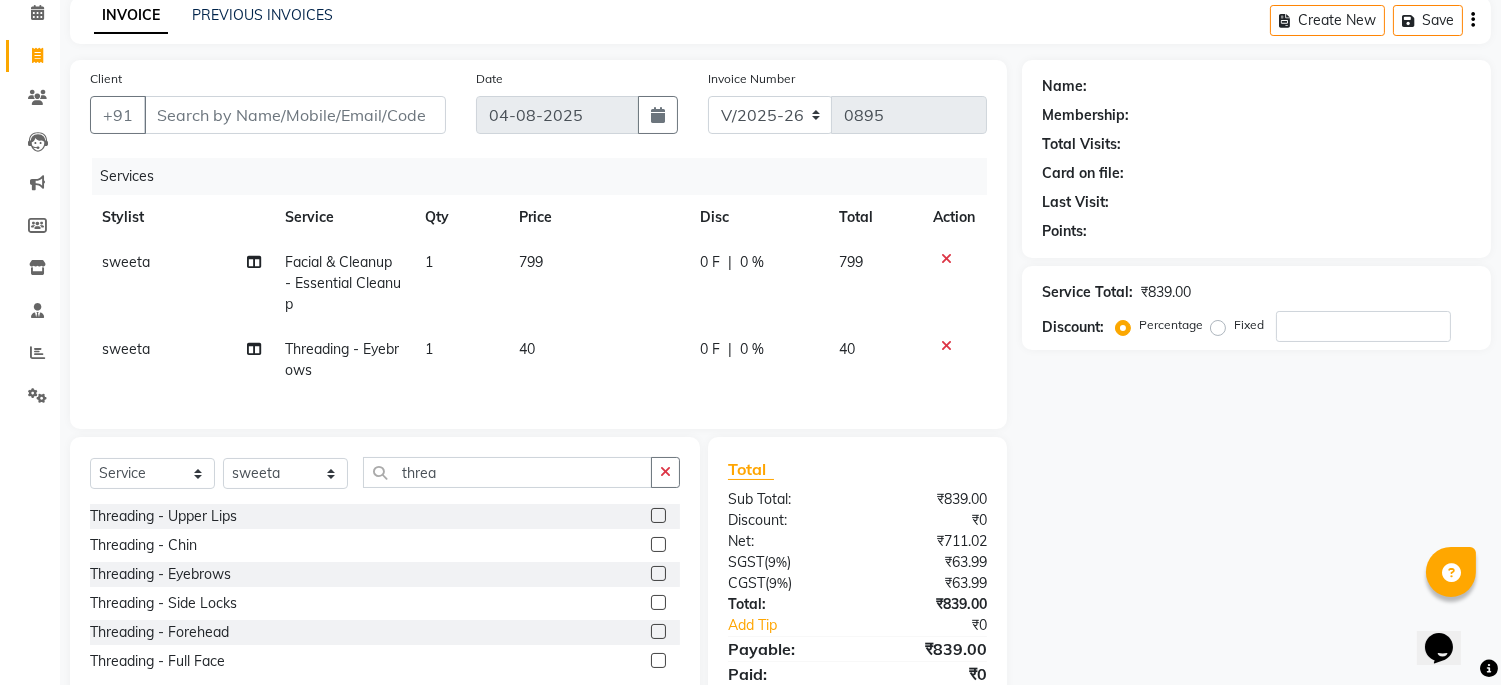 click 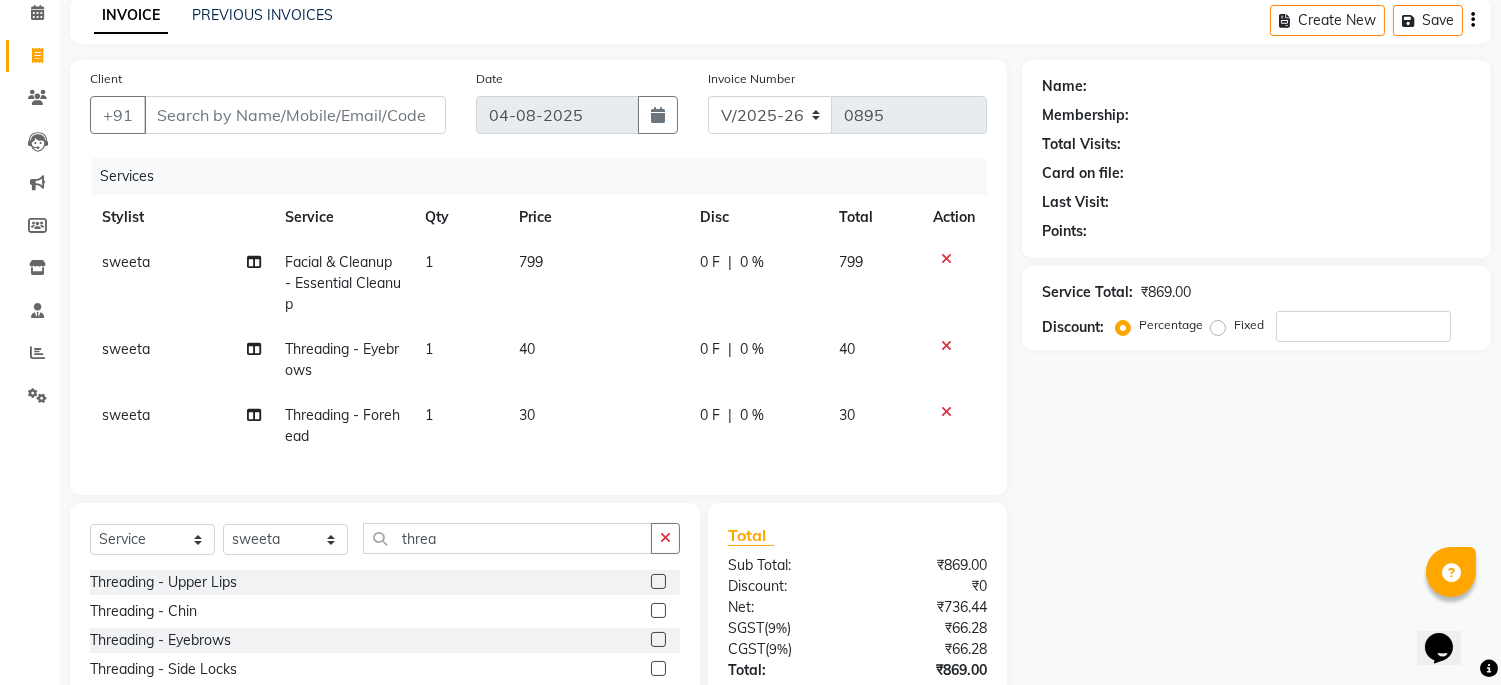 checkbox on "false" 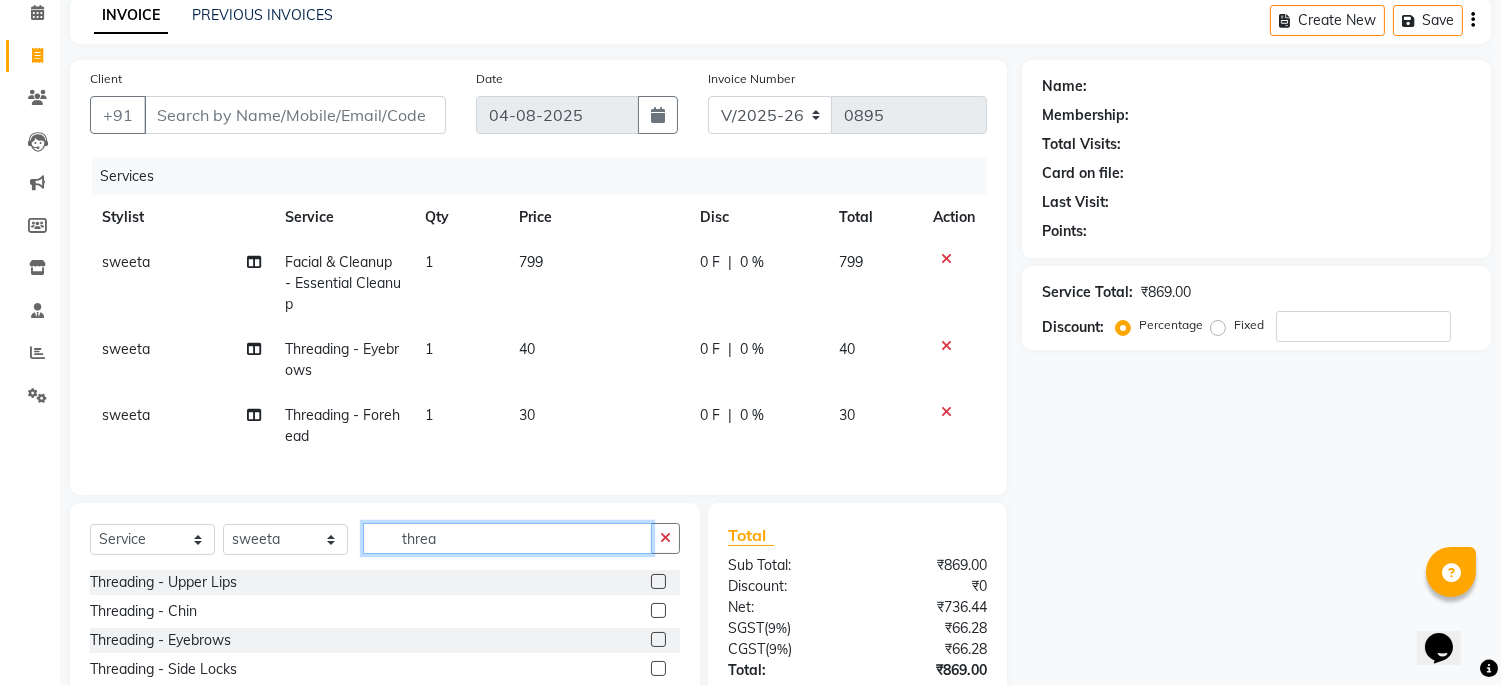drag, startPoint x: 503, startPoint y: 562, endPoint x: 335, endPoint y: 542, distance: 169.1863 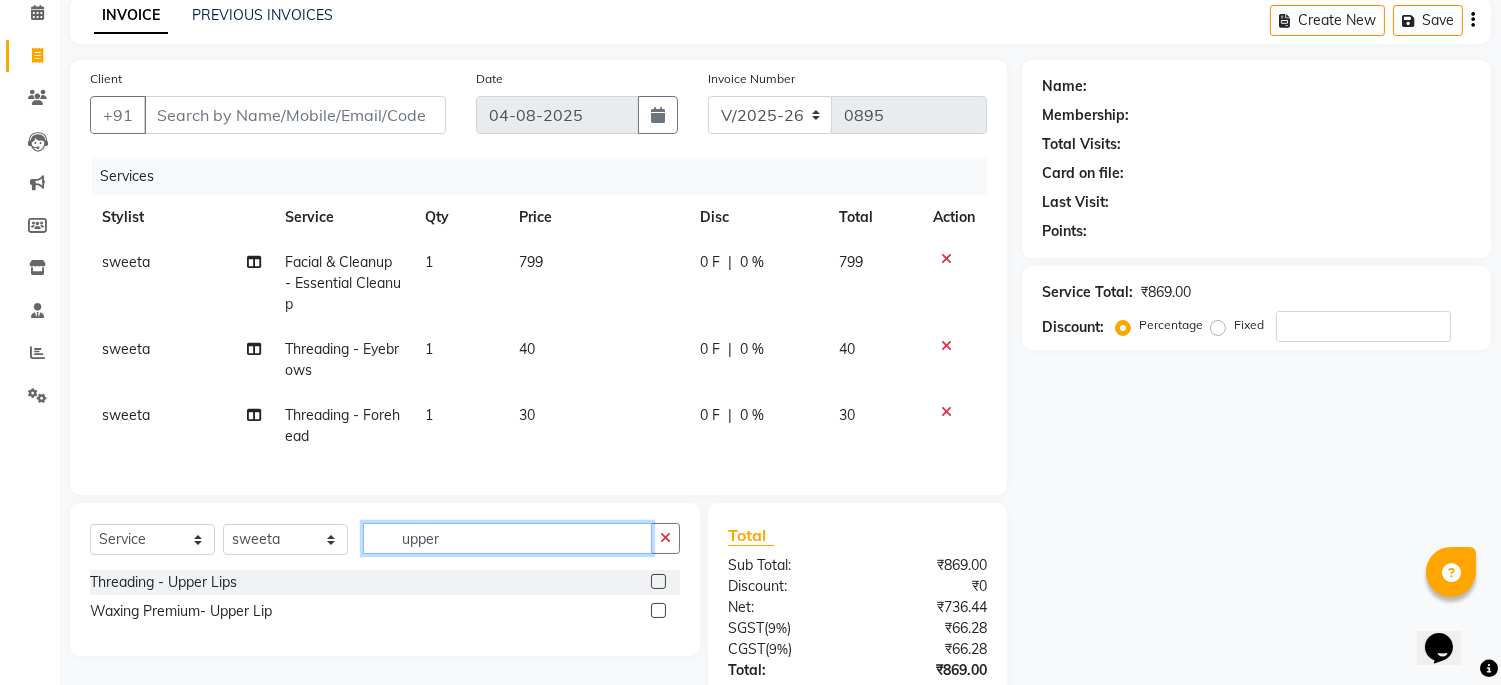 type on "upper" 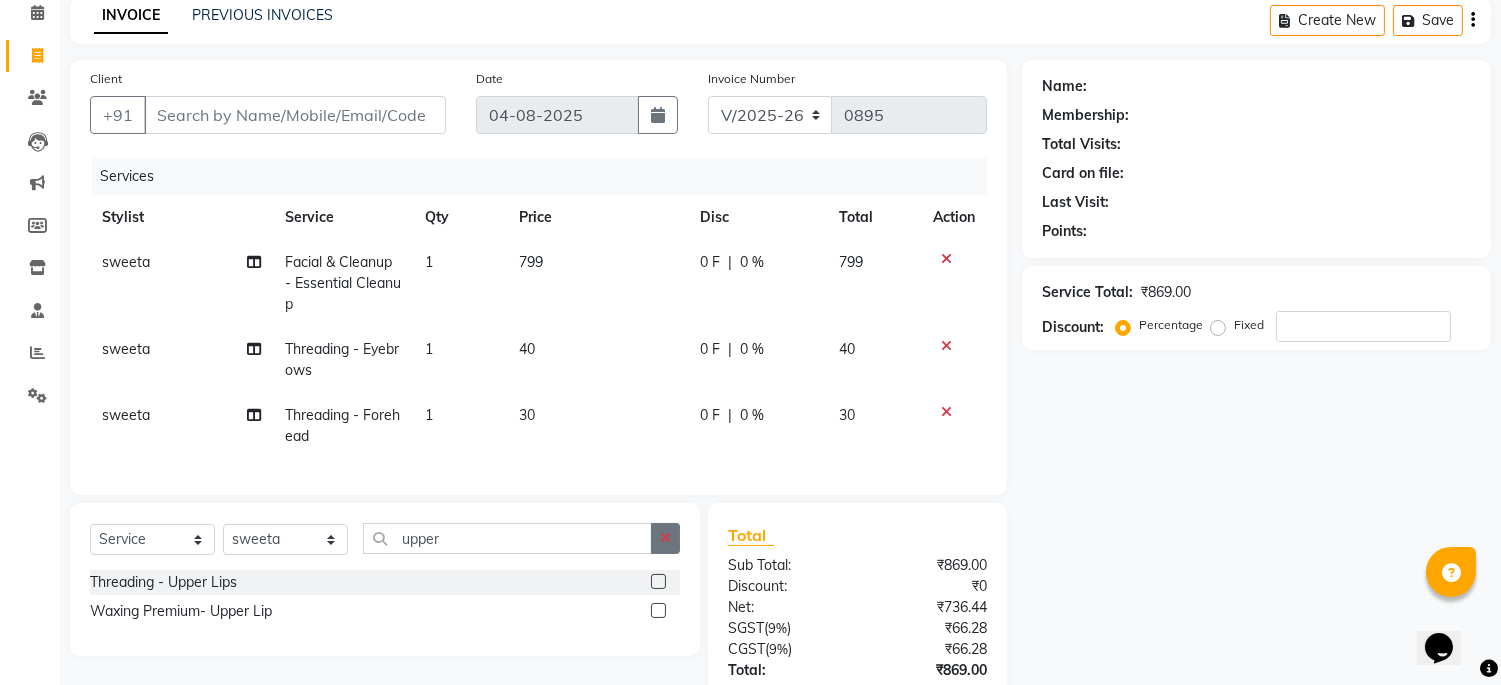 click 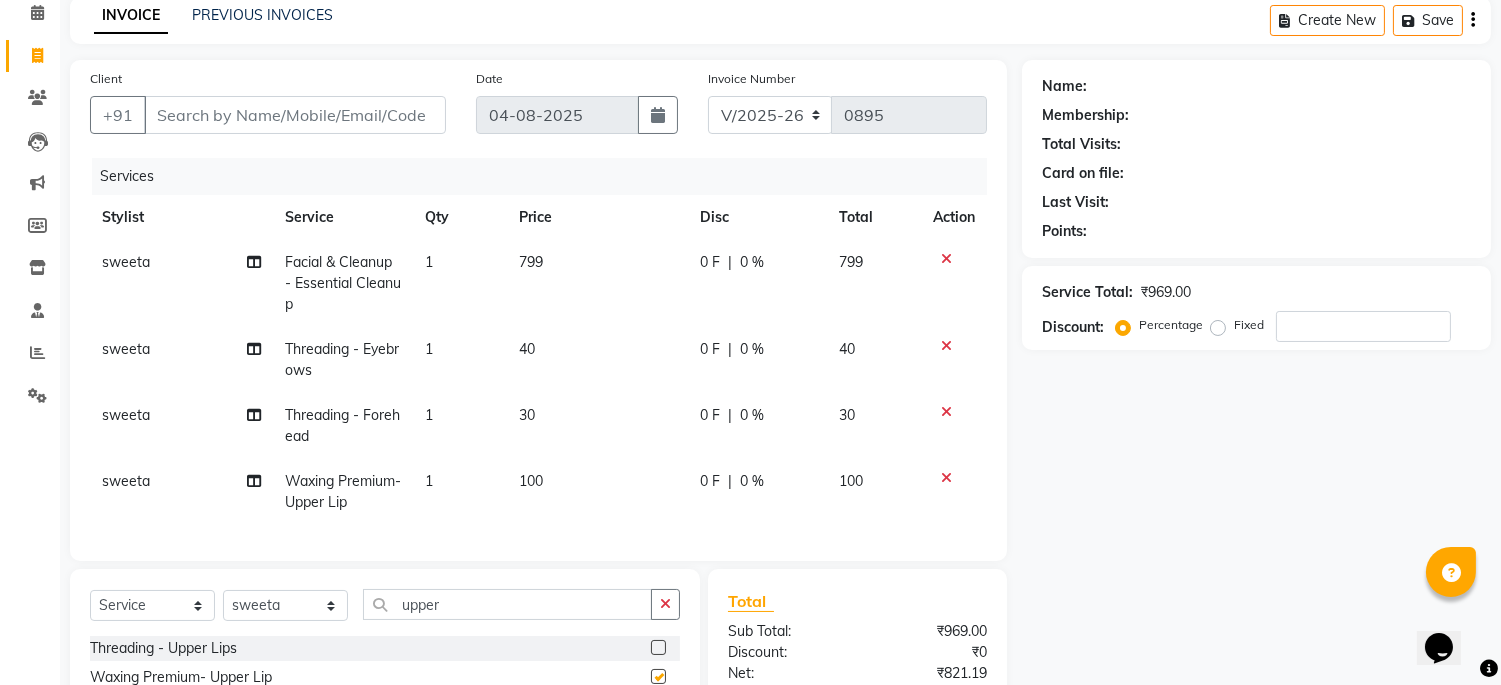 checkbox on "false" 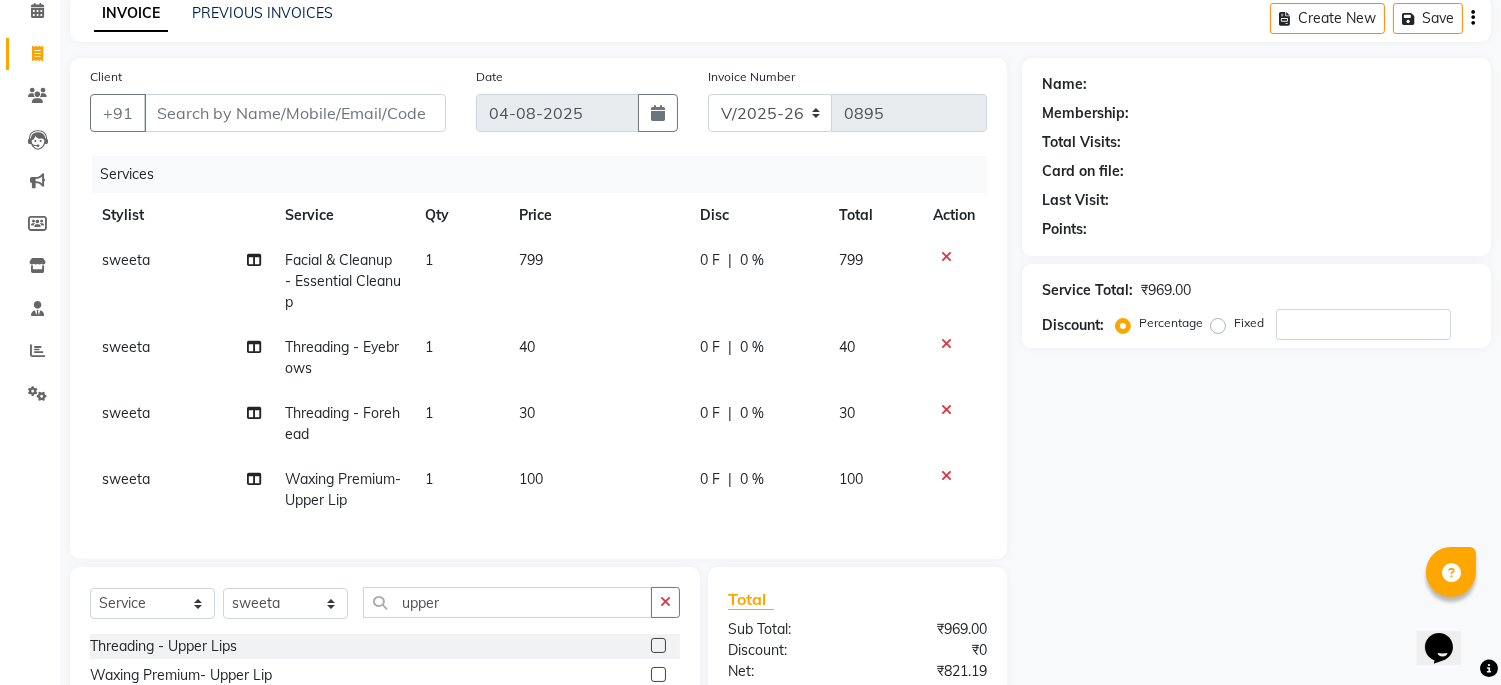 scroll, scrollTop: 314, scrollLeft: 0, axis: vertical 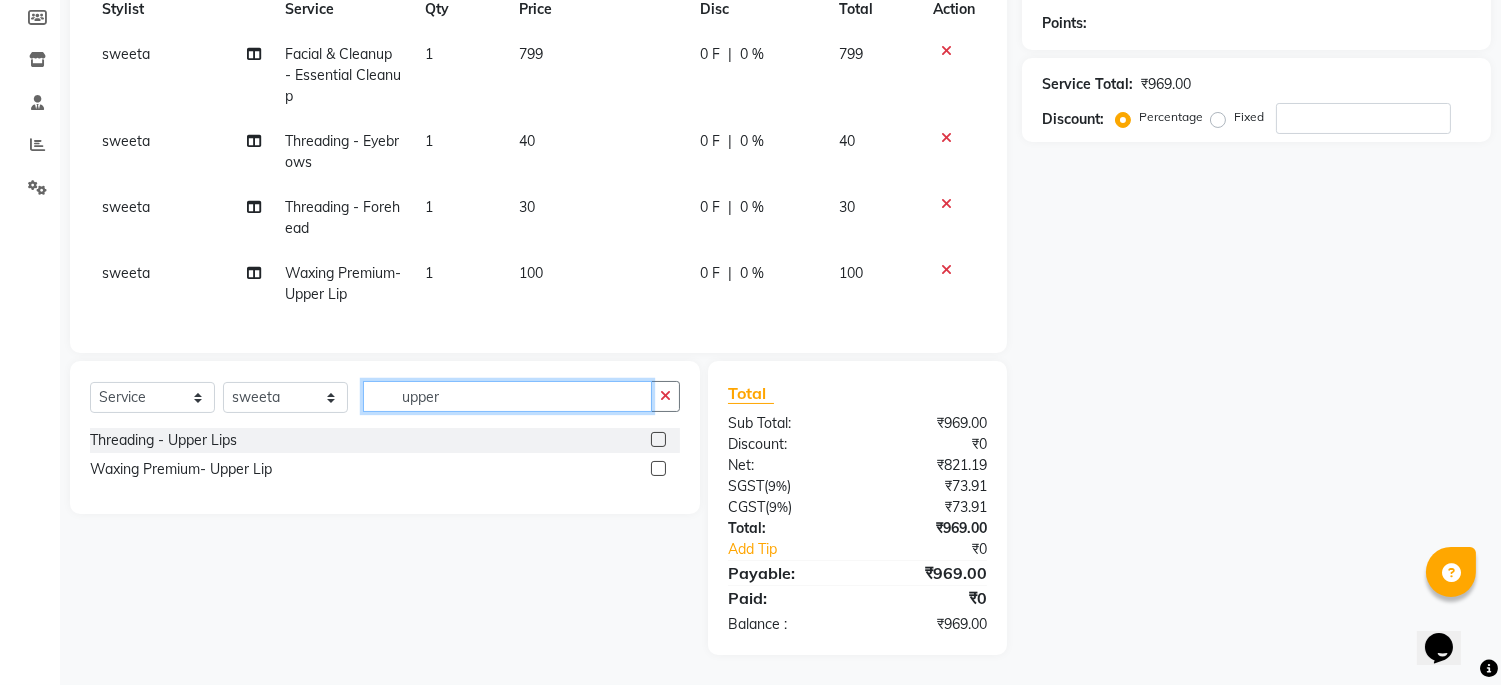 drag, startPoint x: 496, startPoint y: 400, endPoint x: 172, endPoint y: 390, distance: 324.1543 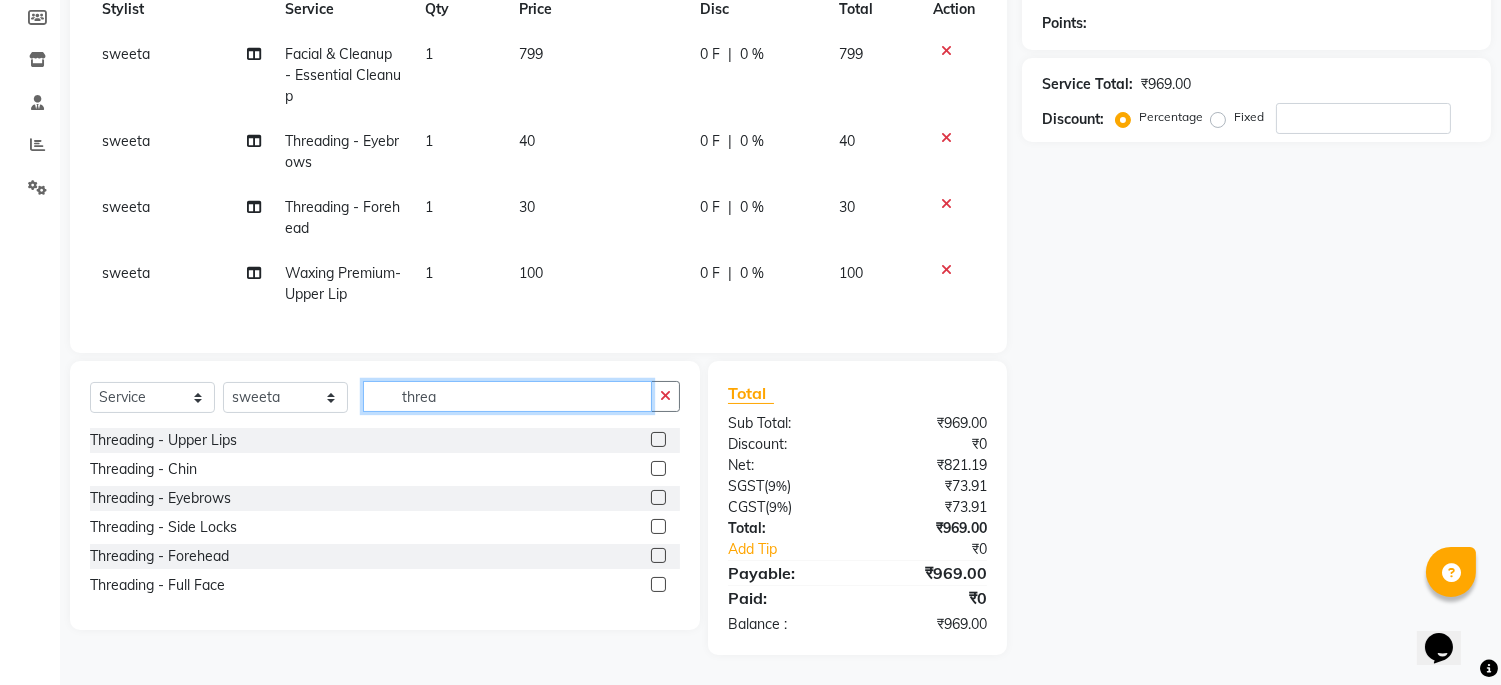 type on "threa" 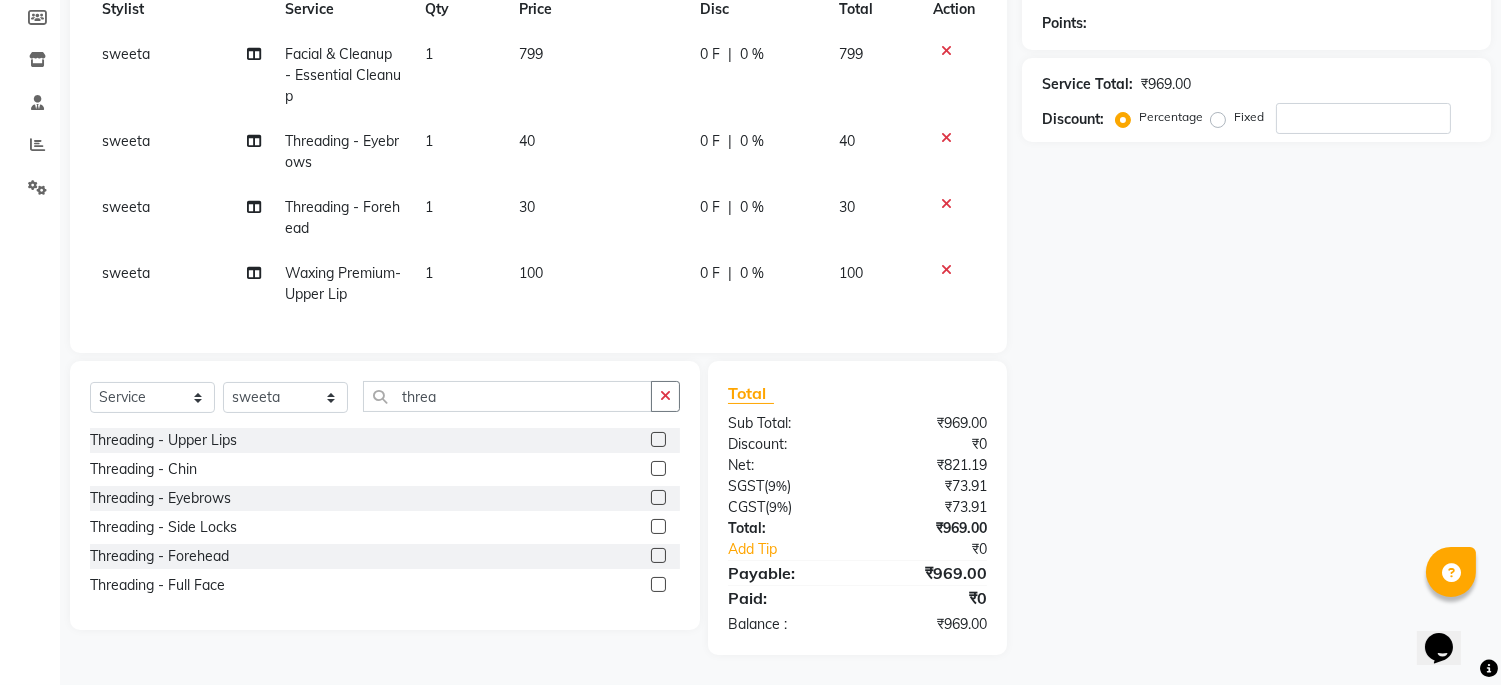 click 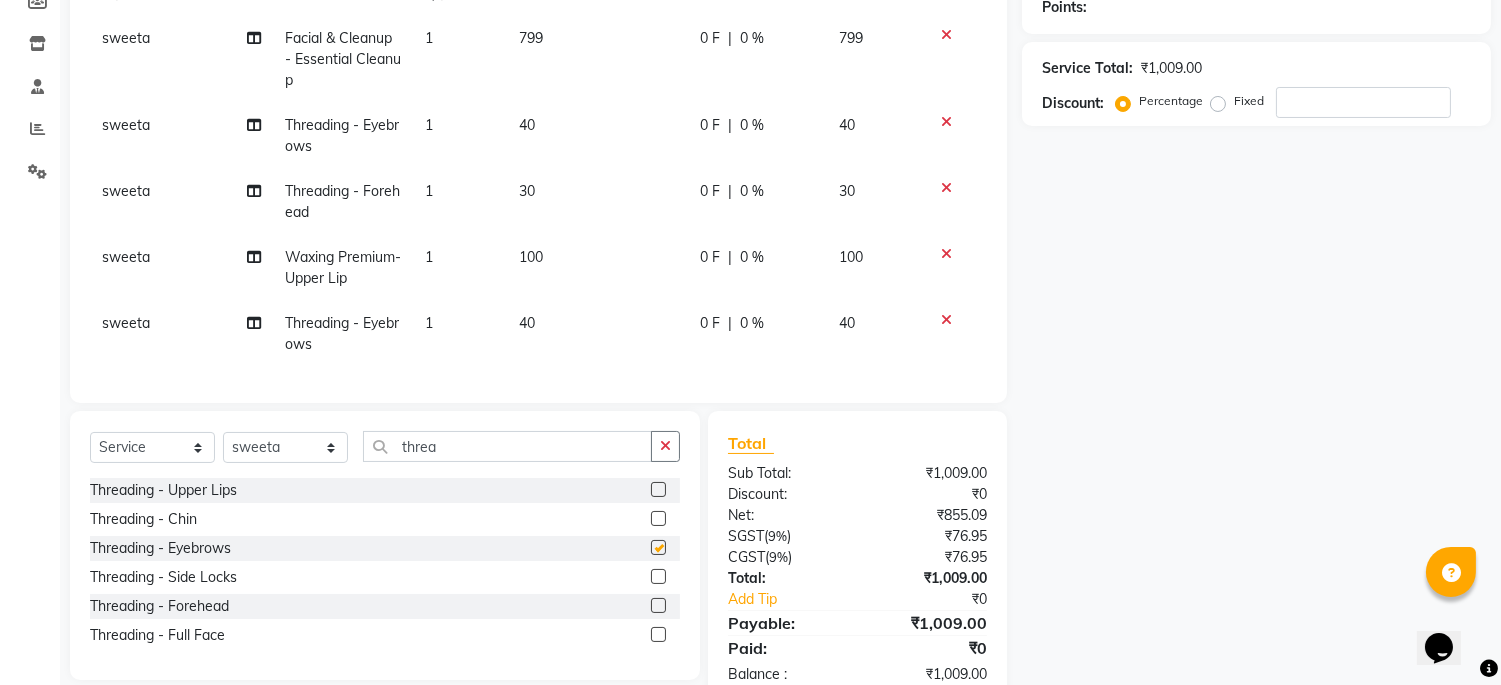 checkbox on "false" 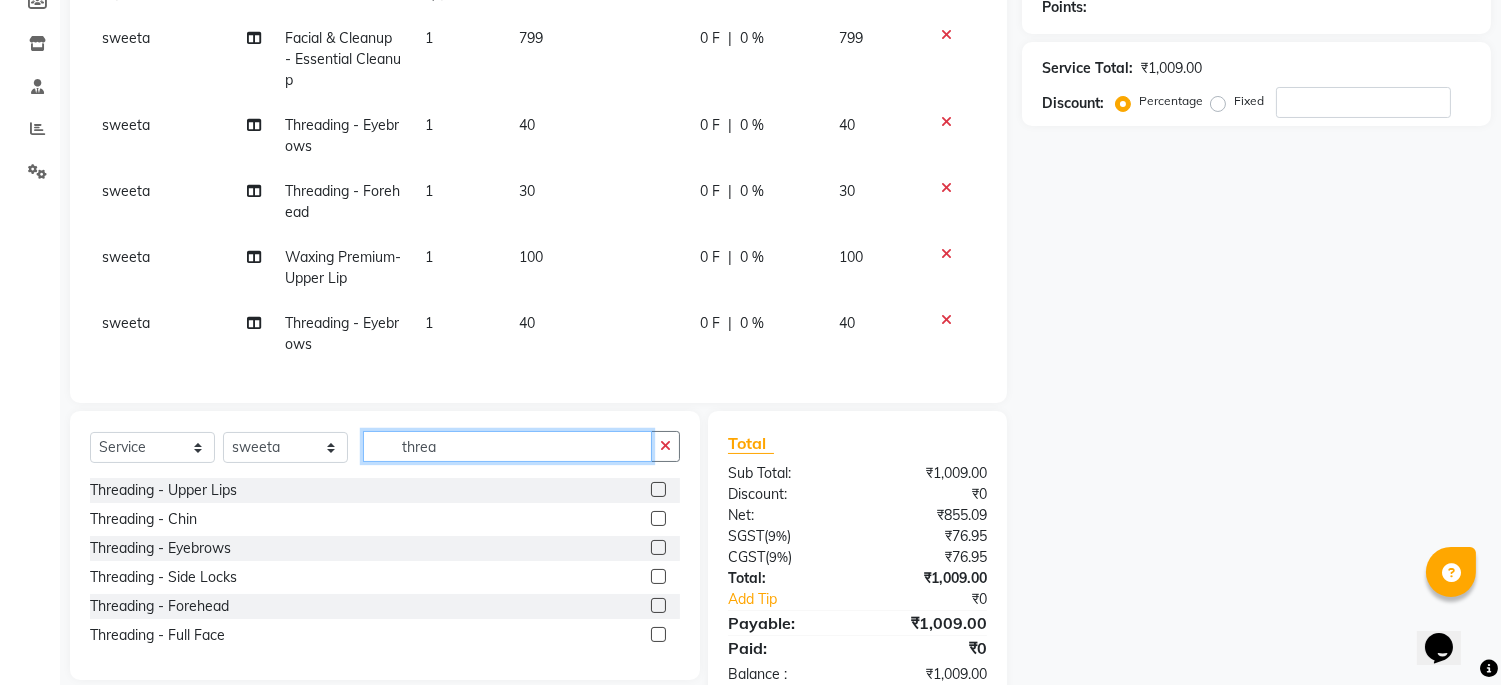 drag, startPoint x: 535, startPoint y: 467, endPoint x: 251, endPoint y: 448, distance: 284.63486 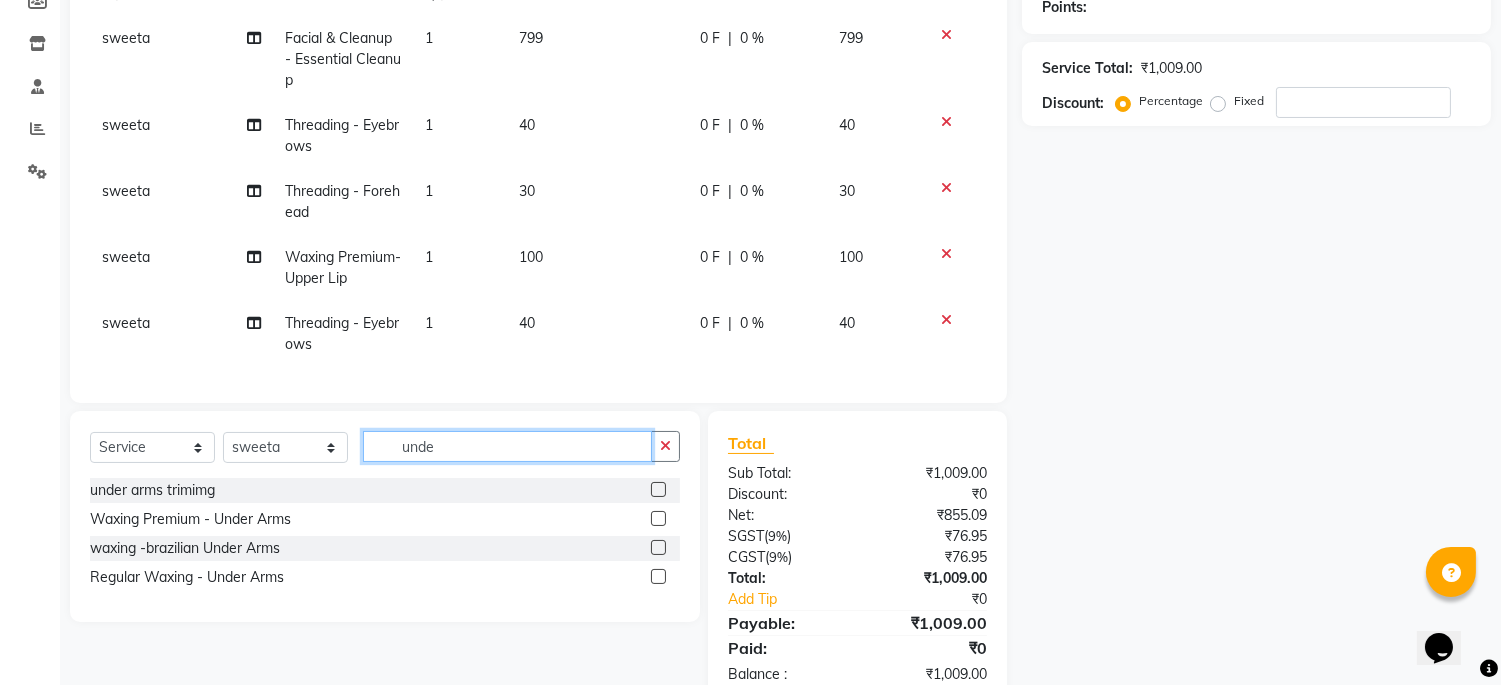 type on "unde" 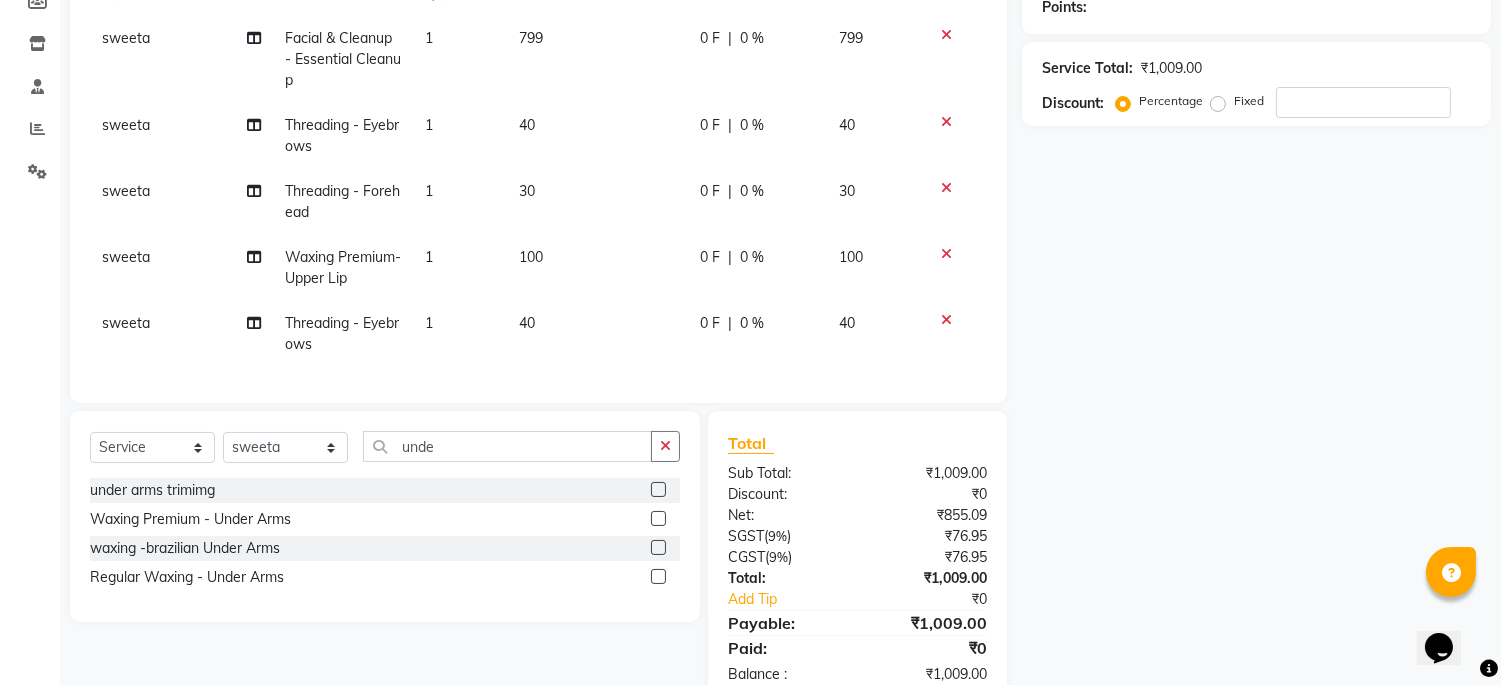 click 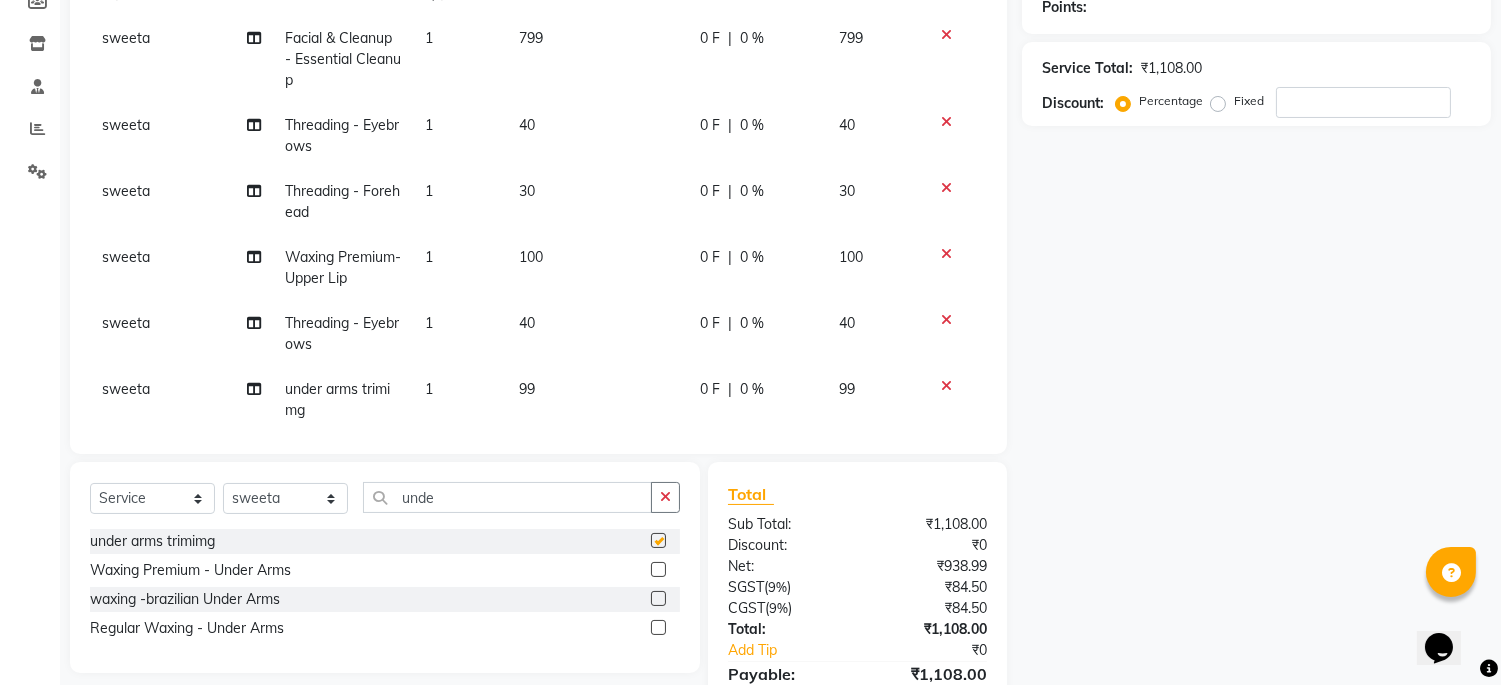 checkbox on "false" 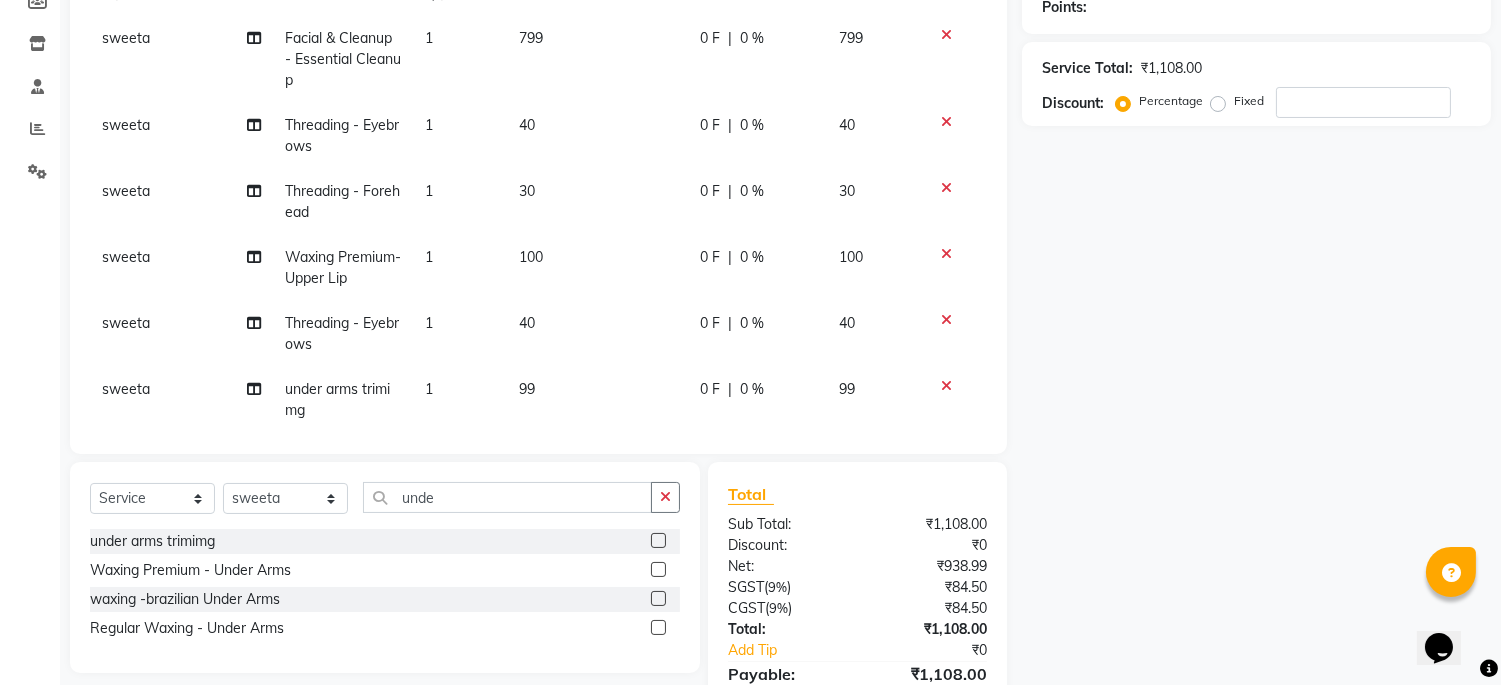 click 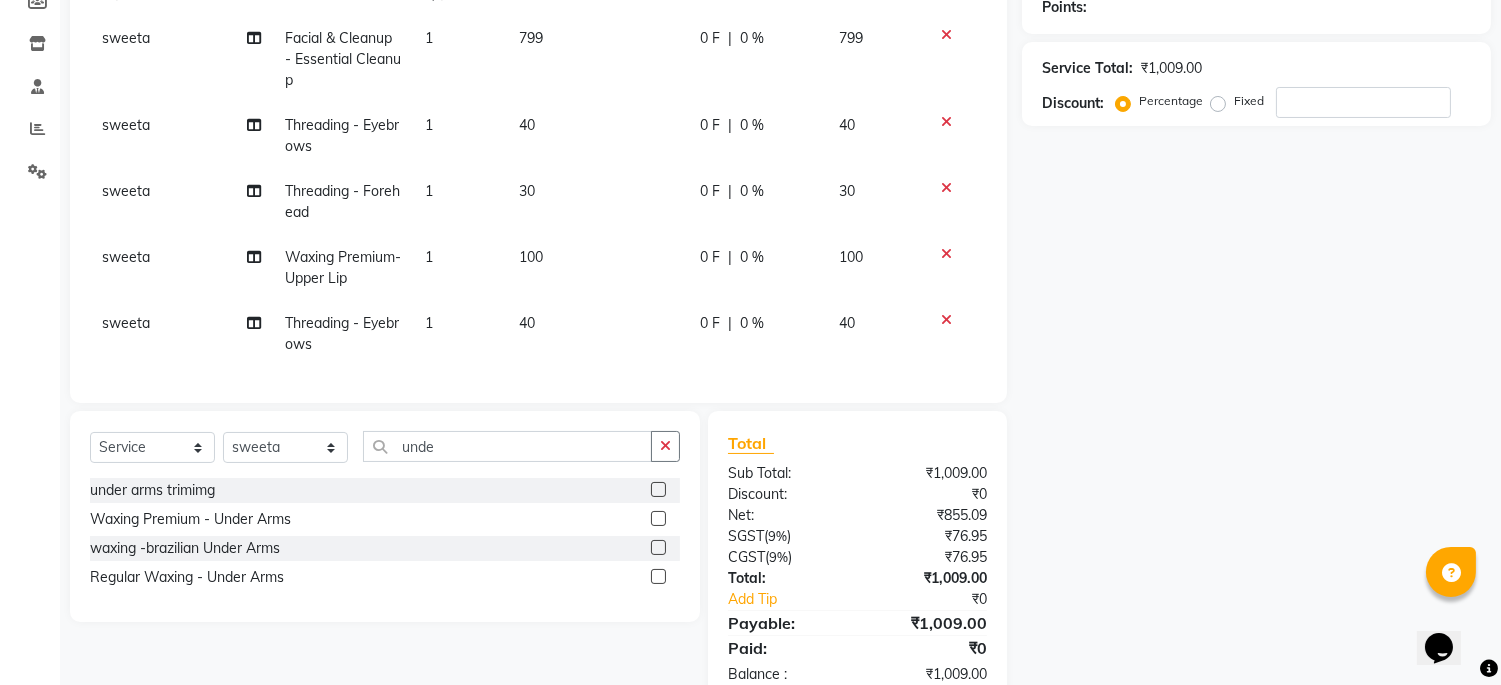 click 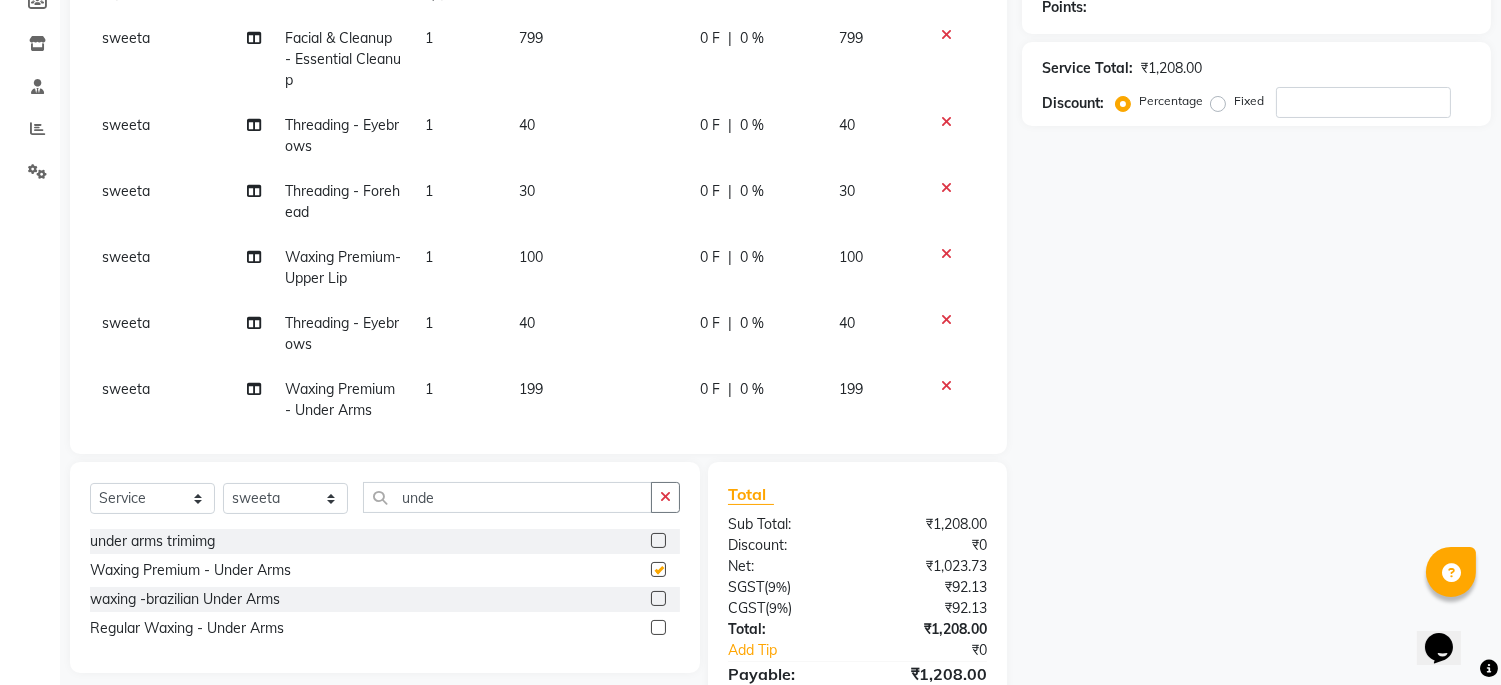 checkbox on "false" 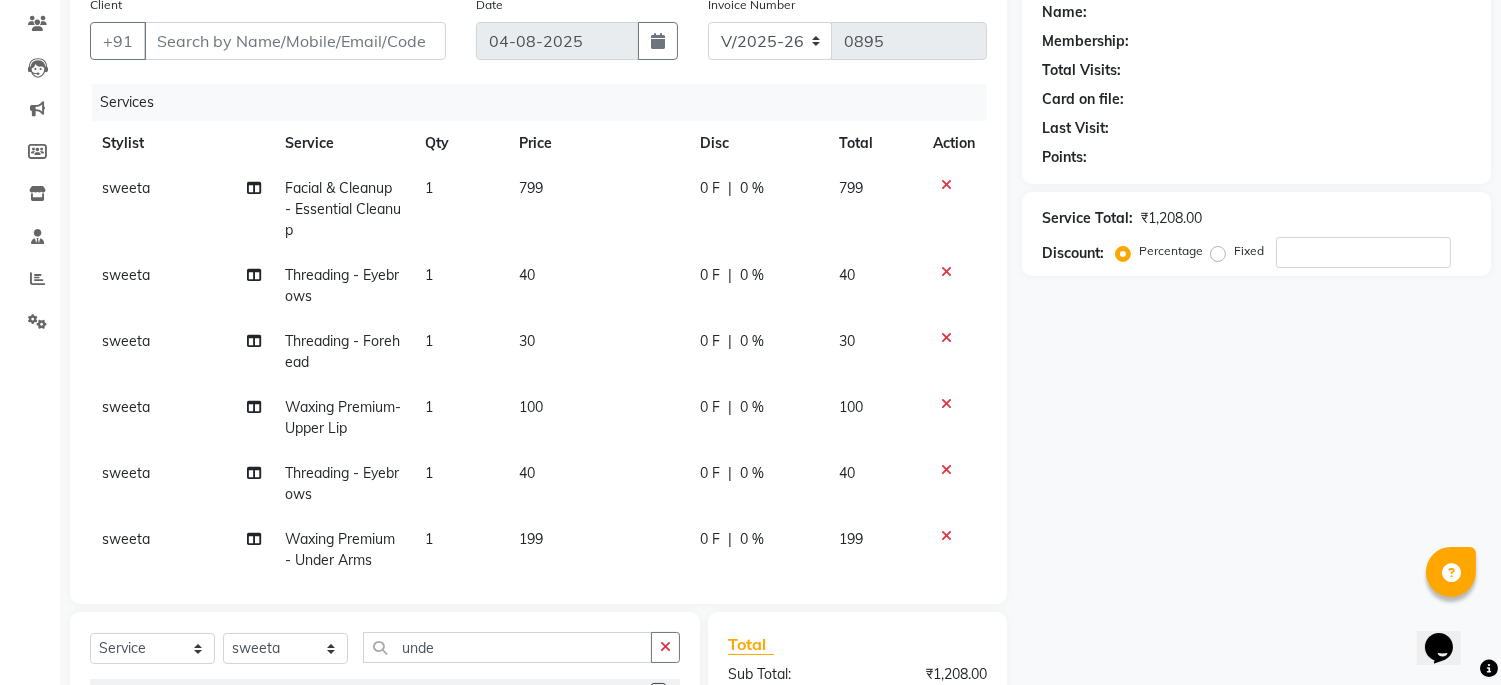 scroll, scrollTop: 92, scrollLeft: 0, axis: vertical 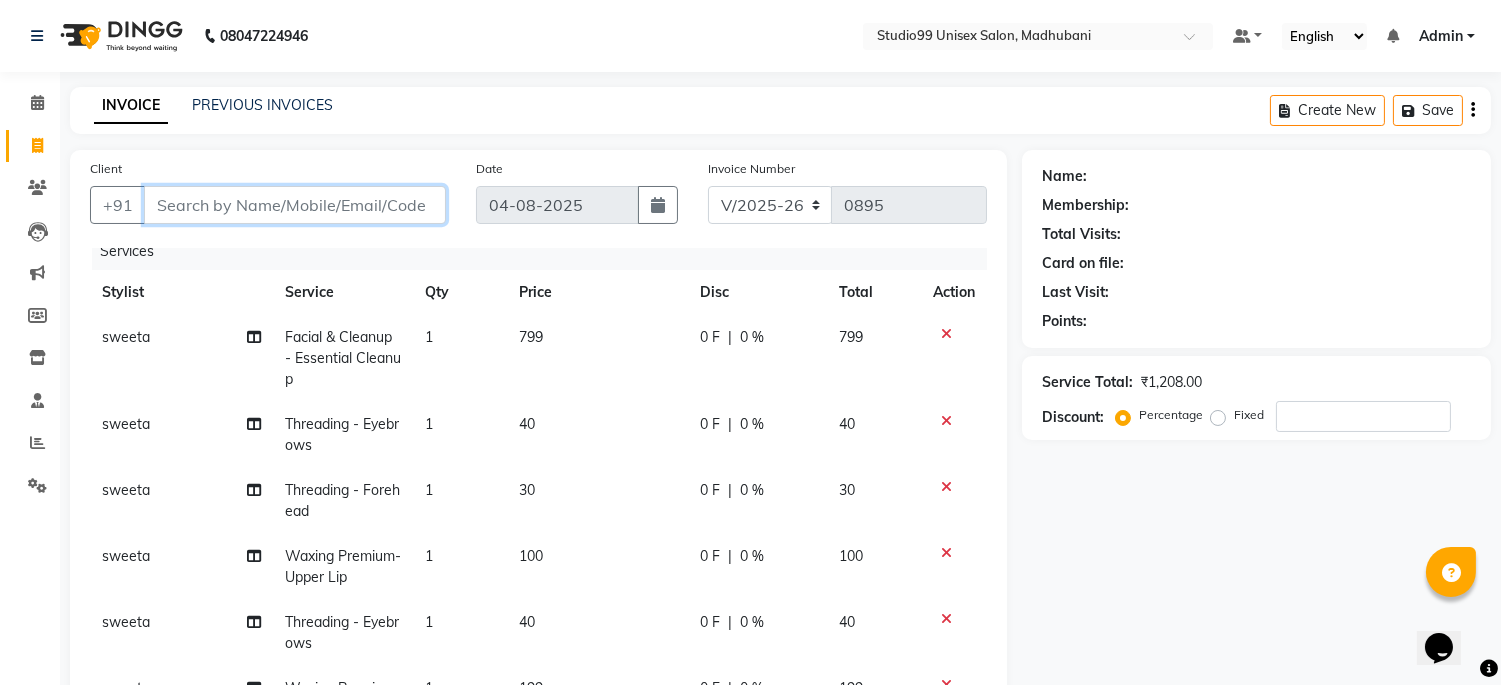 click on "Client" at bounding box center (295, 205) 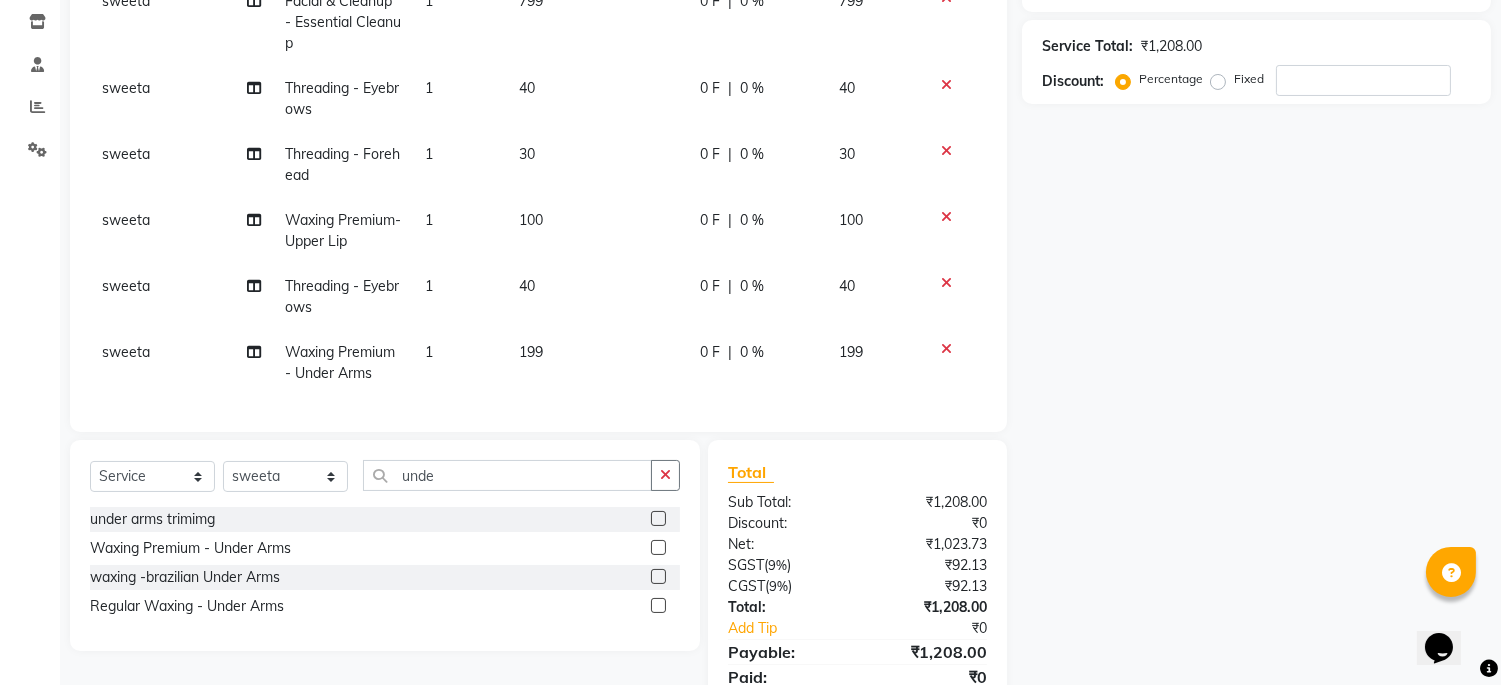 scroll, scrollTop: 414, scrollLeft: 0, axis: vertical 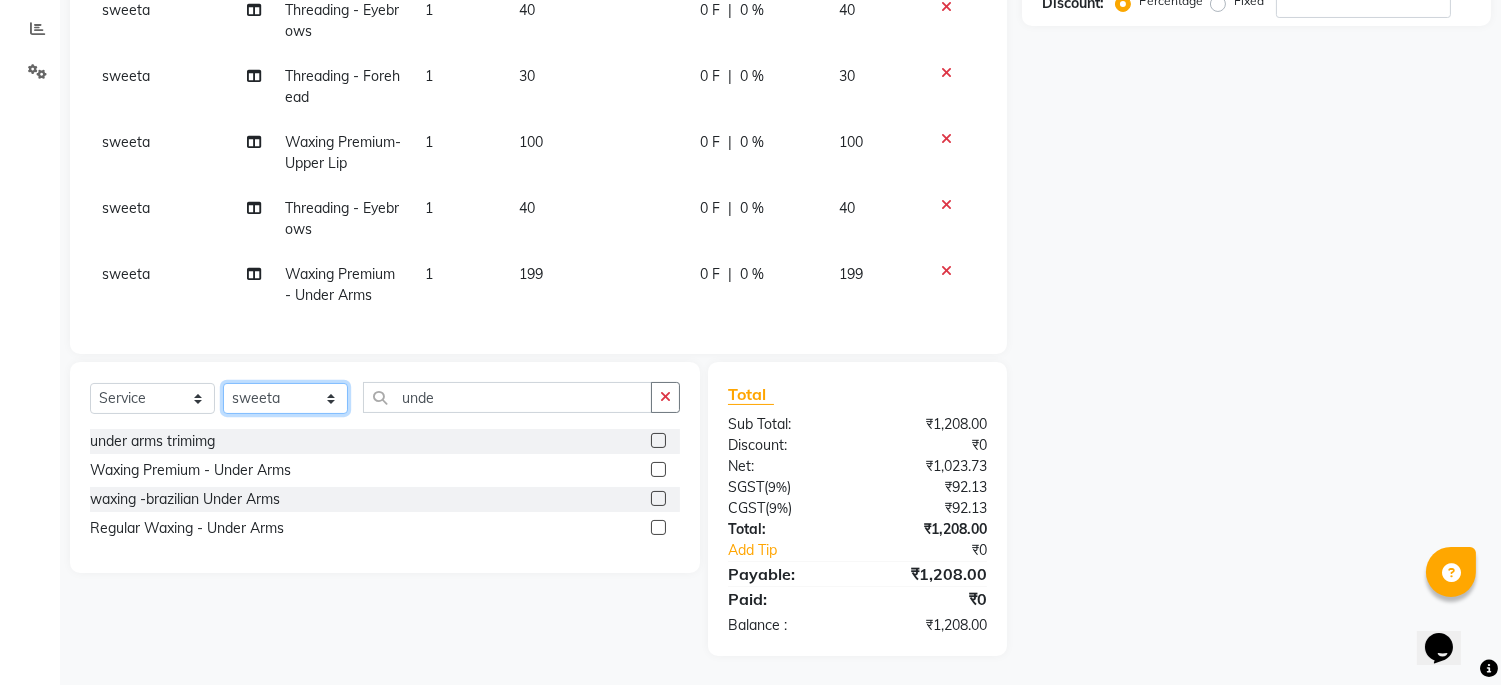 drag, startPoint x: 317, startPoint y: 401, endPoint x: 304, endPoint y: 396, distance: 13.928389 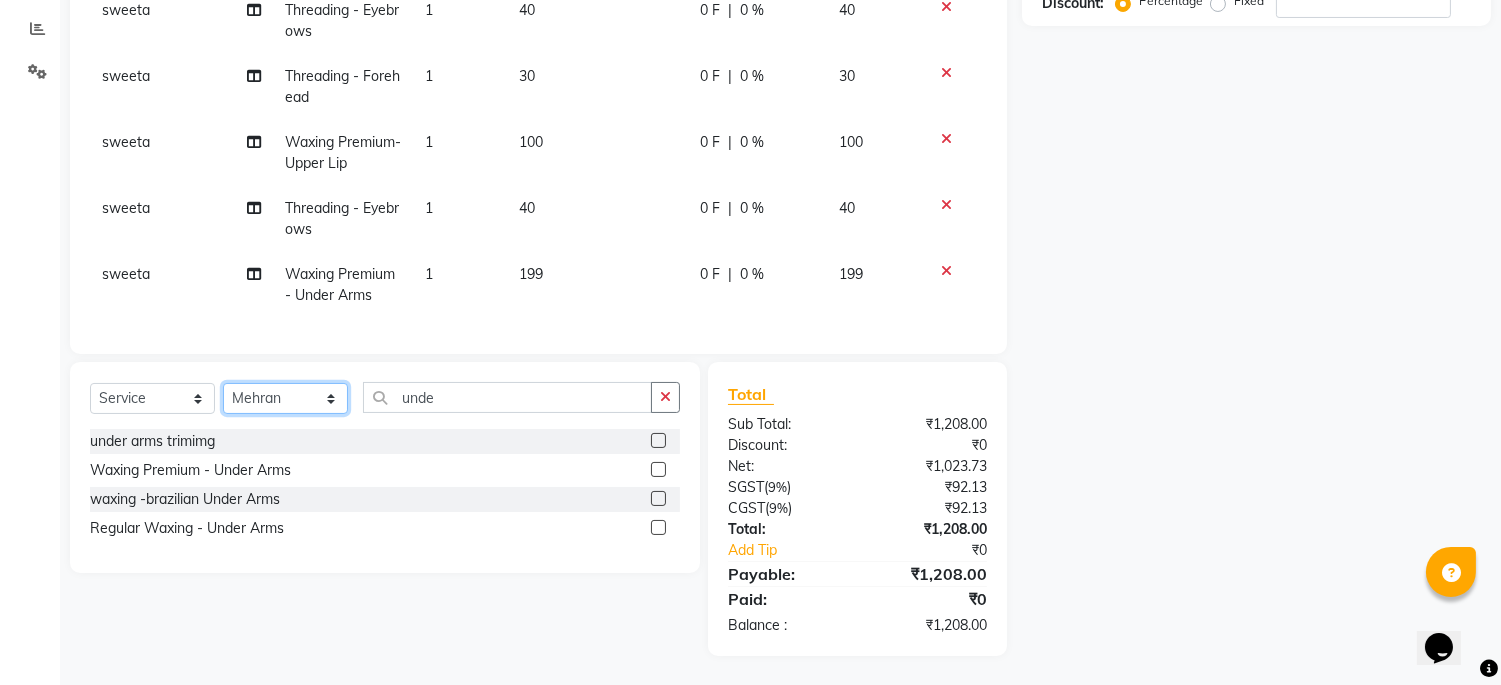 click on "Select Stylist Admin Mehran [LAST] [LAST] [LAST] [LAST] [LAST] [LAST] [LAST] [LAST]" 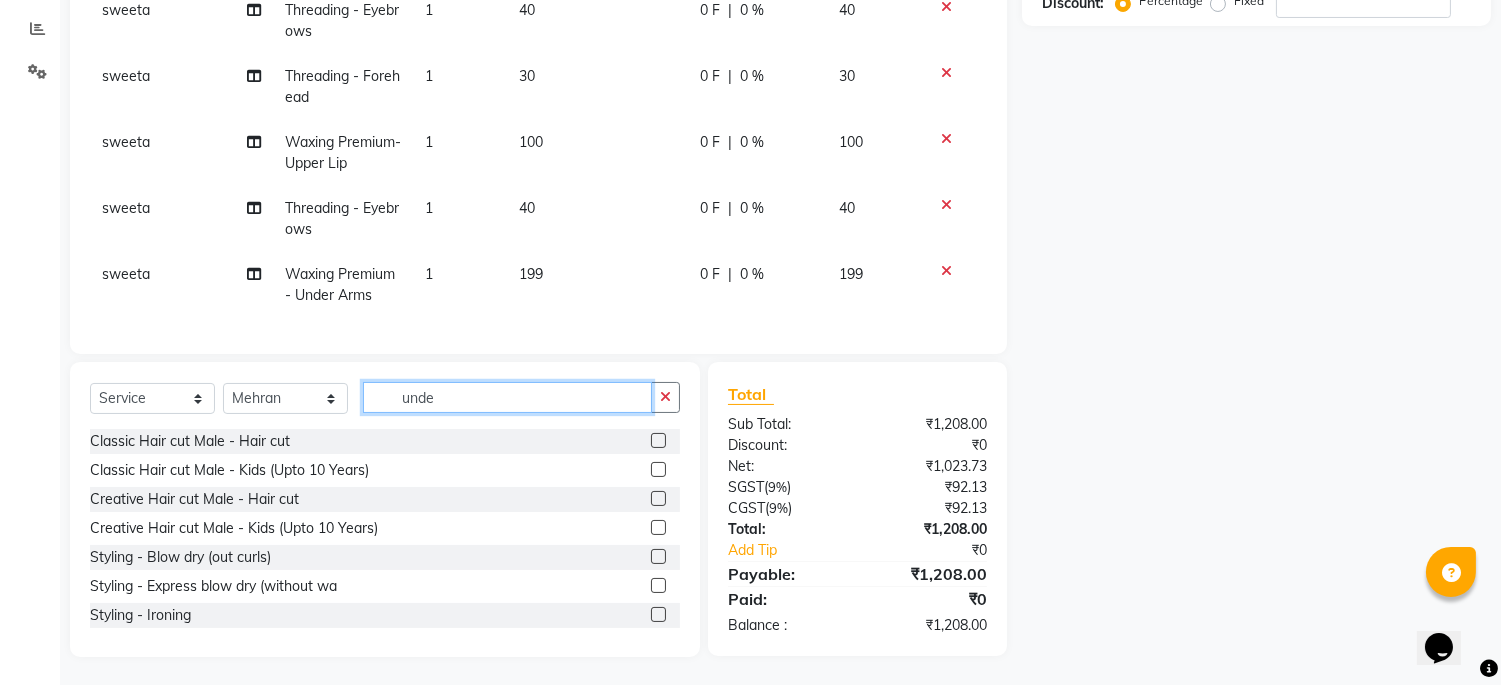 drag, startPoint x: 463, startPoint y: 398, endPoint x: 345, endPoint y: 398, distance: 118 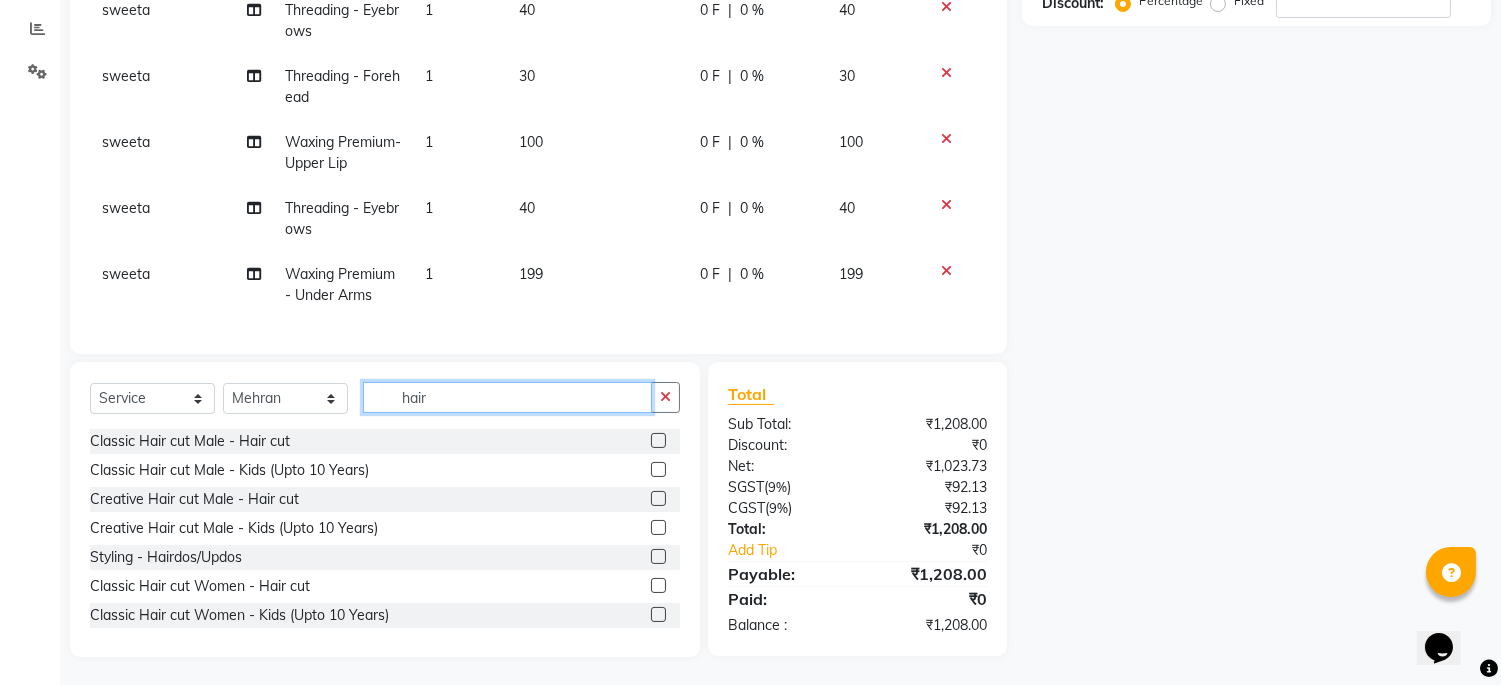 type on "hair" 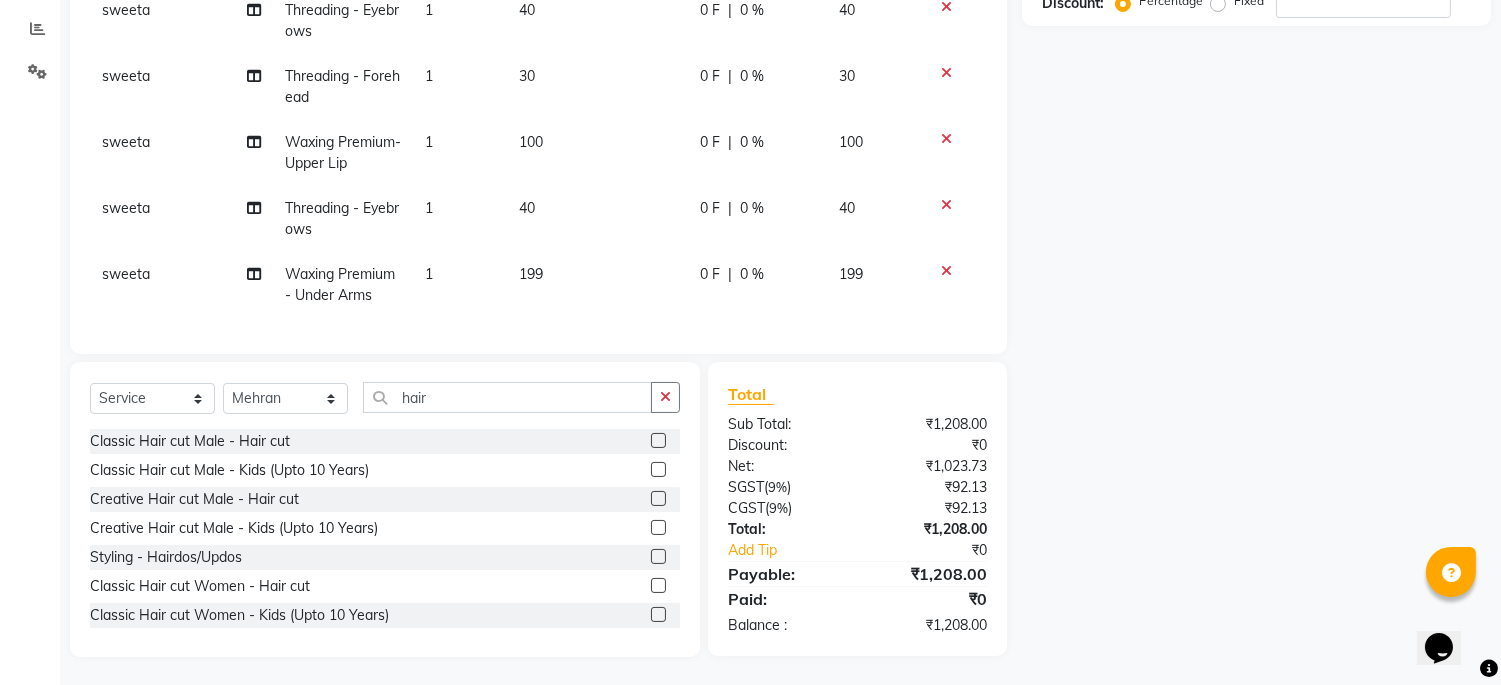 click 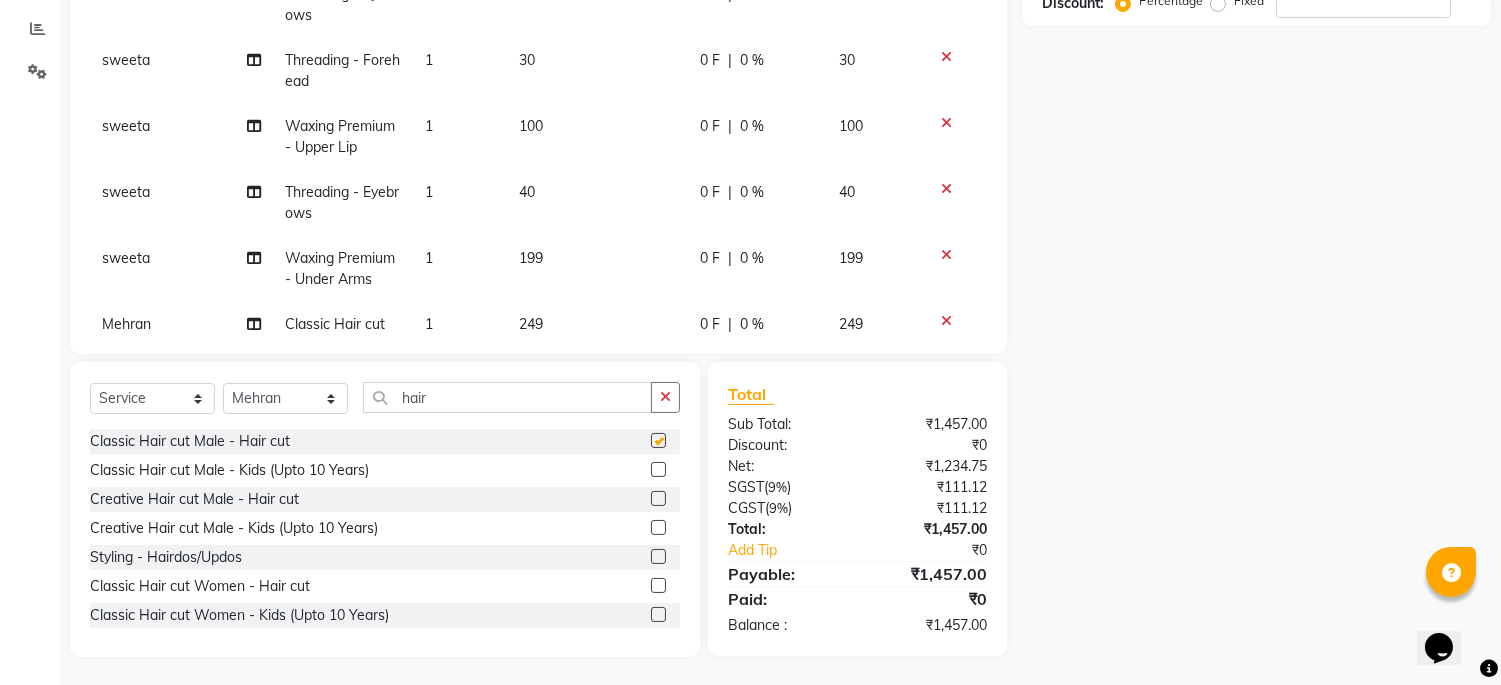 checkbox on "false" 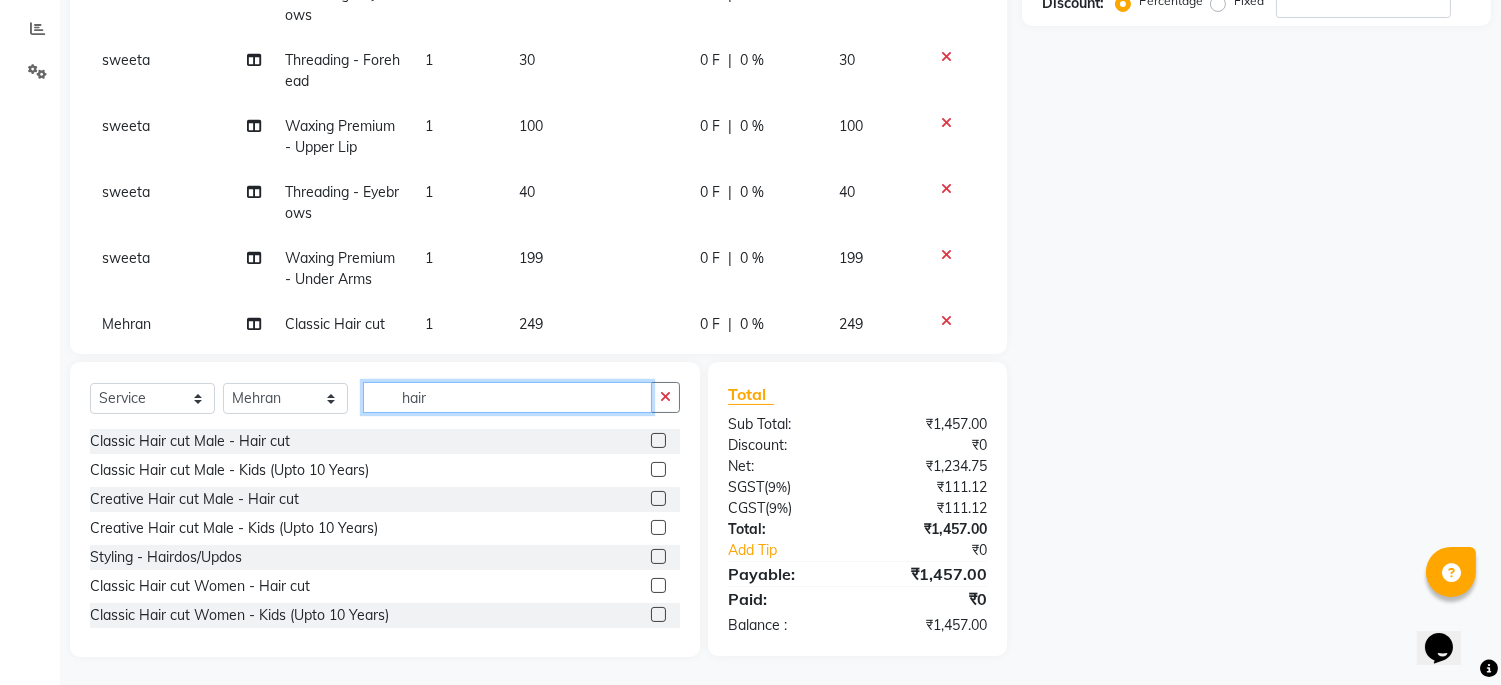 drag, startPoint x: 473, startPoint y: 407, endPoint x: 371, endPoint y: 403, distance: 102.0784 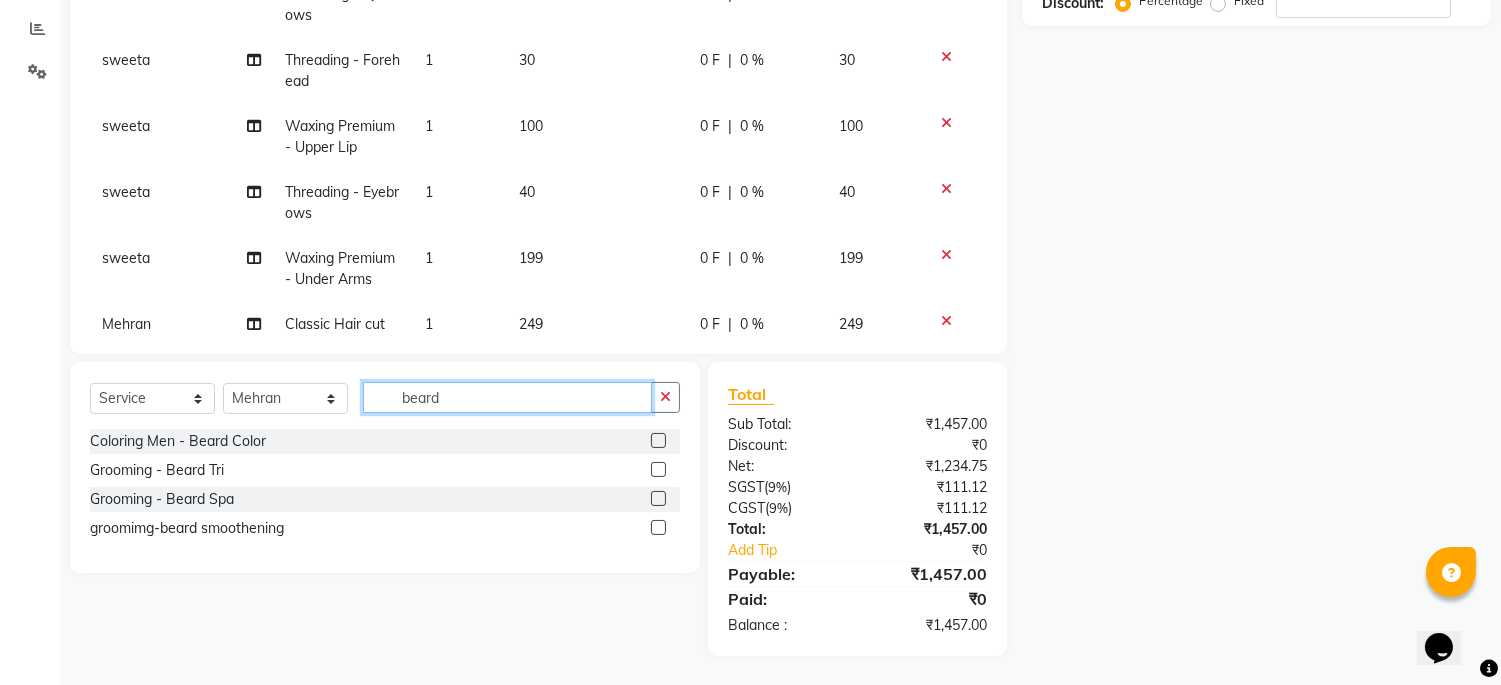 type on "beard" 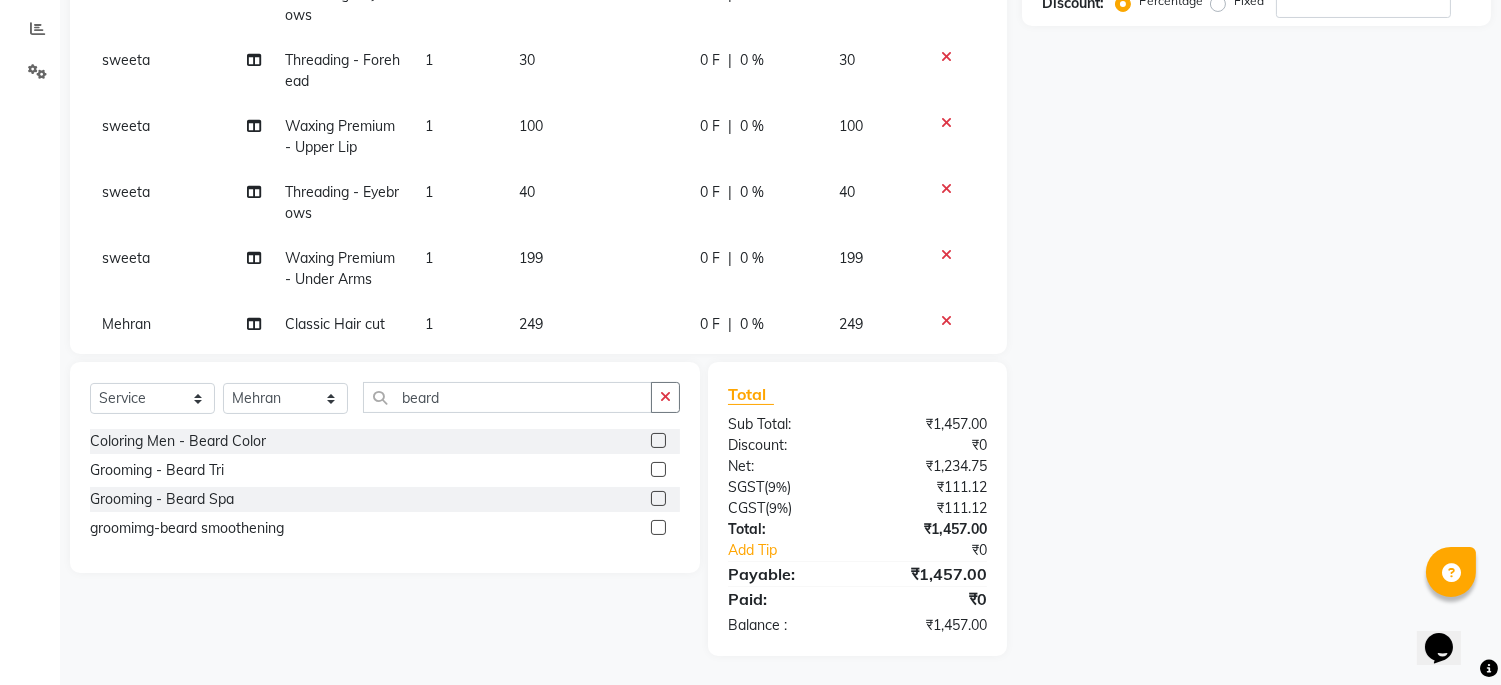 click 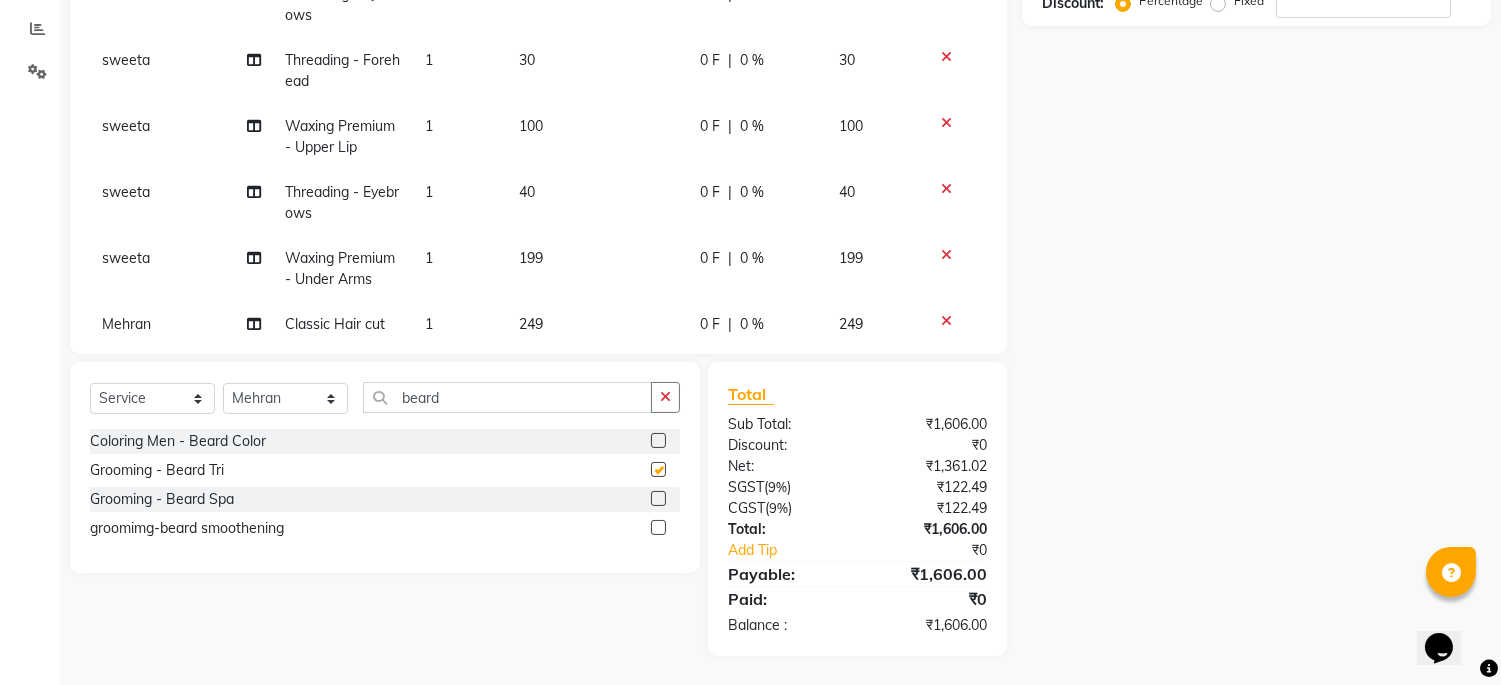 checkbox on "false" 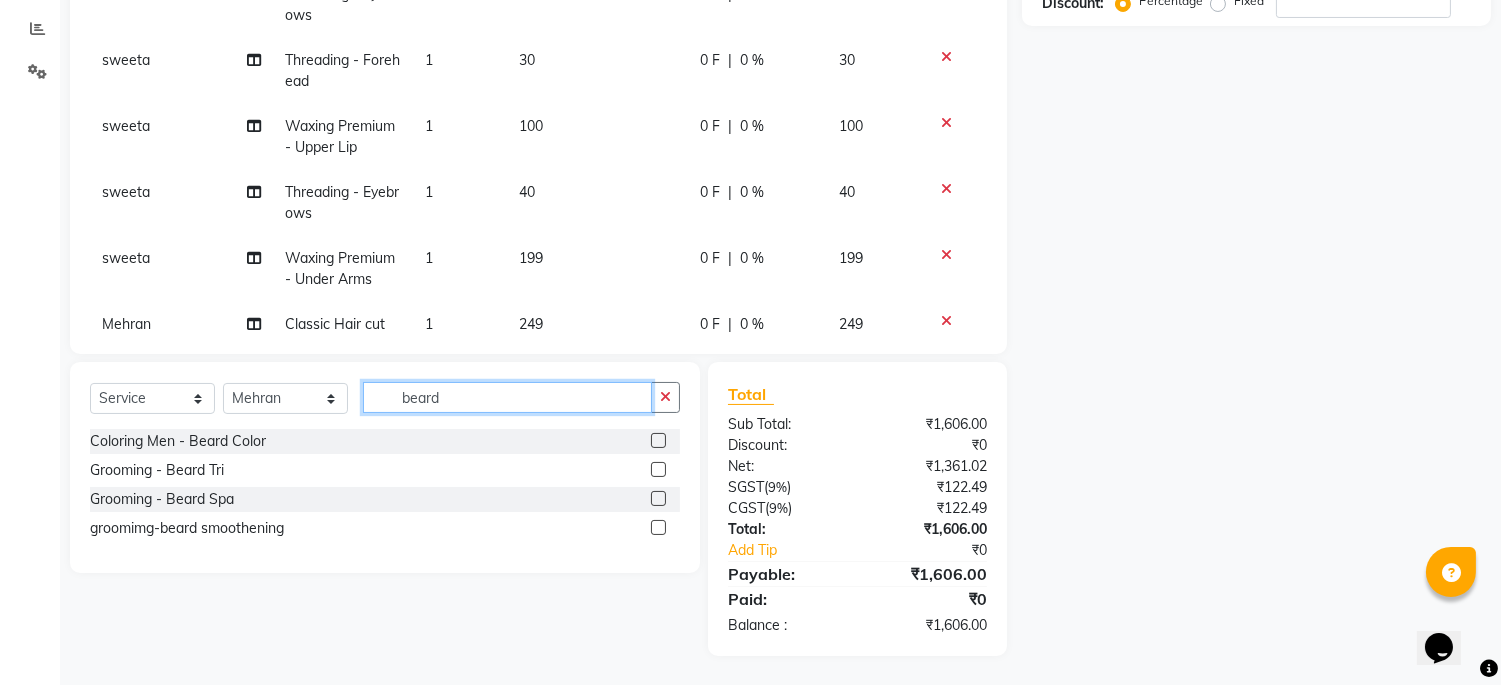 drag, startPoint x: 477, startPoint y: 395, endPoint x: 348, endPoint y: 386, distance: 129.31357 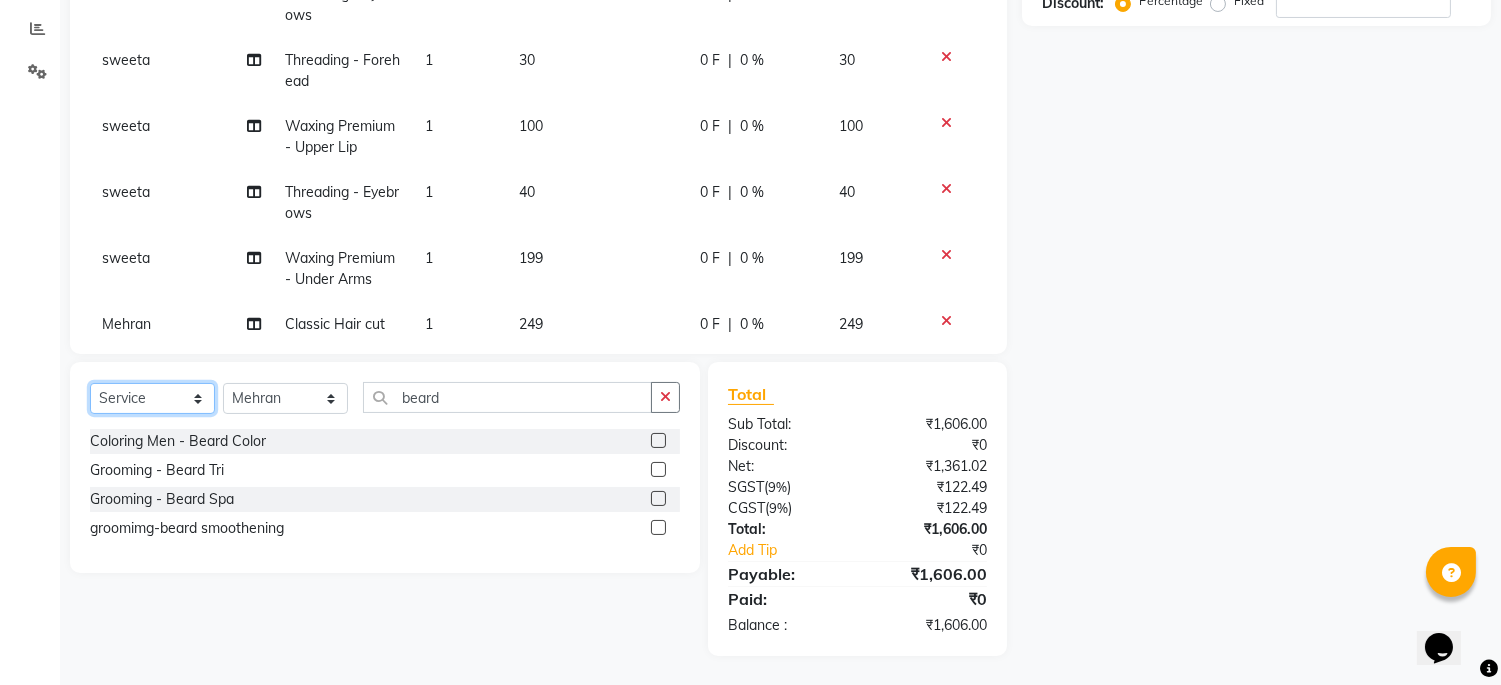 drag, startPoint x: 173, startPoint y: 394, endPoint x: 175, endPoint y: 408, distance: 14.142136 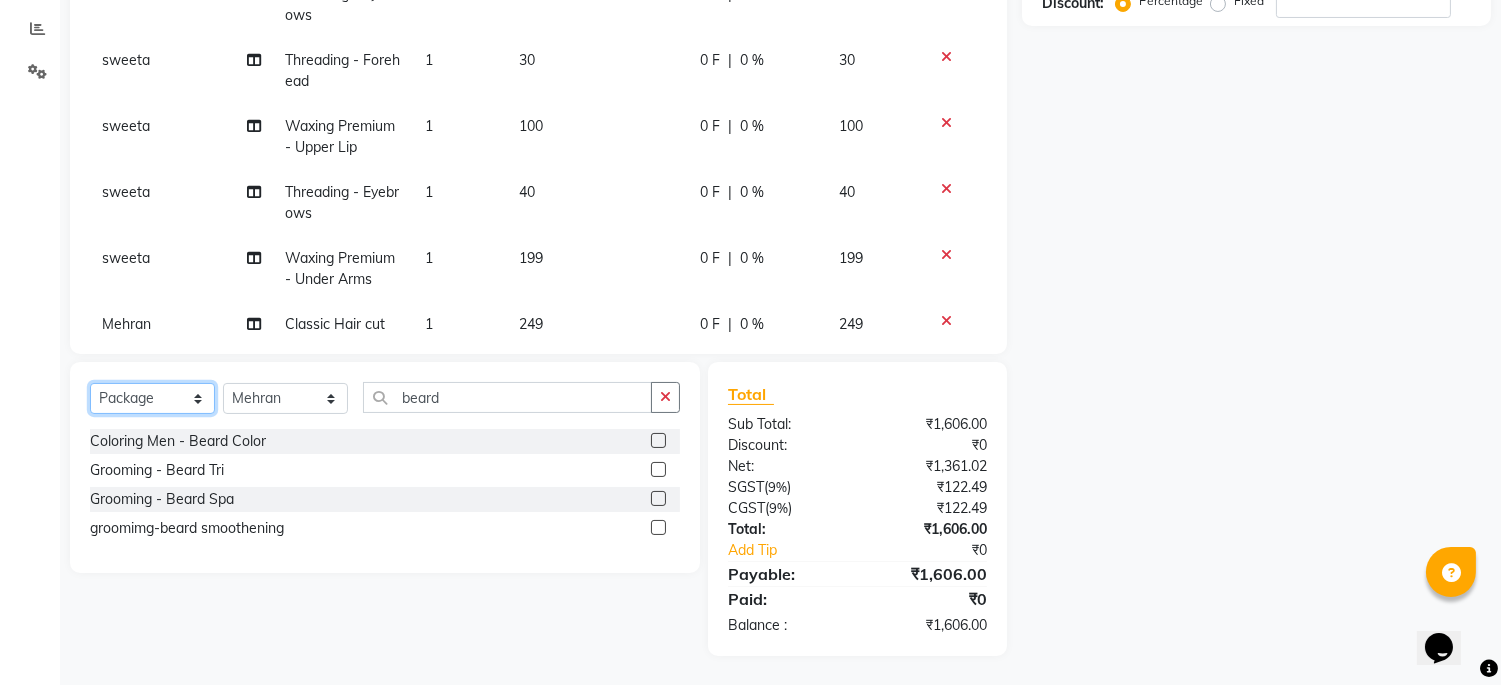 click on "Select  Service  Product  Membership  Package Voucher Prepaid Gift Card" 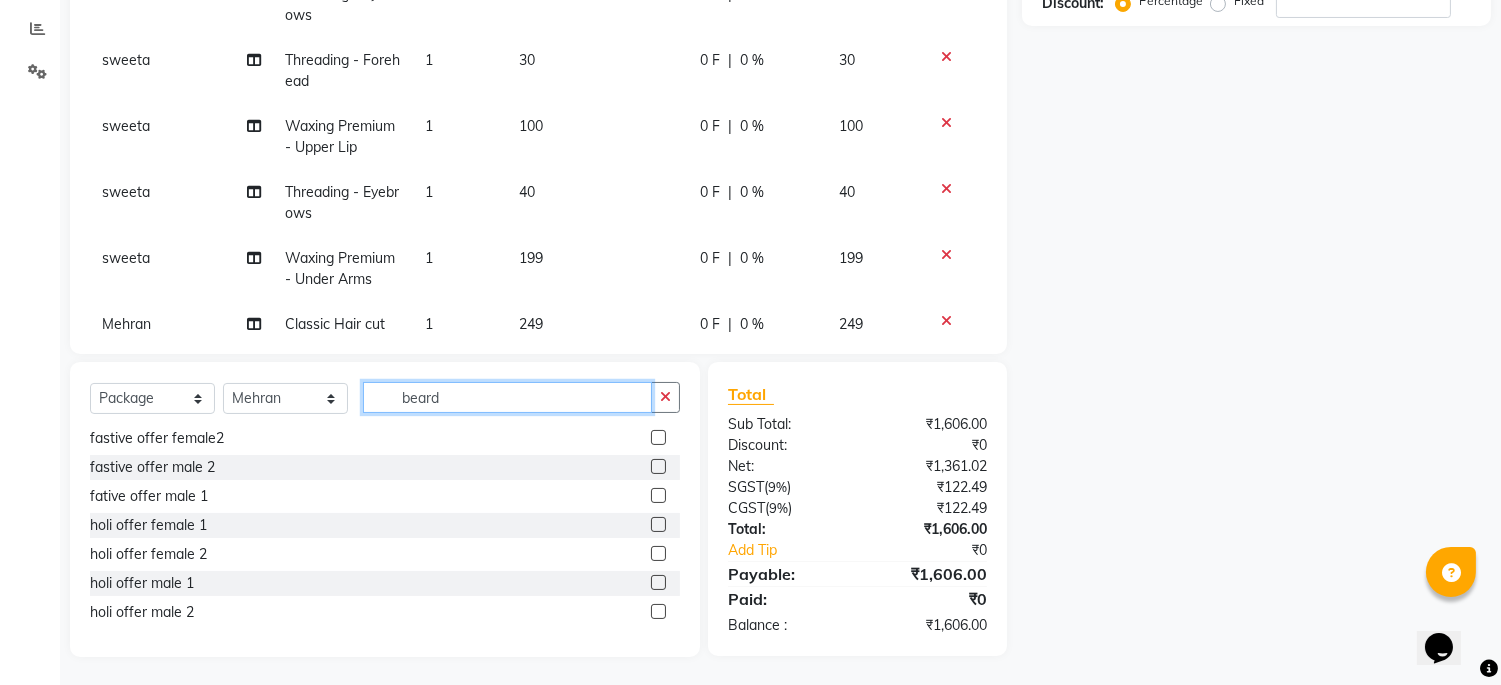 scroll, scrollTop: 0, scrollLeft: 0, axis: both 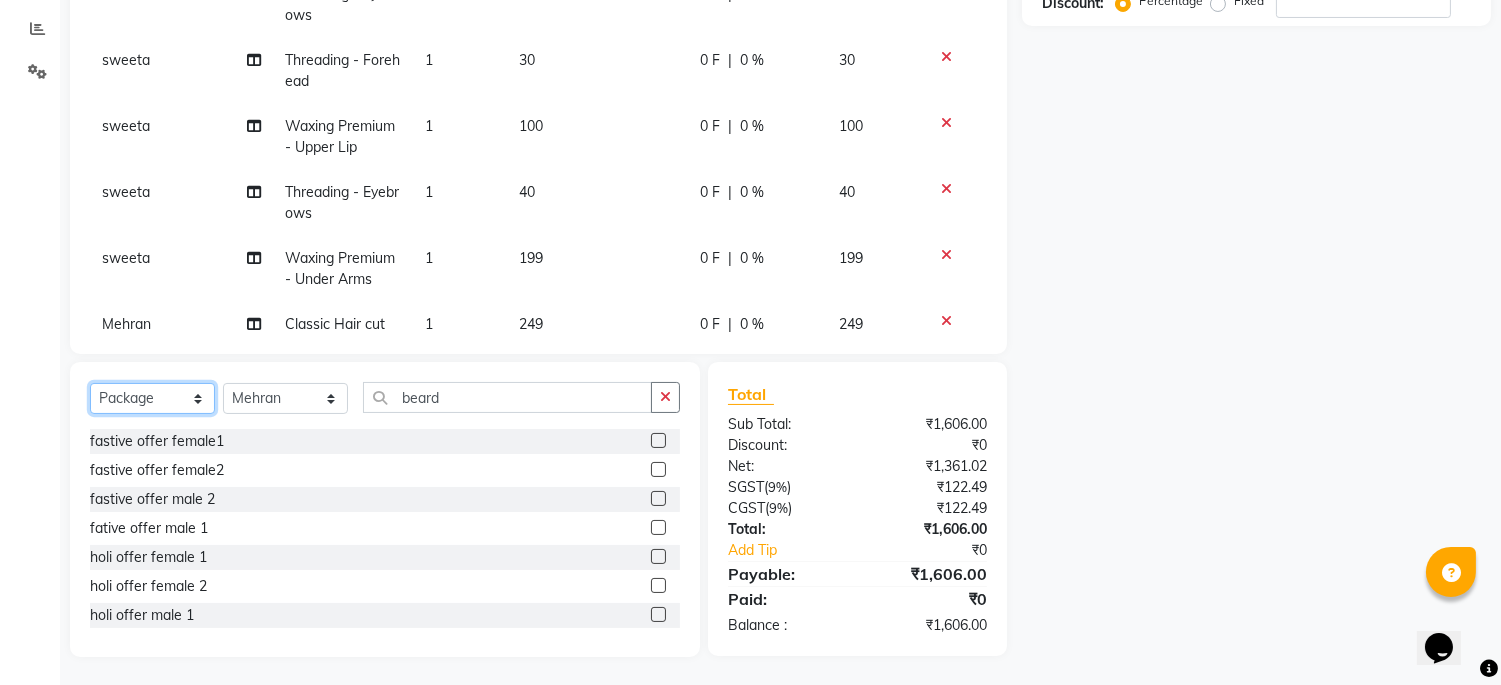 click on "Select  Service  Product  Membership  Package Voucher Prepaid Gift Card" 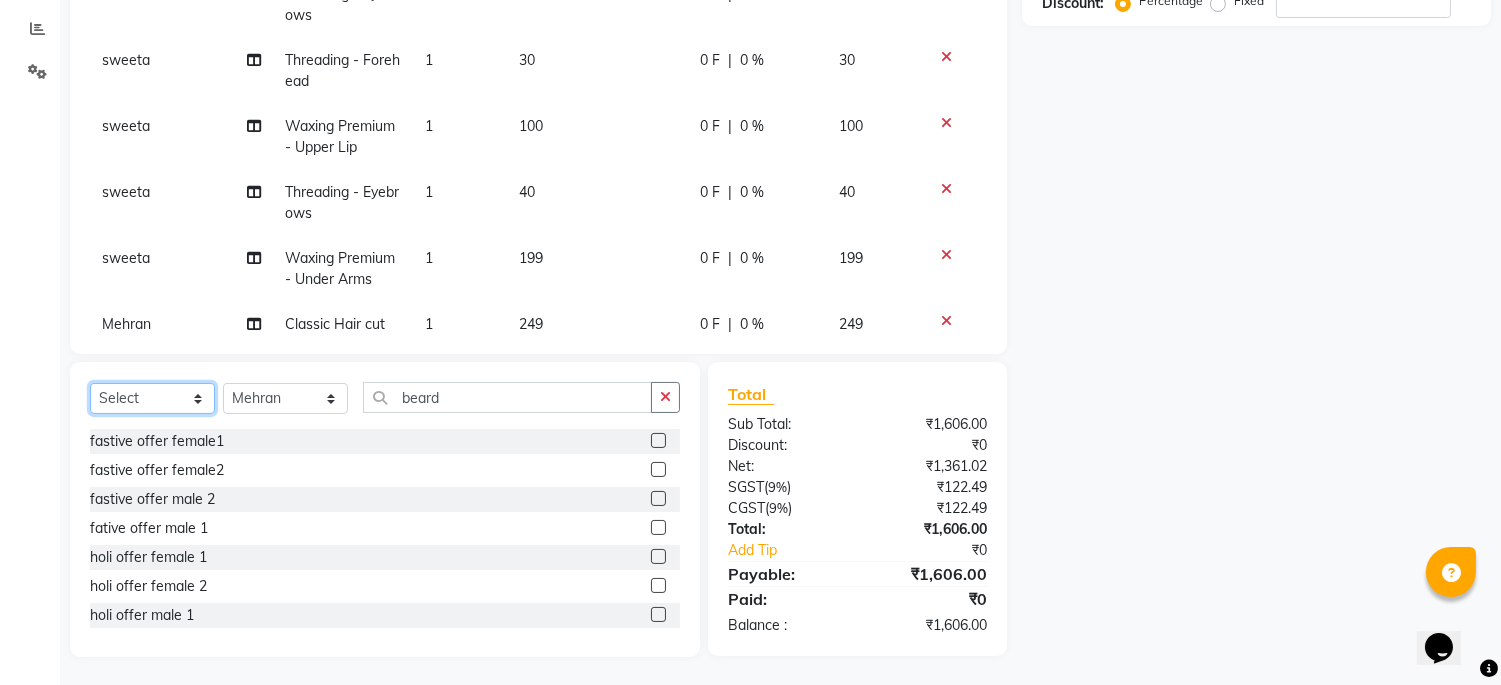 click on "Select  Service  Product  Membership  Package Voucher Prepaid Gift Card" 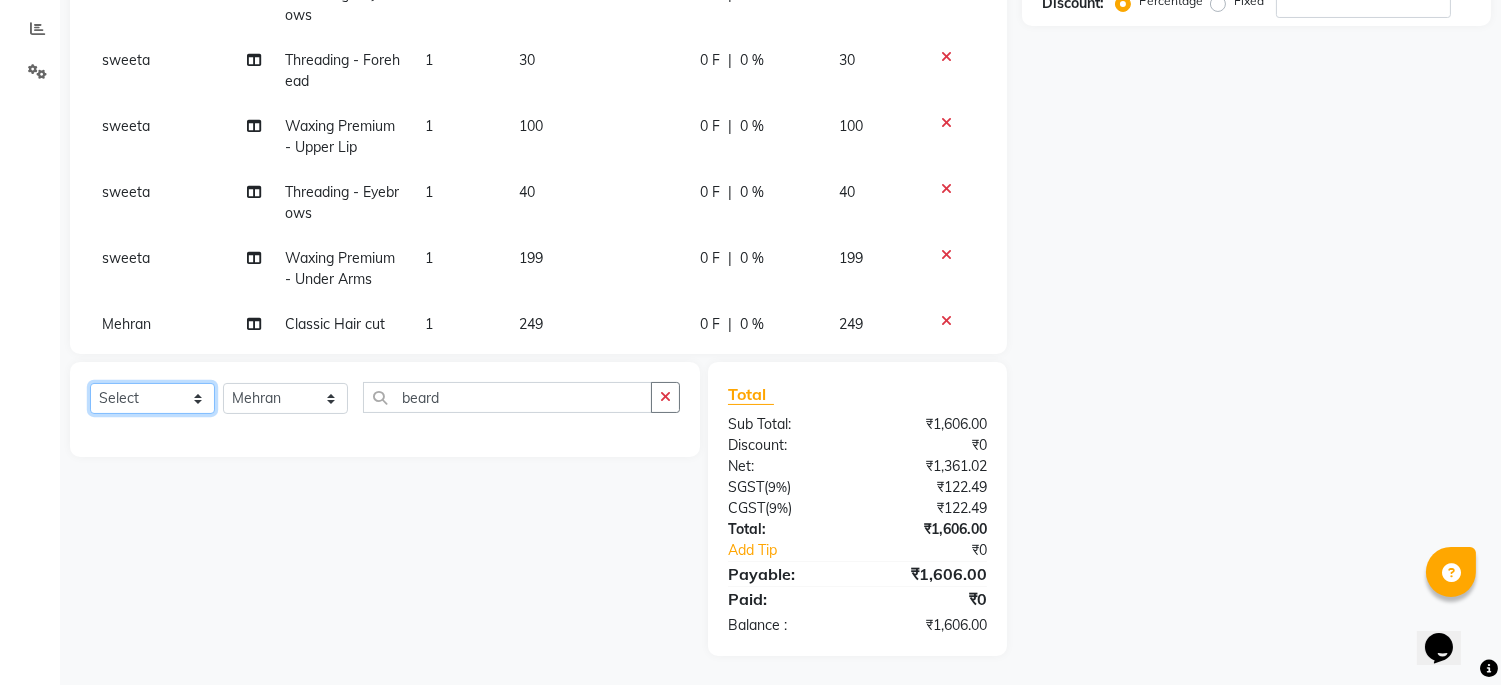 click on "Select  Service  Product  Membership  Package Voucher Prepaid Gift Card" 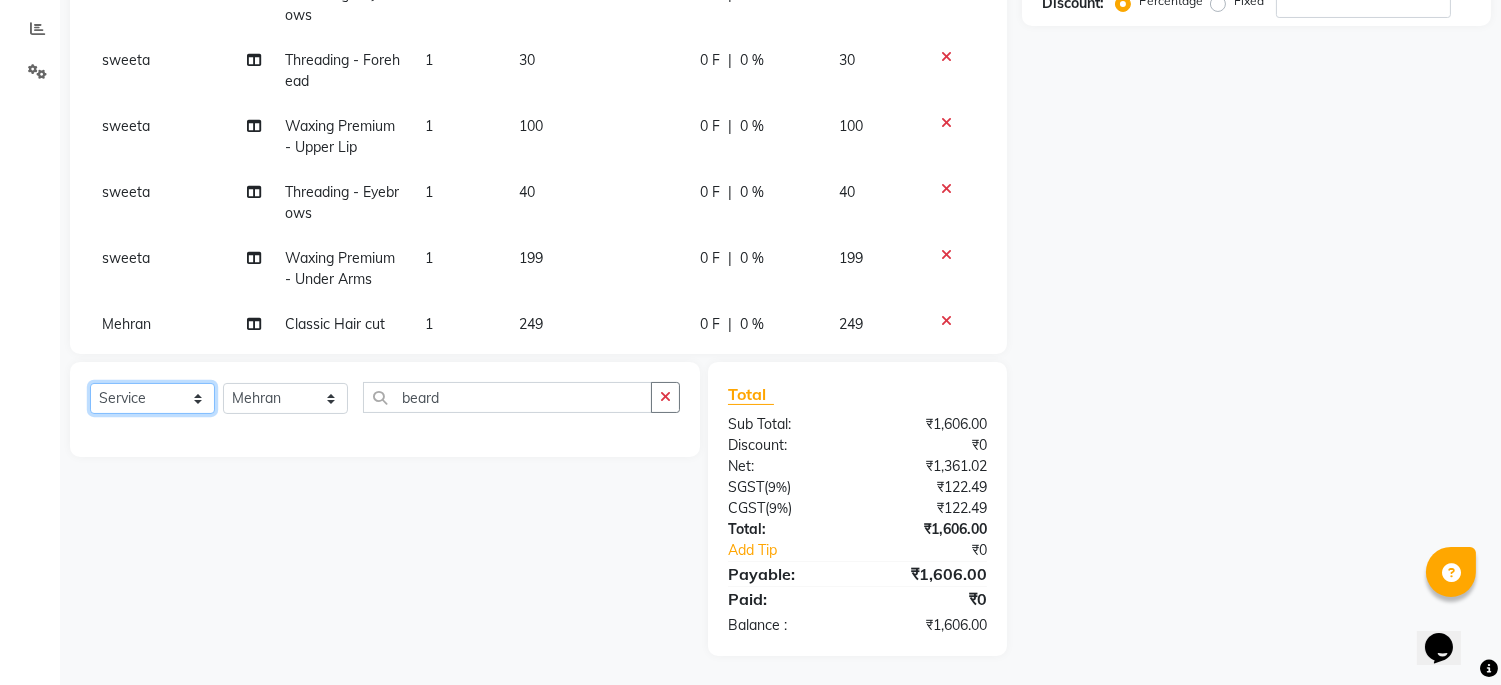 click on "Select  Service  Product  Membership  Package Voucher Prepaid Gift Card" 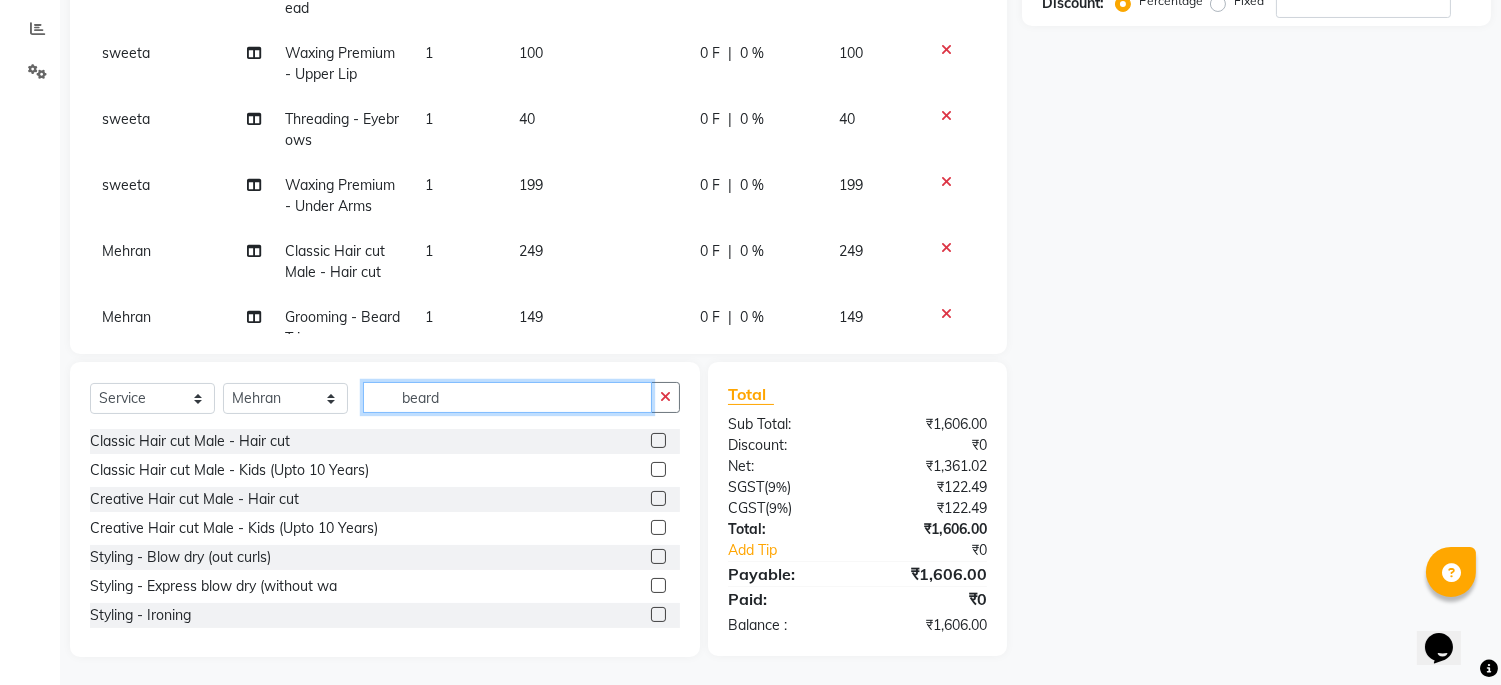 scroll, scrollTop: 163, scrollLeft: 0, axis: vertical 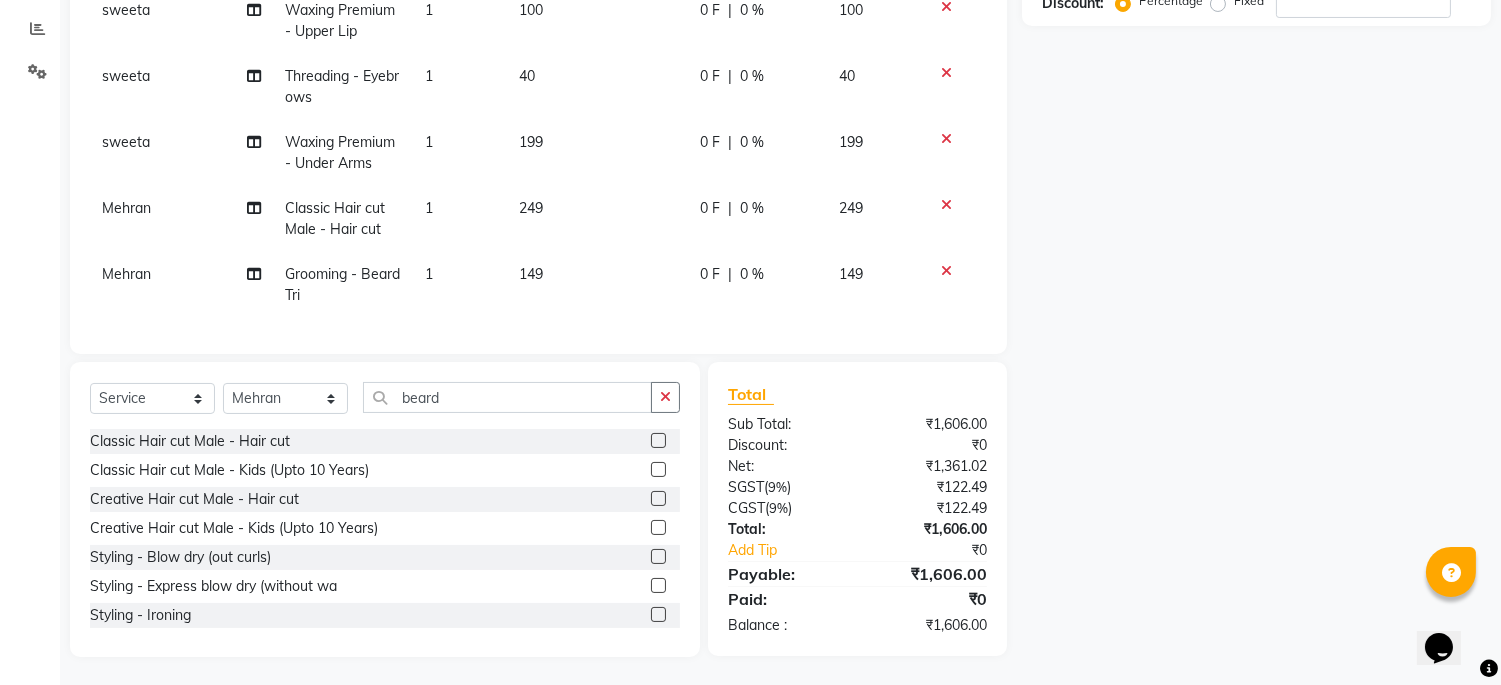 click 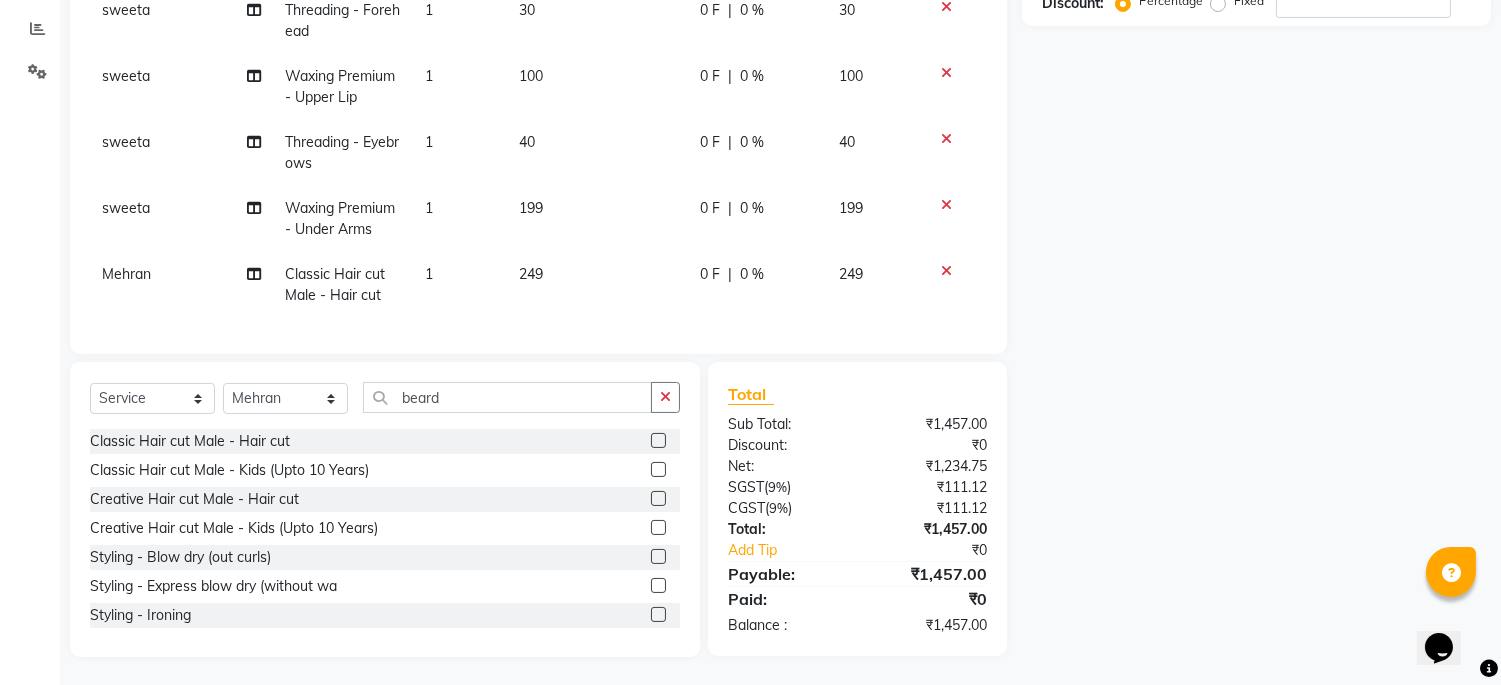 click on "249" 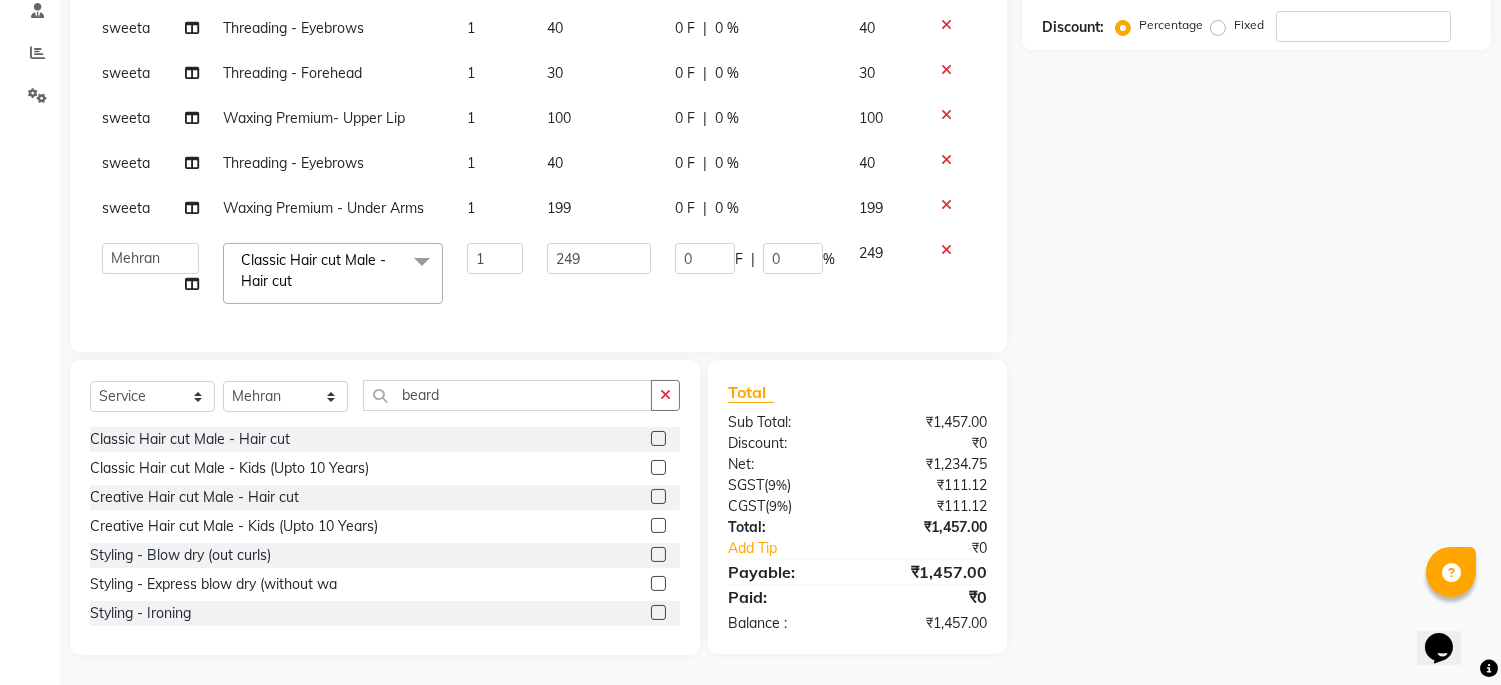 scroll, scrollTop: 406, scrollLeft: 0, axis: vertical 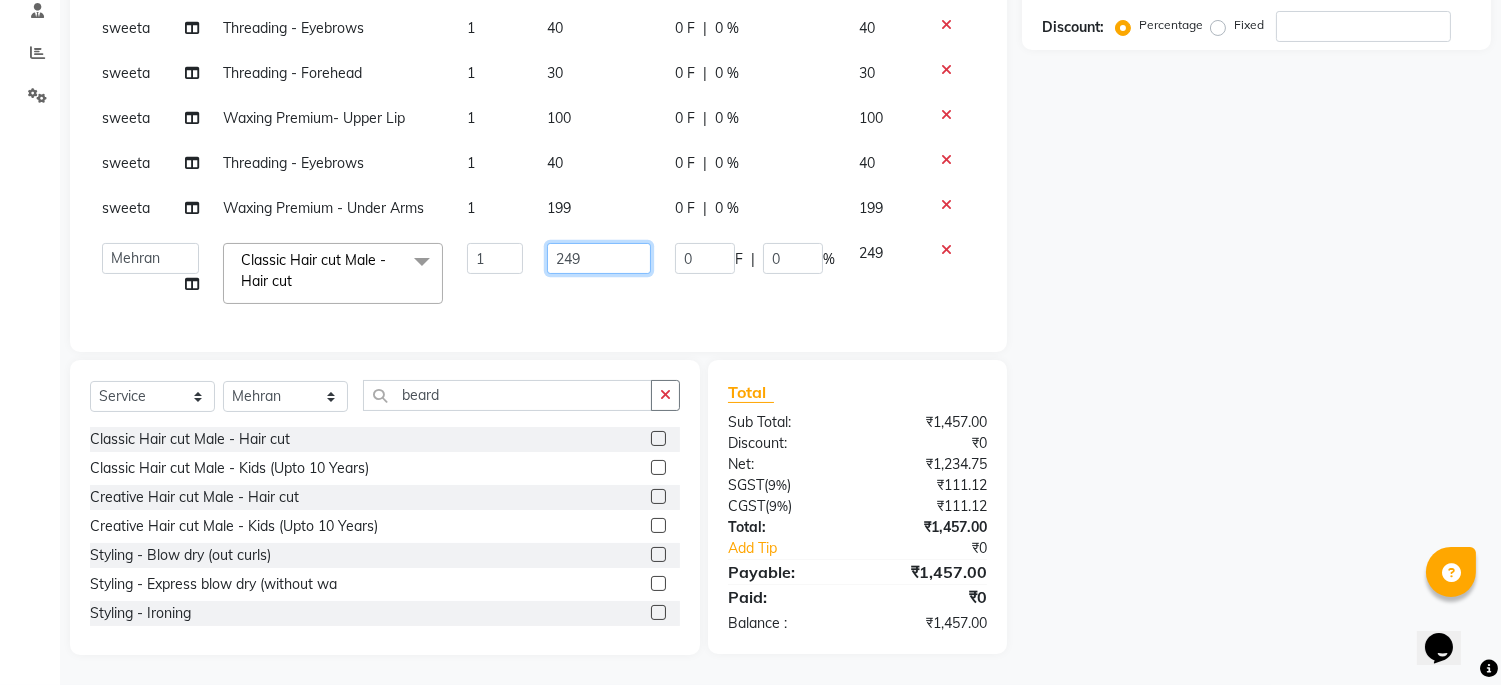 click on "249" 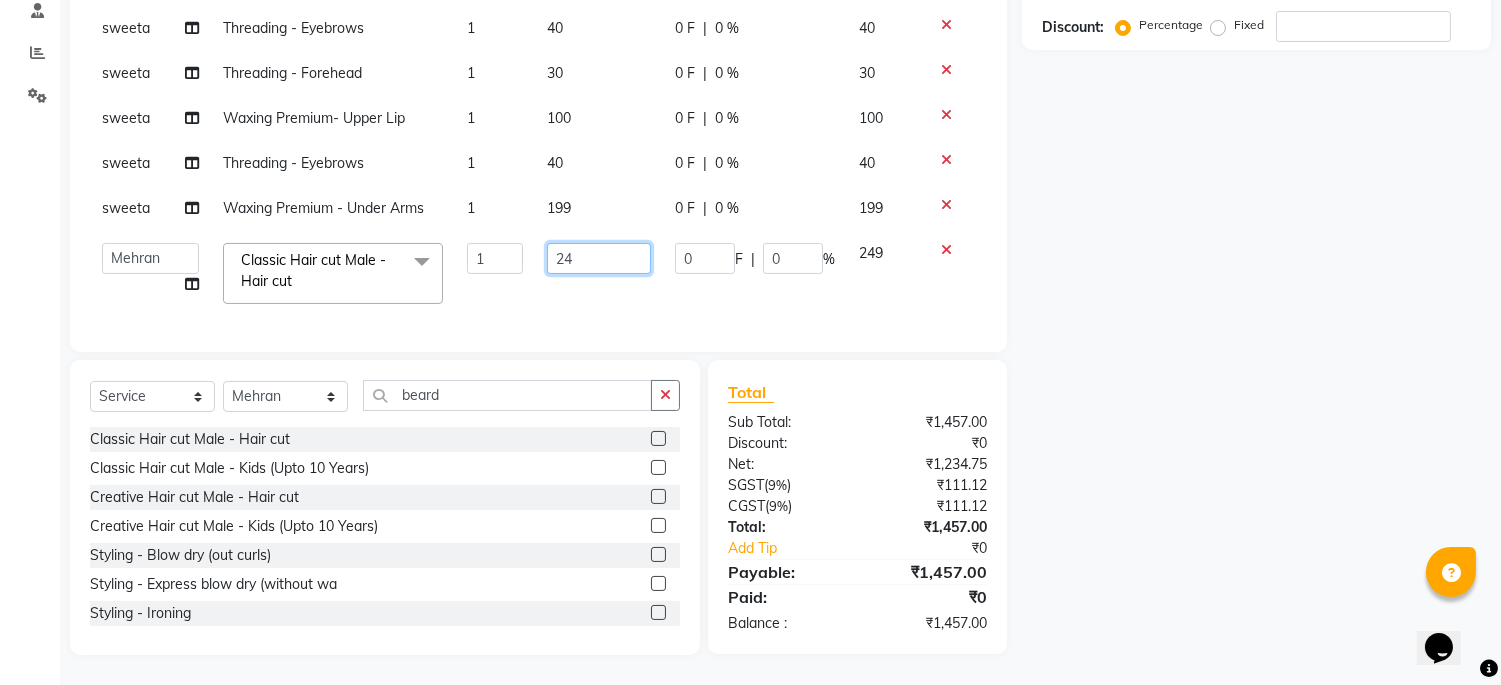 type on "2" 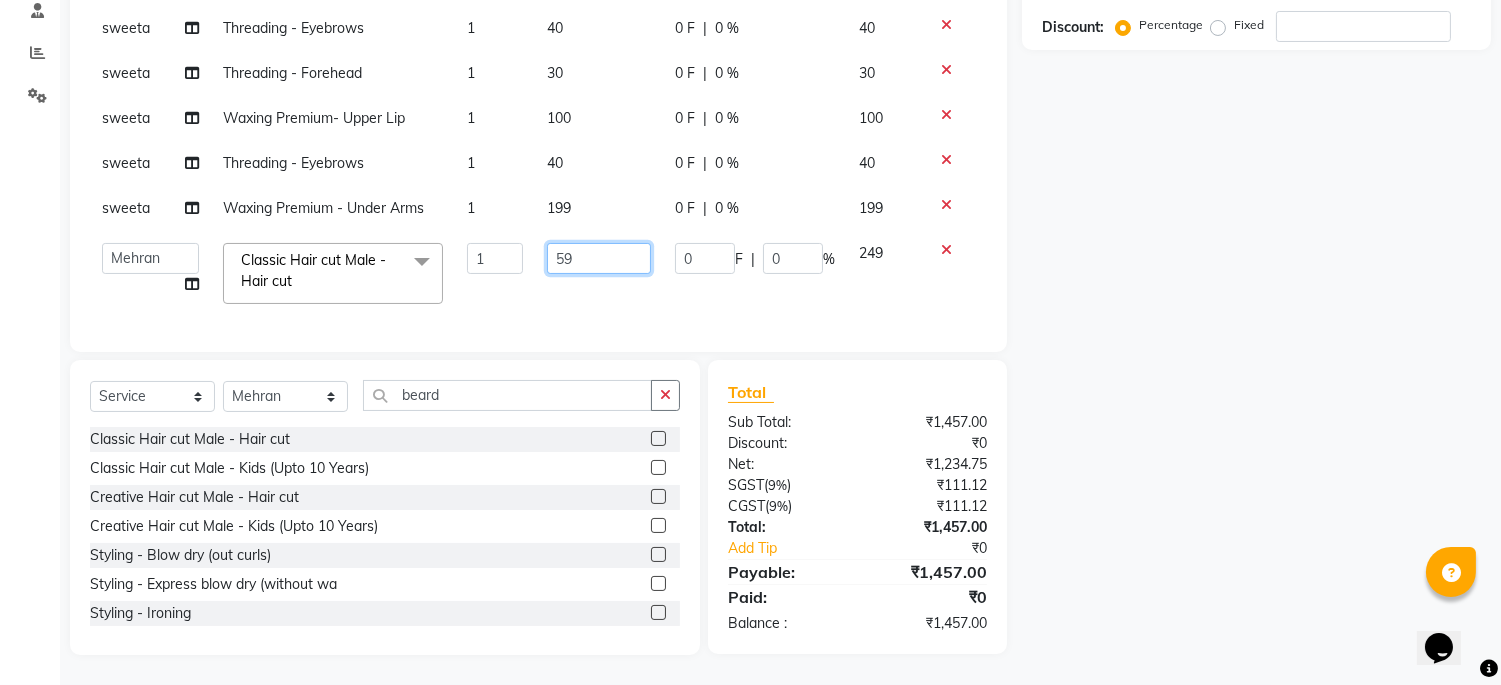 type on "599" 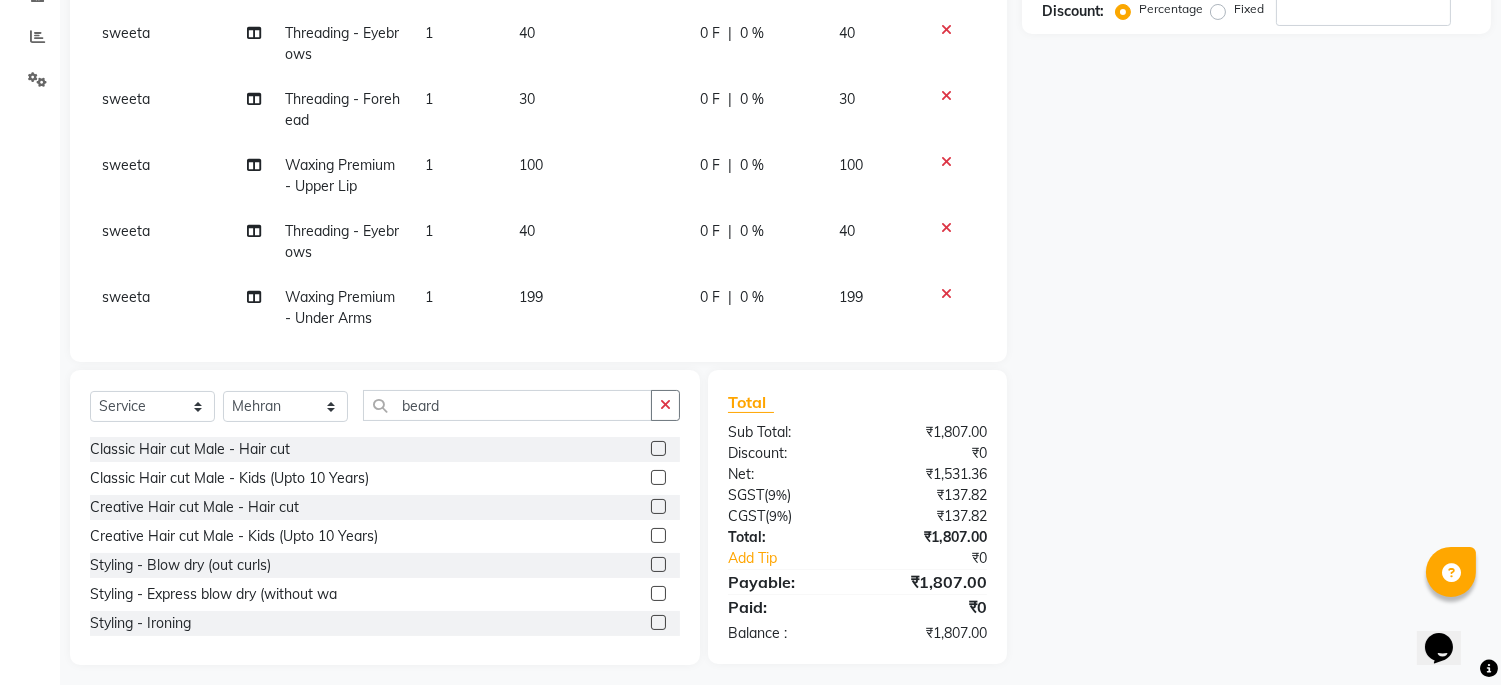 click on "sweeta Facial & Cleanup - Essential Cleanup 1 799 0 F | 0 % 799 sweeta Threading - Eyebrows 1 40 0 F | 0 % 40 sweeta Threading - Forehead 1 30 0 F | 0 % 30 sweeta Waxing Premium- Upper Lip 1 100 0 F | 0 % 100 sweeta Threading - Eyebrows 1 40 0 F | 0 % 40 sweeta Waxing Premium - Under Arms 1 199 0 F | 0 % 199 Mehran Classic Hair cut Male - Hair cut 1 599 0 F | 0 % 599" 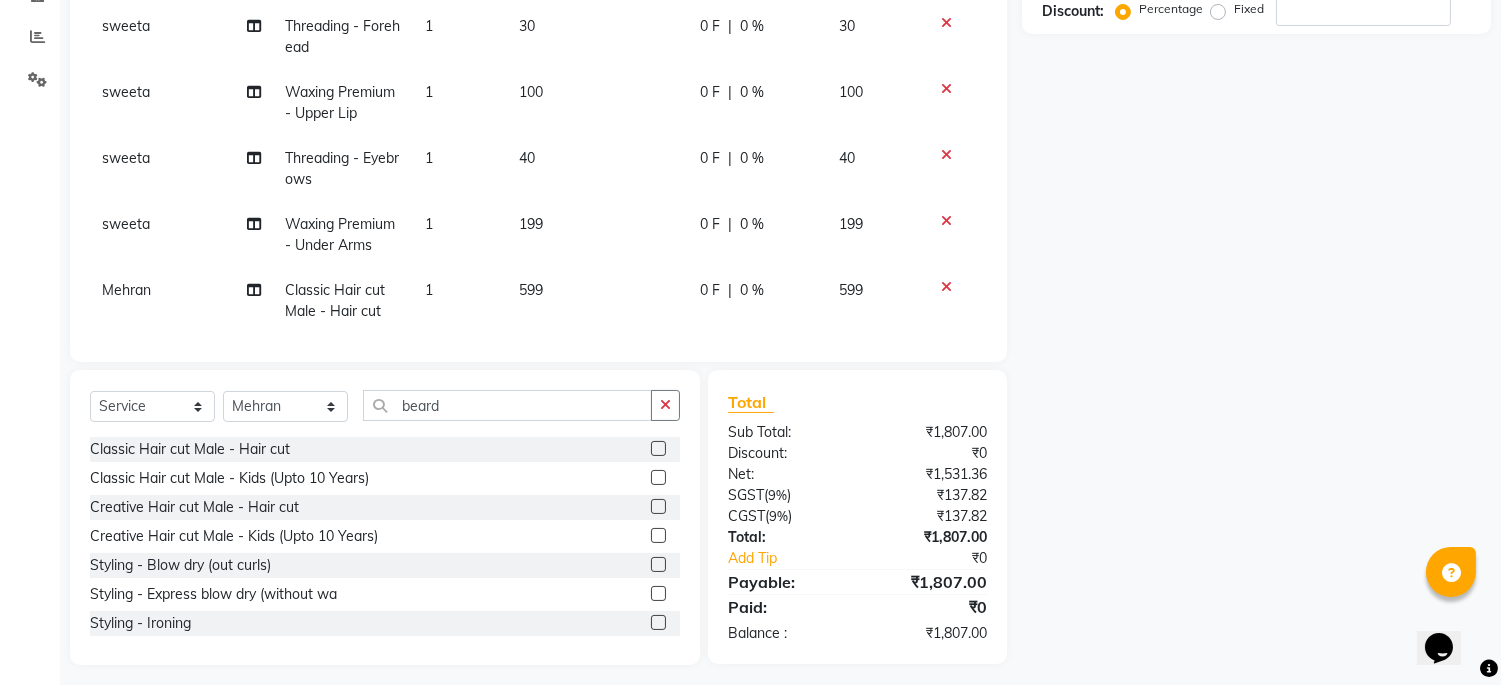 scroll, scrollTop: 0, scrollLeft: 0, axis: both 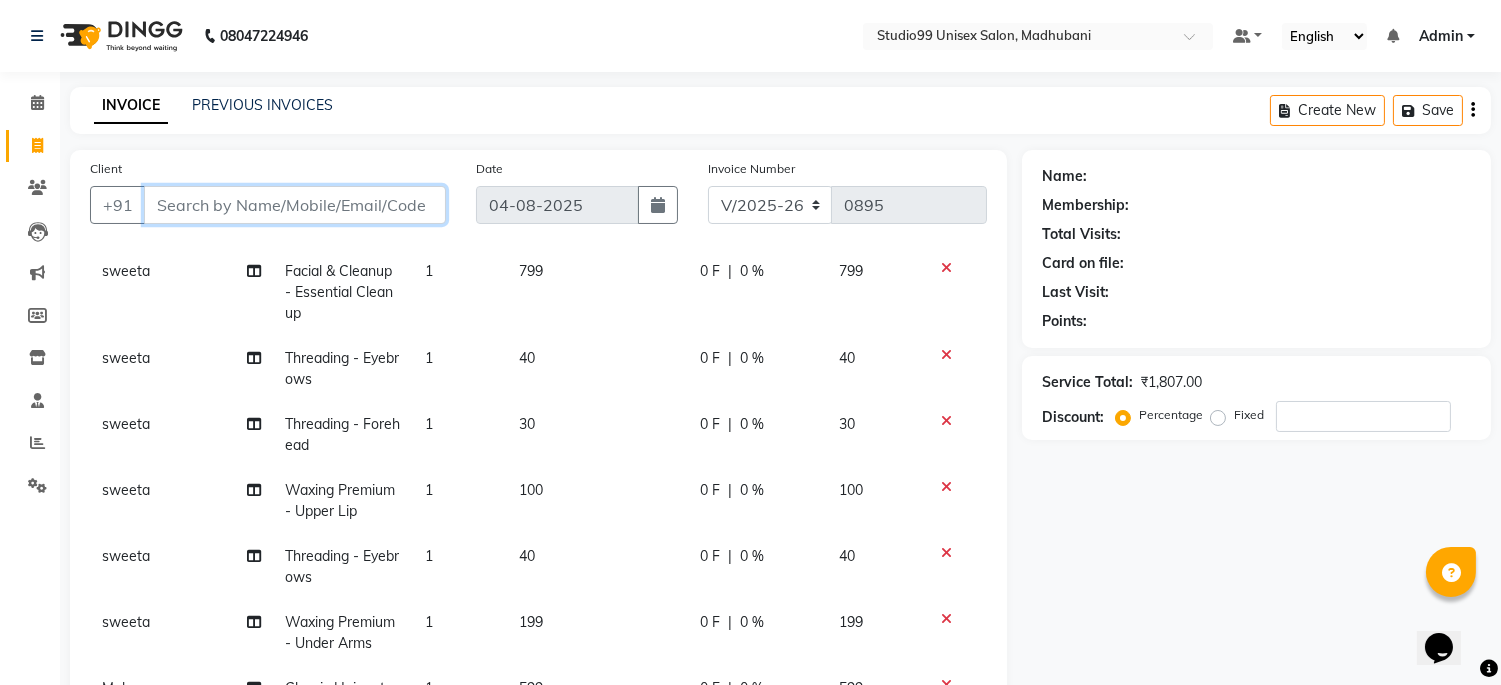 click on "Client" at bounding box center (295, 205) 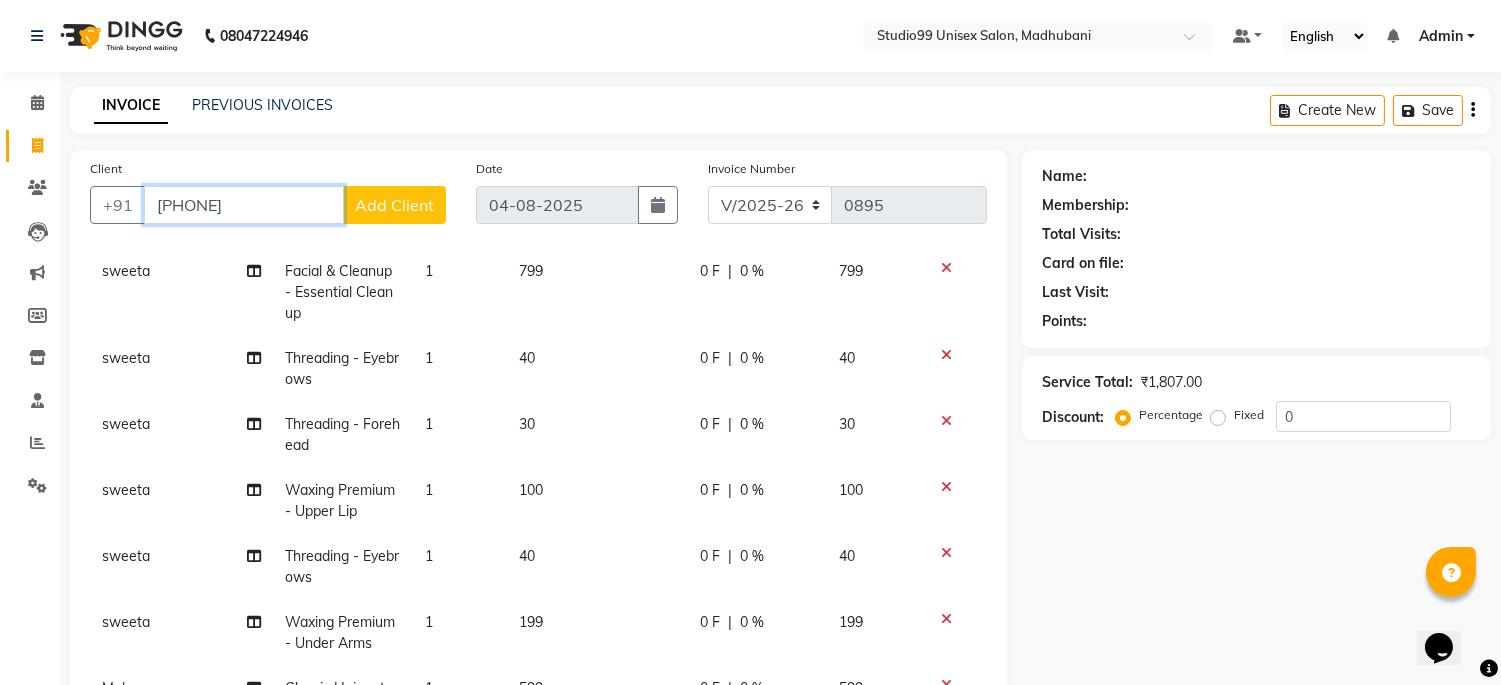 type on "[PHONE]" 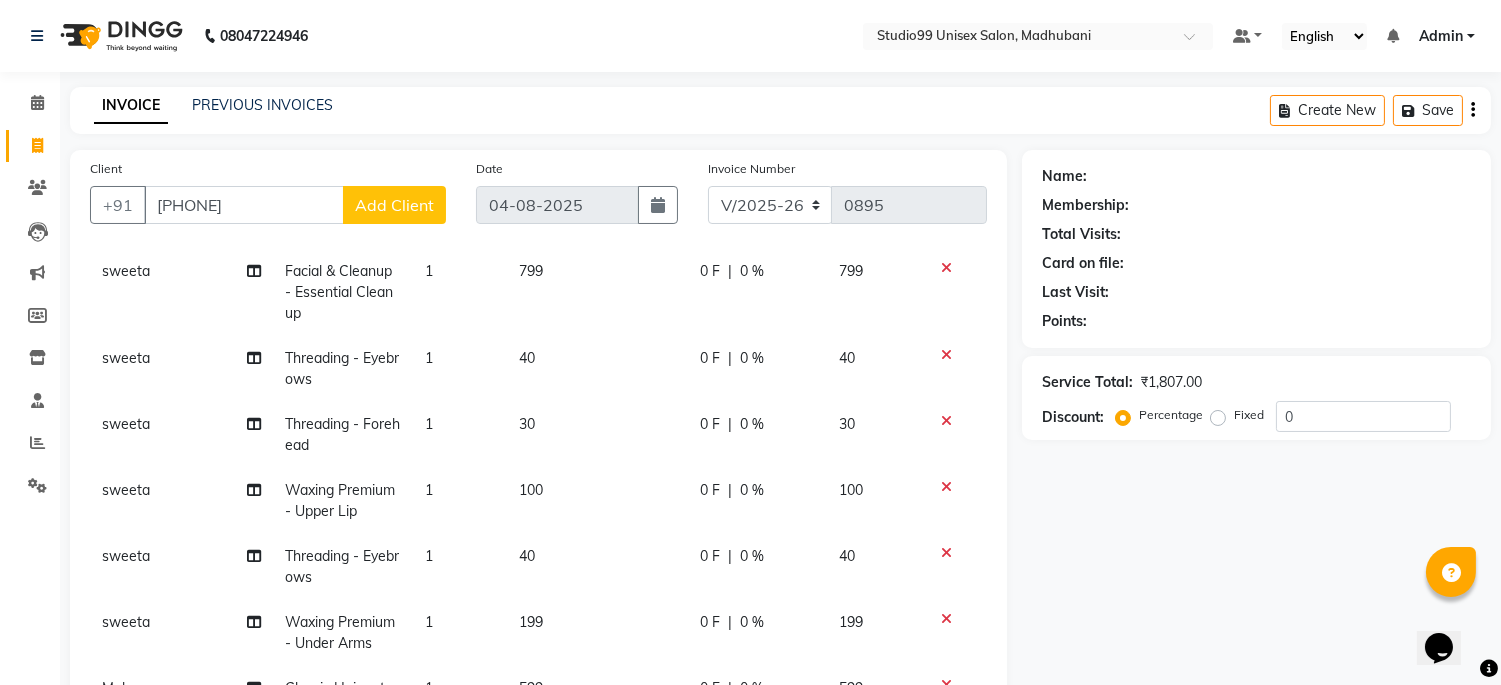 click on "Add Client" 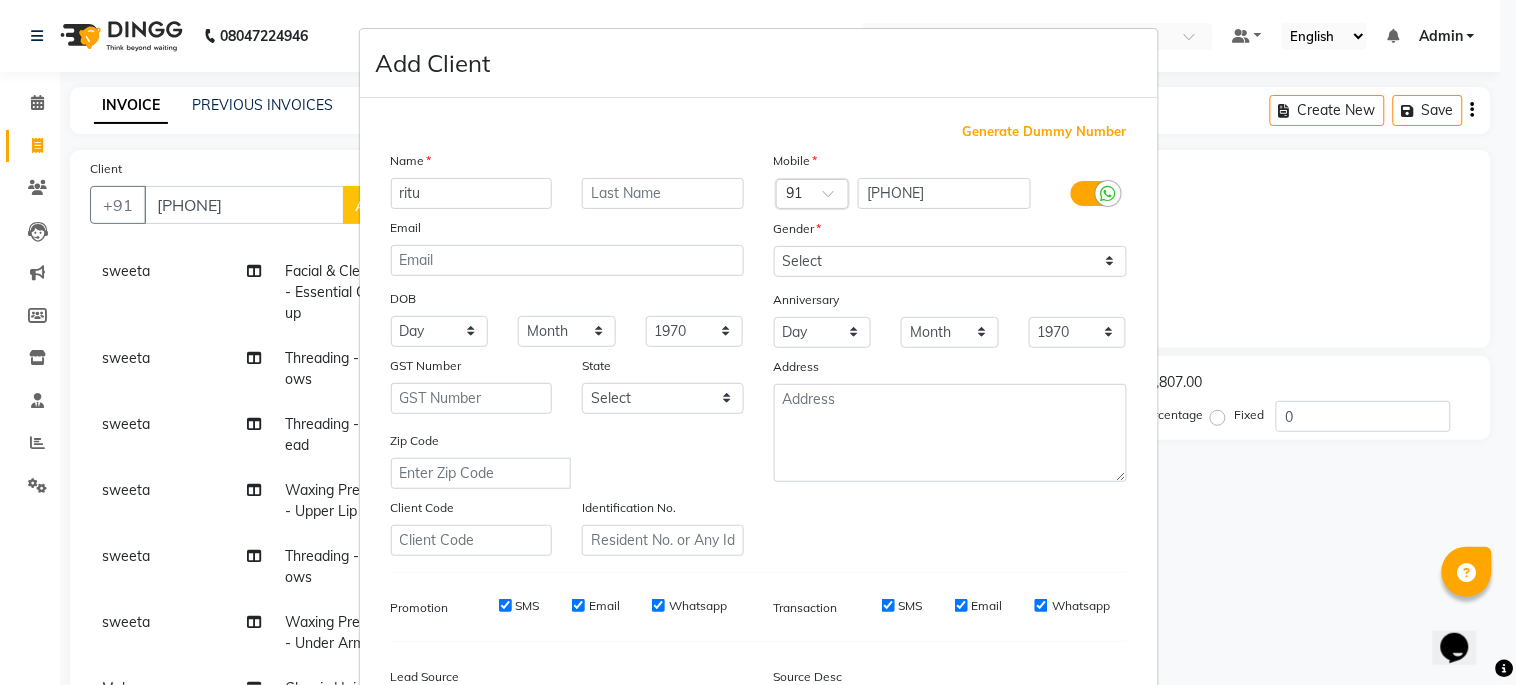 type on "ritu" 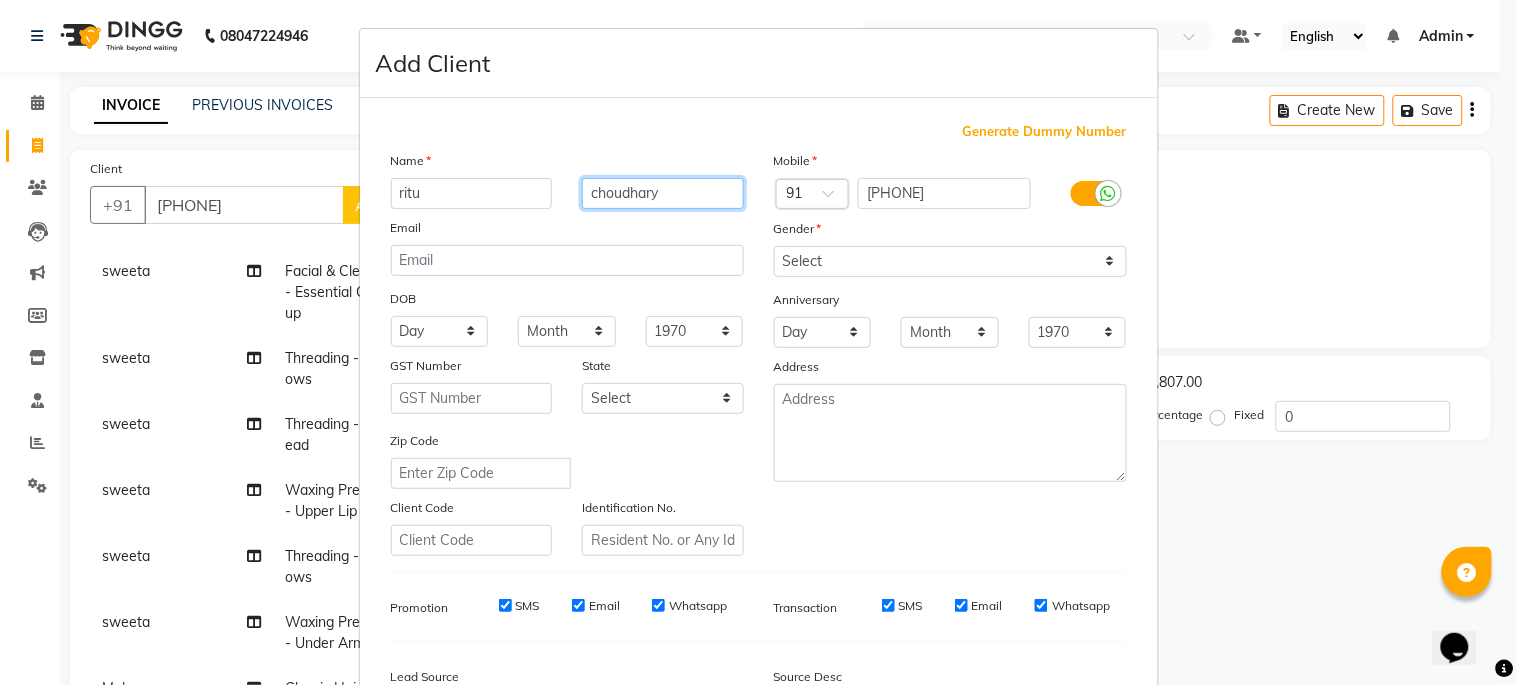 type on "choudhary" 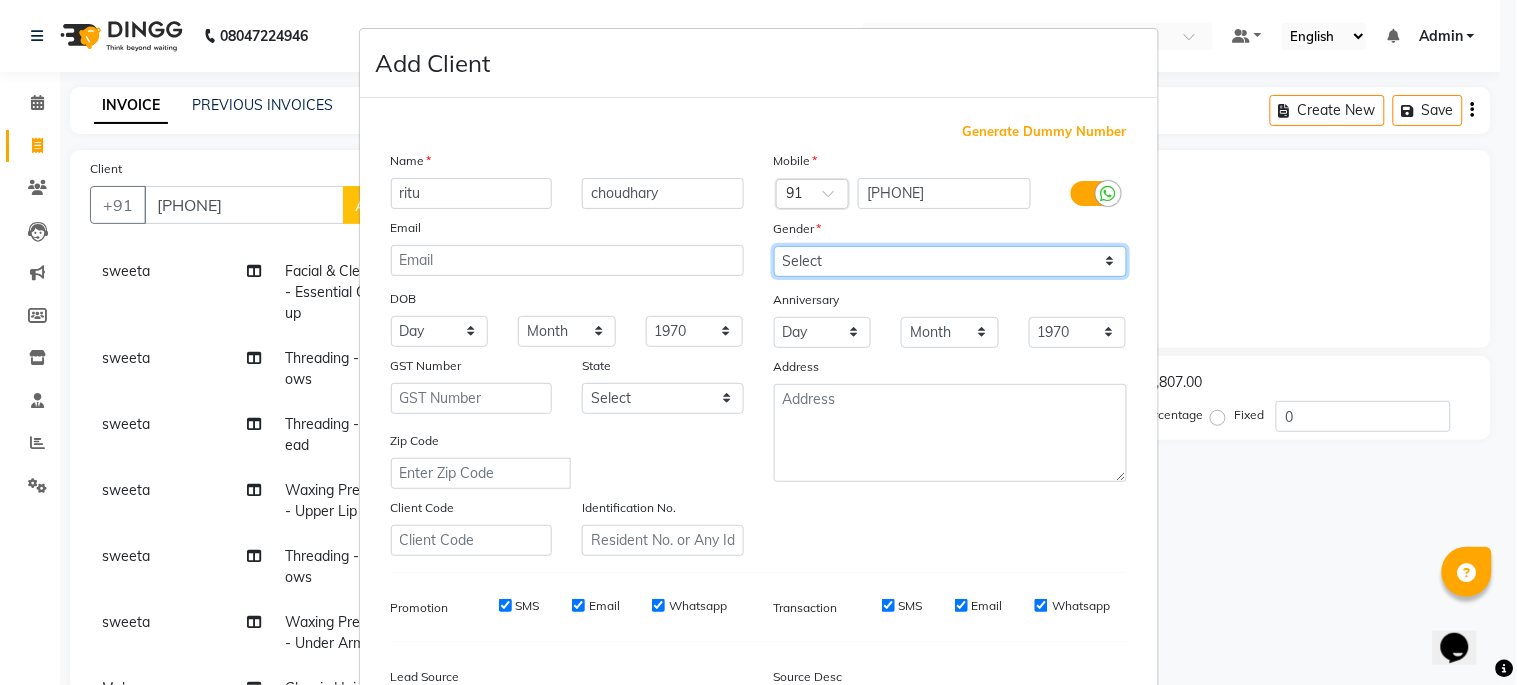 drag, startPoint x: 844, startPoint y: 255, endPoint x: 852, endPoint y: 271, distance: 17.888544 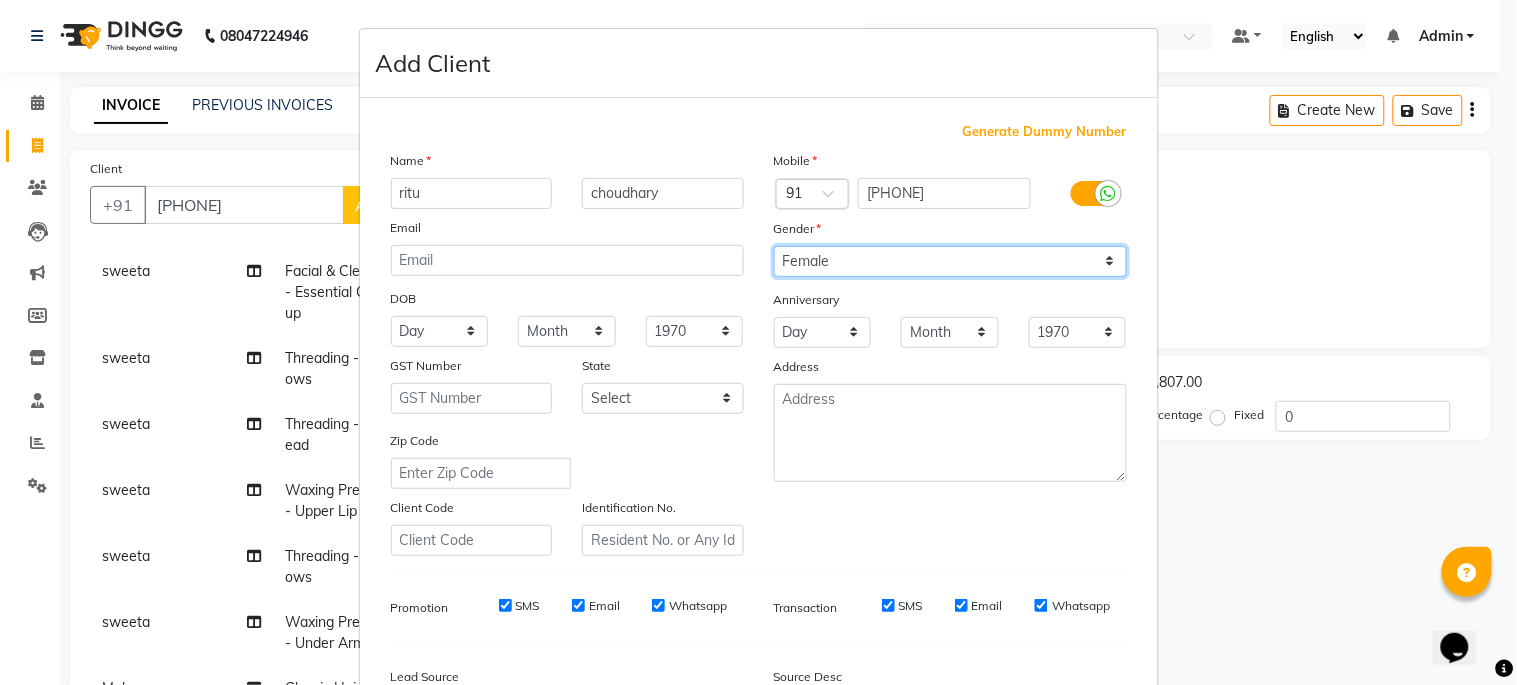 click on "Select Male Female Other Prefer Not To Say" at bounding box center [950, 261] 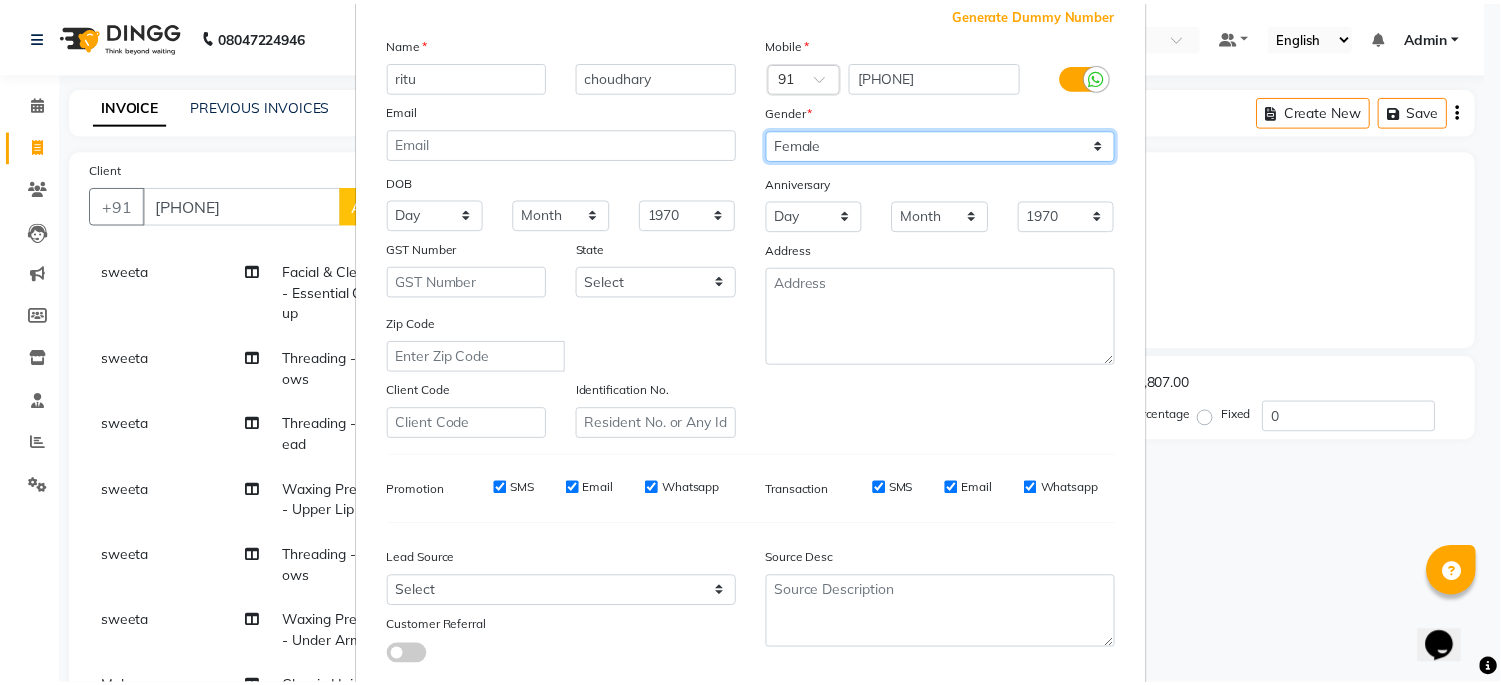 scroll, scrollTop: 238, scrollLeft: 0, axis: vertical 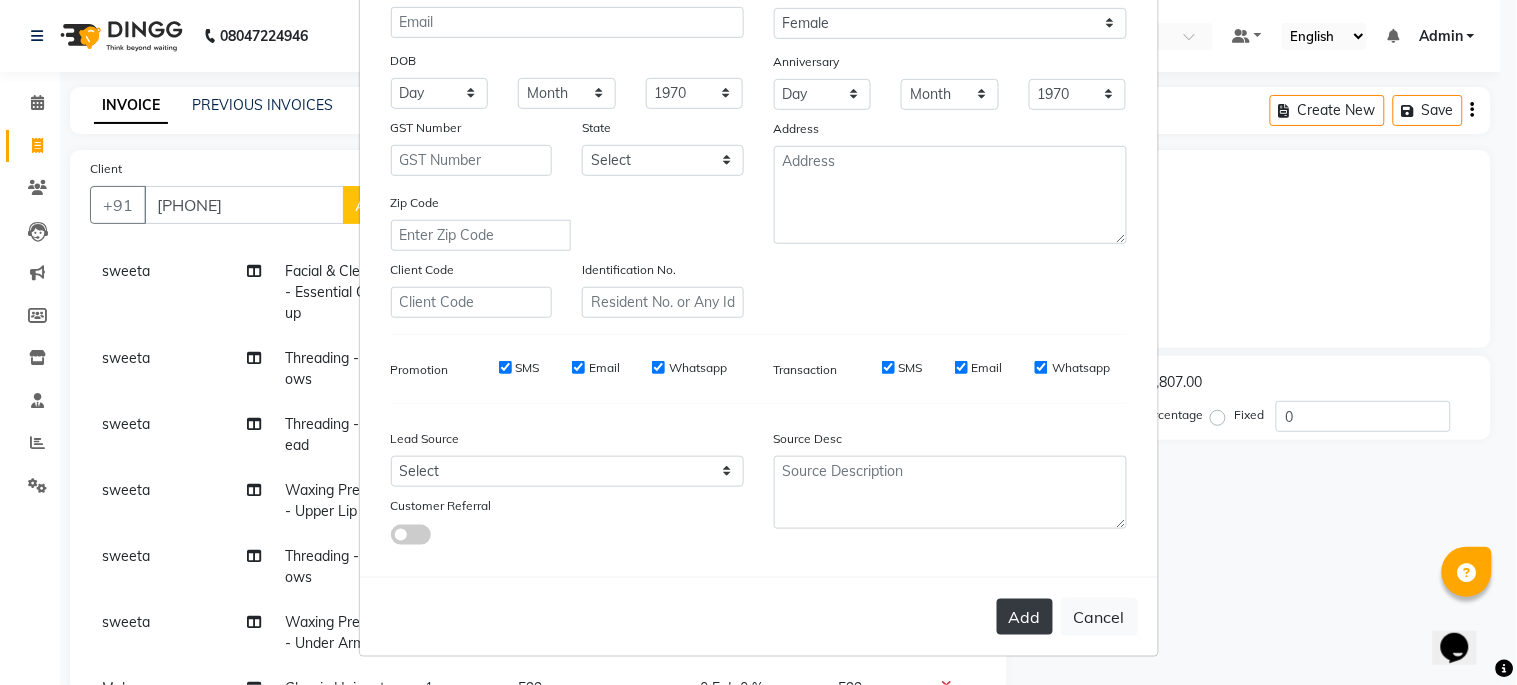 click on "Add" at bounding box center (1025, 617) 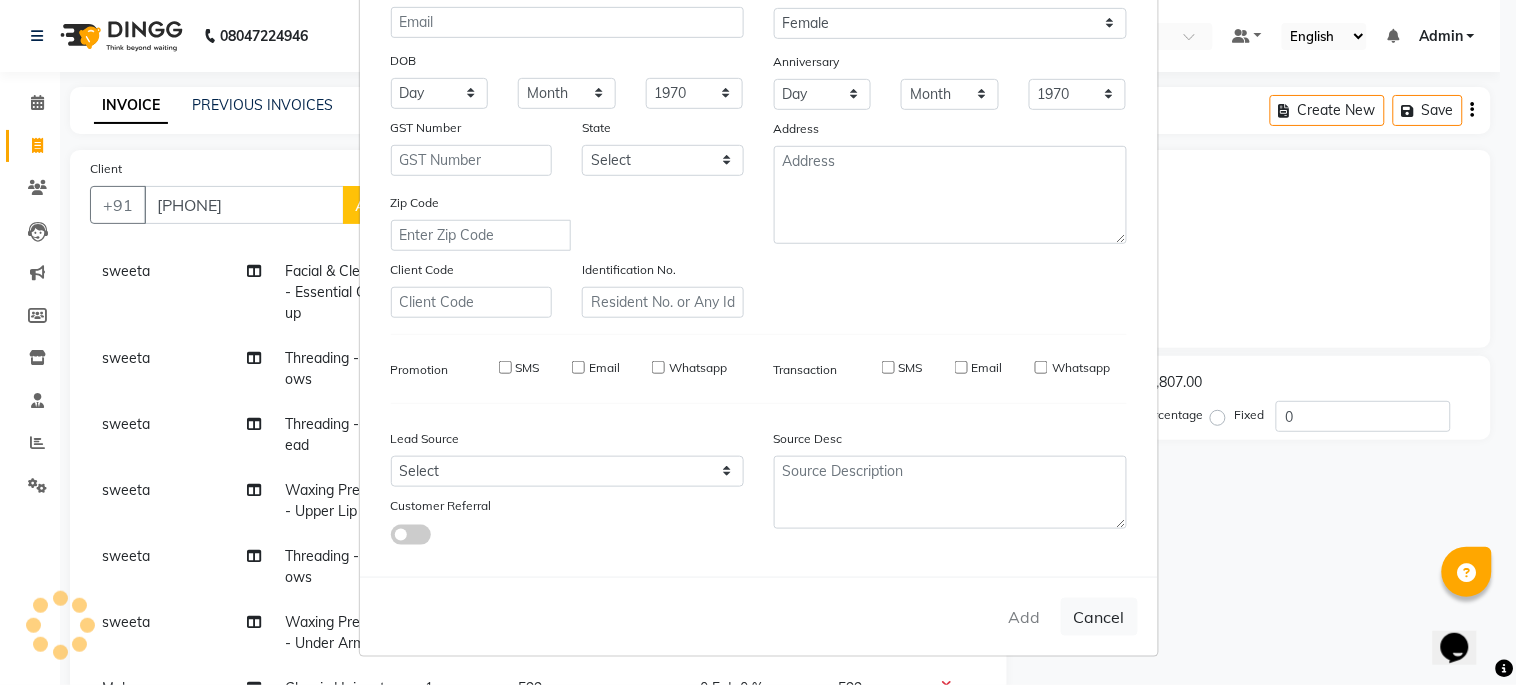 type 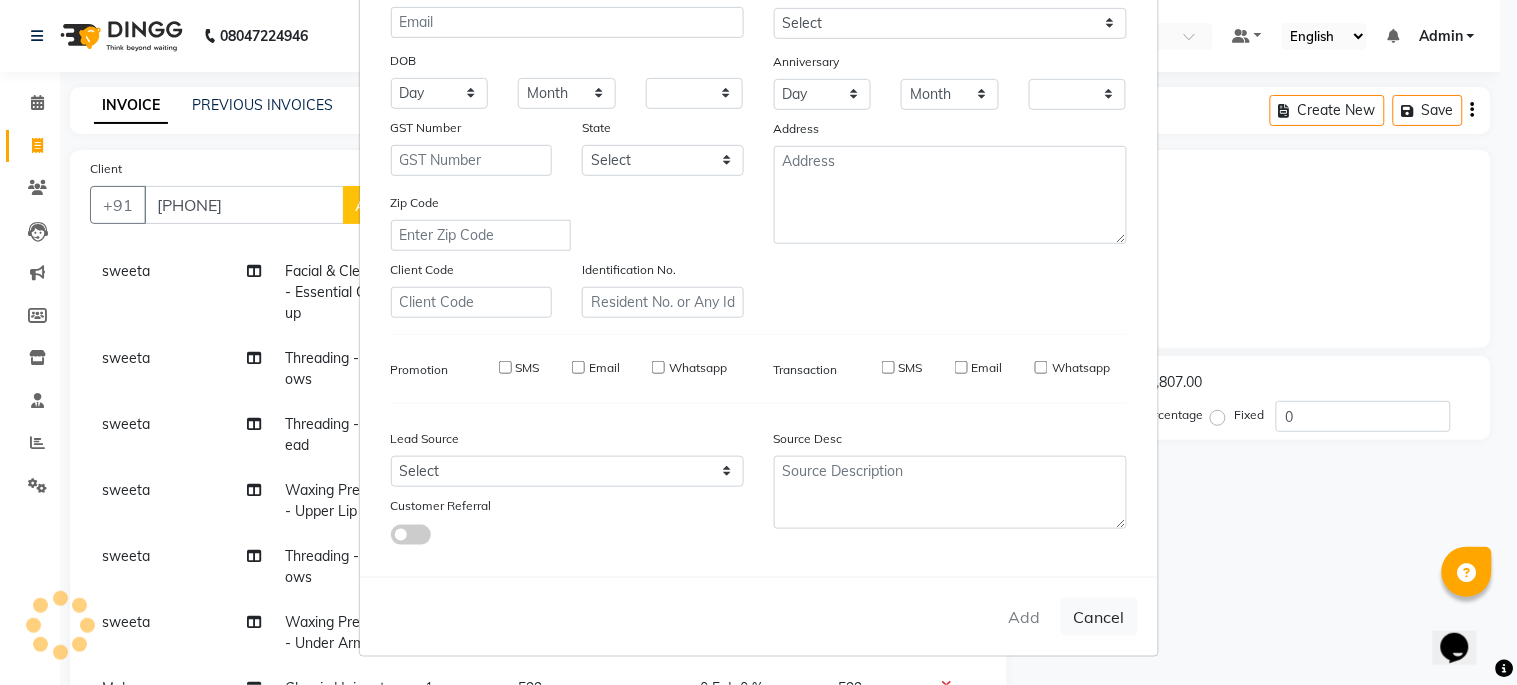checkbox on "false" 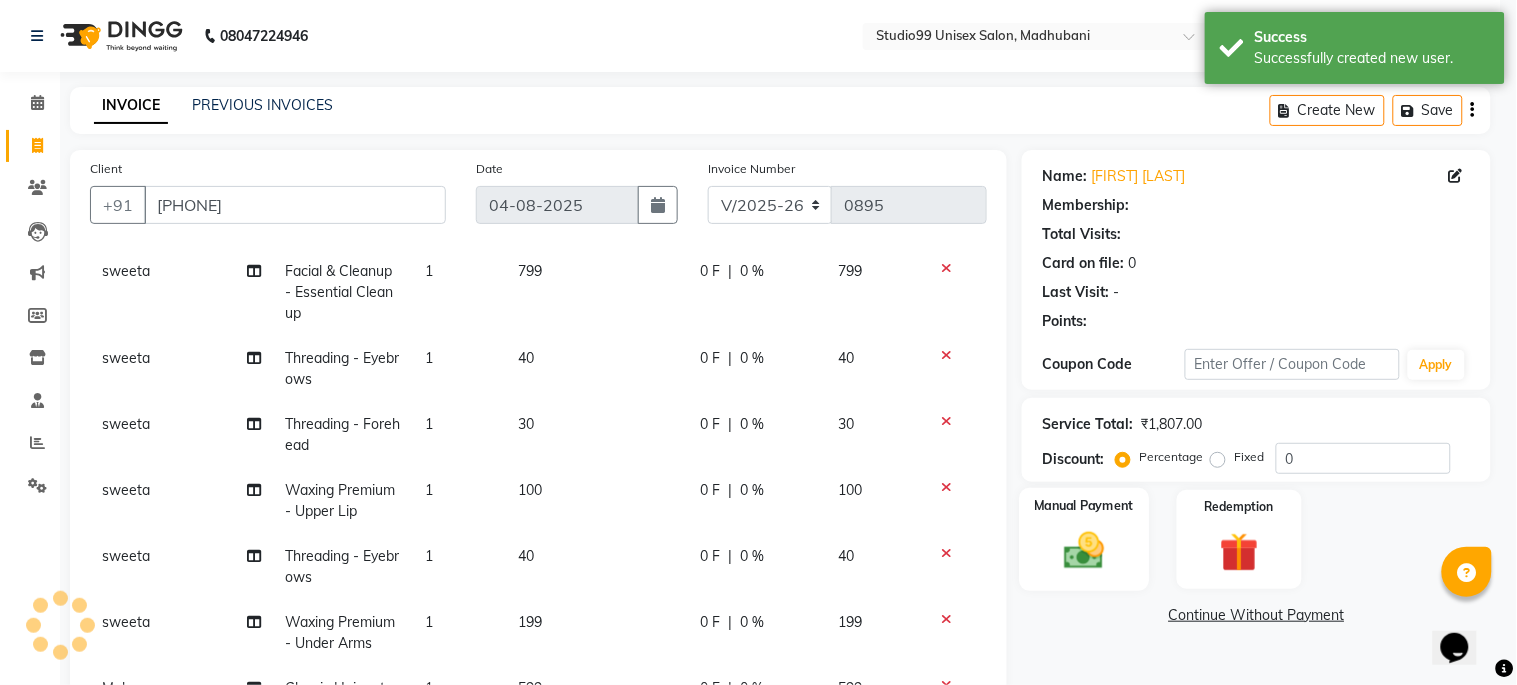 select on "1: Object" 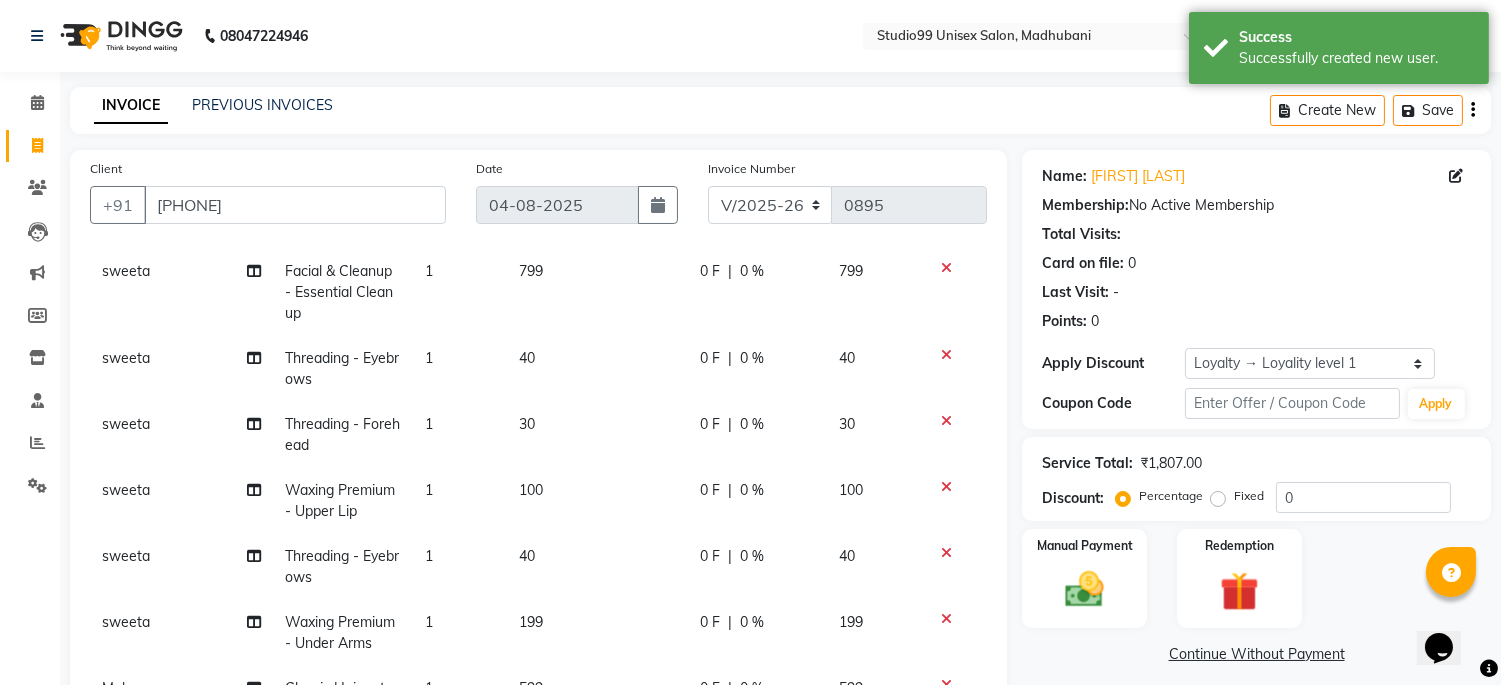 scroll, scrollTop: 415, scrollLeft: 0, axis: vertical 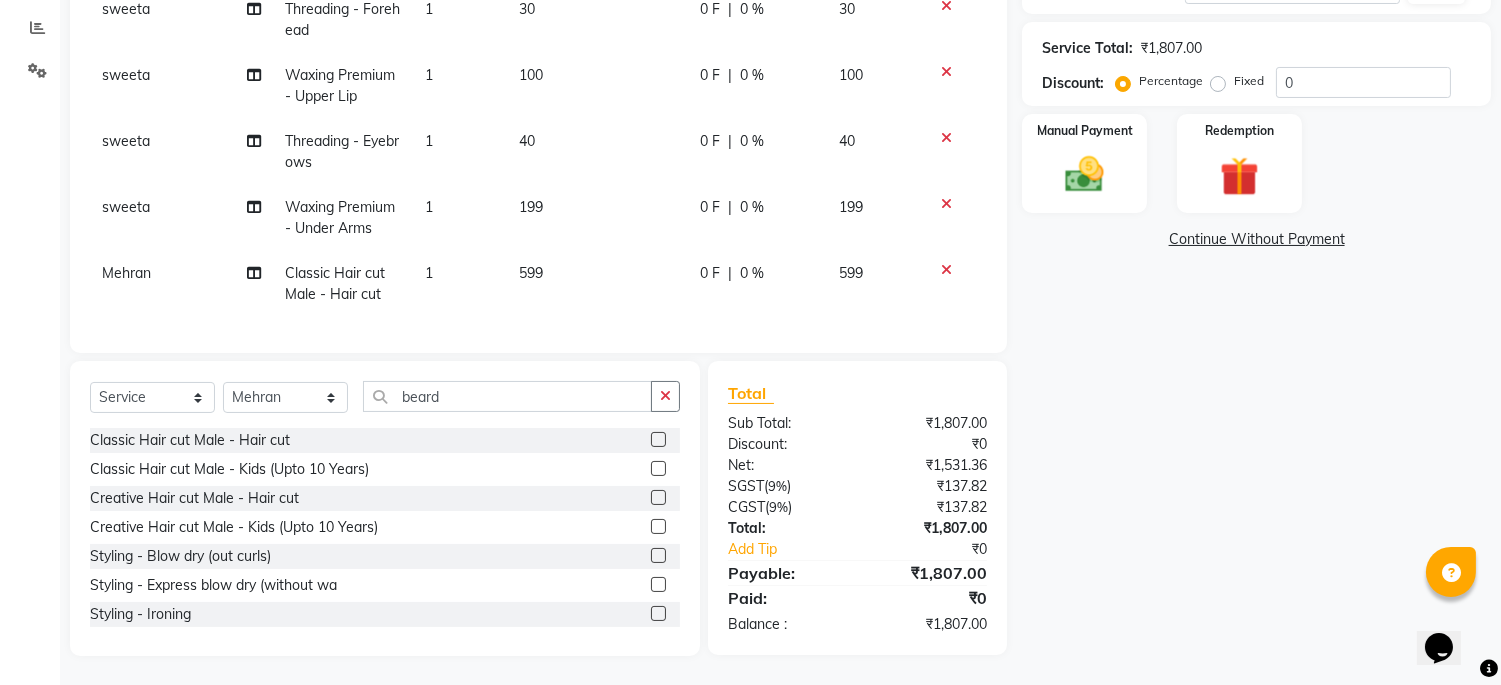 click on "599" 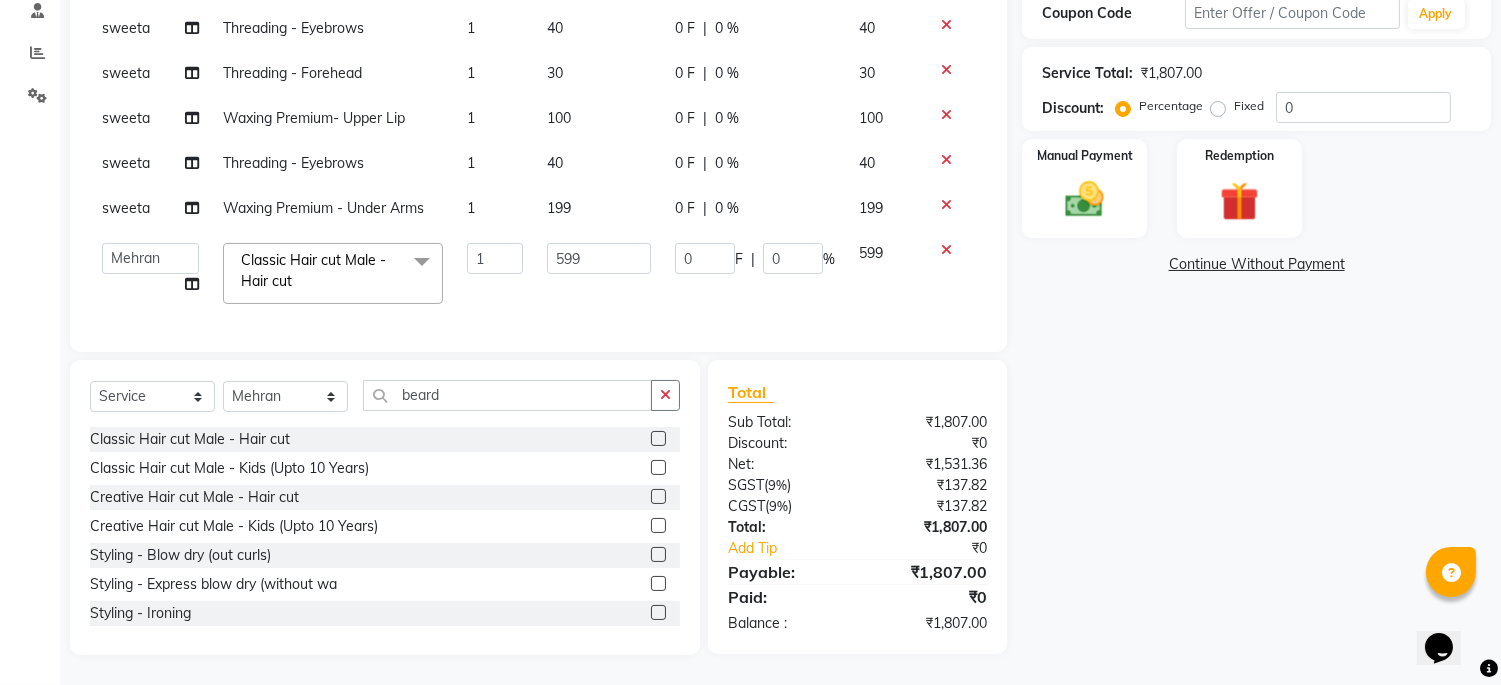 scroll, scrollTop: 0, scrollLeft: 0, axis: both 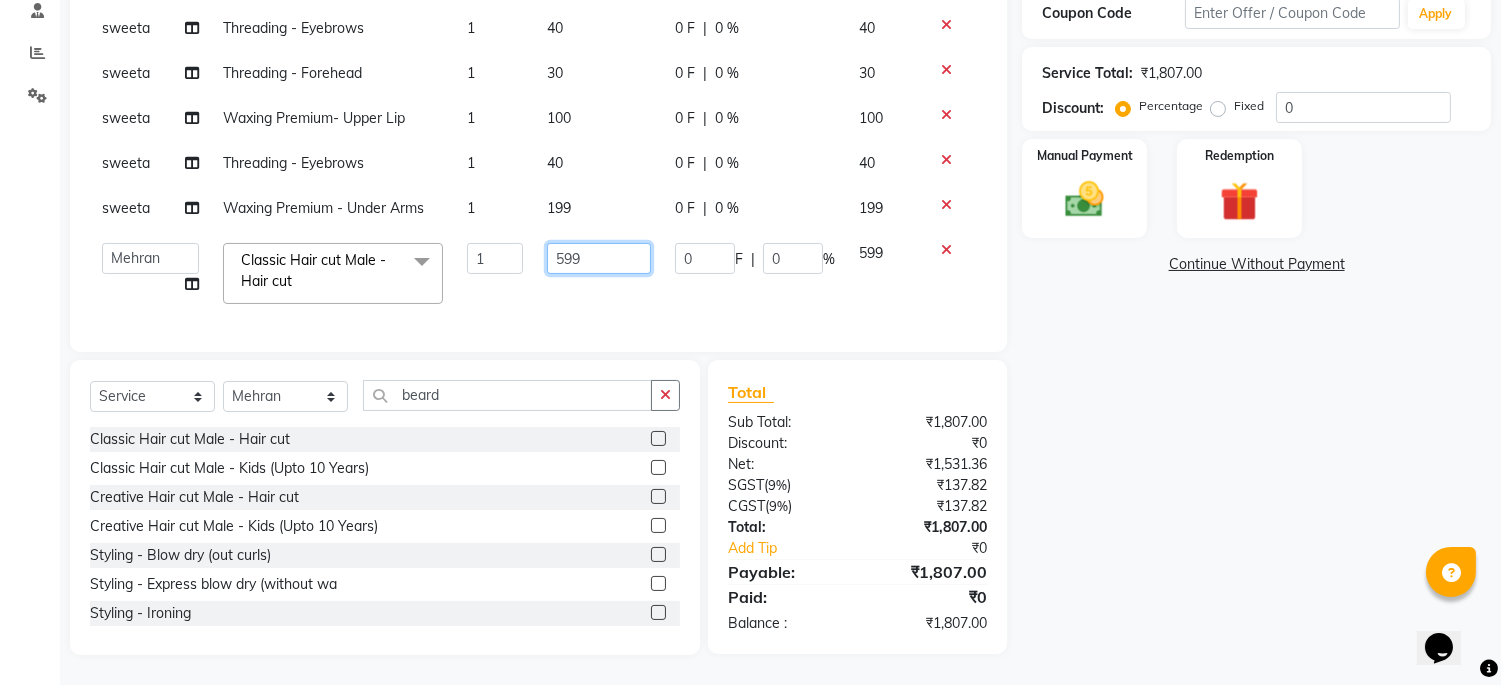click on "599" 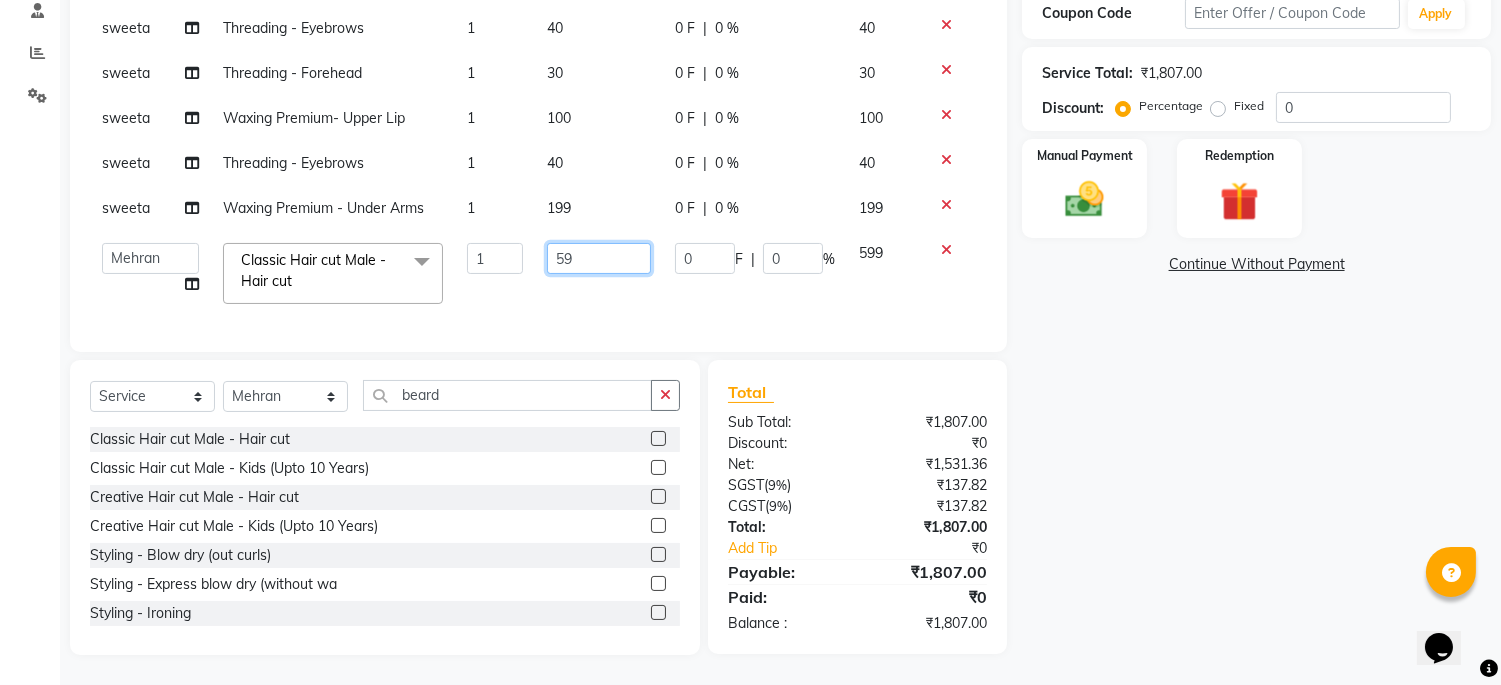 type on "592" 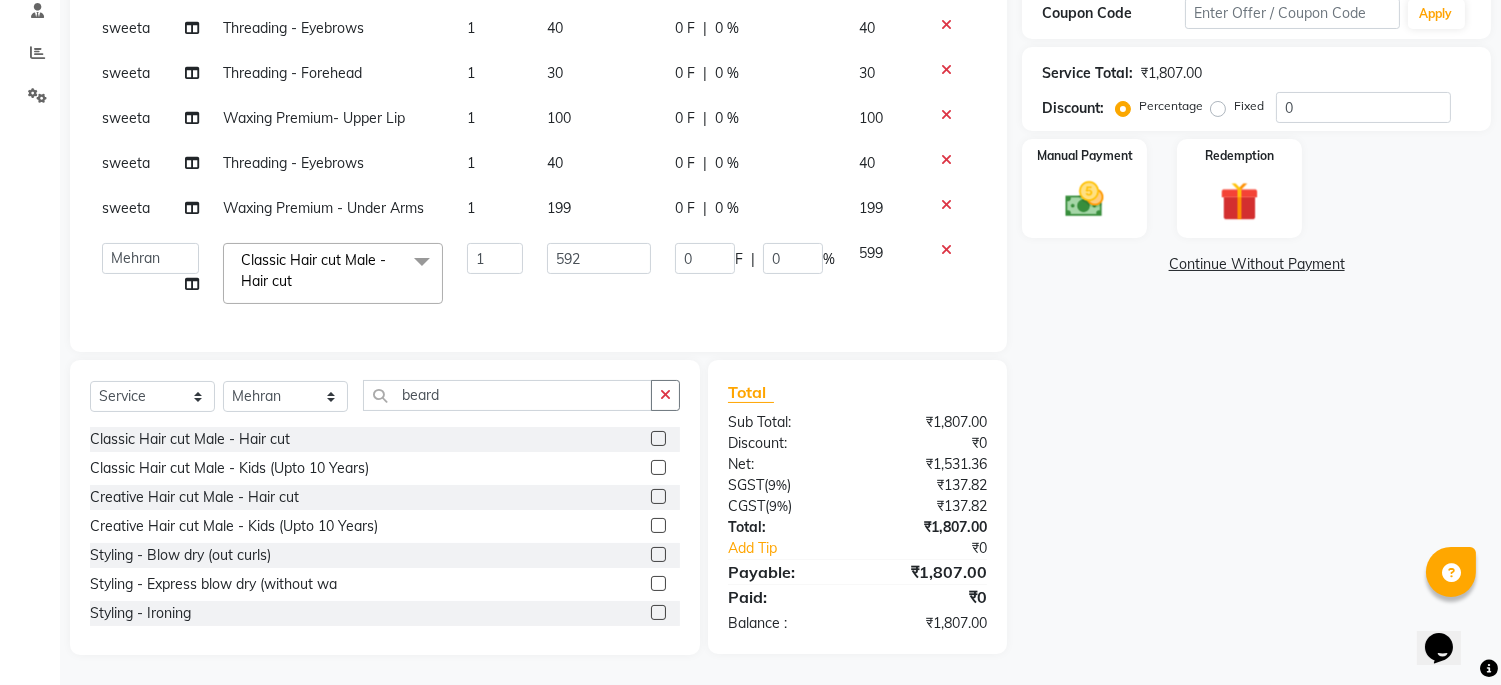 click on "Name: [NAME] Choudhary Membership: No Active Membership Total Visits: Card on file: 0 Last Visit: - Points: 0 Apply Discount Select Loyalty → Loyality level 1 Coupon Code Apply Service Total: ₹1,807.00 Discount: Percentage Fixed 0 Manual Payment Redemption Continue Without Payment" 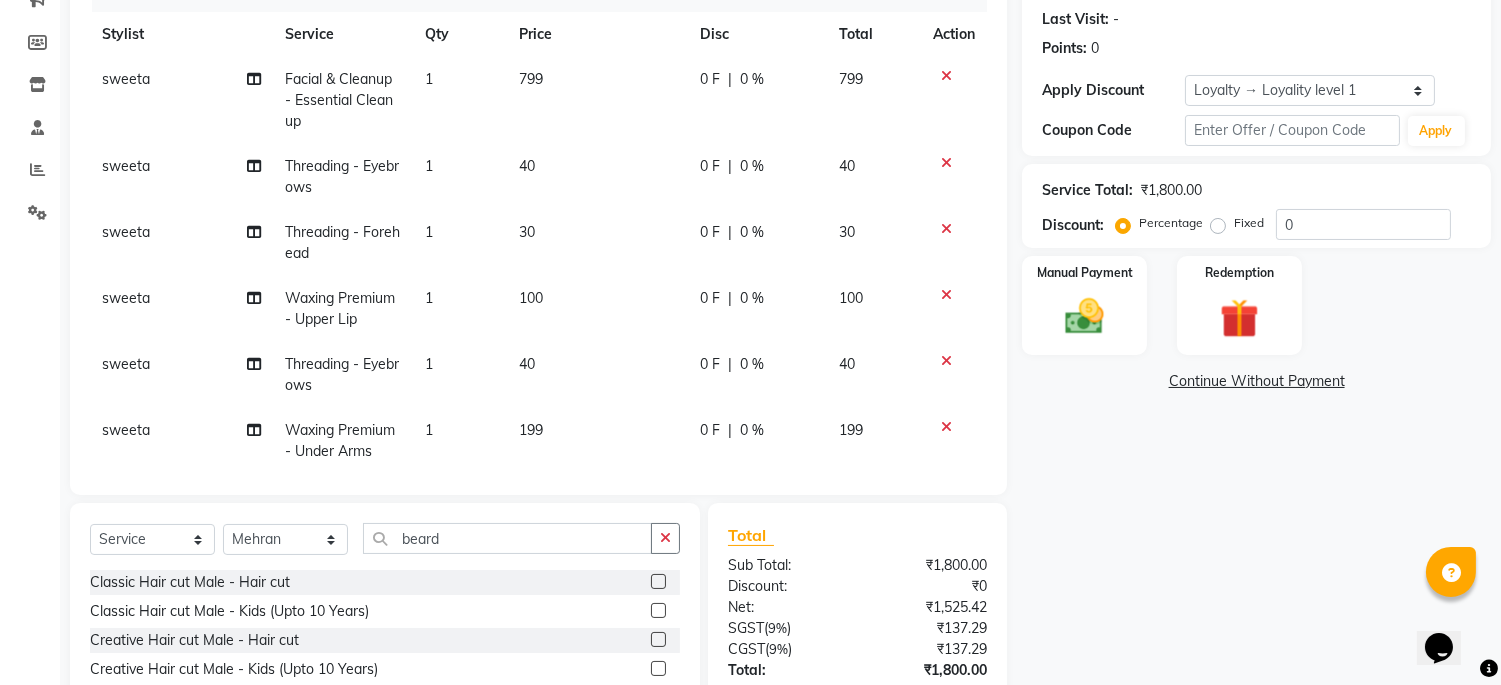 scroll, scrollTop: 193, scrollLeft: 0, axis: vertical 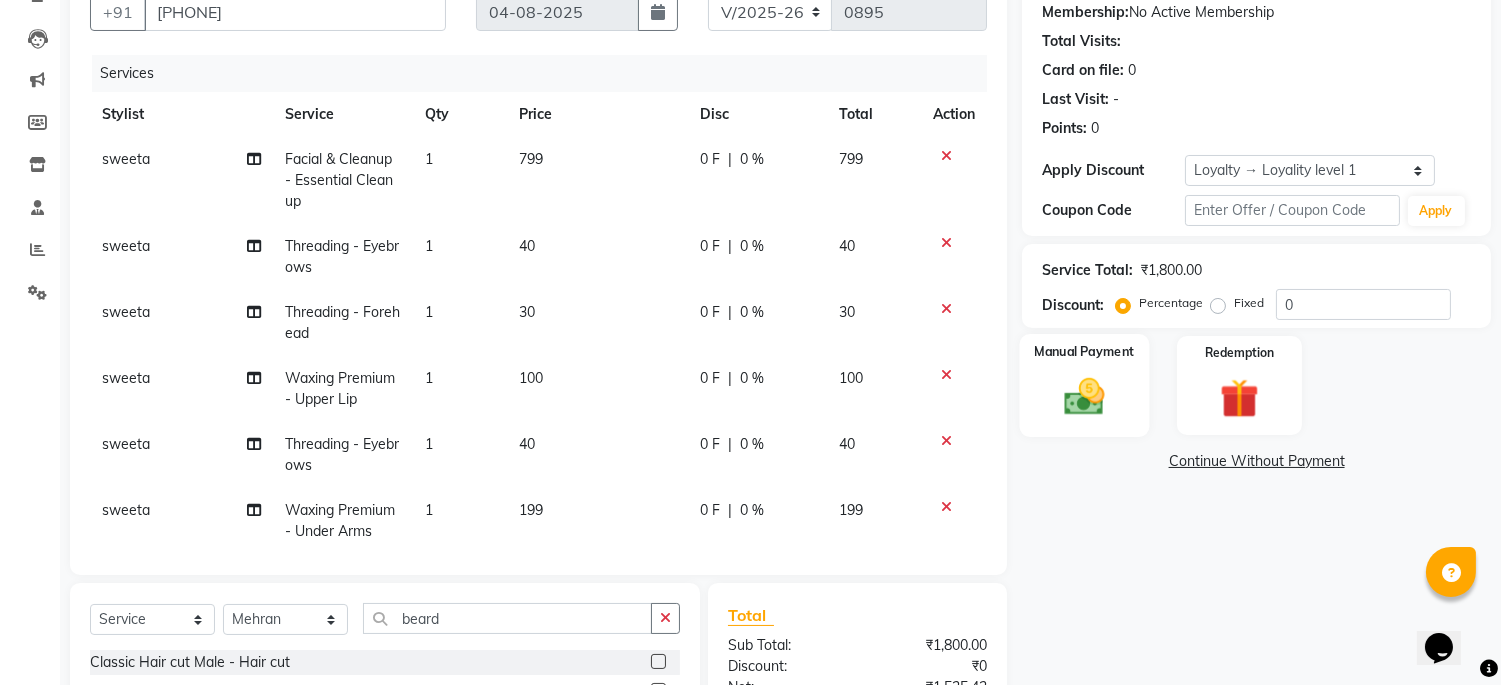 click 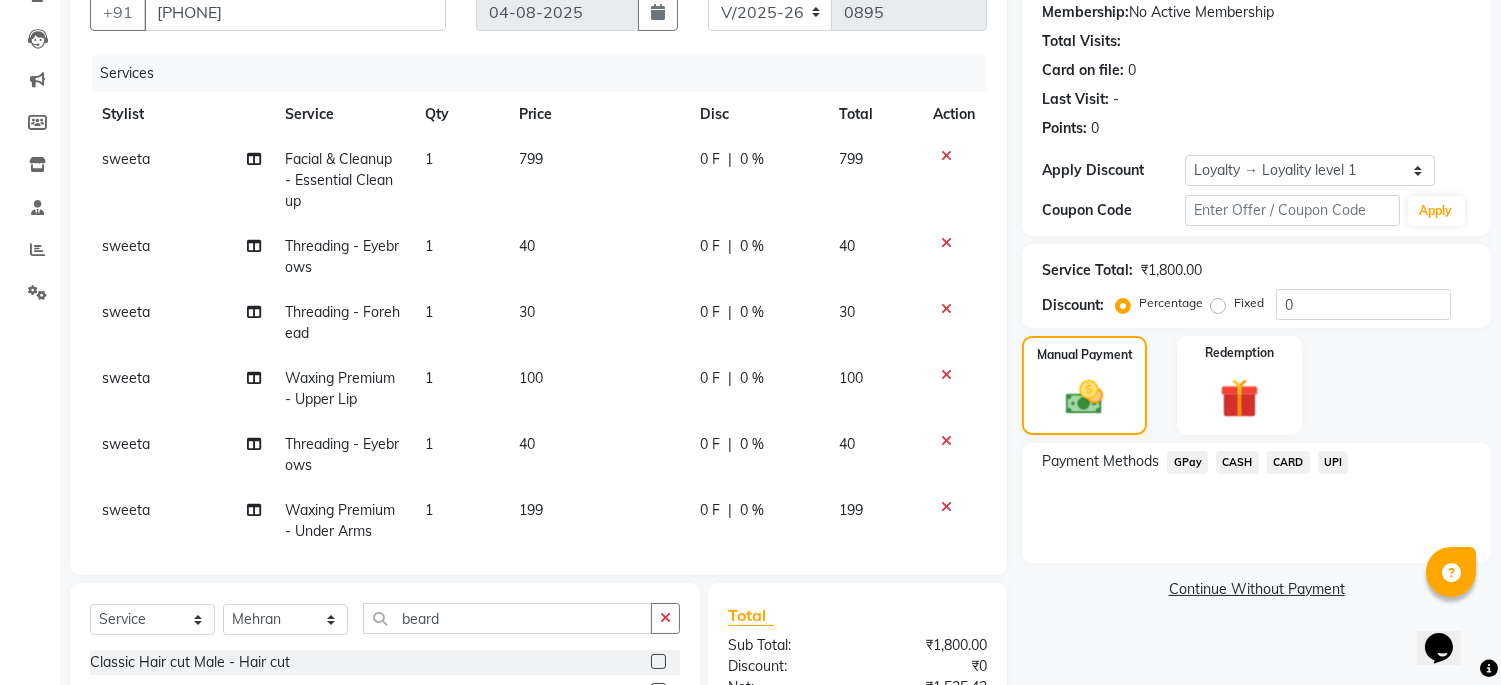 click on "CASH" 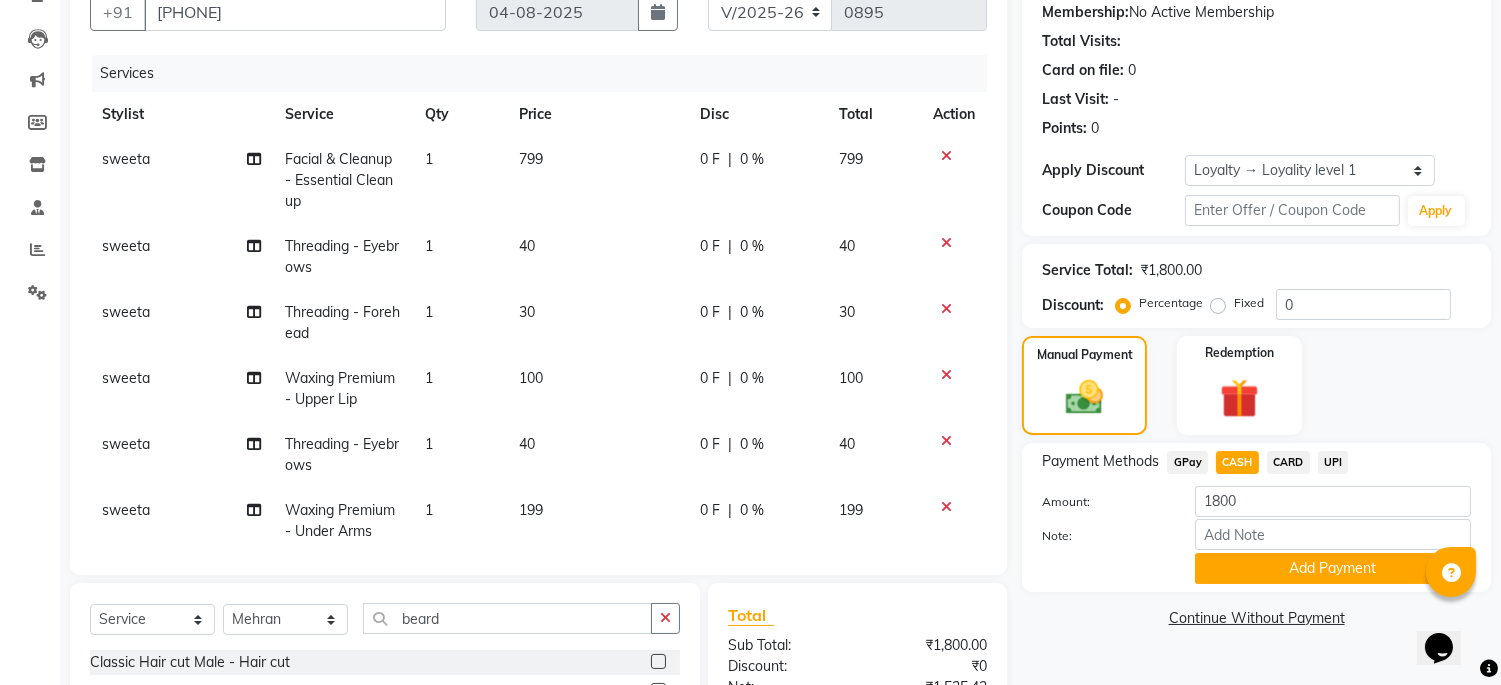 scroll, scrollTop: 415, scrollLeft: 0, axis: vertical 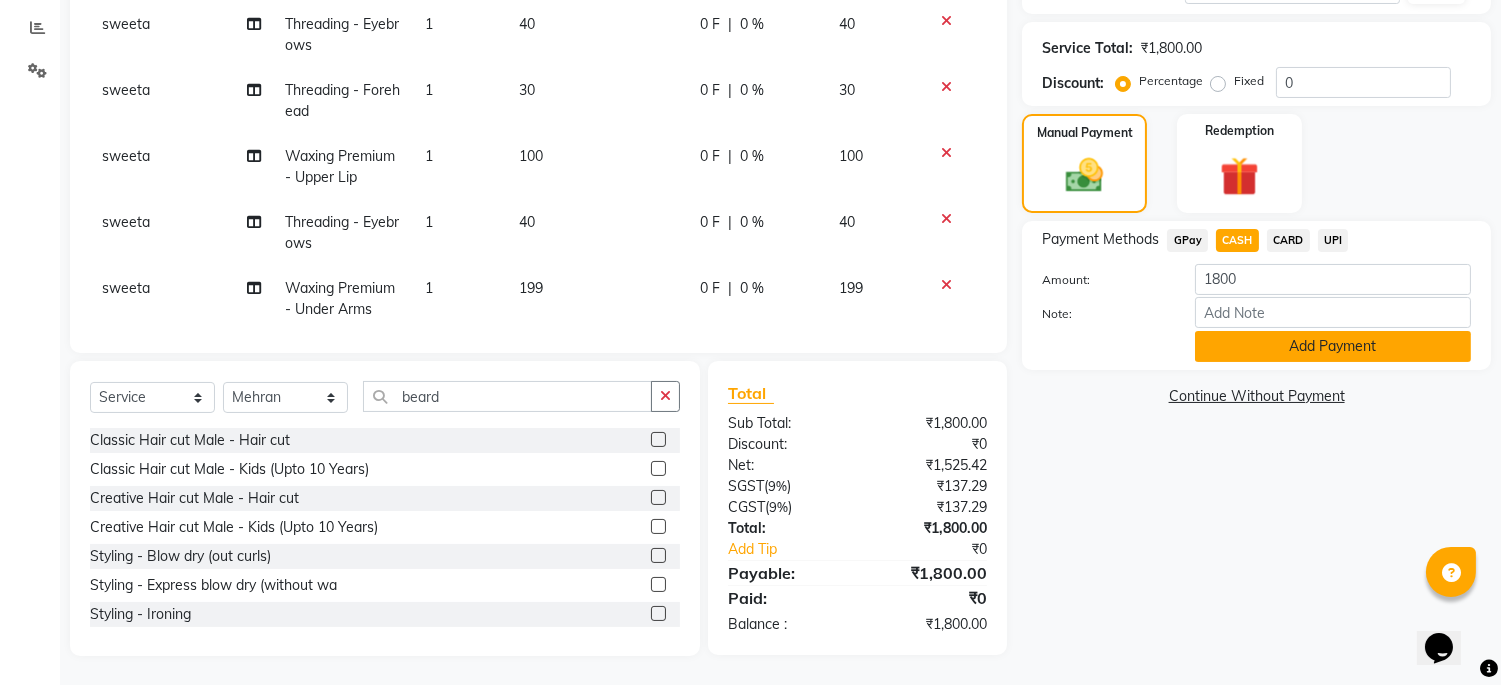 click on "Add Payment" 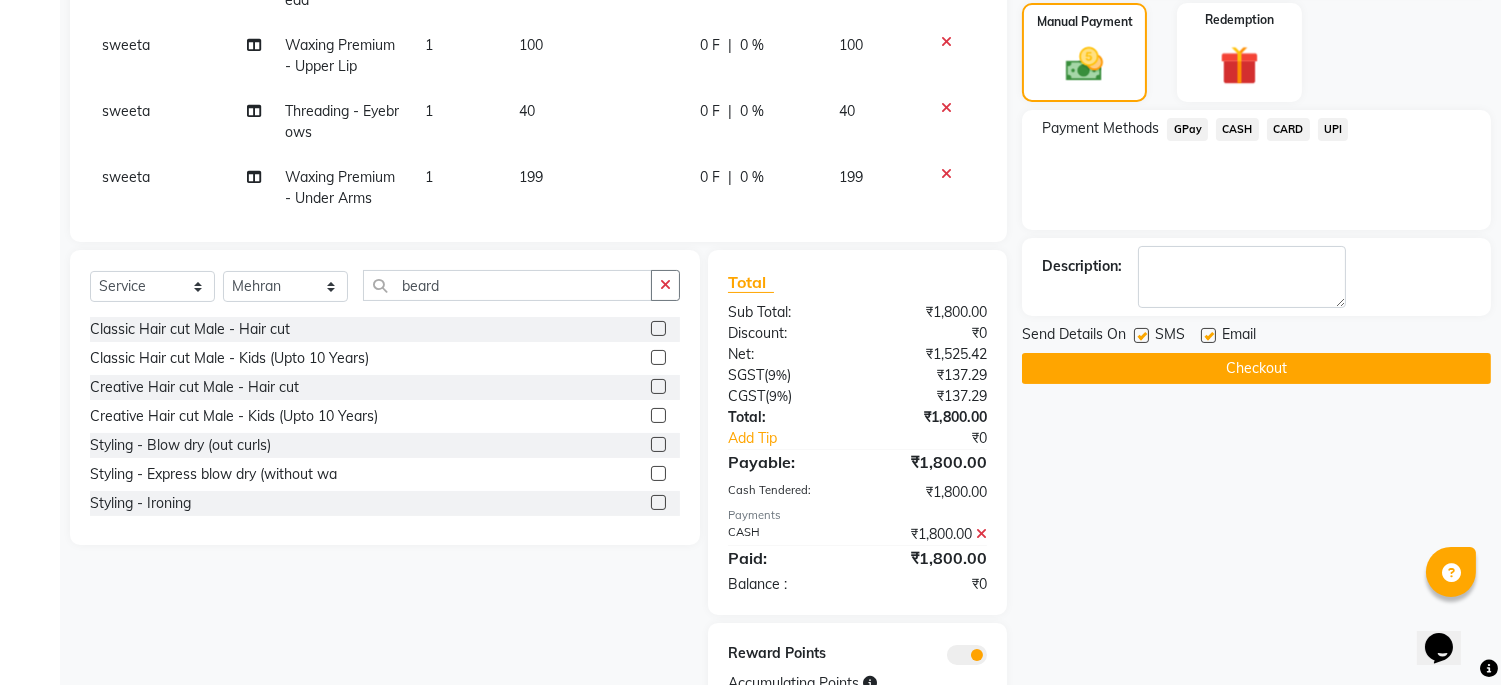 scroll, scrollTop: 605, scrollLeft: 0, axis: vertical 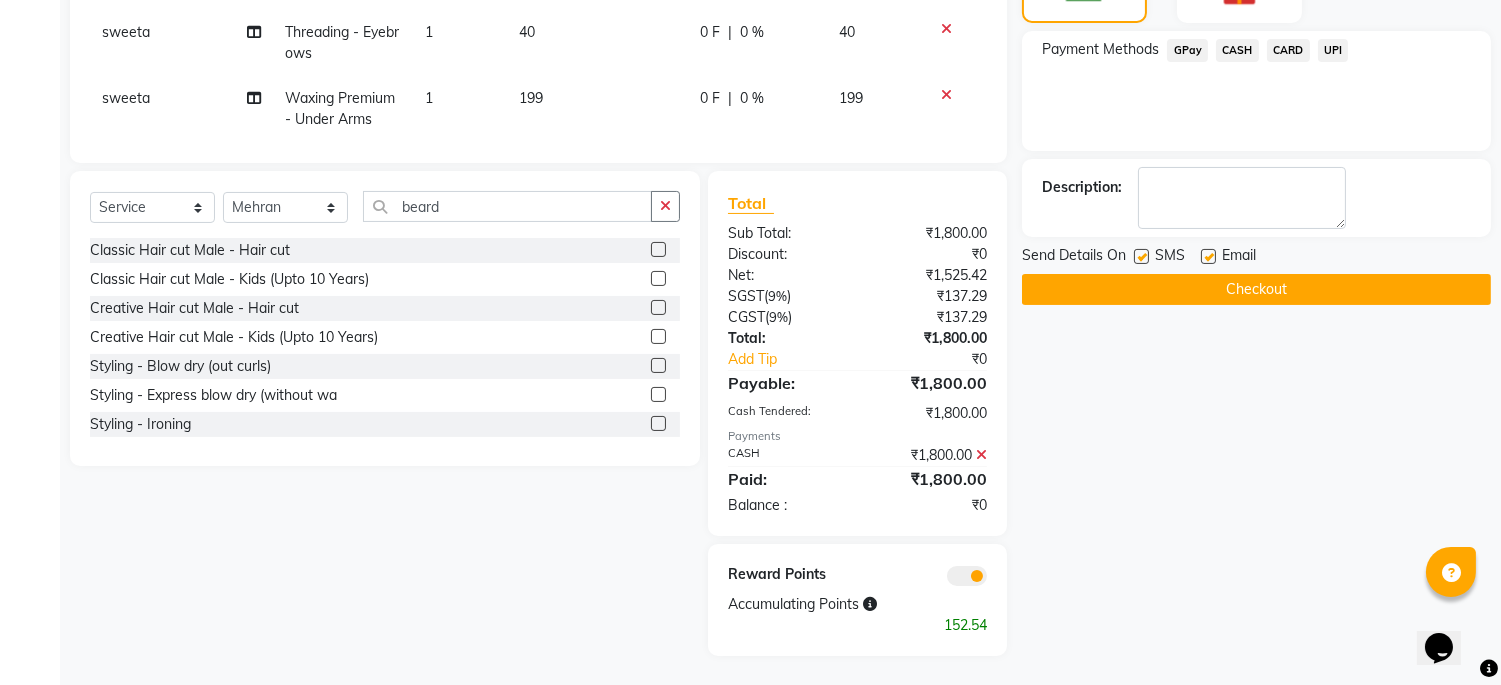 click on "Checkout" 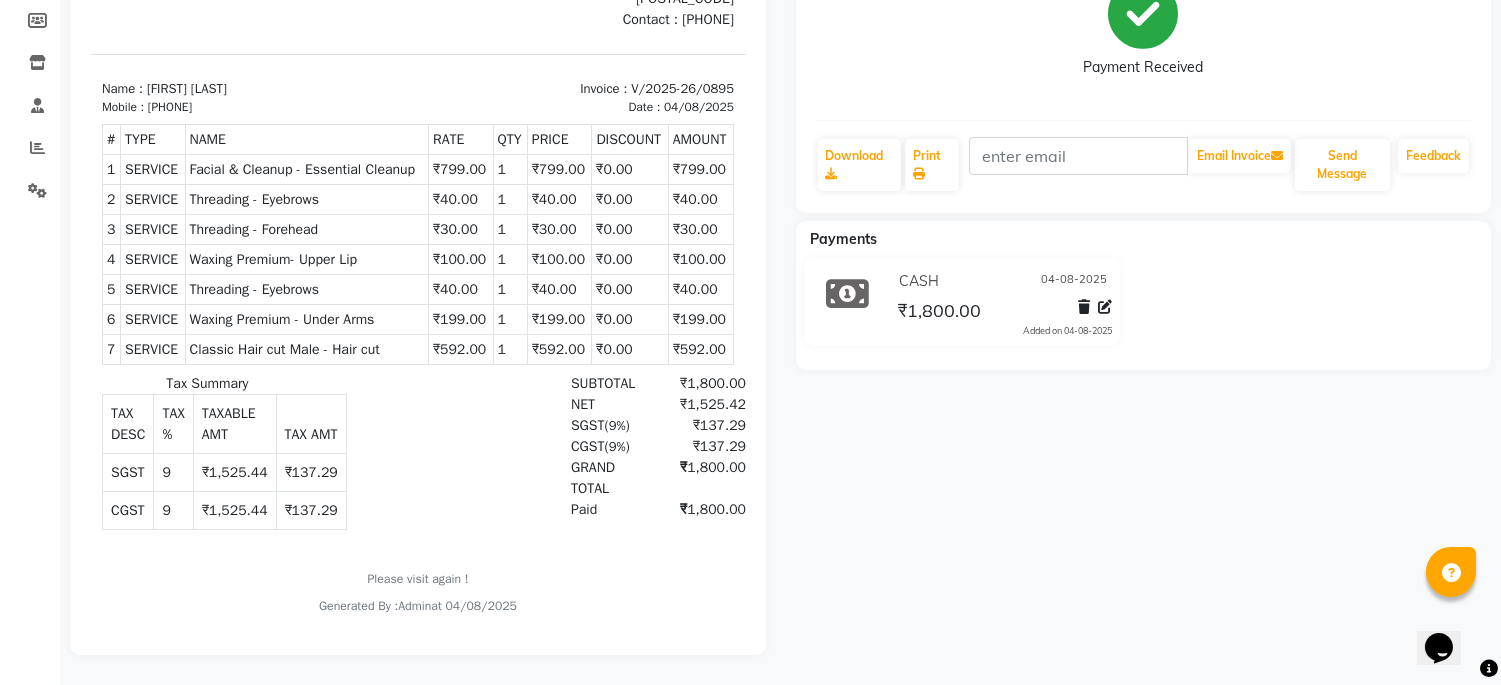 scroll, scrollTop: 87, scrollLeft: 0, axis: vertical 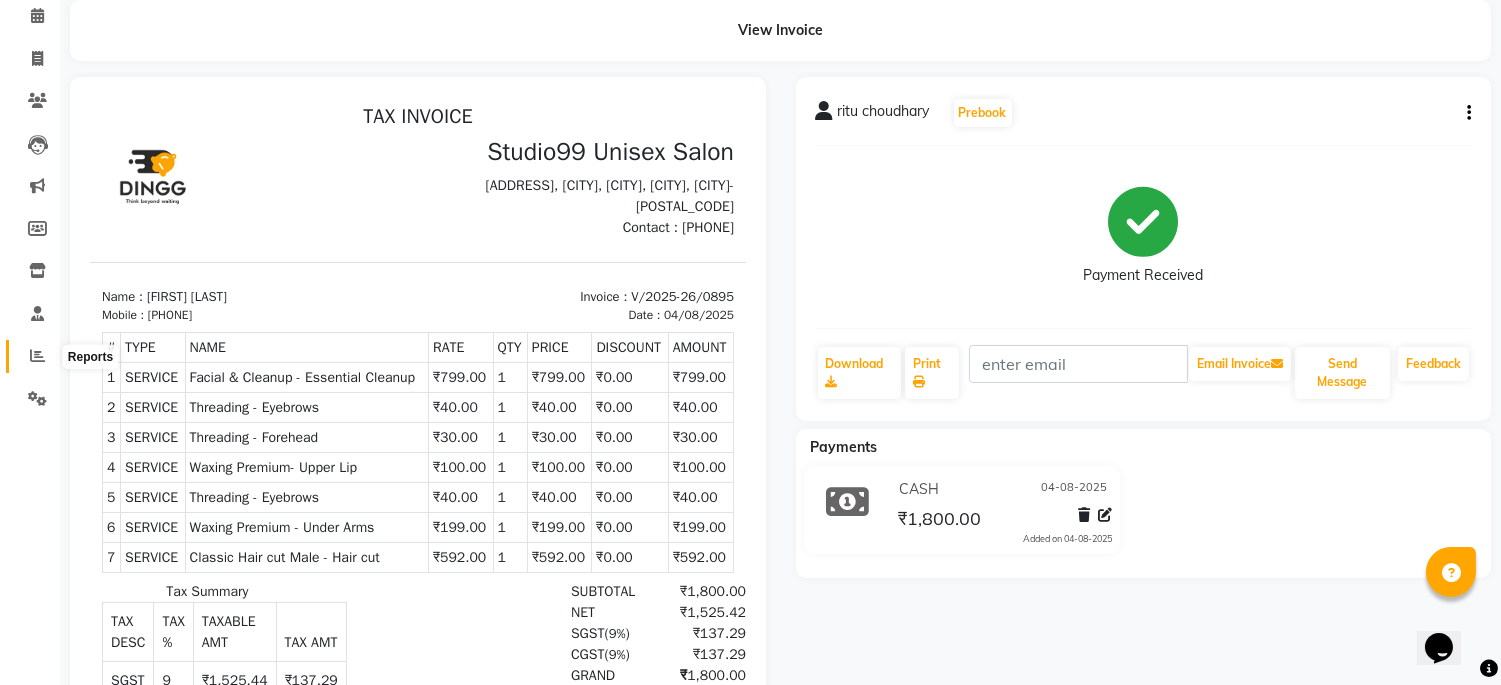 click 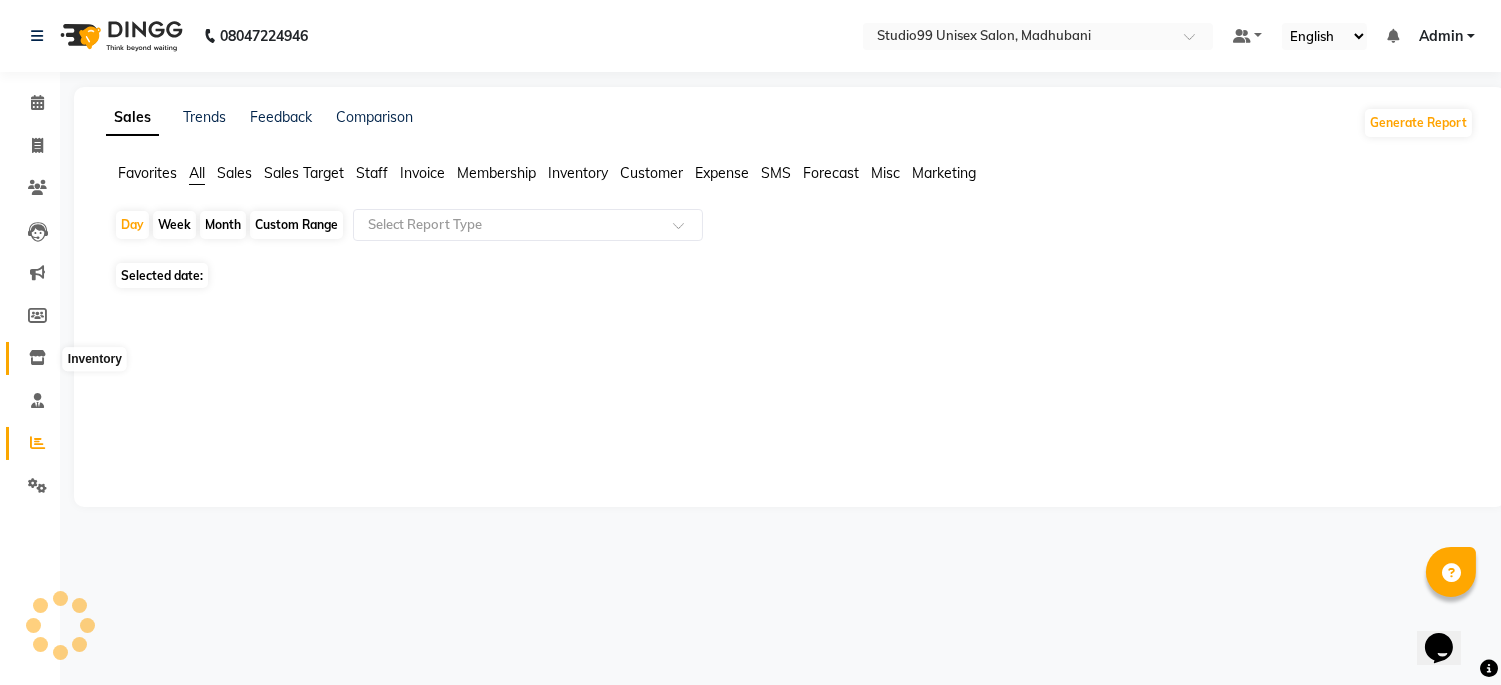 scroll, scrollTop: 0, scrollLeft: 0, axis: both 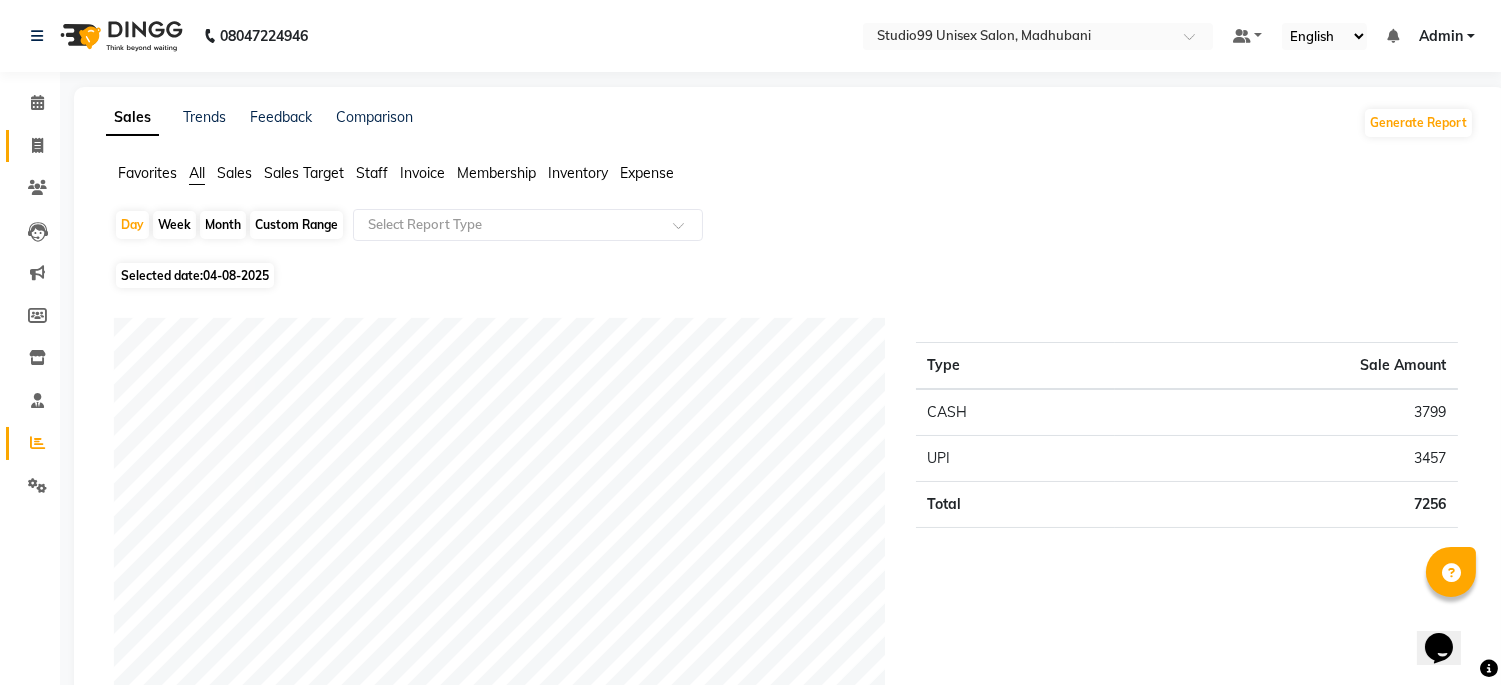 click on "Invoice" 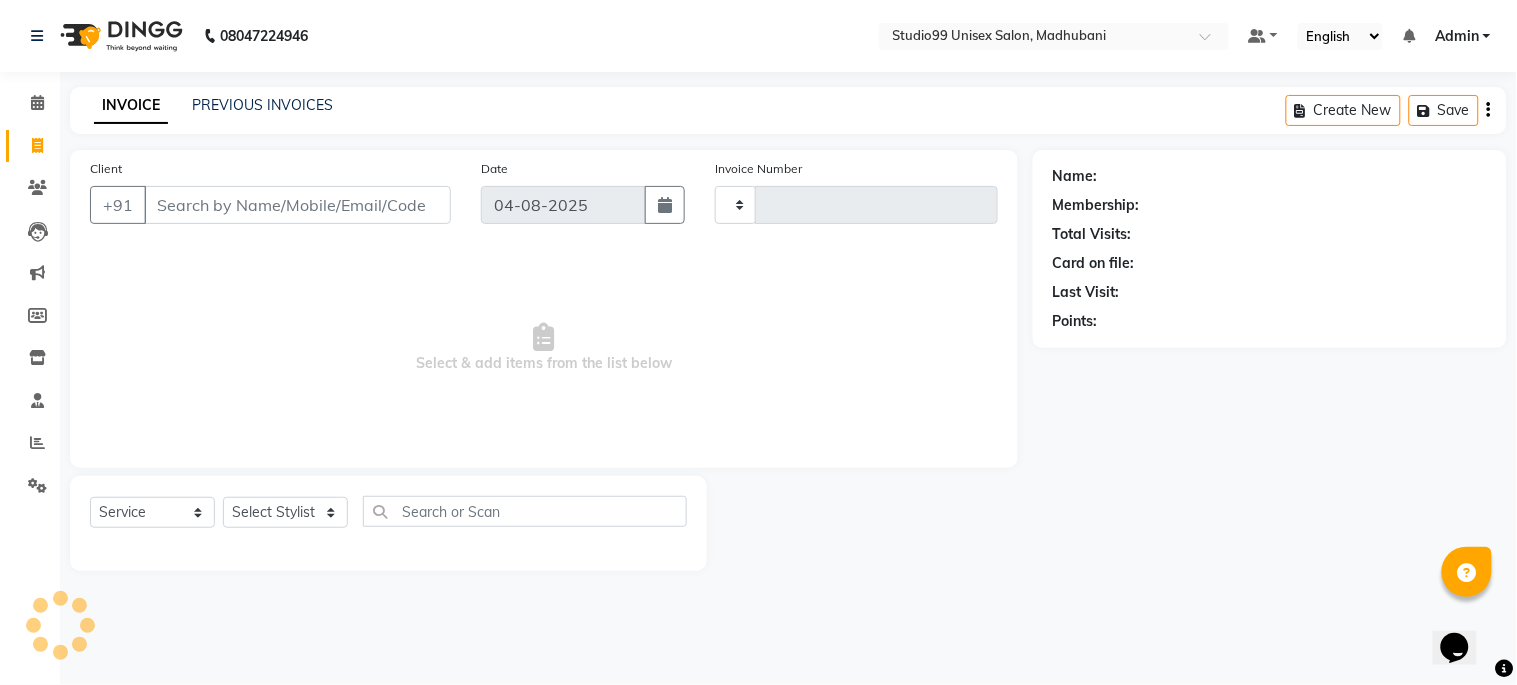 type on "0896" 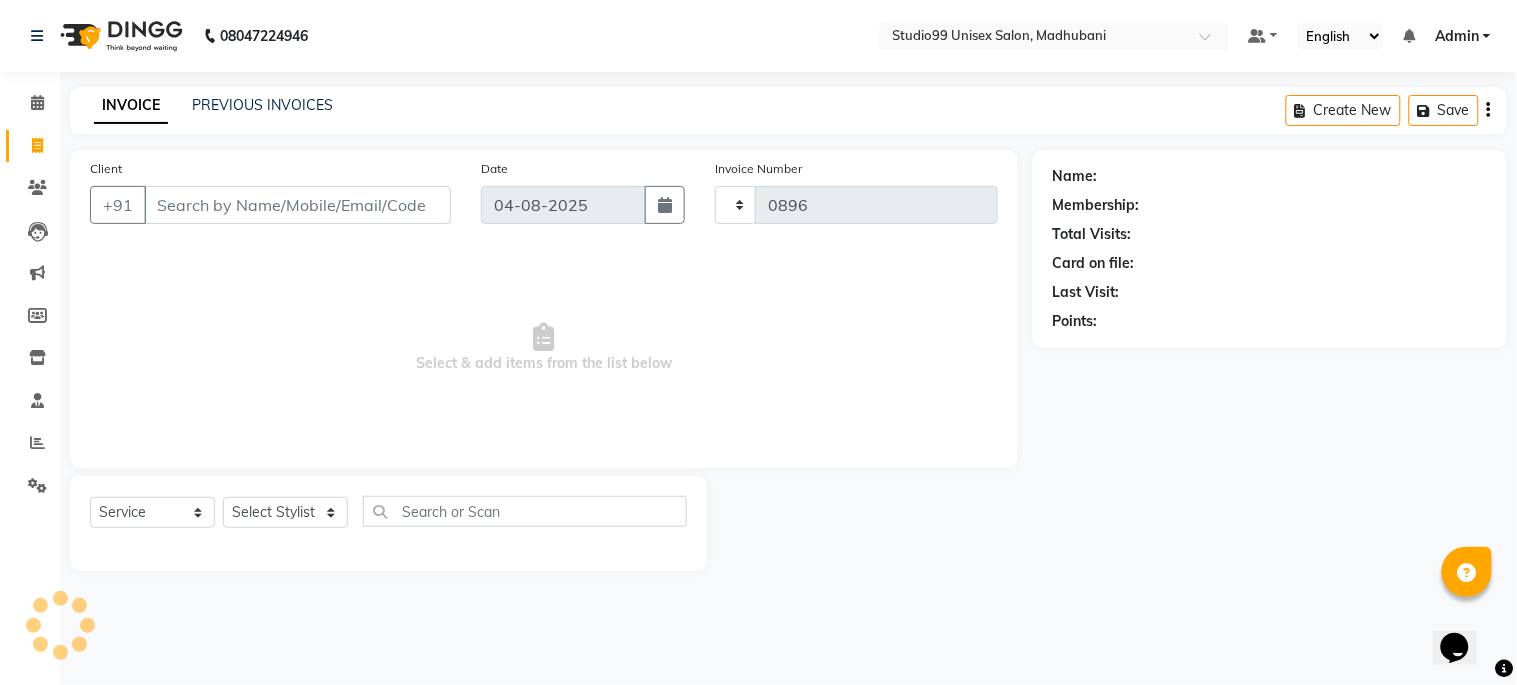 select on "6061" 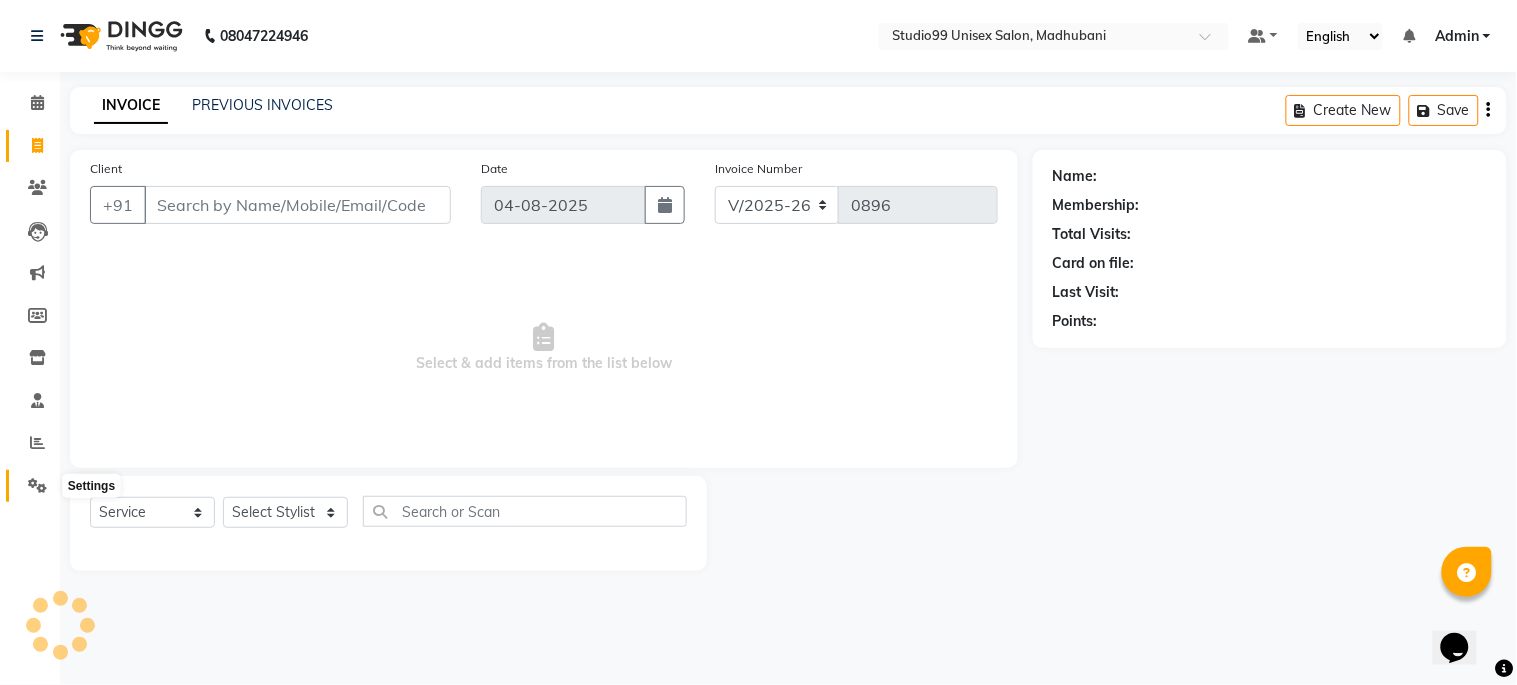 click 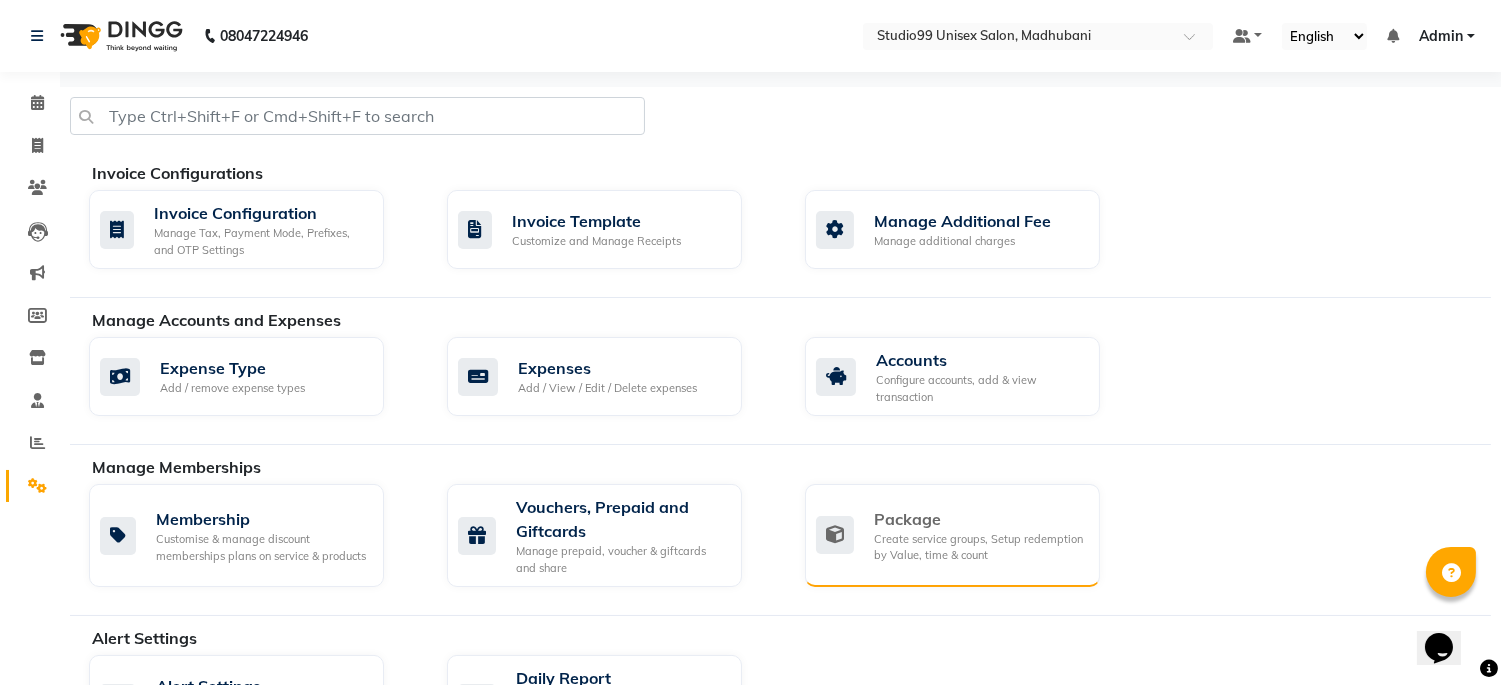 click on "Package" 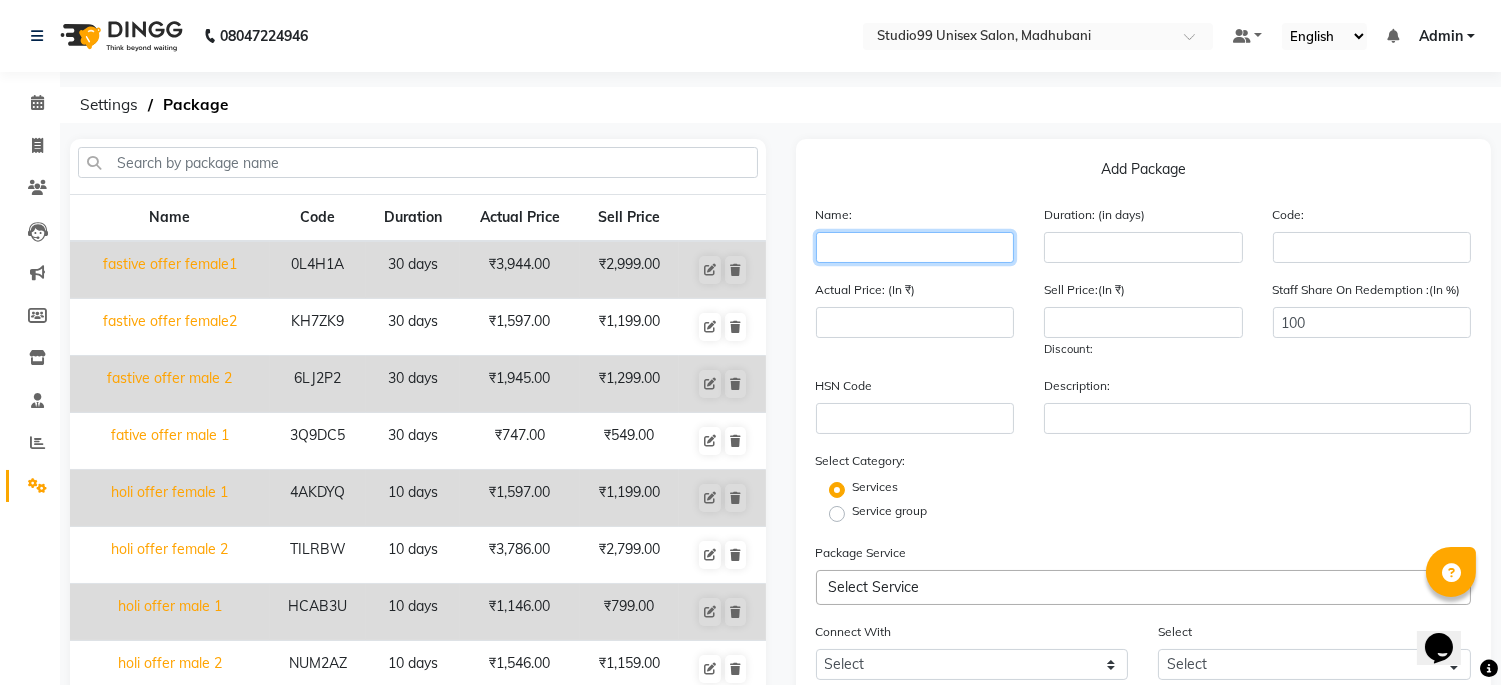 click 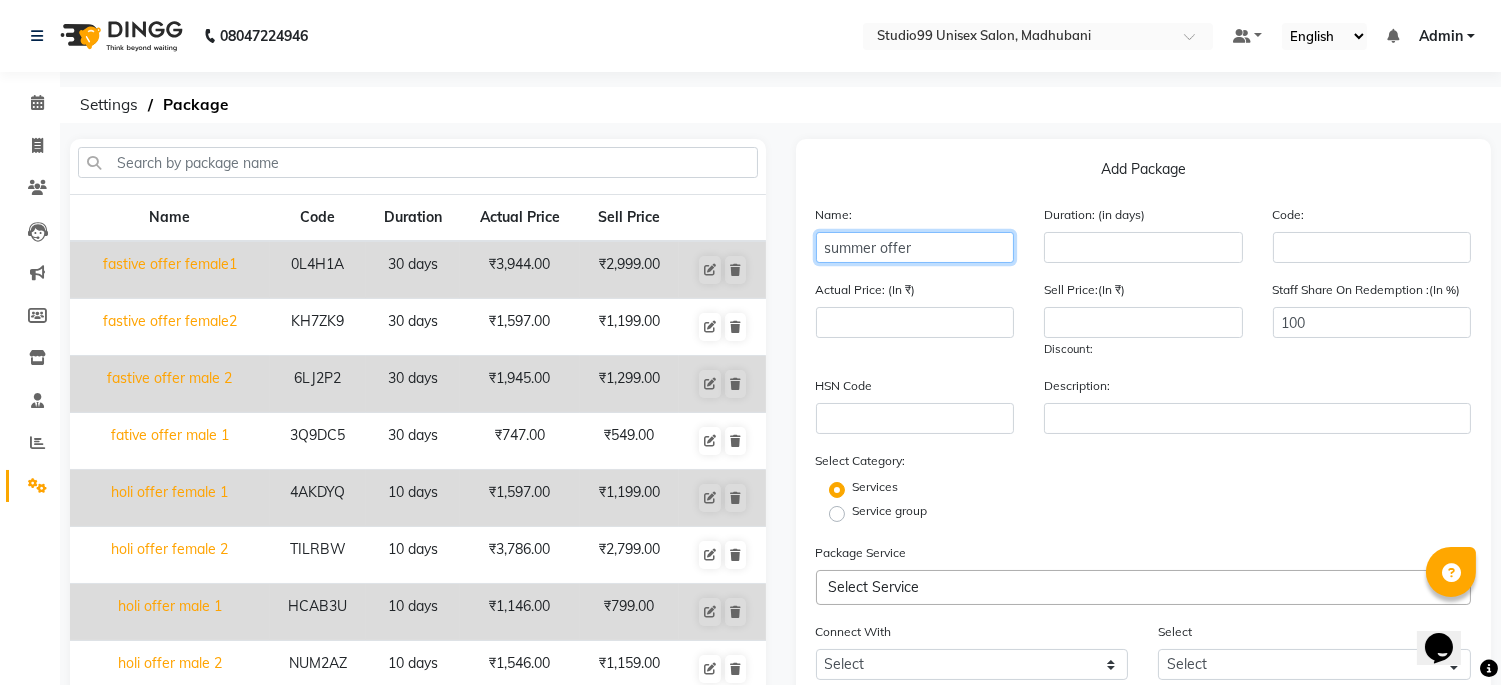 type on "summer offer" 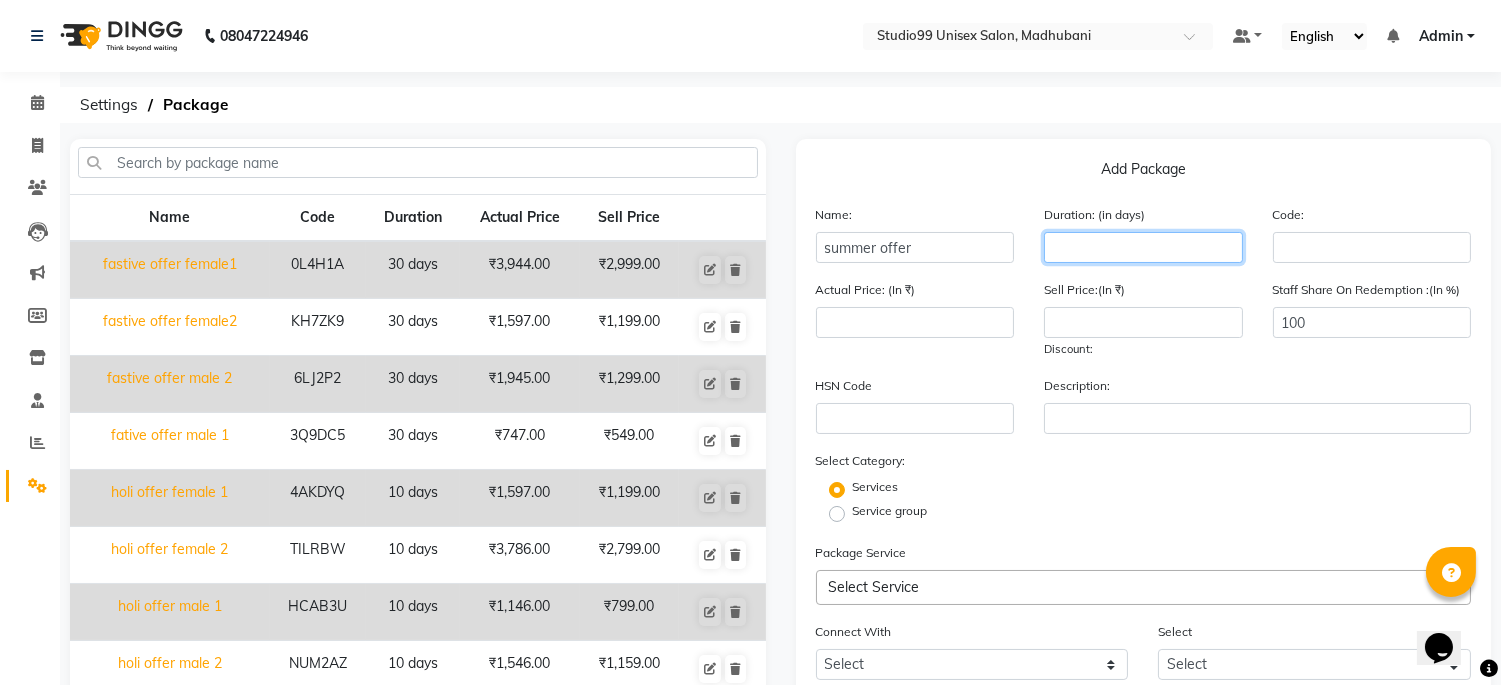 click 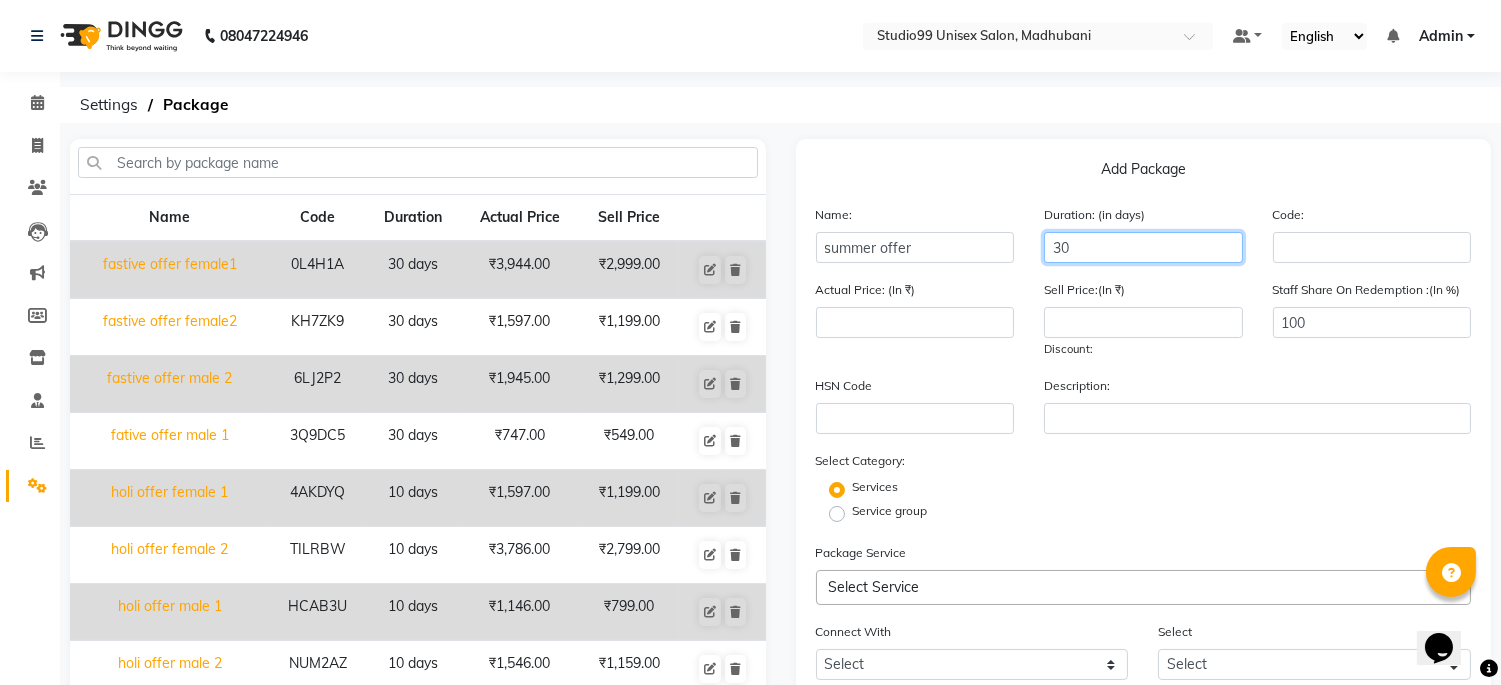 type on "30" 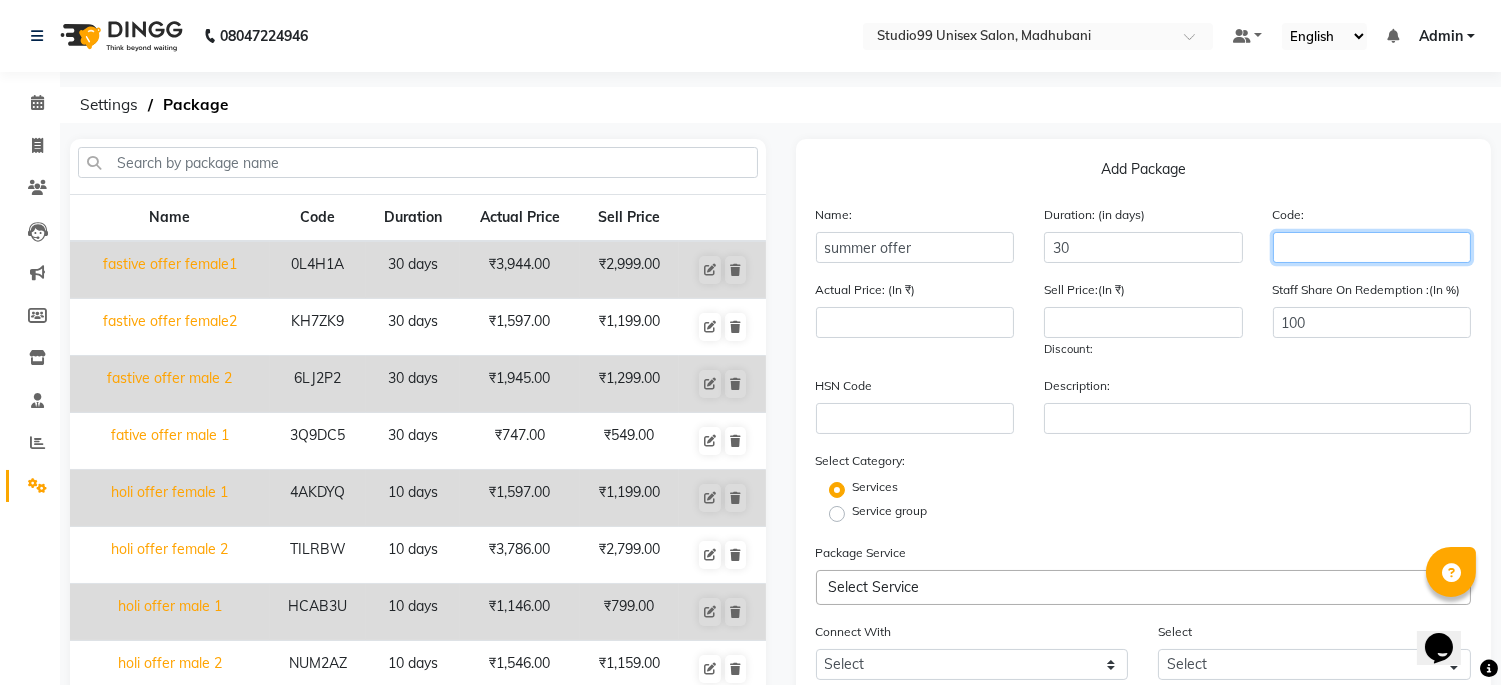click 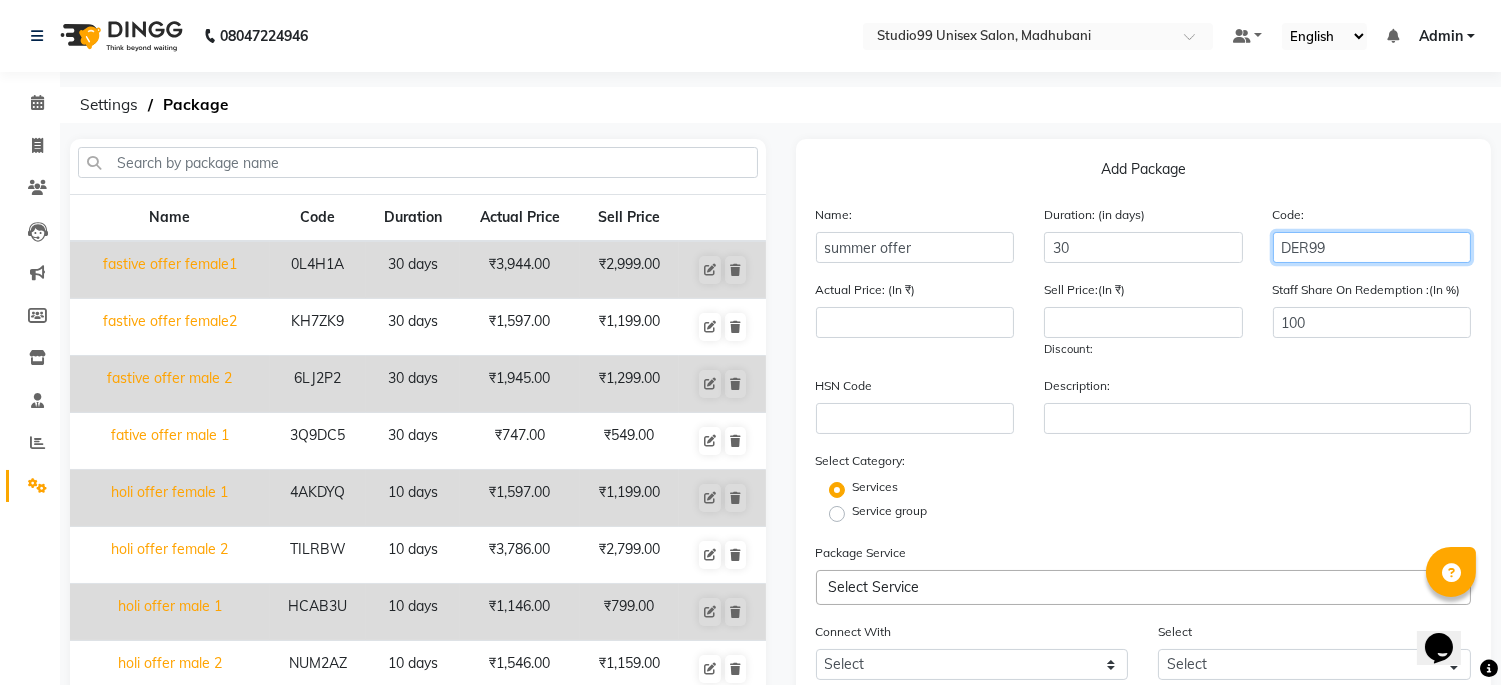 click on "DER99" 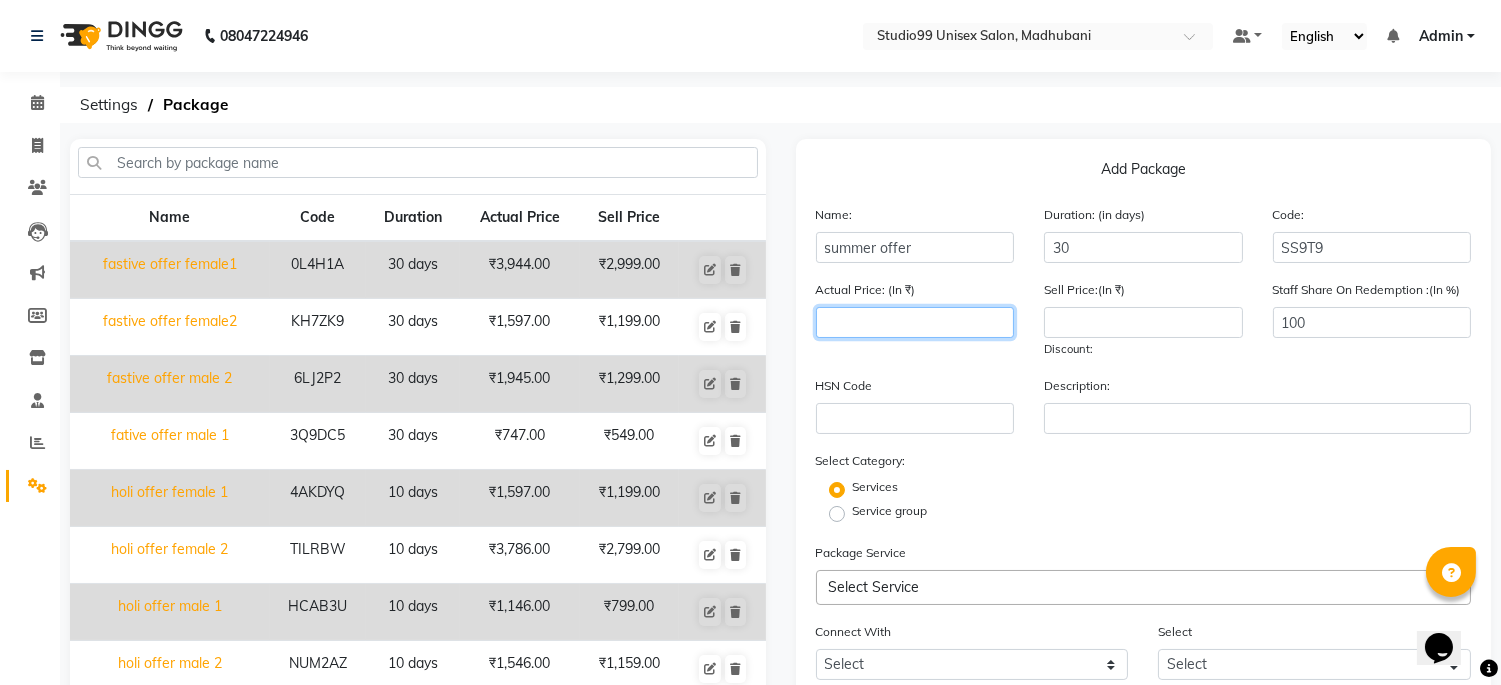 click 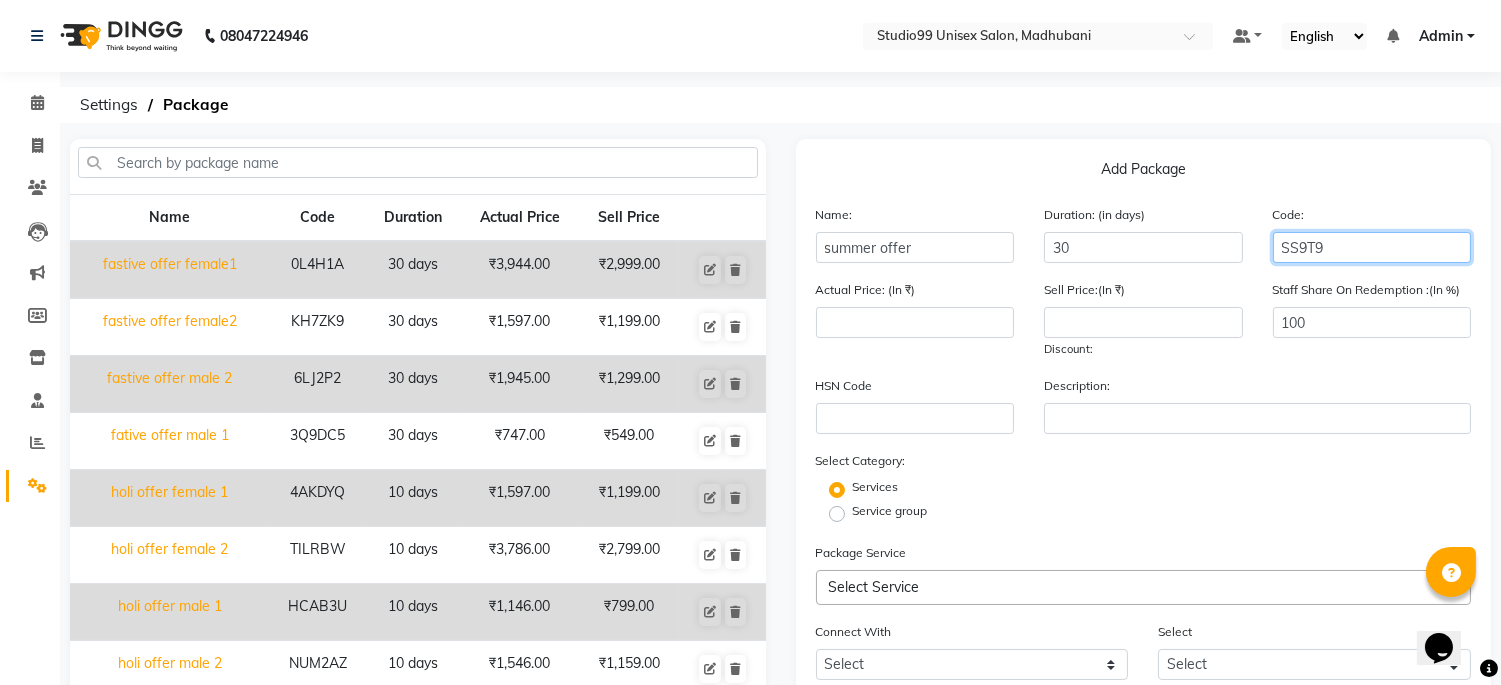 drag, startPoint x: 1333, startPoint y: 245, endPoint x: 1410, endPoint y: 263, distance: 79.07591 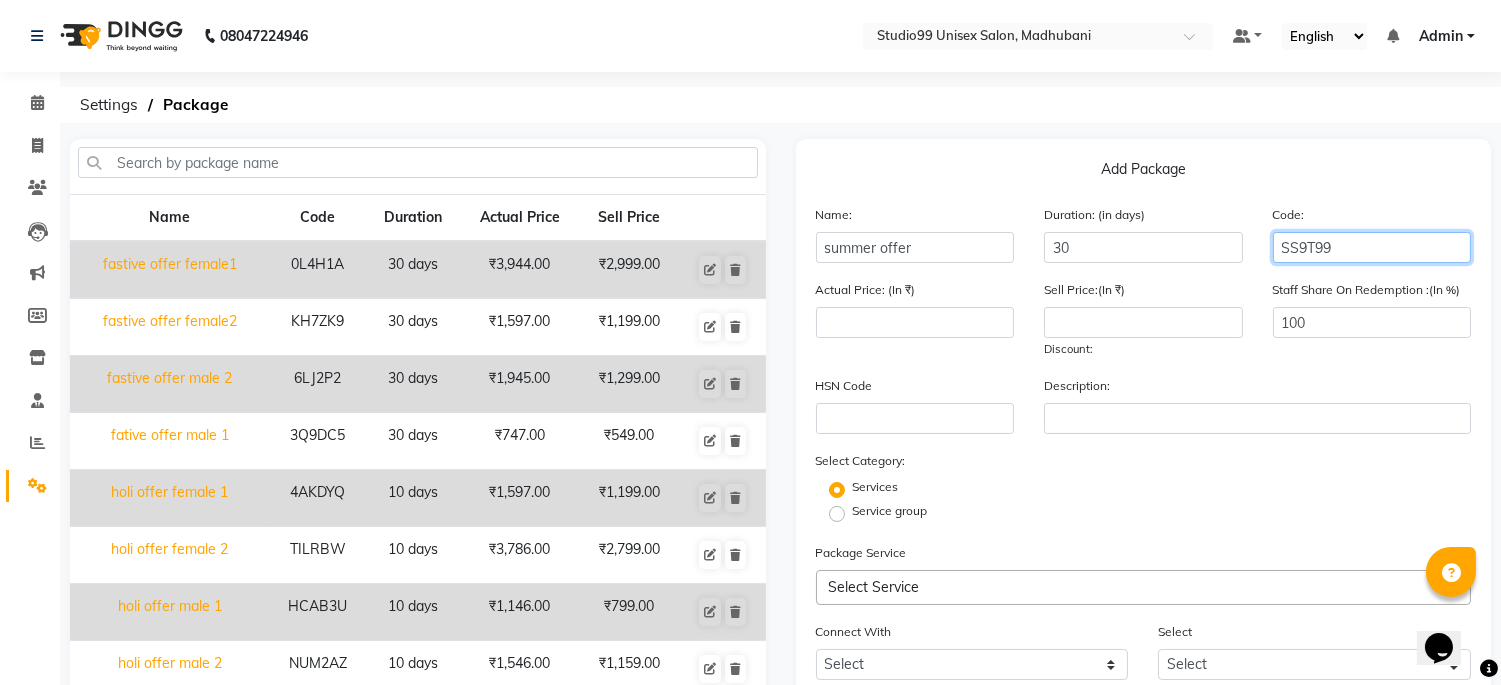 type on "SS9T99" 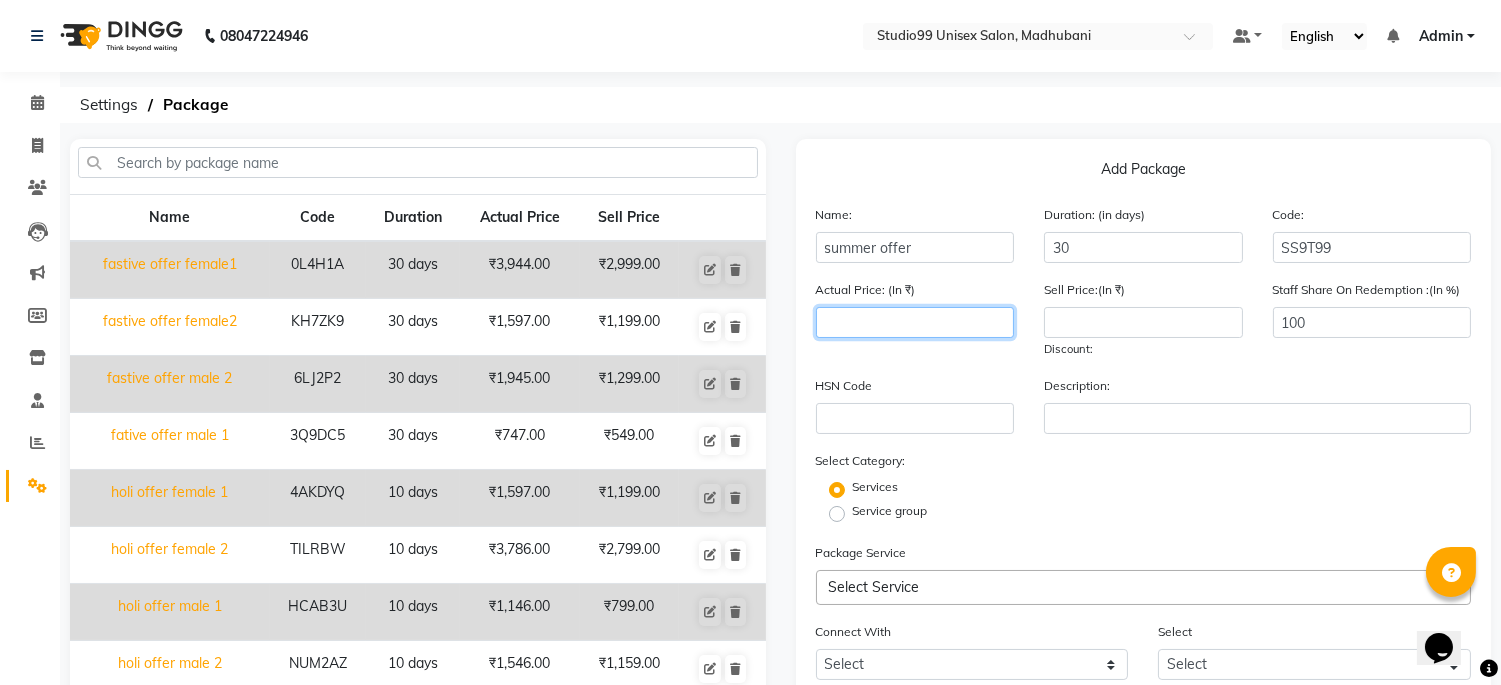 click 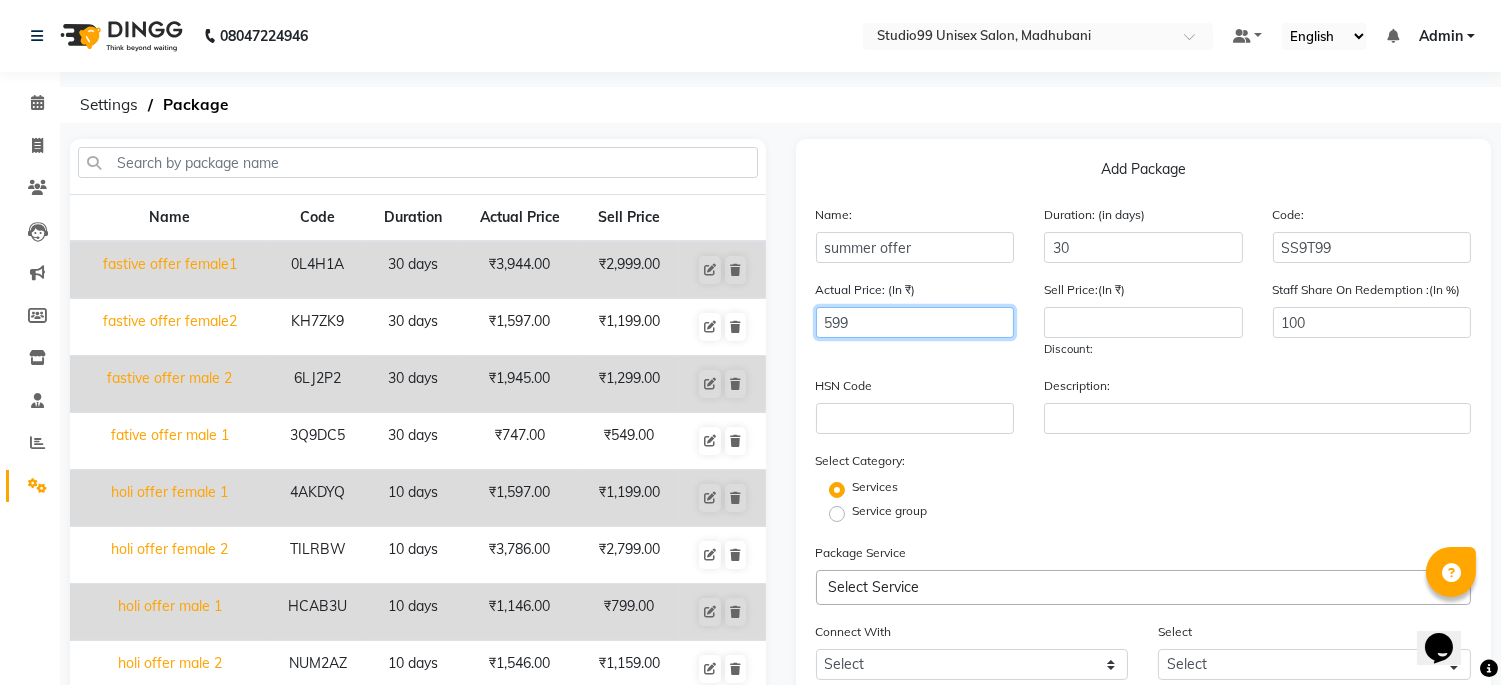 type on "599" 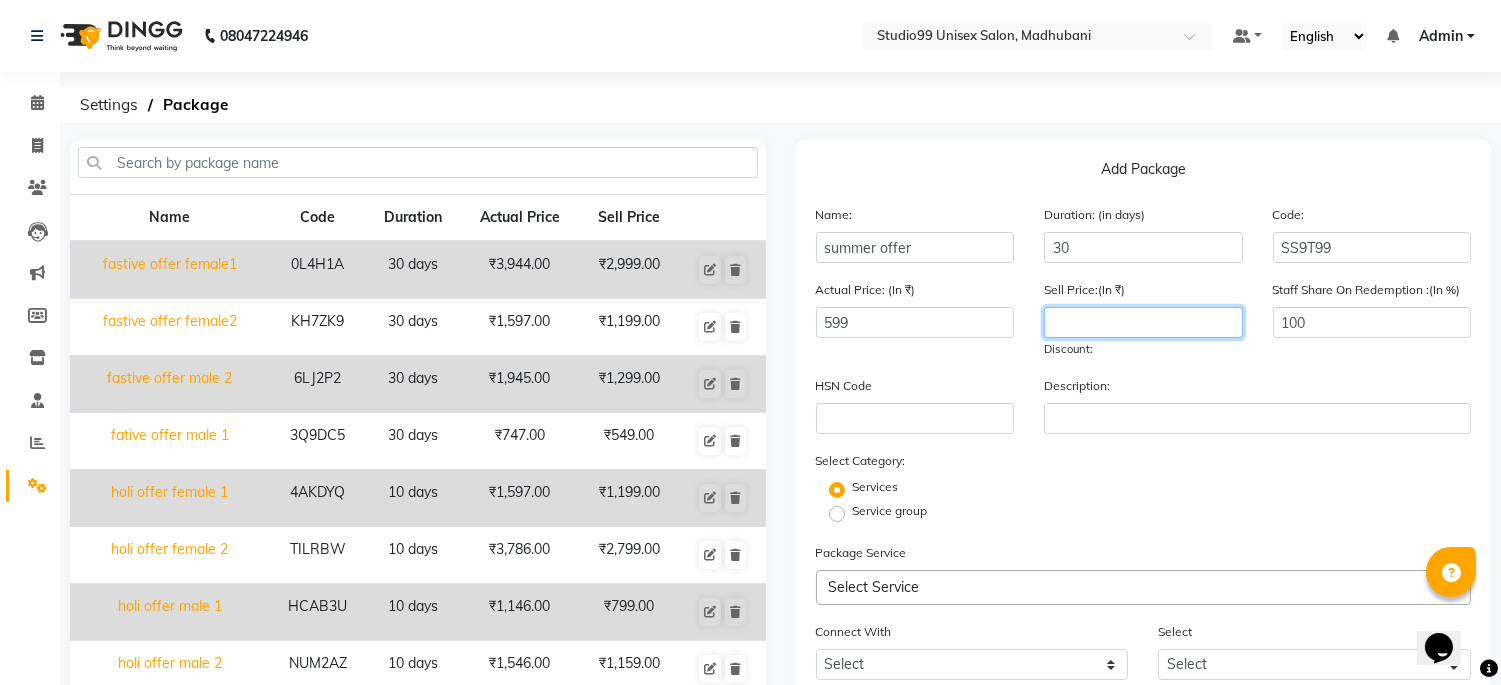 click 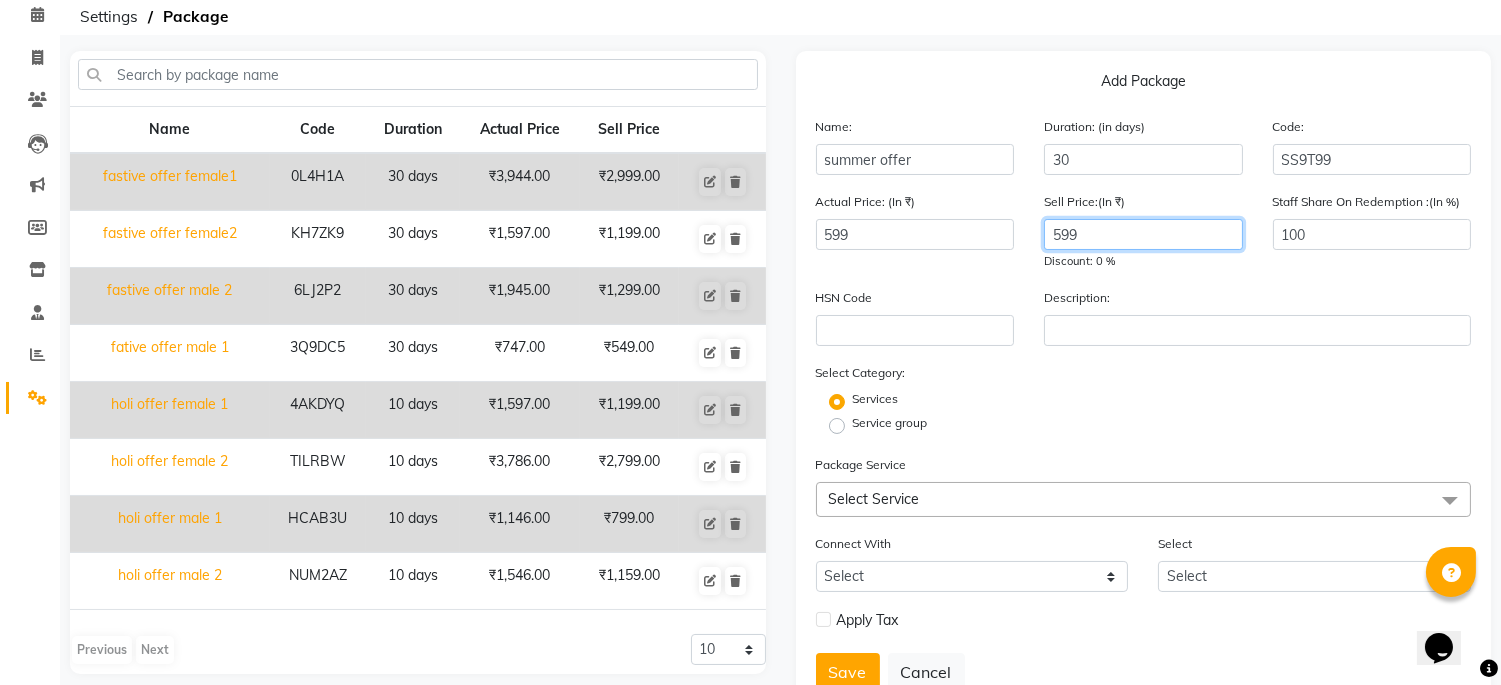 scroll, scrollTop: 161, scrollLeft: 0, axis: vertical 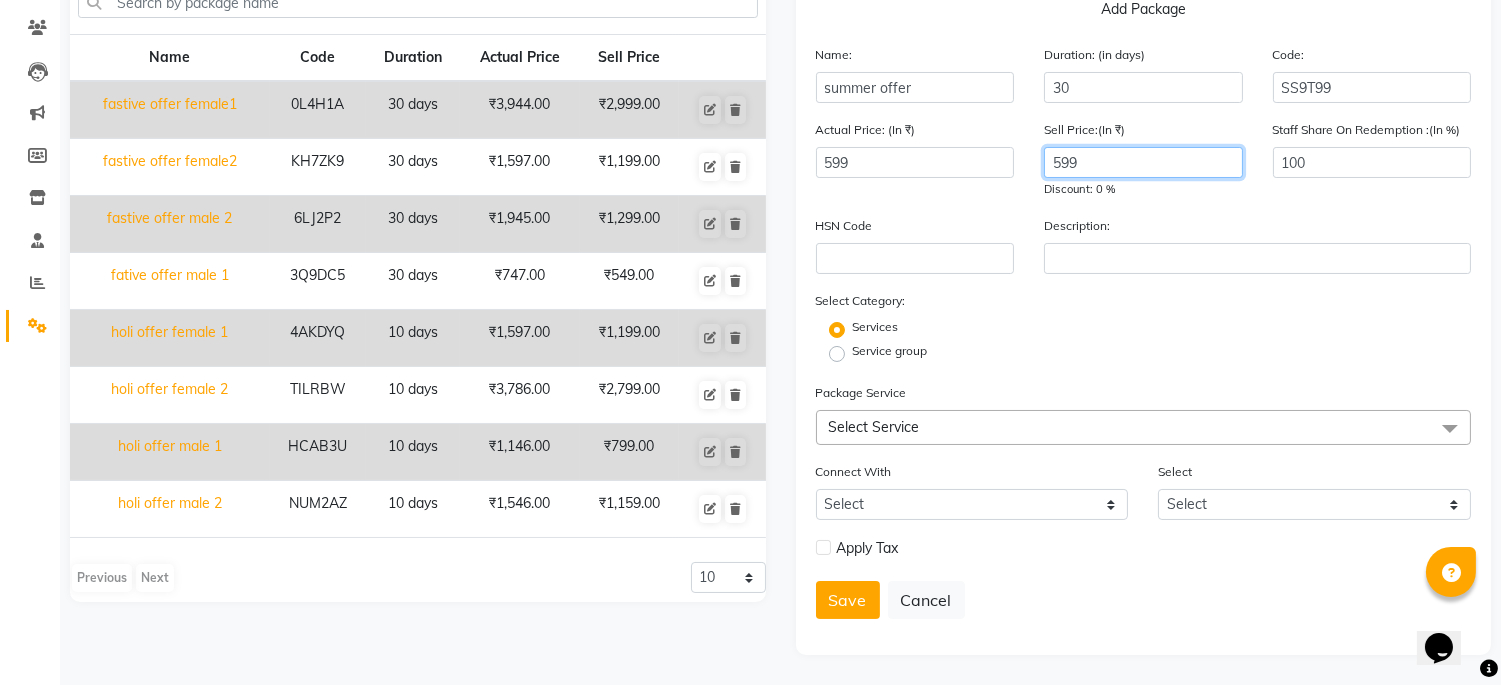 type on "599" 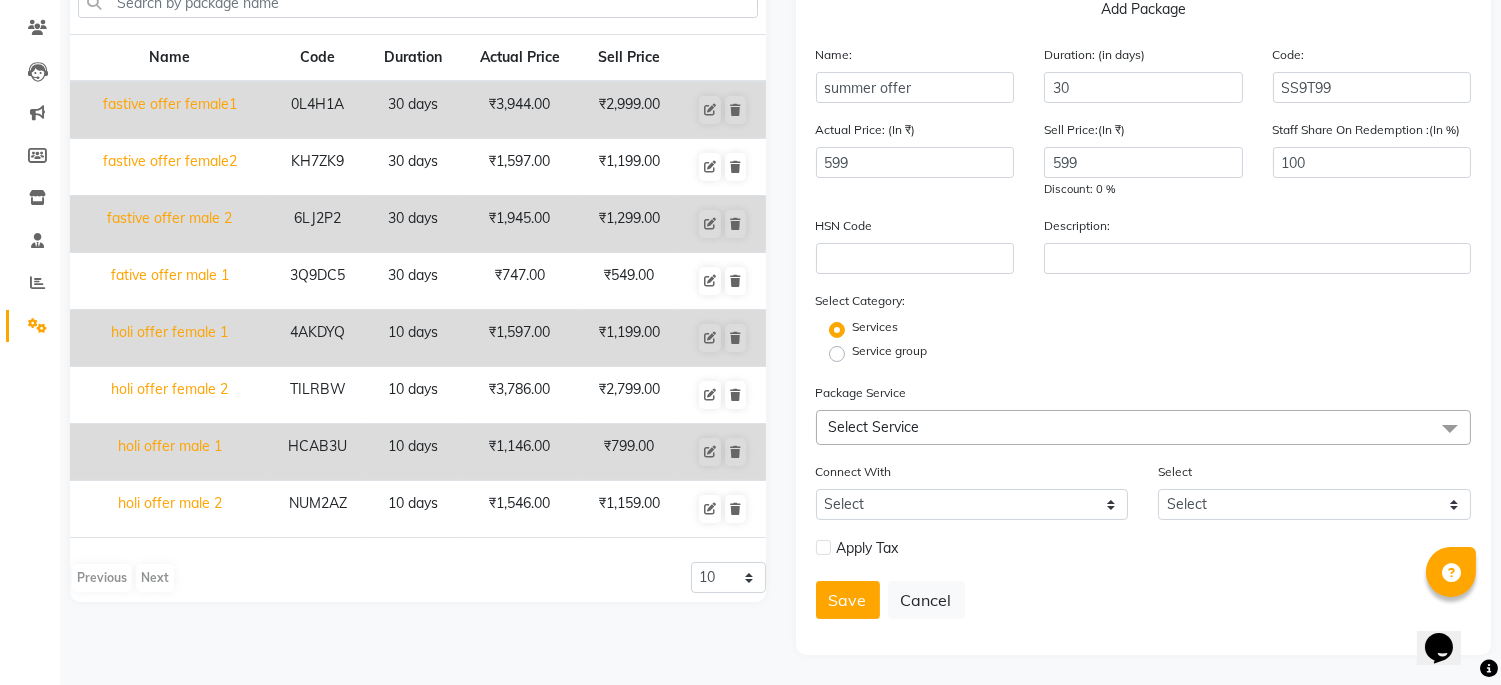 click on "Select Service" 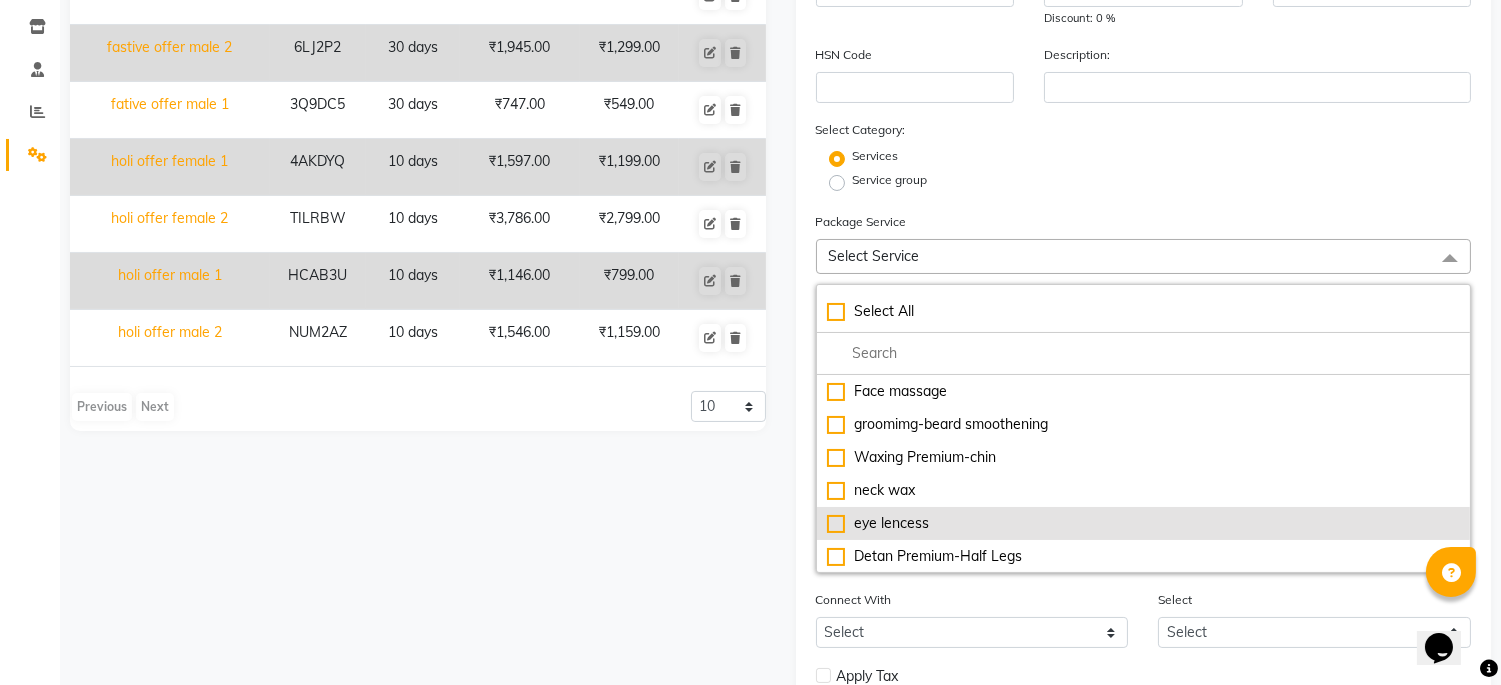 scroll, scrollTop: 383, scrollLeft: 0, axis: vertical 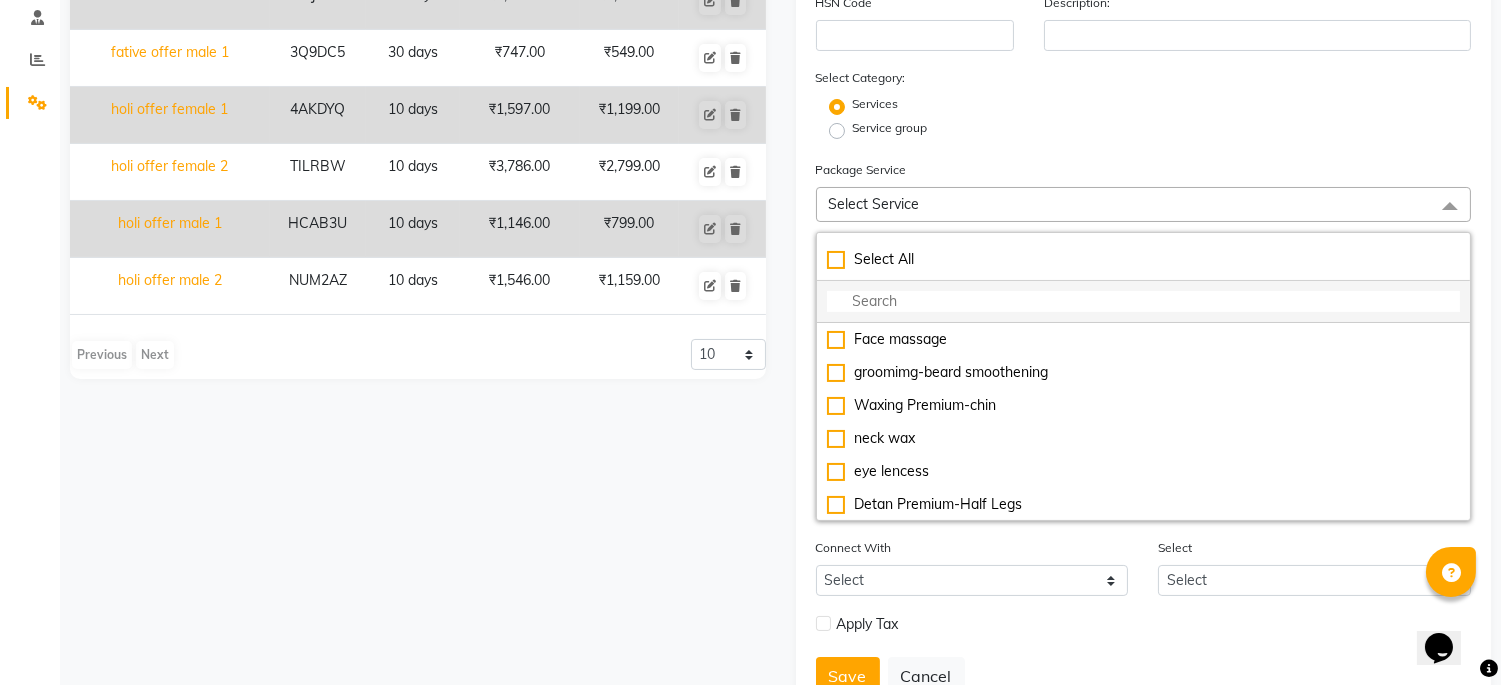 click 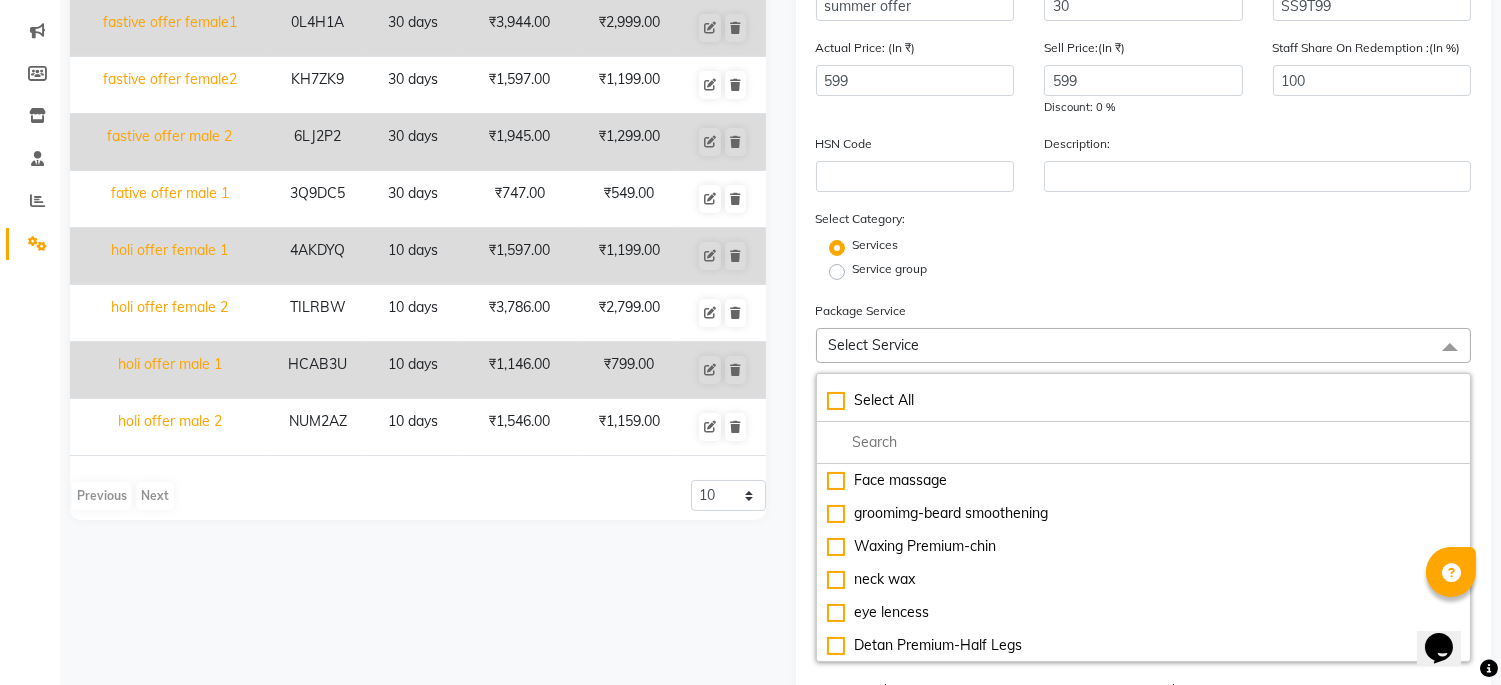 scroll, scrollTop: 0, scrollLeft: 0, axis: both 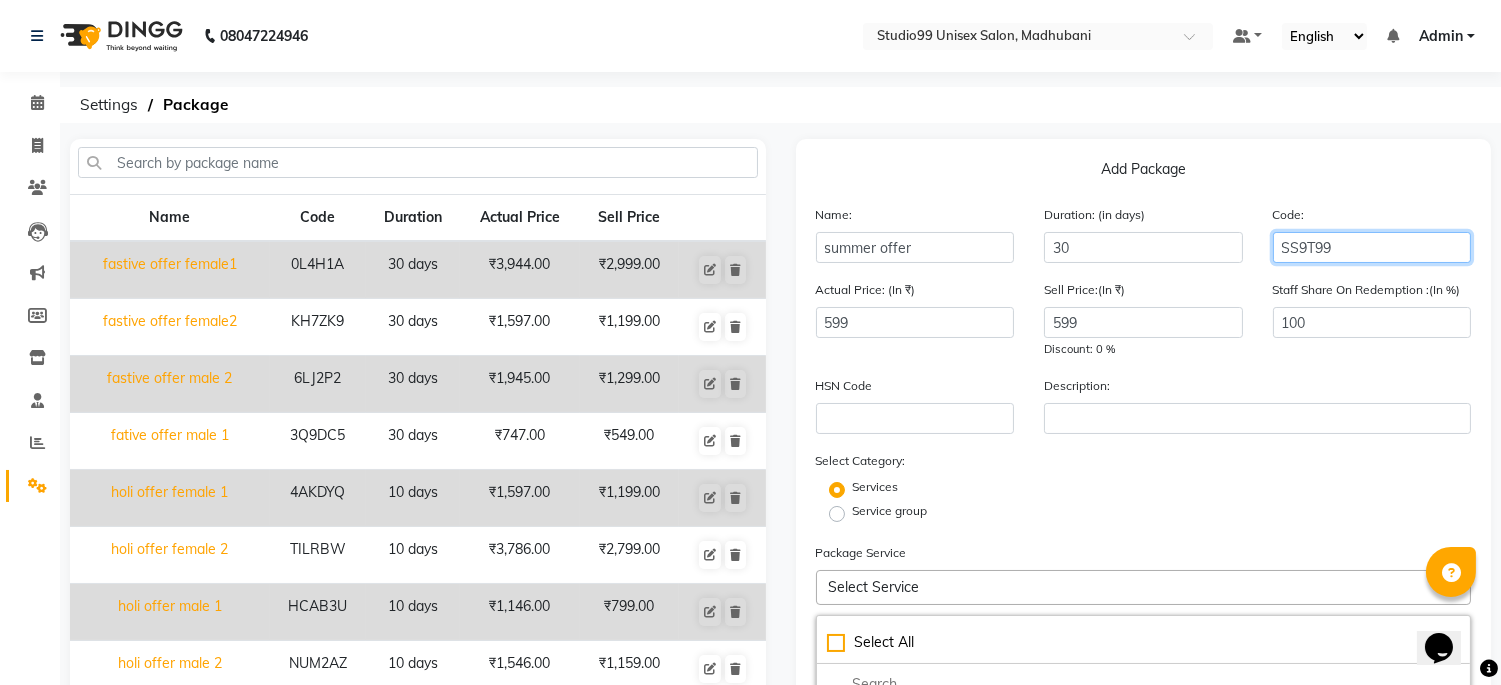 click on "SS9T99" 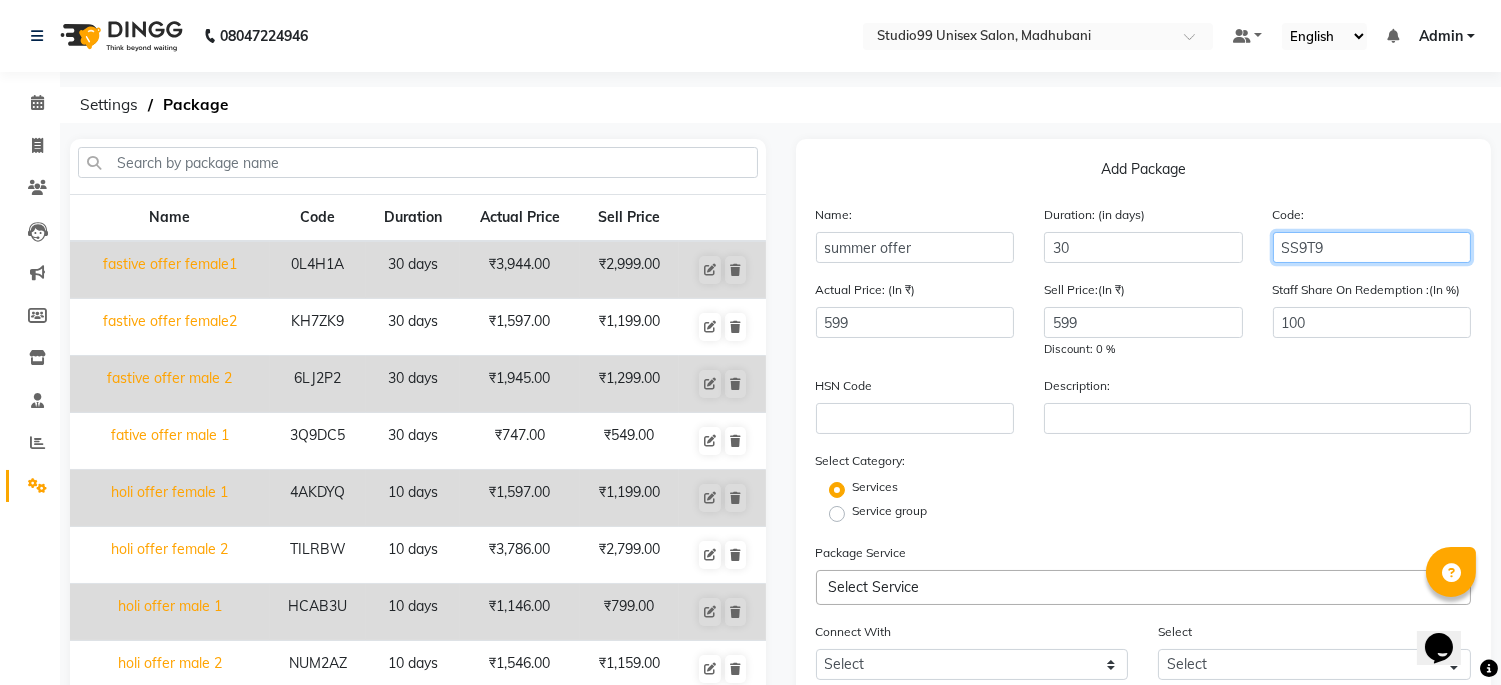 click on "SS9T9" 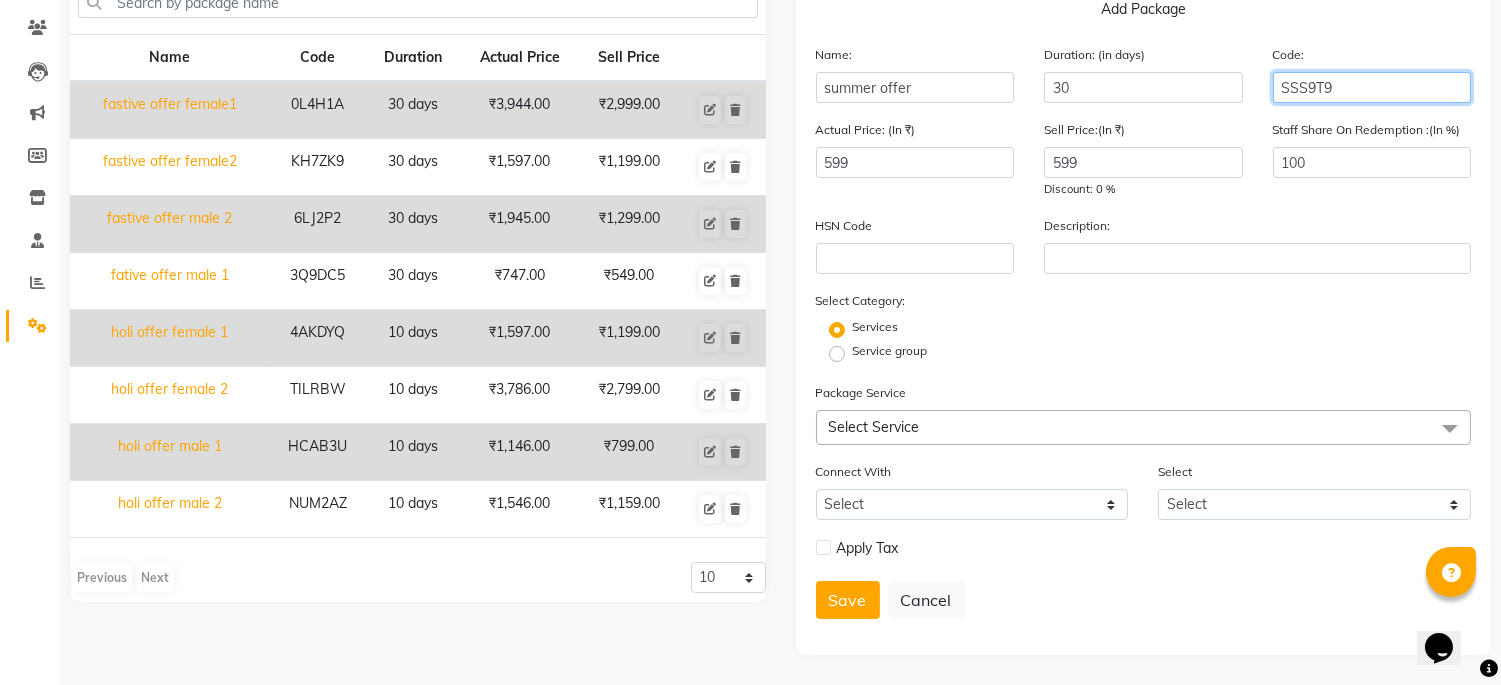 scroll, scrollTop: 161, scrollLeft: 0, axis: vertical 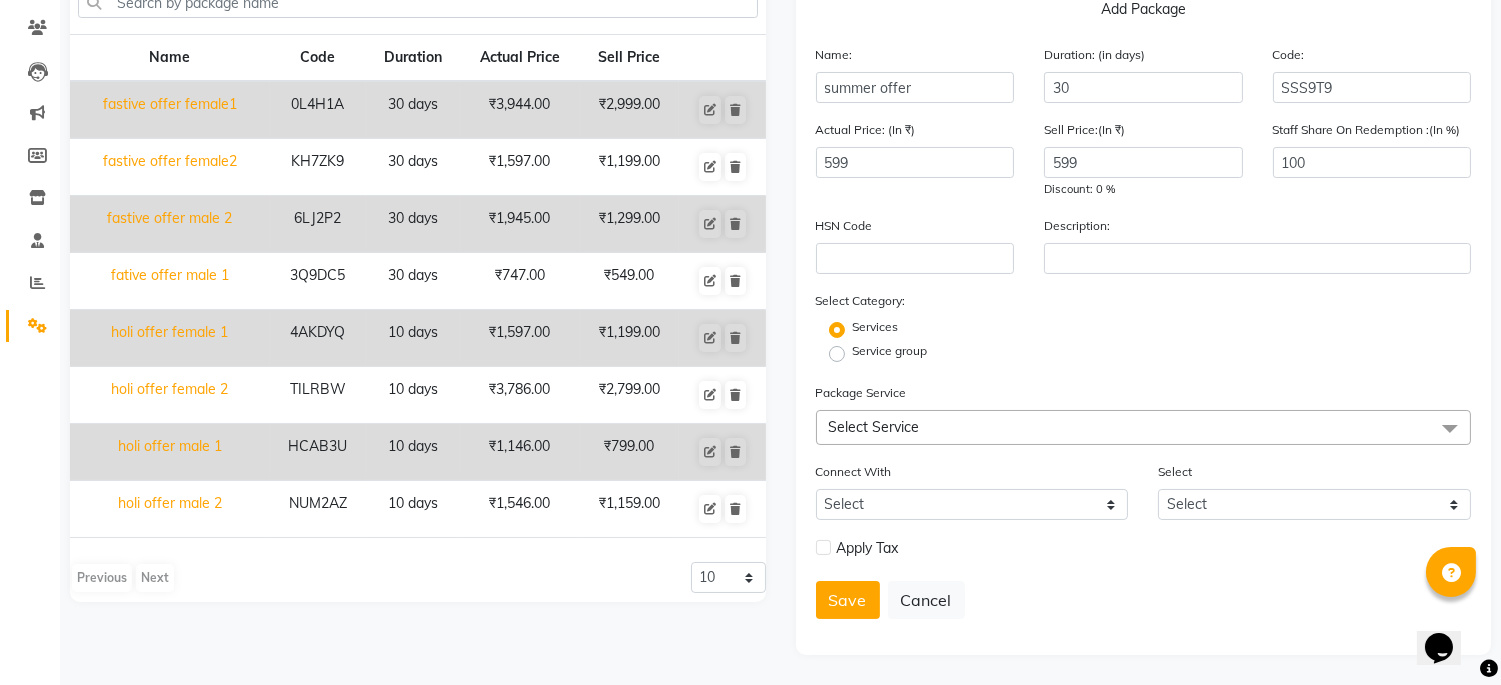 click on "Select Service" 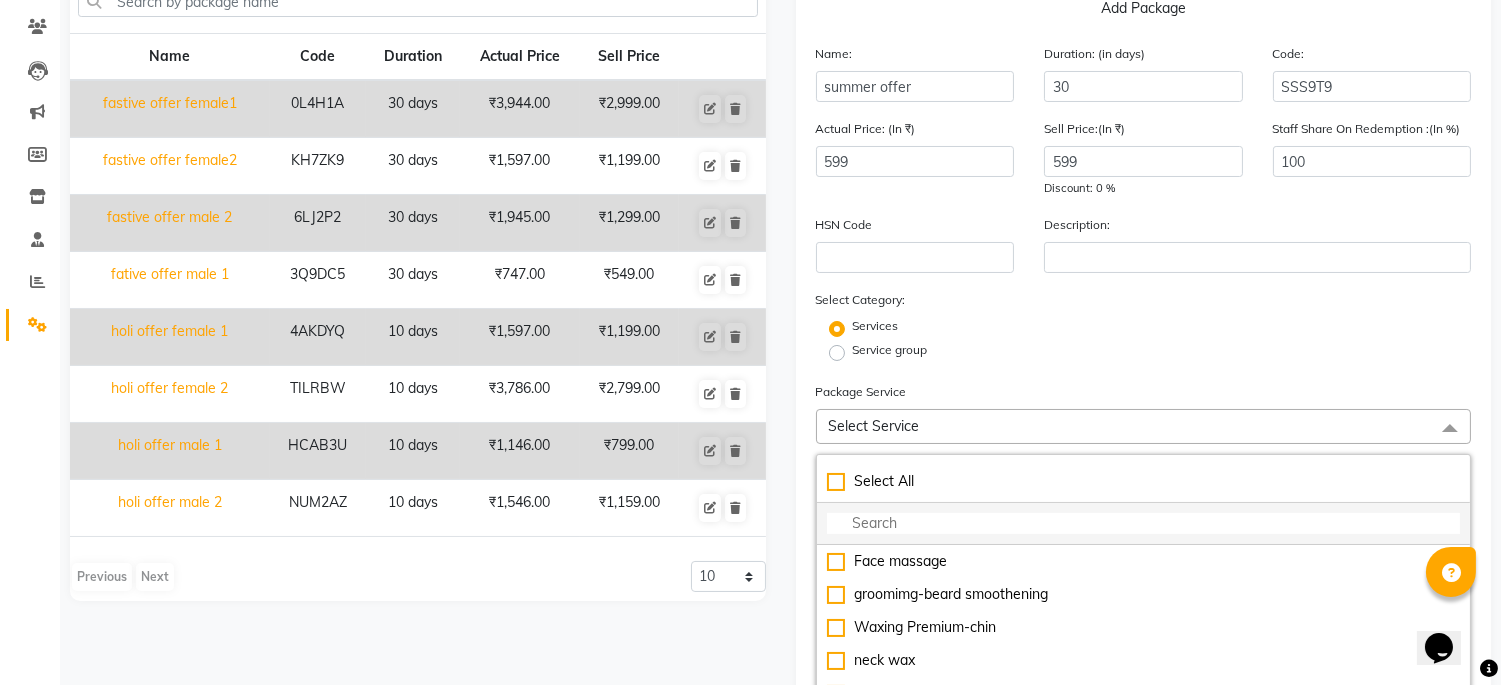 click 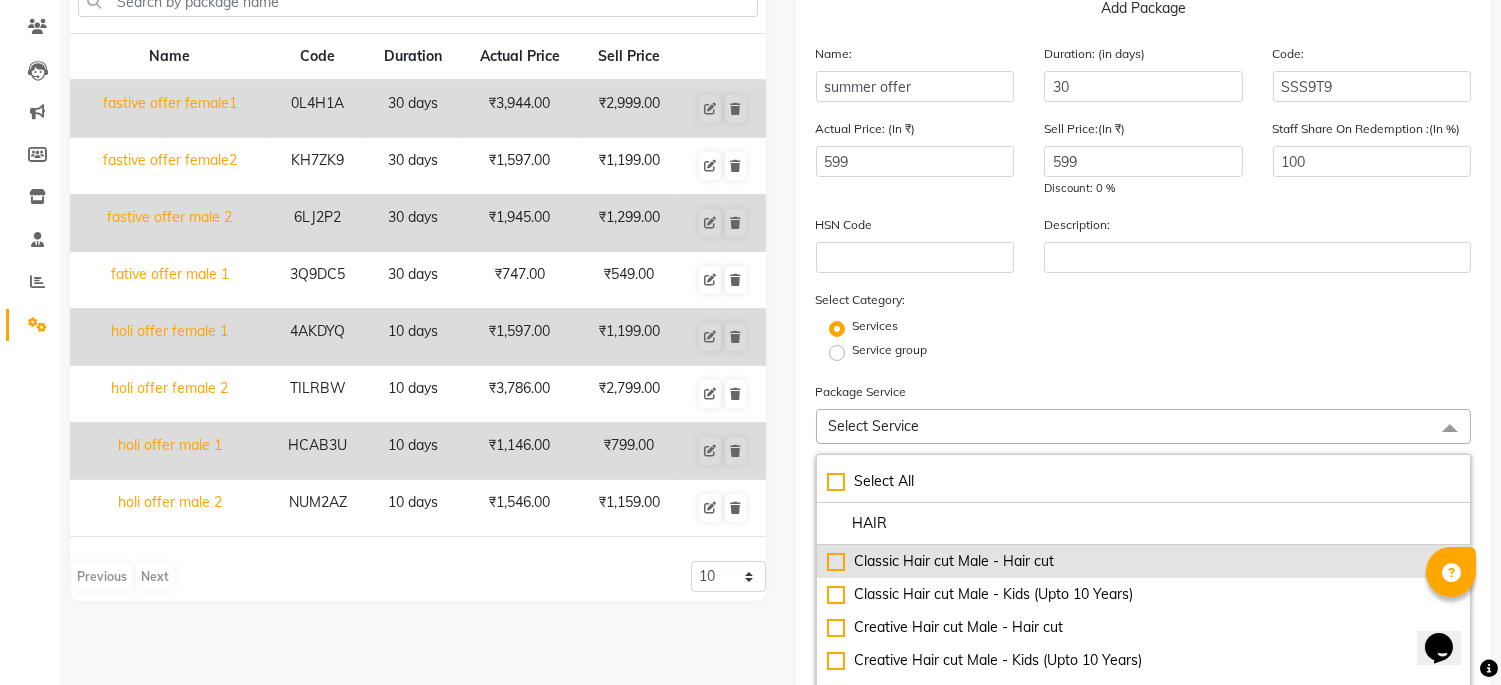 type on "HAIR" 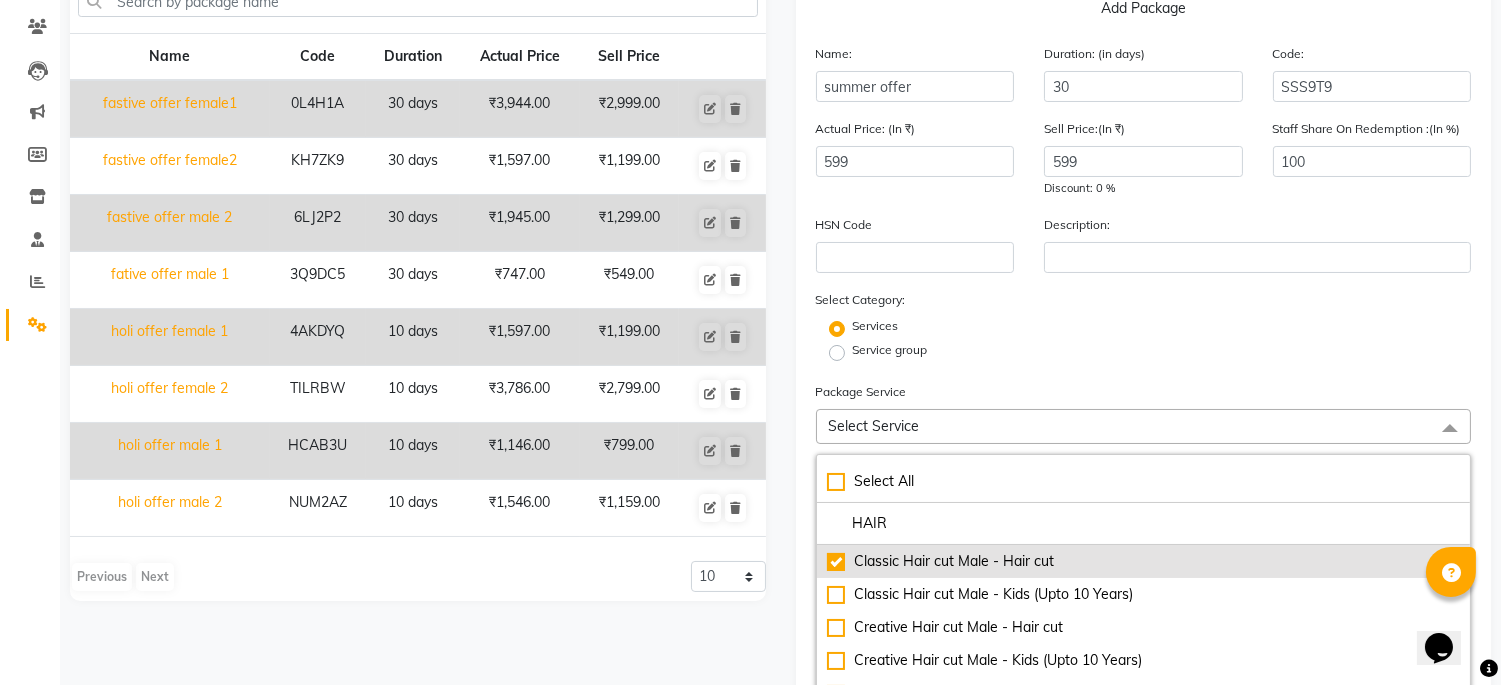 checkbox on "true" 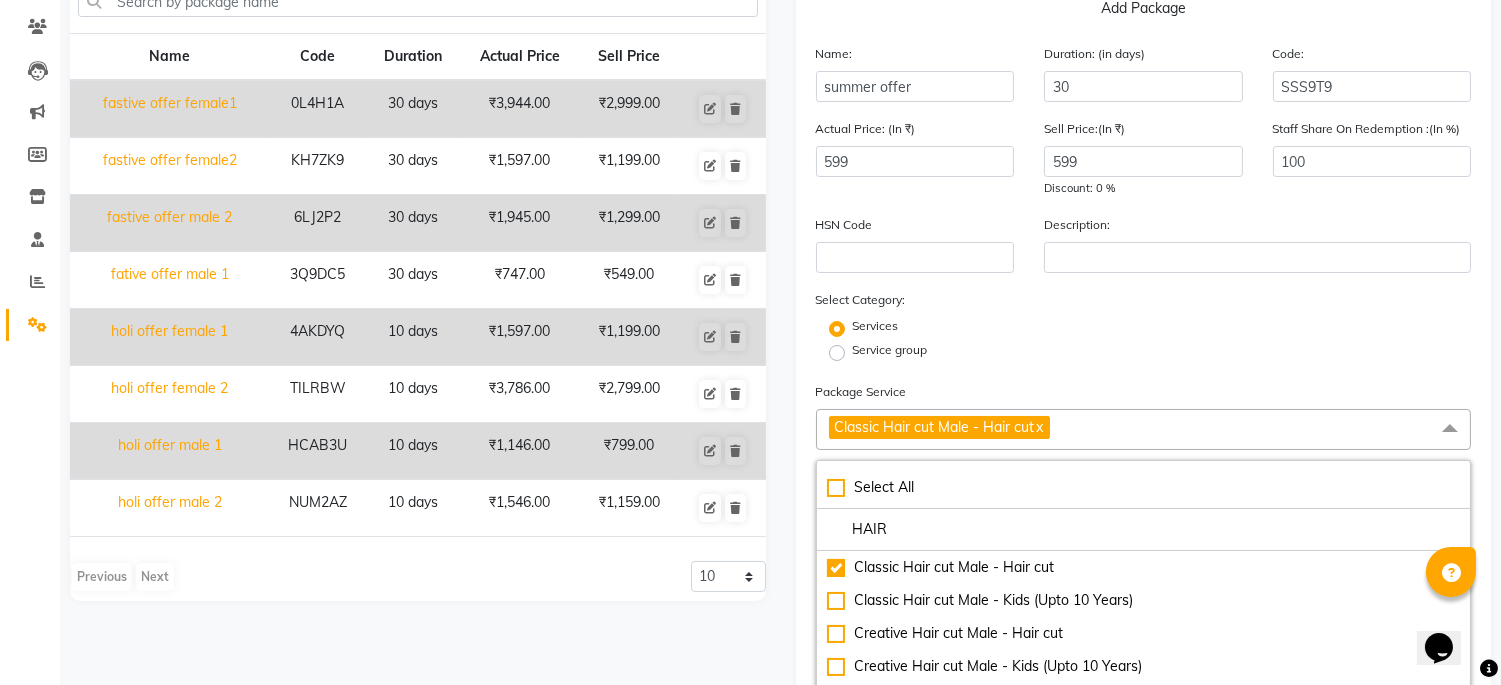 drag, startPoint x: 923, startPoint y: 527, endPoint x: 806, endPoint y: 528, distance: 117.00427 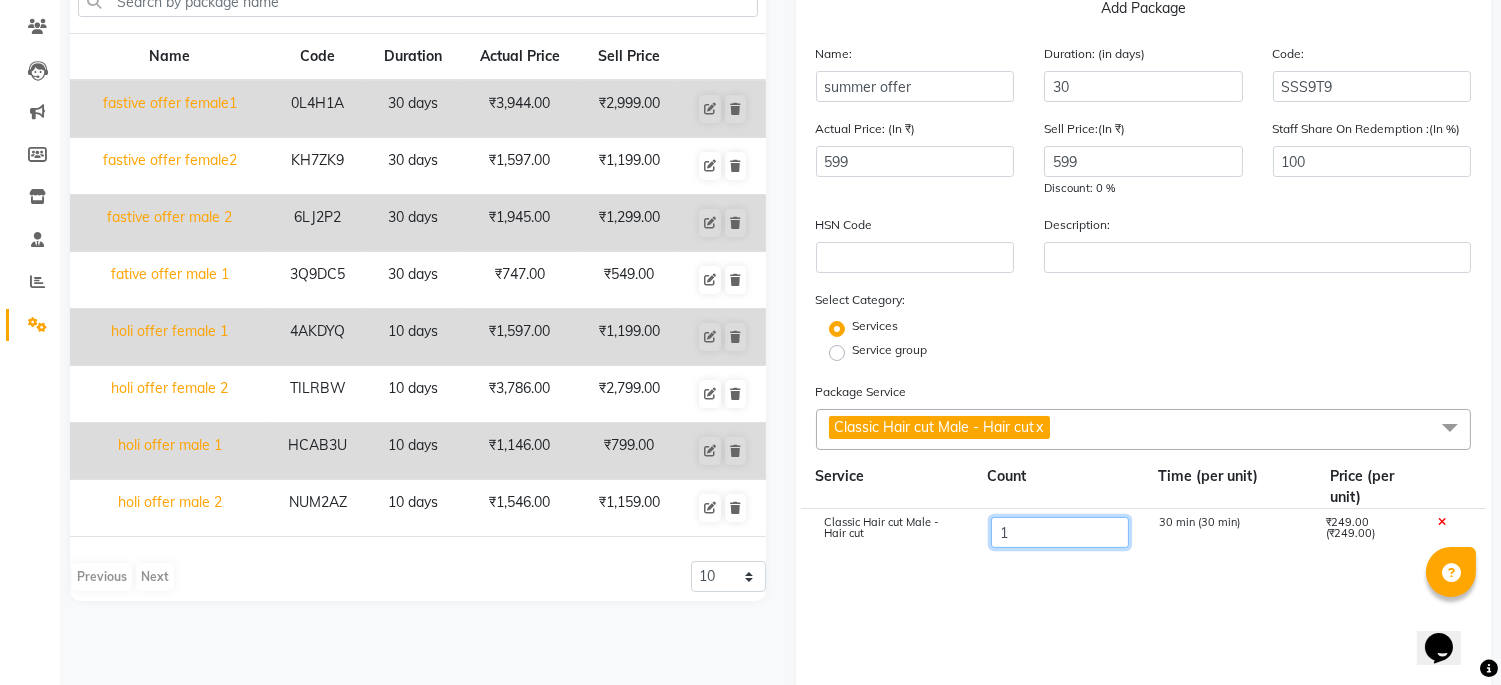 click on "1" 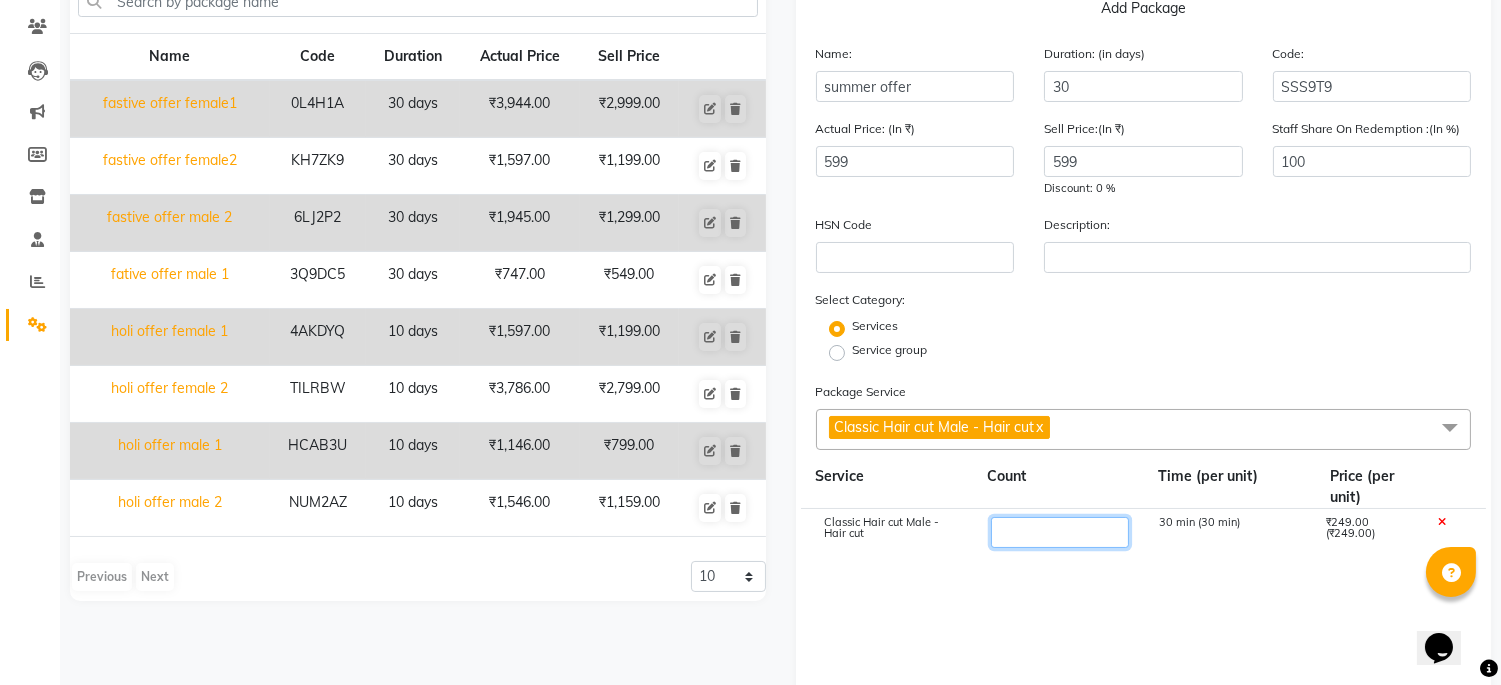 type on "3" 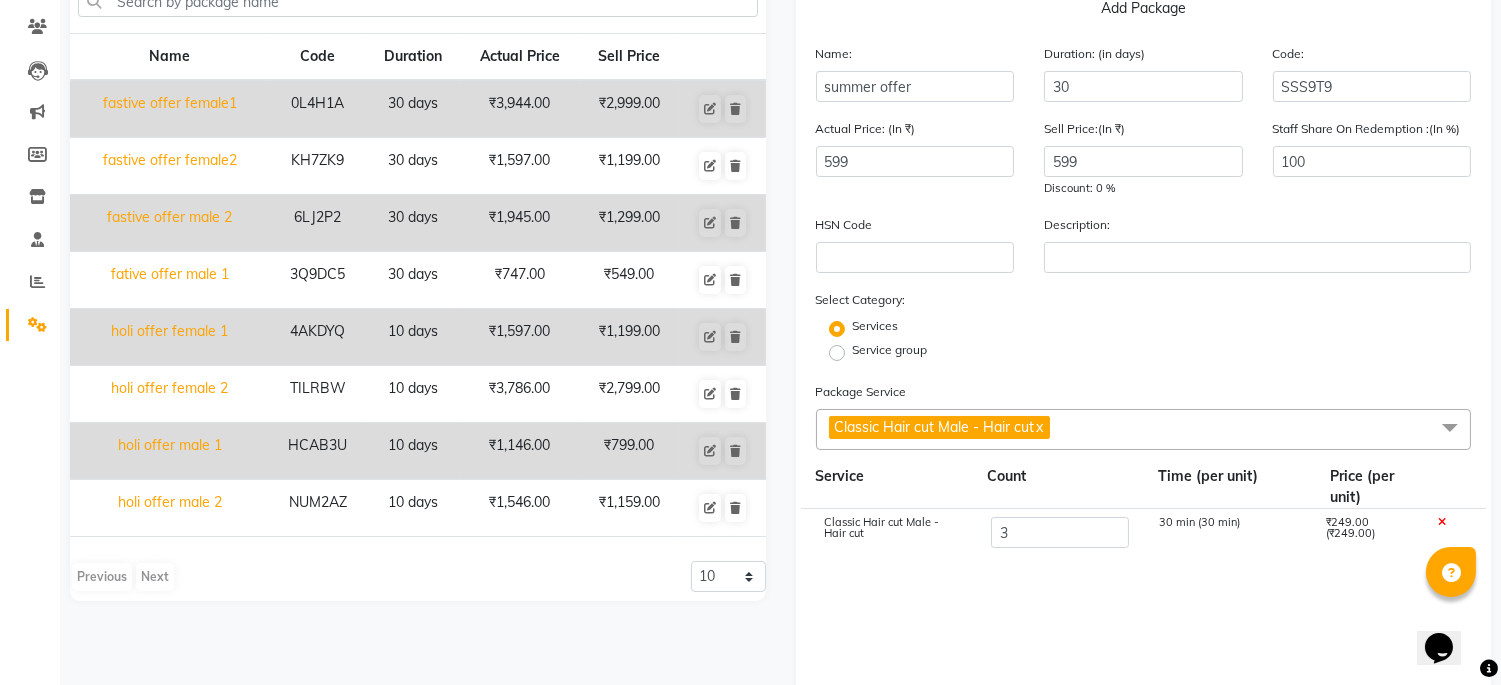 click on "Classic Hair cut Male - Hair cut 3 30 min (30 min) ₹249.00 (₹249.00)" 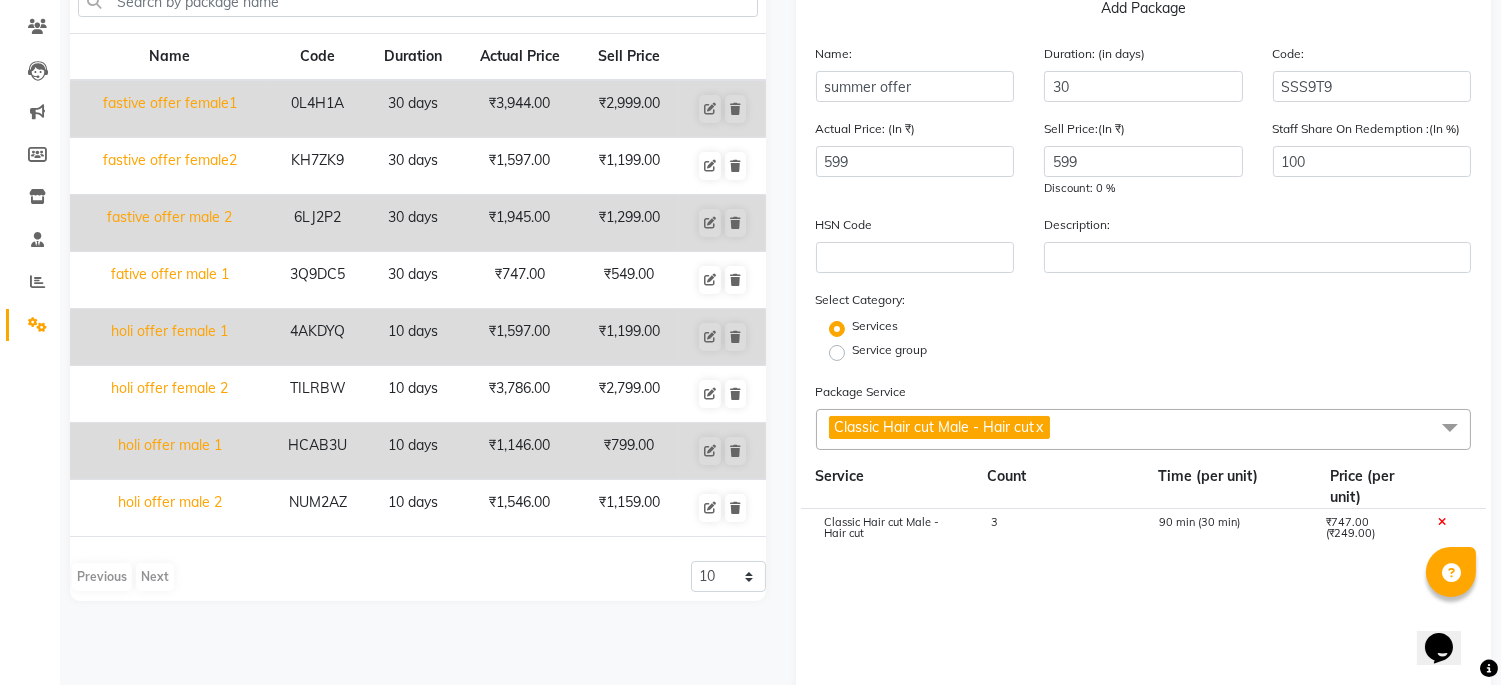 click on "Classic Hair cut Male - Hair cut" 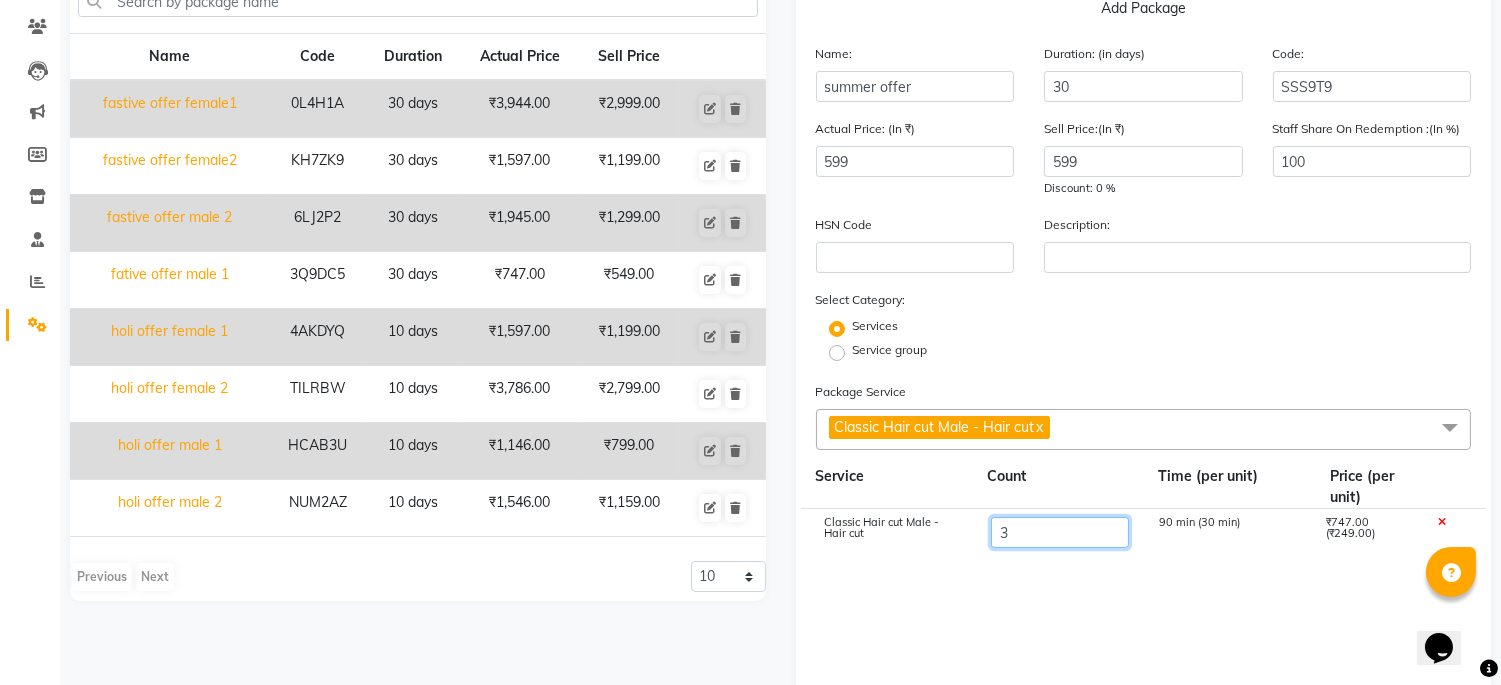 click on "3" 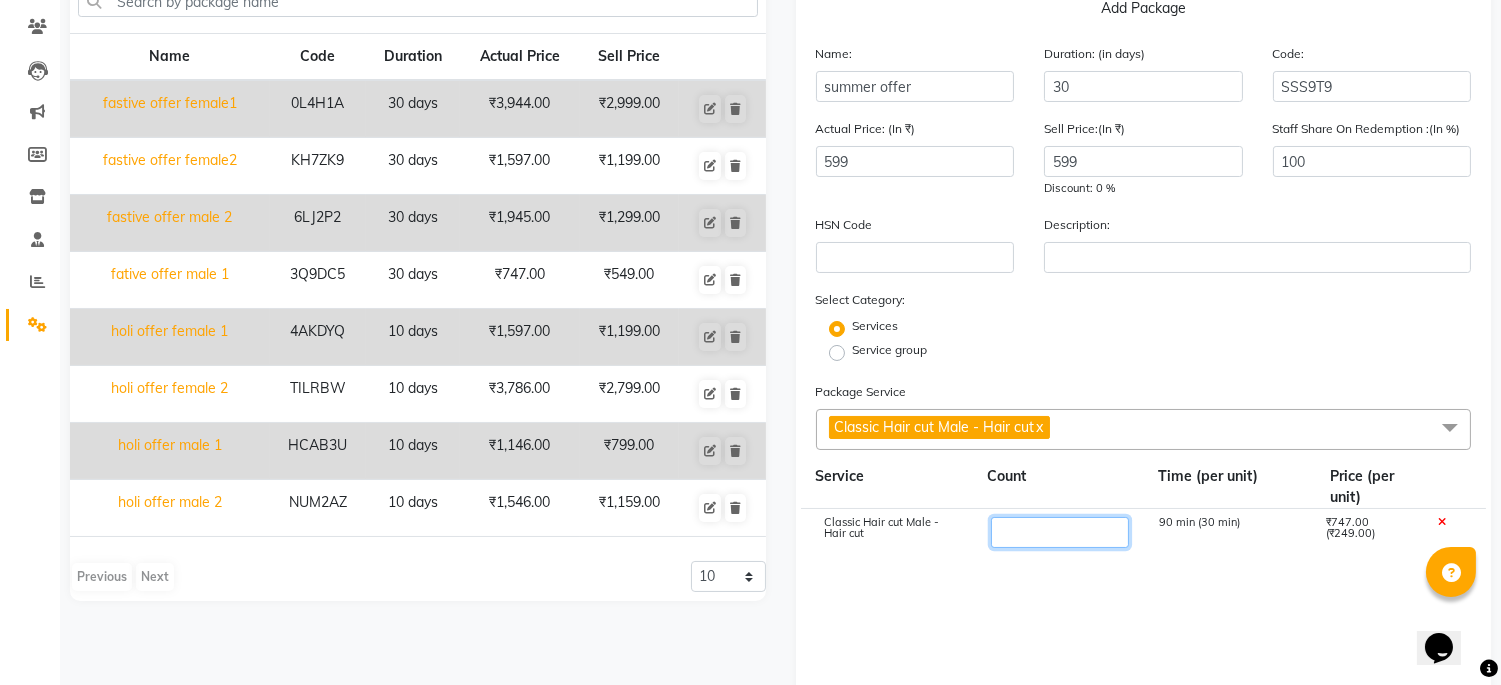 type on "1" 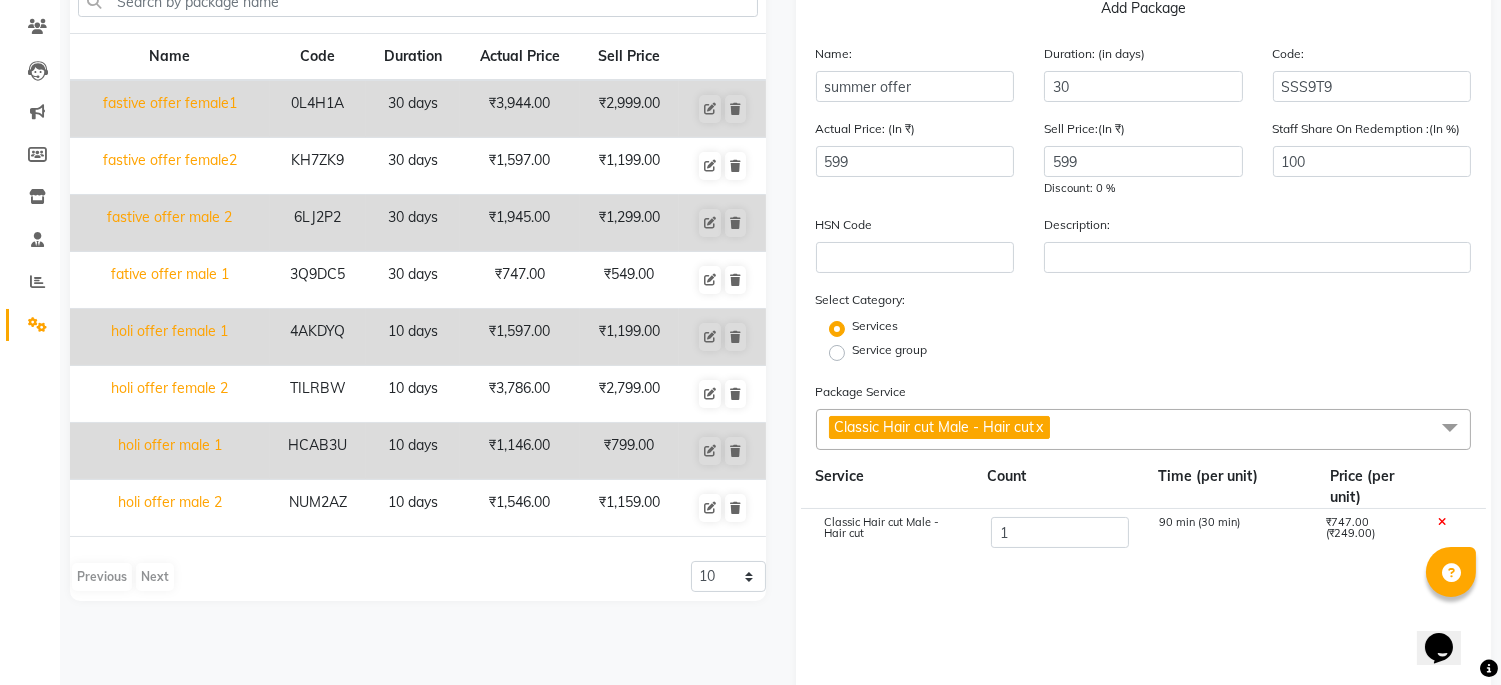 click on "Classic Hair cut Male - Hair cut 1 90 min (30 min) ₹747.00 (₹249.00)" 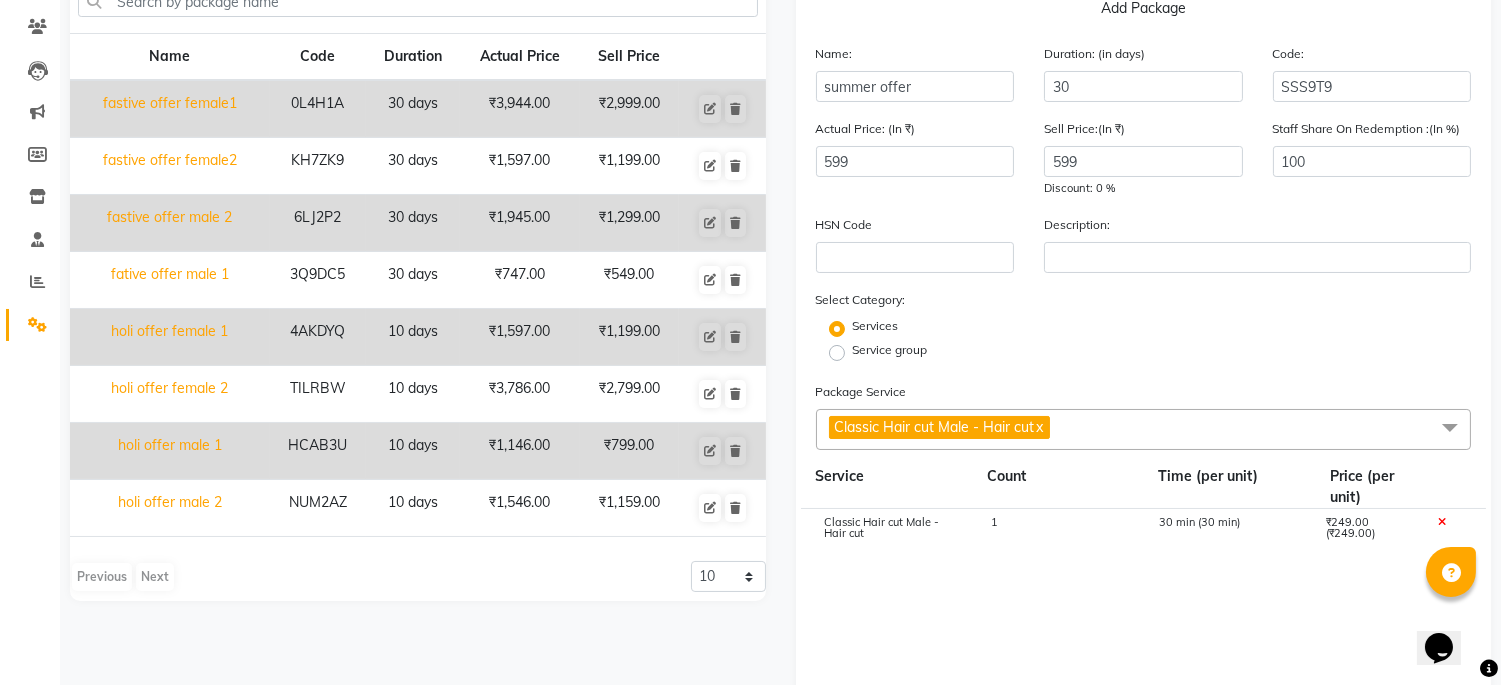 click on "Classic Hair cut Male - Hair cut  x" 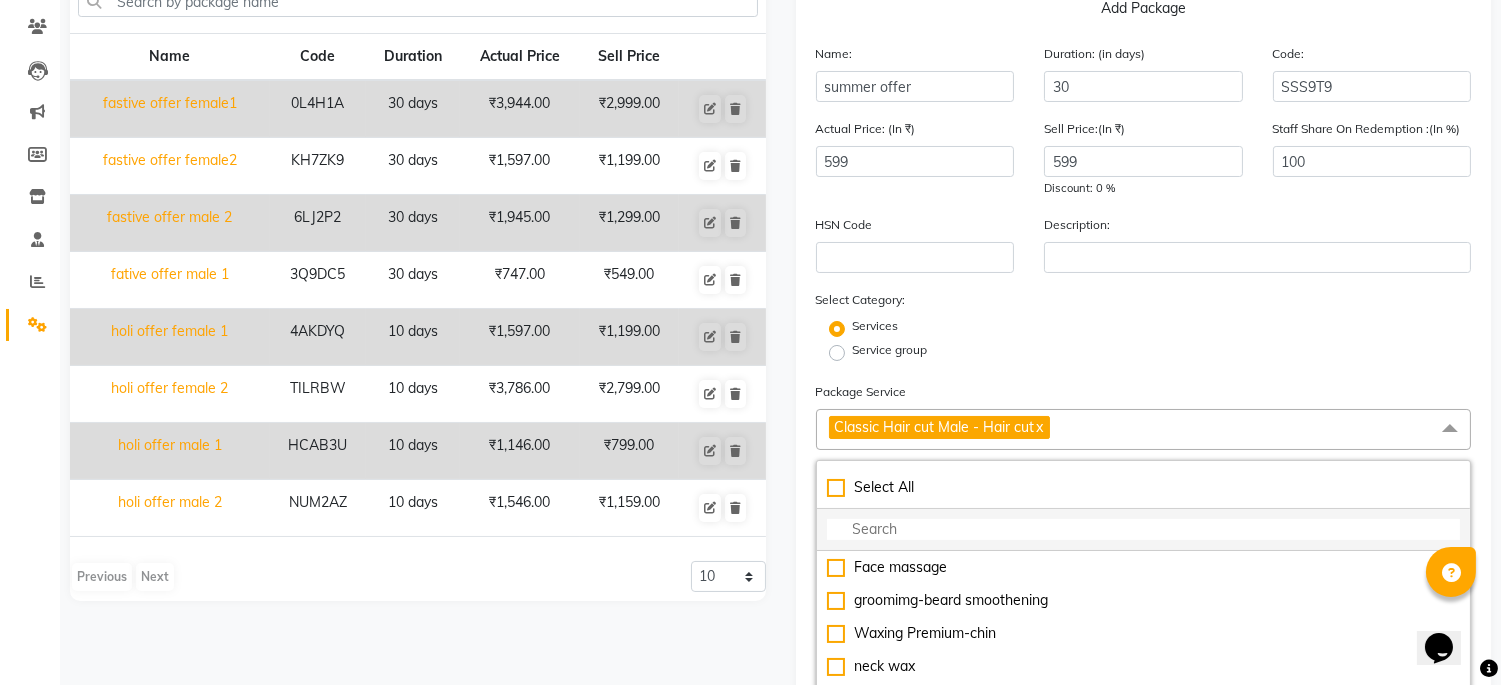 click 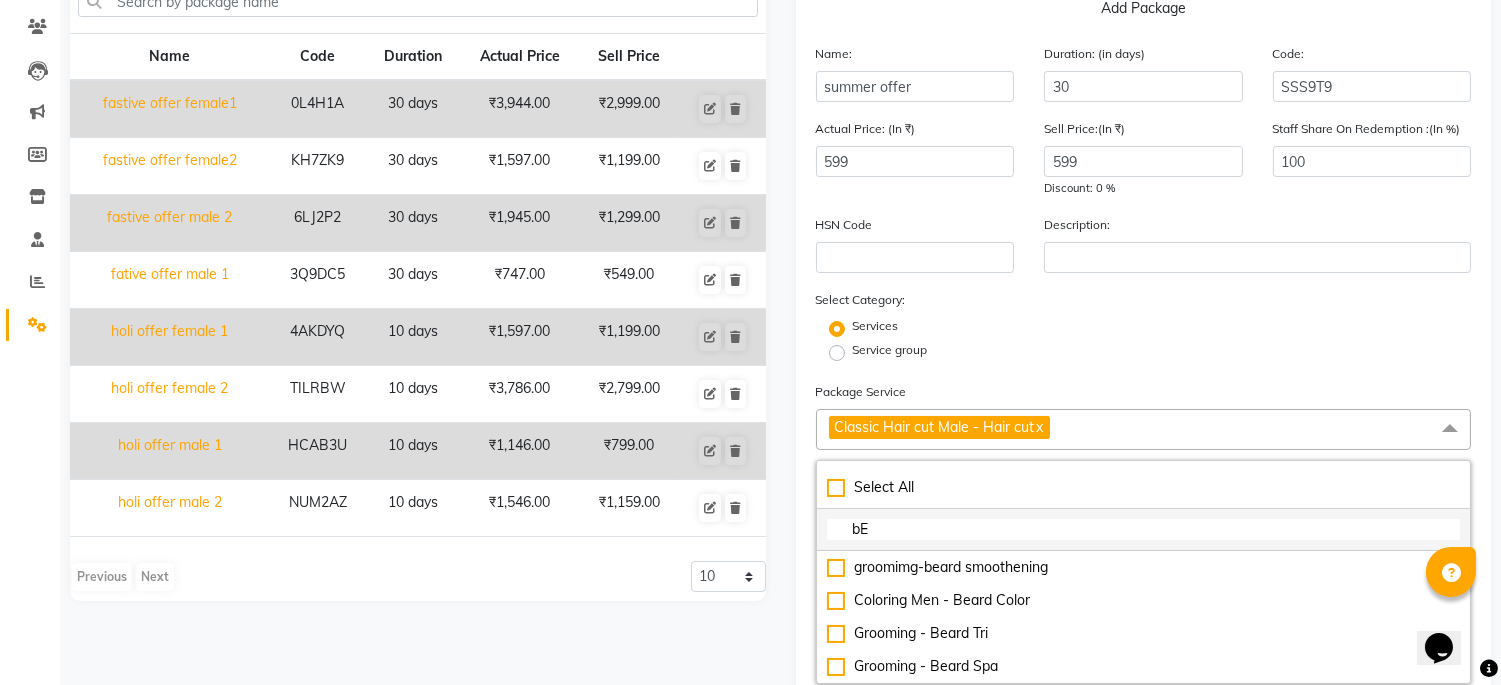 type on "b" 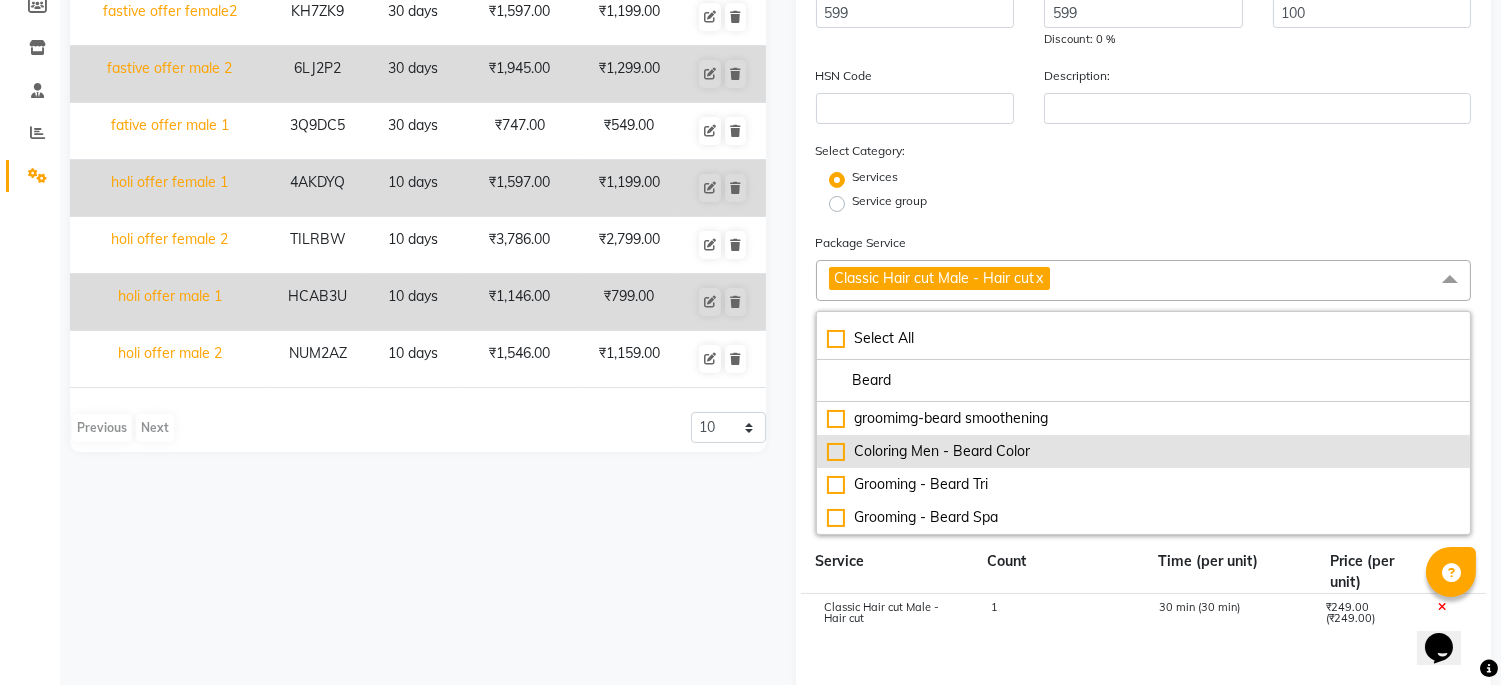 scroll, scrollTop: 383, scrollLeft: 0, axis: vertical 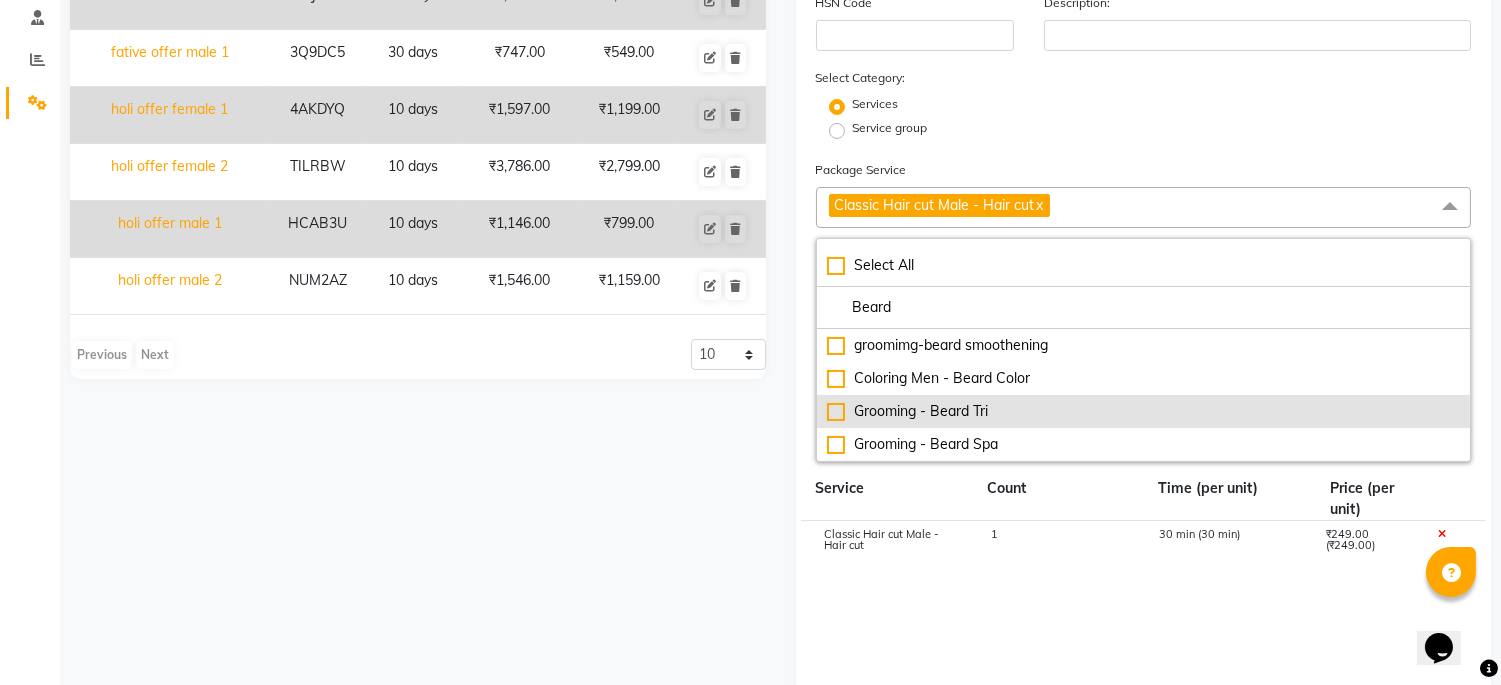 type on "Beard" 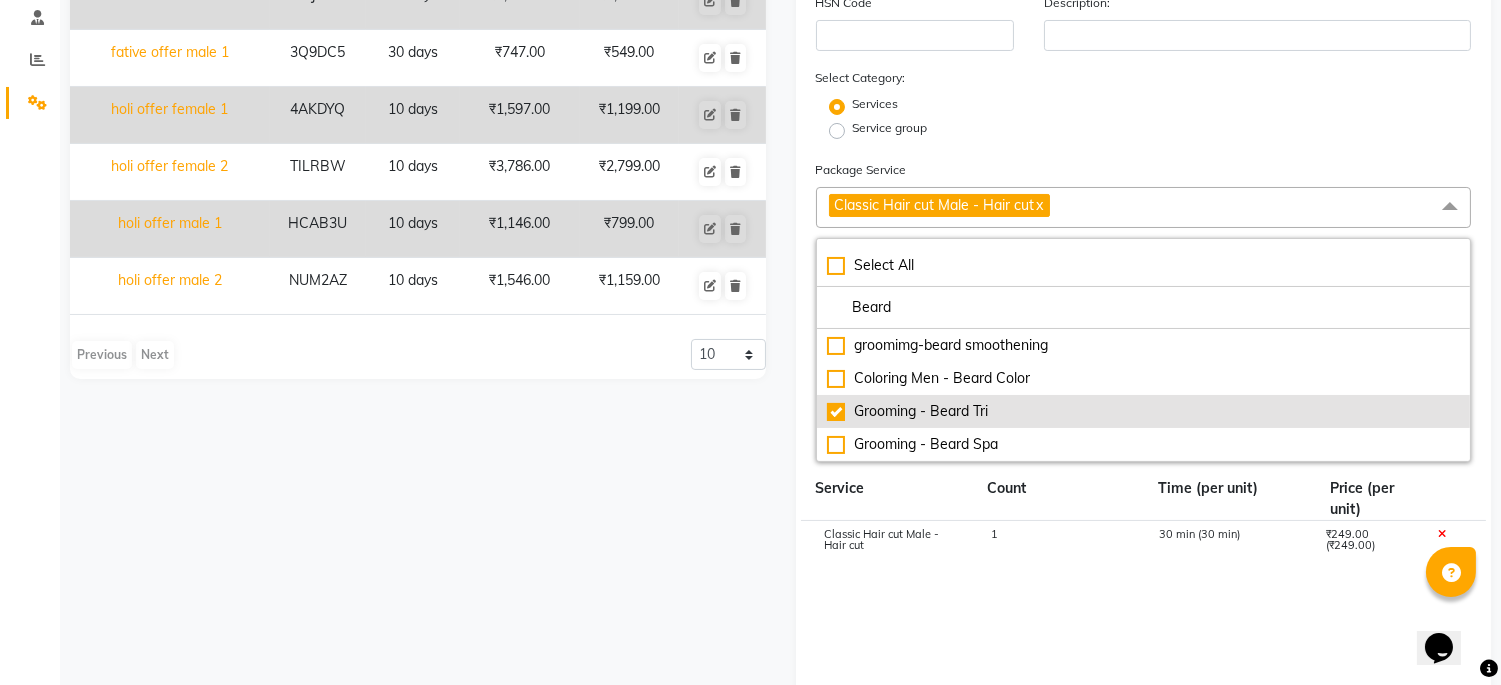 checkbox on "true" 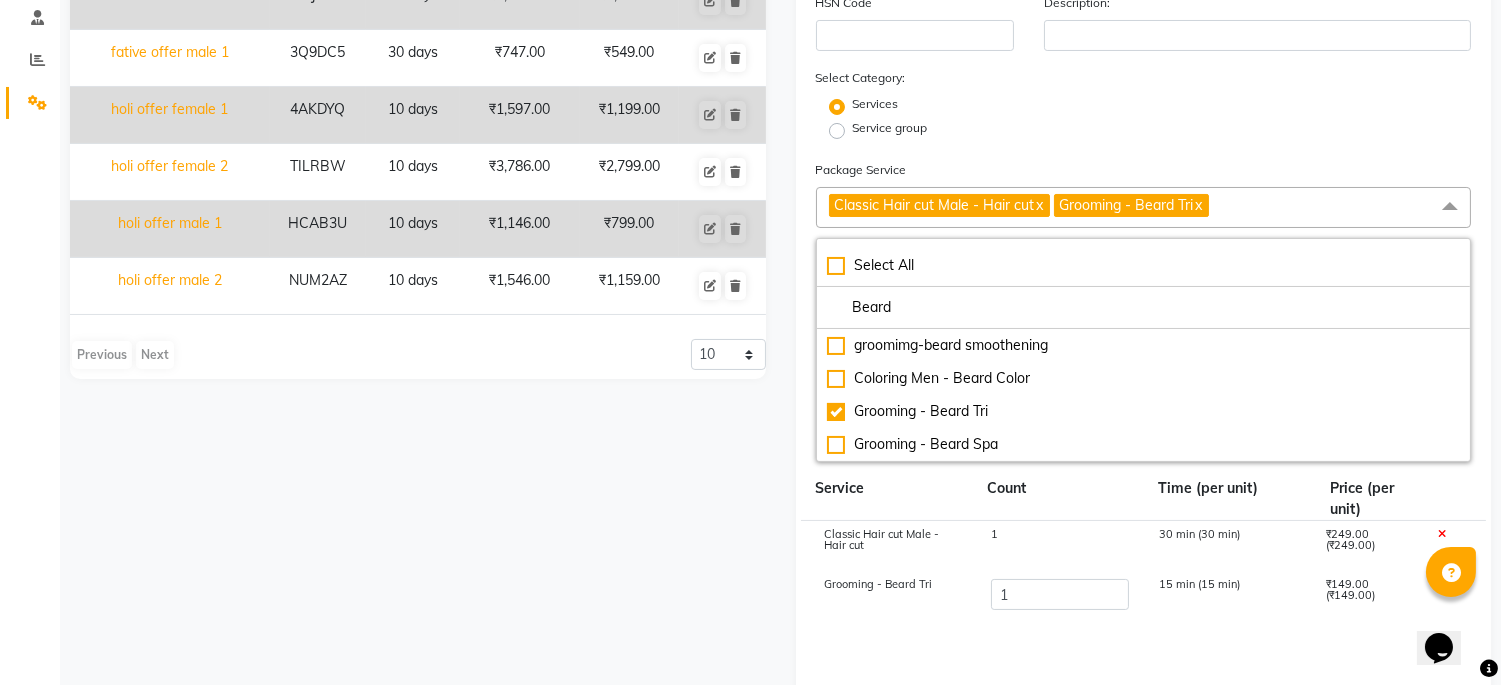 click on "Add Package  Name: summer offer Duration: (in days) 30 Code: SSS9T9 Actual Price: (In ₹) 599 Sell Price:(In ₹) 599 Discount: 0 % Staff Share On Redemption :(In %) 100 HSN Code Description: Select Category: Services Service group Package Service Classic Hair cut Male - Hair cut  x Grooming  - Beard Tri  x Select All Beard groomimg-beard smoothening Coloring Men - Beard Color Grooming  - Beard Tri Grooming  - Beard Spa Service Count Time (per unit) Price (per unit) Classic Hair cut Male - Hair cut 1 30 min (30 min) ₹249.00 (₹249.00) Grooming  - Beard Tri 1 15 min (15 min) ₹149.00 (₹149.00) Total 2  45 min ₹398.00 Connect With Select Membership Prepaid Voucher Select Select Apply Tax  Save   Cancel" 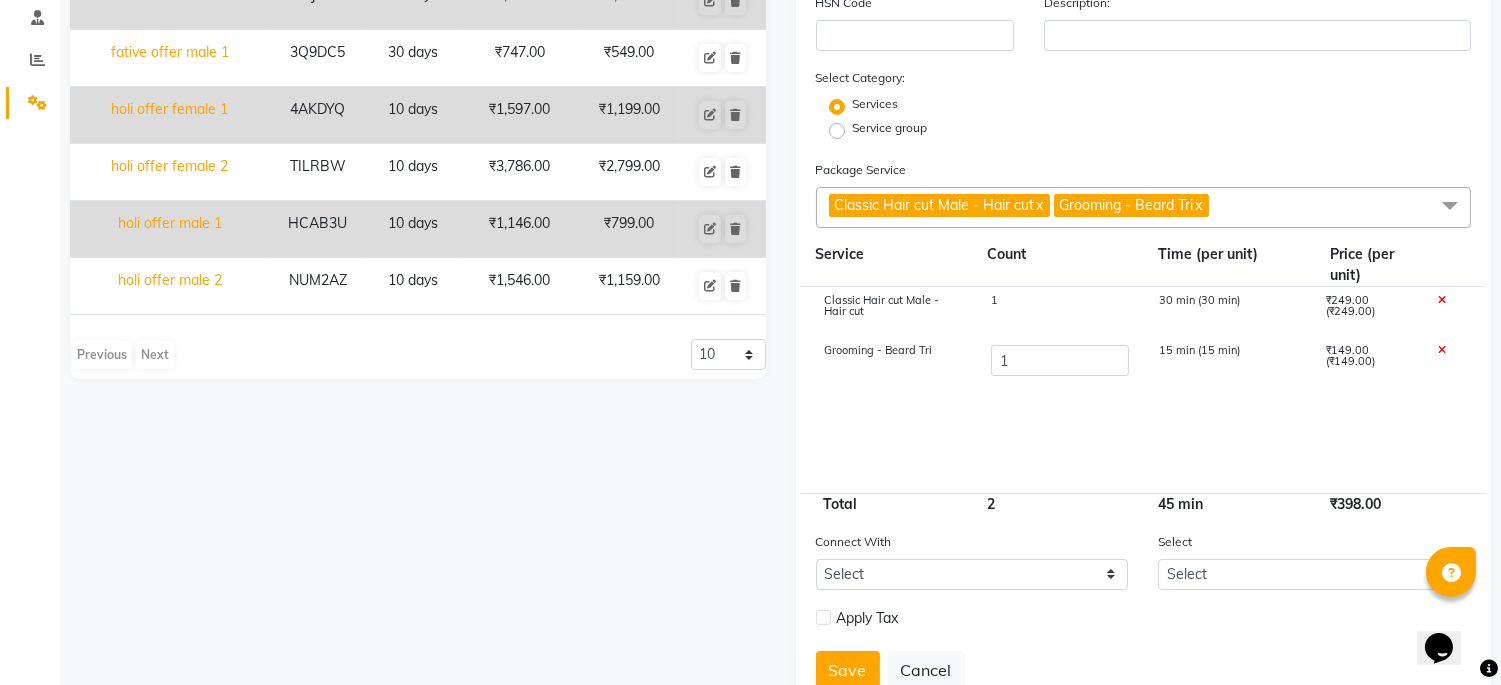 click on "Classic Hair cut Male - Hair cut  x Grooming - Beard Tri  x" 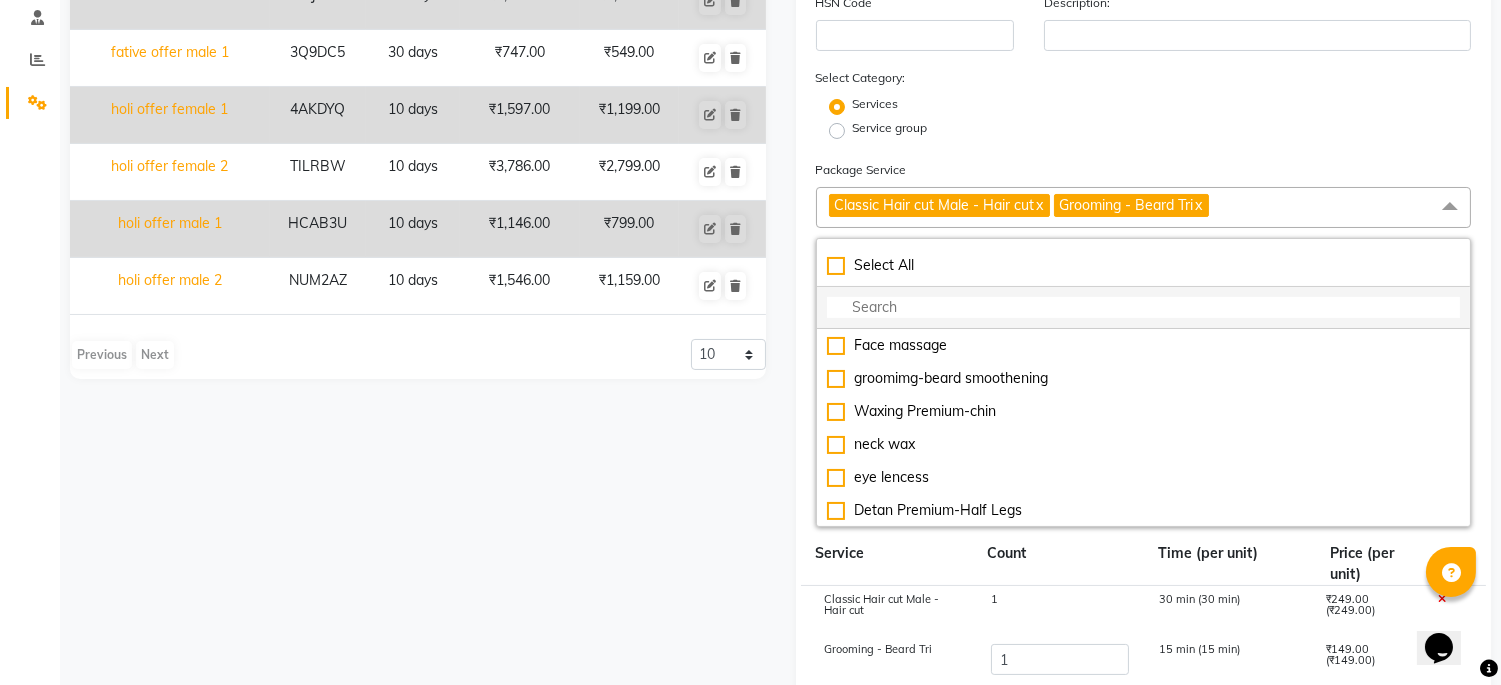click 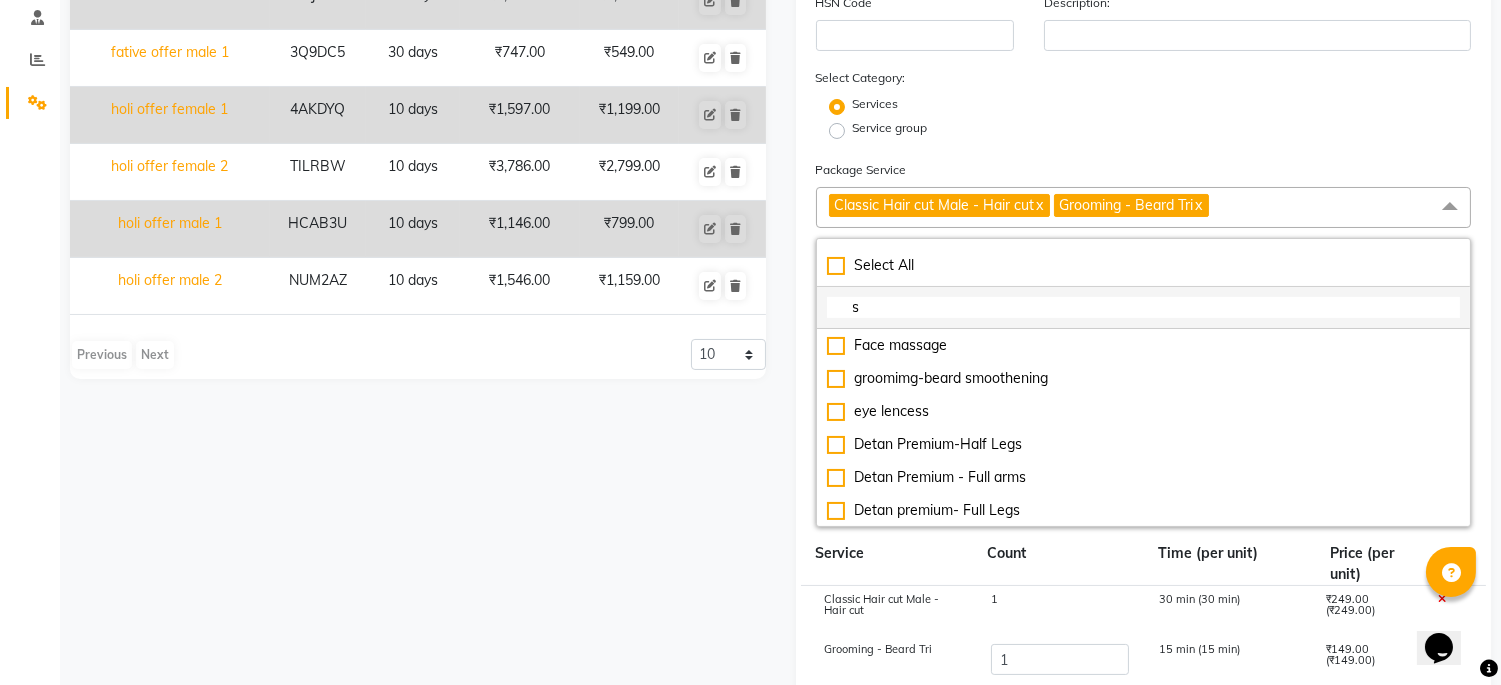 type on "sh" 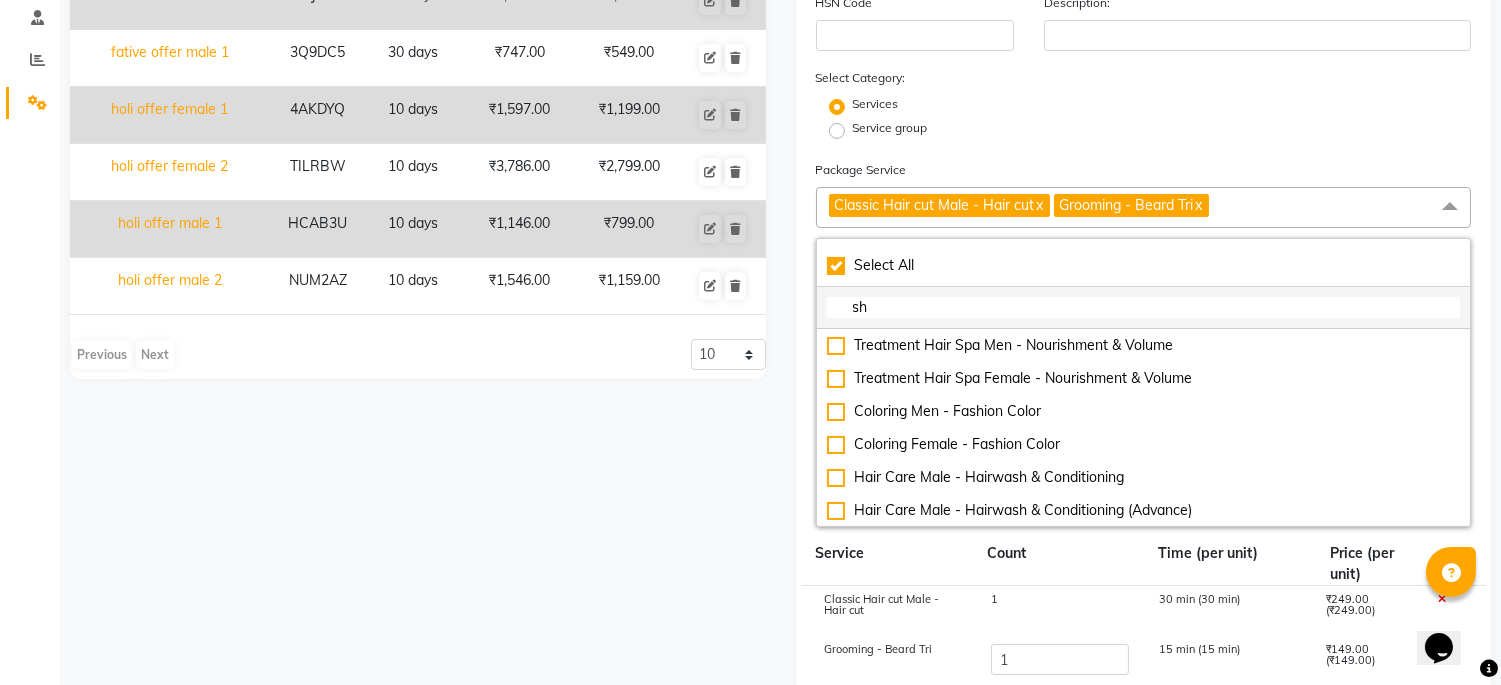 checkbox on "true" 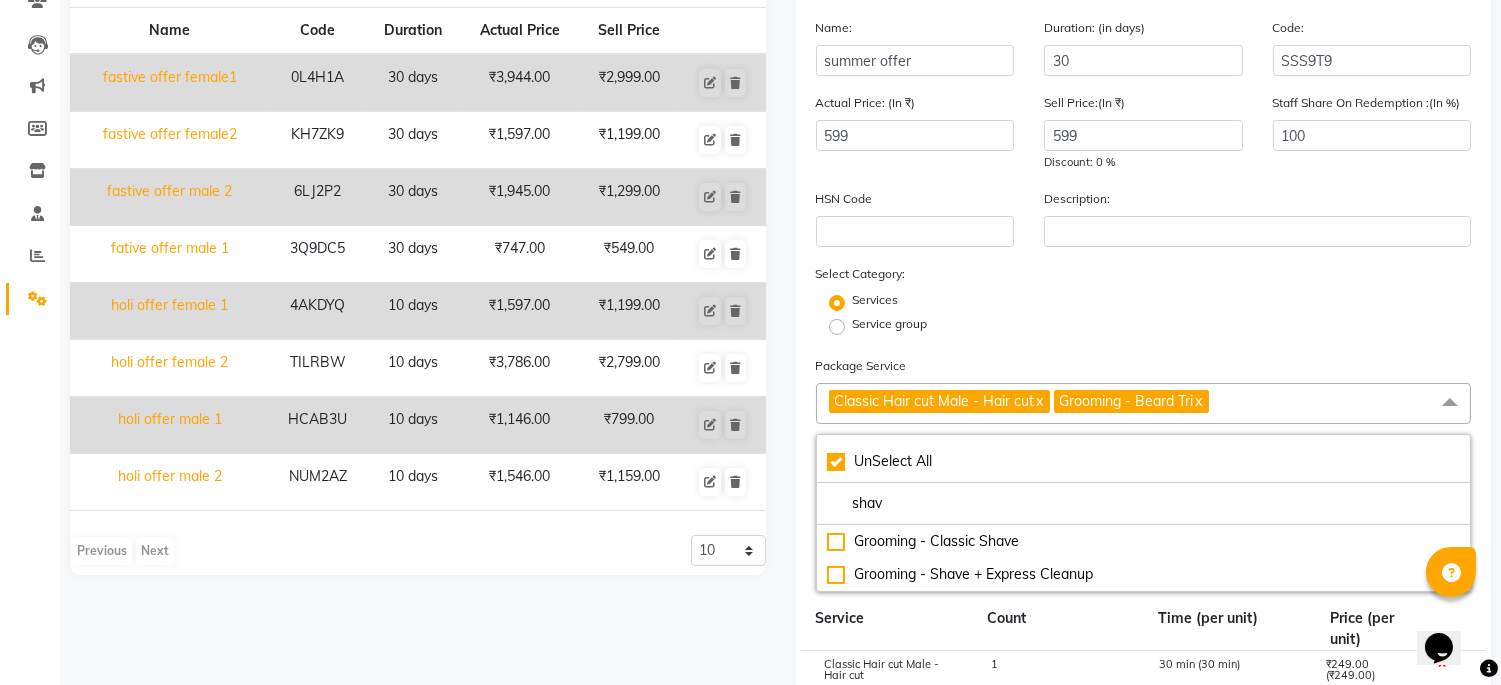 scroll, scrollTop: 161, scrollLeft: 0, axis: vertical 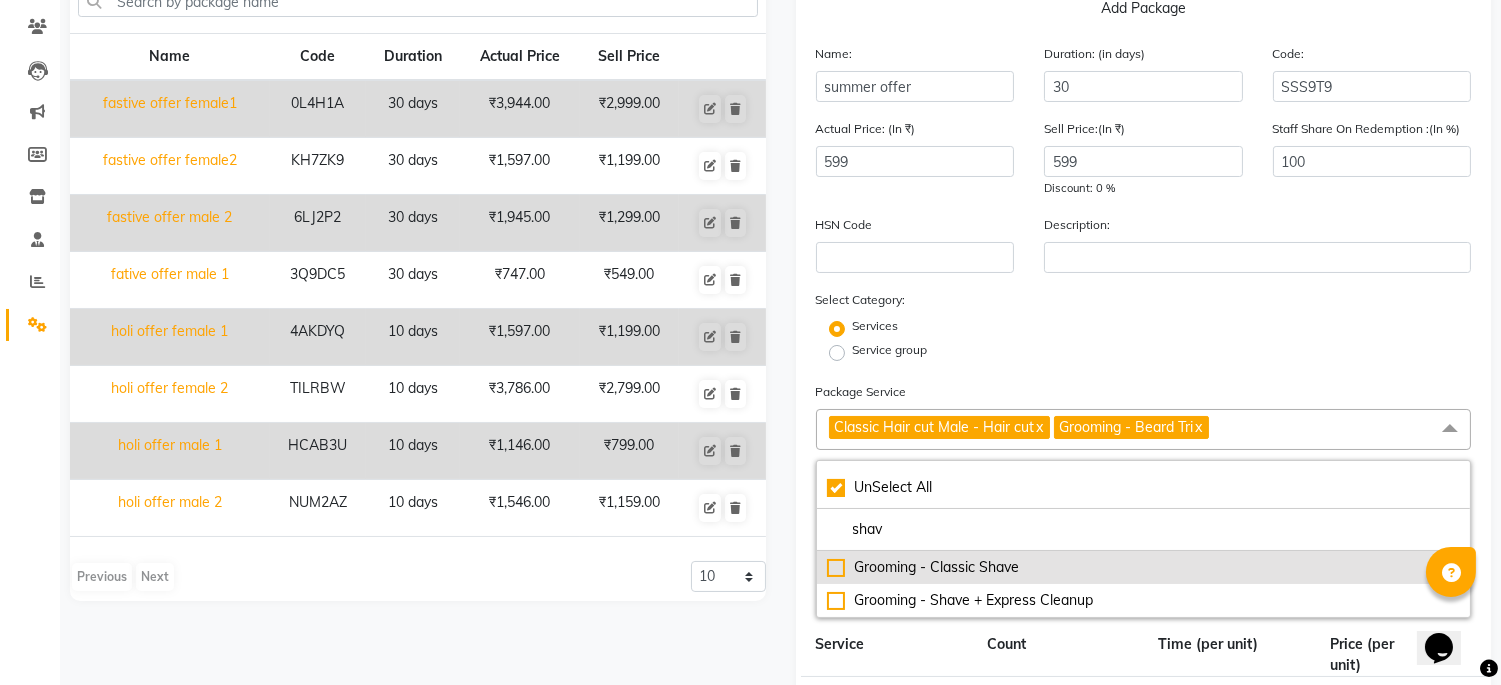 type on "shav" 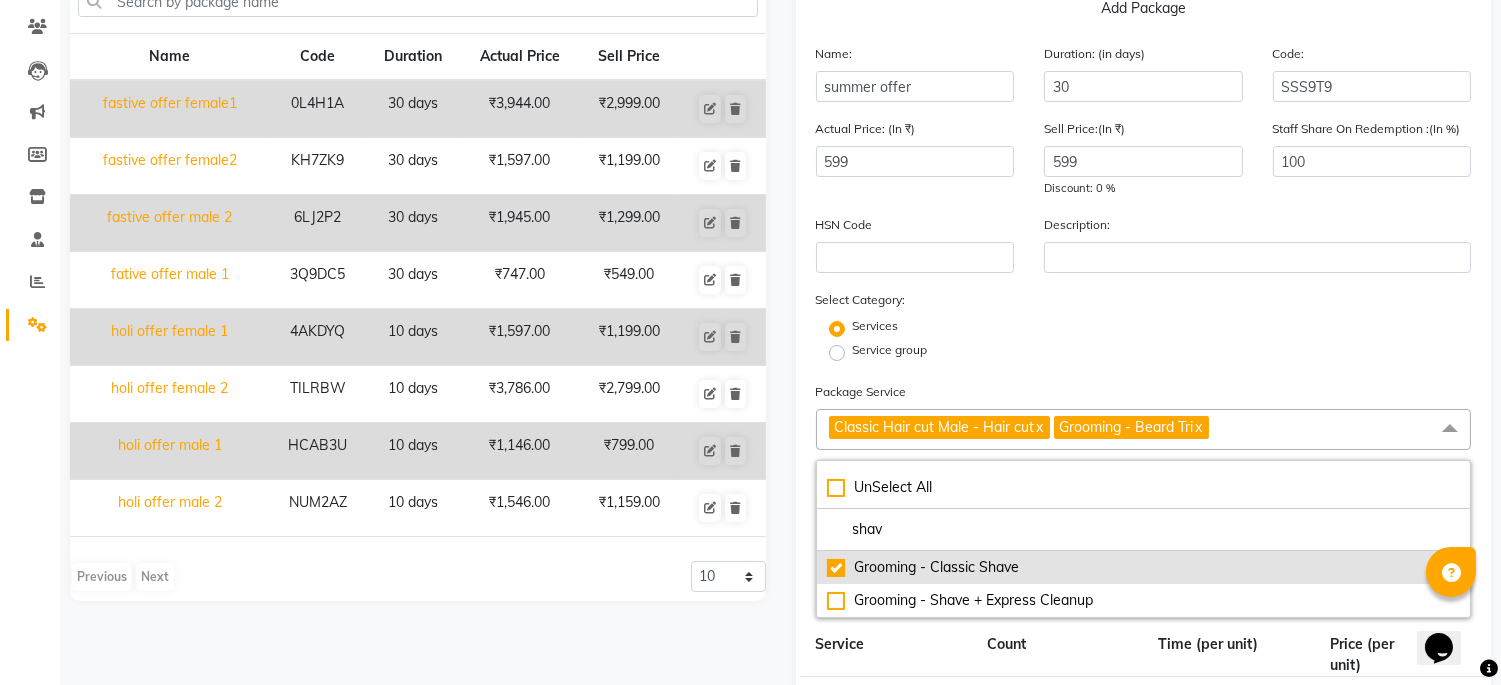 checkbox on "false" 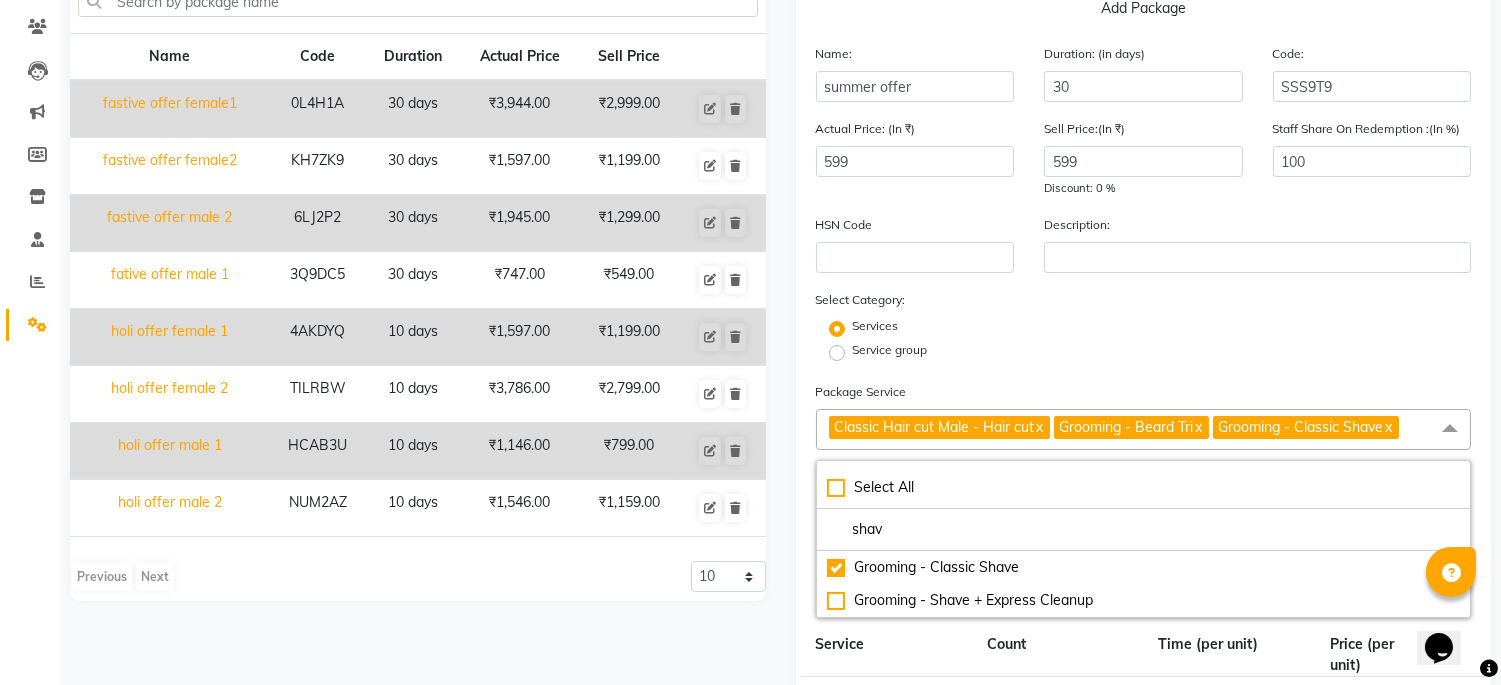 click on "Service group" 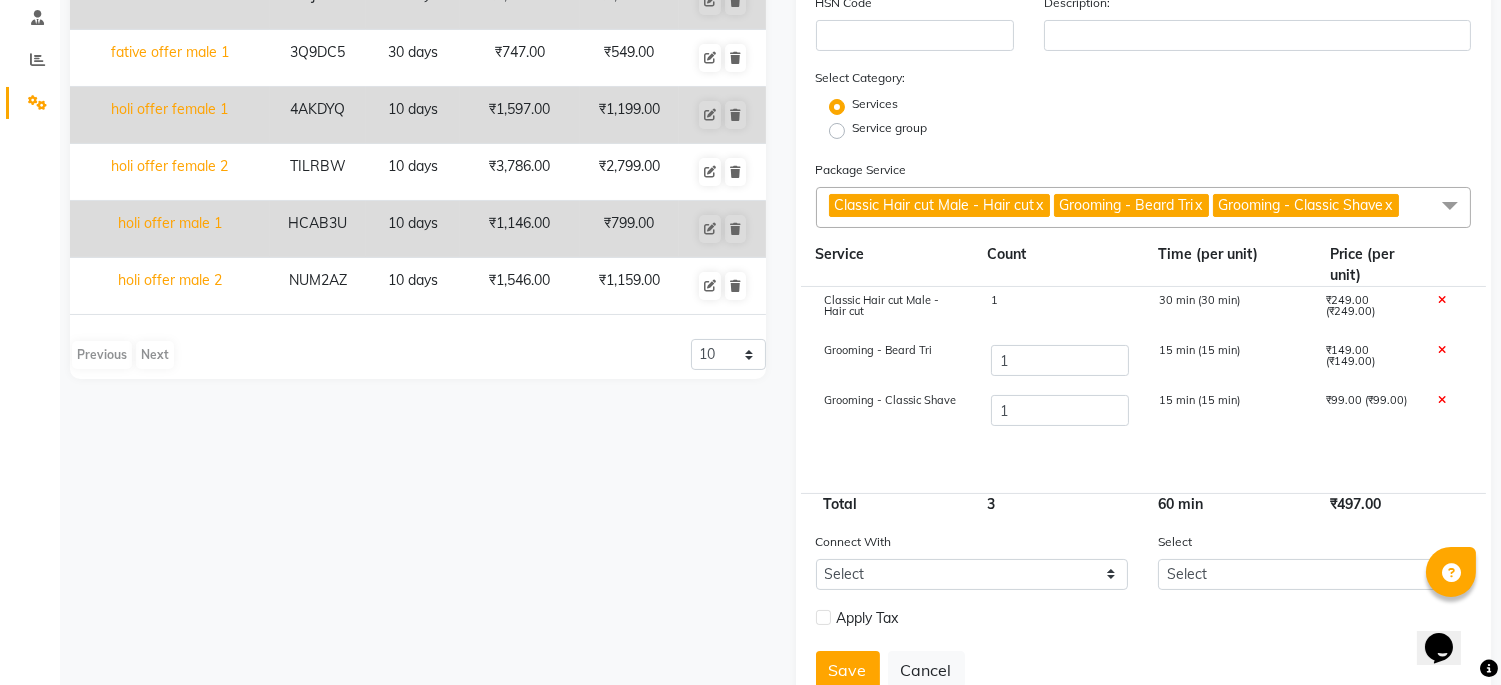 scroll, scrollTop: 454, scrollLeft: 0, axis: vertical 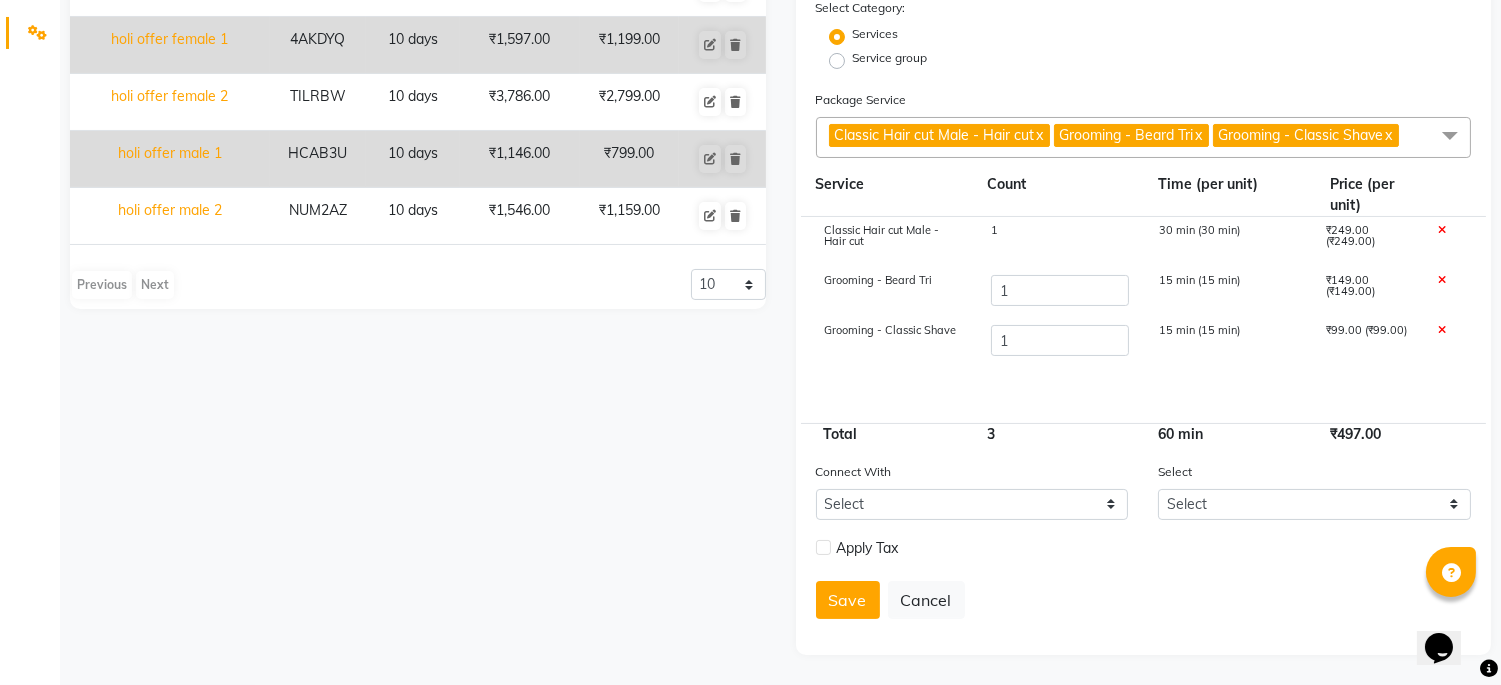 click on "Classic Hair cut Male - Hair cut  x Grooming  - Beard Tri  x Grooming  - Classic Shave  x" 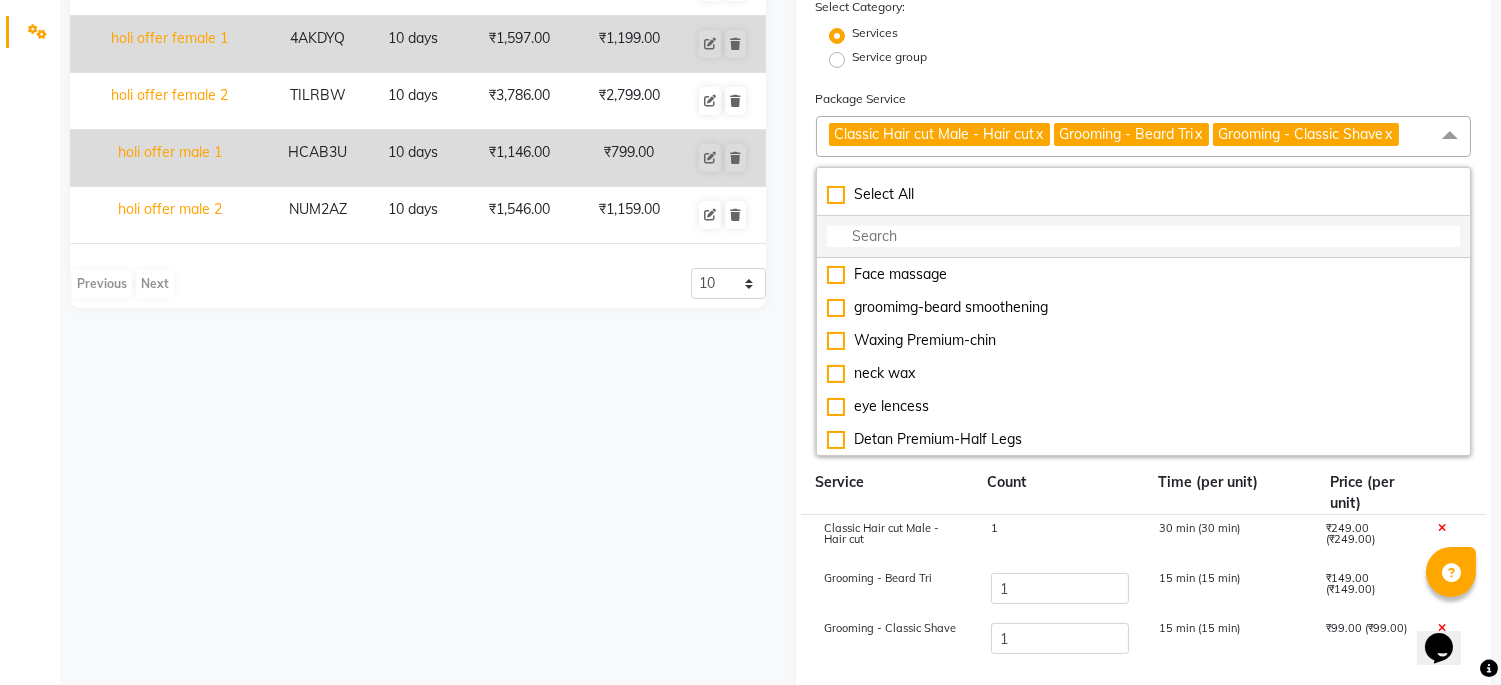 click 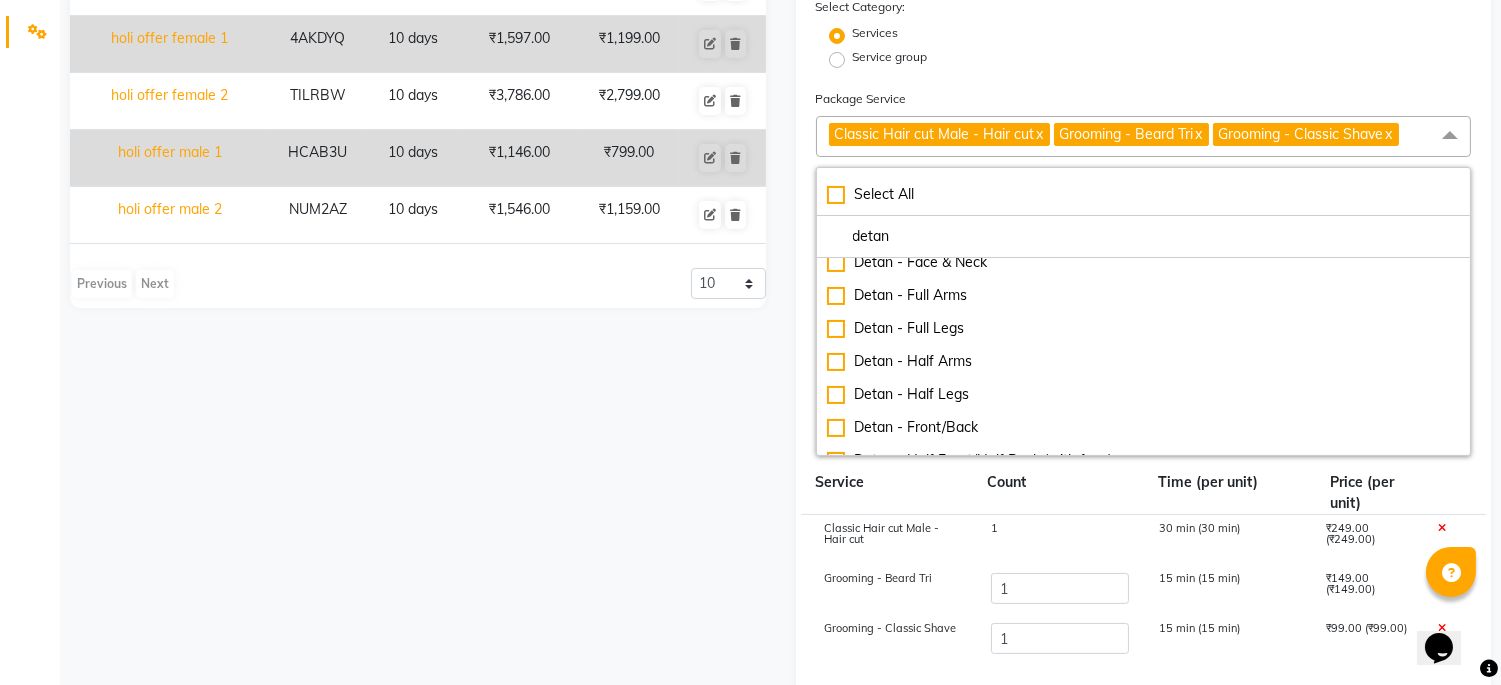 scroll, scrollTop: 330, scrollLeft: 0, axis: vertical 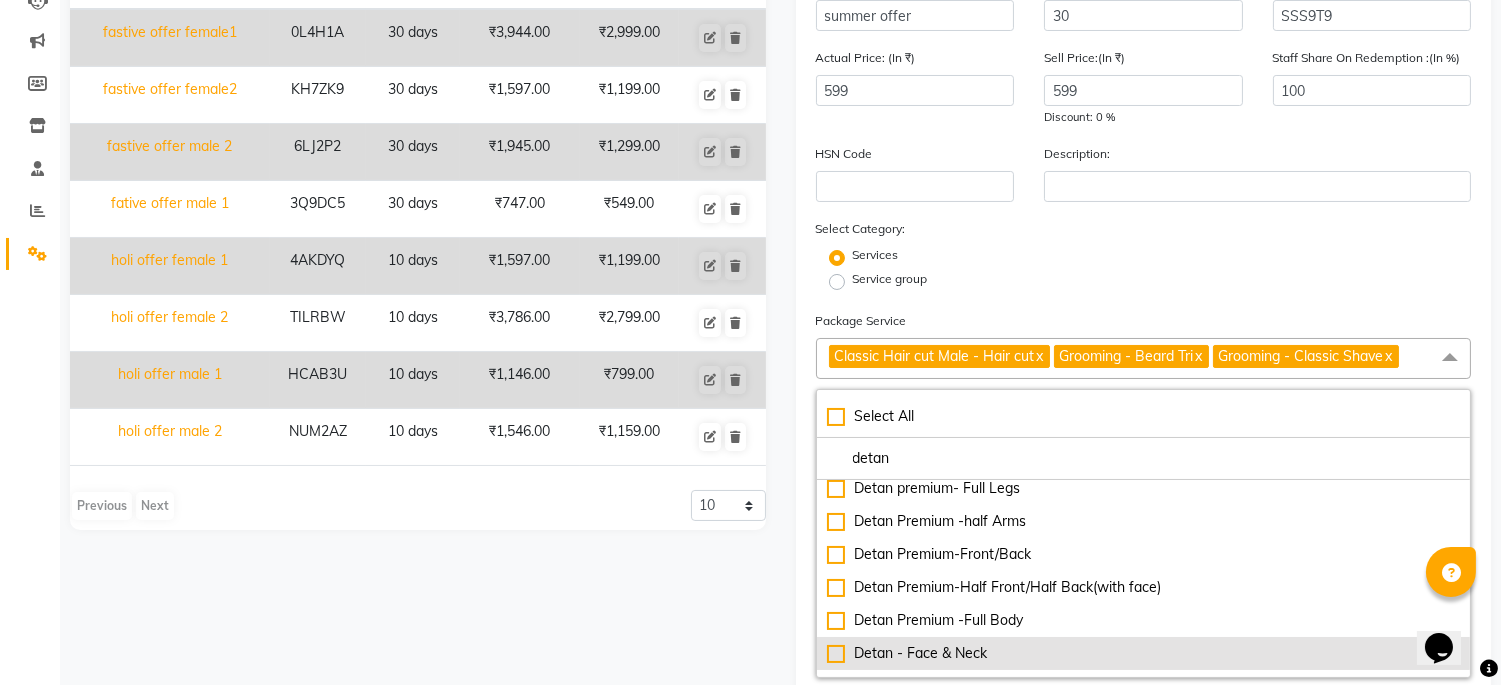 type on "detan" 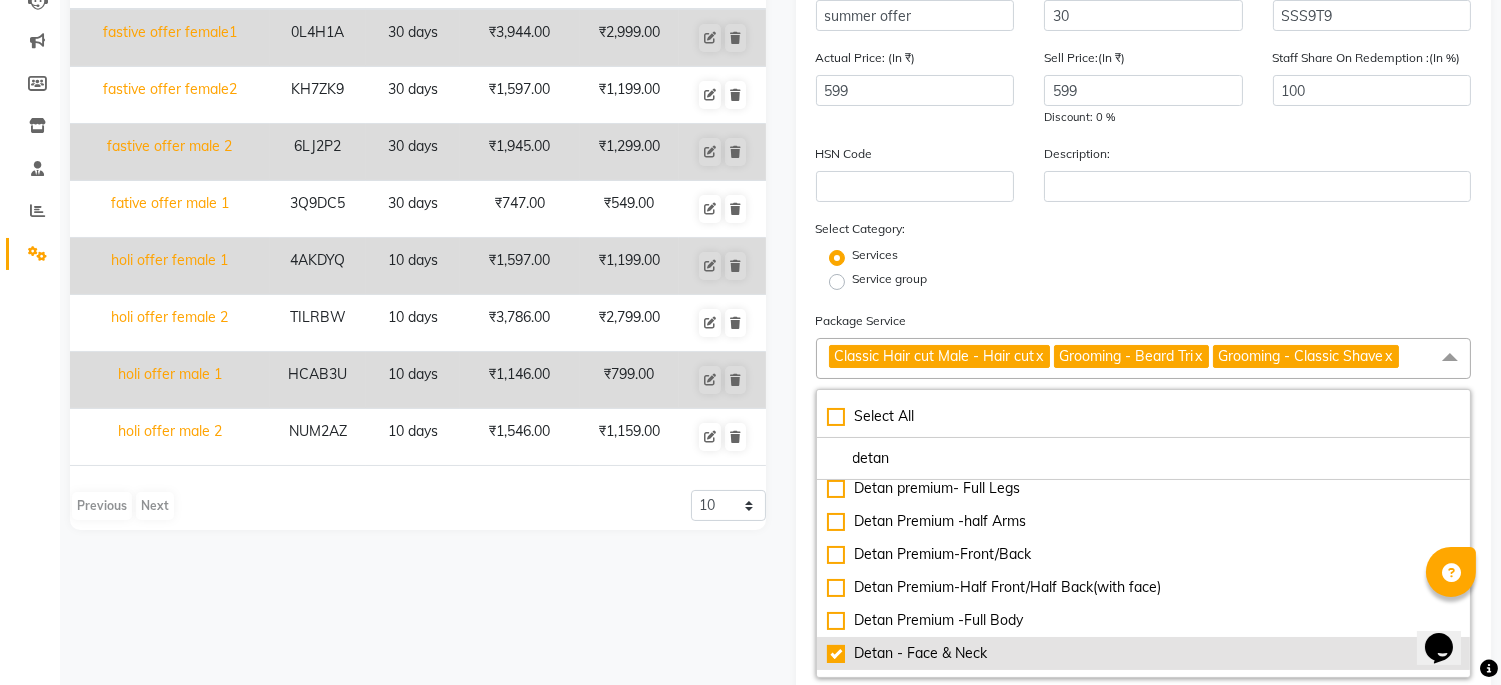 checkbox on "true" 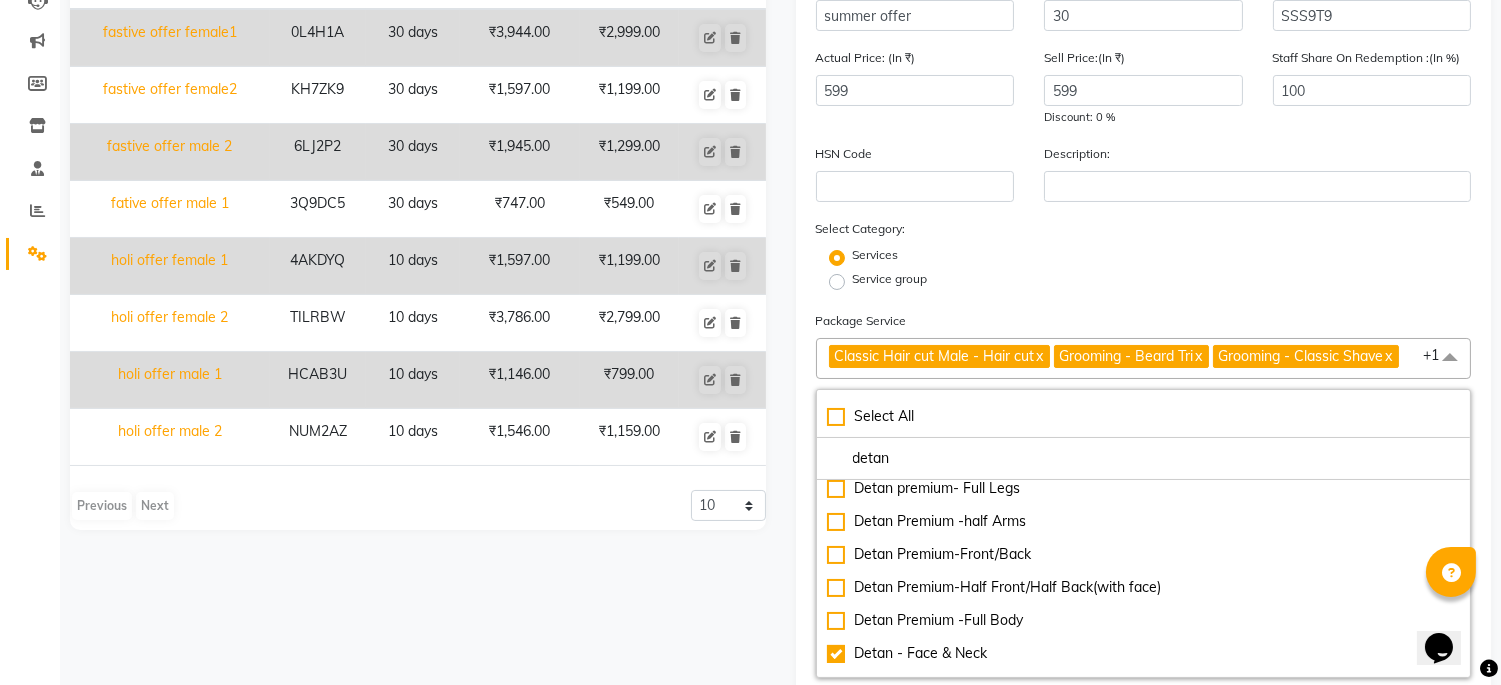 click on "Services" 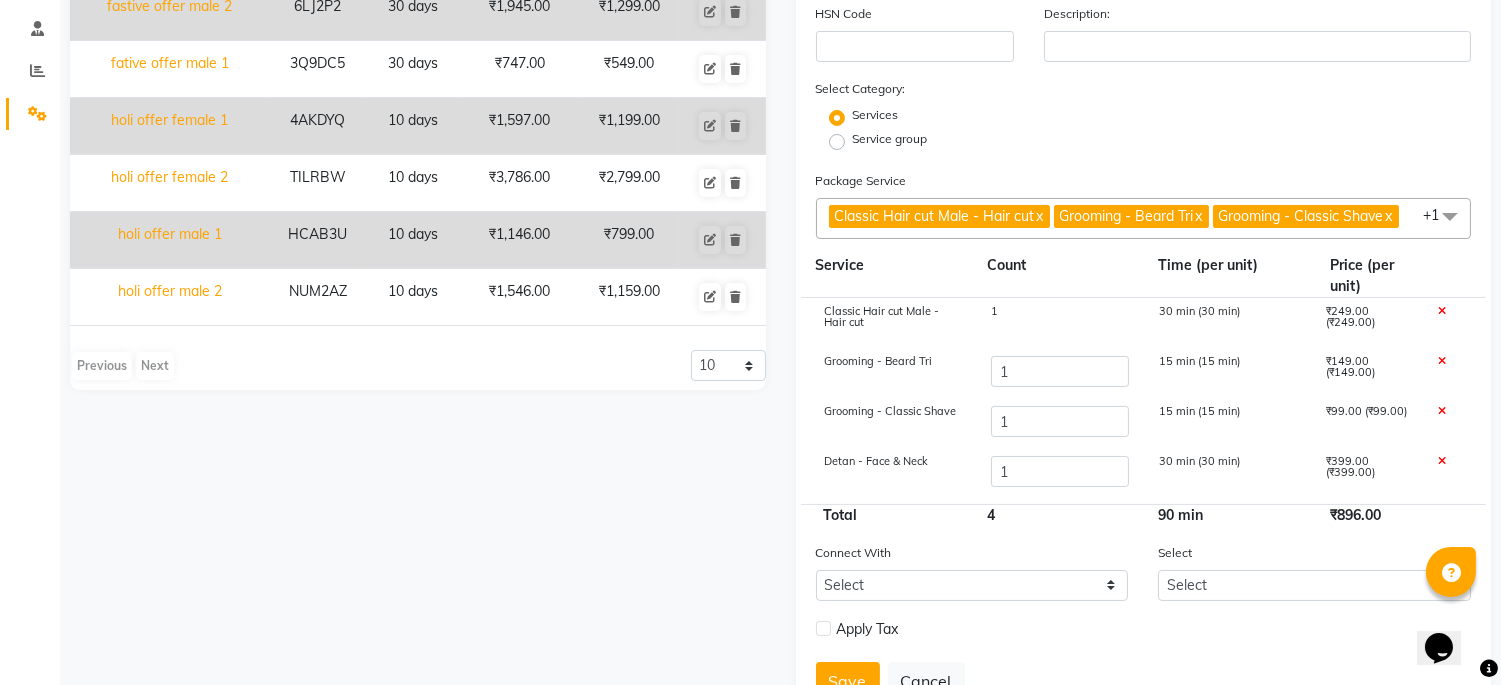 scroll, scrollTop: 454, scrollLeft: 0, axis: vertical 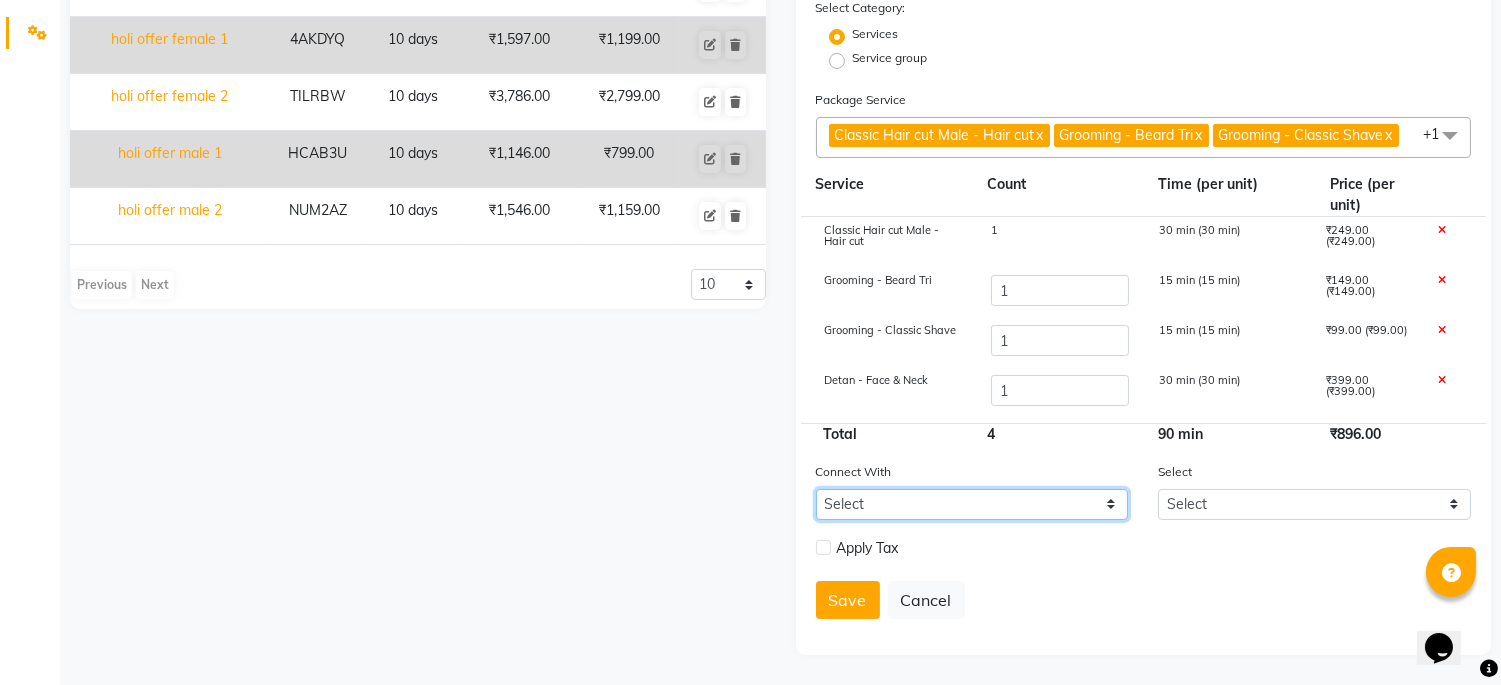 click on "Select Membership Prepaid Voucher" 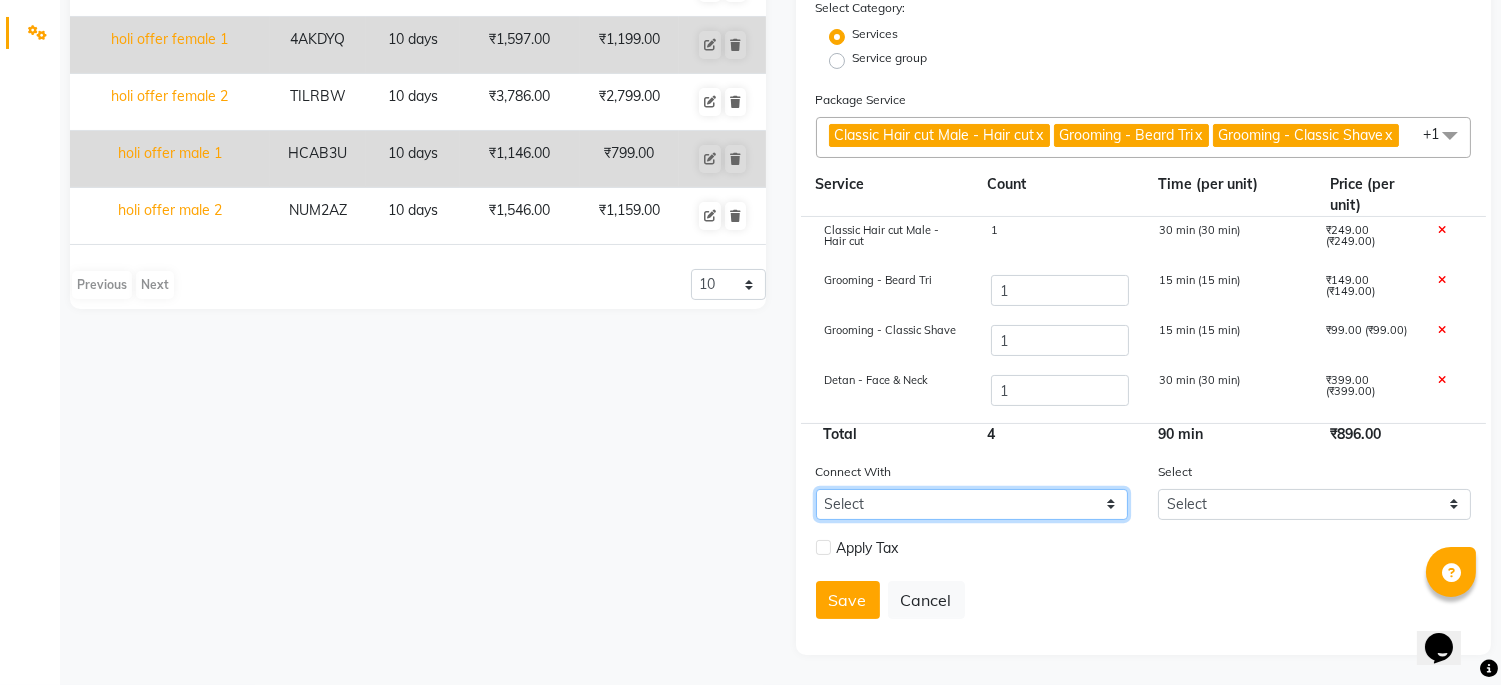 click on "Select Membership Prepaid Voucher" 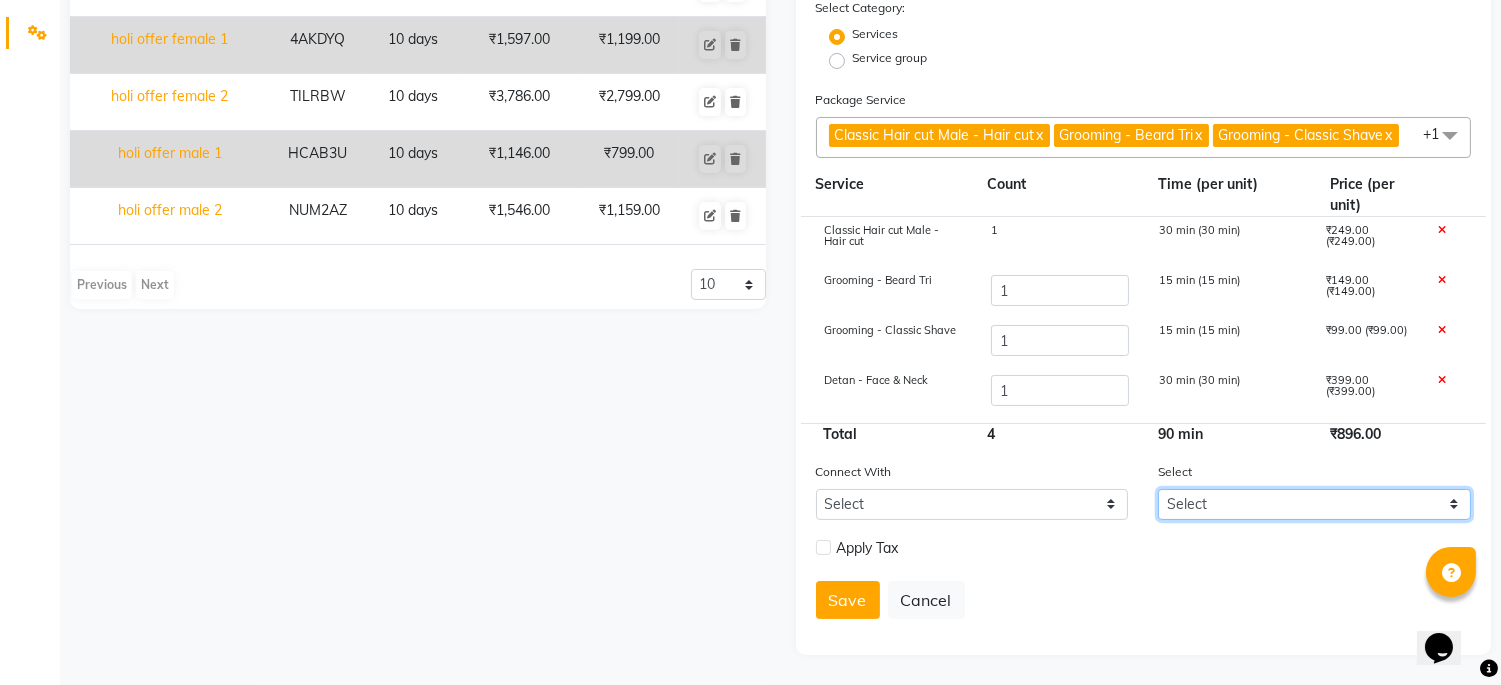 click on "Select" 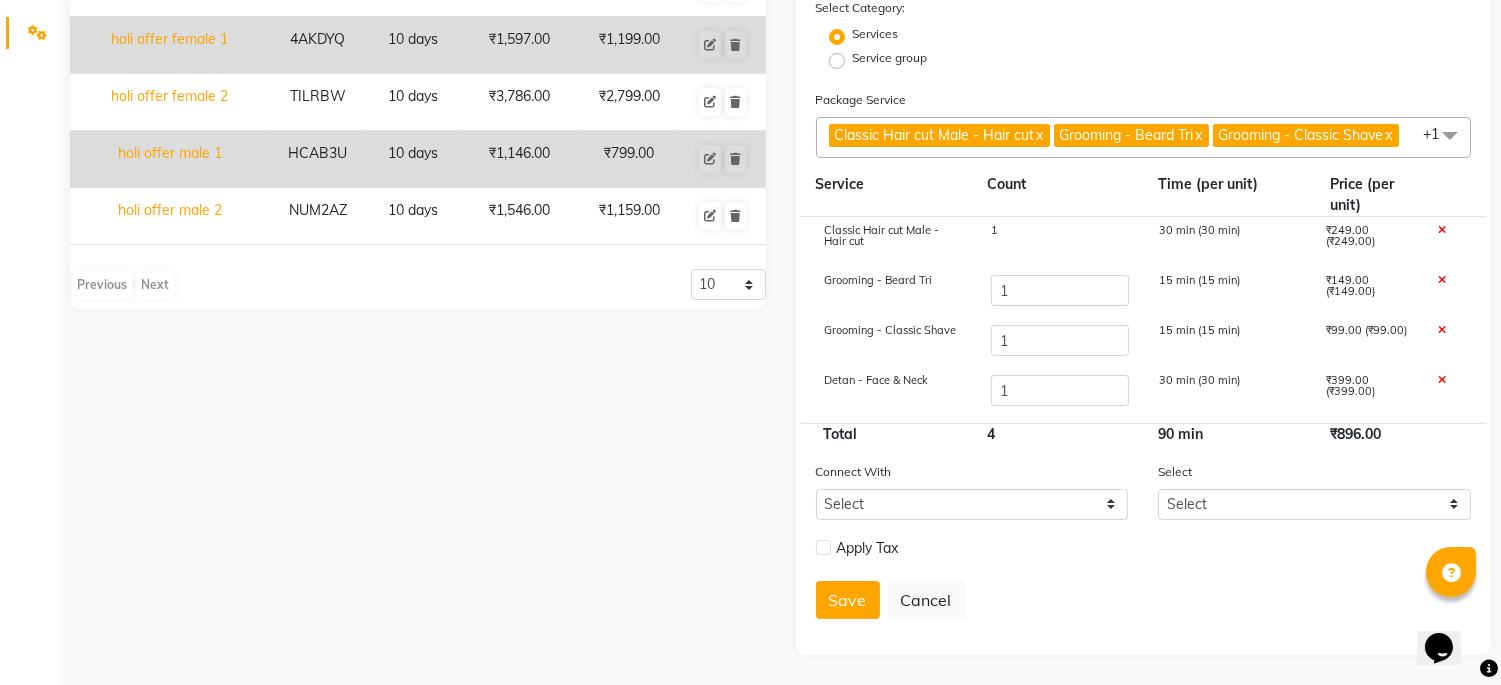 click 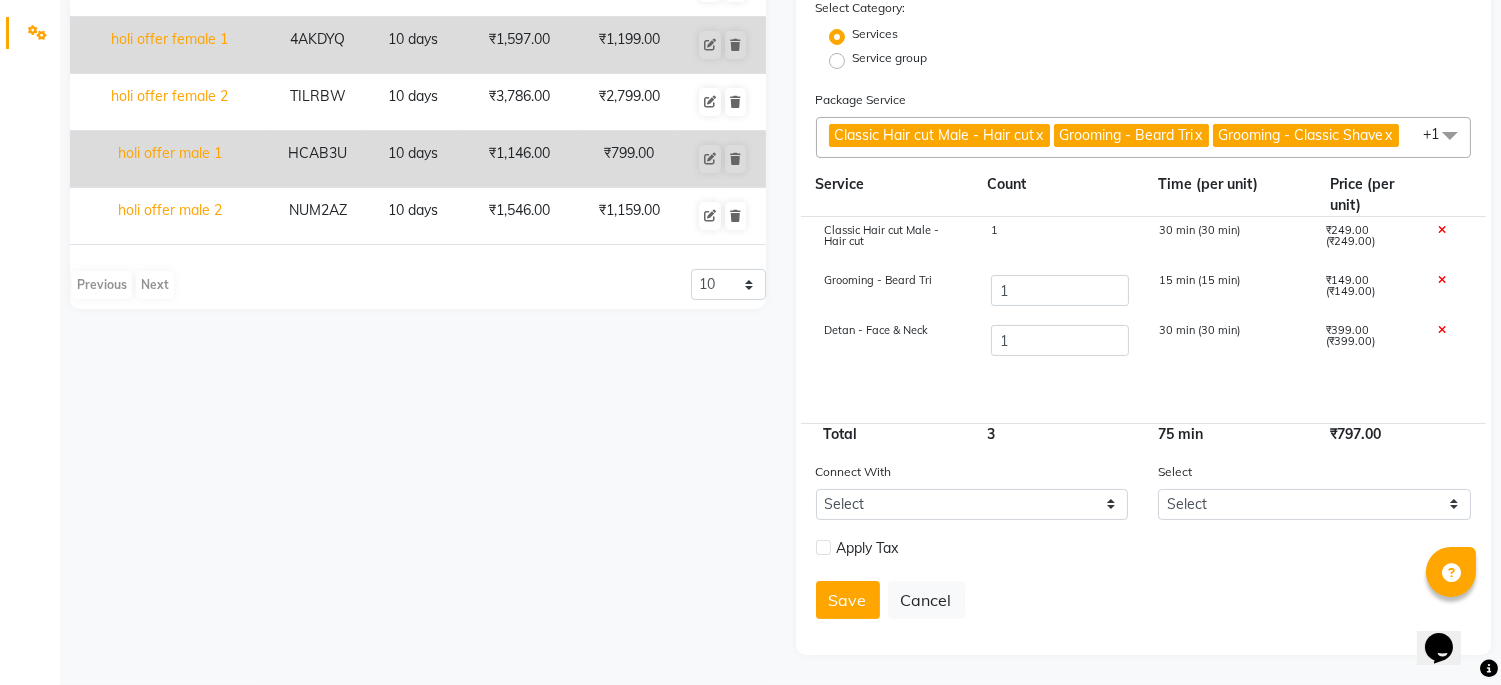 click on "Classic Hair cut Male - Hair cut 1 30 min (30 min) ₹249.00 (₹249.00) Grooming  - Beard Tri 1 15 min (15 min) ₹149.00 (₹149.00) Detan - Face & Neck 1 30 min (30 min) ₹399.00 (₹399.00)" 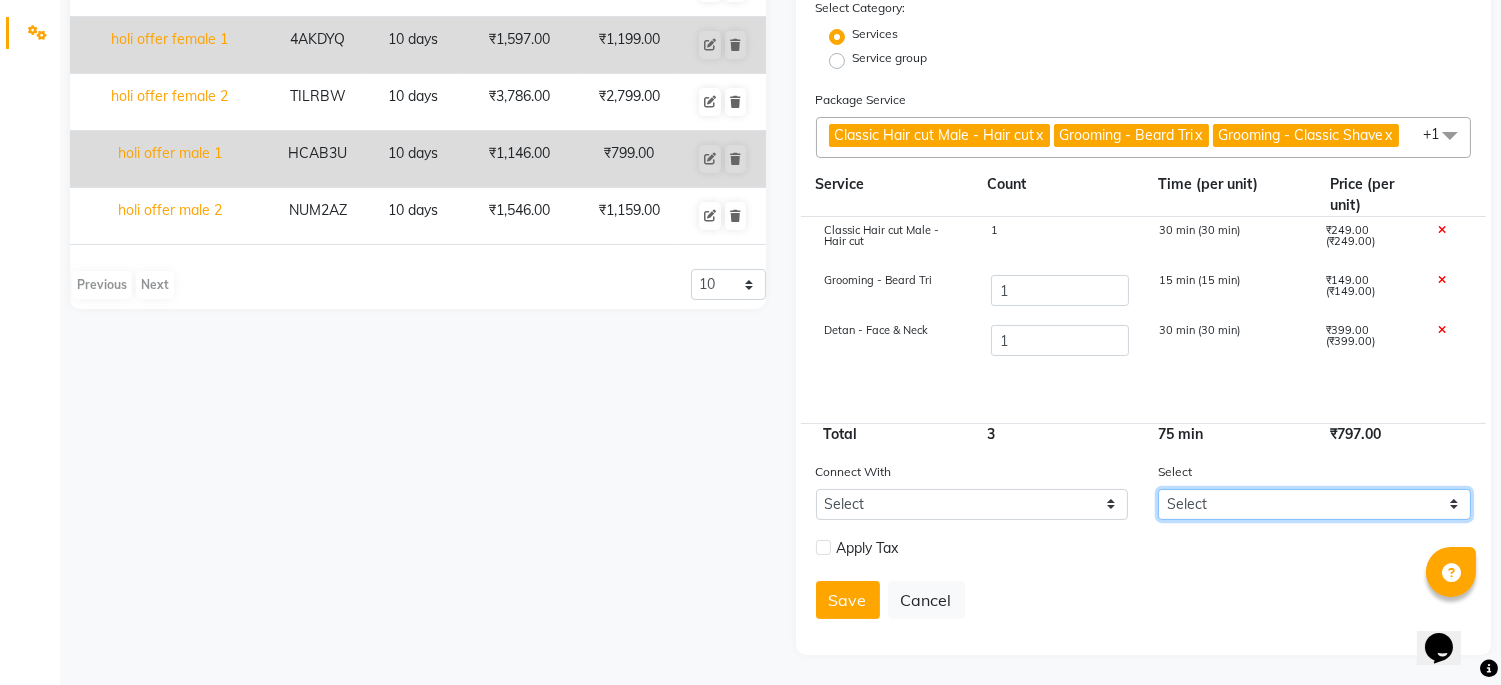 click on "Select" 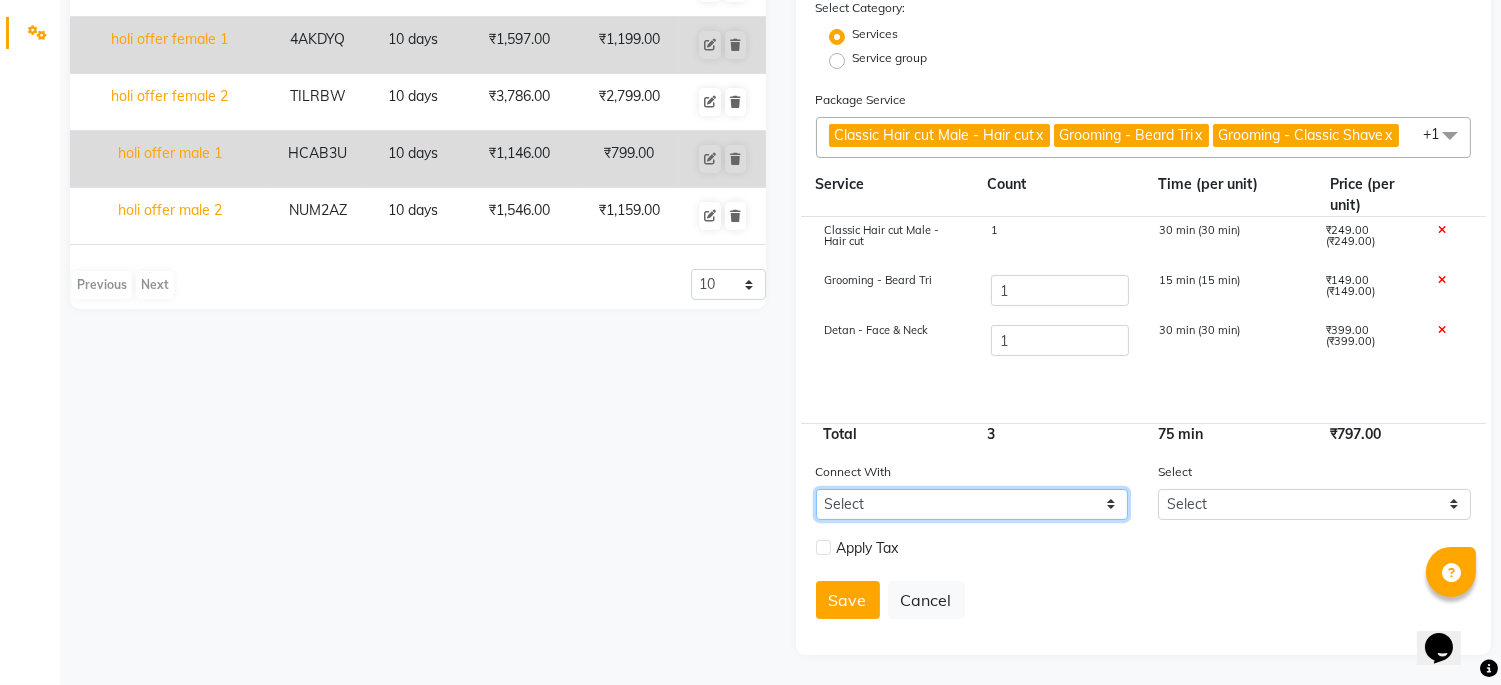 click on "Select Membership Prepaid Voucher" 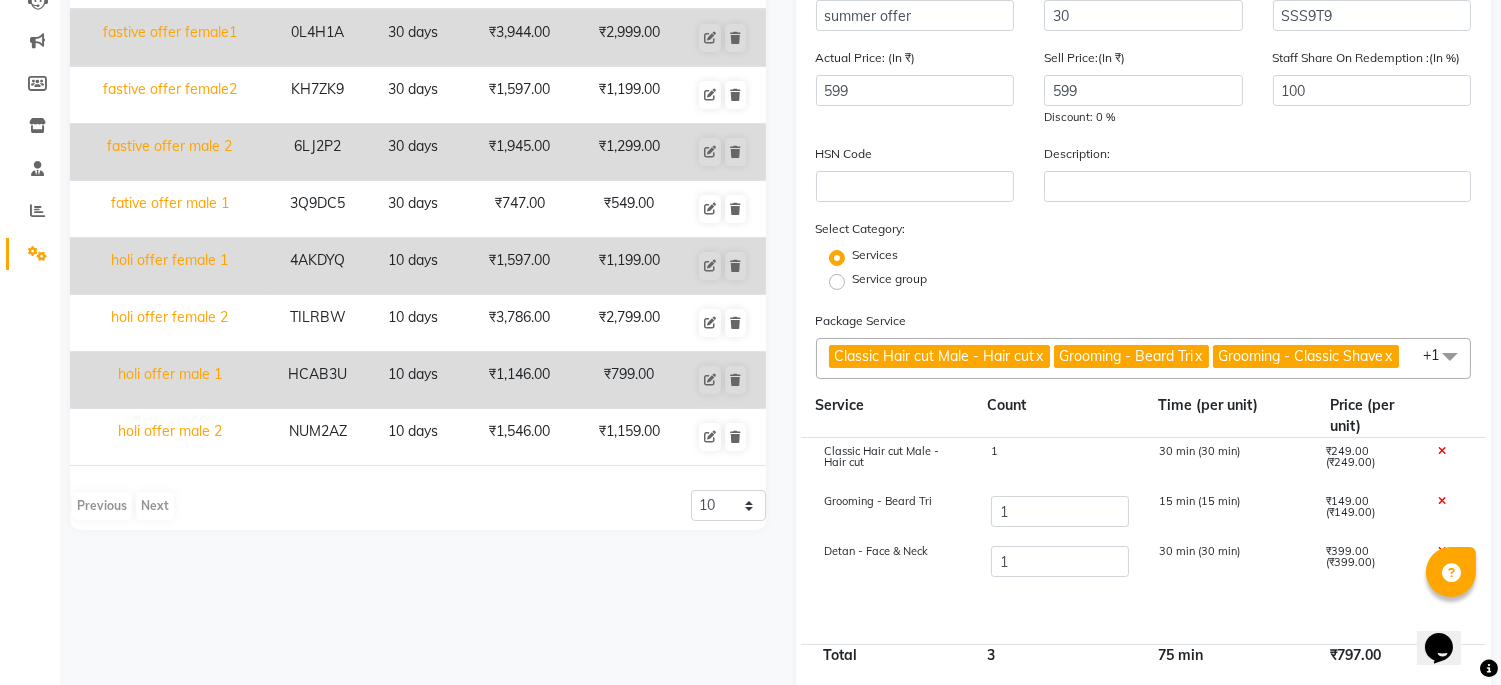 scroll, scrollTop: 10, scrollLeft: 0, axis: vertical 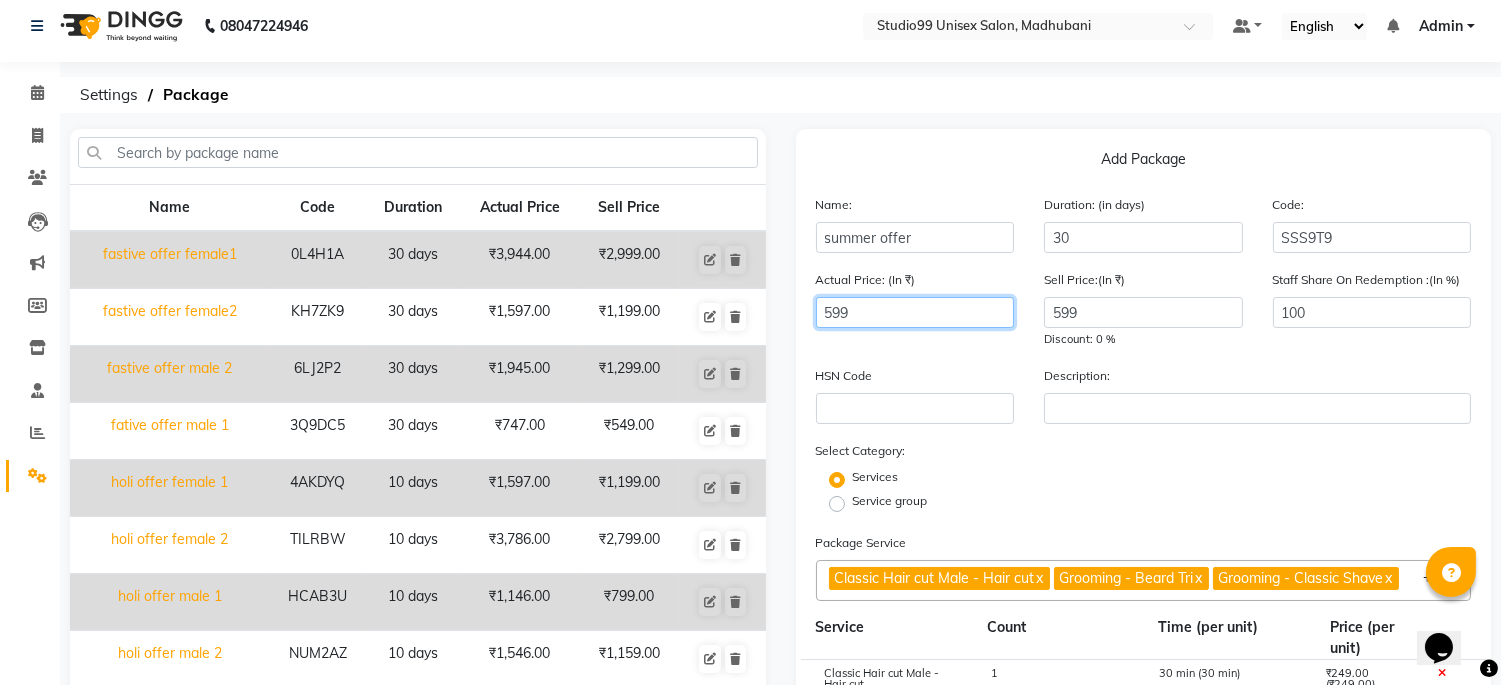 drag, startPoint x: 867, startPoint y: 316, endPoint x: 781, endPoint y: 320, distance: 86.09297 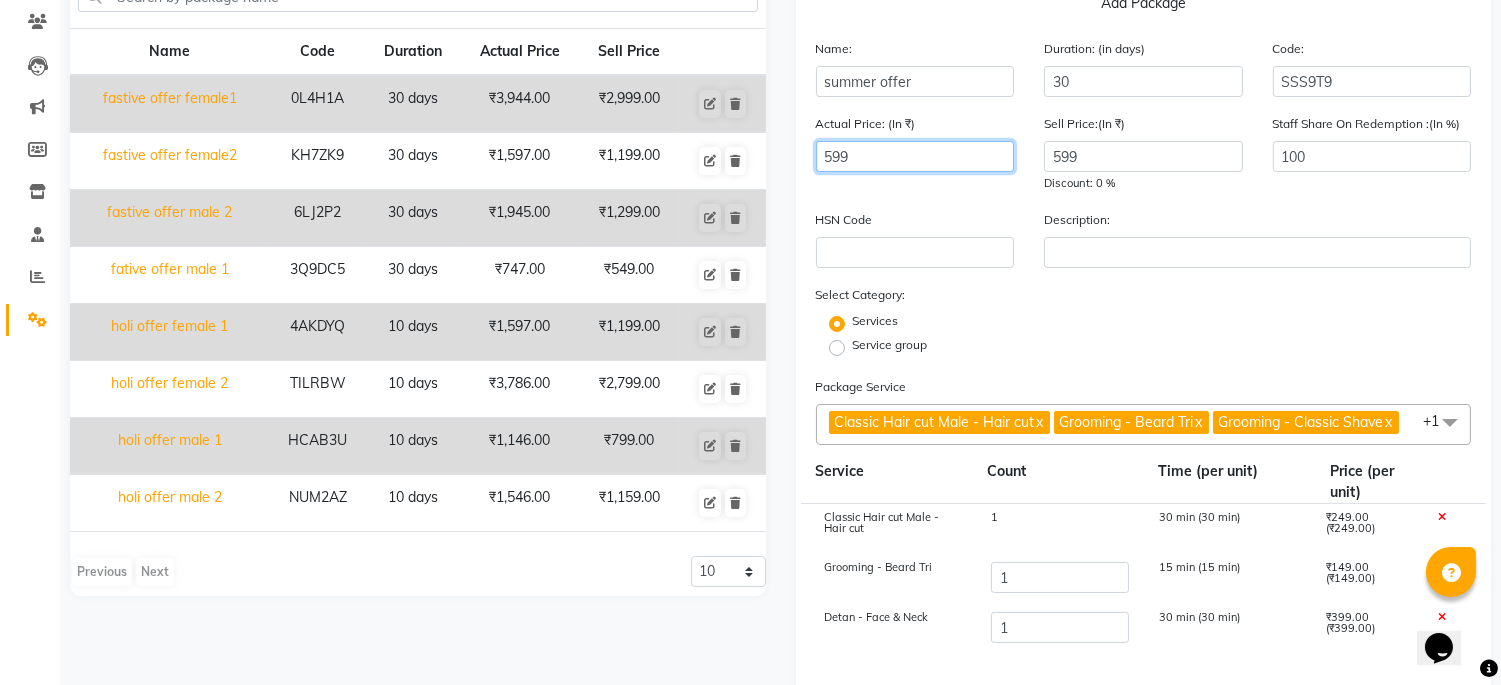 scroll, scrollTop: 0, scrollLeft: 0, axis: both 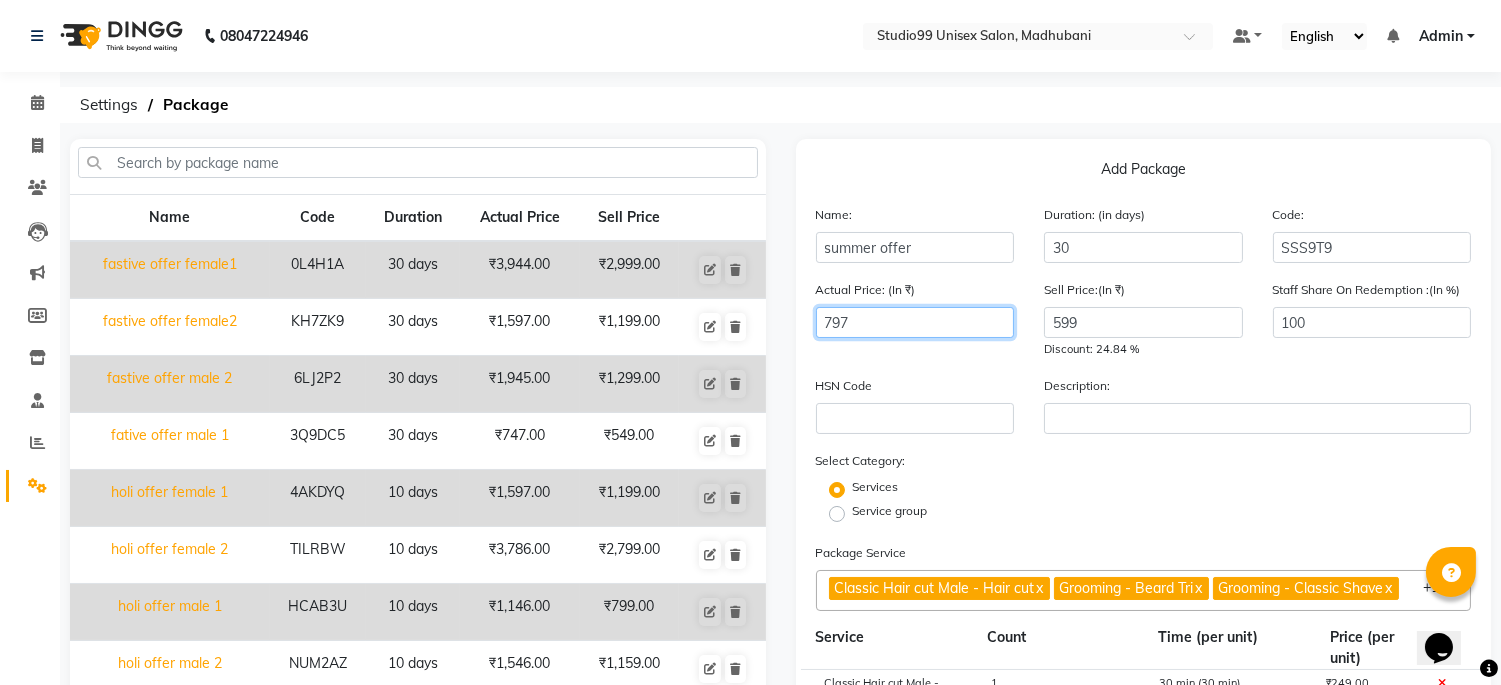 type on "797" 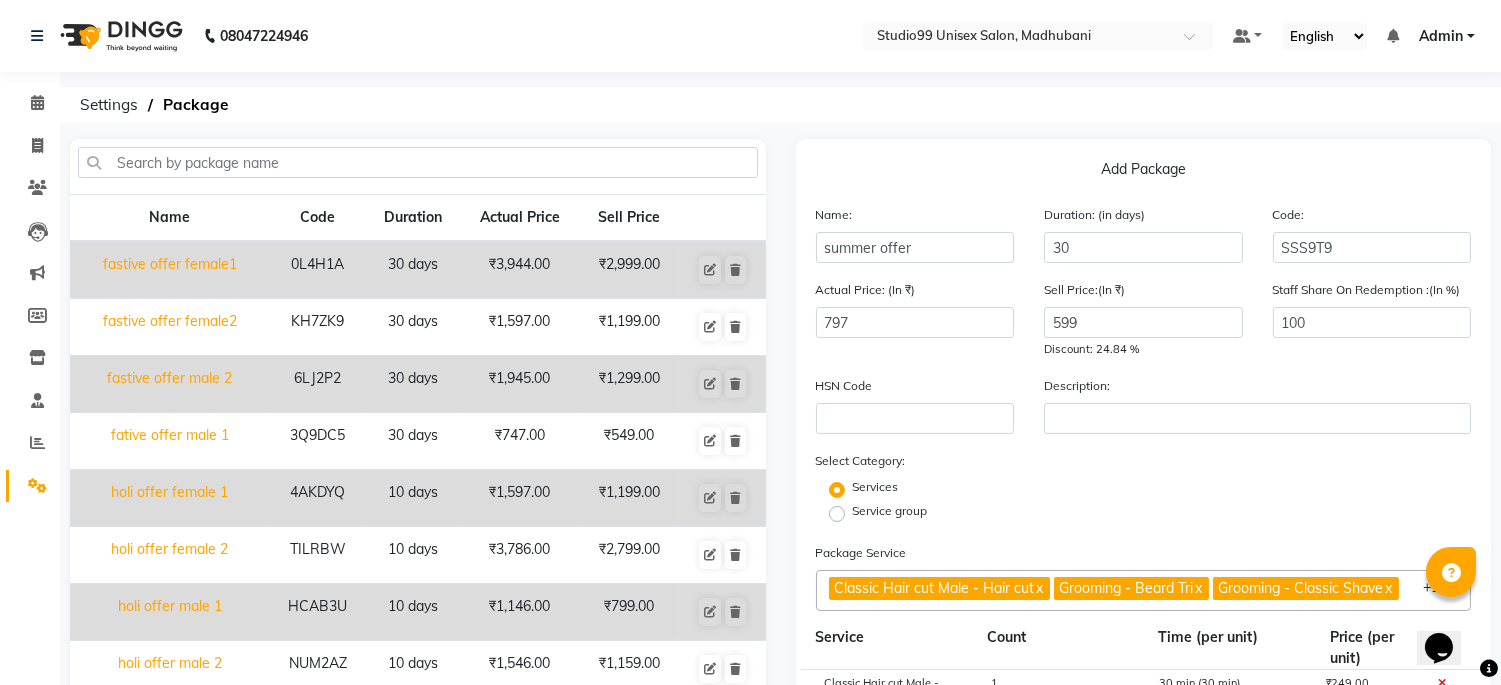 click on "HSN Code" 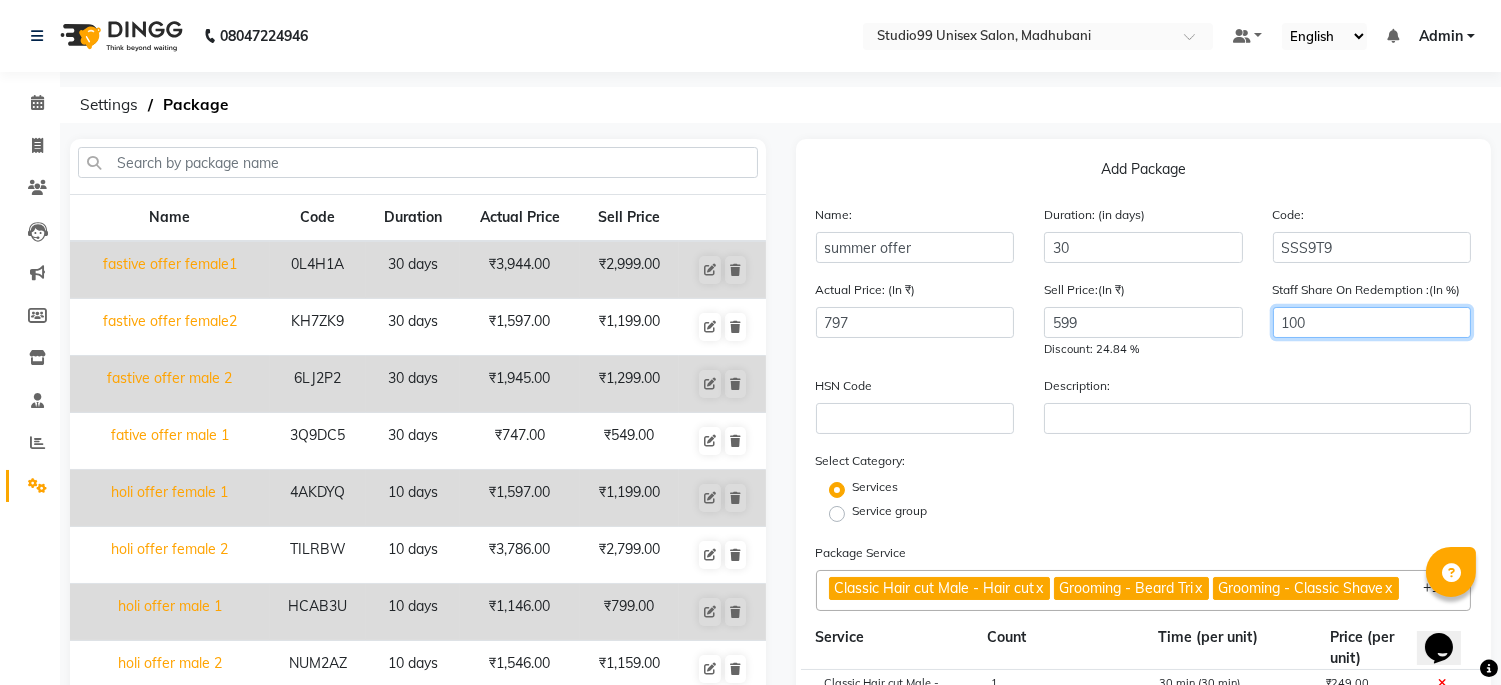 drag, startPoint x: 1343, startPoint y: 315, endPoint x: 1246, endPoint y: 327, distance: 97.73945 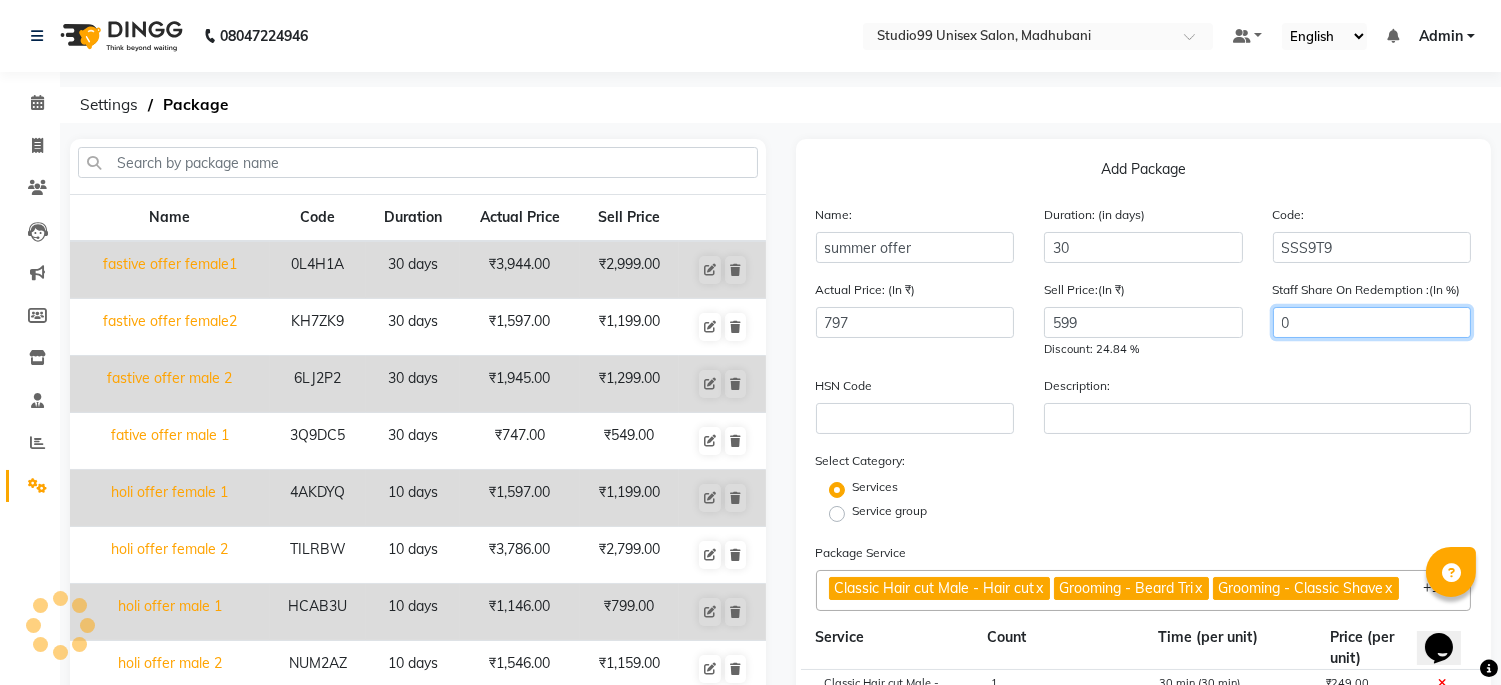 type on "0" 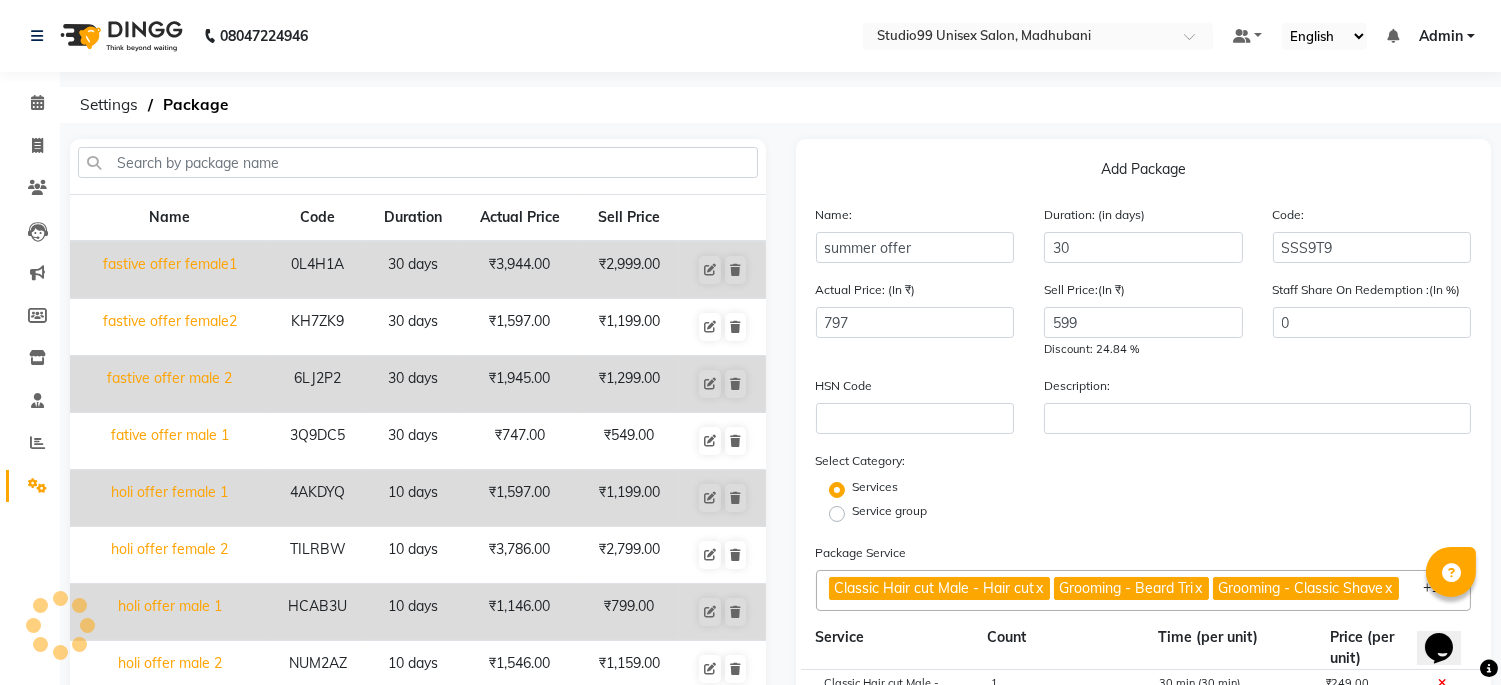 click on "Description:" 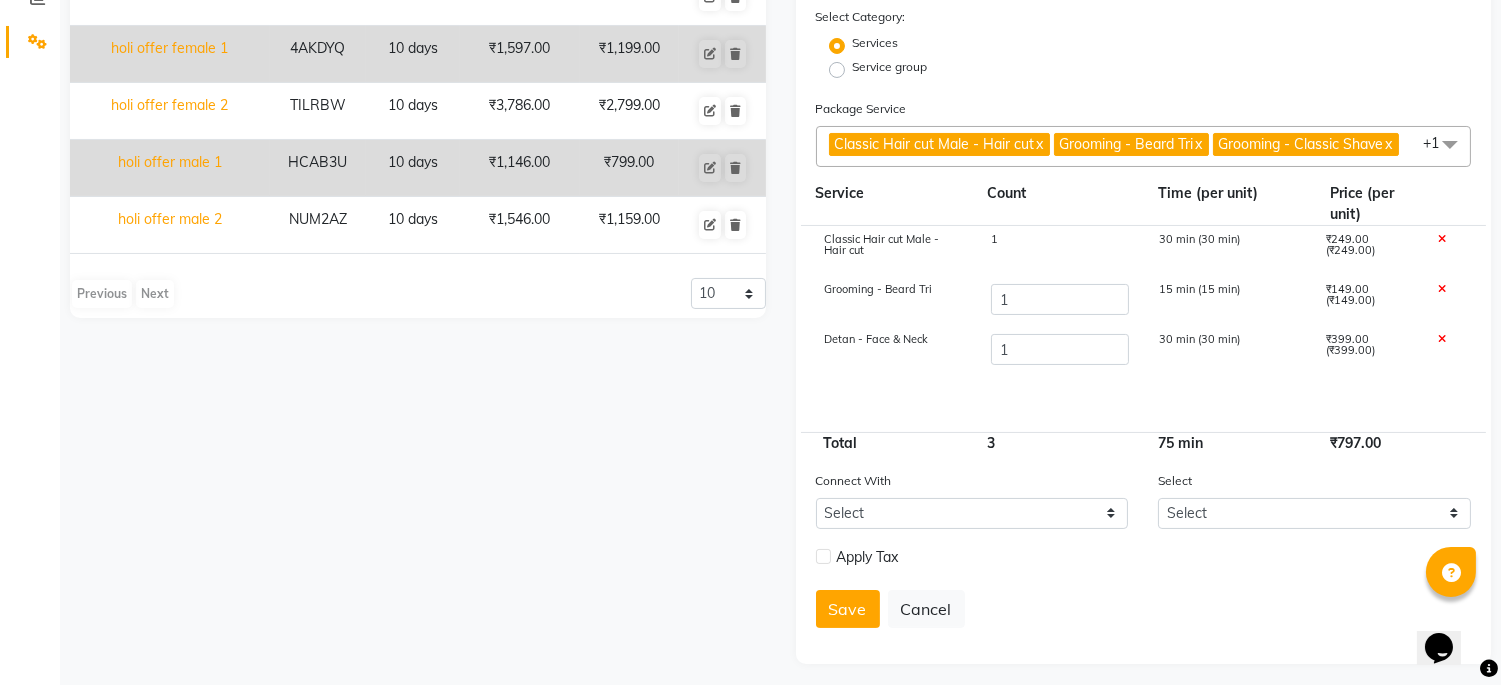 scroll, scrollTop: 454, scrollLeft: 0, axis: vertical 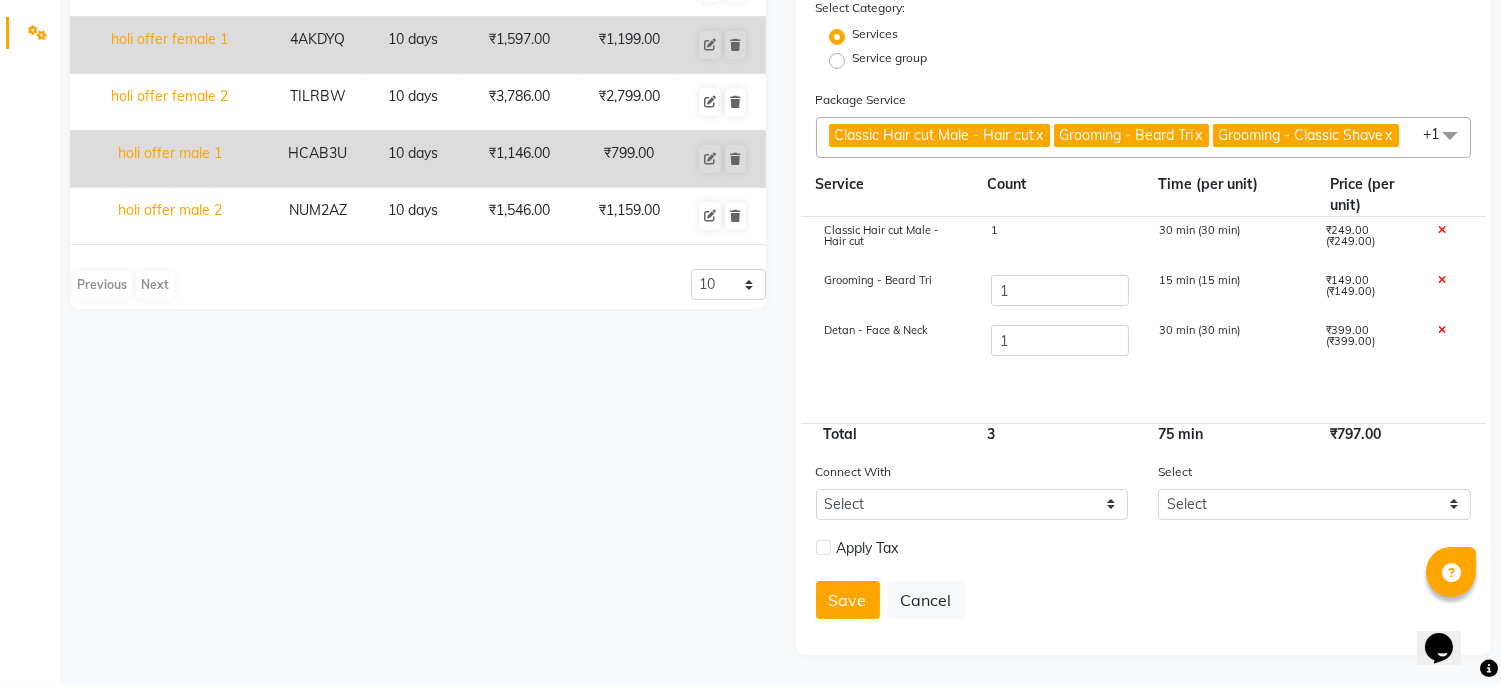 click on "Apply Tax" 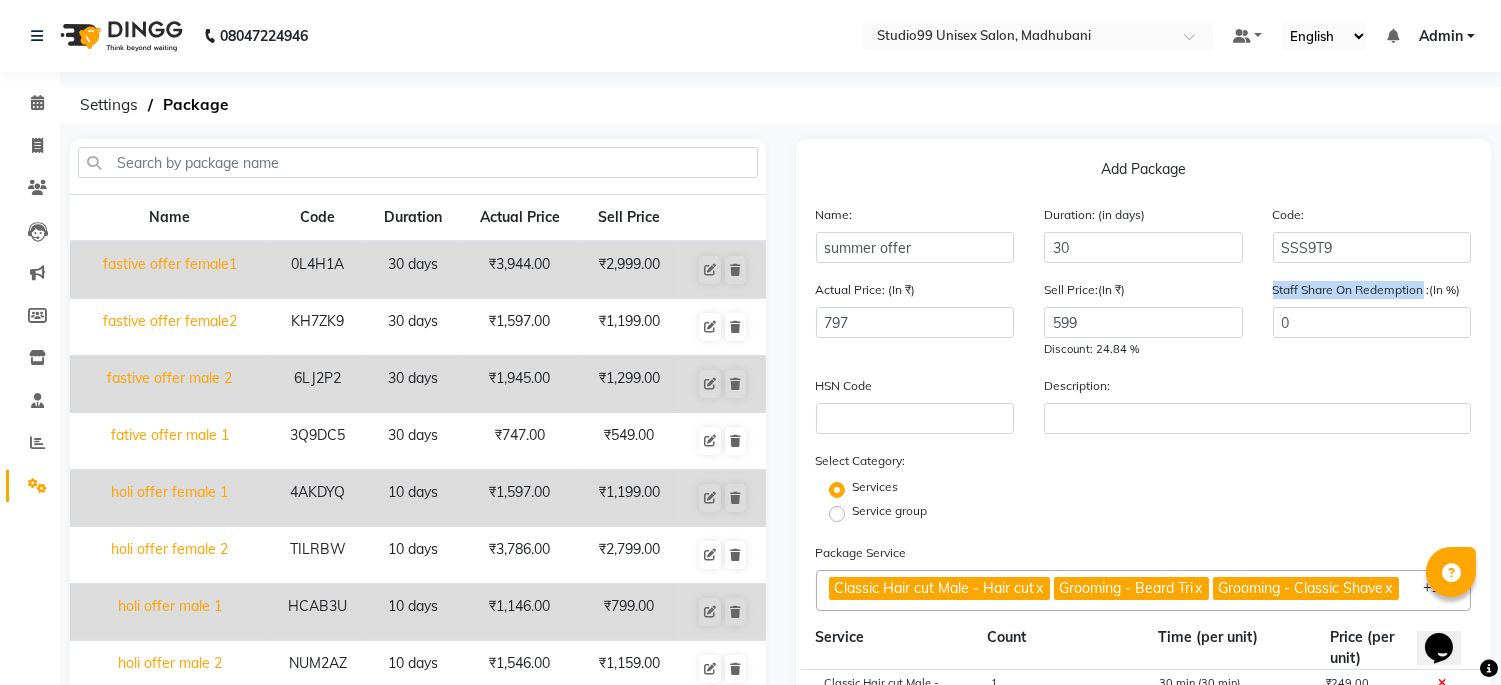 drag, startPoint x: 1423, startPoint y: 286, endPoint x: 1267, endPoint y: 293, distance: 156.15697 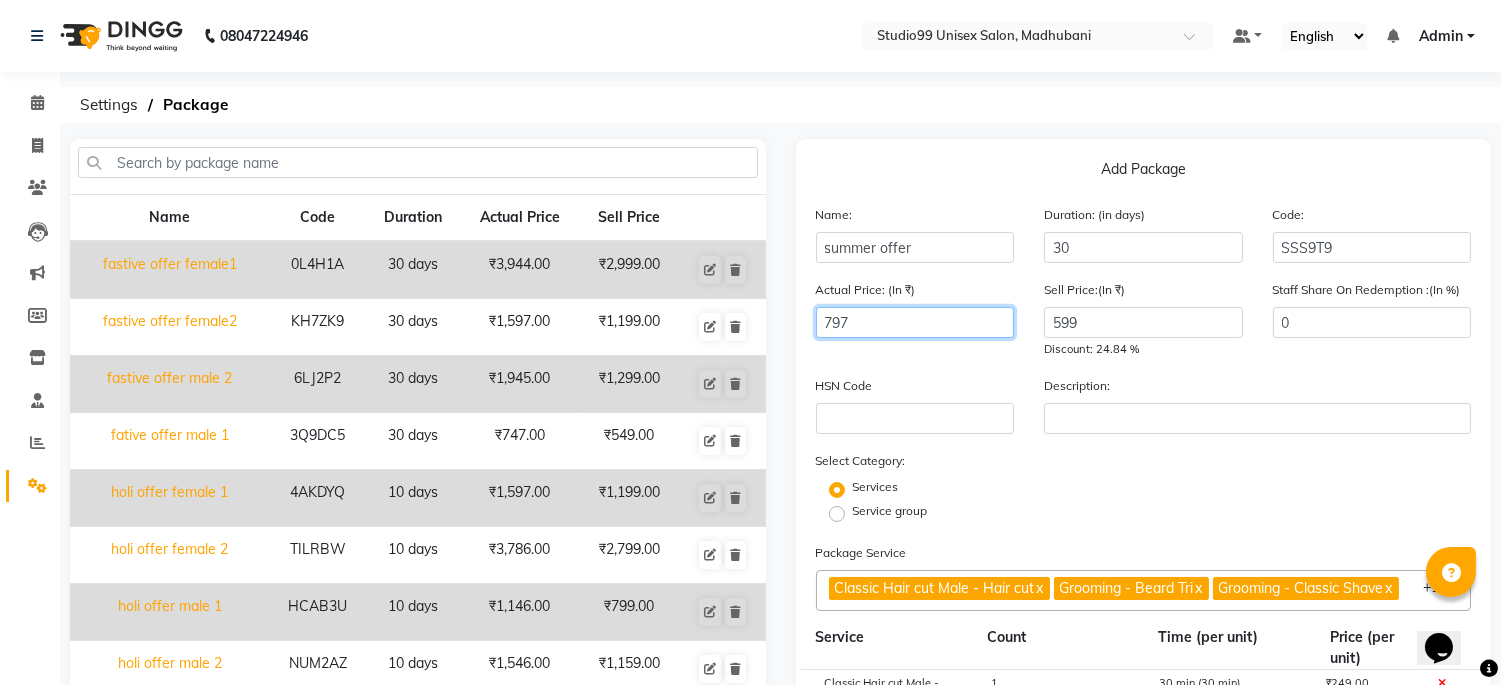 click on "Actual Price: (In ₹) 797 Sell Price:(In ₹) 599 Discount: 24.84 % Staff Share On Redemption :(In %) 0" 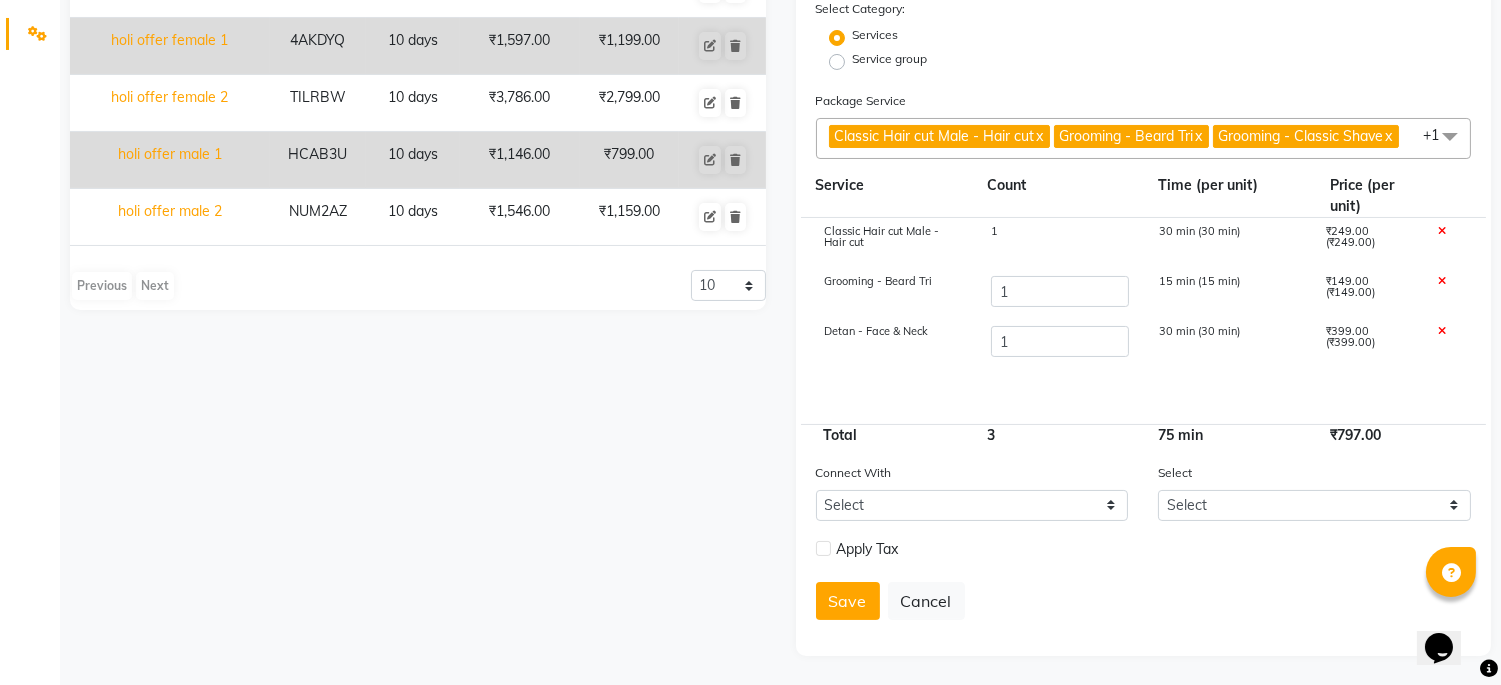 scroll, scrollTop: 454, scrollLeft: 0, axis: vertical 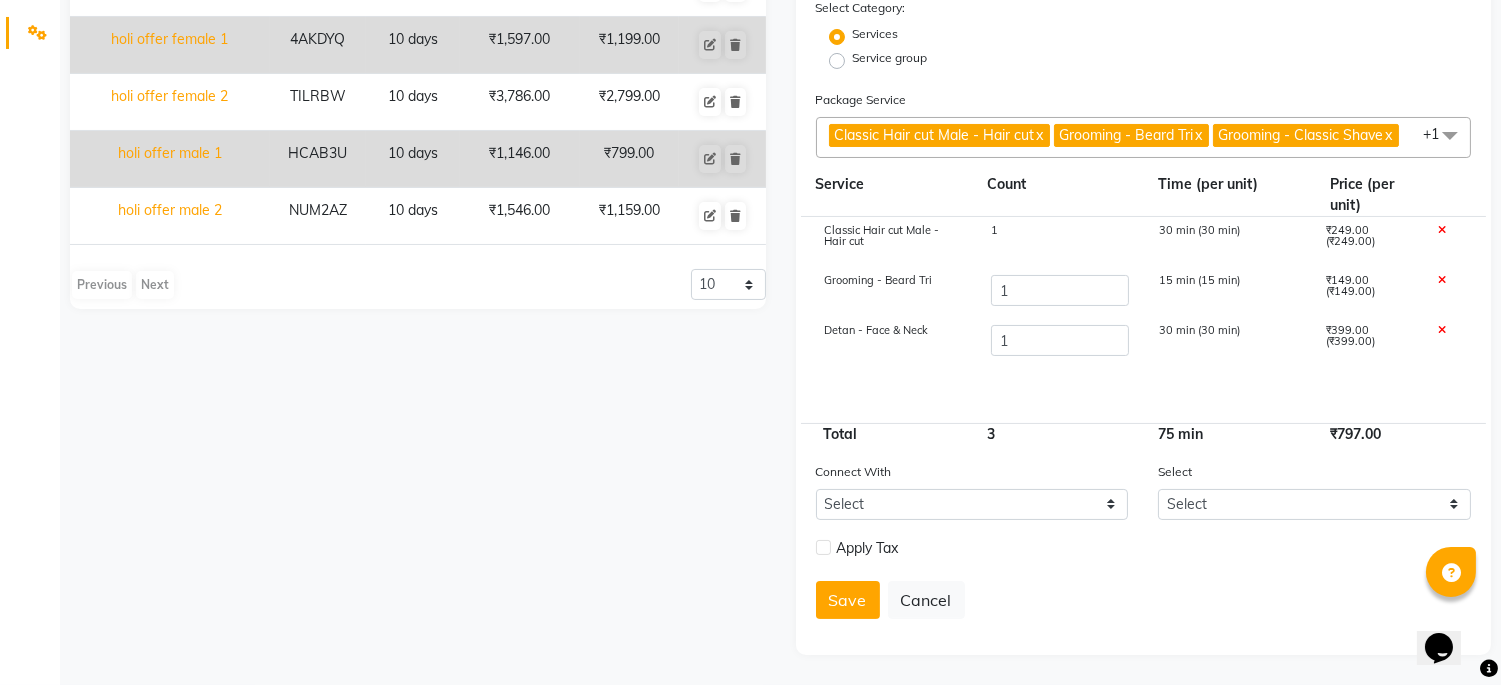 click 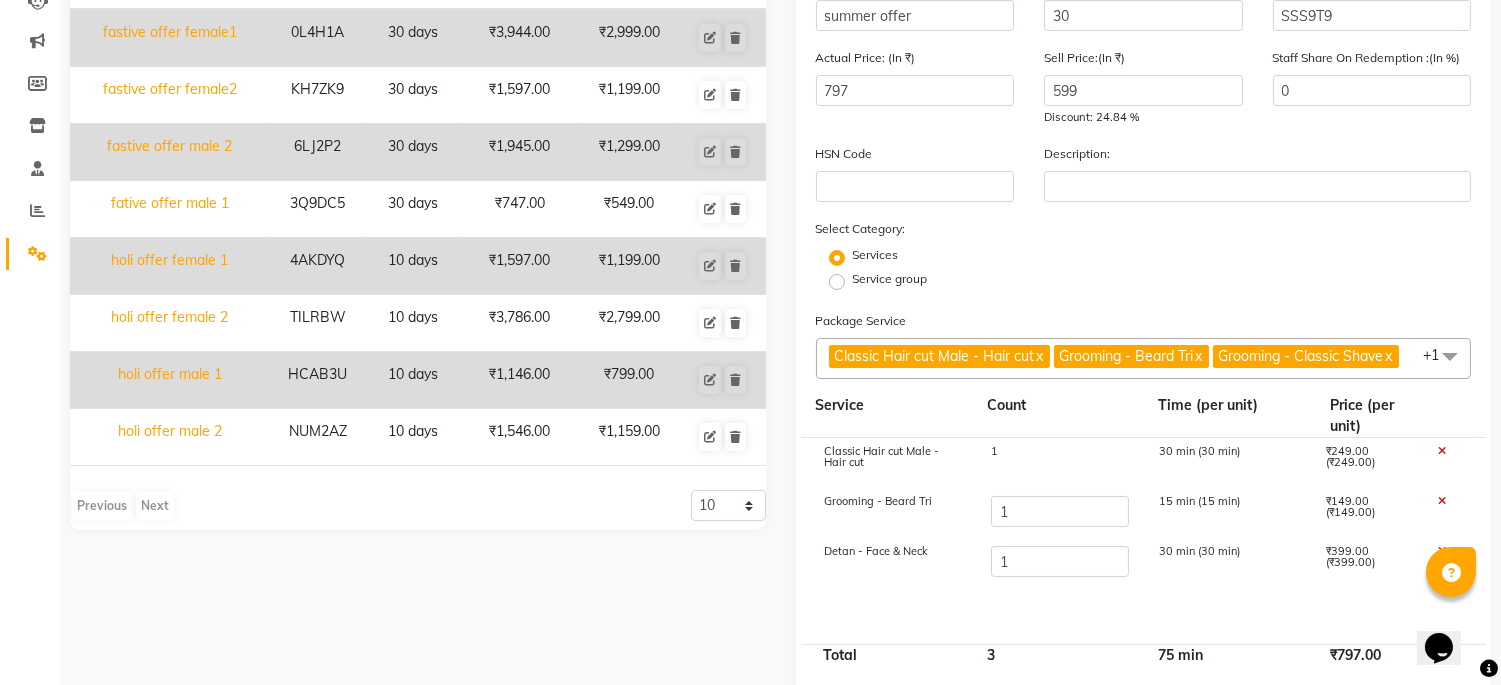 scroll, scrollTop: 0, scrollLeft: 0, axis: both 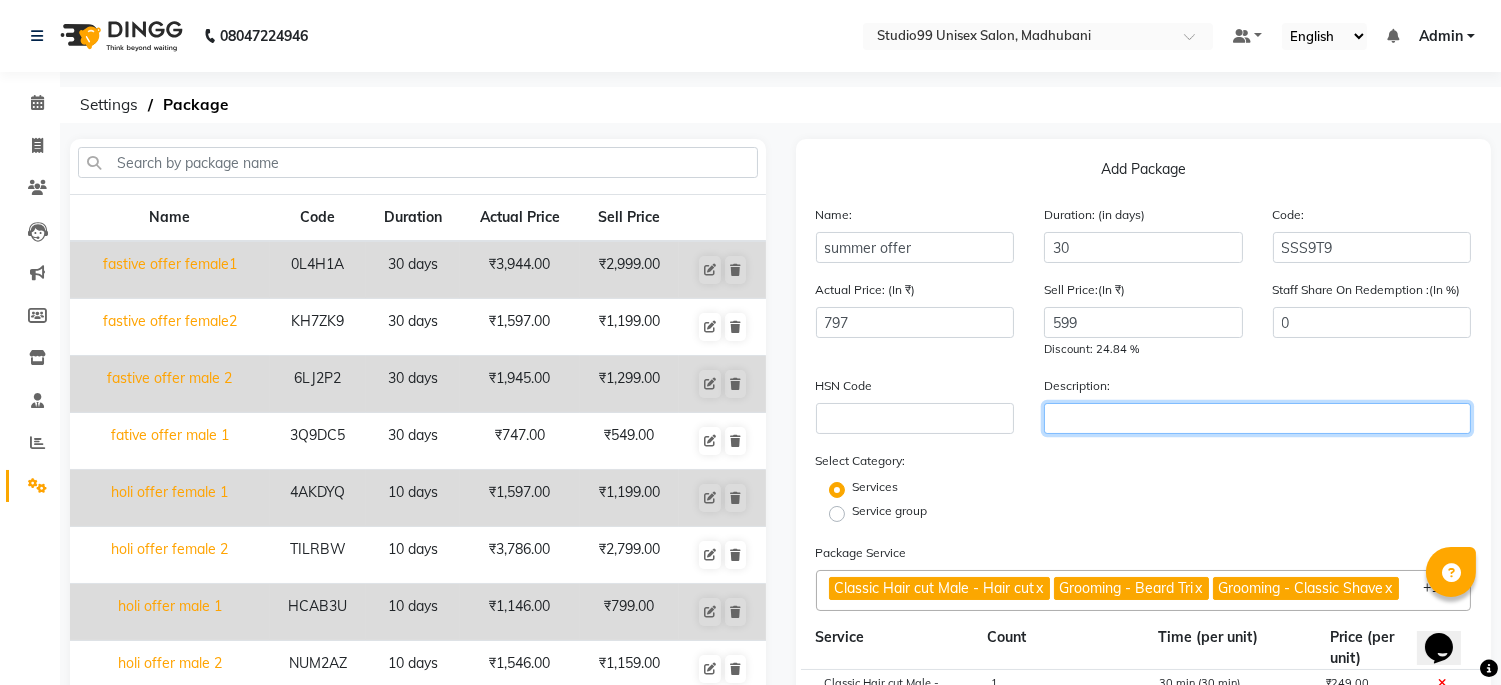 click 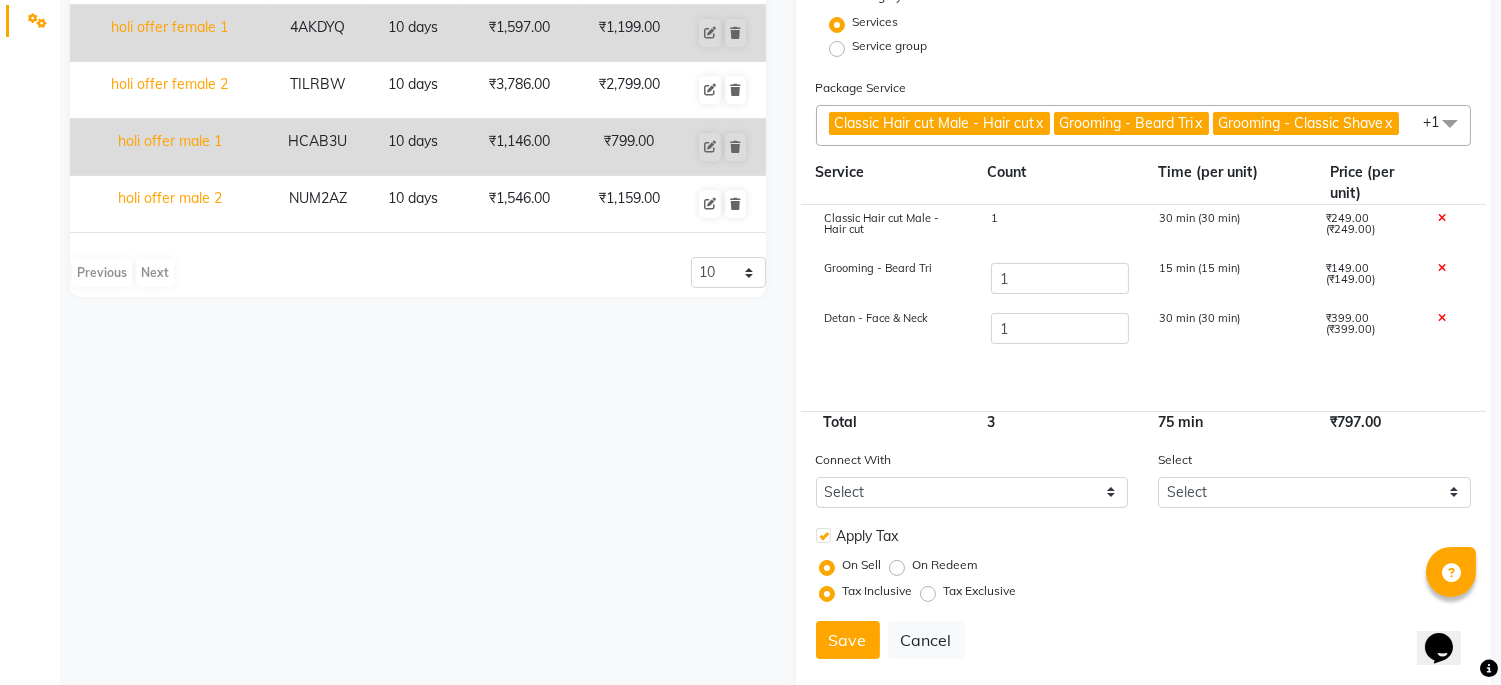 scroll, scrollTop: 506, scrollLeft: 0, axis: vertical 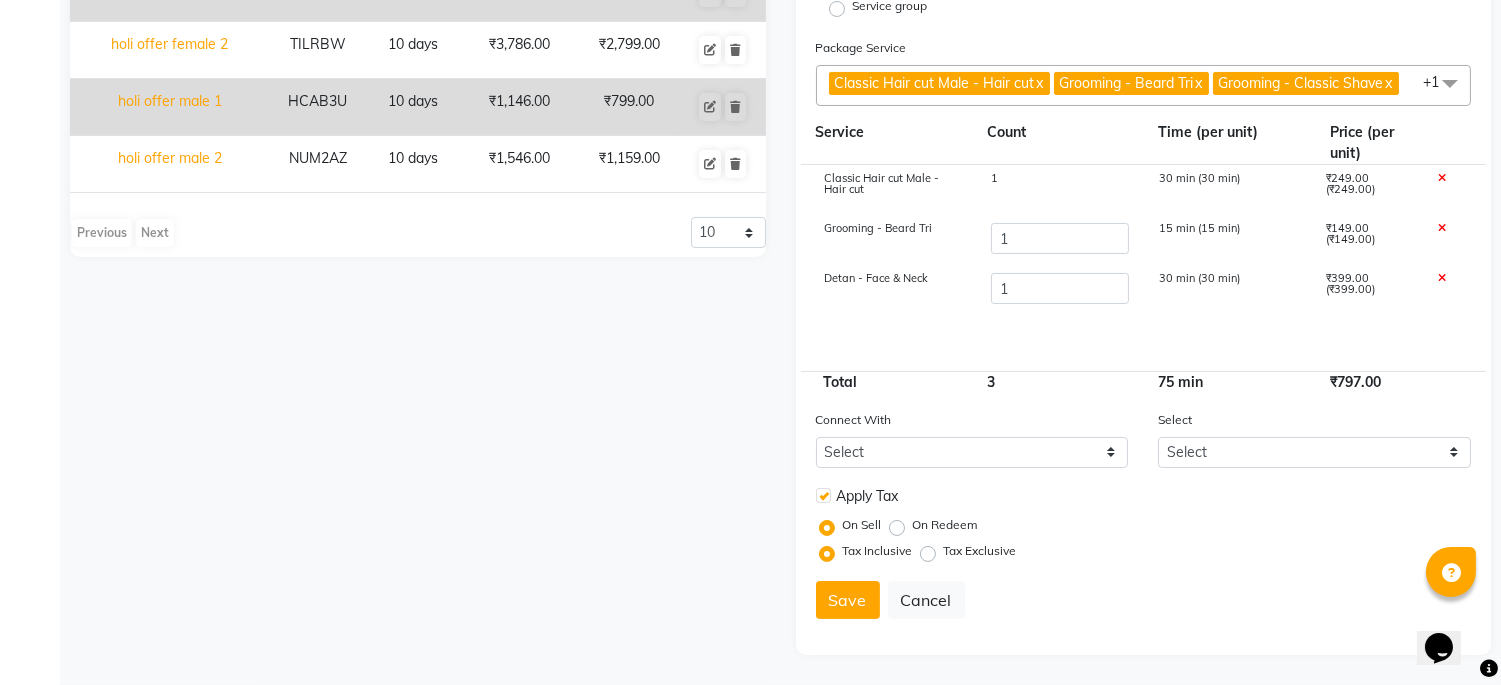 type on "Hair cut, Beard / Shave, Detan / Head Massage = Rs 599/-" 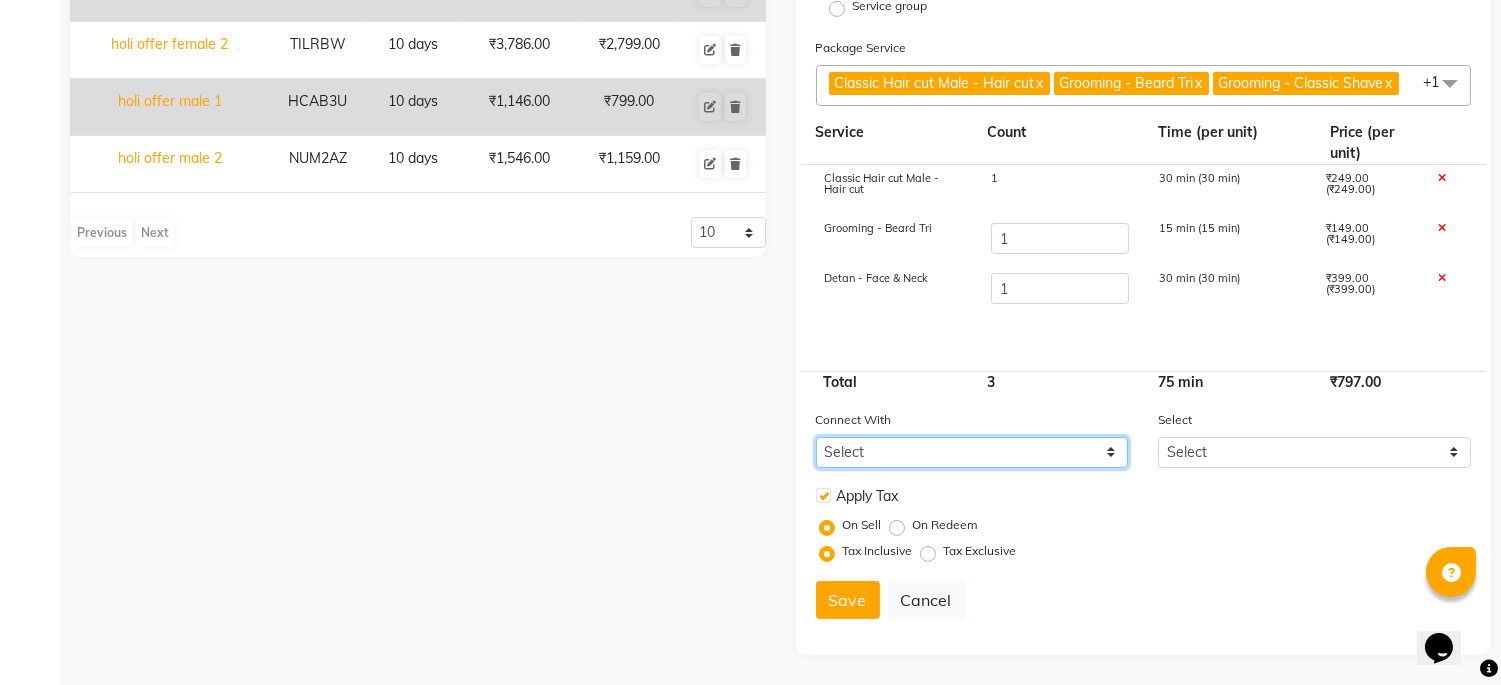 click on "Select Membership Prepaid Voucher" 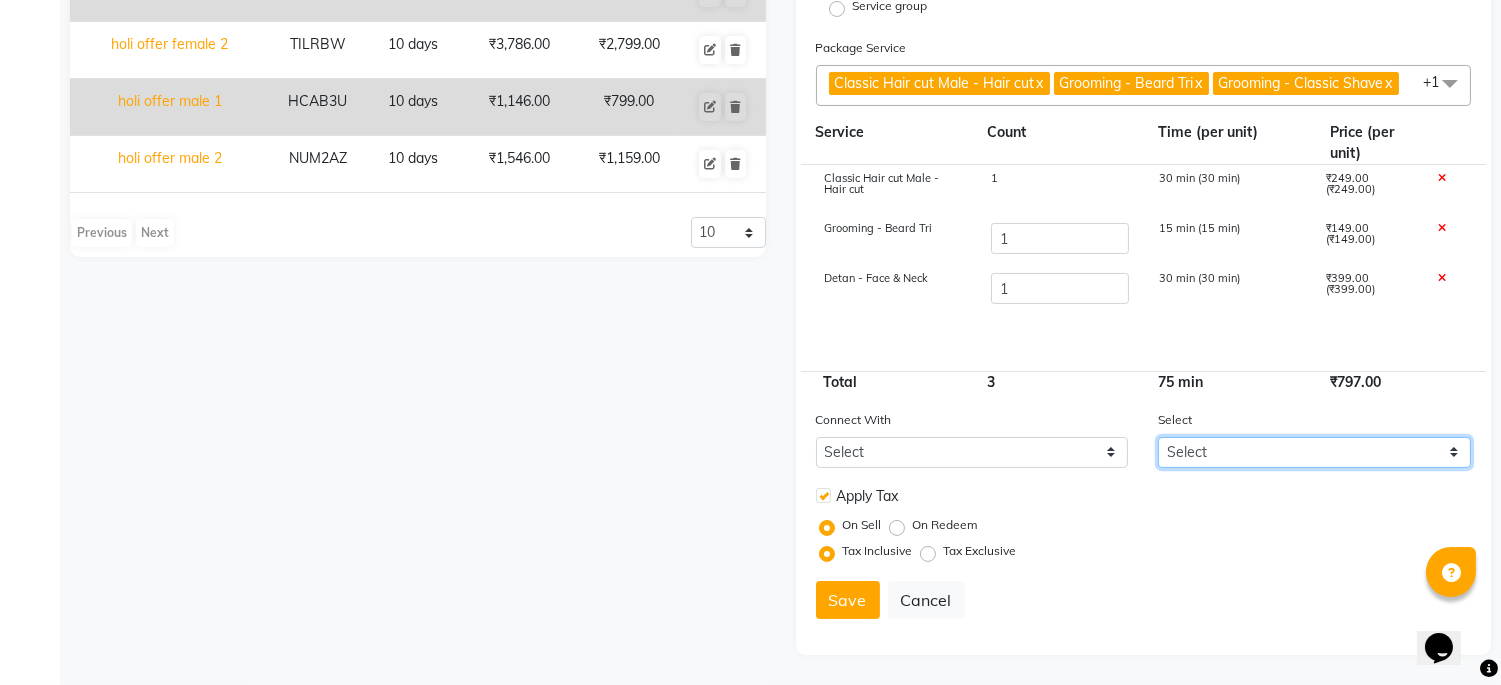 click on "Select" 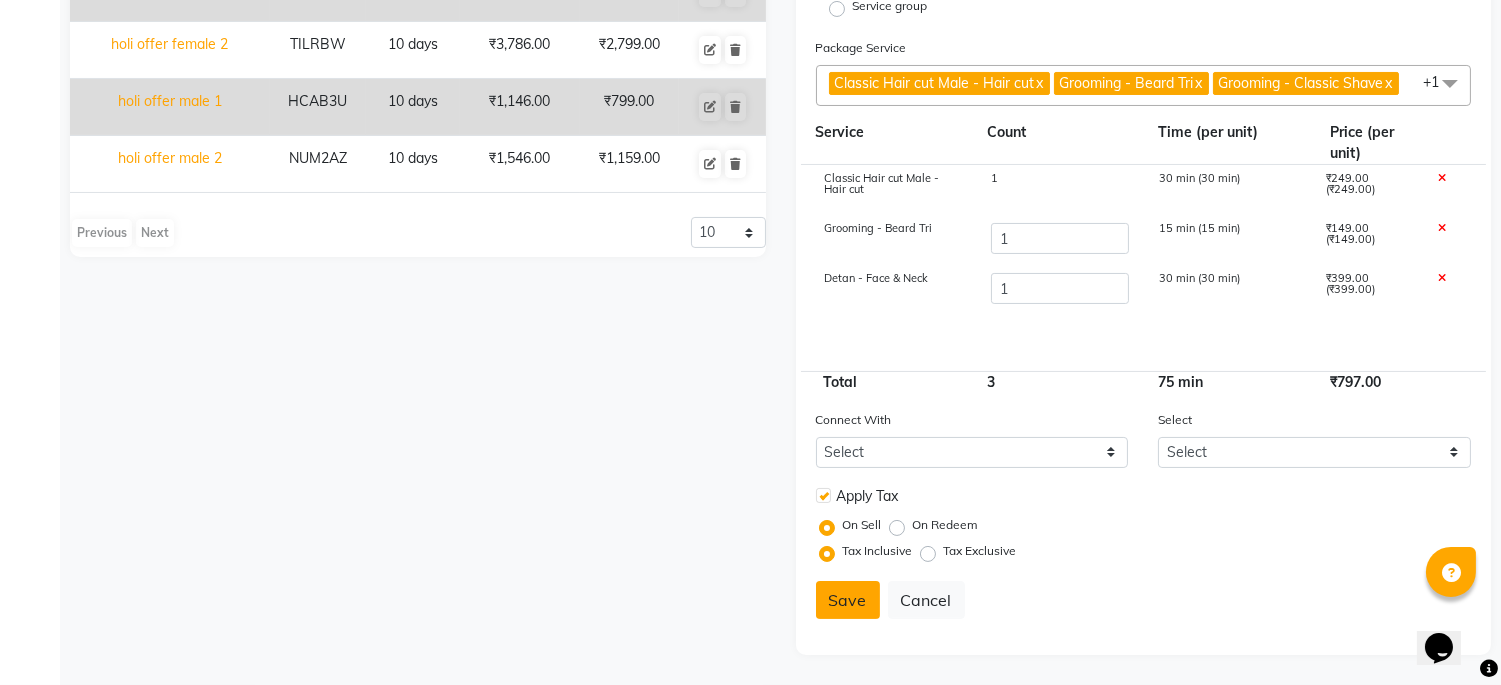 click on "Save" 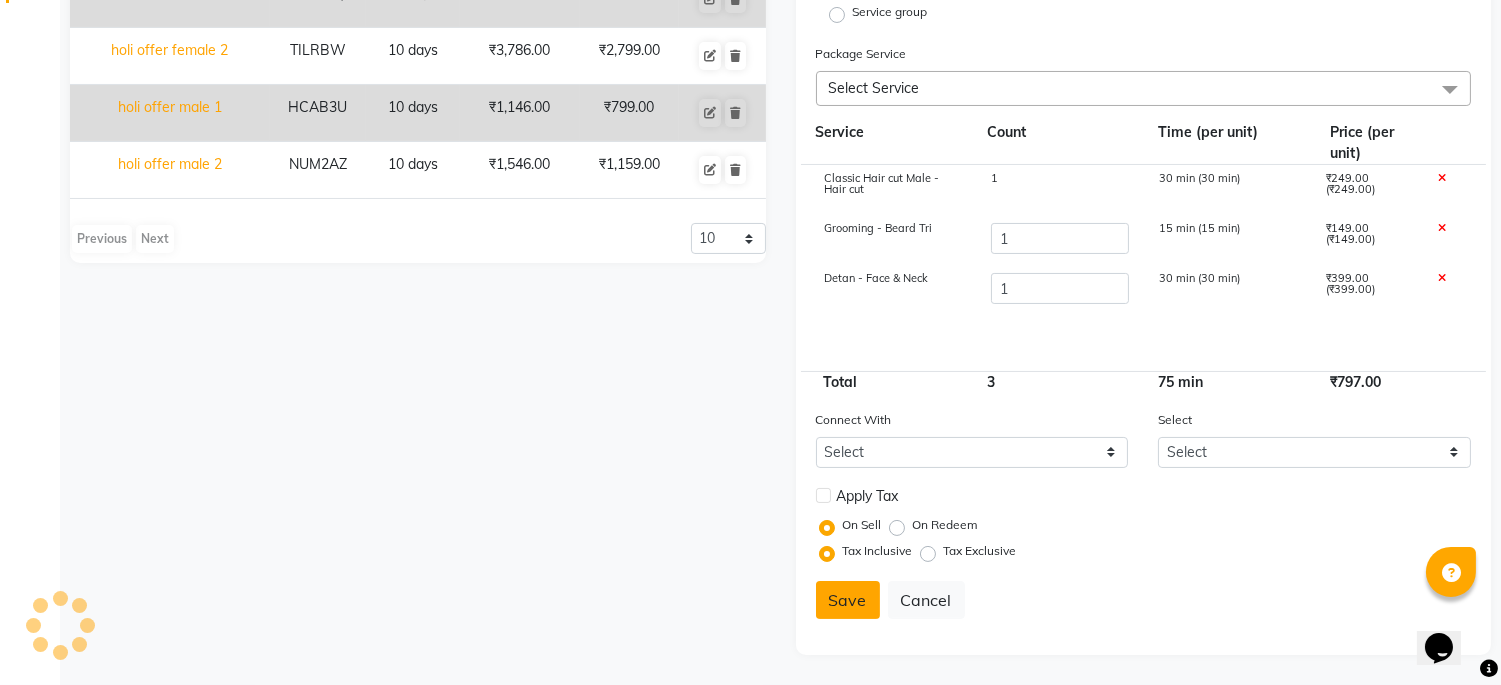 type 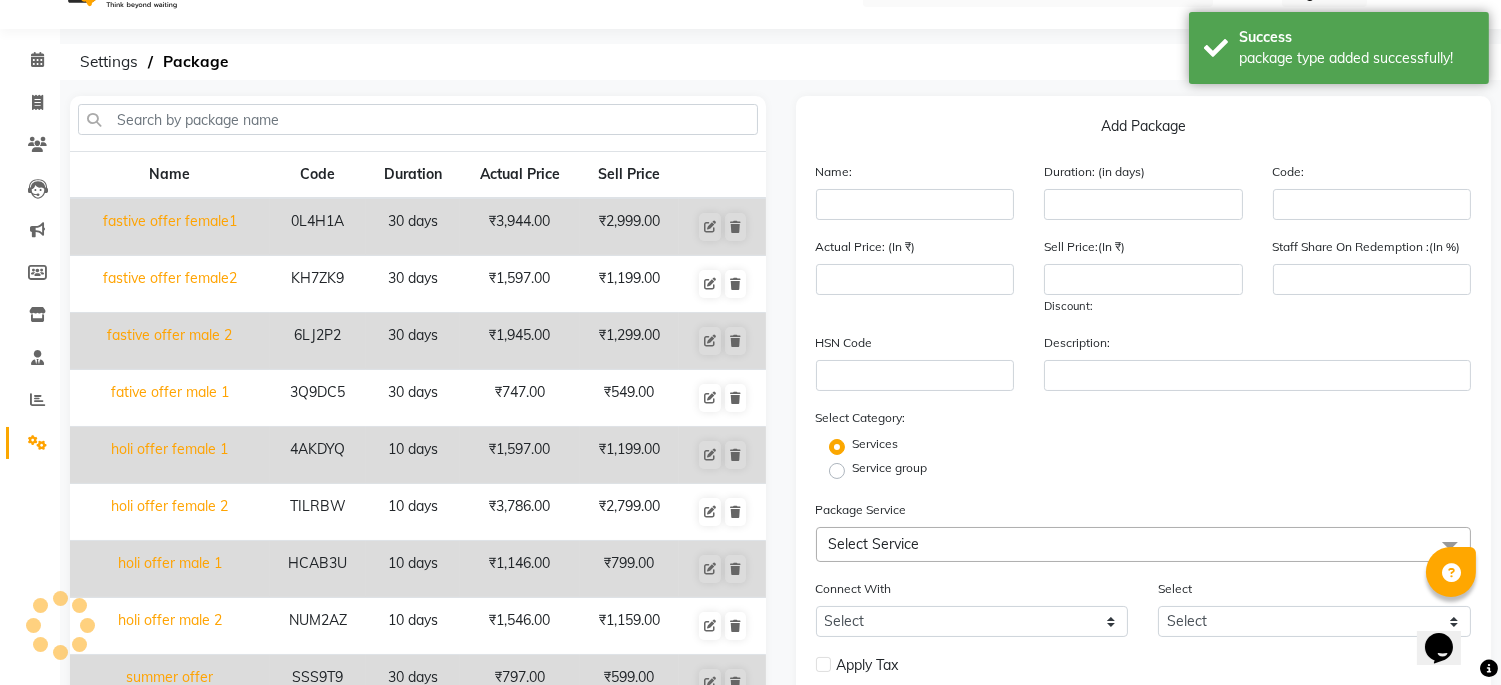 scroll, scrollTop: 163, scrollLeft: 0, axis: vertical 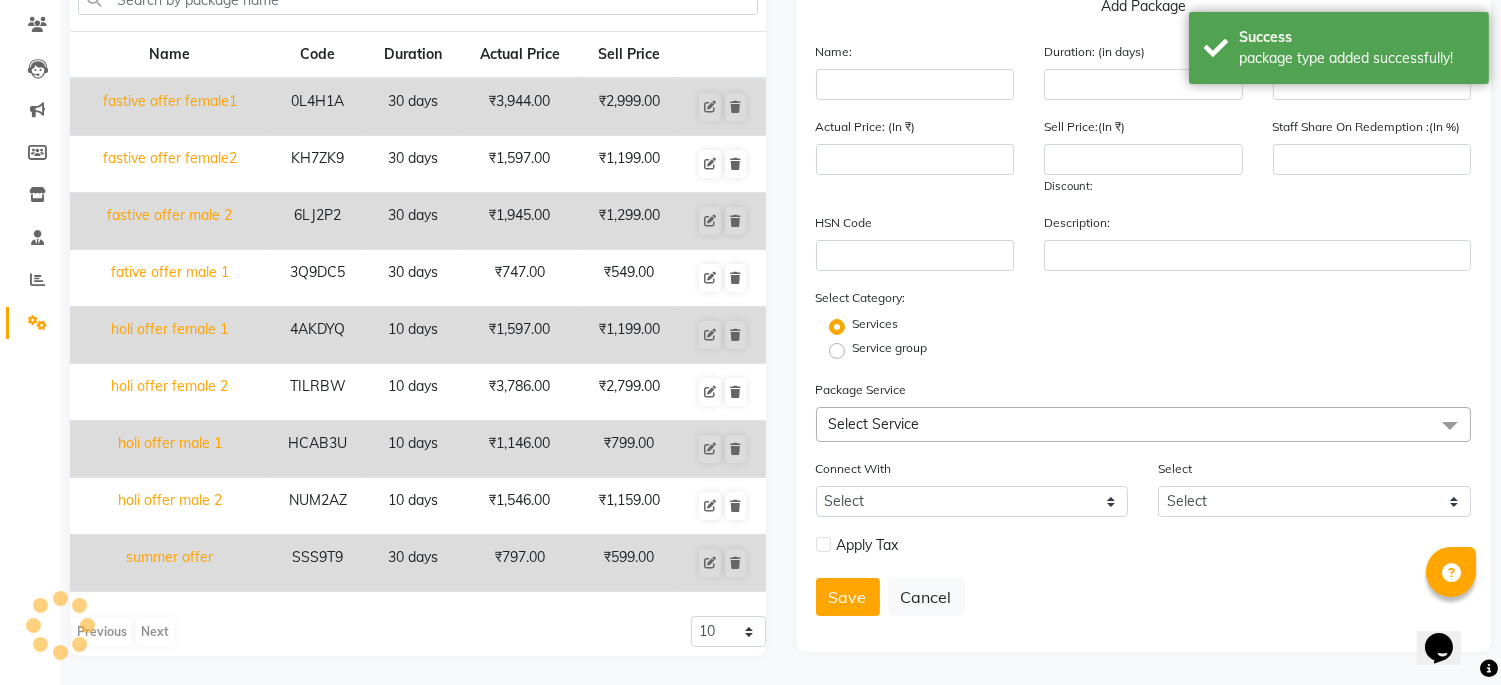click on "Name Code Duration Actual Price Sell Price fastive offer female1 0L4H1A 30 days  ₹3,944.00   ₹2,999.00  fastive offer female2 KH7ZK9 30 days  ₹1,597.00   ₹1,199.00  fastive  offer male 2 6LJ2P2 30 days  ₹1,945.00   ₹1,299.00  fative offer male 1 3Q9DC5 30 days  ₹747.00   ₹549.00  holi offer female 1 4AKDYQ 10 days  ₹1,597.00   ₹1,199.00  holi offer female 2 TILRBW 10 days  ₹3,786.00   ₹2,799.00  holi offer male 1 HCAB3U 10 days  ₹1,146.00   ₹799.00  holi offer male 2 NUM2AZ 10 days  ₹1,546.00   ₹1,159.00  summer offer SSS9T9 30 days  ₹797.00   ₹599.00" 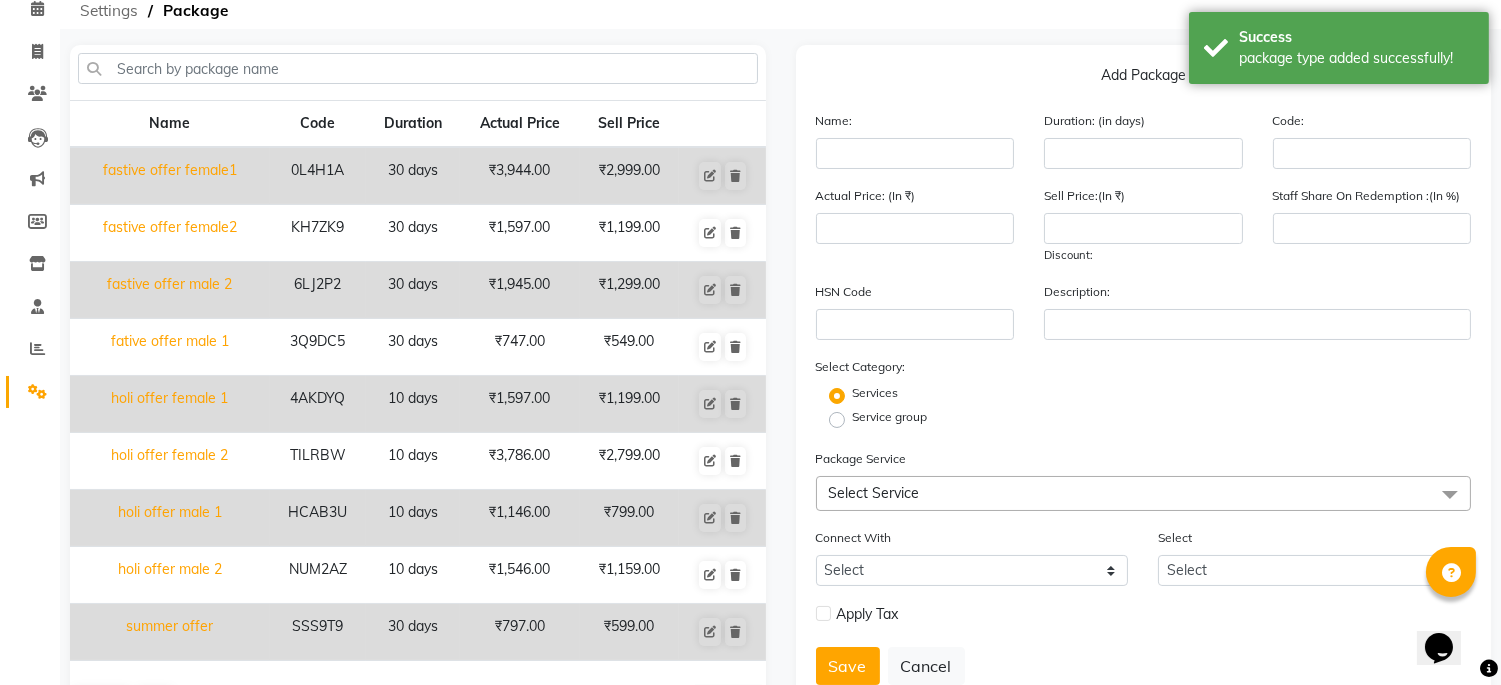 scroll, scrollTop: 0, scrollLeft: 0, axis: both 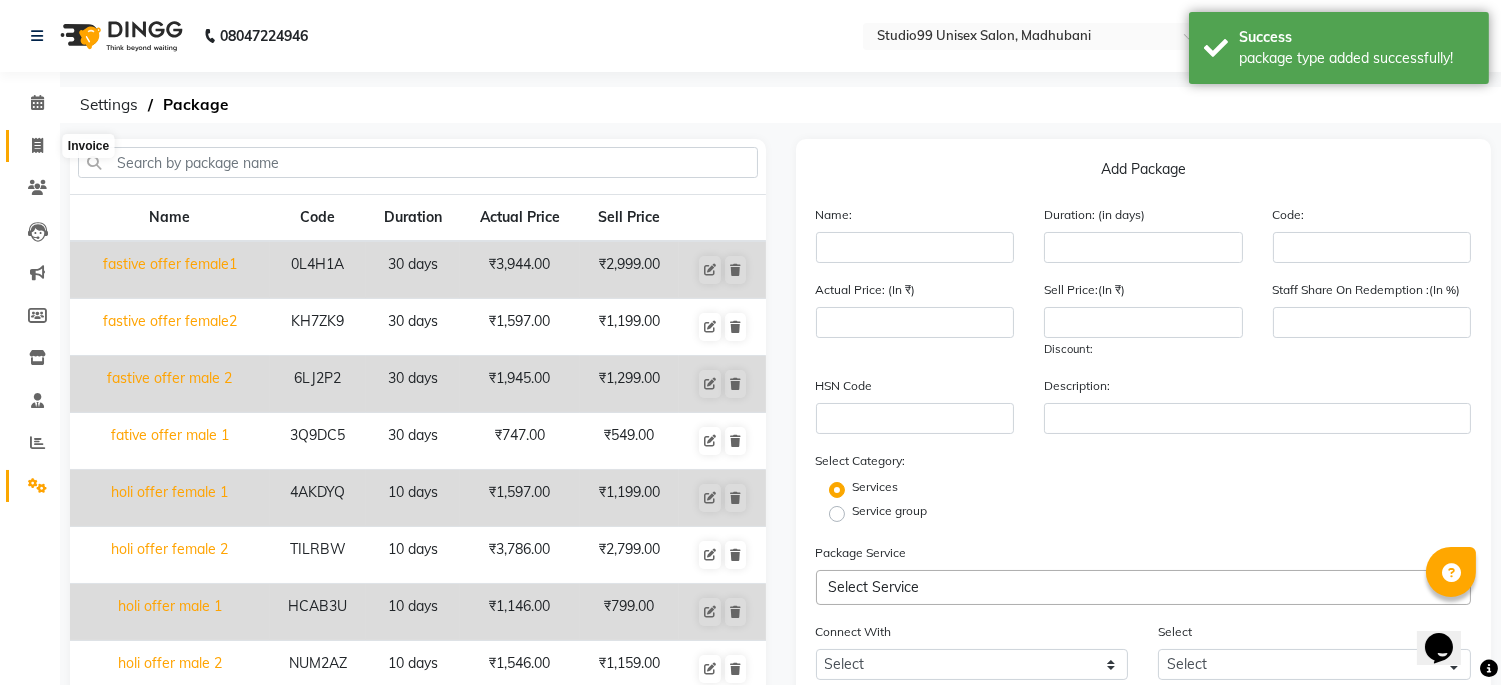 click 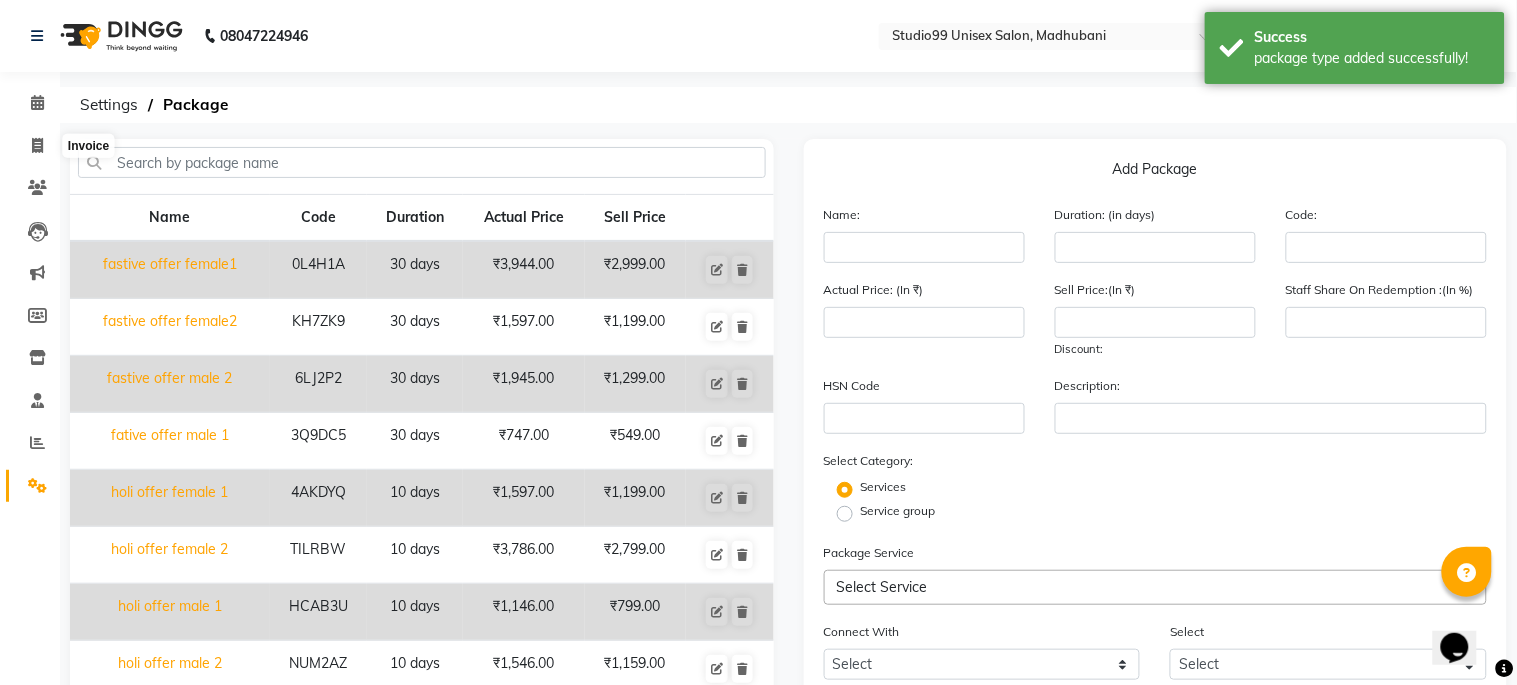 select on "service" 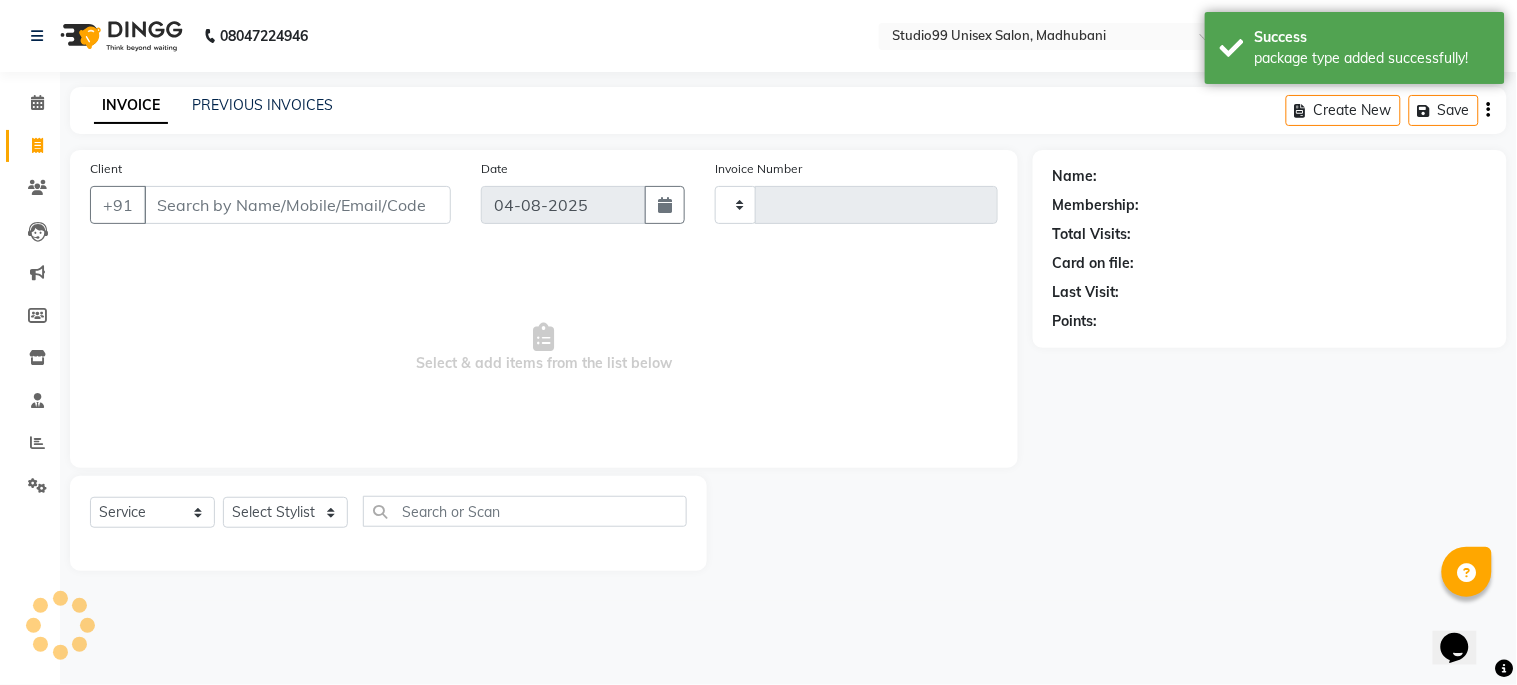 type on "0896" 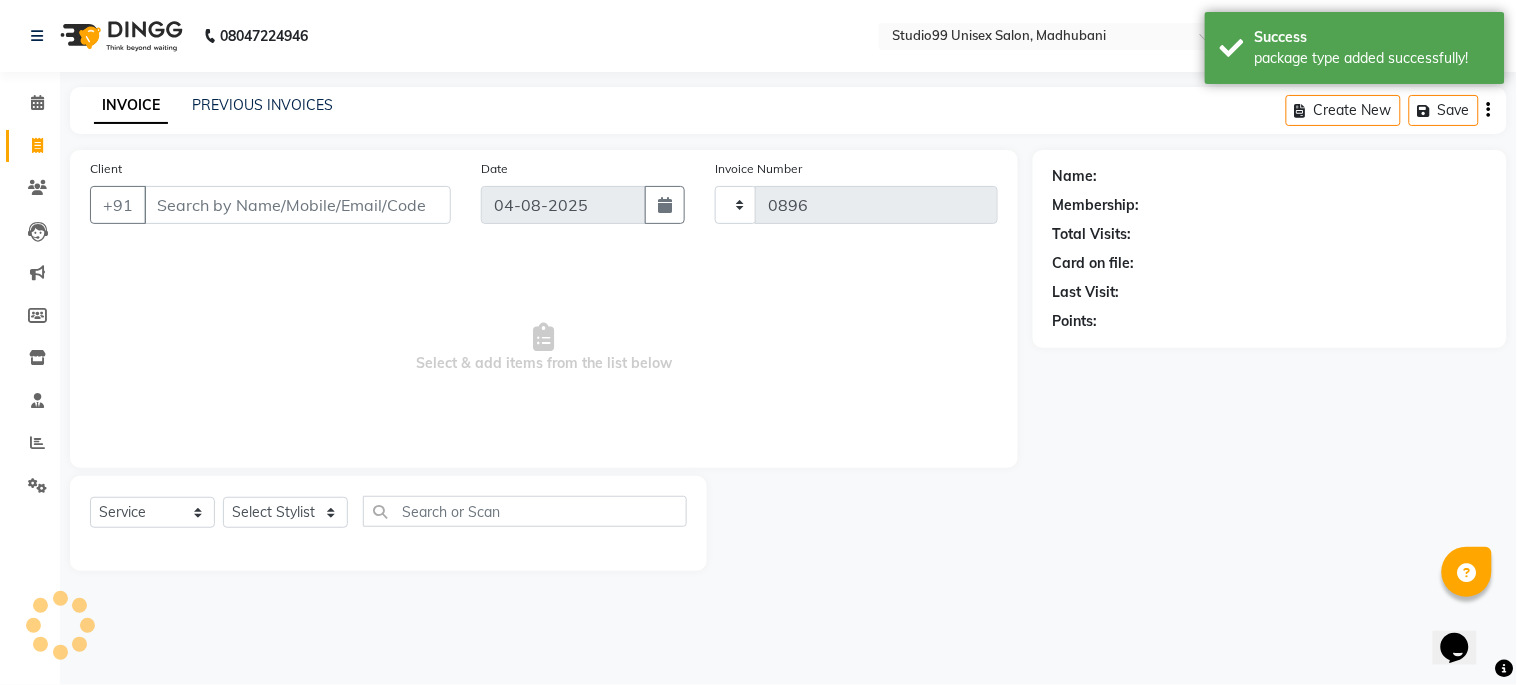 select on "6061" 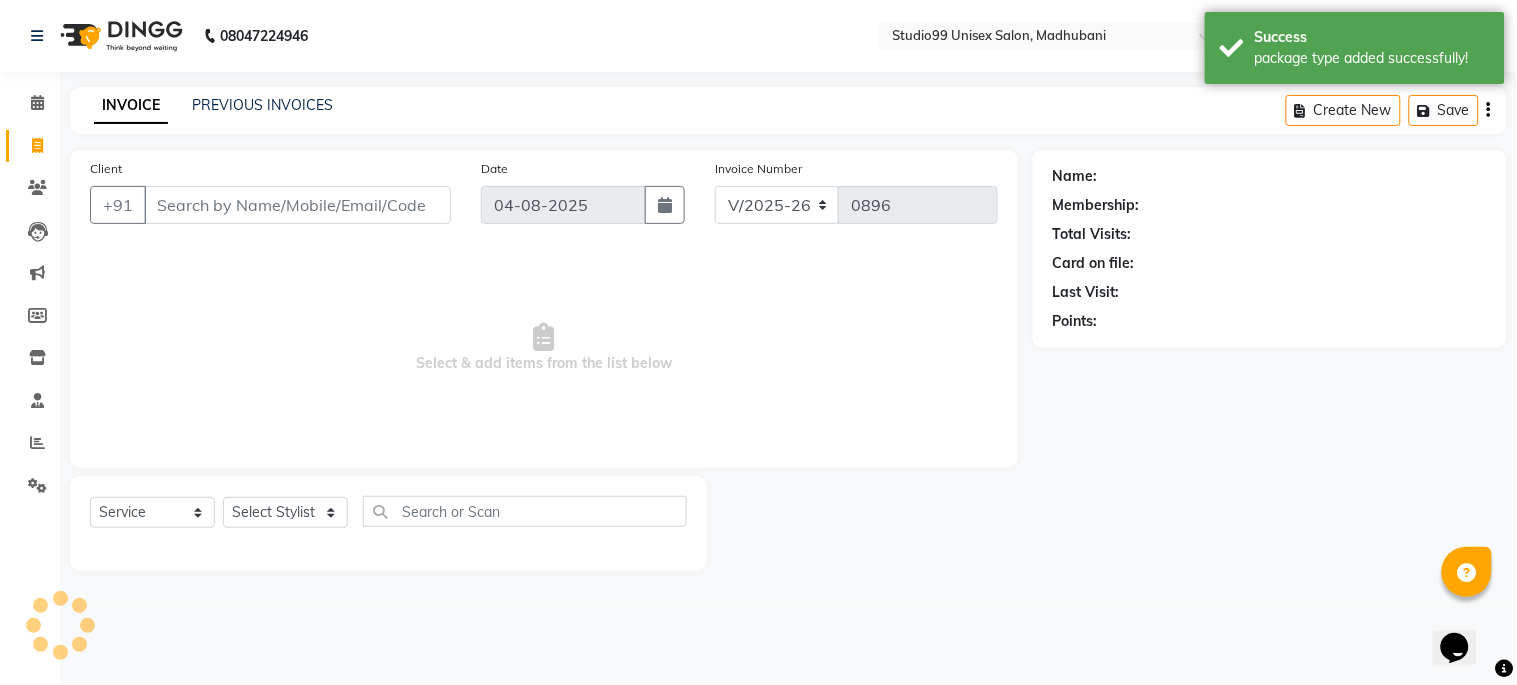 click on "Client" at bounding box center [297, 205] 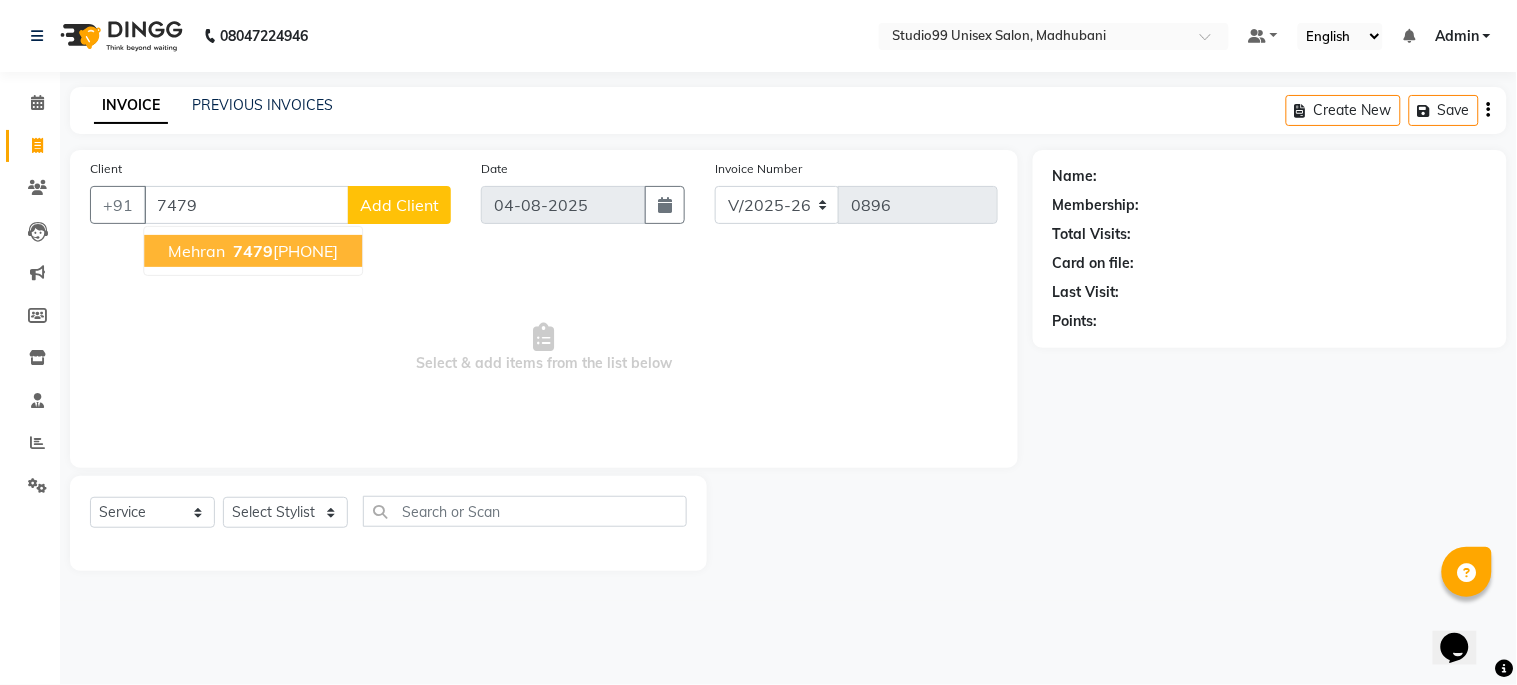 click on "Mehran   [PHONE]" at bounding box center (253, 251) 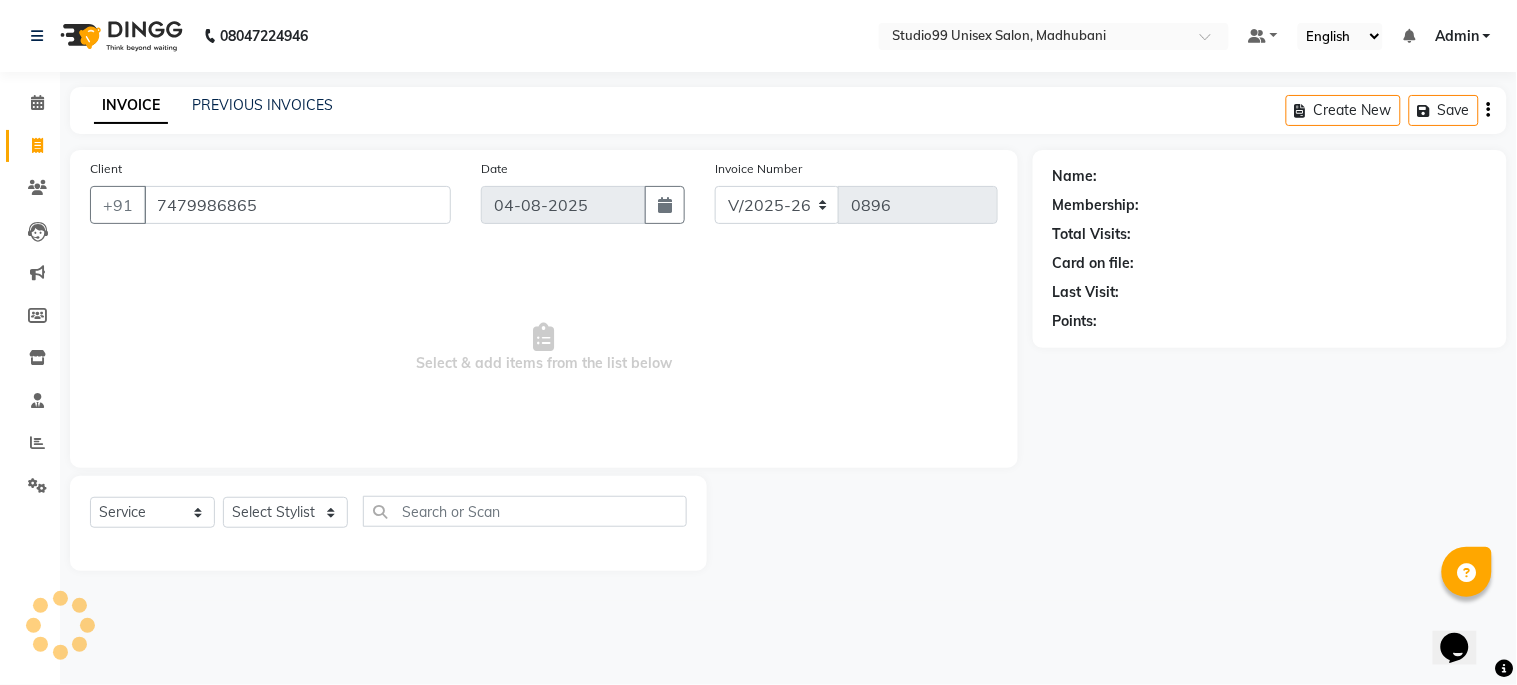 type on "7479986865" 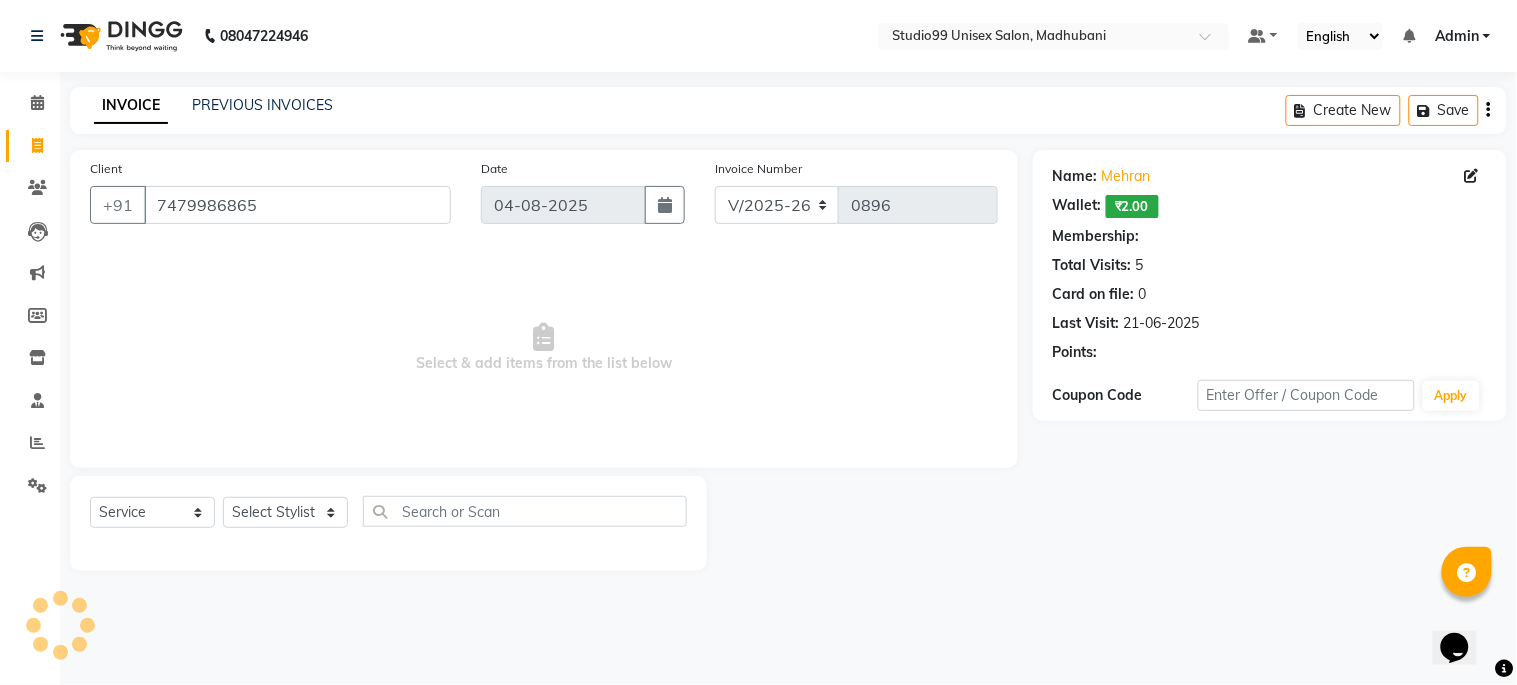 select on "1: Object" 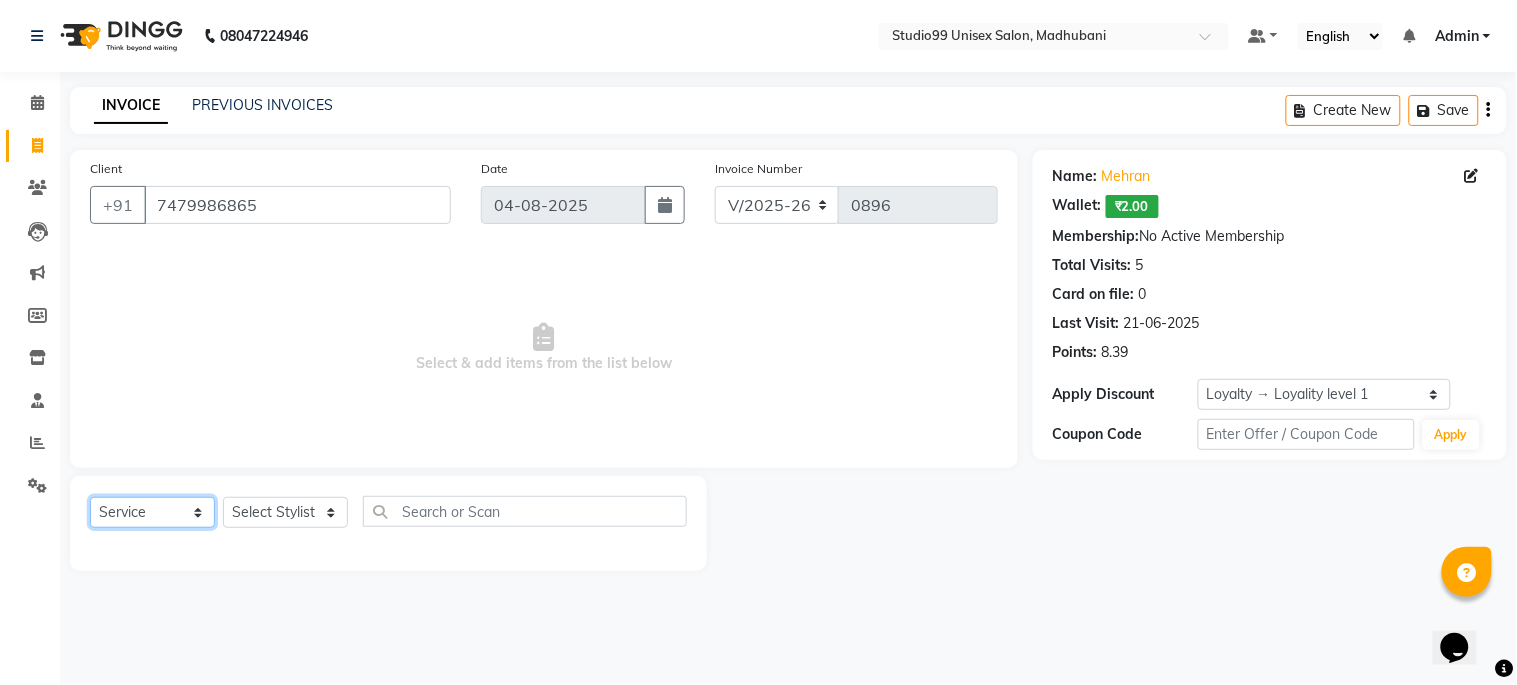 click on "Select  Service  Product  Membership  Package Voucher Prepaid Gift Card" 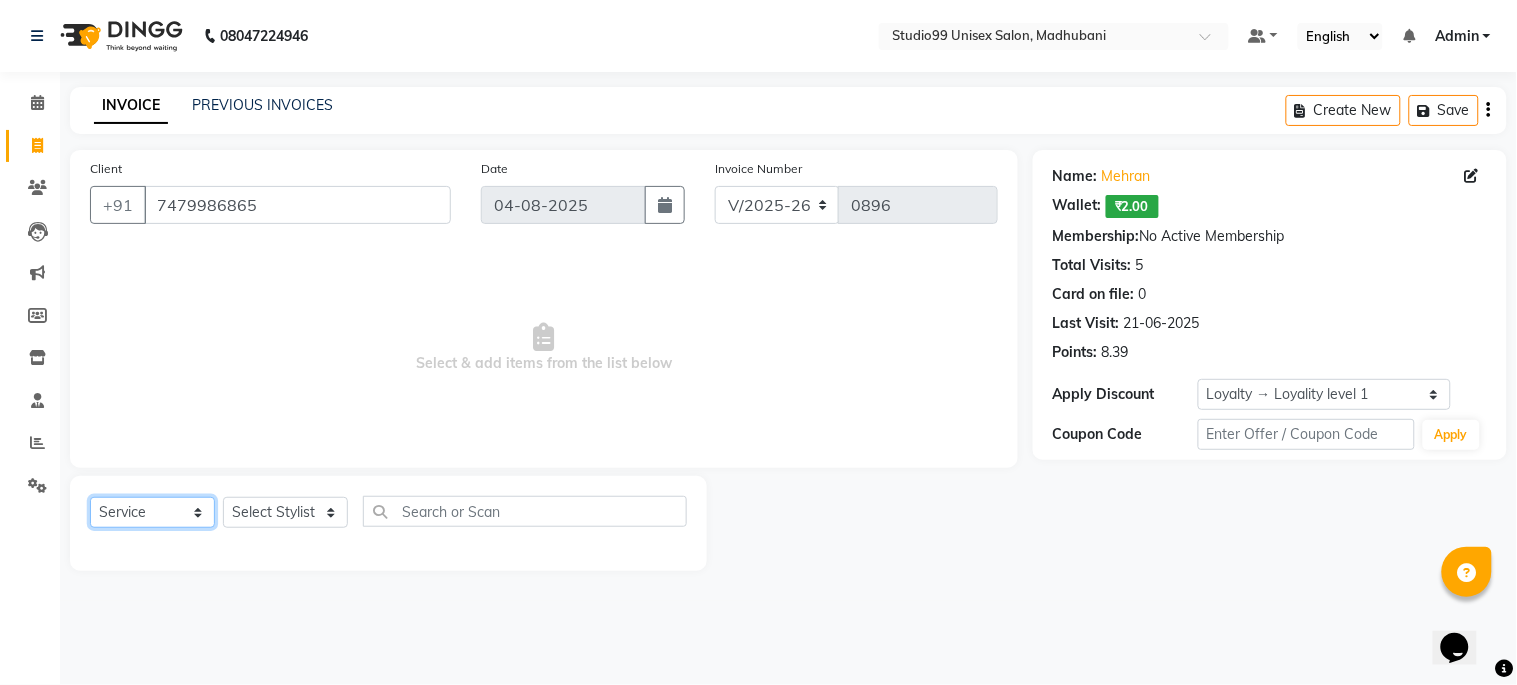select on "package" 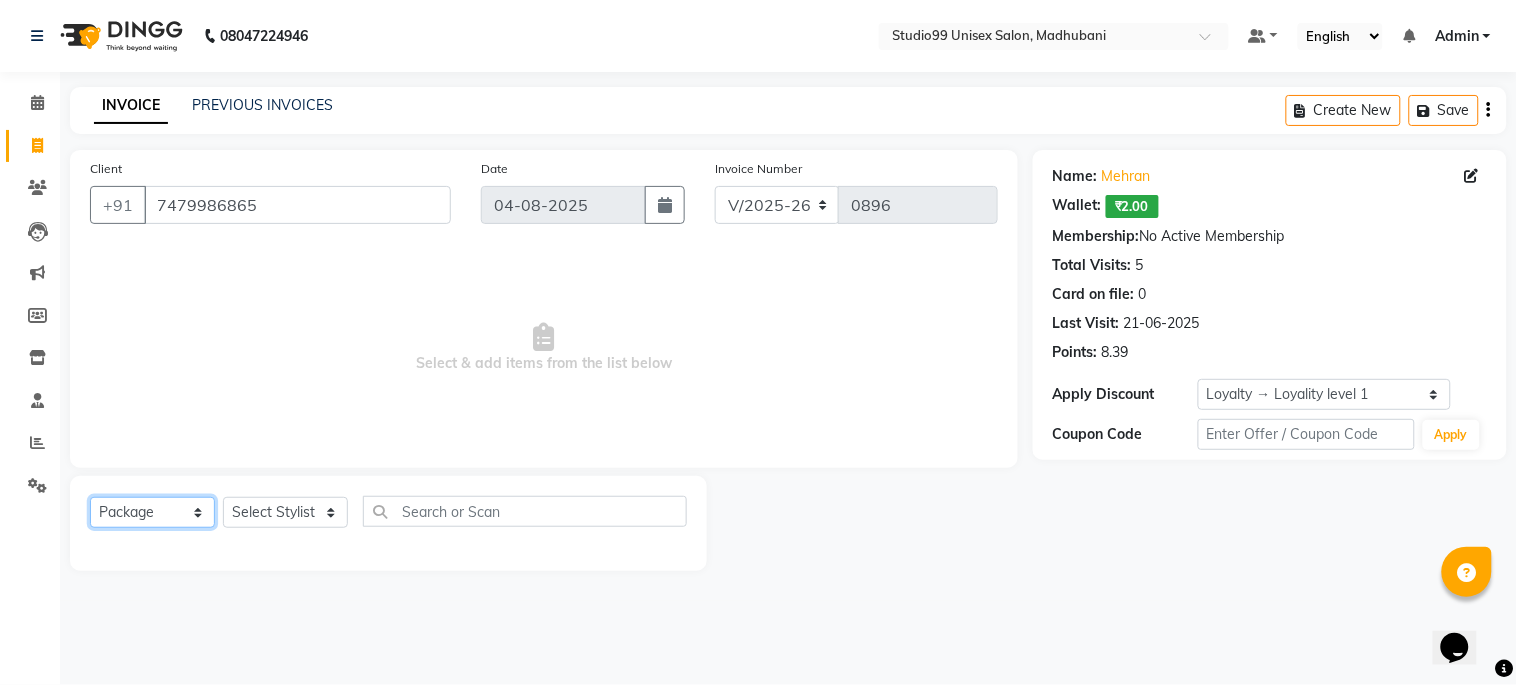 click on "Select  Service  Product  Membership  Package Voucher Prepaid Gift Card" 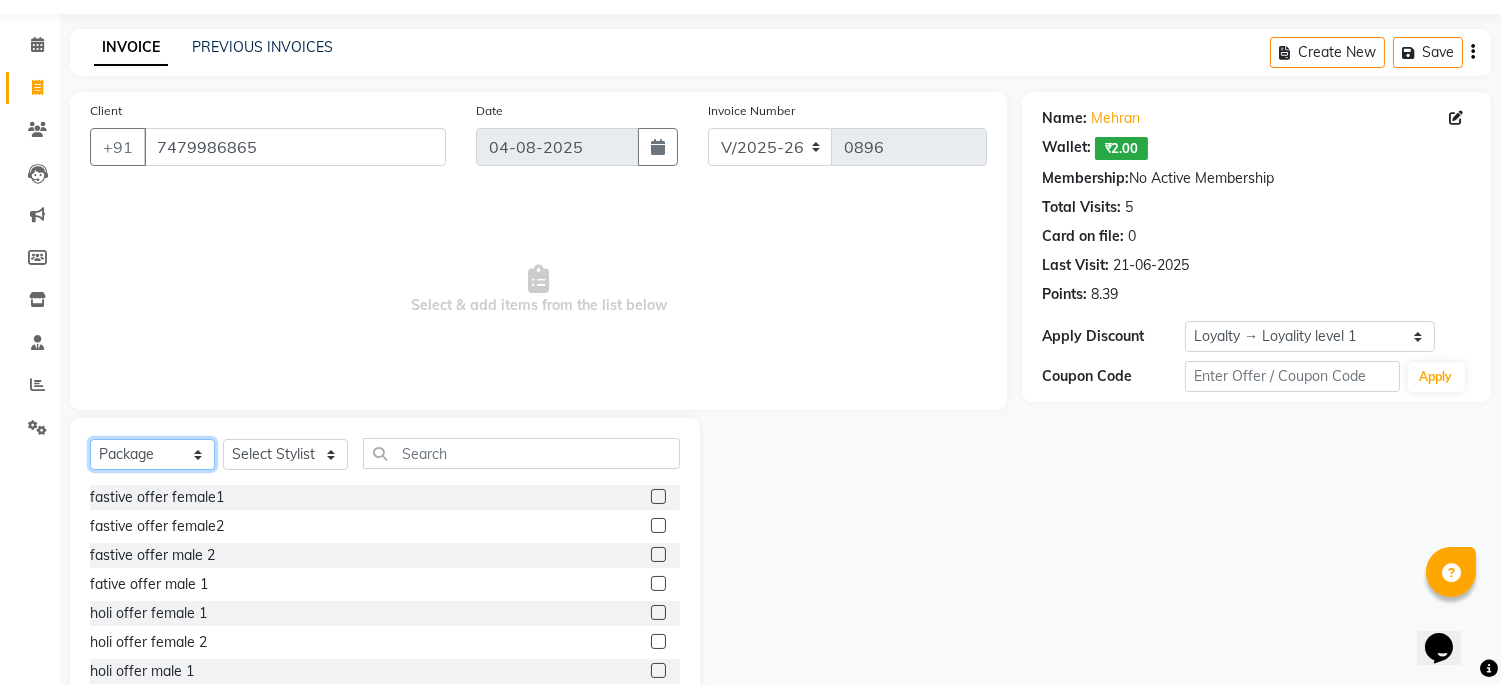 scroll, scrollTop: 115, scrollLeft: 0, axis: vertical 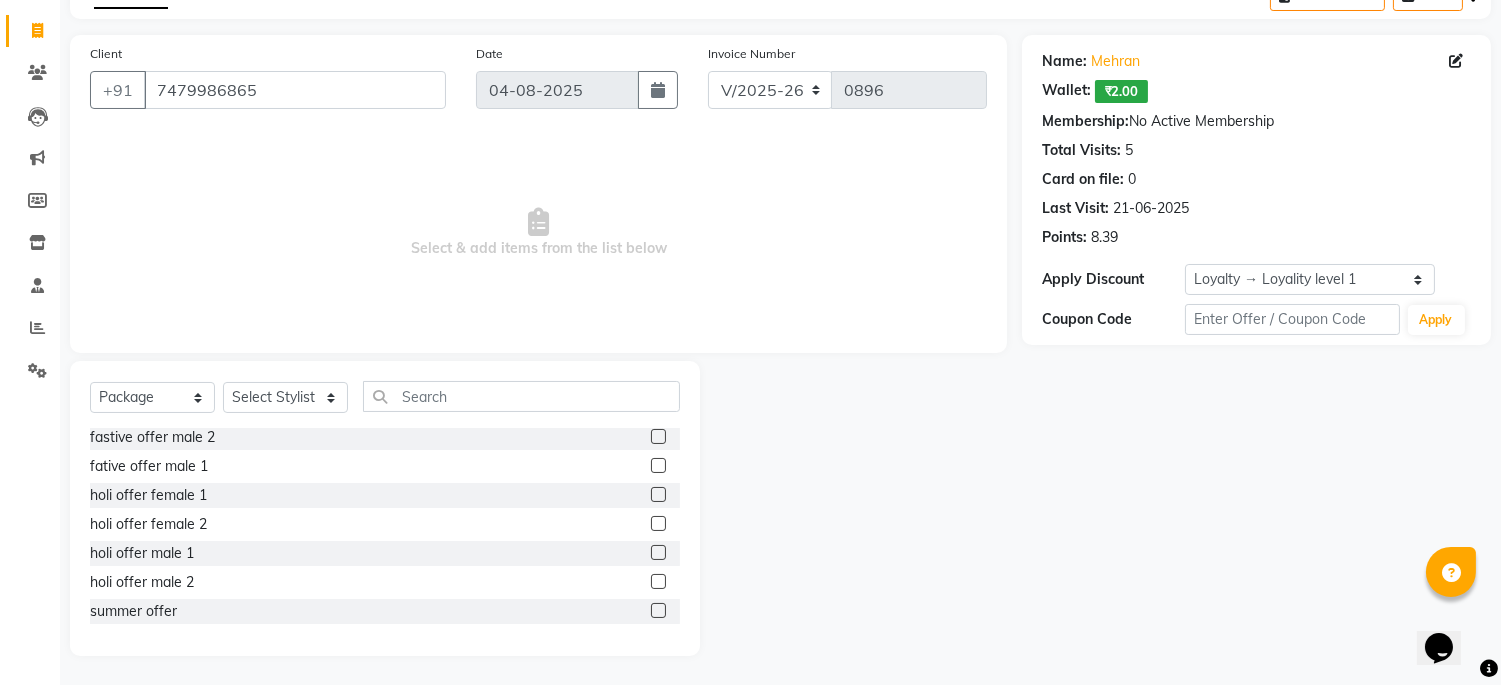 click 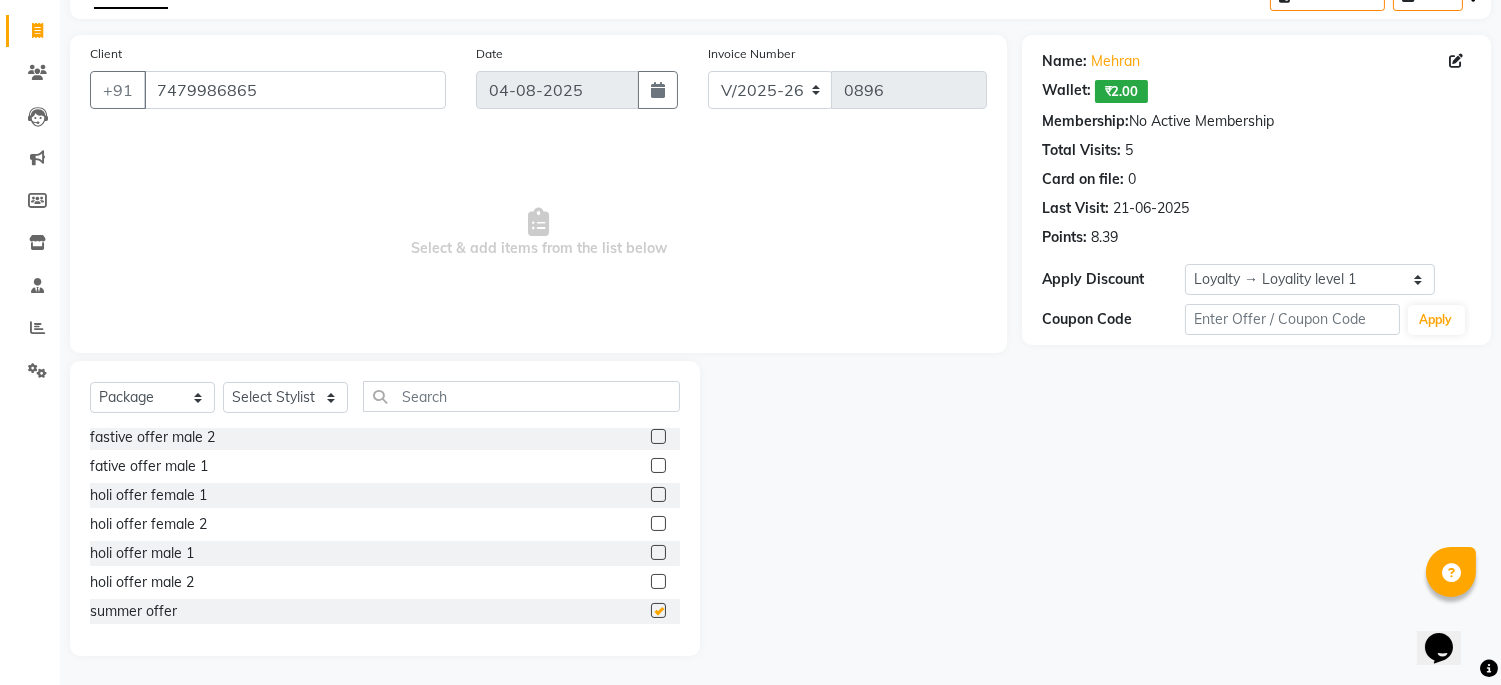 checkbox on "false" 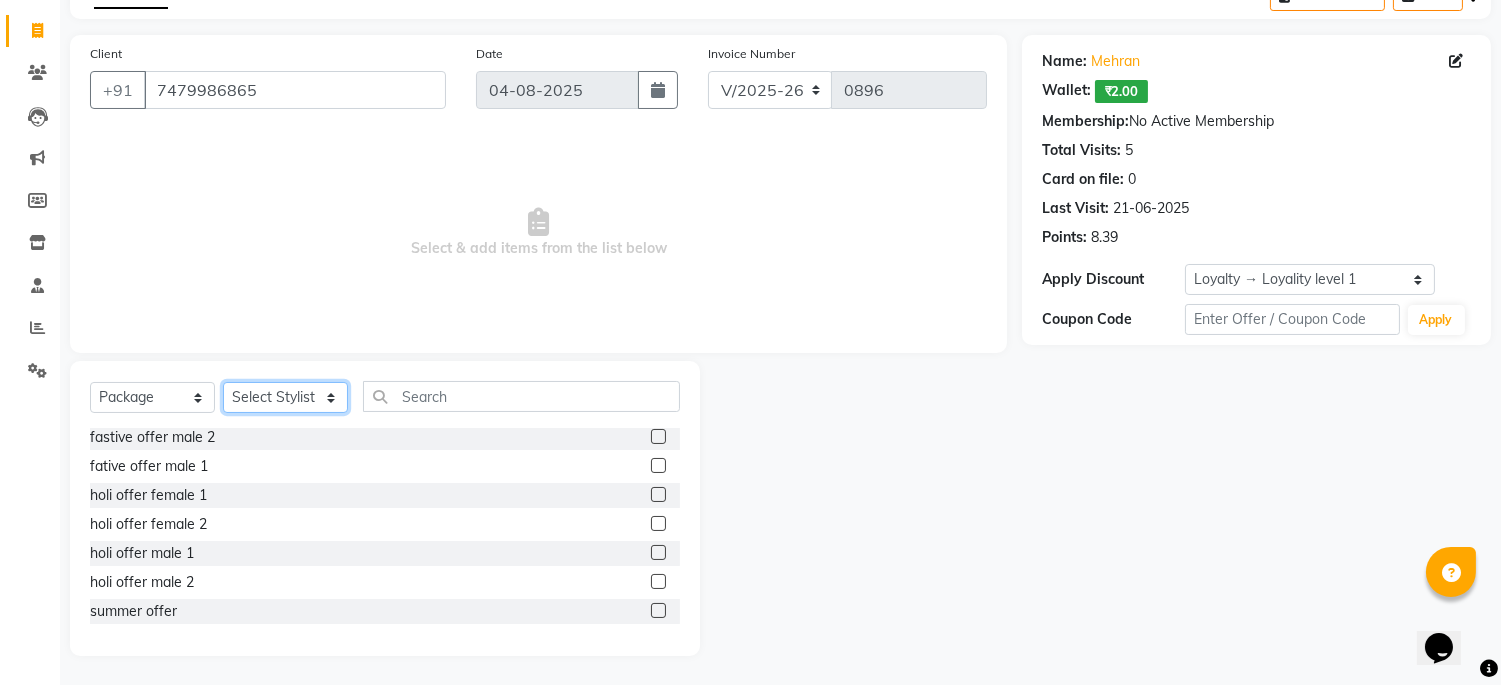 click on "Select Stylist Admin Mehran [LAST] [LAST] [LAST] [LAST] [LAST] [LAST] [LAST] [LAST]" 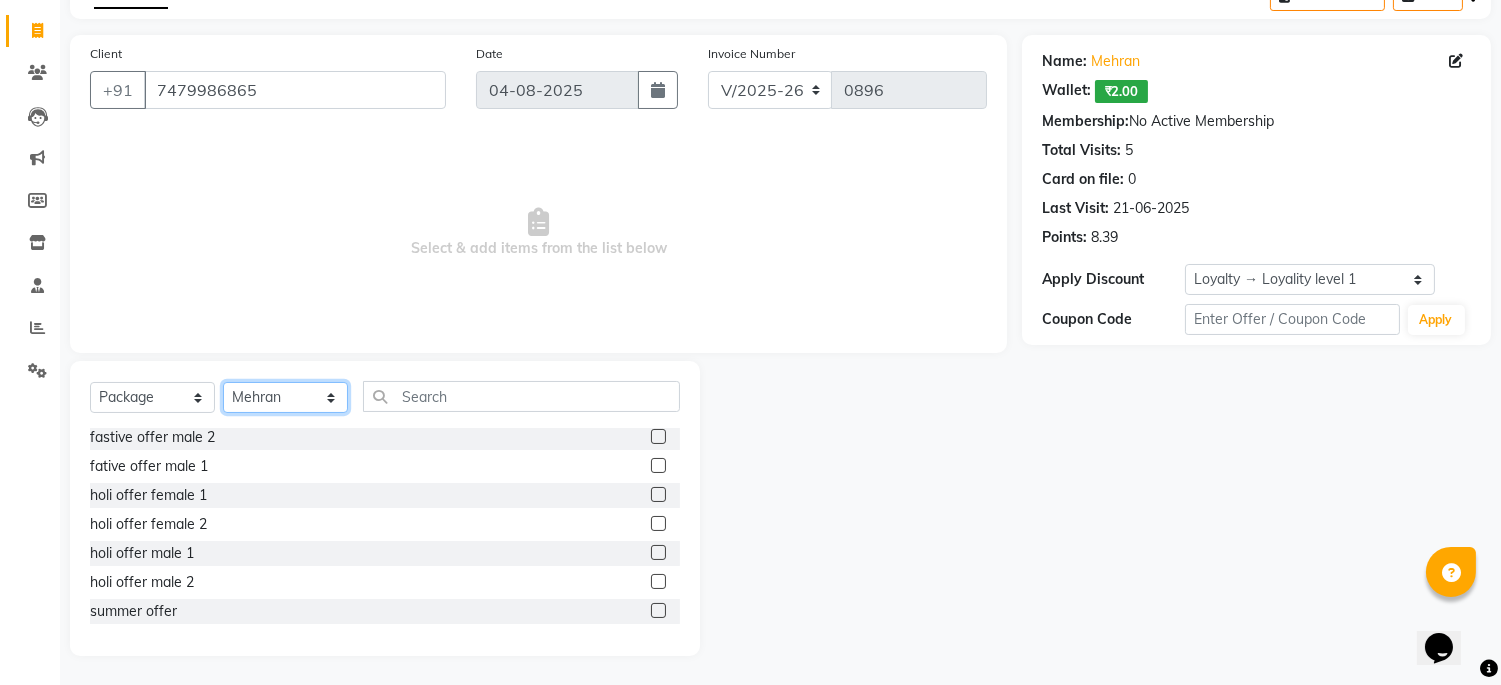 click on "Select Stylist Admin Mehran [LAST] [LAST] [LAST] [LAST] [LAST] [LAST] [LAST] [LAST]" 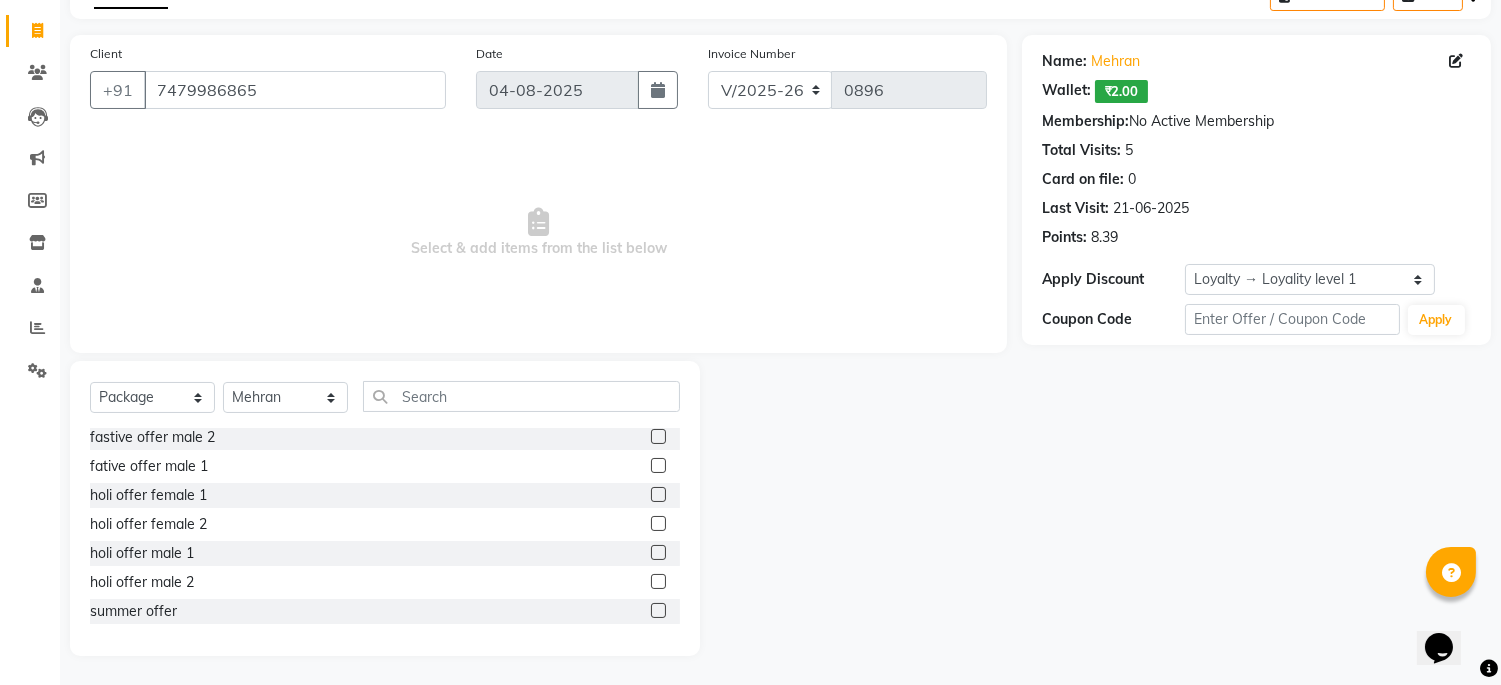 click 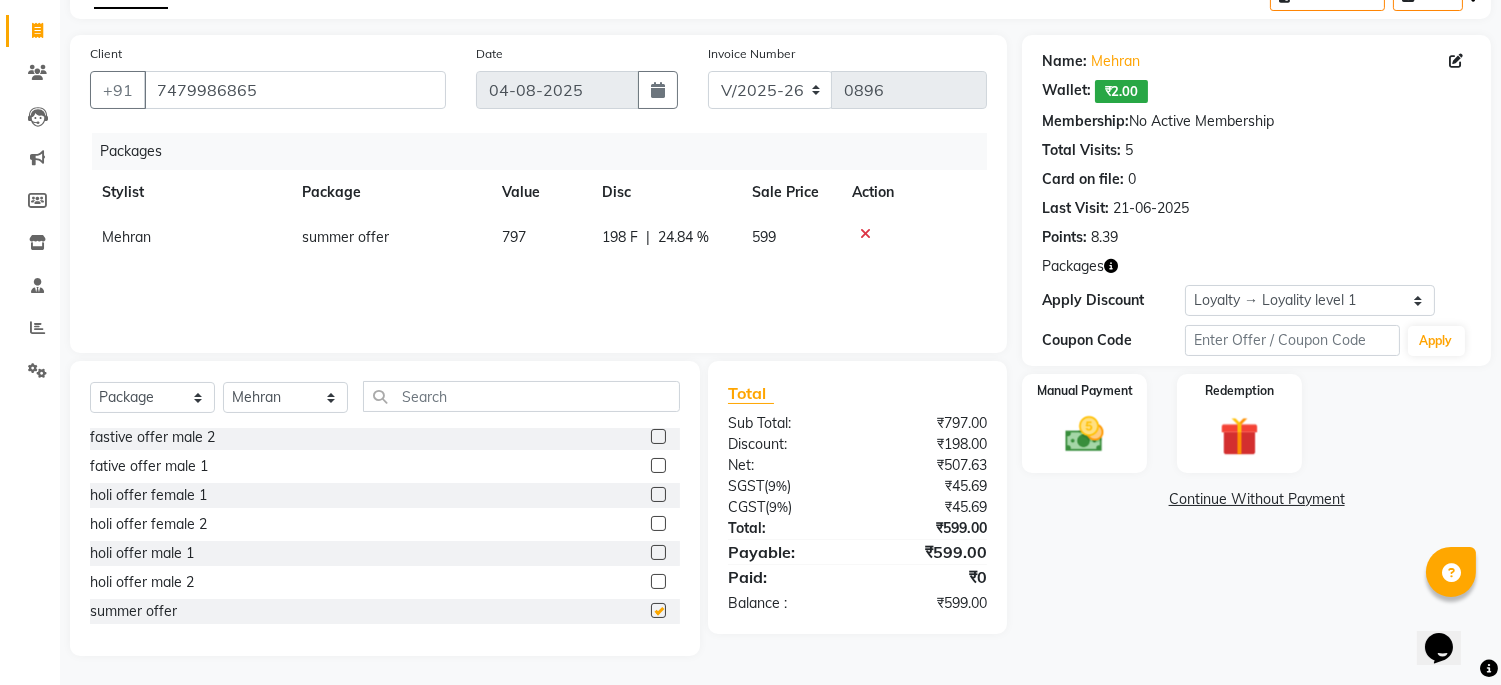 checkbox on "false" 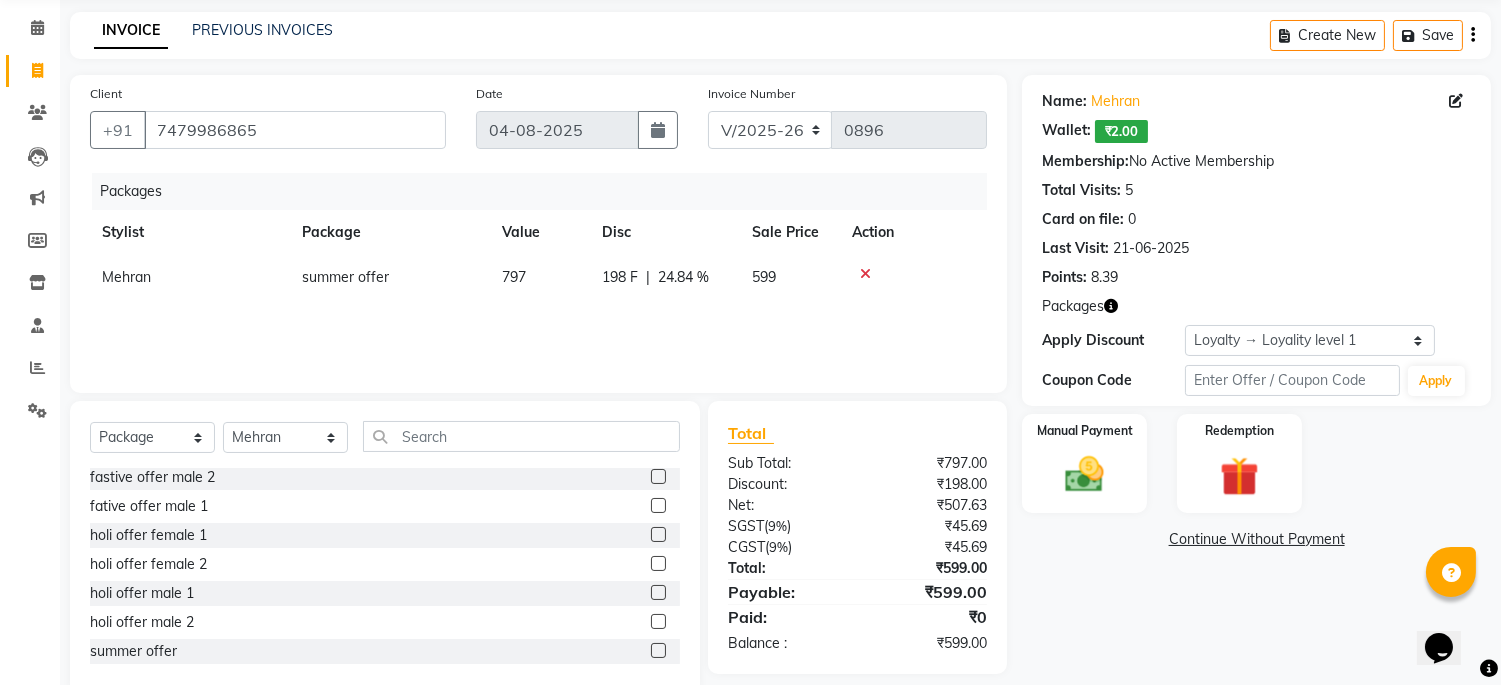 scroll, scrollTop: 115, scrollLeft: 0, axis: vertical 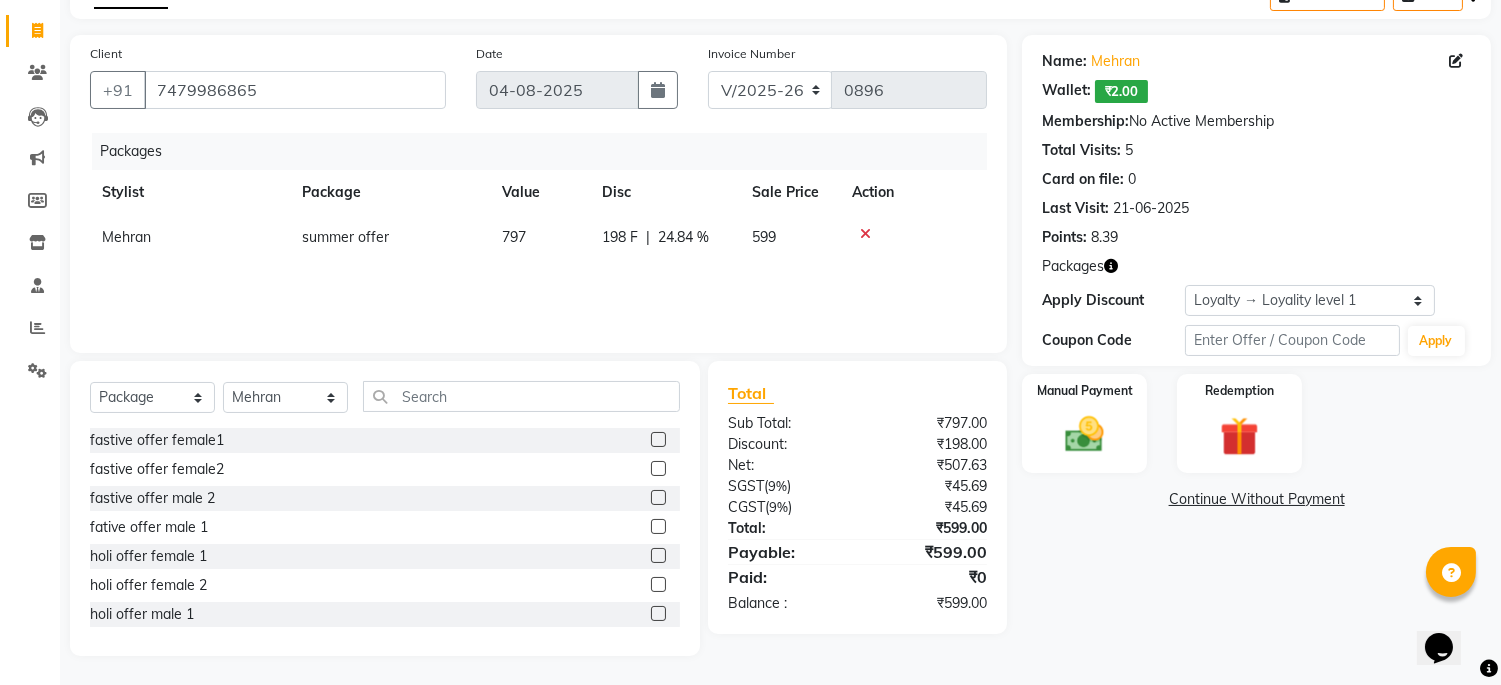click 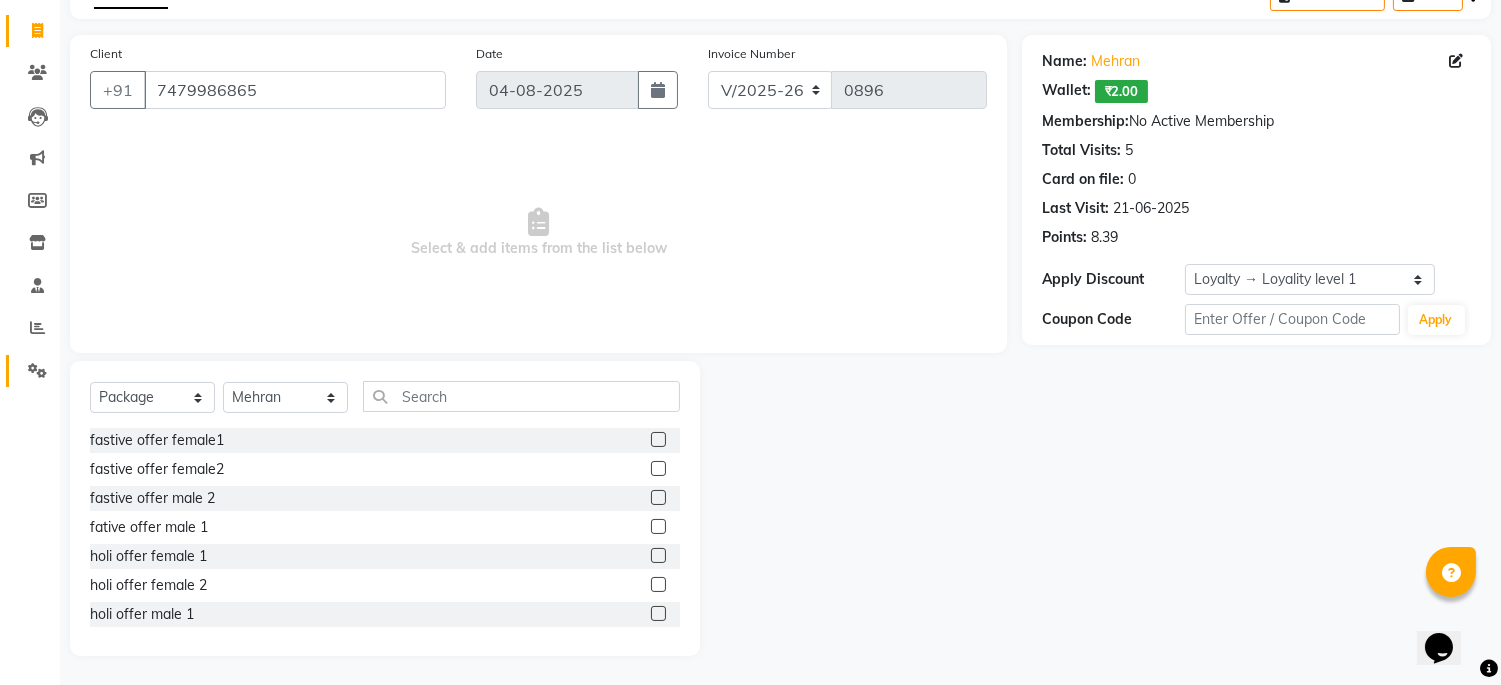 click 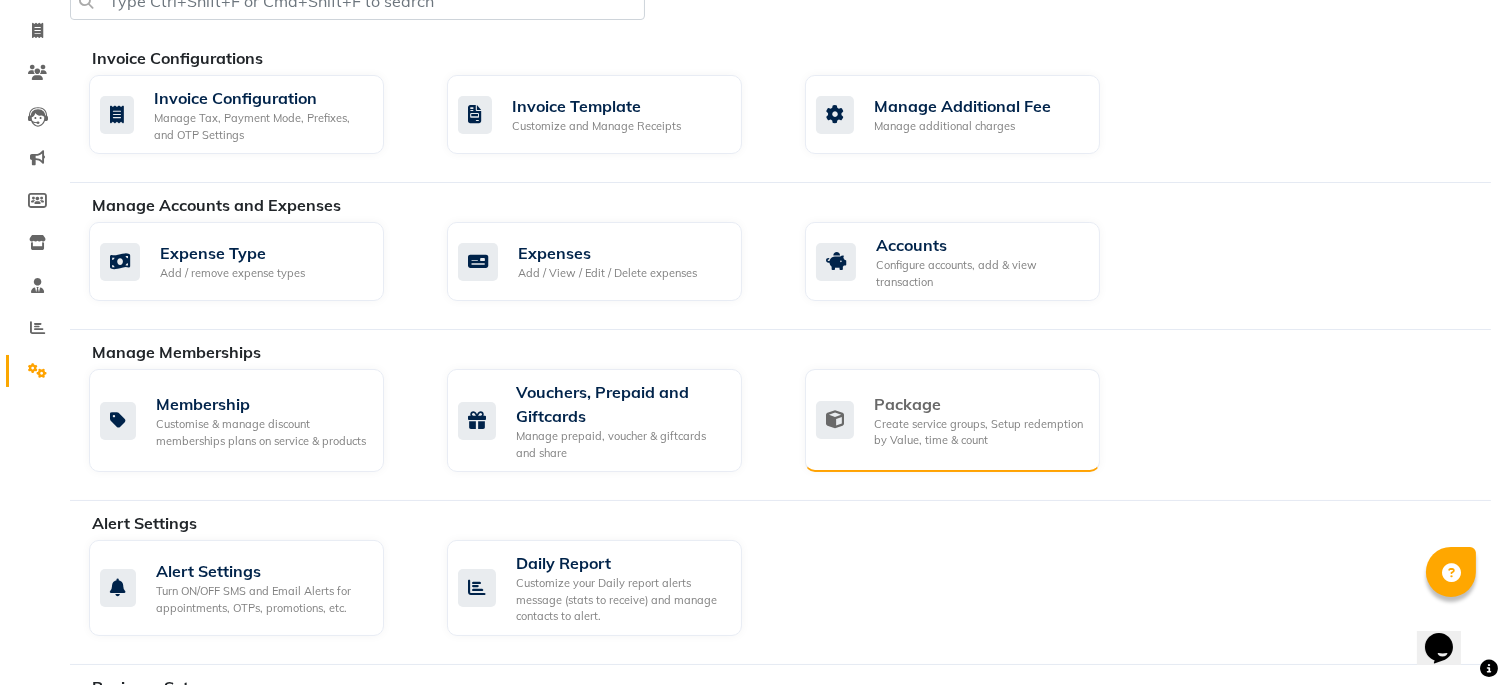 click on "Package Create service groups, Setup redemption by Value, time & count" 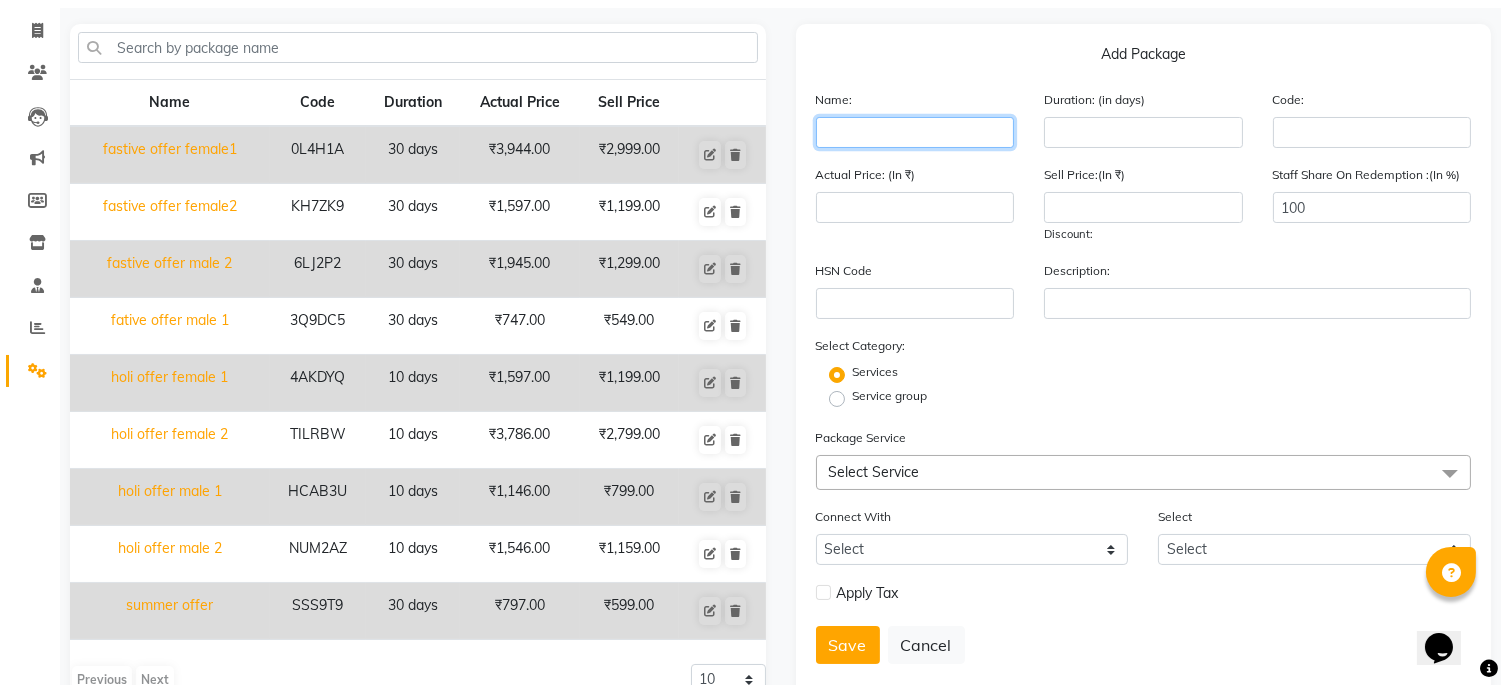 click 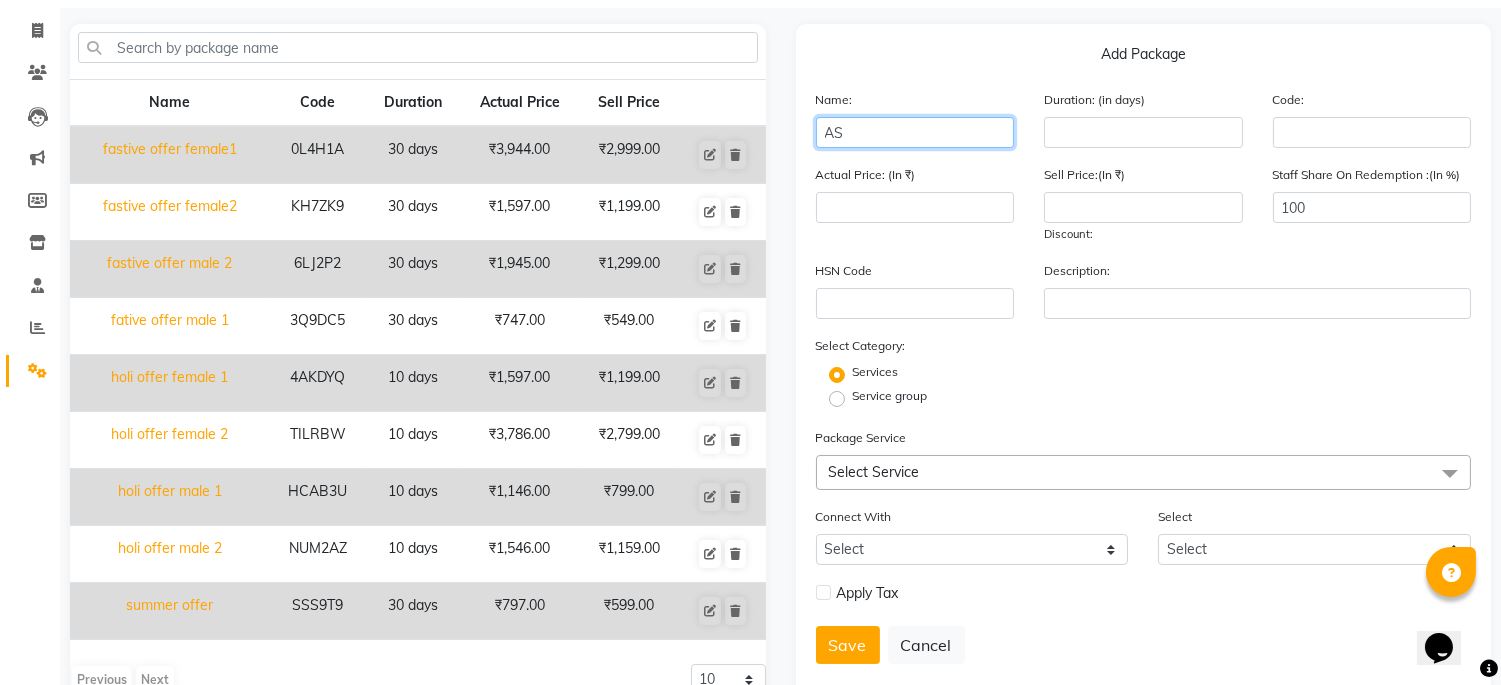 type on "A" 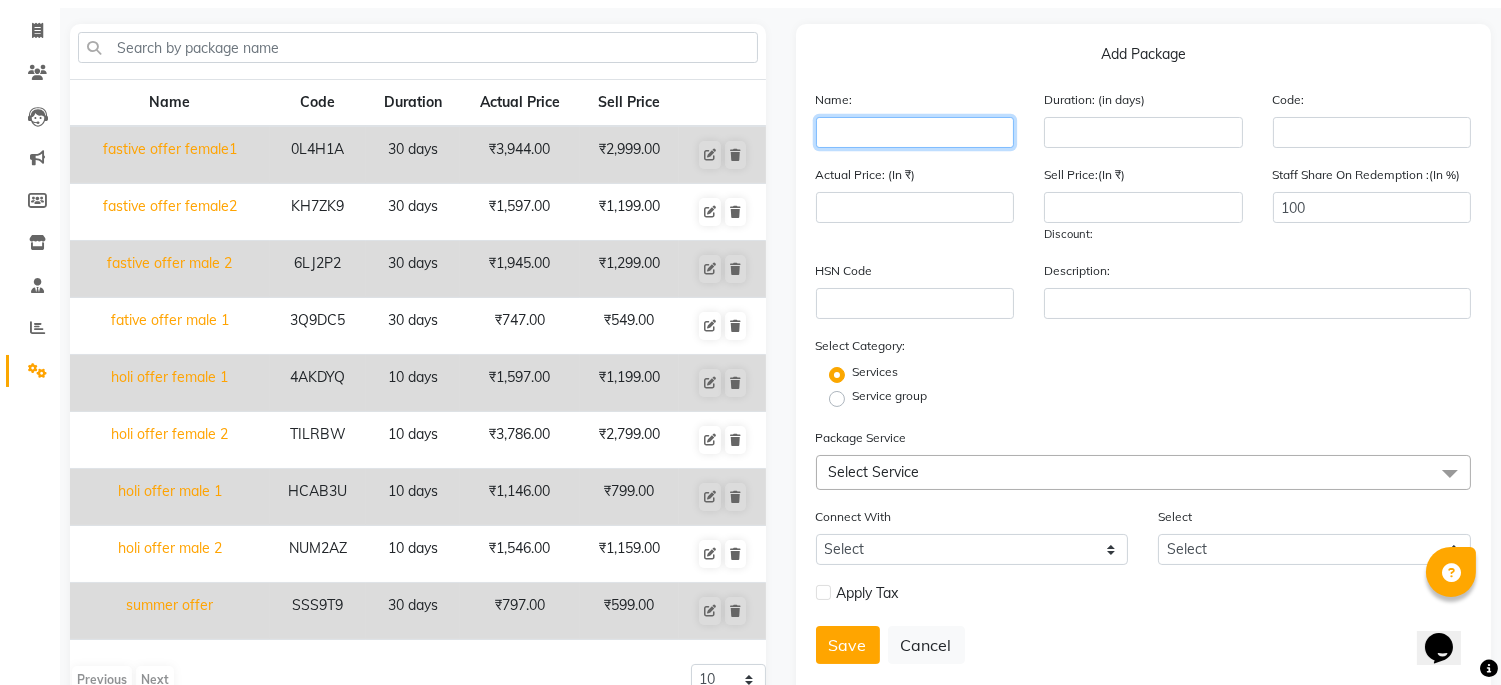 type on "S" 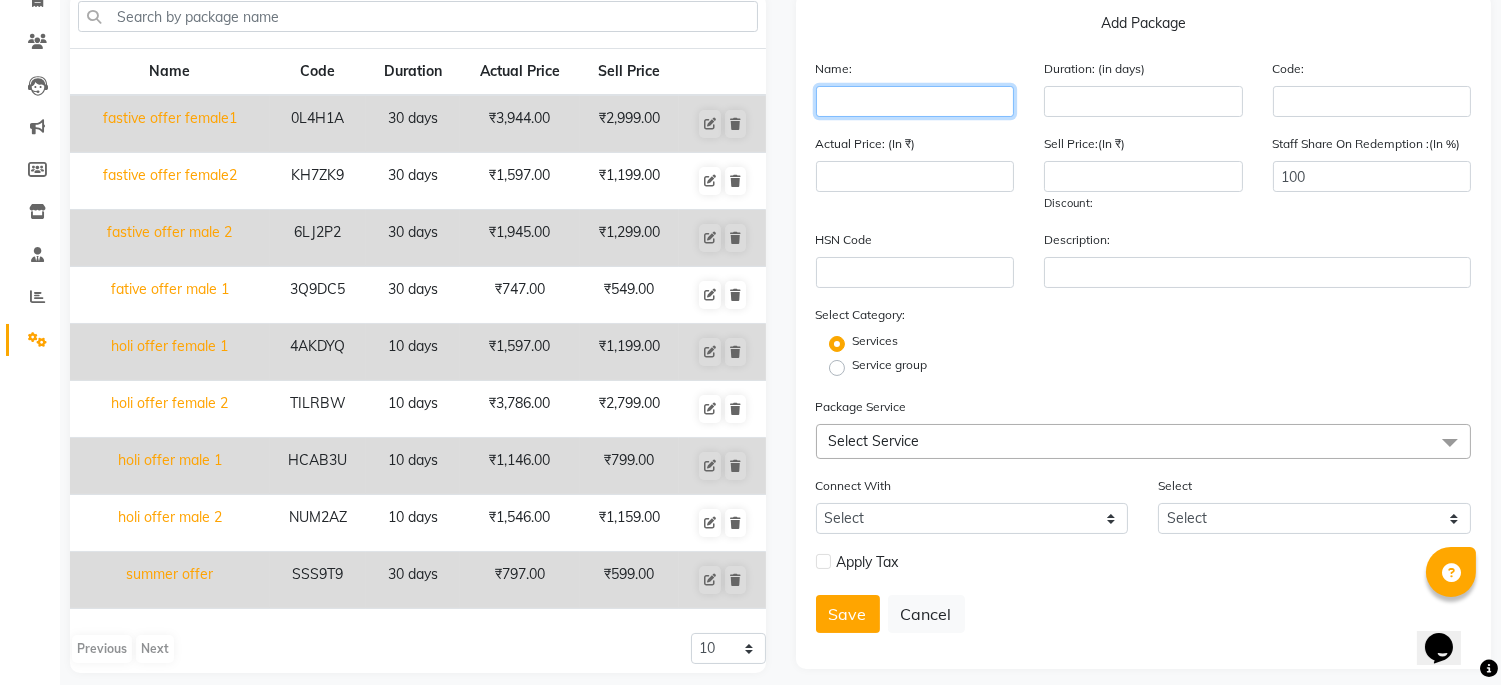 scroll, scrollTop: 163, scrollLeft: 0, axis: vertical 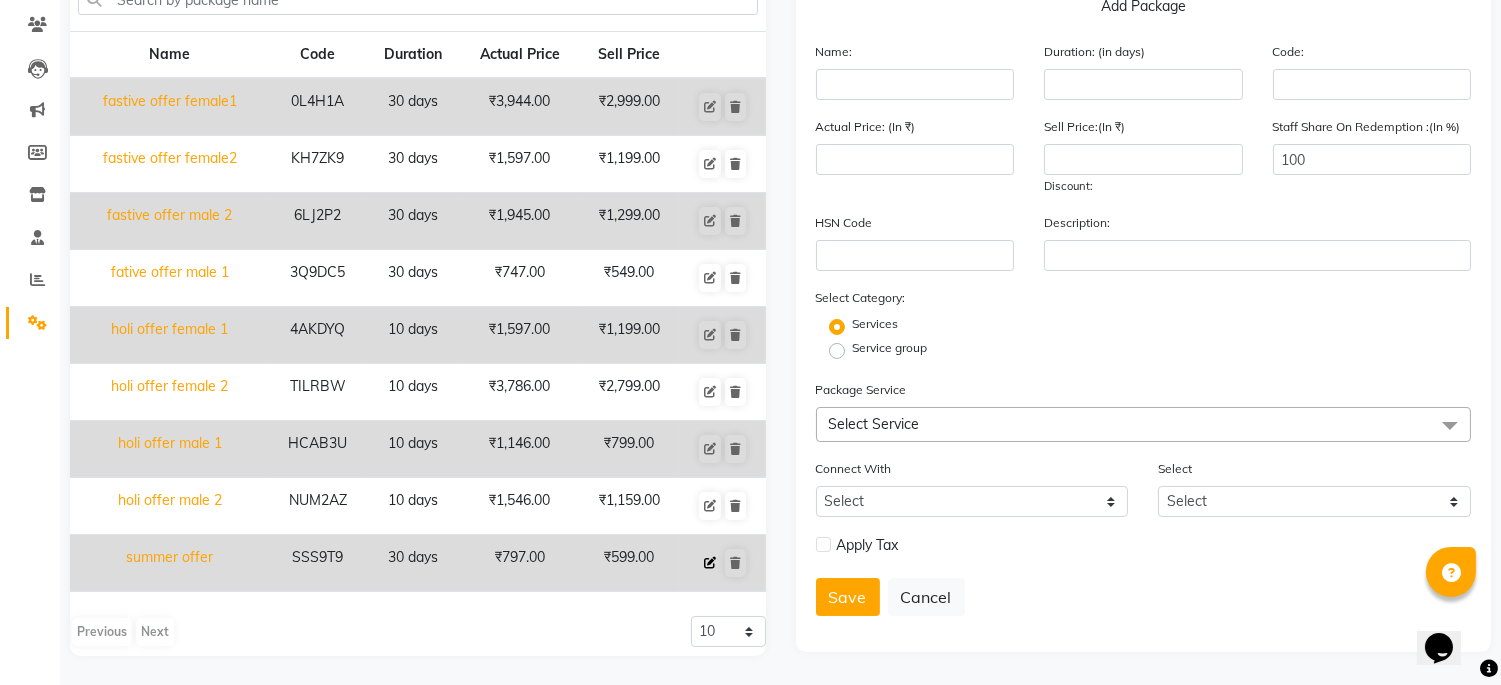 click 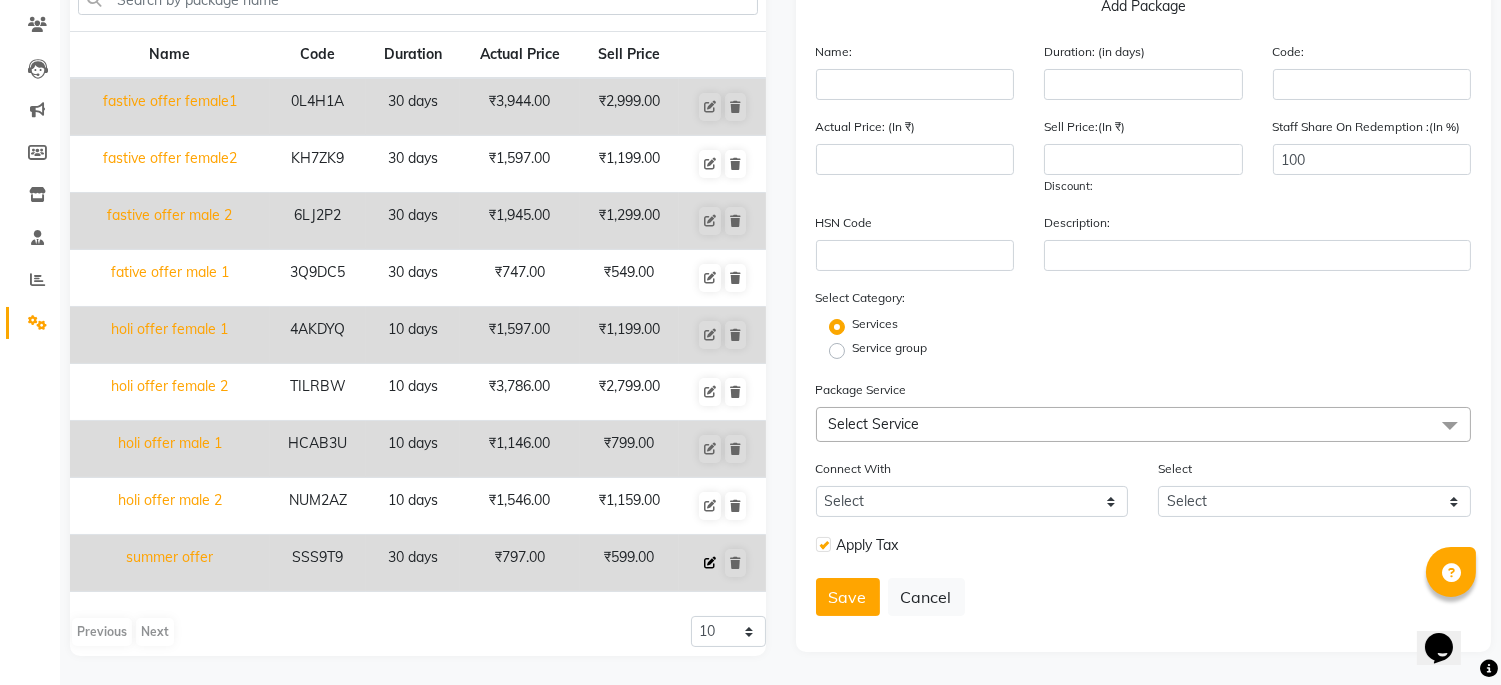 type on "summer offer" 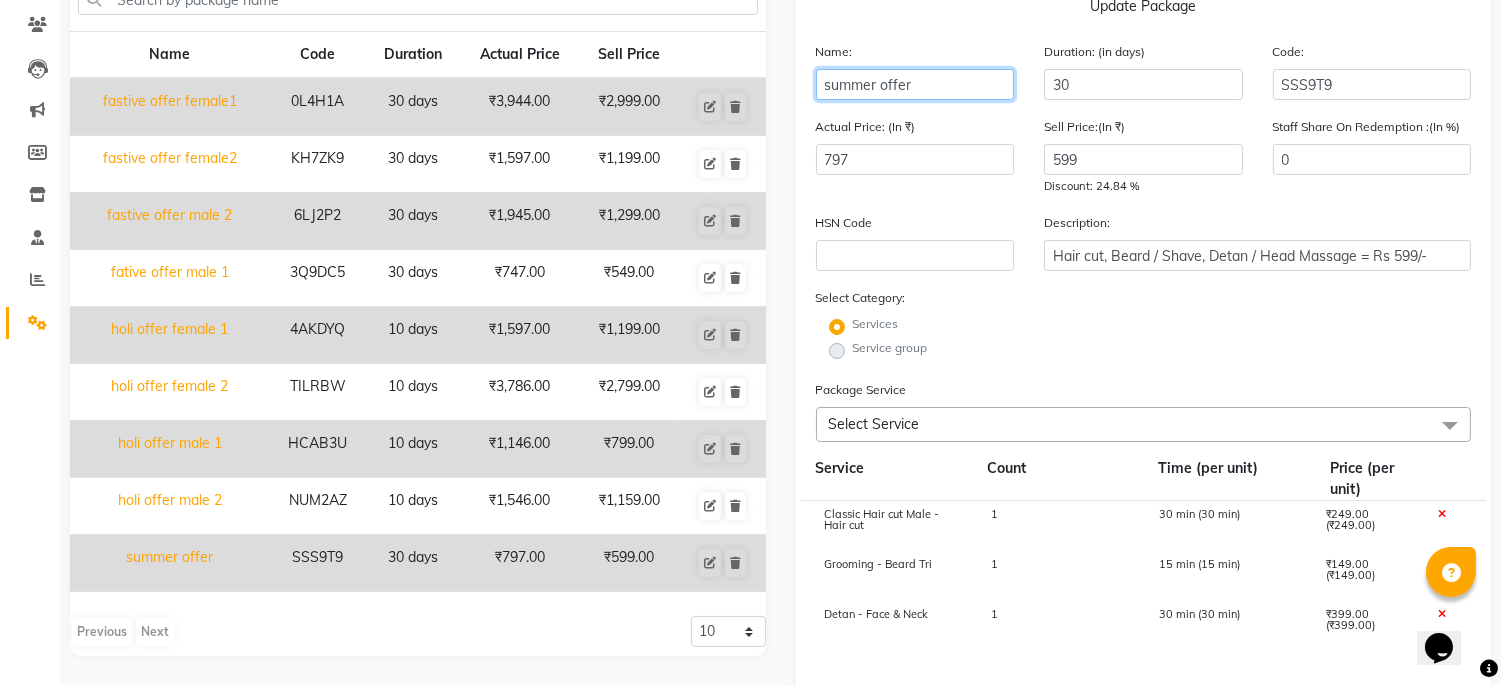 click on "summer offer" 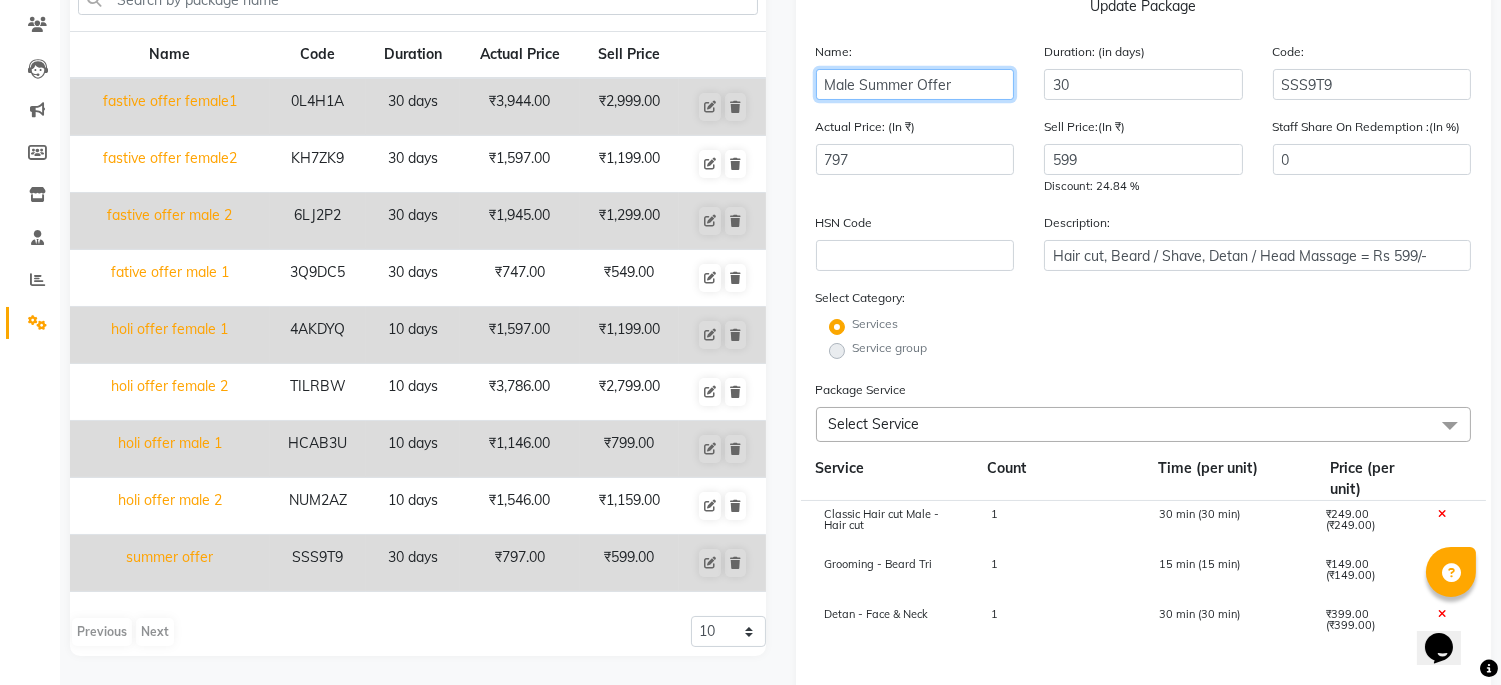 type on "Male Summer Offer" 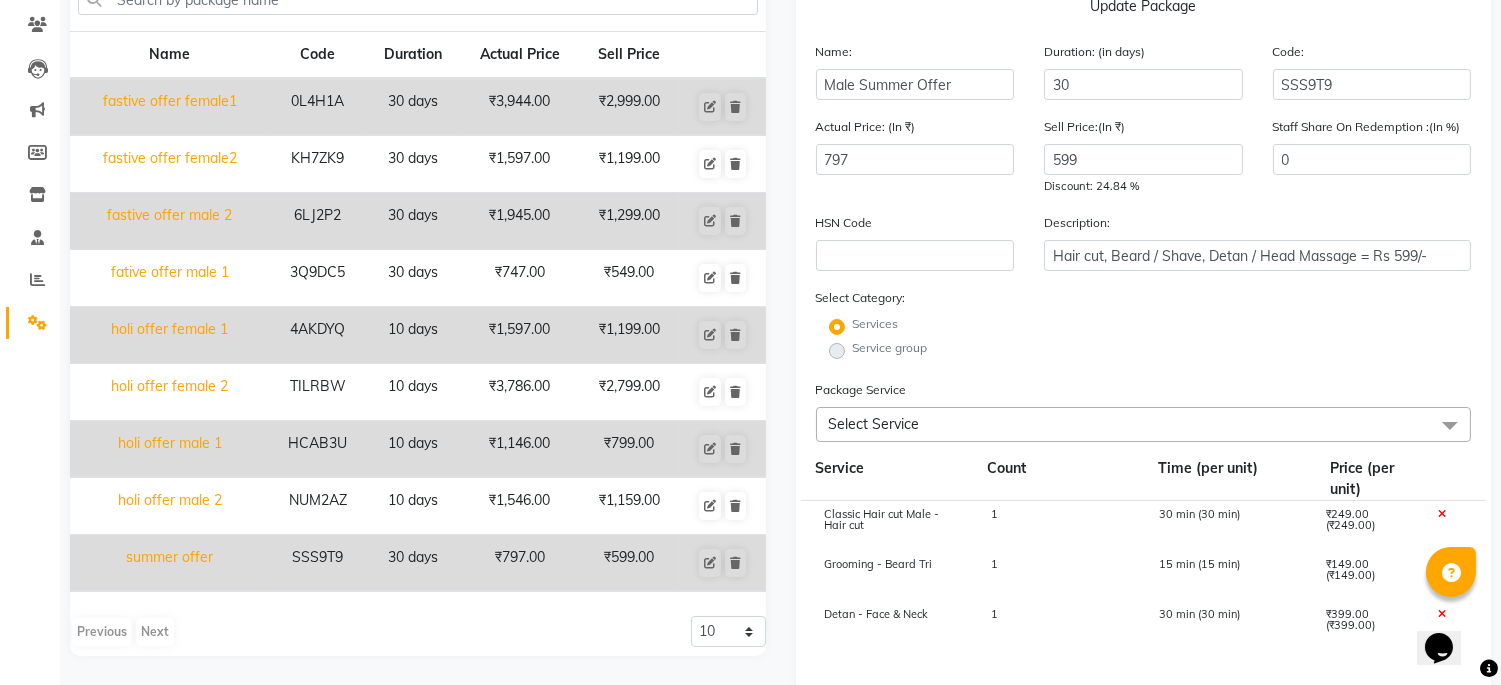 click on "Description: Hair cut, Beard / Shave, Detan / Head Massage = Rs 599/-" 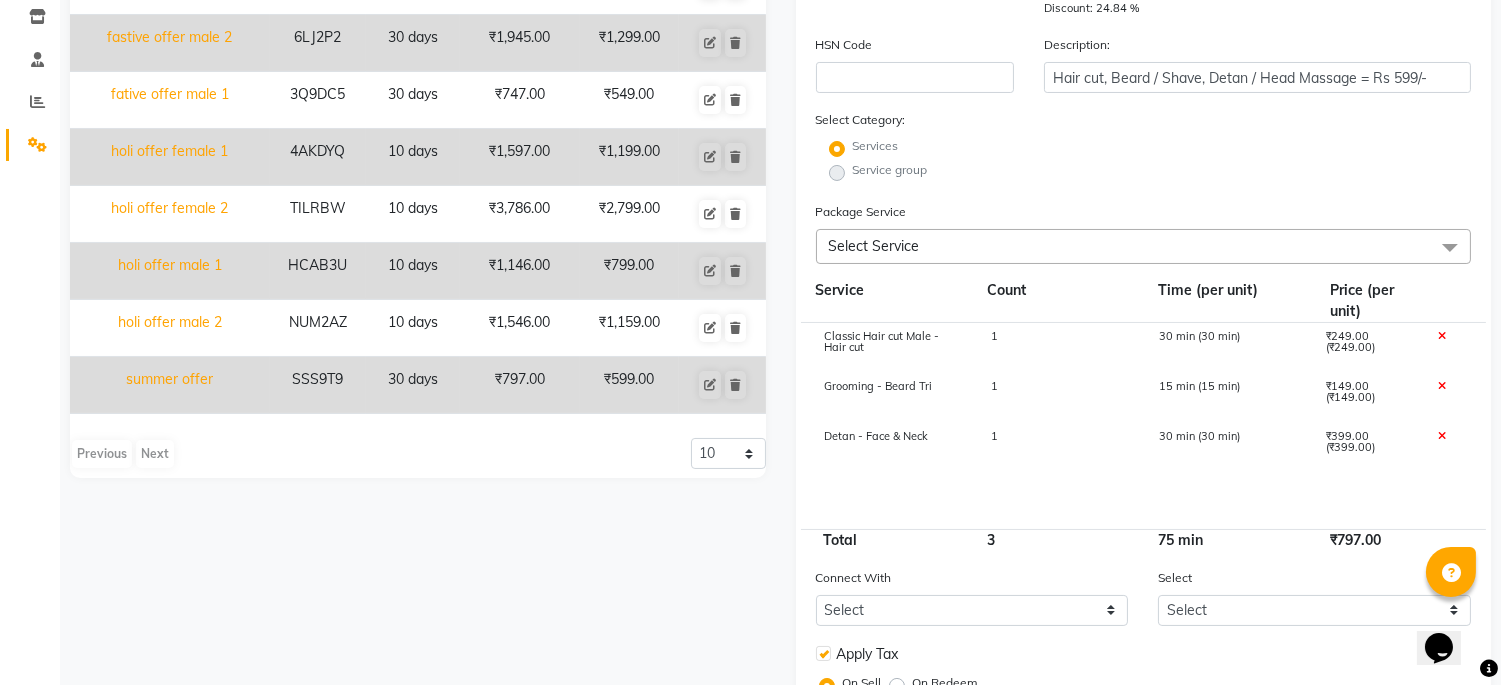scroll, scrollTop: 500, scrollLeft: 0, axis: vertical 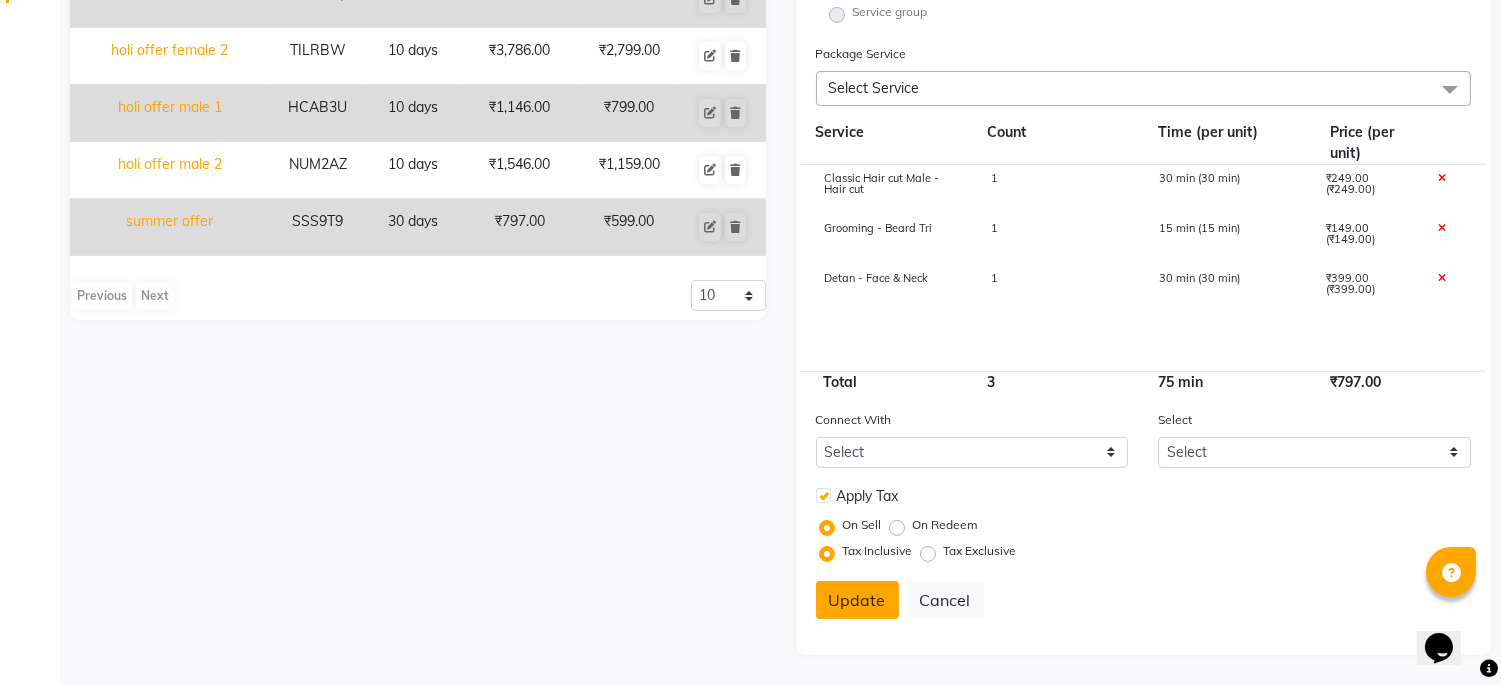 click on "Update" 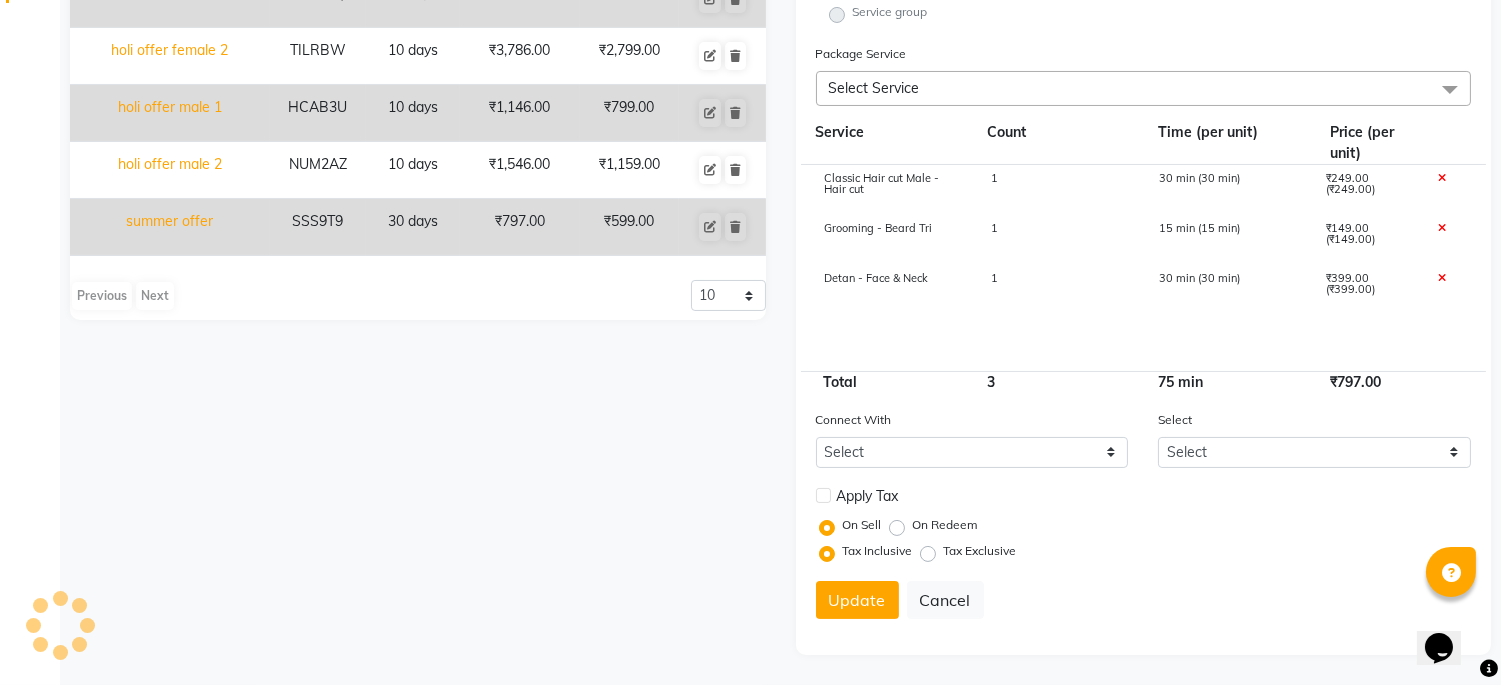 type 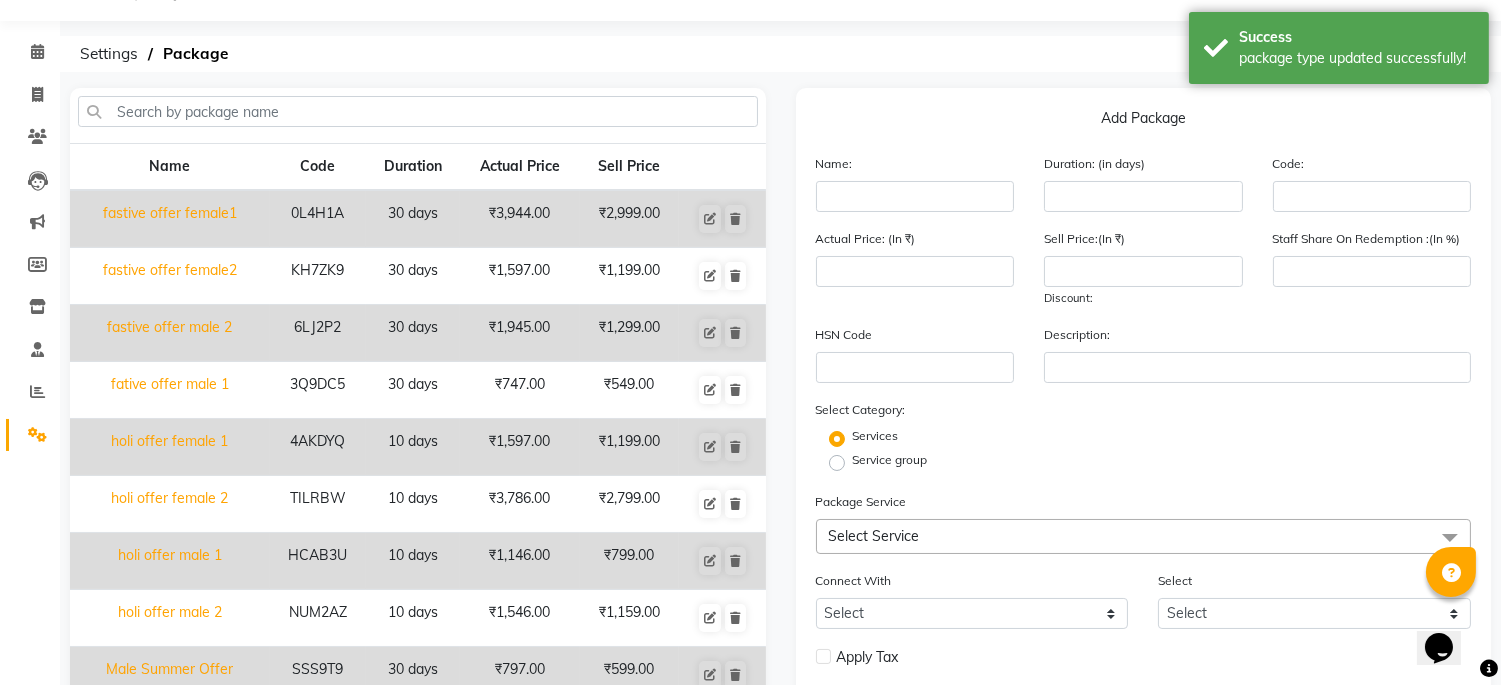 scroll, scrollTop: 0, scrollLeft: 0, axis: both 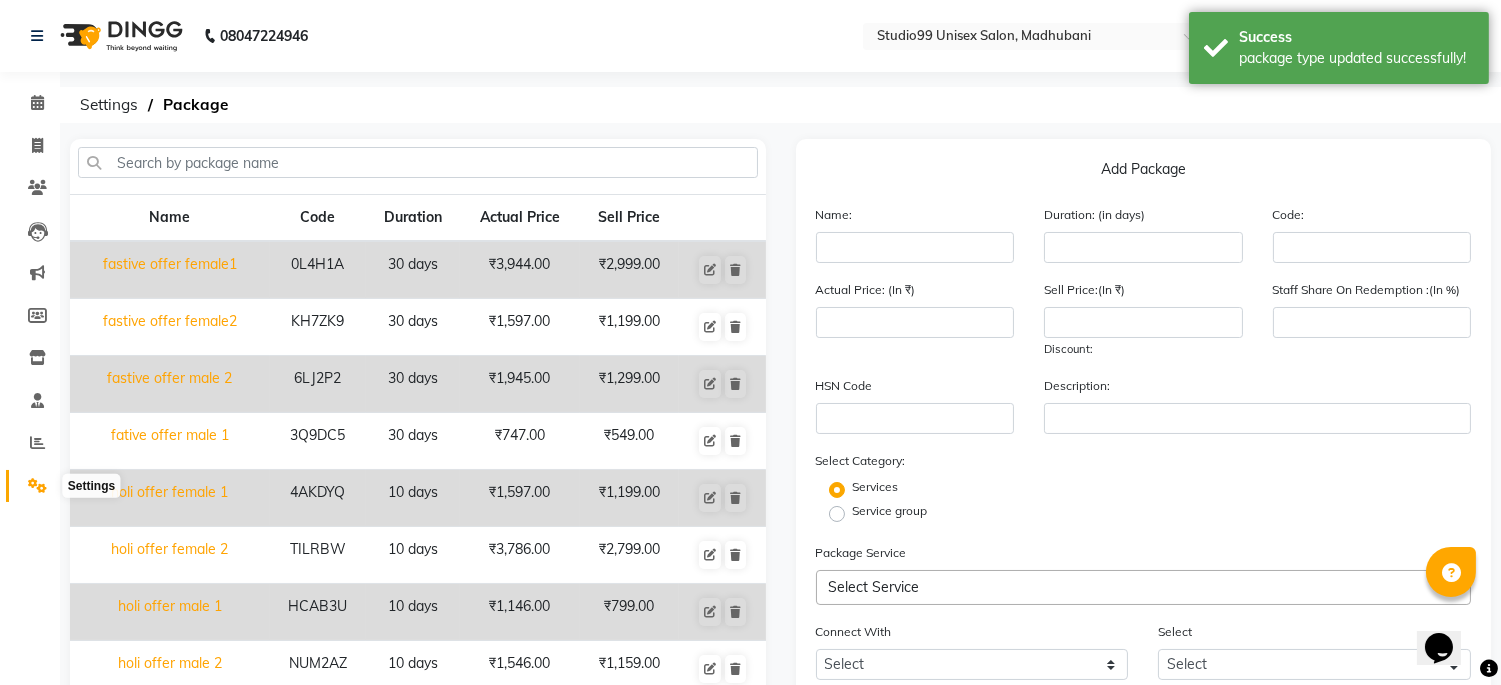 click 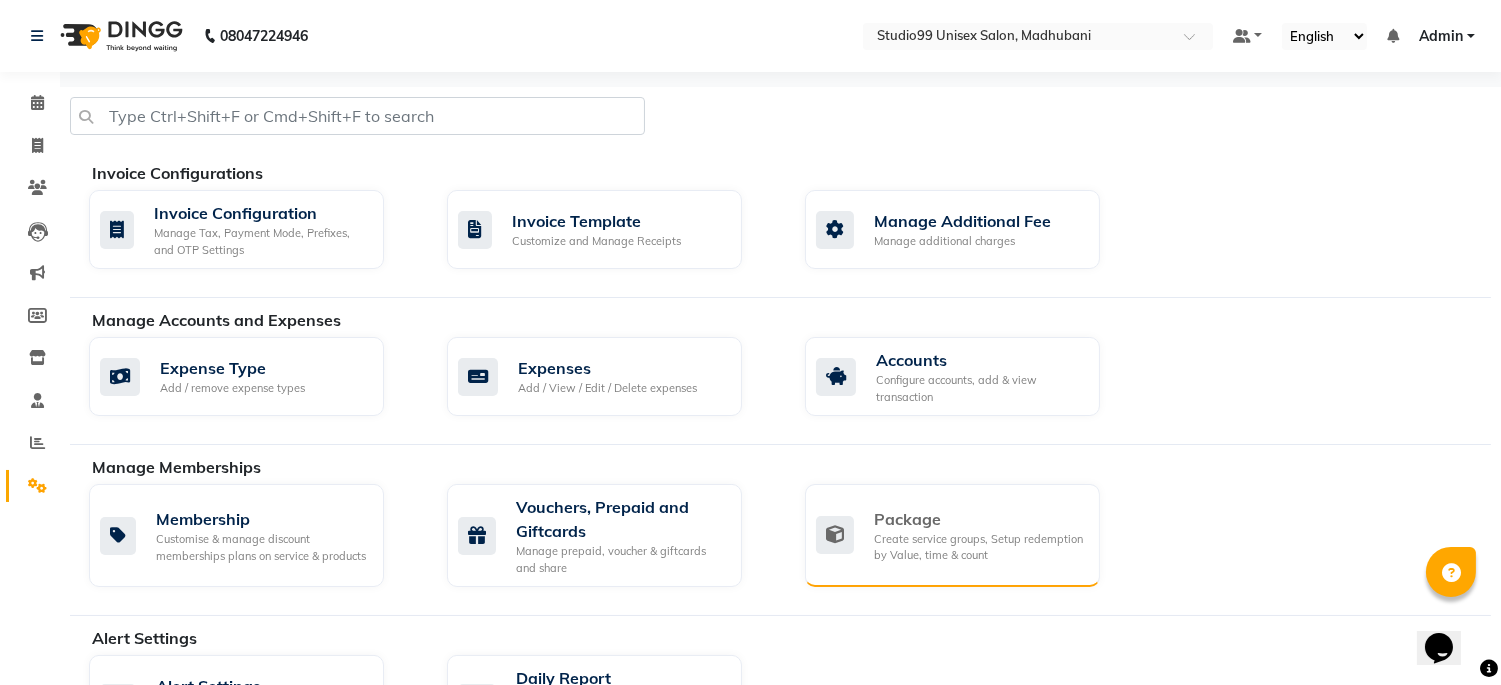 click on "Package" 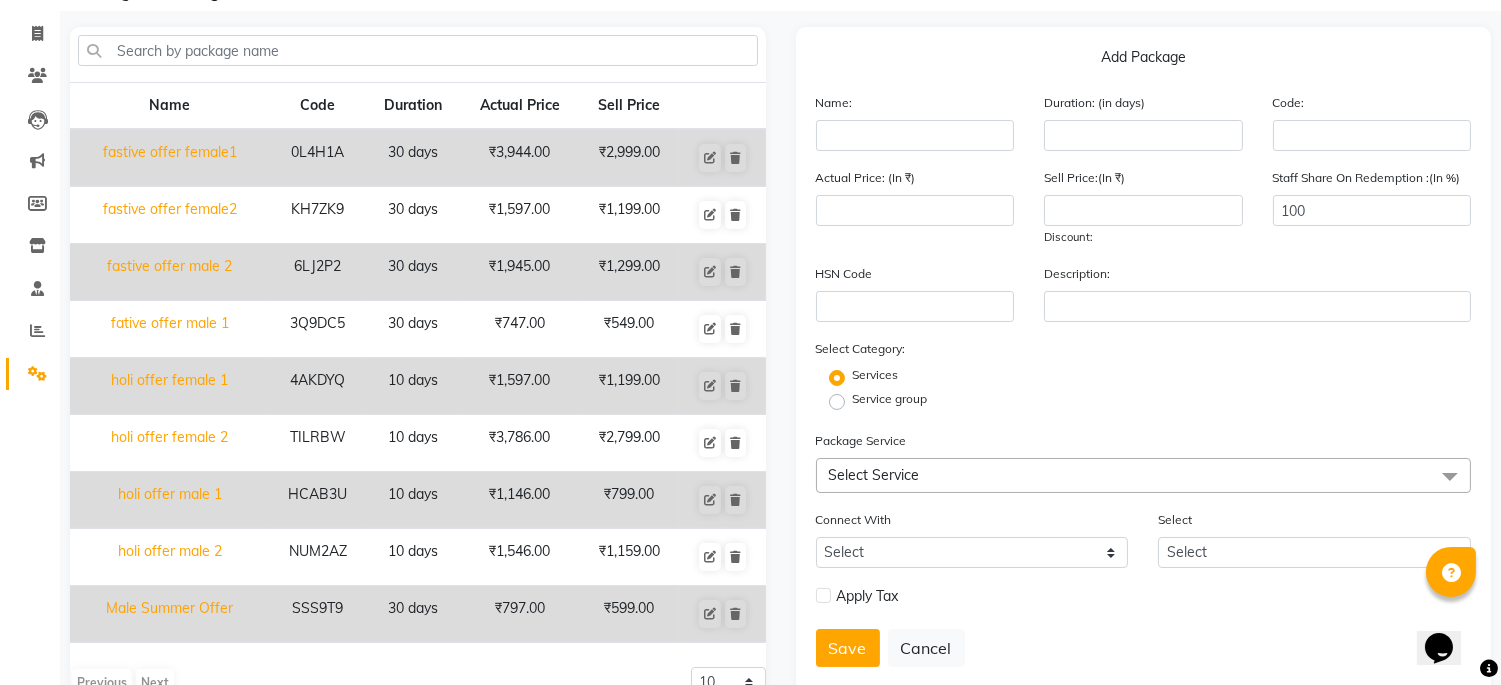 scroll, scrollTop: 163, scrollLeft: 0, axis: vertical 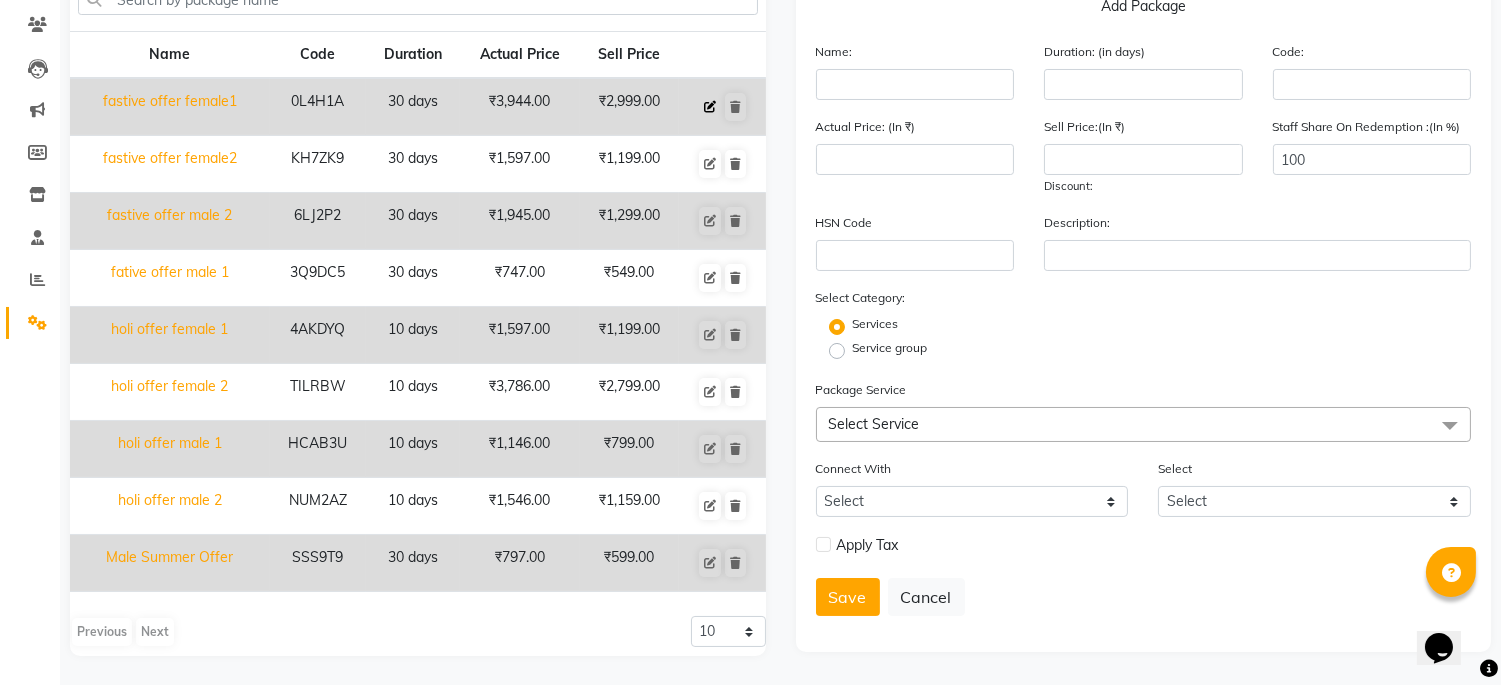 click 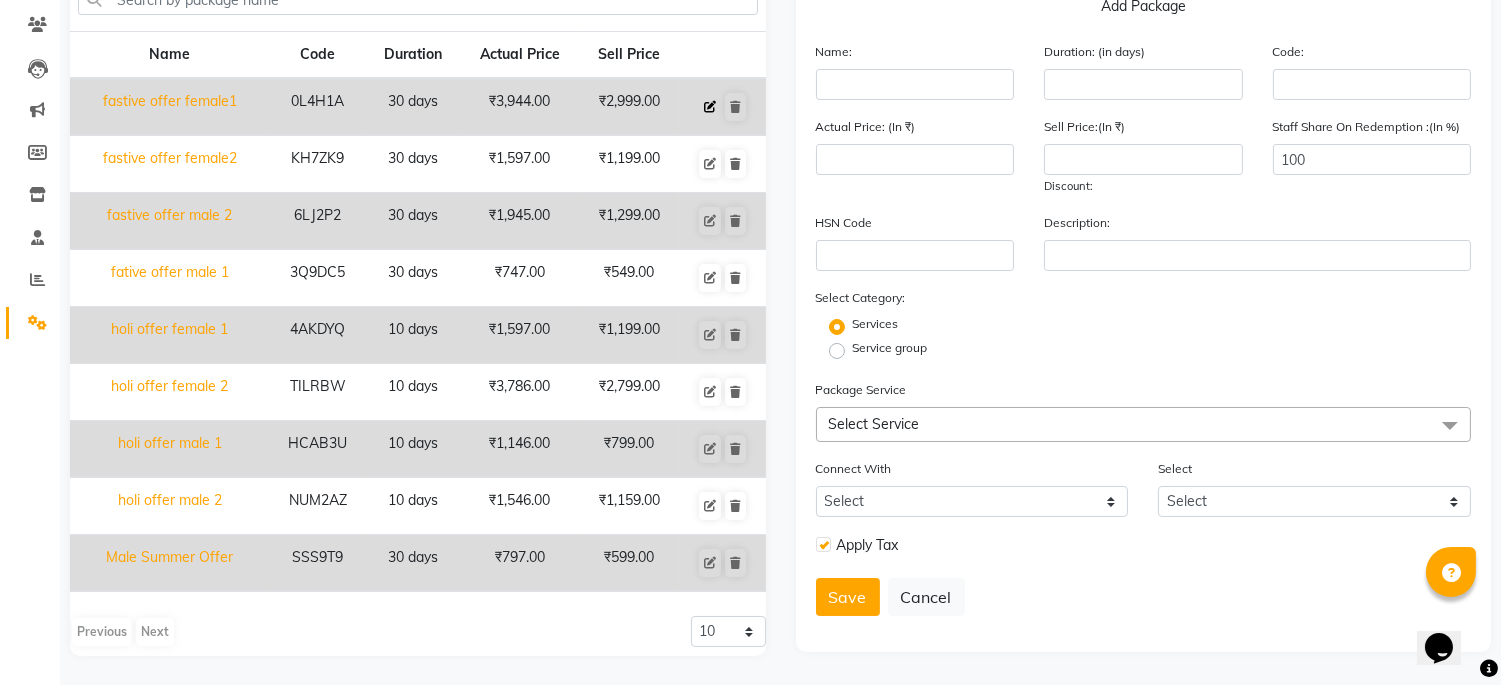 type on "fastive offer female1" 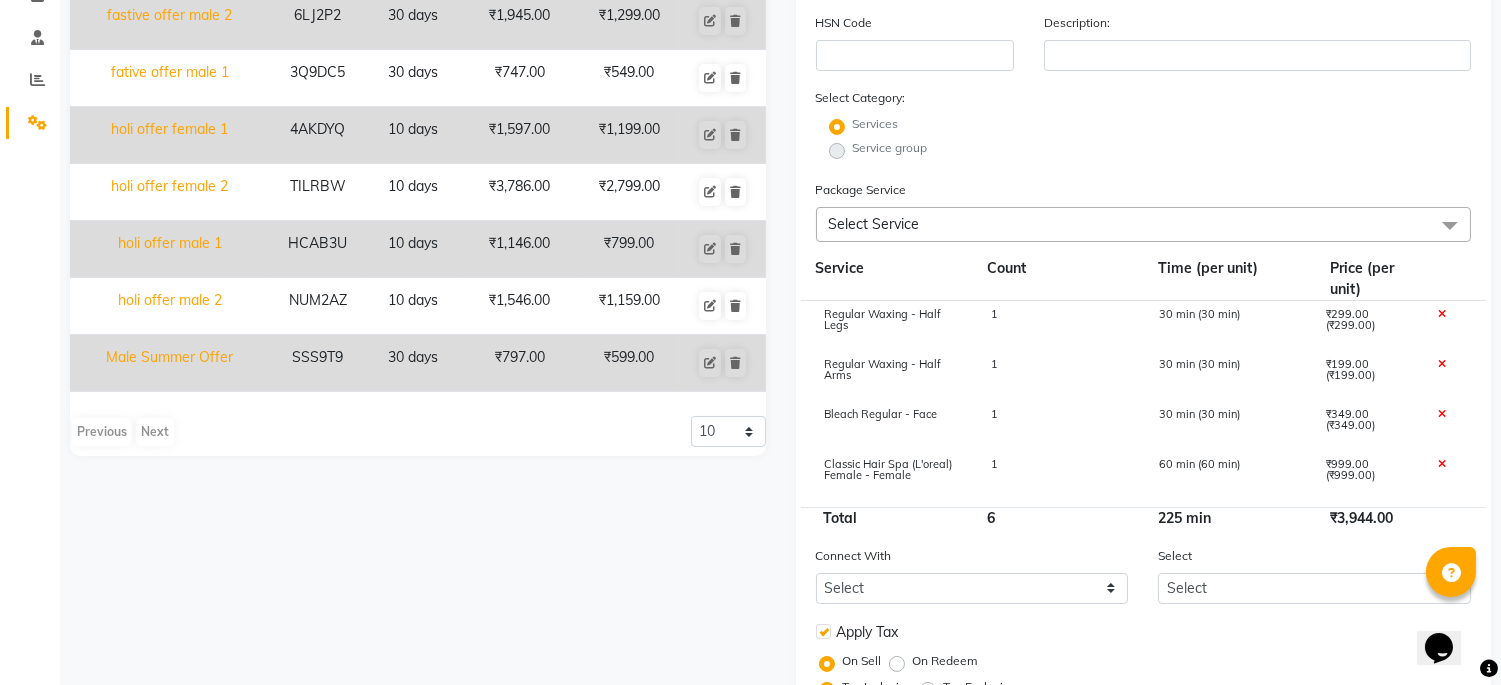 scroll, scrollTop: 444, scrollLeft: 0, axis: vertical 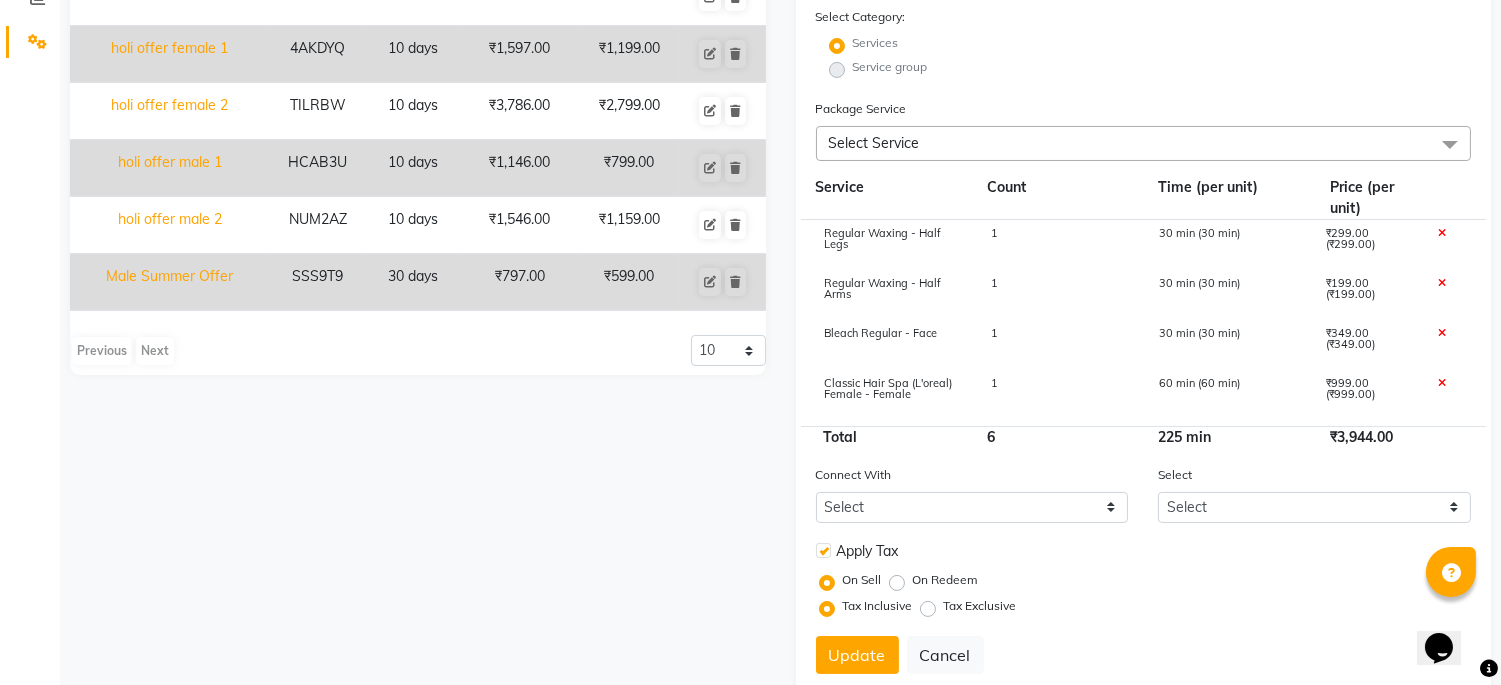 click on "Select Service" 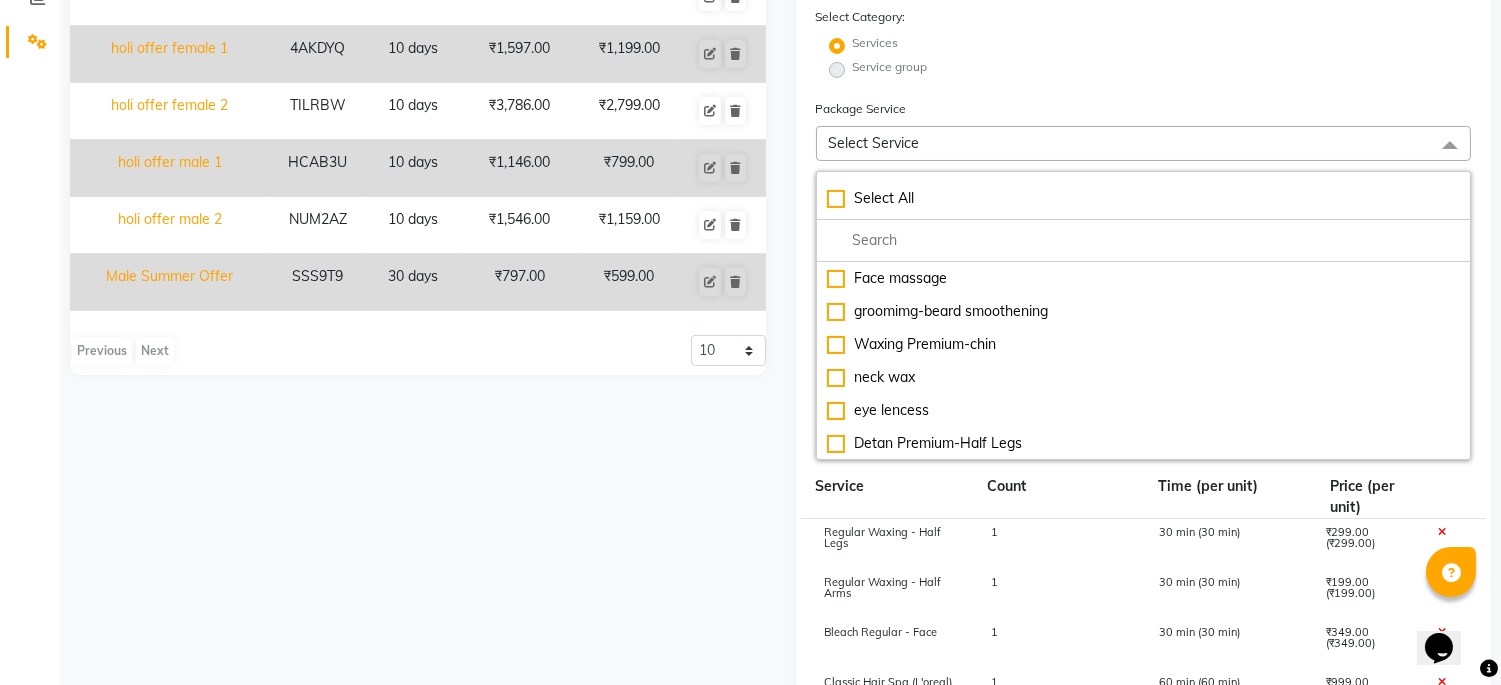 click on "Select Service" 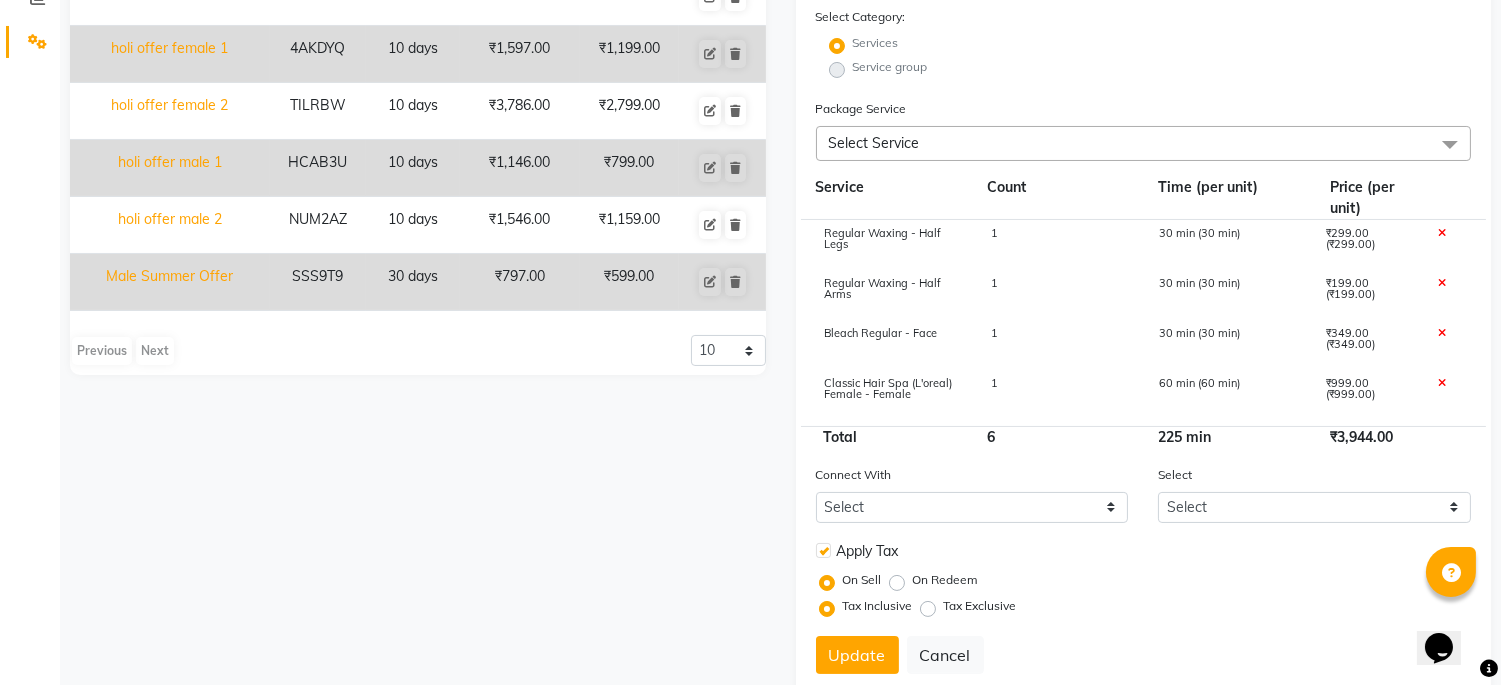 click on "Select Service" 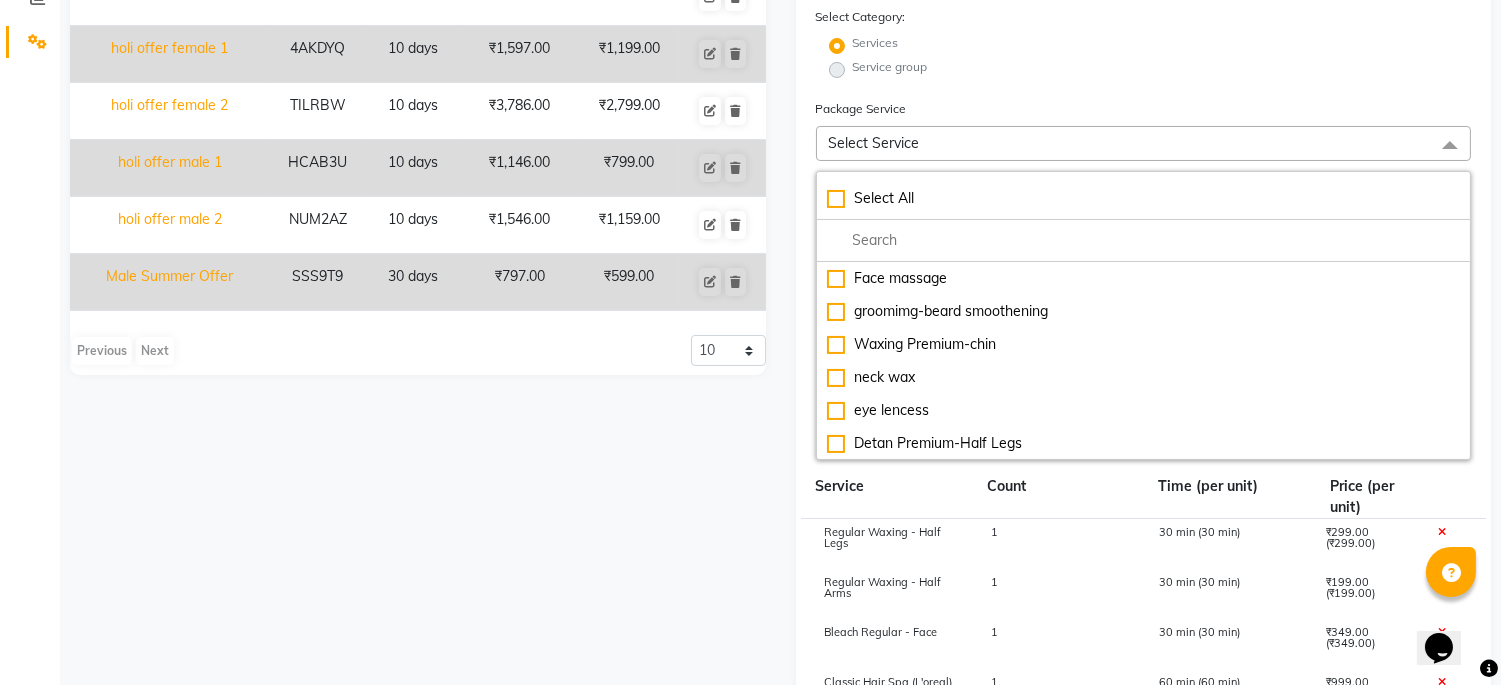 click on "Select Service" 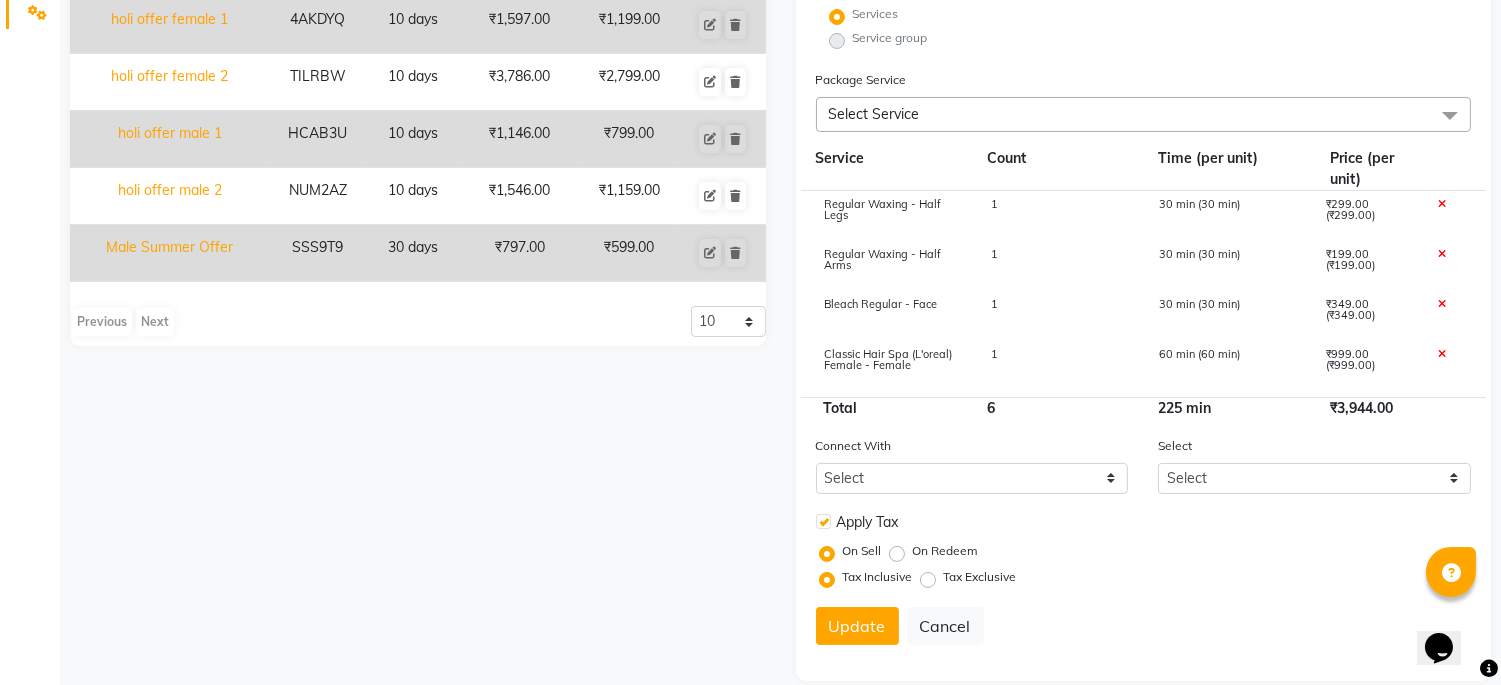 scroll, scrollTop: 500, scrollLeft: 0, axis: vertical 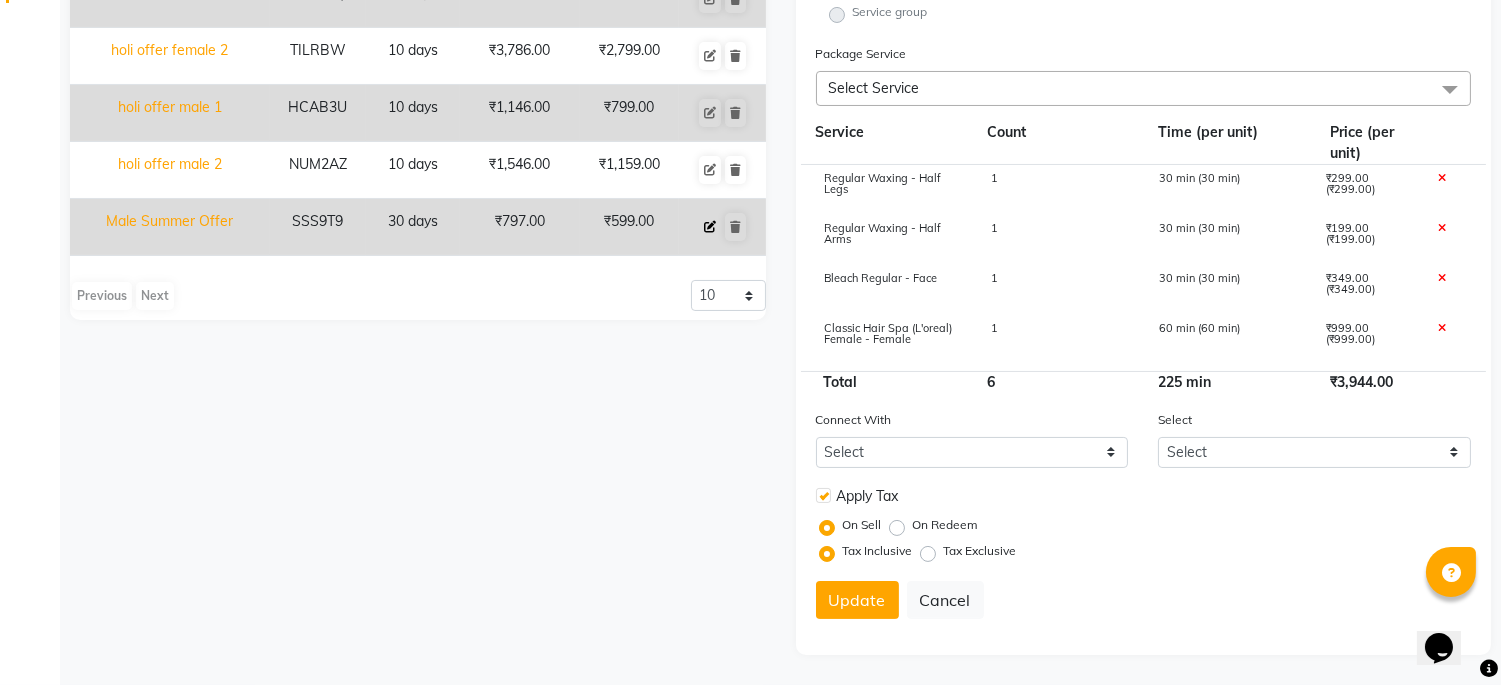 click 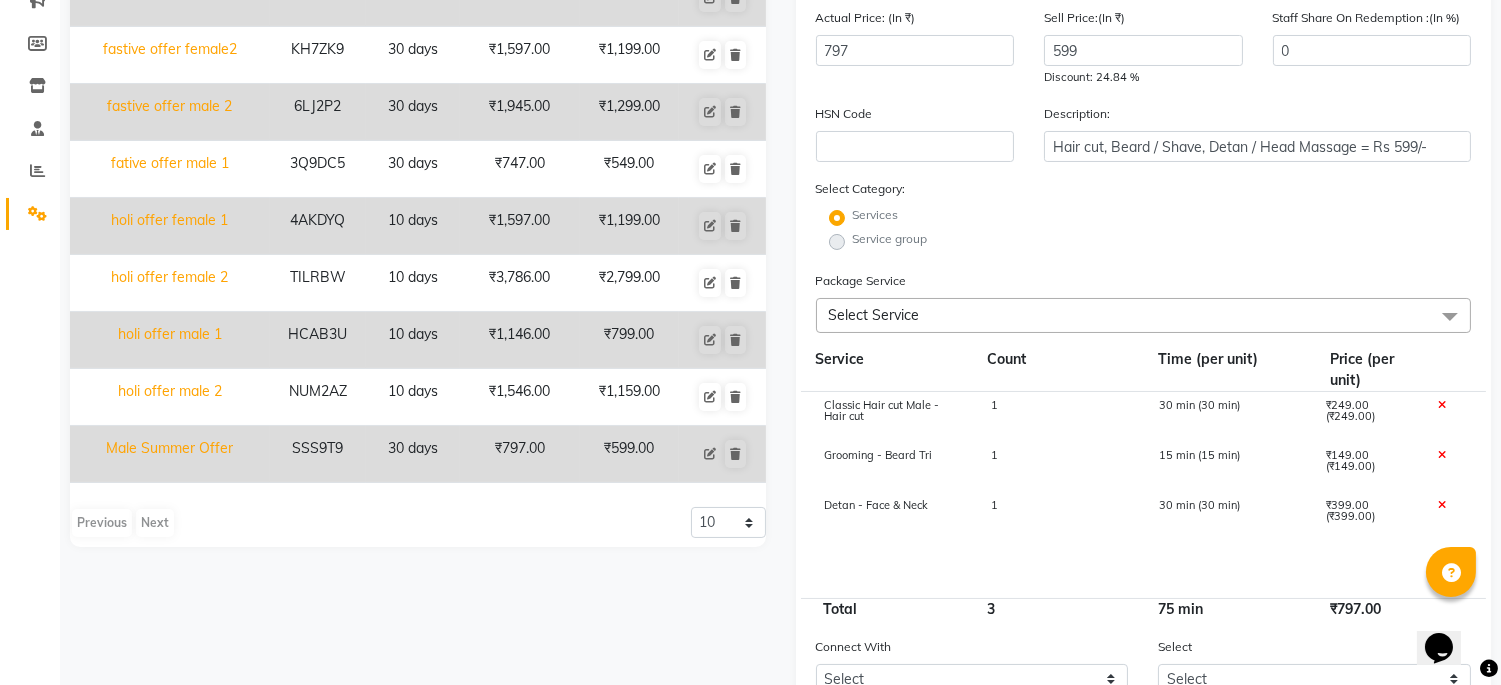 scroll, scrollTop: 0, scrollLeft: 0, axis: both 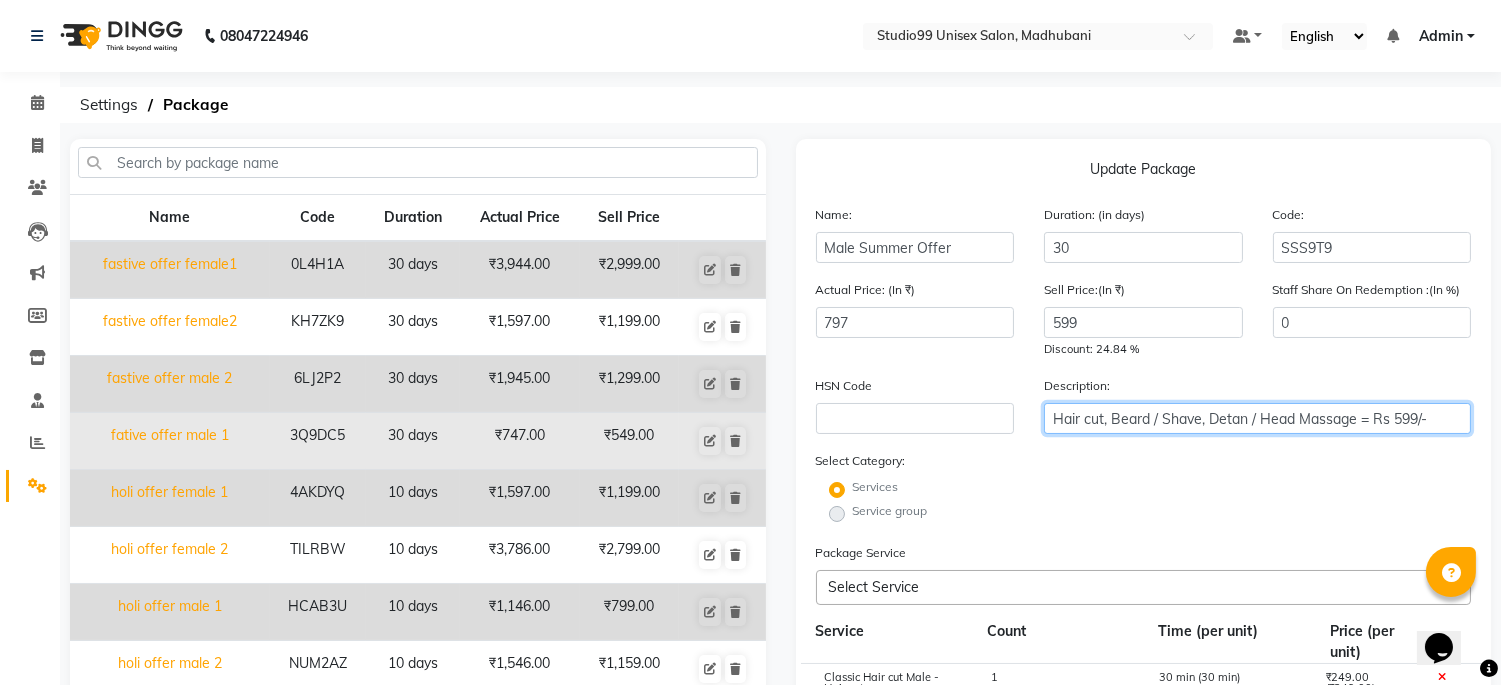 drag, startPoint x: 1448, startPoint y: 418, endPoint x: 521, endPoint y: 414, distance: 927.0086 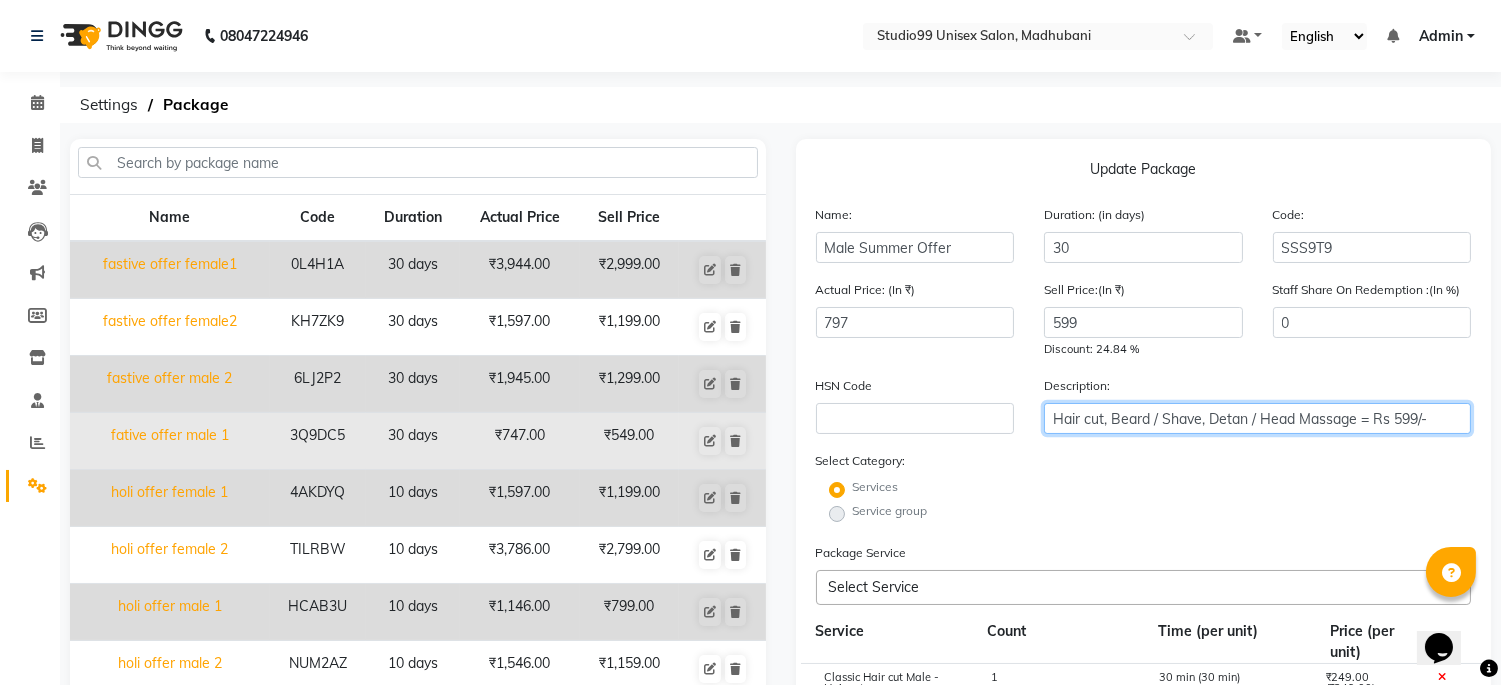 click on "Name Code Duration Actual Price Sell Price fastive offer female1 0L4H1A 30 days  ₹3,944.00   ₹2,999.00  fastive offer female2 KH7ZK9 30 days  ₹1,597.00   ₹1,199.00  fastive  offer male 2 6LJ2P2 30 days  ₹1,945.00   ₹1,299.00  fative offer male 1 3Q9DC5 30 days  ₹747.00   ₹549.00  holi offer female 1 4AKDYQ 10 days  ₹1,597.00   ₹1,199.00  holi offer female 2 TILRBW 10 days  ₹3,786.00   ₹2,799.00  holi offer male 1 HCAB3U 10 days  ₹1,146.00   ₹799.00  holi offer male 2 NUM2AZ 10 days  ₹1,546.00   ₹1,159.00  Male Summer Offer SSS9T9 30 days  ₹797.00   ₹599.00   Previous   Next  10 20 50 100  Update Package  Name: Male Summer Offer Duration: (in days) 30 Code: SSS9T9 Actual Price: (In ₹) 797 Sell Price:(In ₹) 599 Discount: 24.84 % Staff Share On Redemption :(In %) 0 HSN Code Description: Hair cut, Beard / Shave, Detan / Head Massage = Rs 599/- Select Category: Services Service group Package Service Select Service Select All Face massage  groomimg-beard smoothening neck wax" 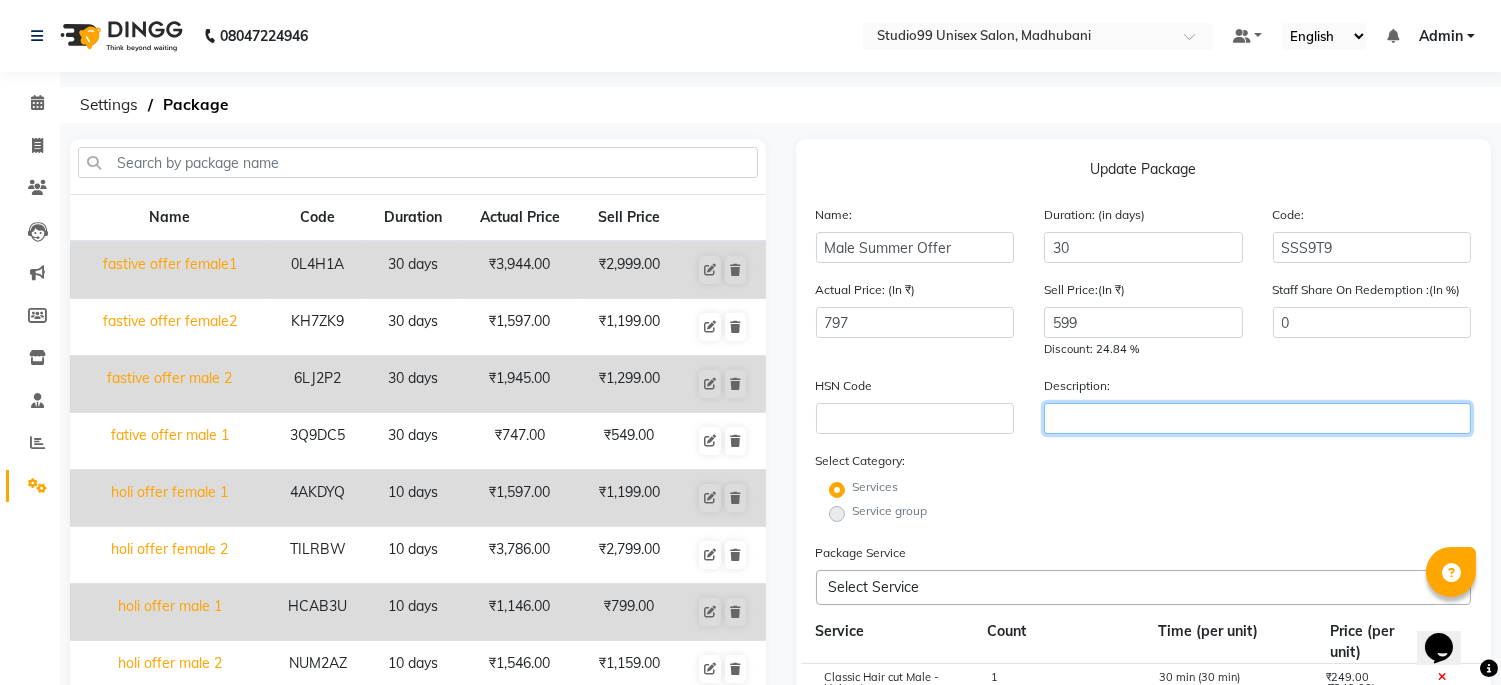 type on "Hair cut, Beard / Shave, Detan / Head Massage = Rs 599/-" 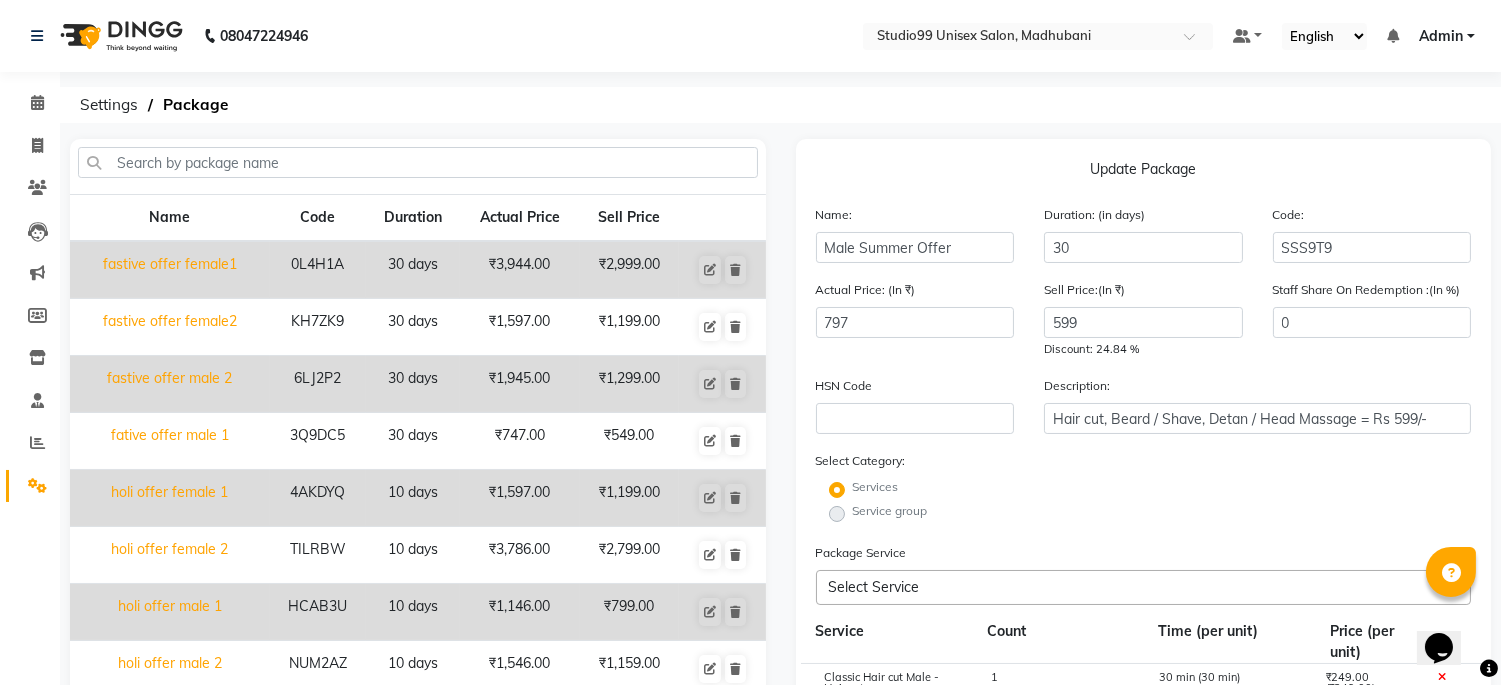 click on "Description: Hair cut, Beard / Shave, Detan / Head Massage = Rs 599/-" 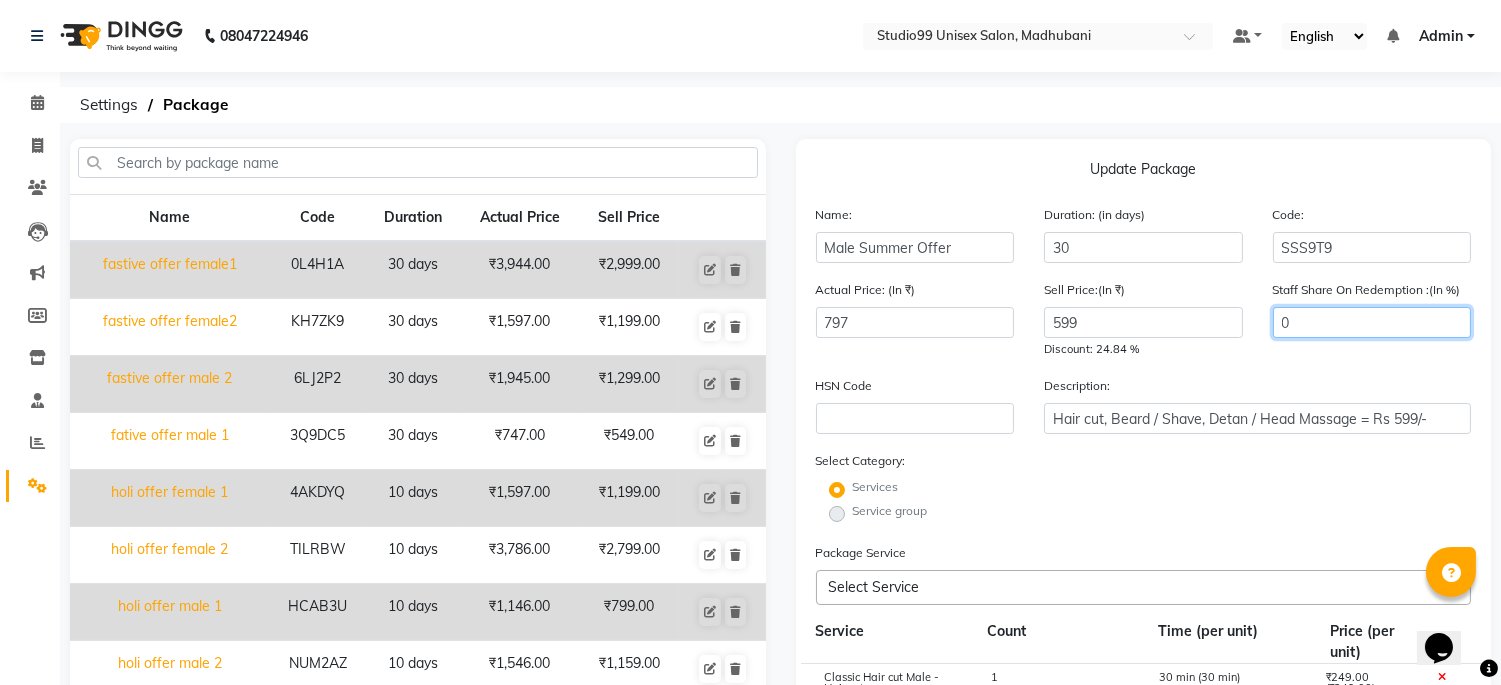 click on "0" 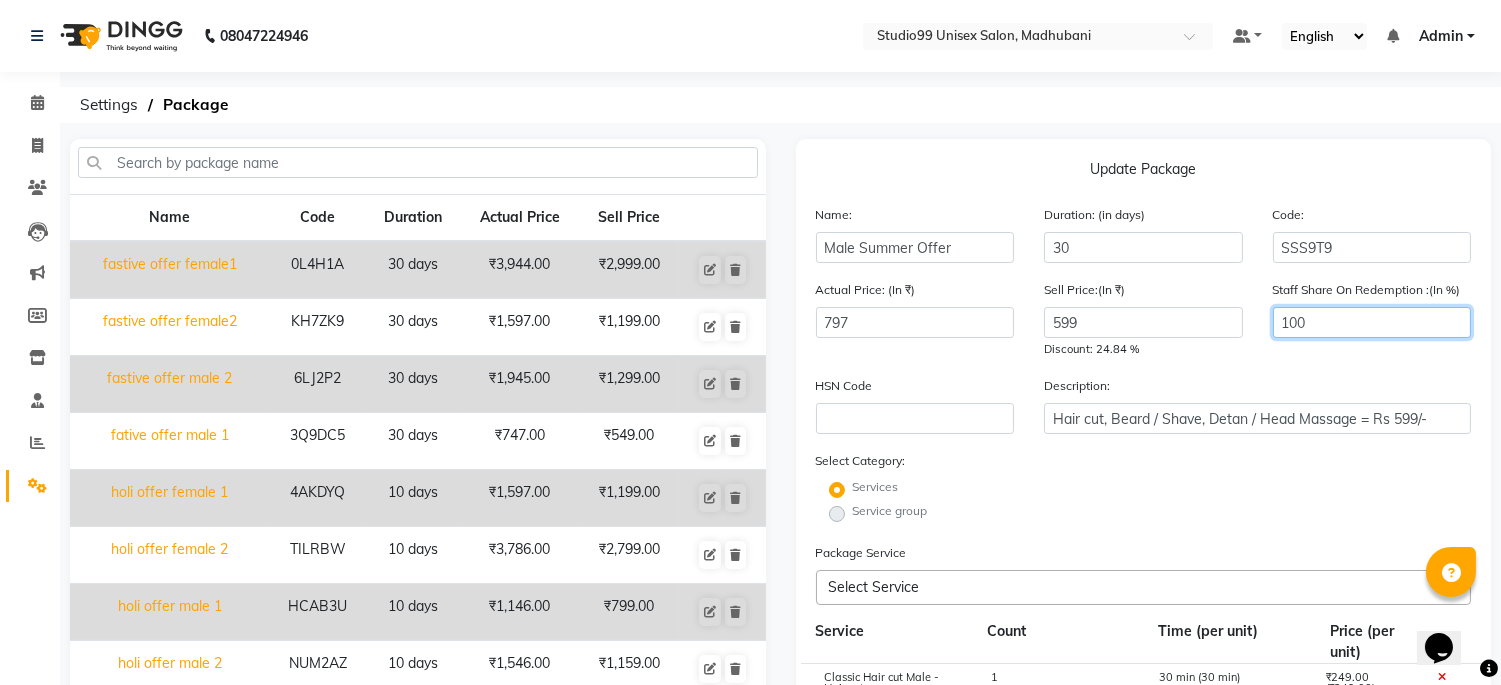 type on "100" 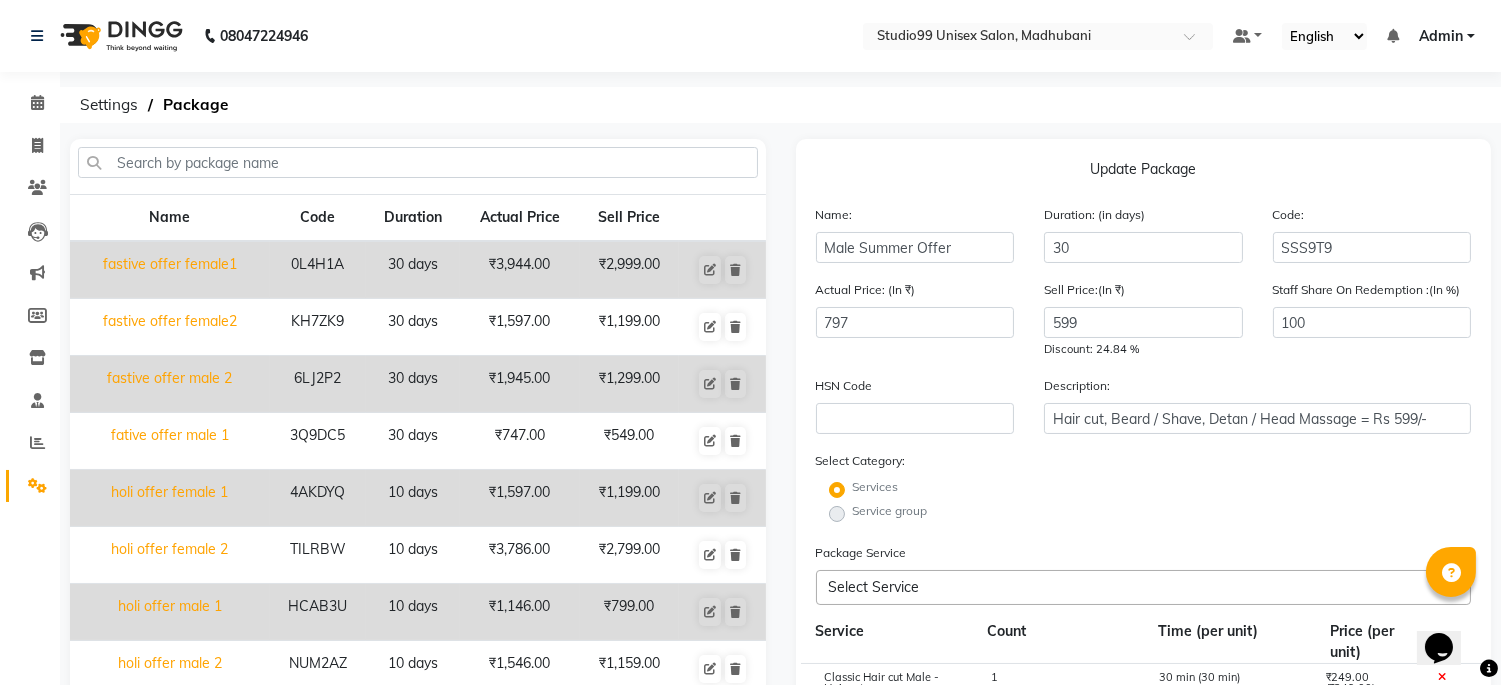 click on "Service group" 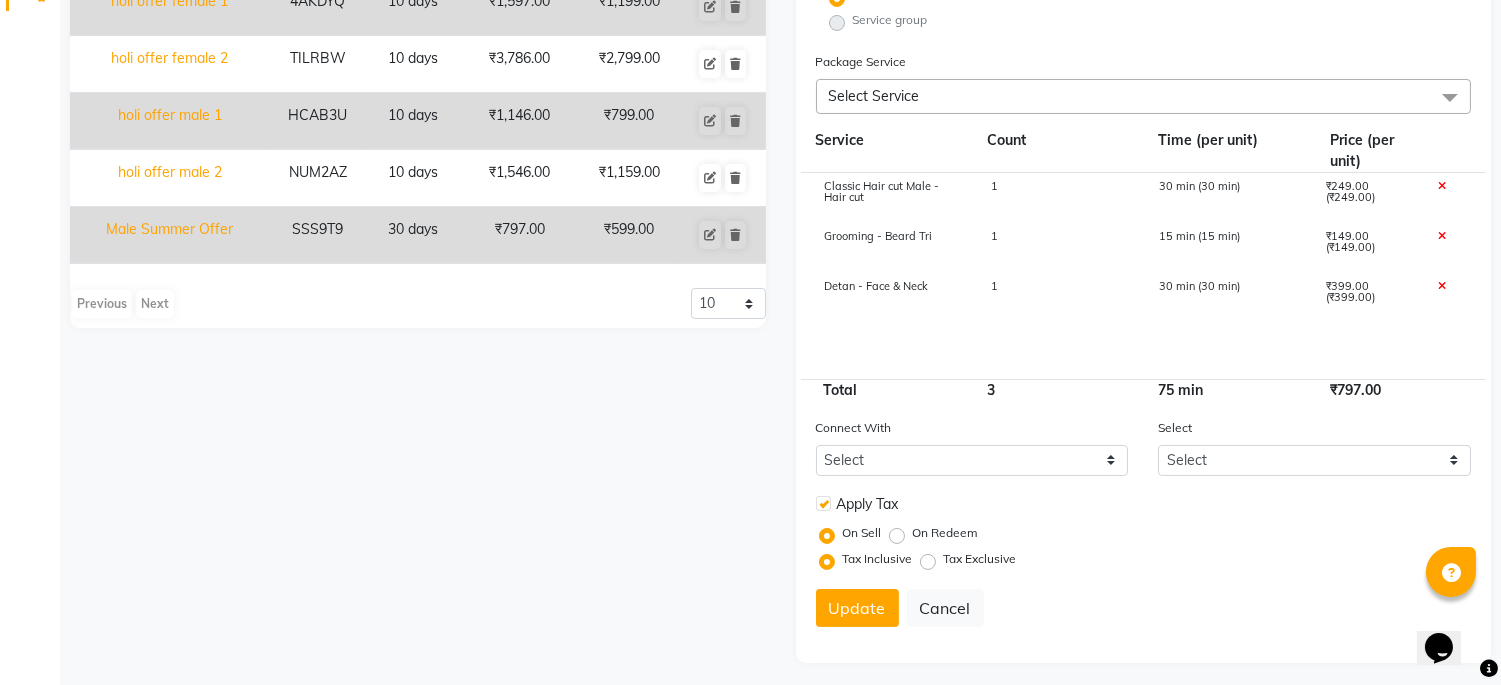 scroll, scrollTop: 500, scrollLeft: 0, axis: vertical 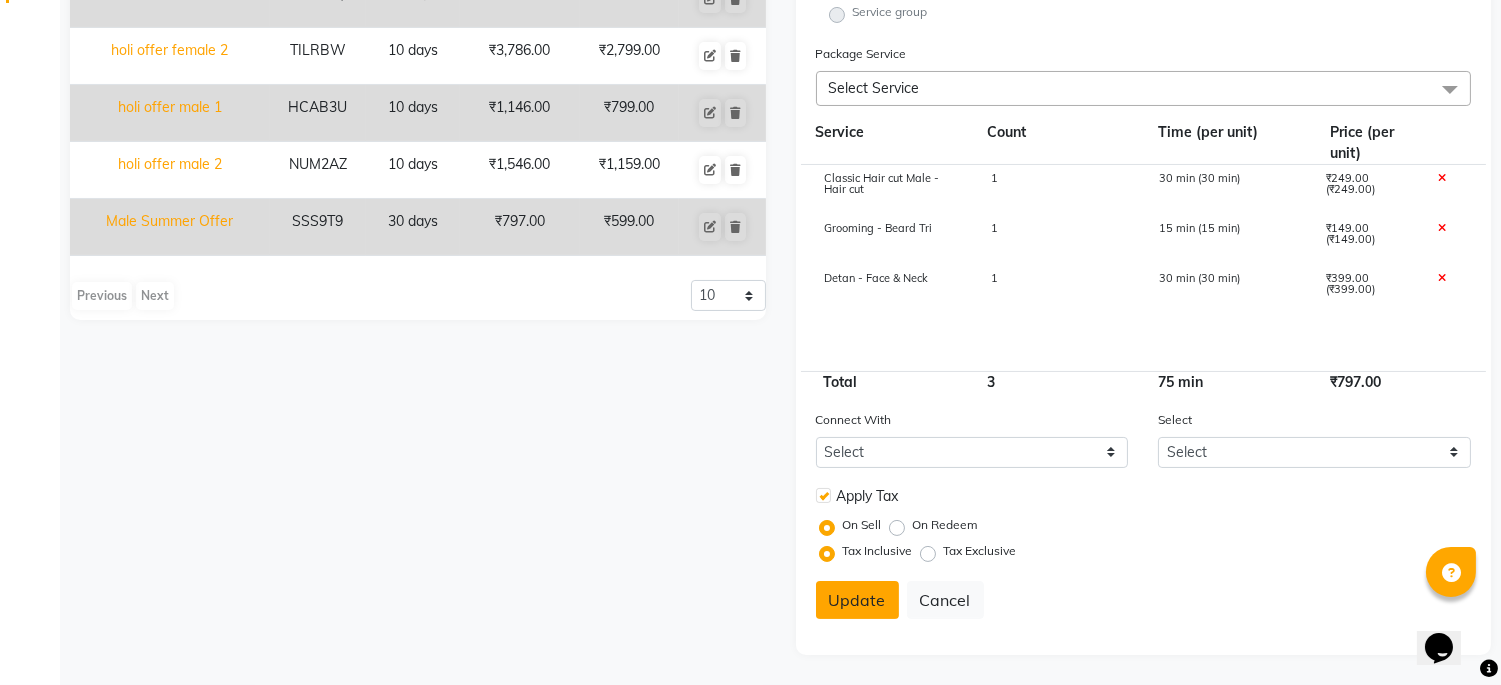 drag, startPoint x: 842, startPoint y: 595, endPoint x: 864, endPoint y: 582, distance: 25.553865 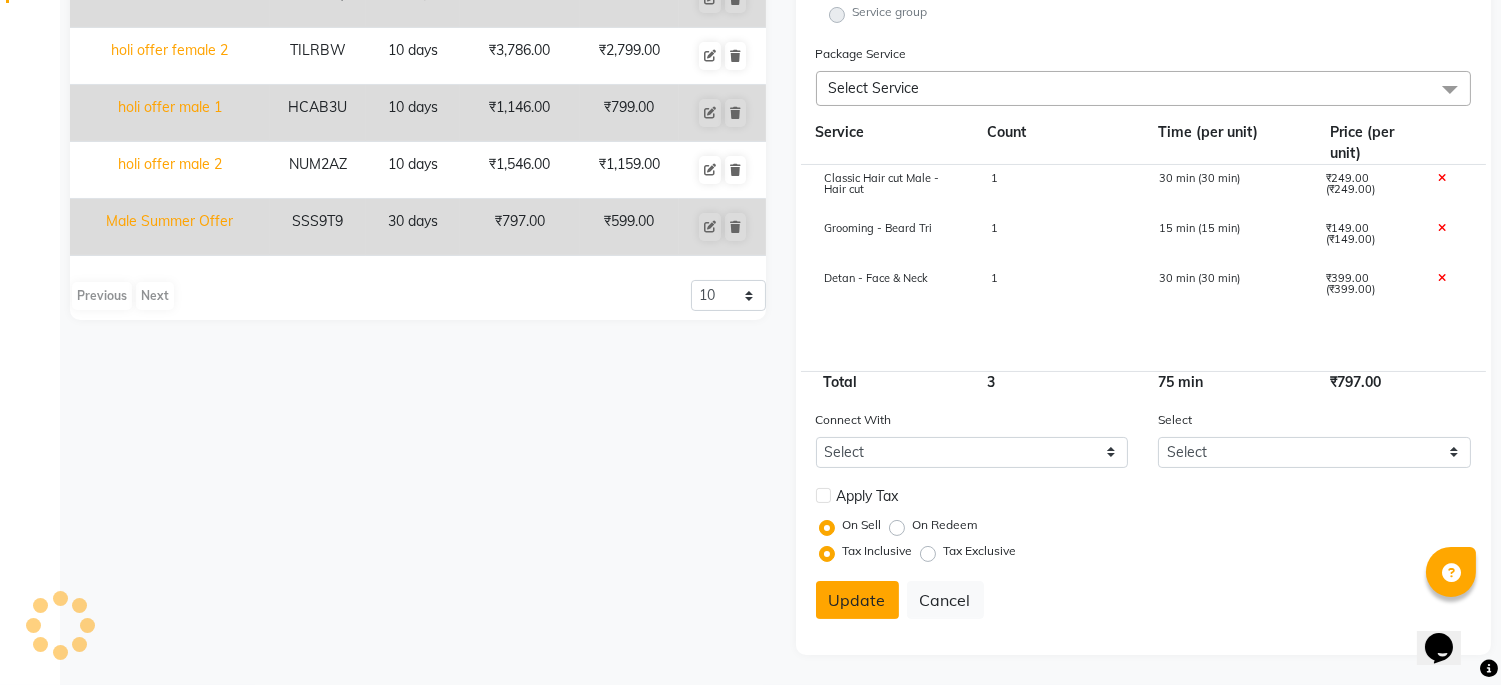 type 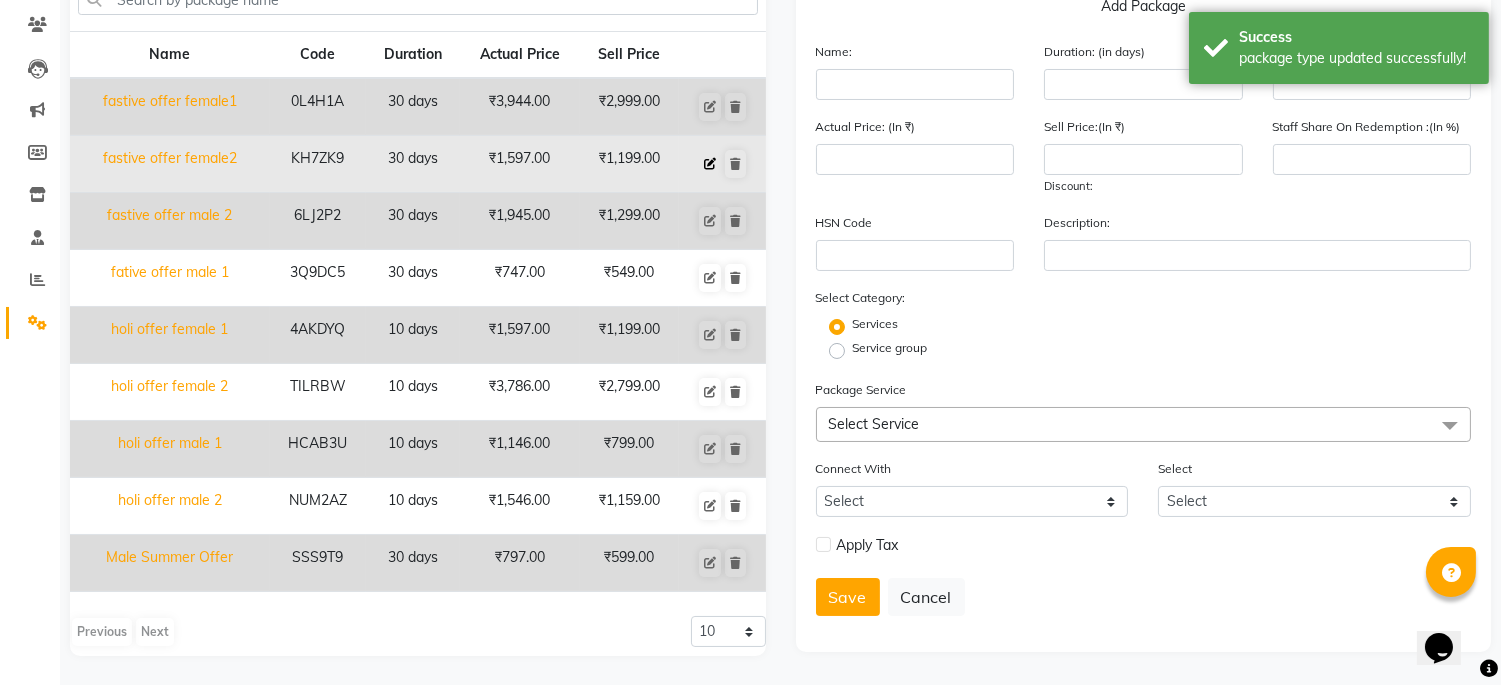 click 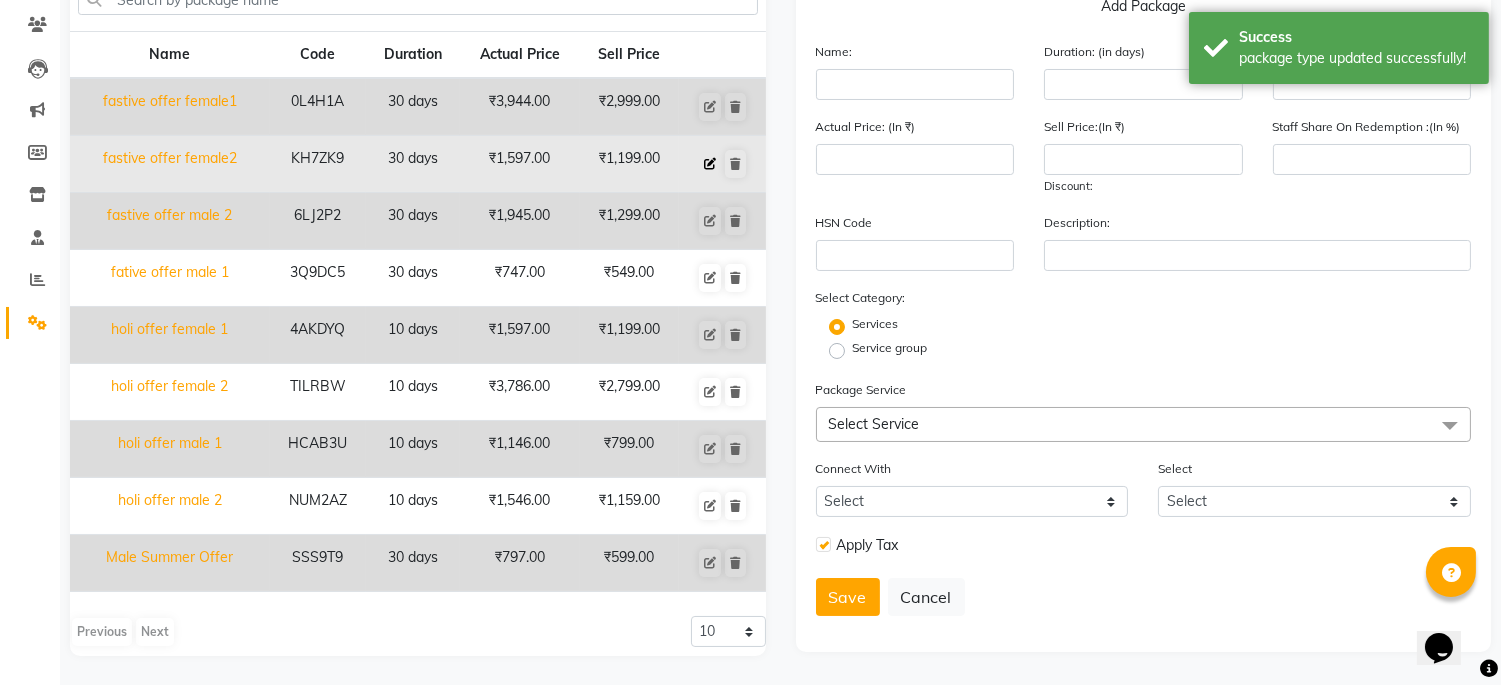 type on "fastive offer female2" 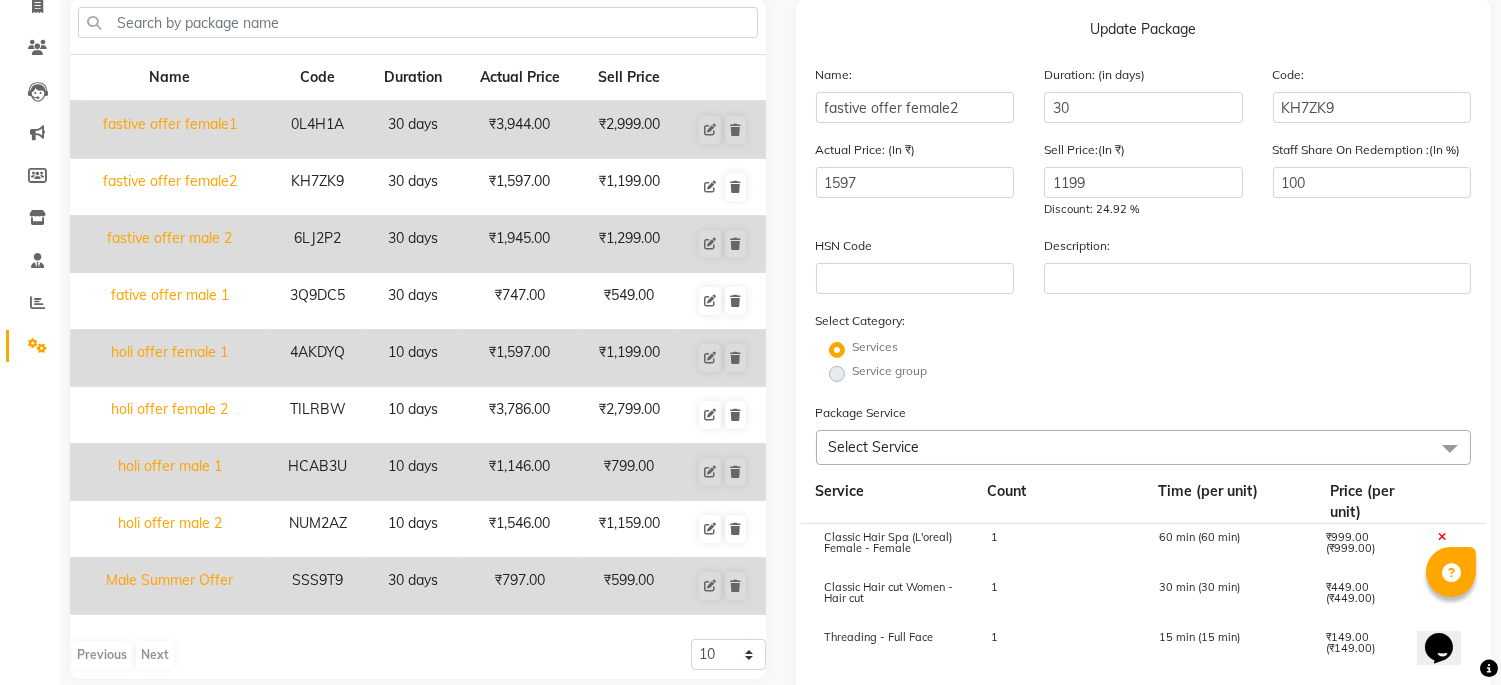 scroll, scrollTop: 0, scrollLeft: 0, axis: both 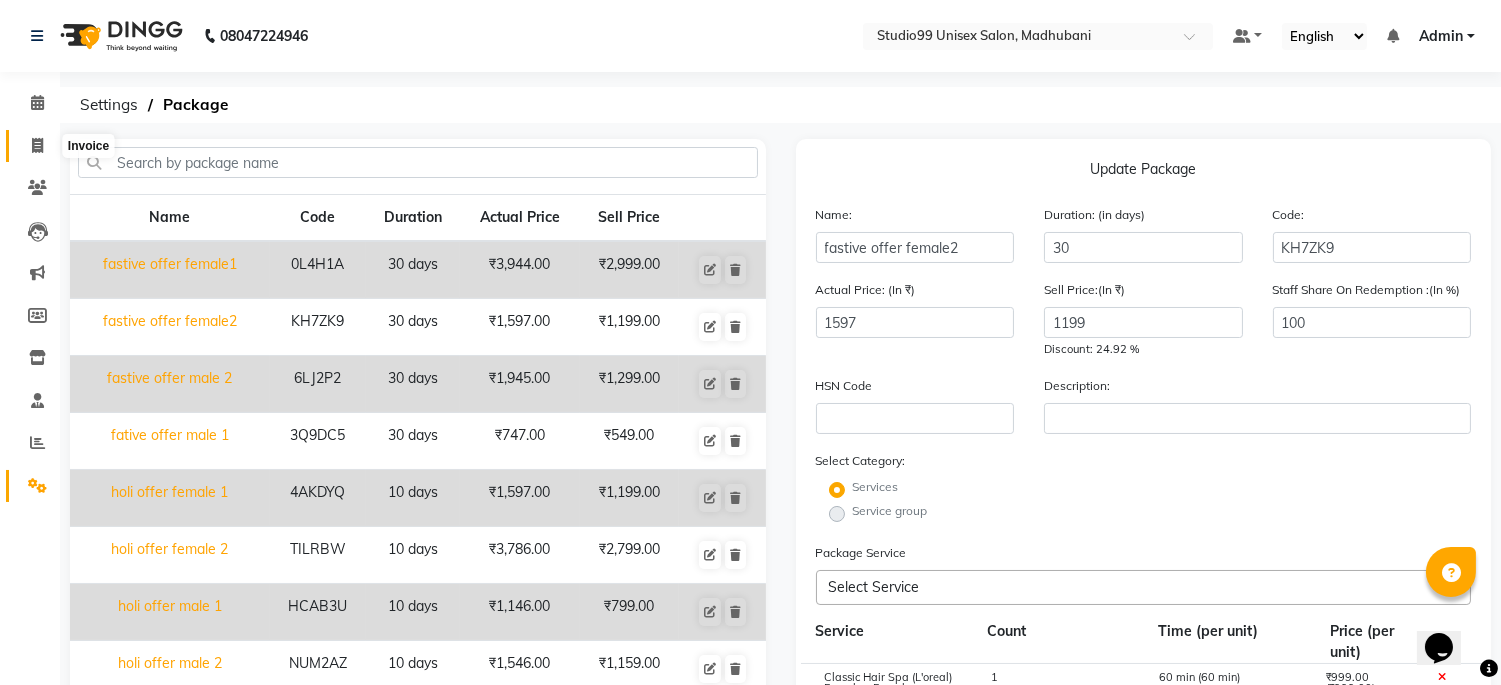 click 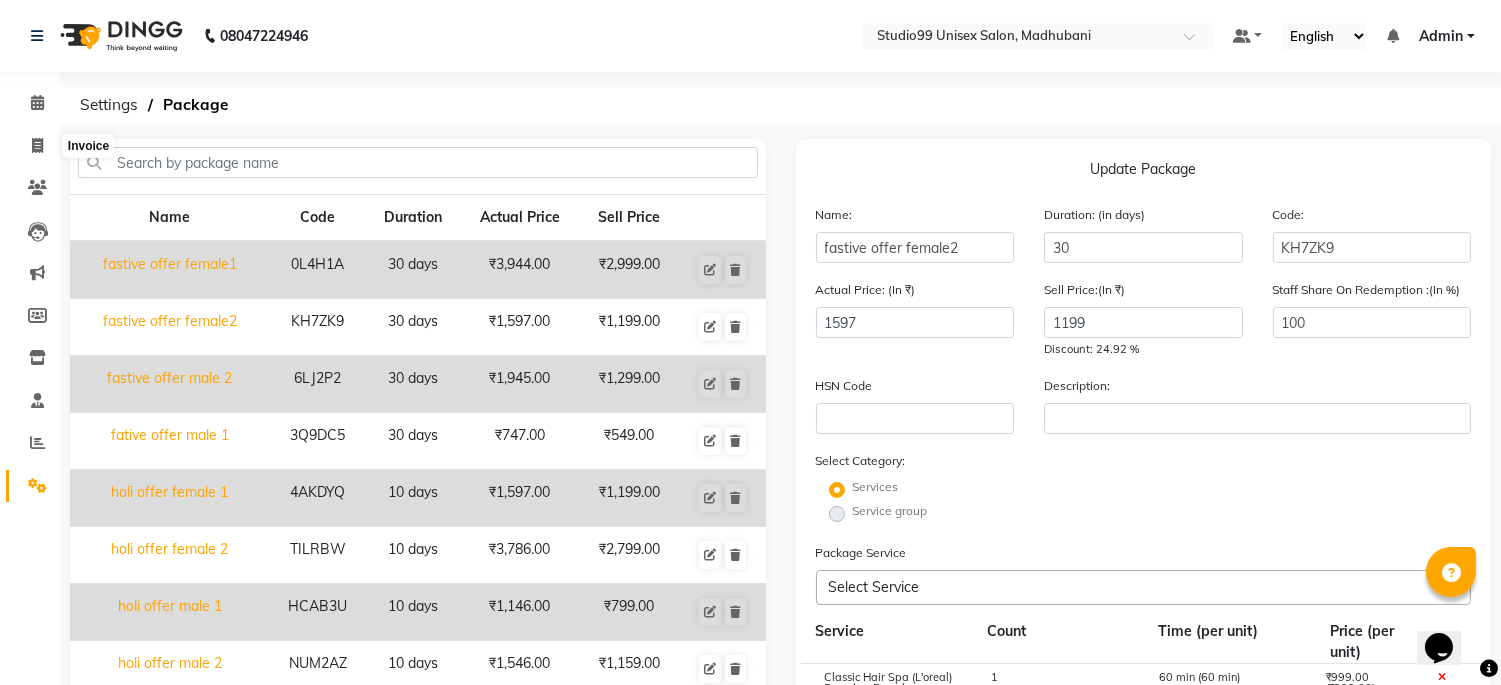 select on "service" 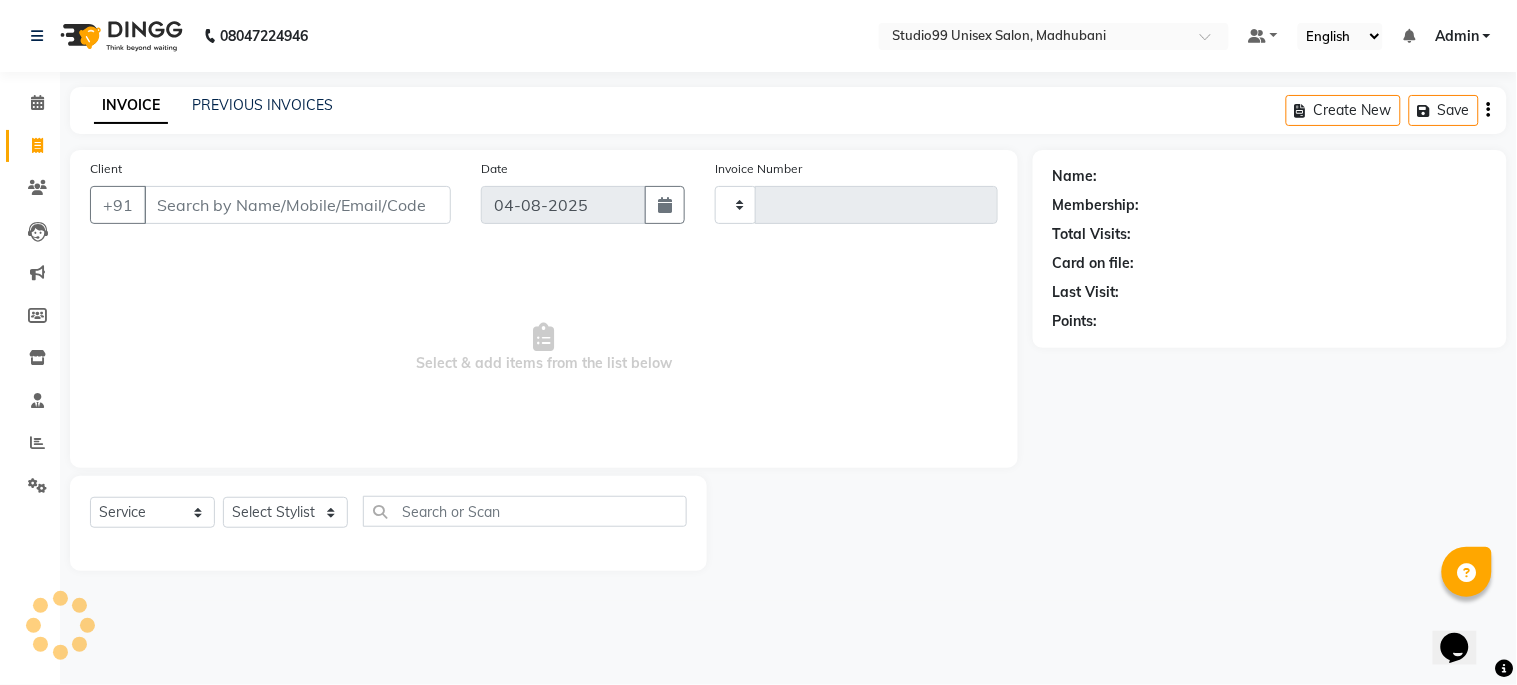 type on "0896" 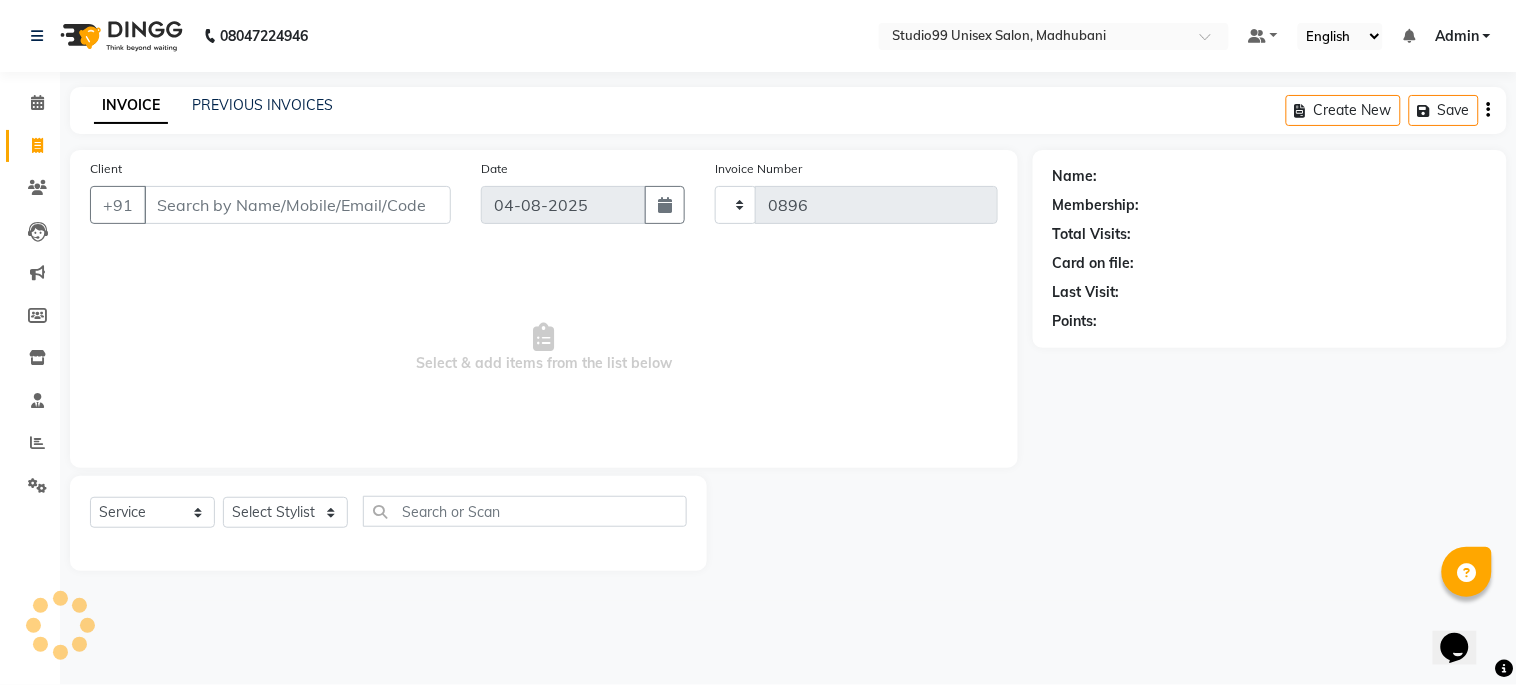 select on "6061" 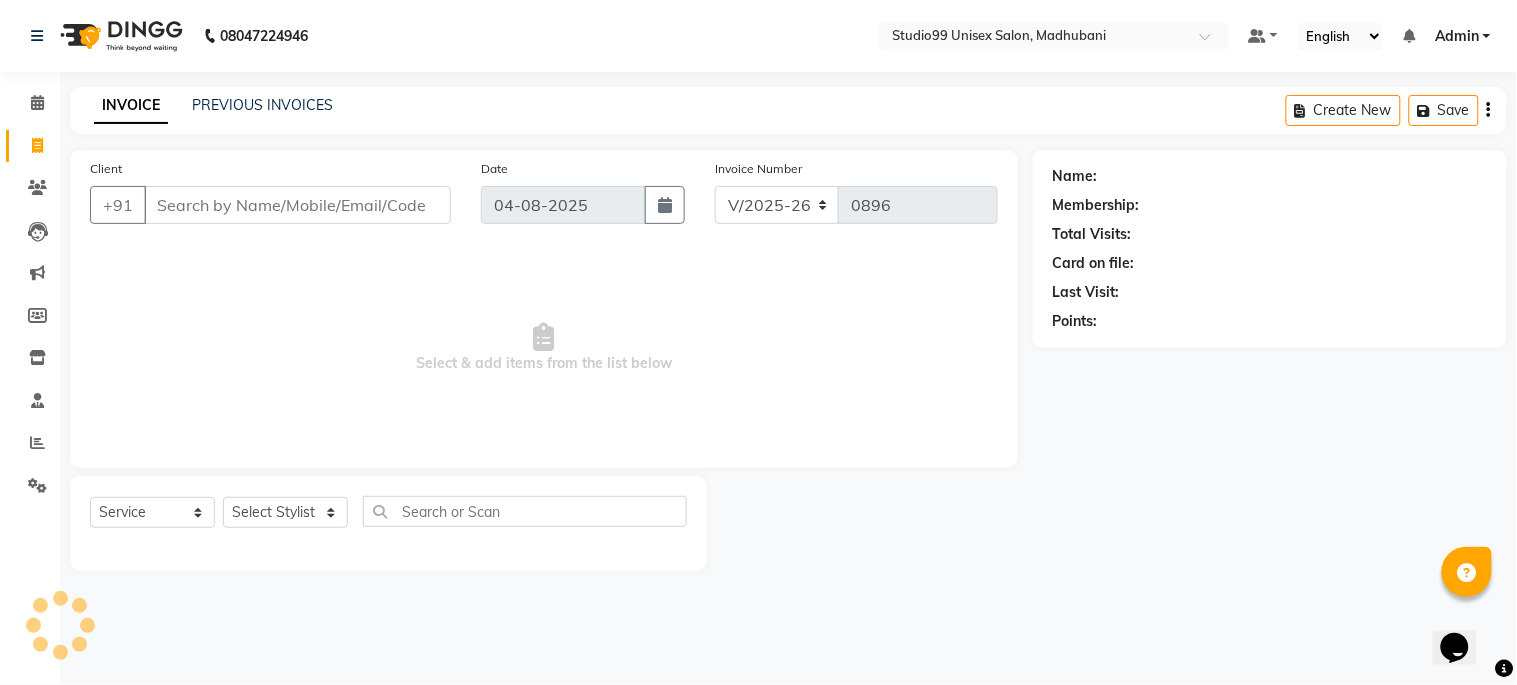 click on "Select & add items from the list below" at bounding box center (544, 348) 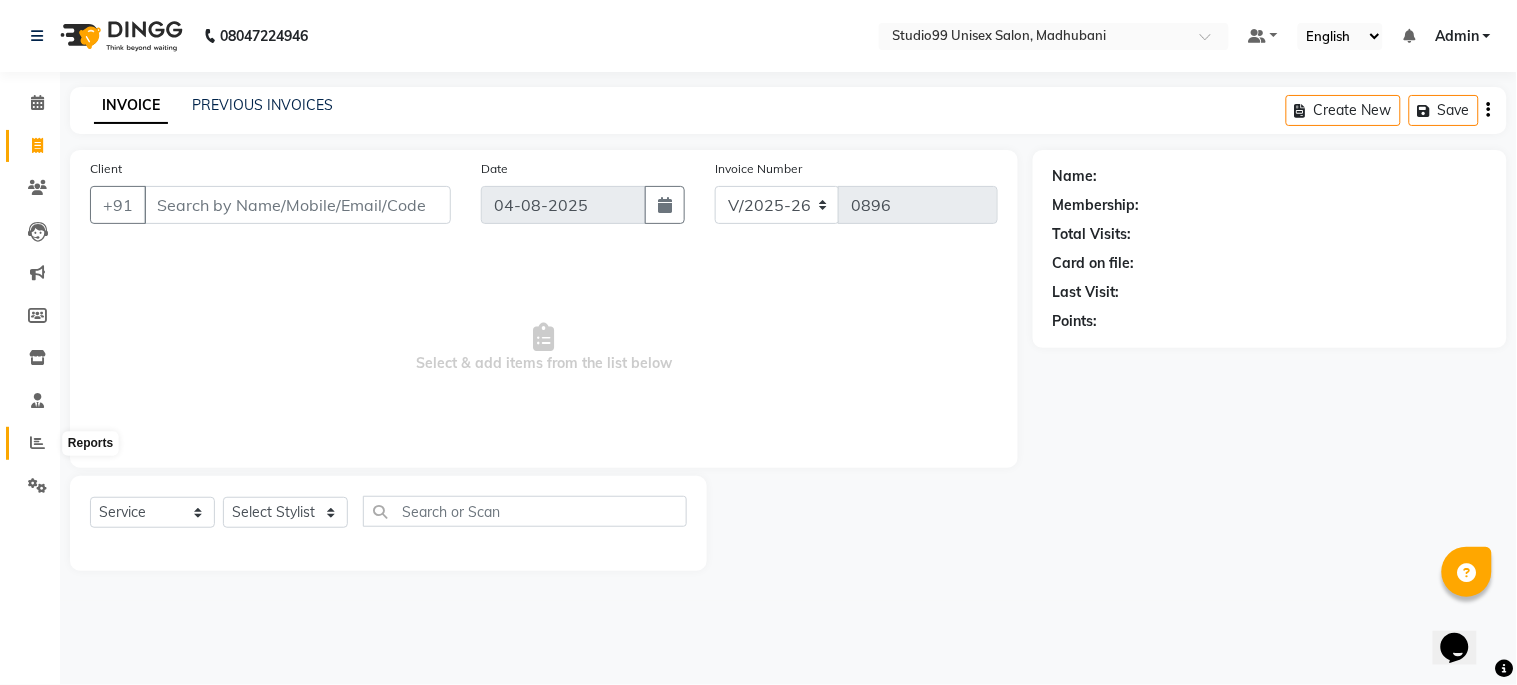 click 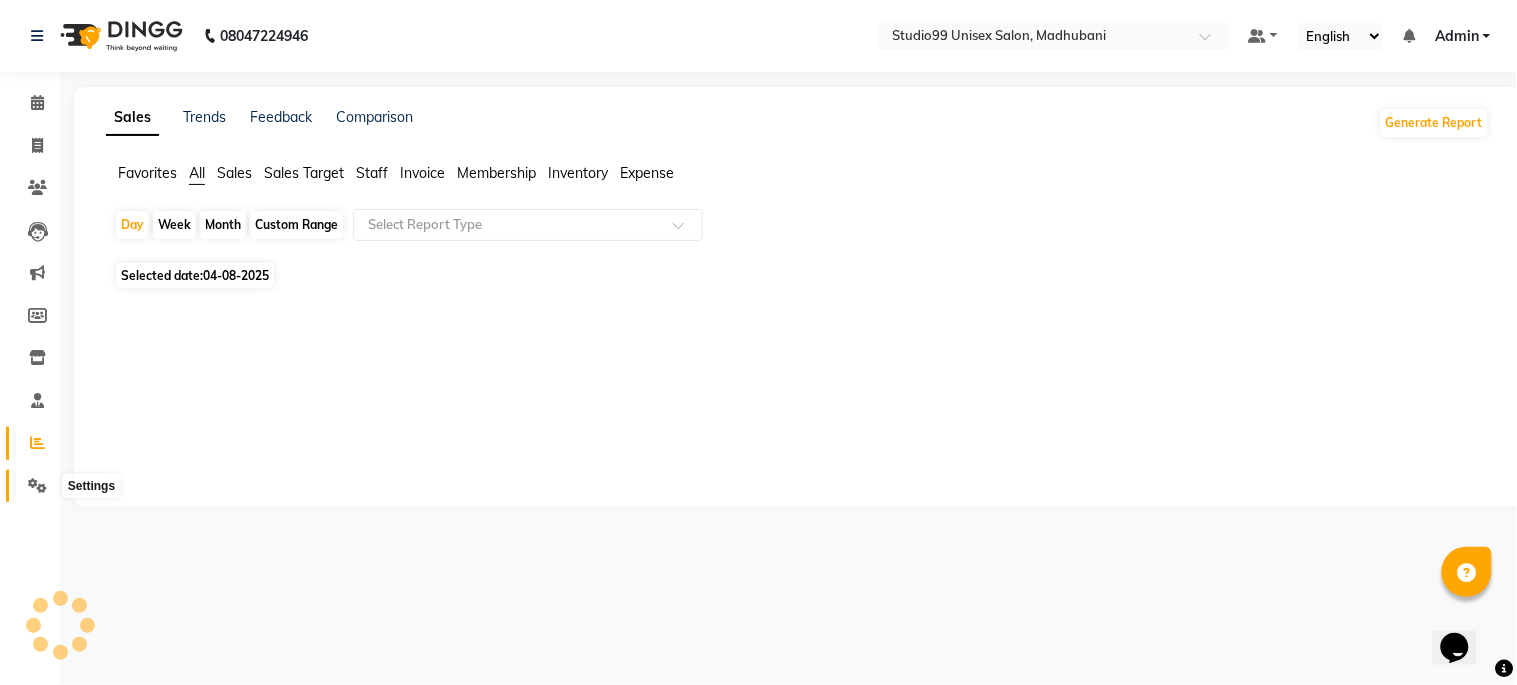 click 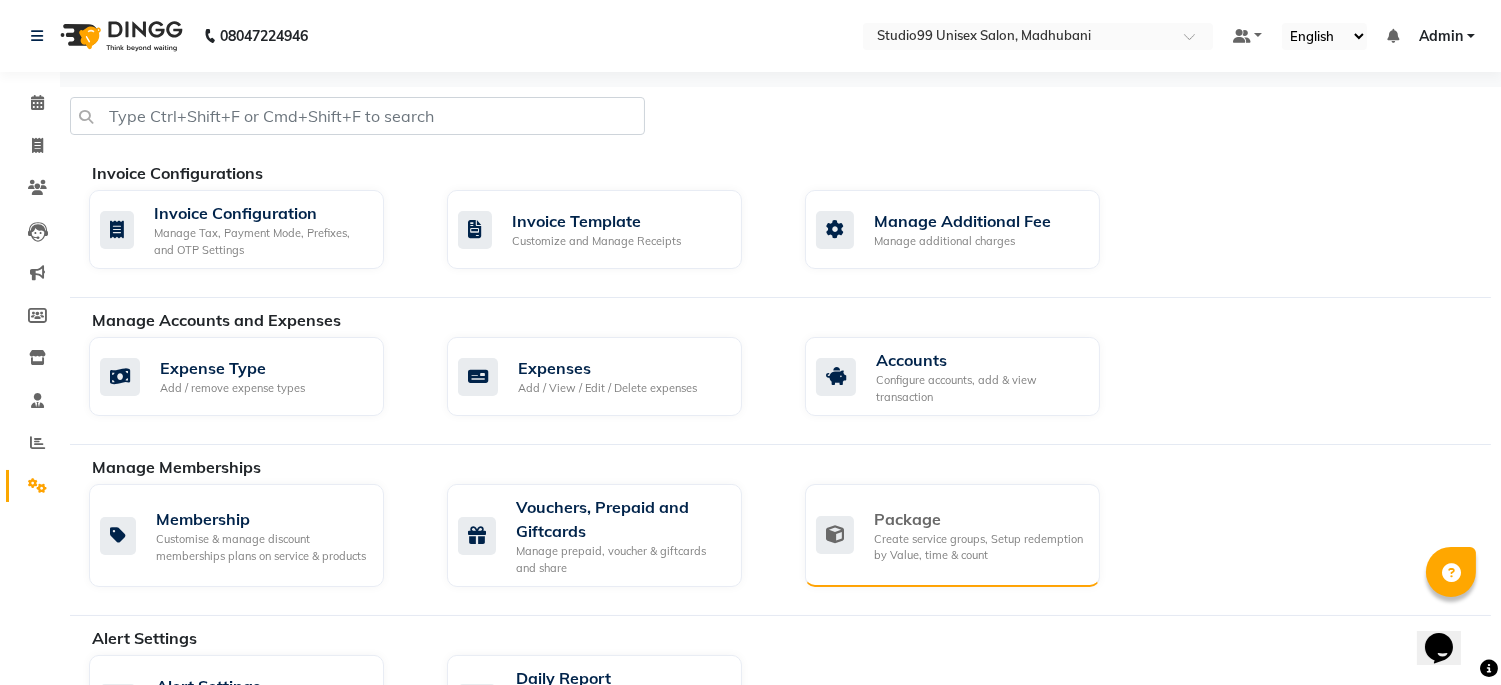click on "Package" 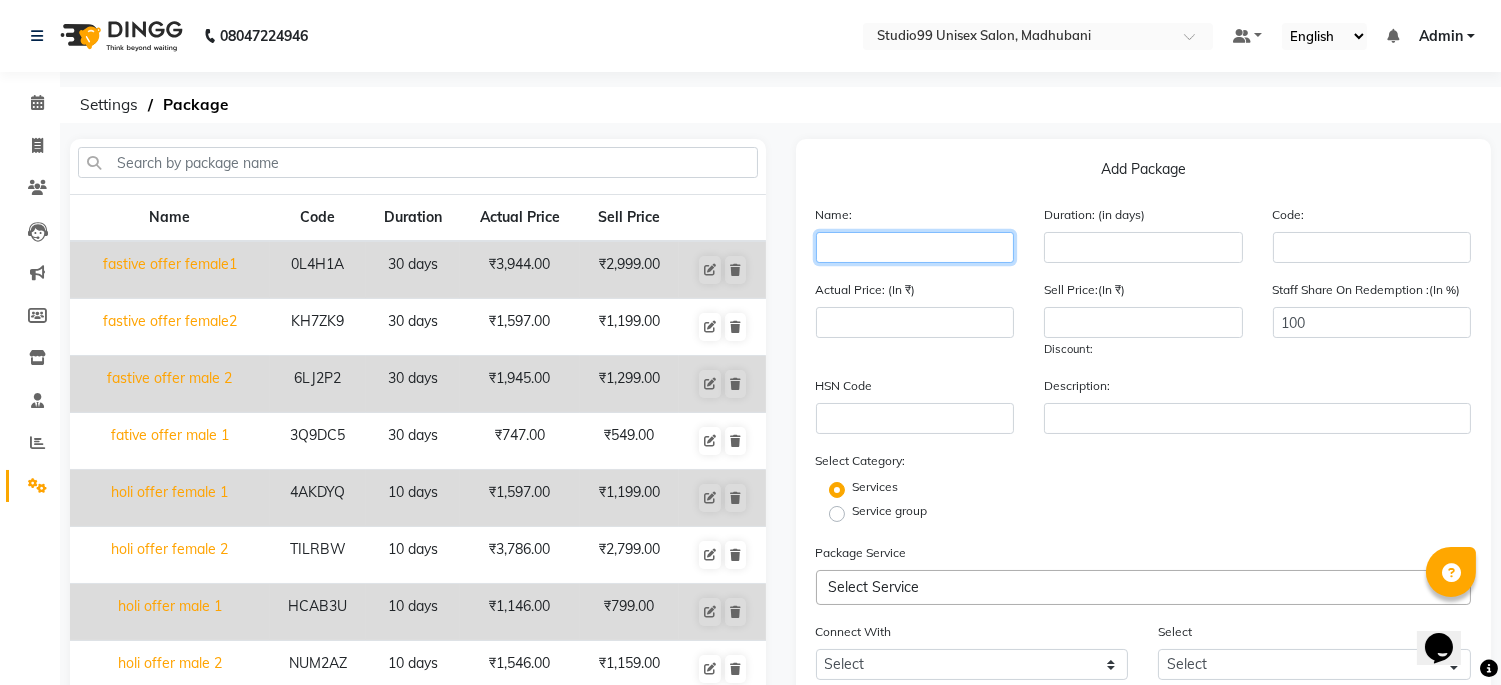 click 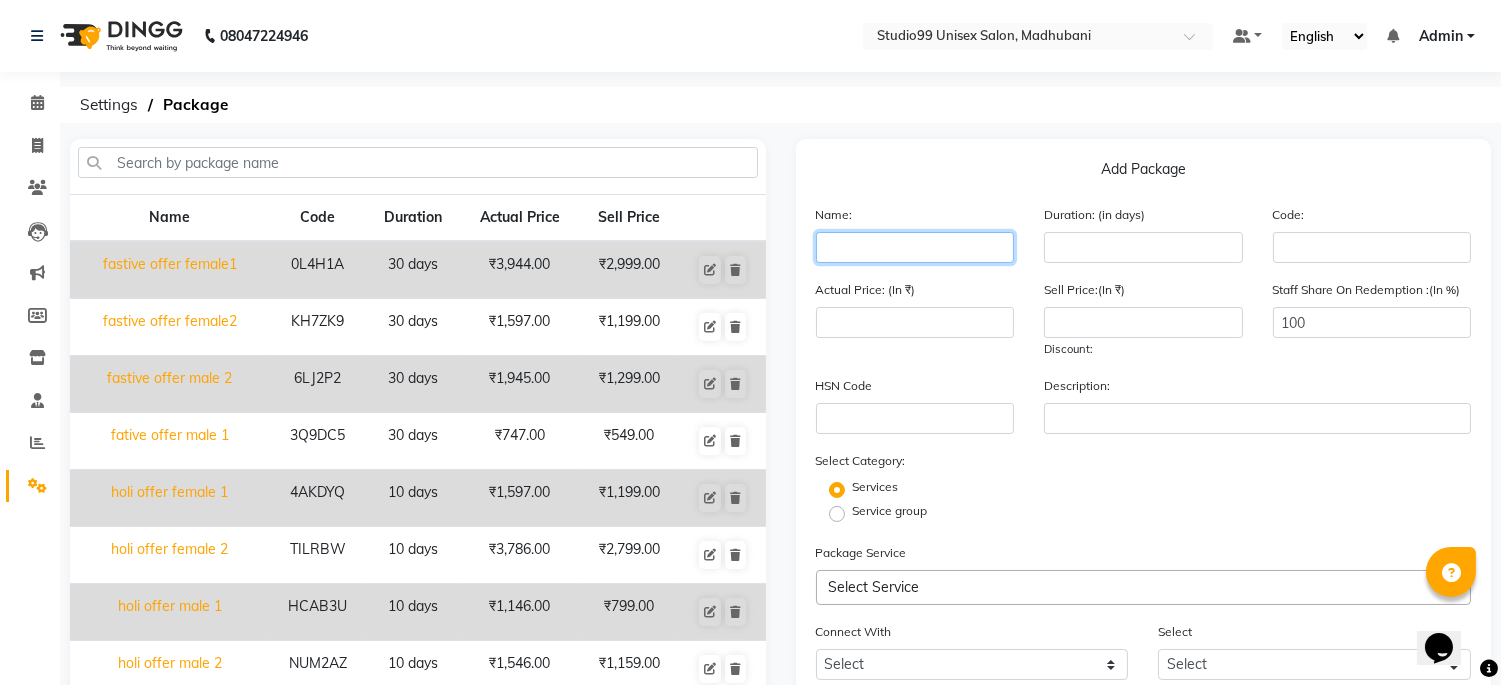 type on "S" 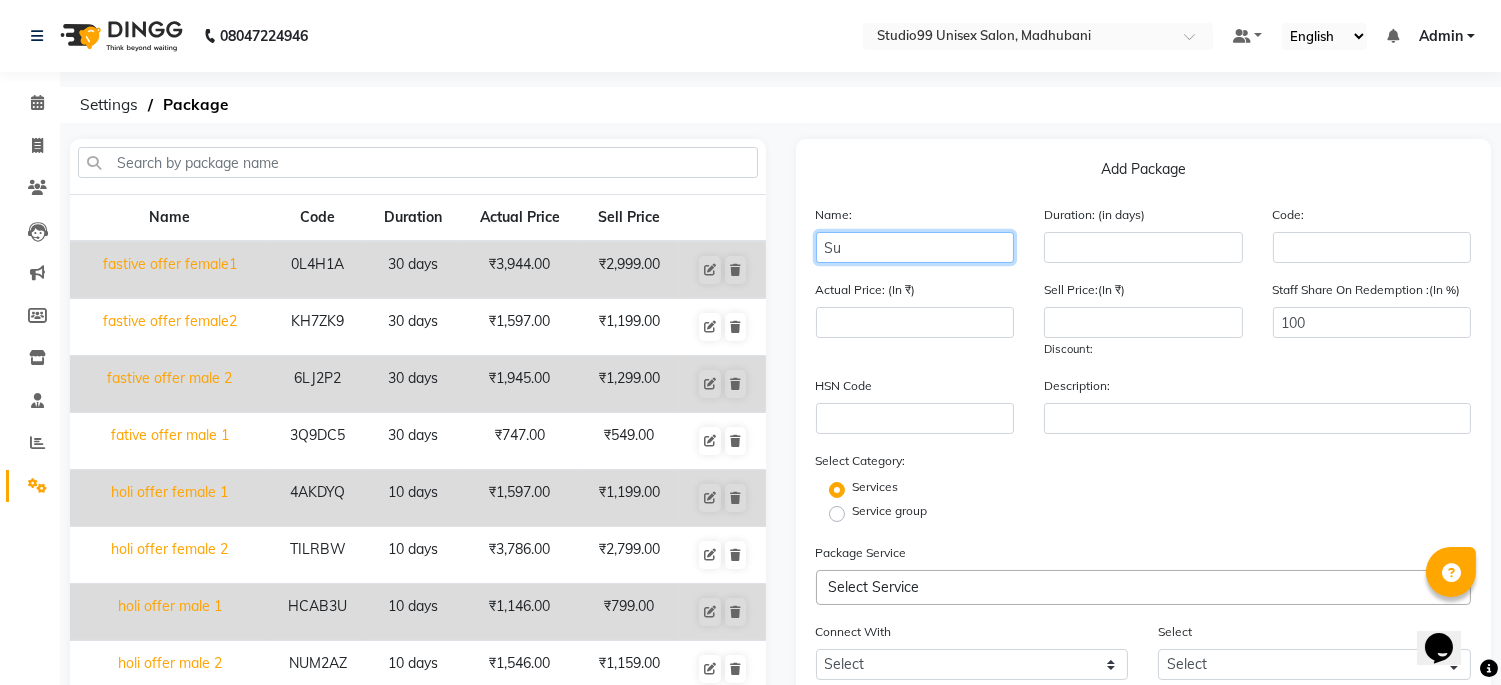 type on "S" 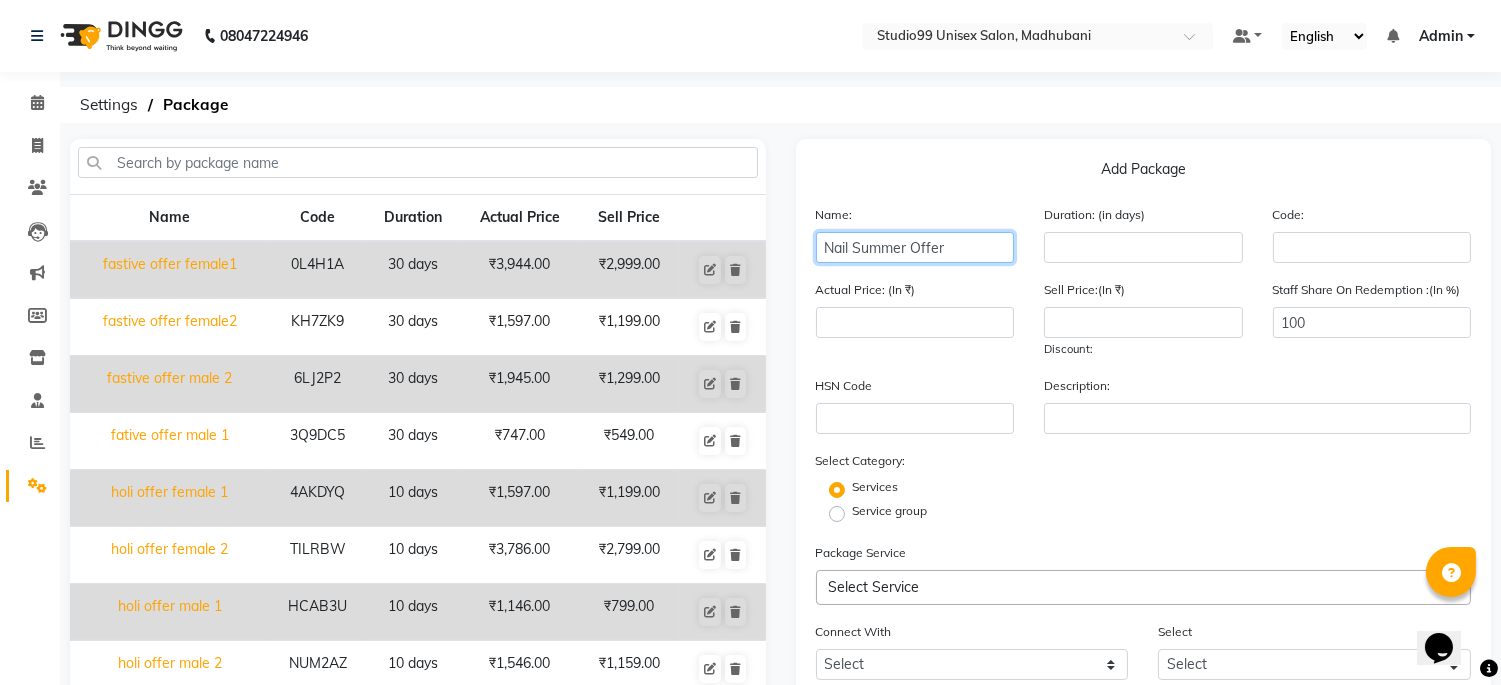 type on "Nail Summer Offer" 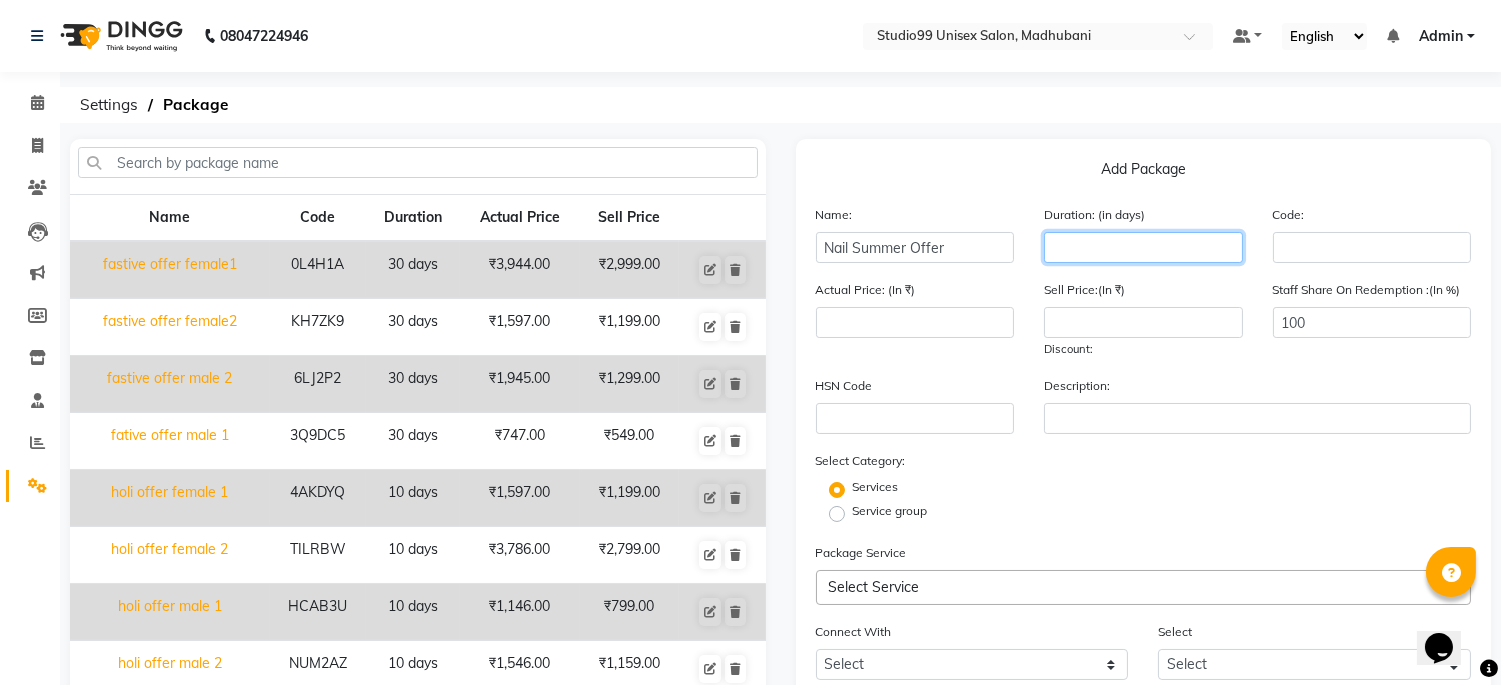click 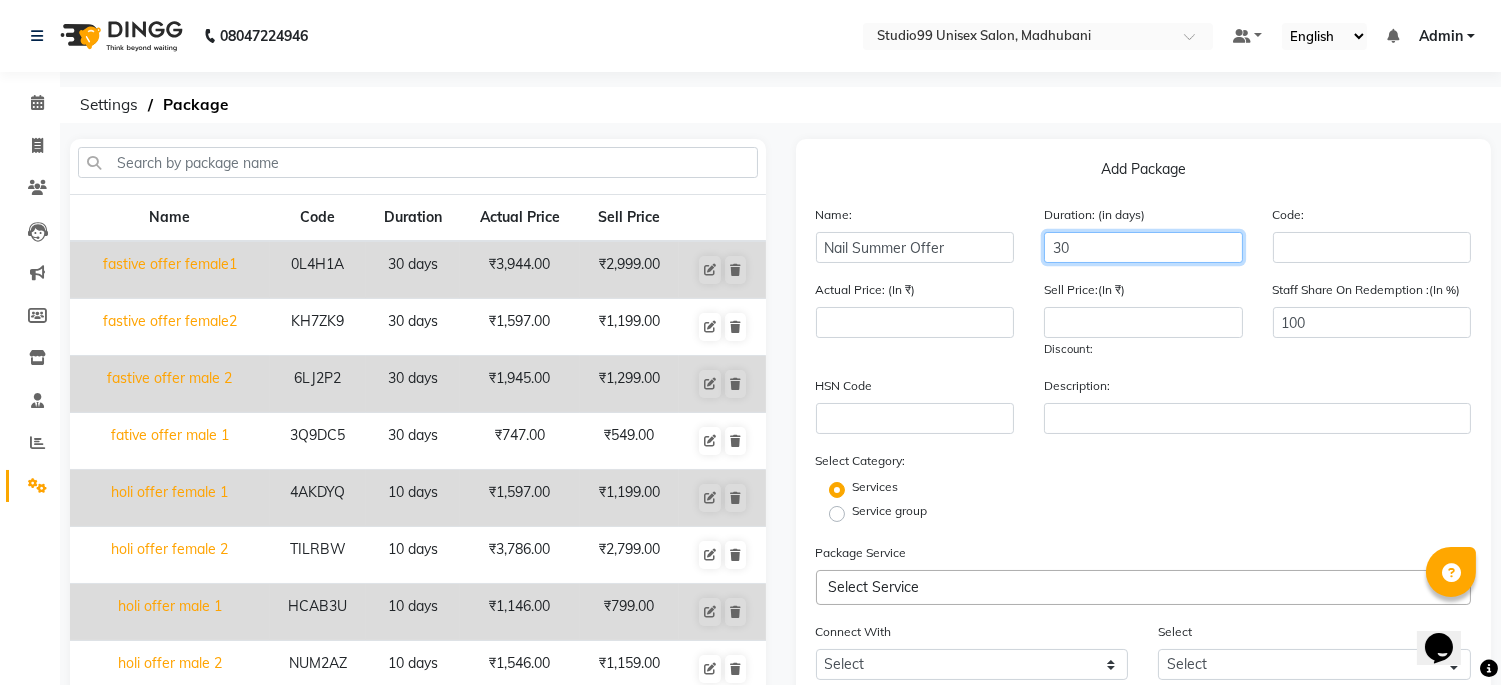 type on "30" 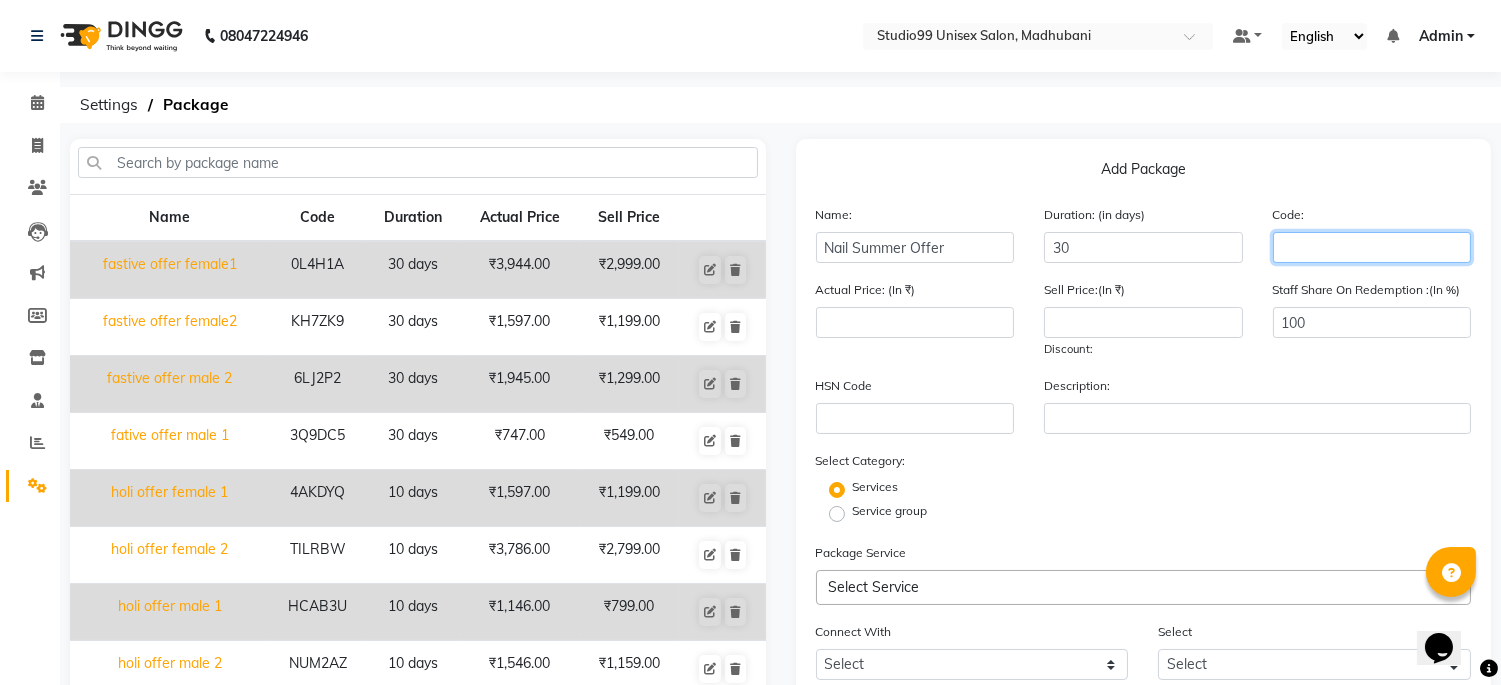 click 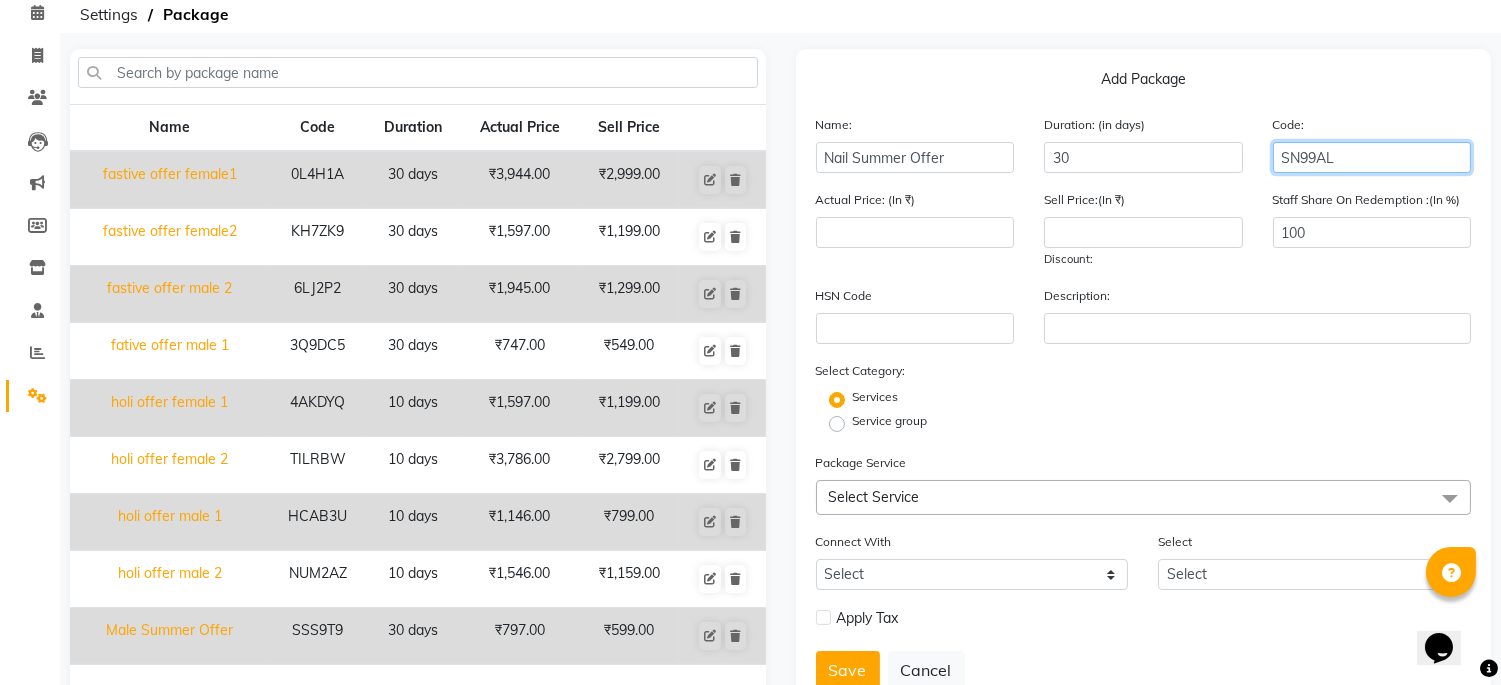 scroll, scrollTop: 163, scrollLeft: 0, axis: vertical 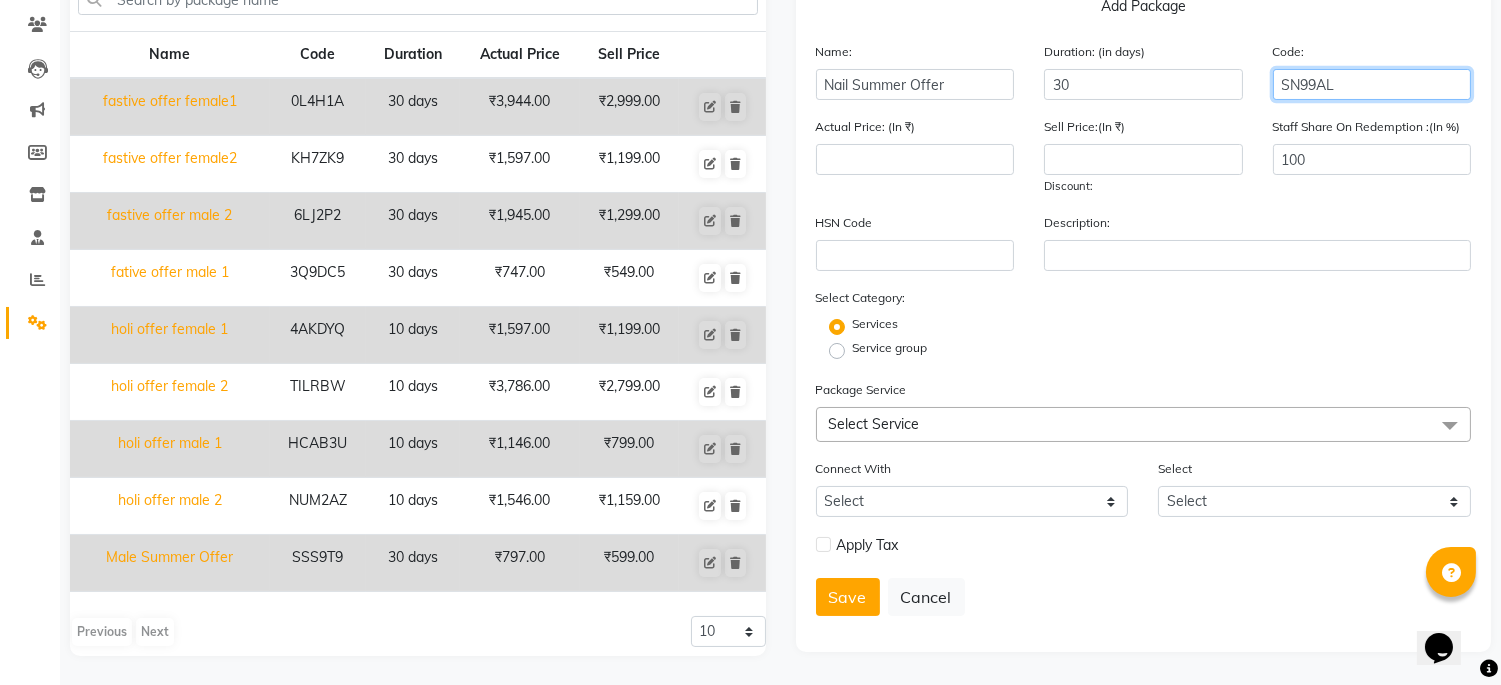 type on "SN99AL" 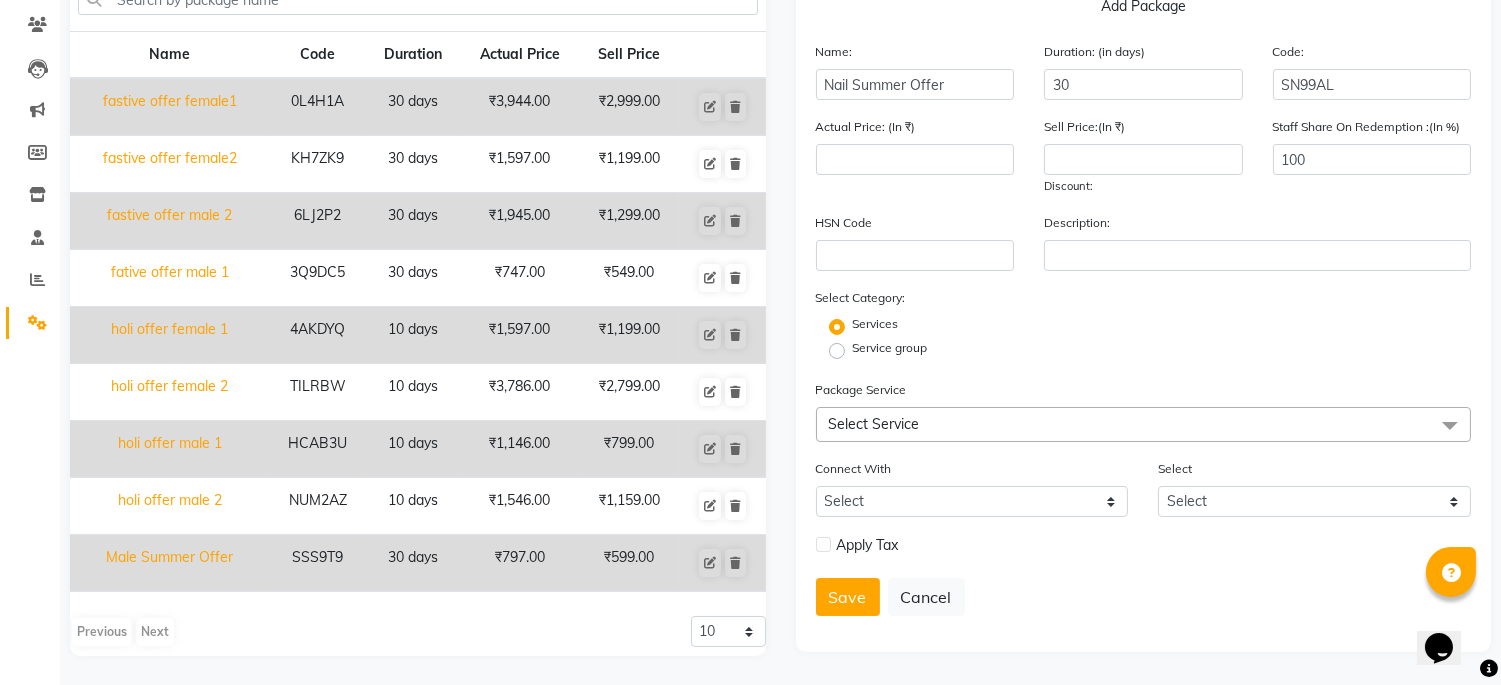 click on "Select Service" 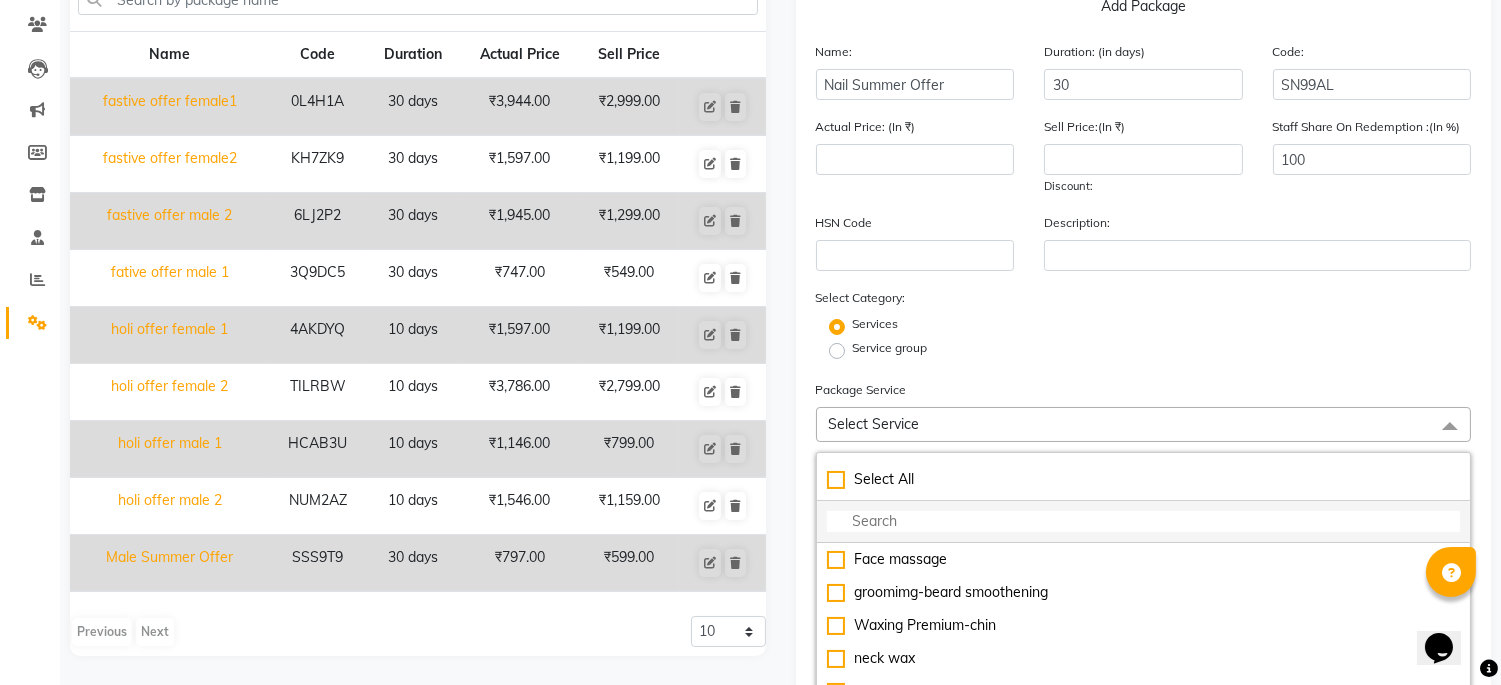 click 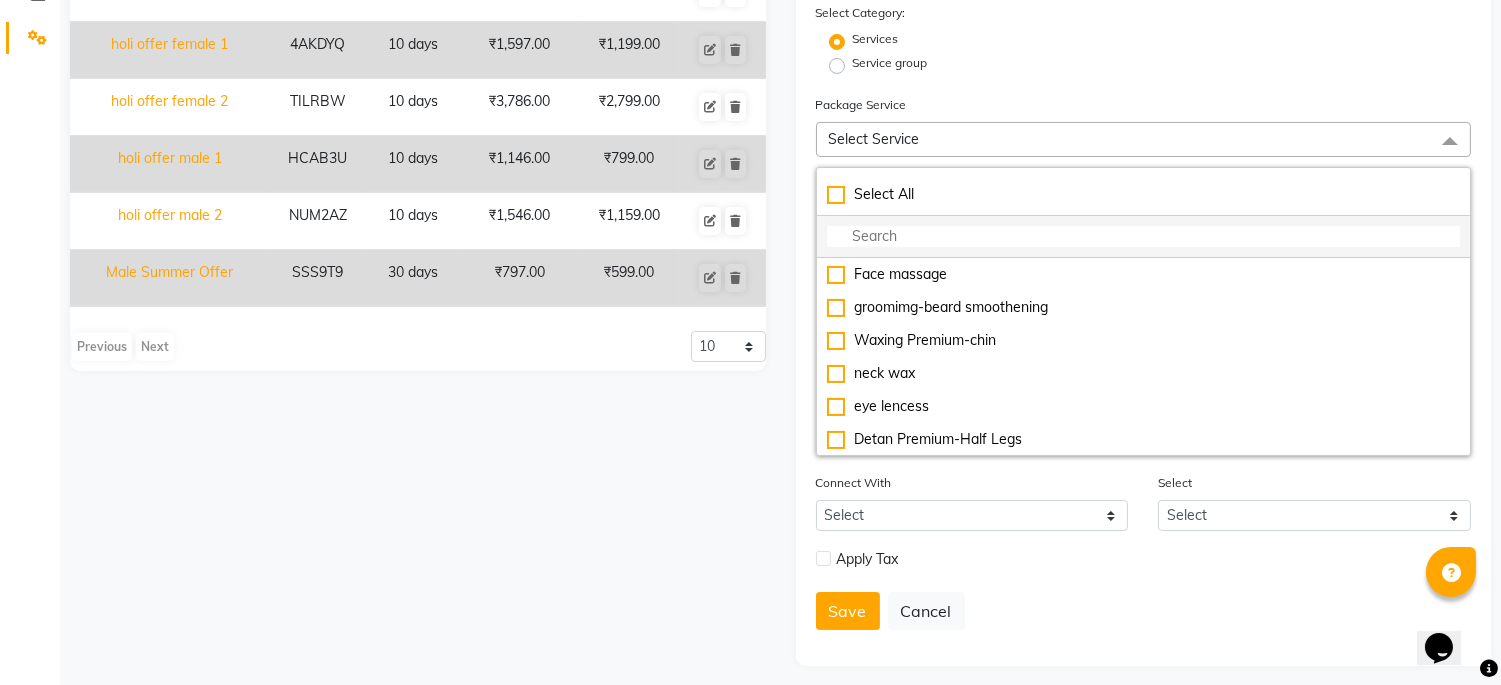 scroll, scrollTop: 461, scrollLeft: 0, axis: vertical 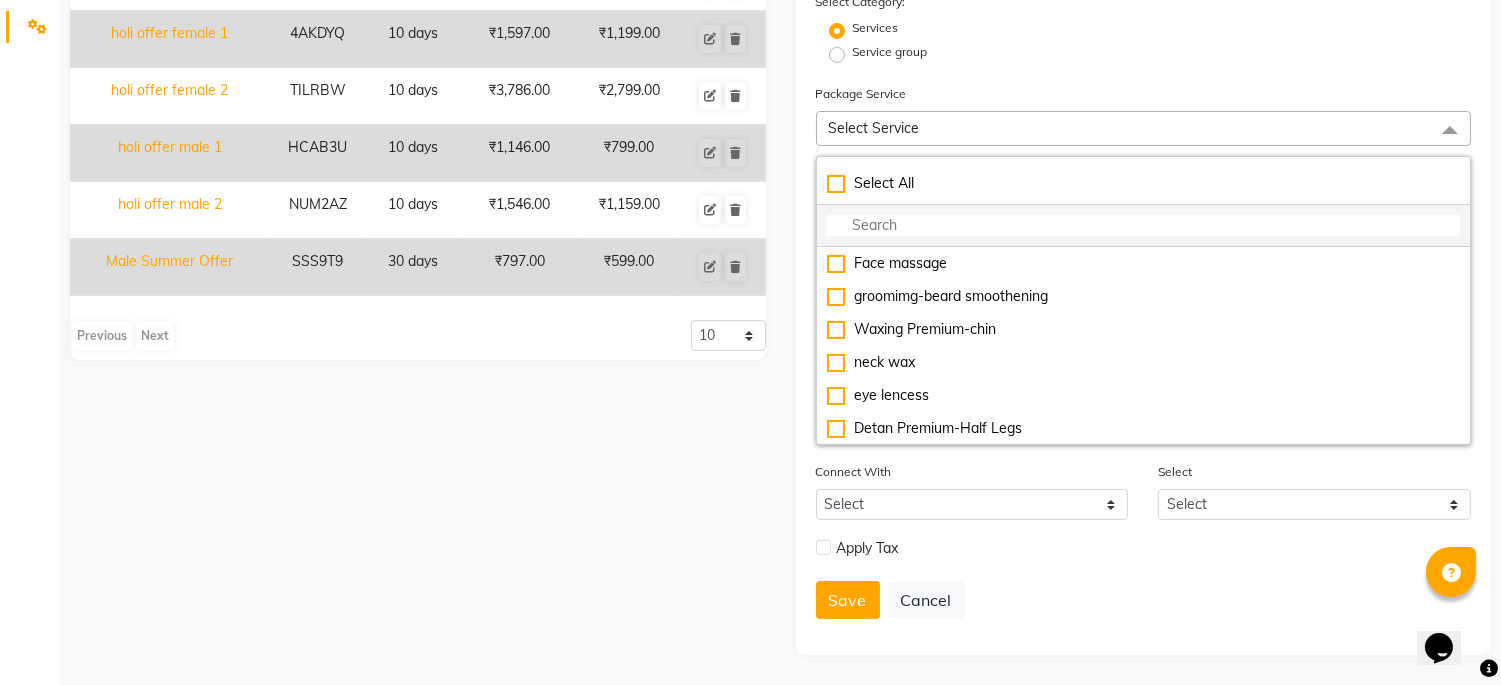 click 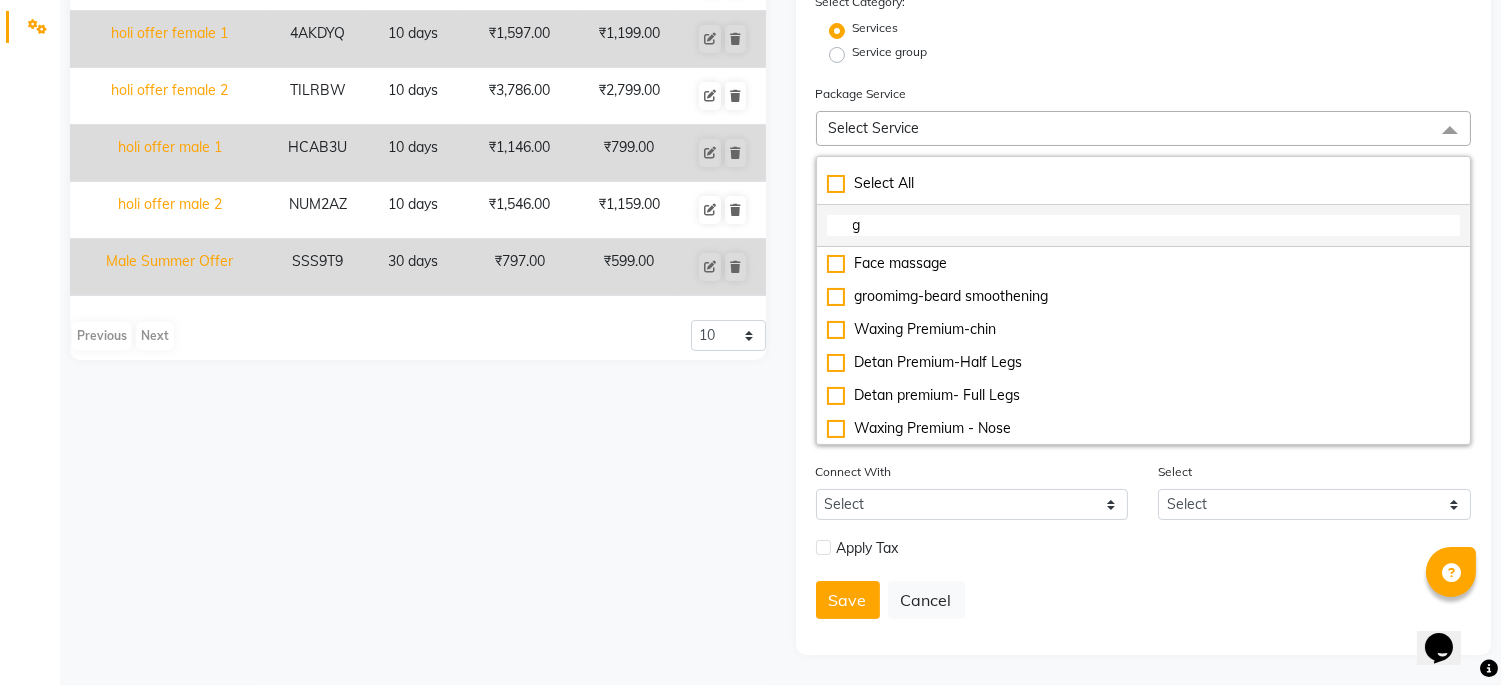 type on "gE" 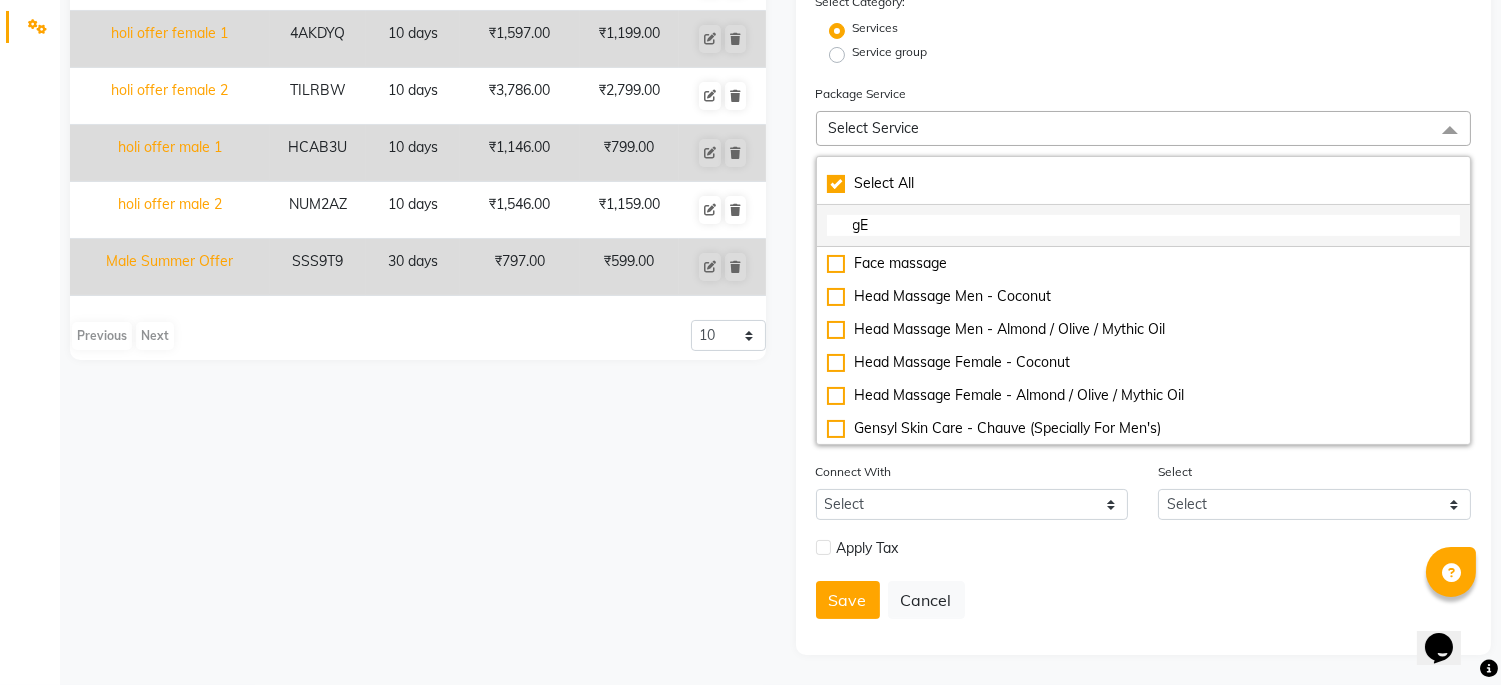 checkbox on "true" 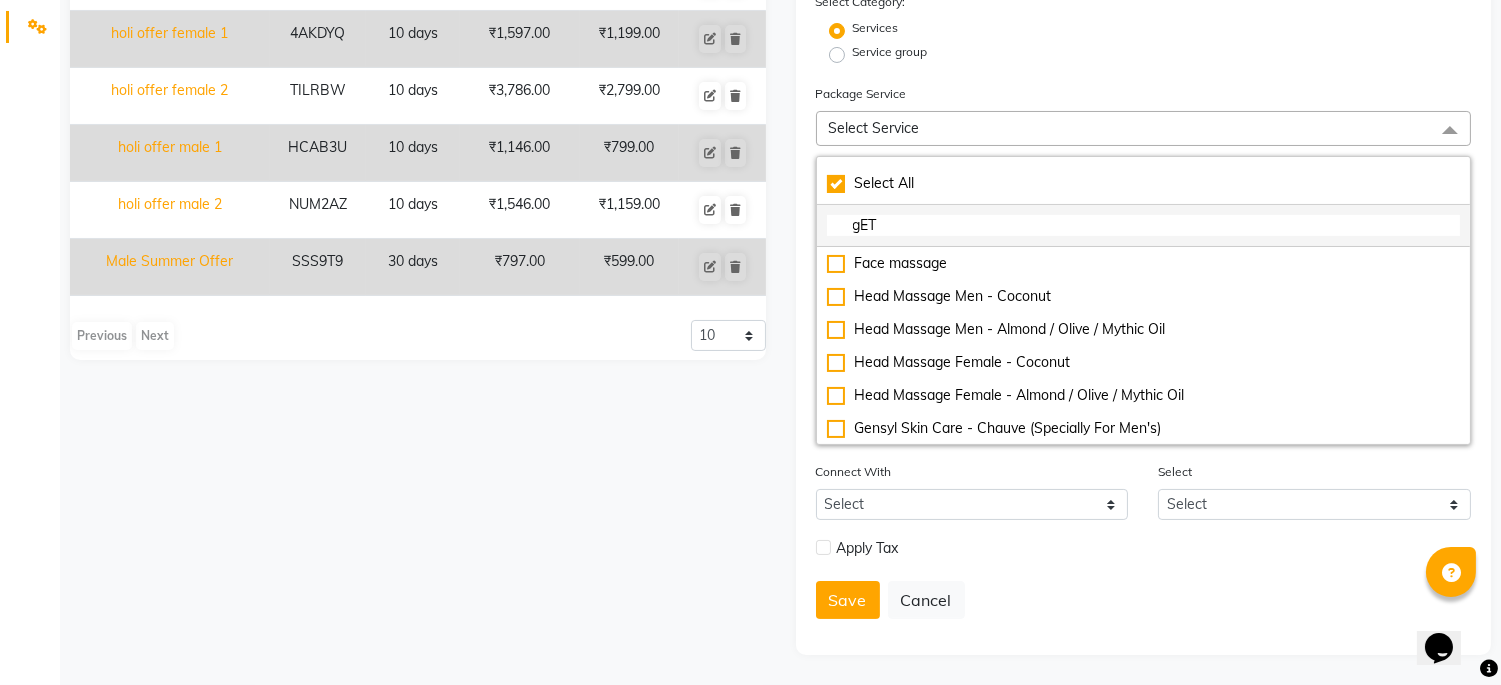 scroll, scrollTop: 307, scrollLeft: 0, axis: vertical 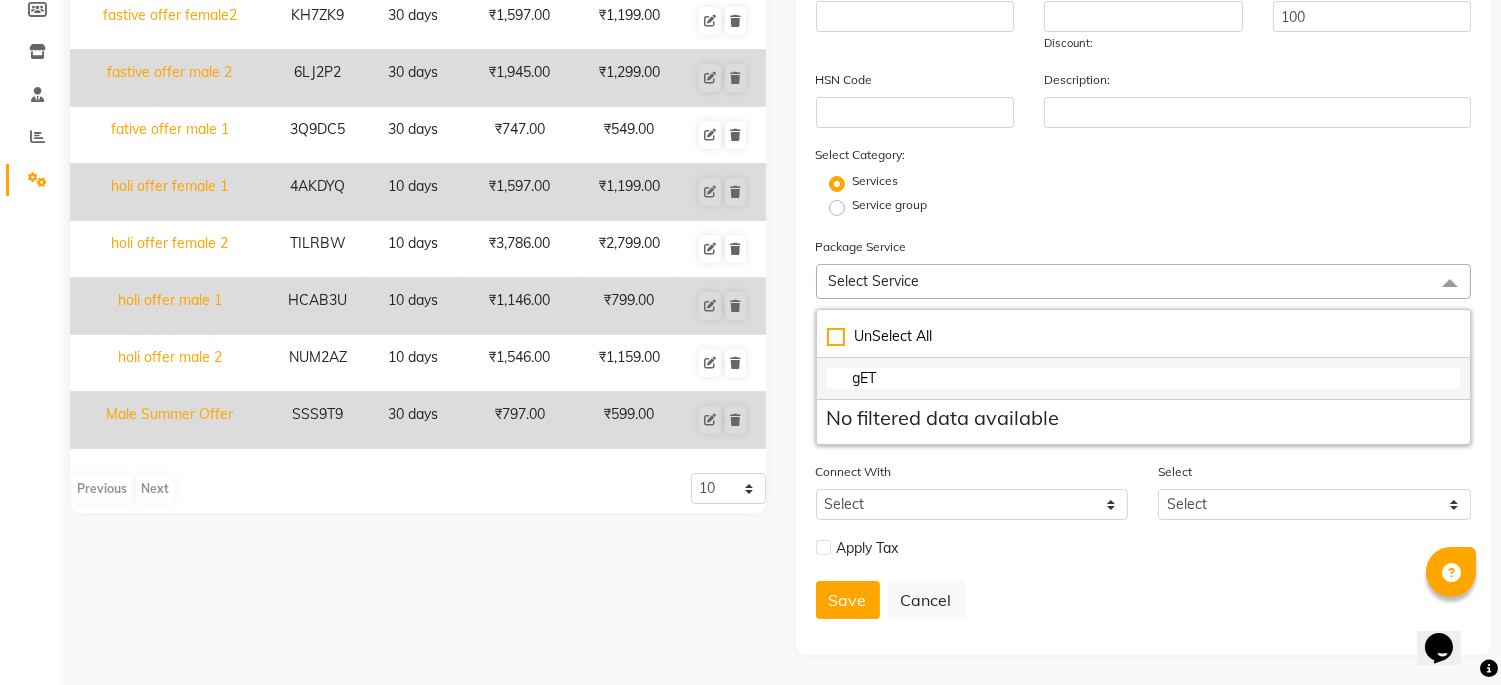 checkbox on "false" 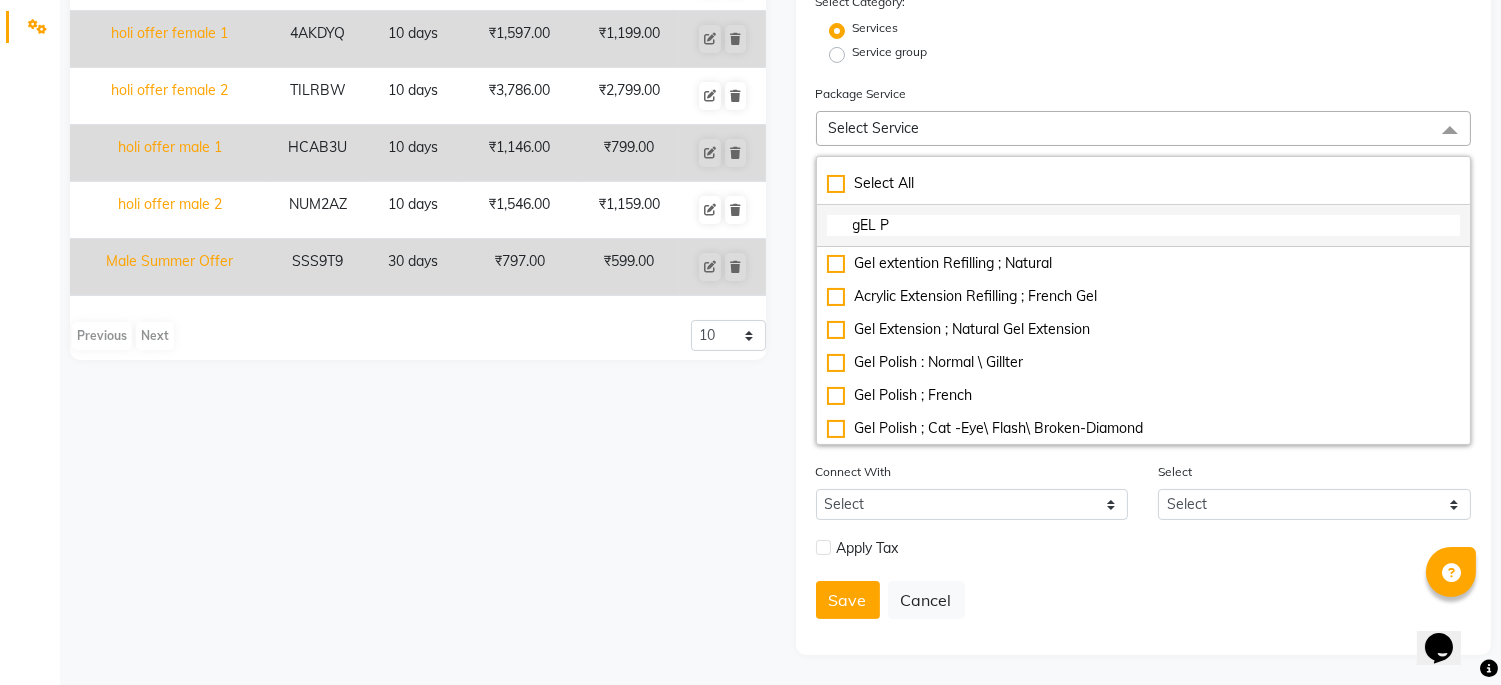 scroll, scrollTop: 395, scrollLeft: 0, axis: vertical 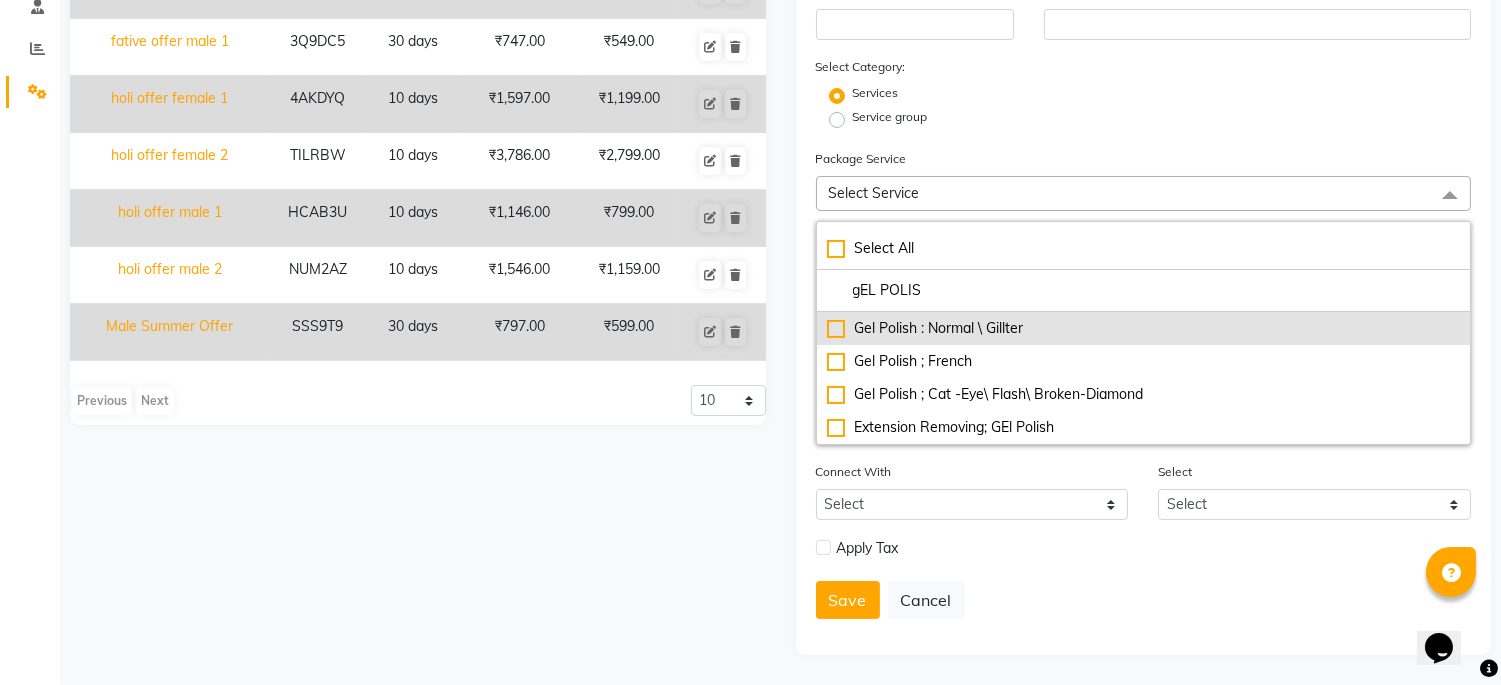 type on "gEL POLIS" 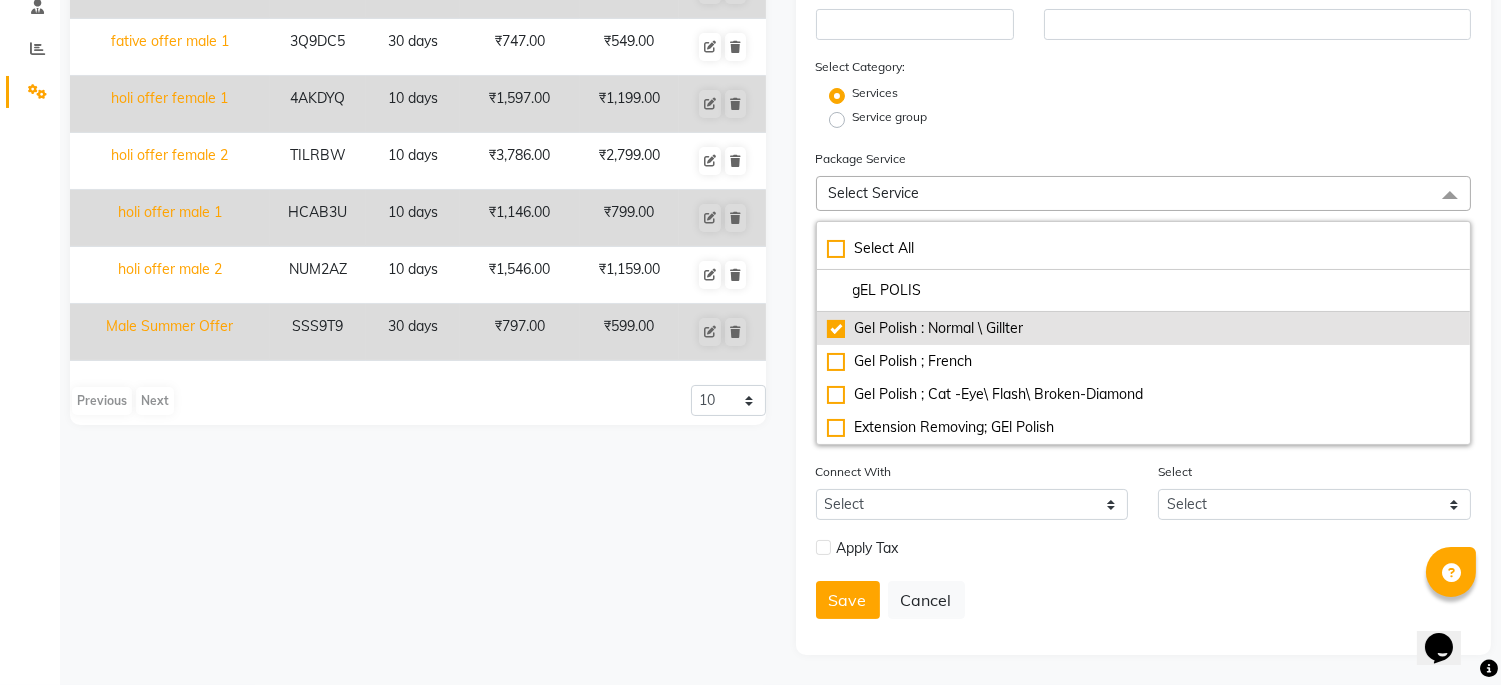type on "999" 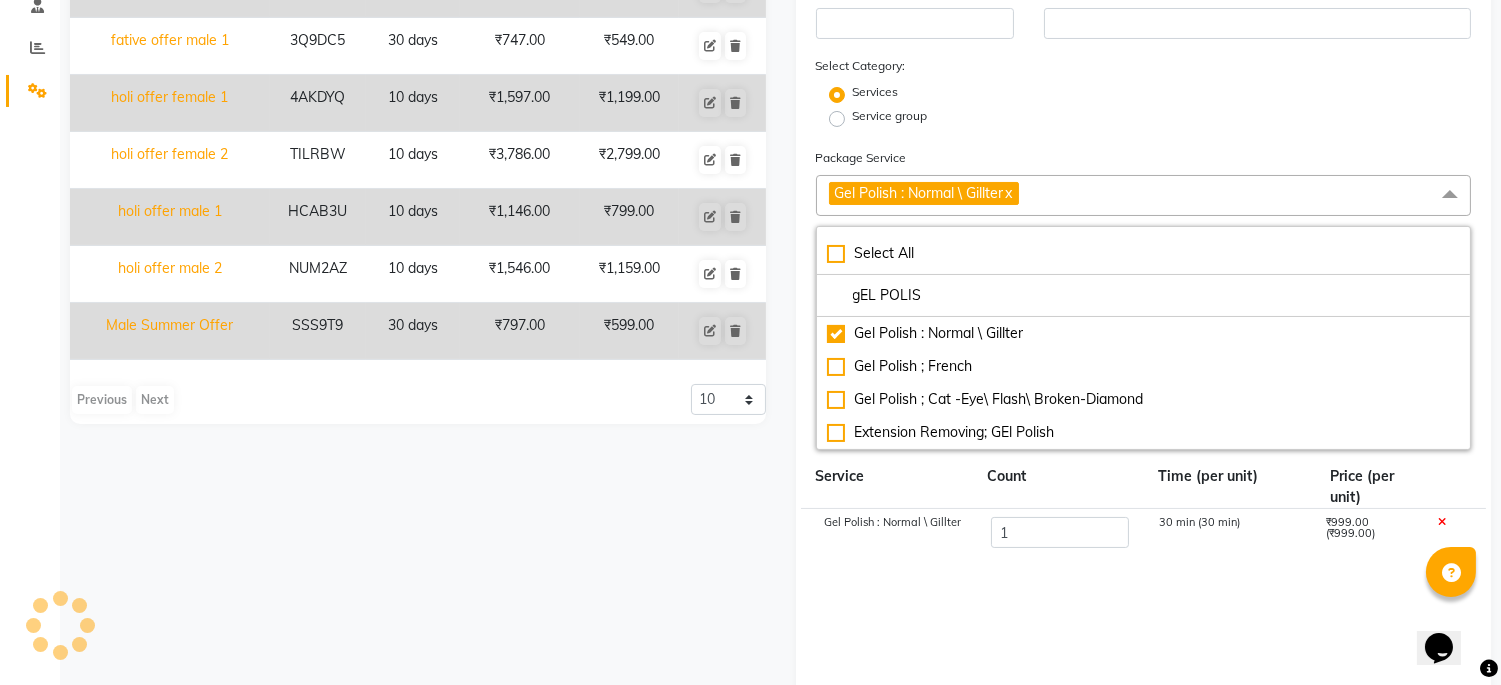 click on "₹999.00 (₹999.00)" 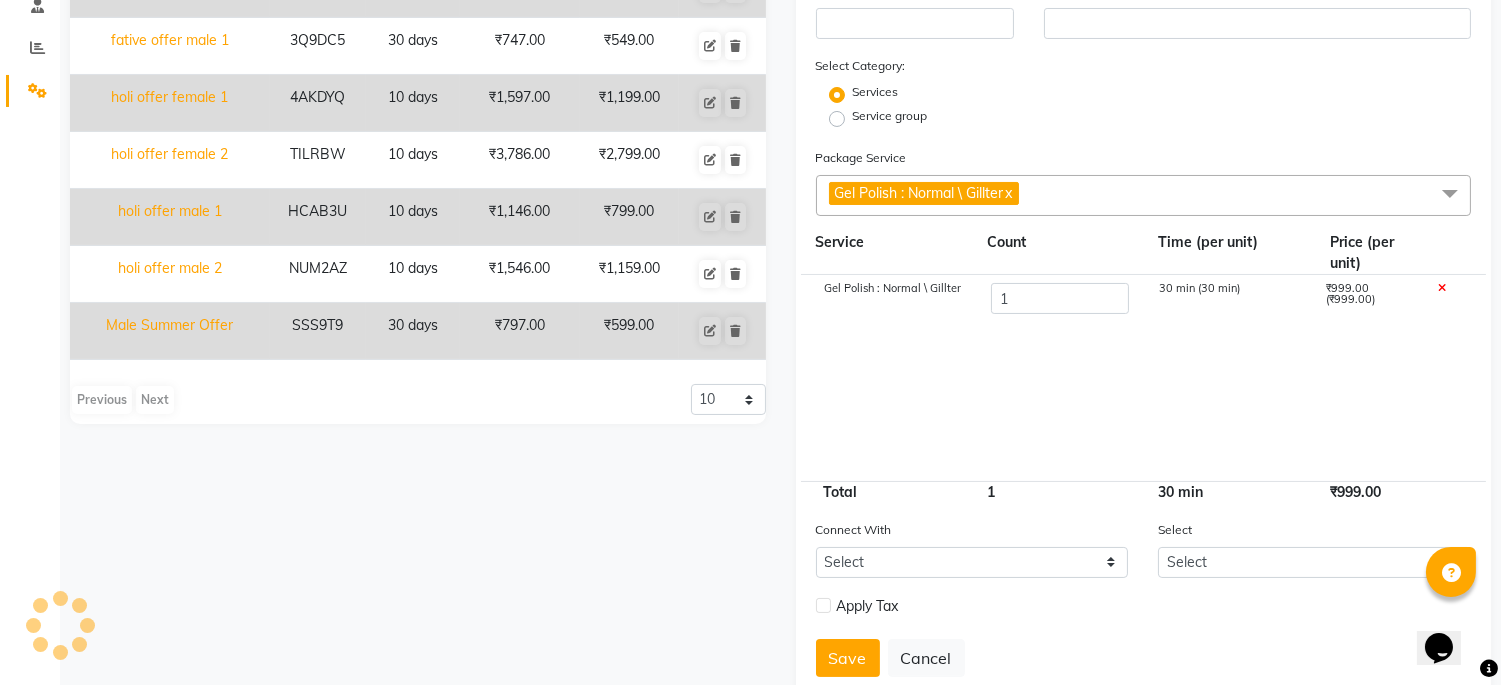 click on "₹999.00 (₹999.00)" 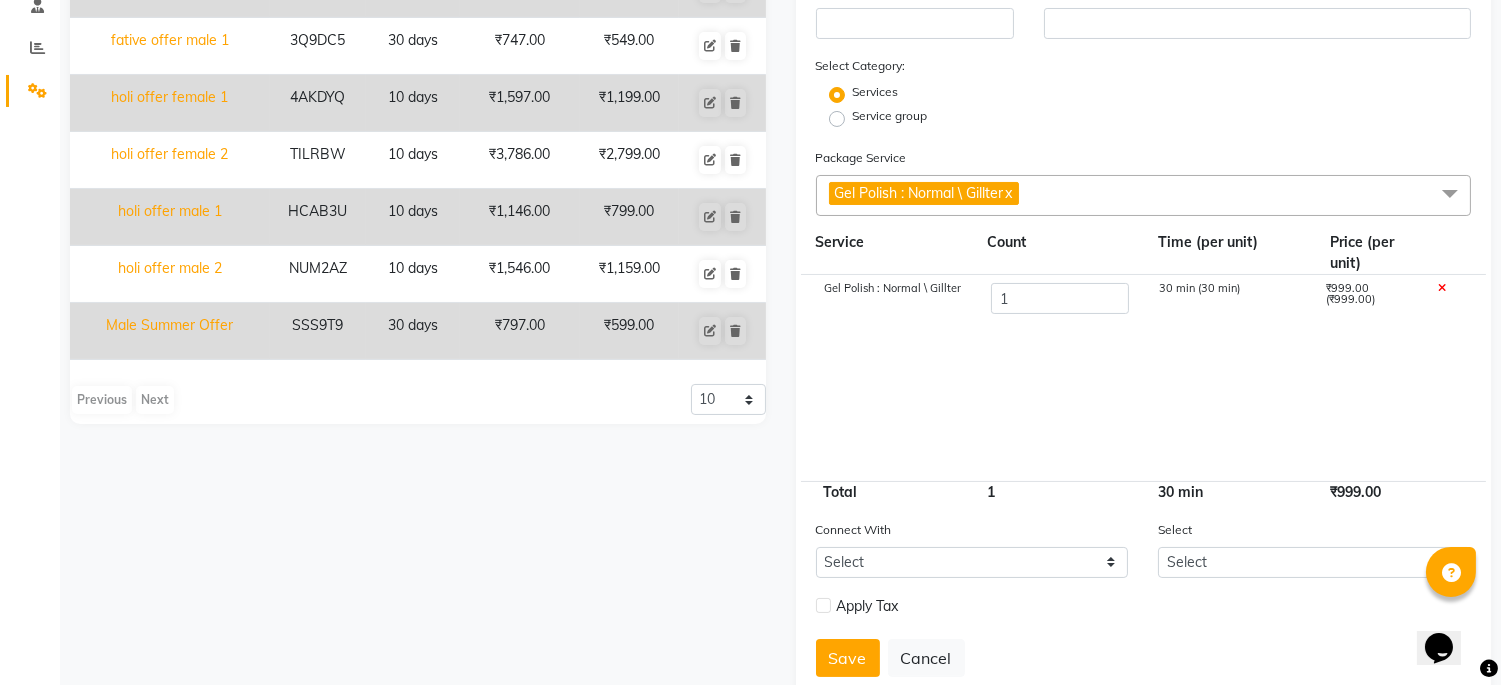 click on "₹999.00 (₹999.00)" 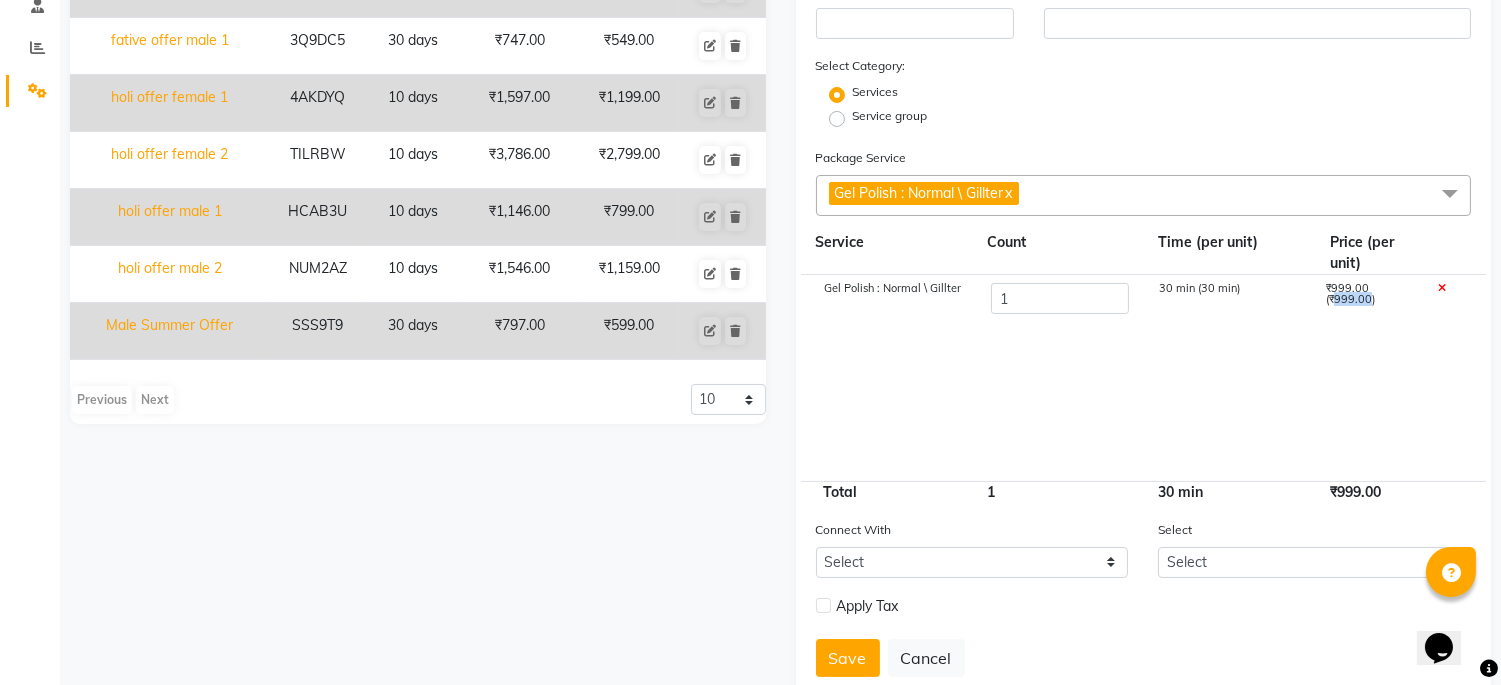 click on "₹999.00 (₹999.00)" 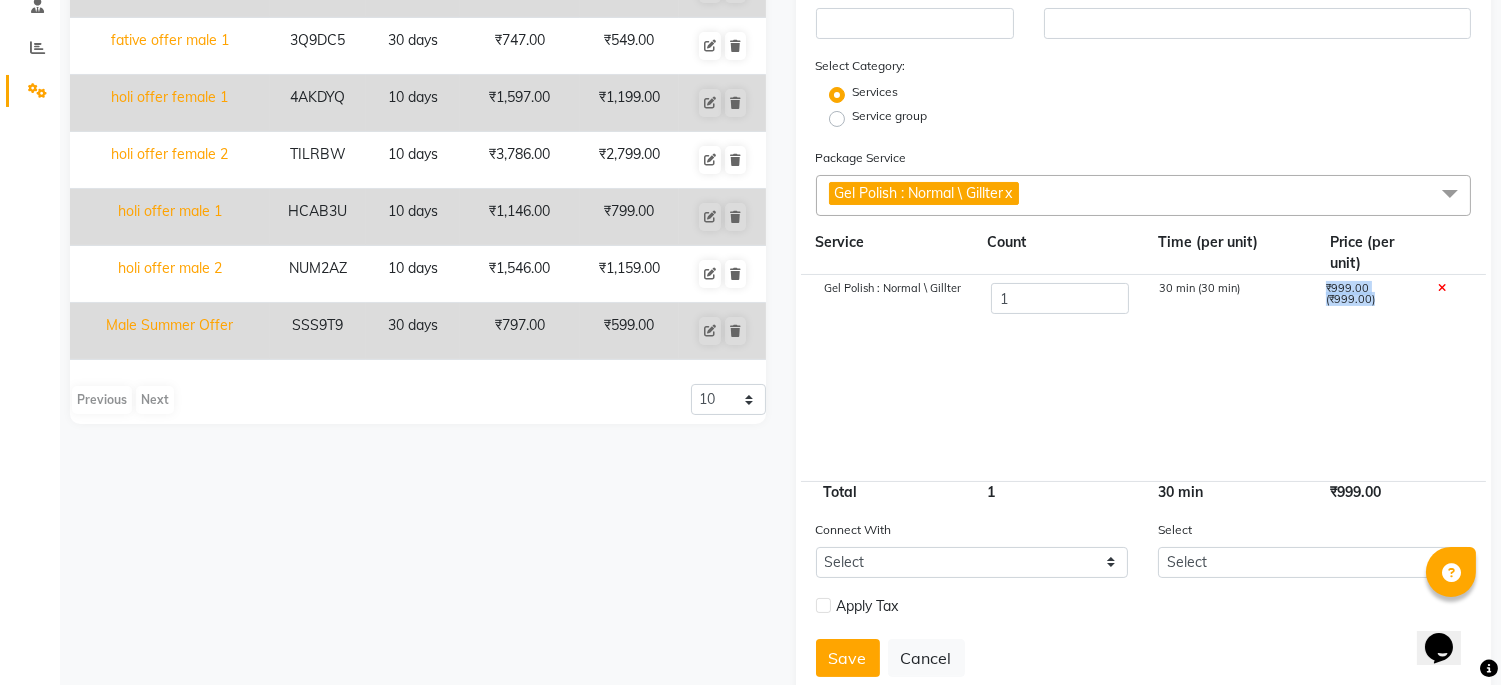 click on "₹999.00 (₹999.00)" 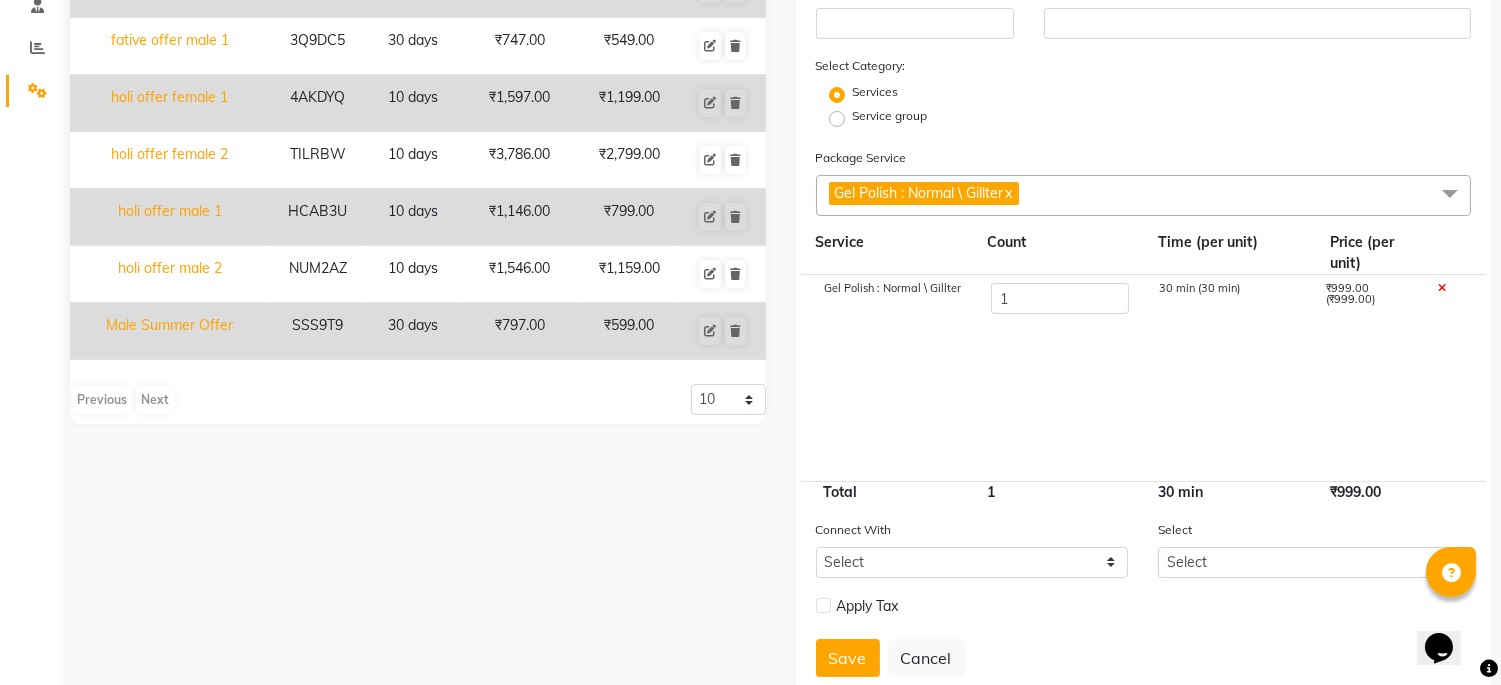click on "₹999.00 (₹999.00)" 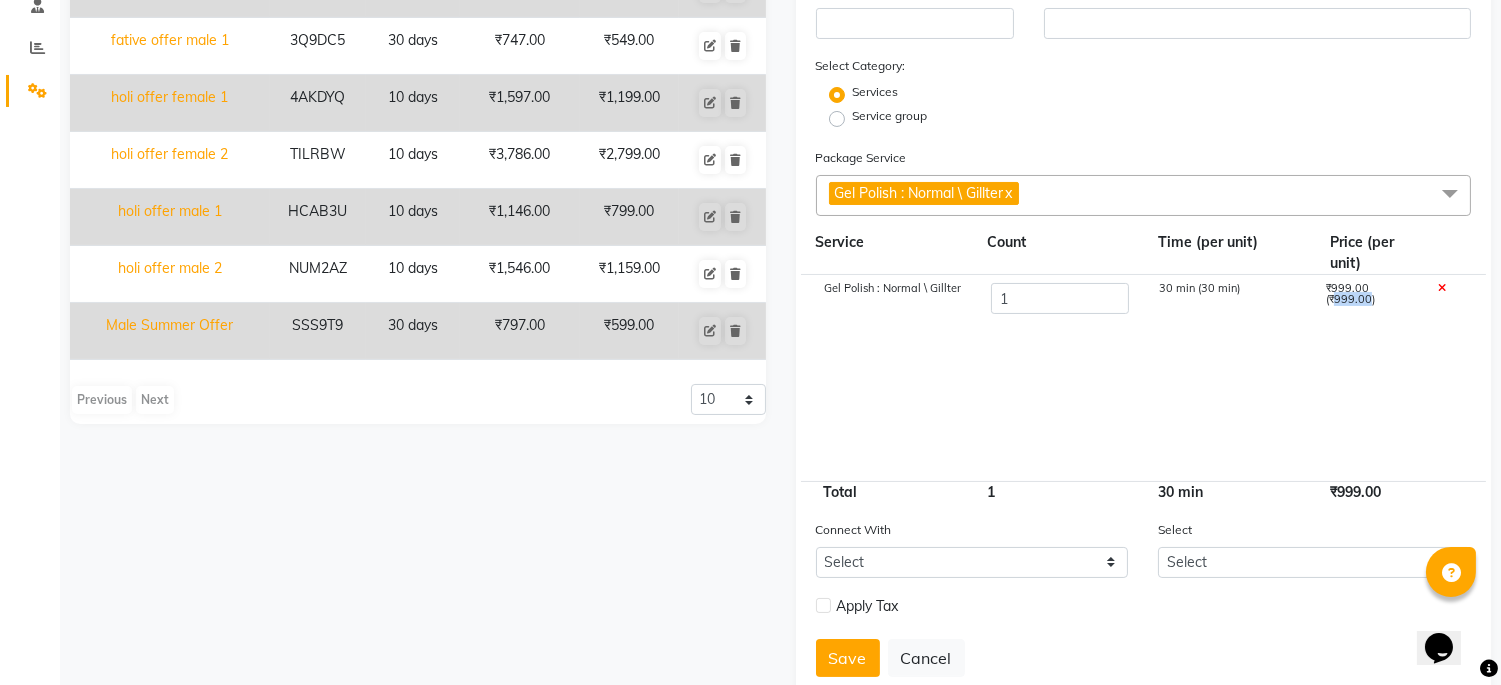 click on "₹999.00 (₹999.00)" 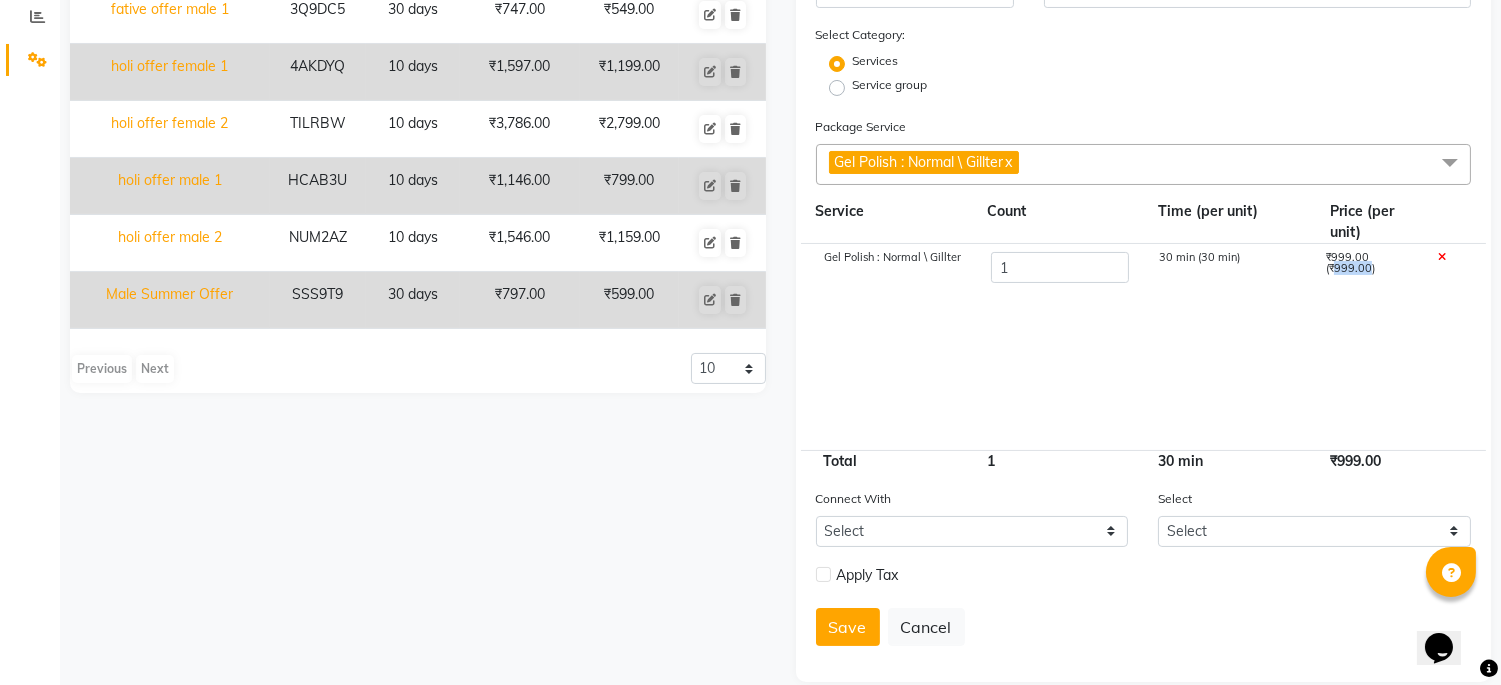scroll, scrollTop: 454, scrollLeft: 0, axis: vertical 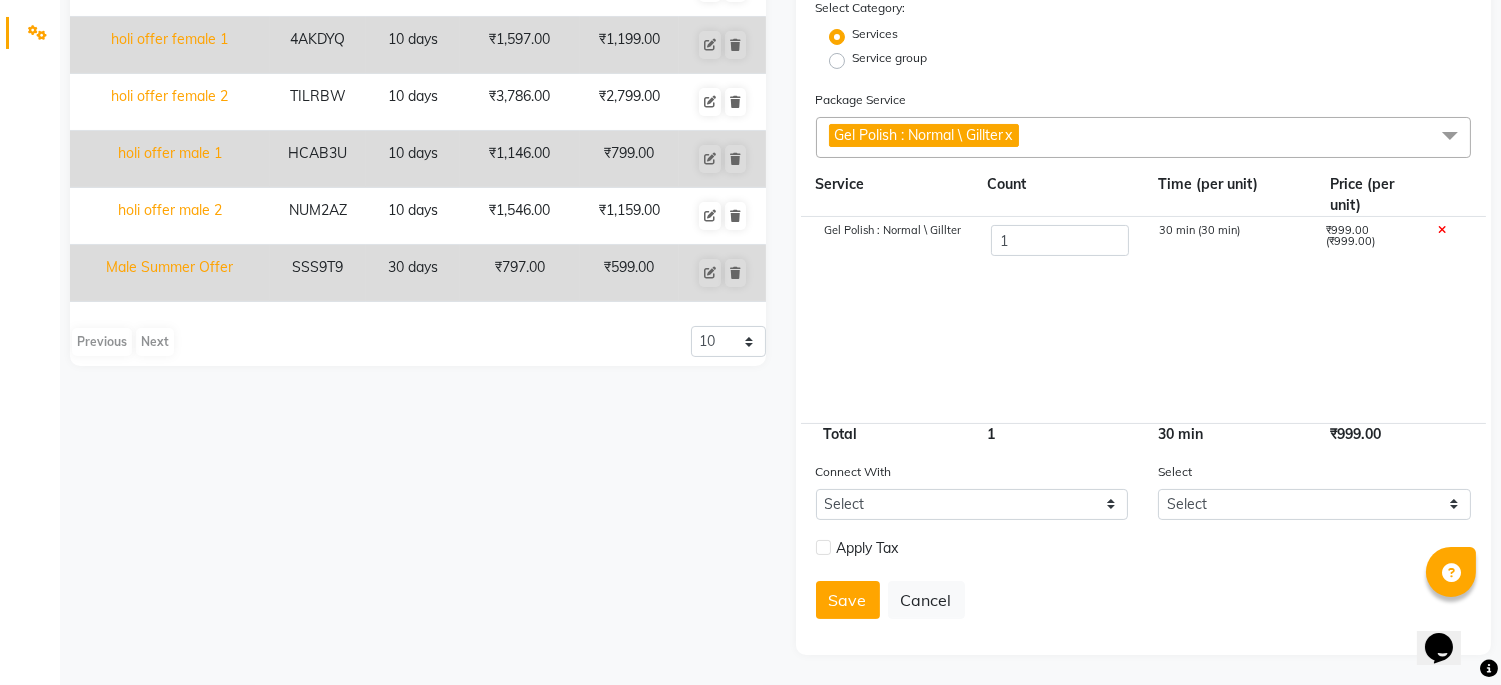 click on "₹999.00" 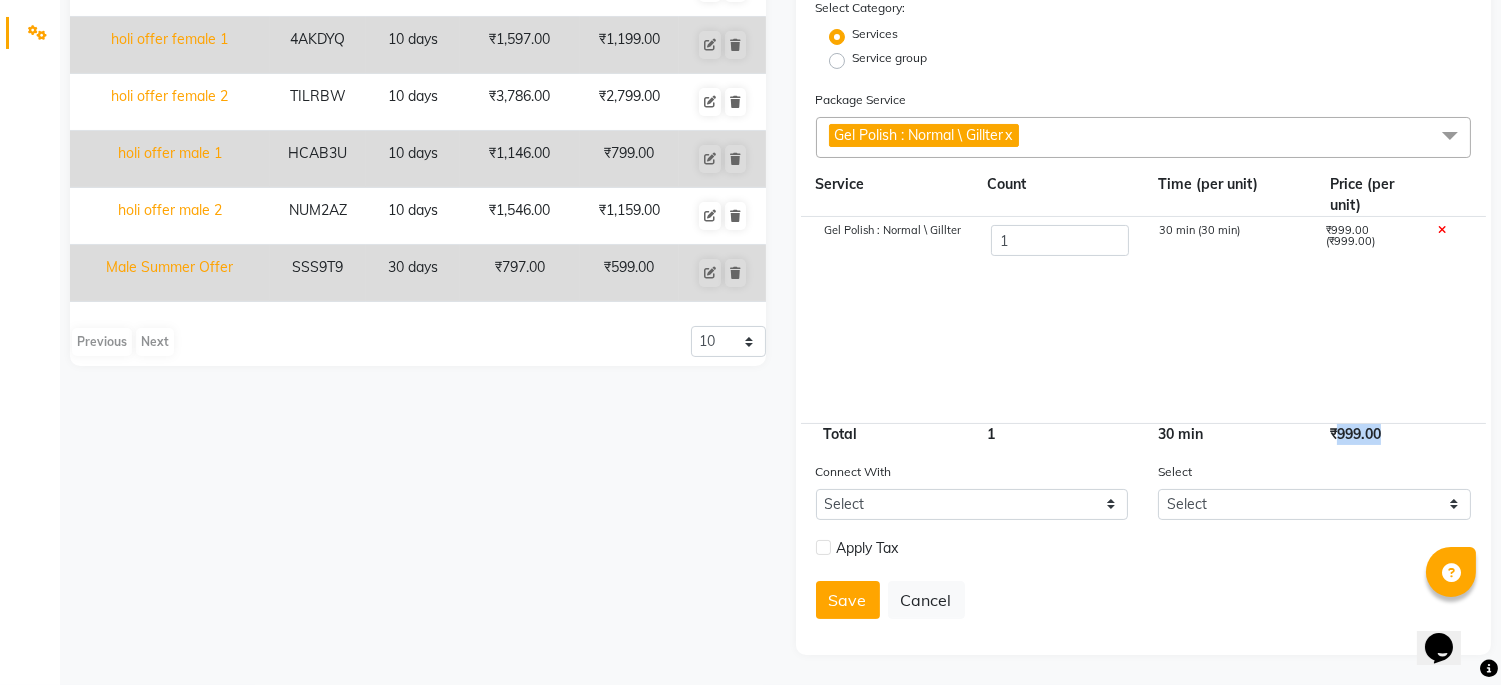 drag, startPoint x: 1362, startPoint y: 434, endPoint x: 1345, endPoint y: 434, distance: 17 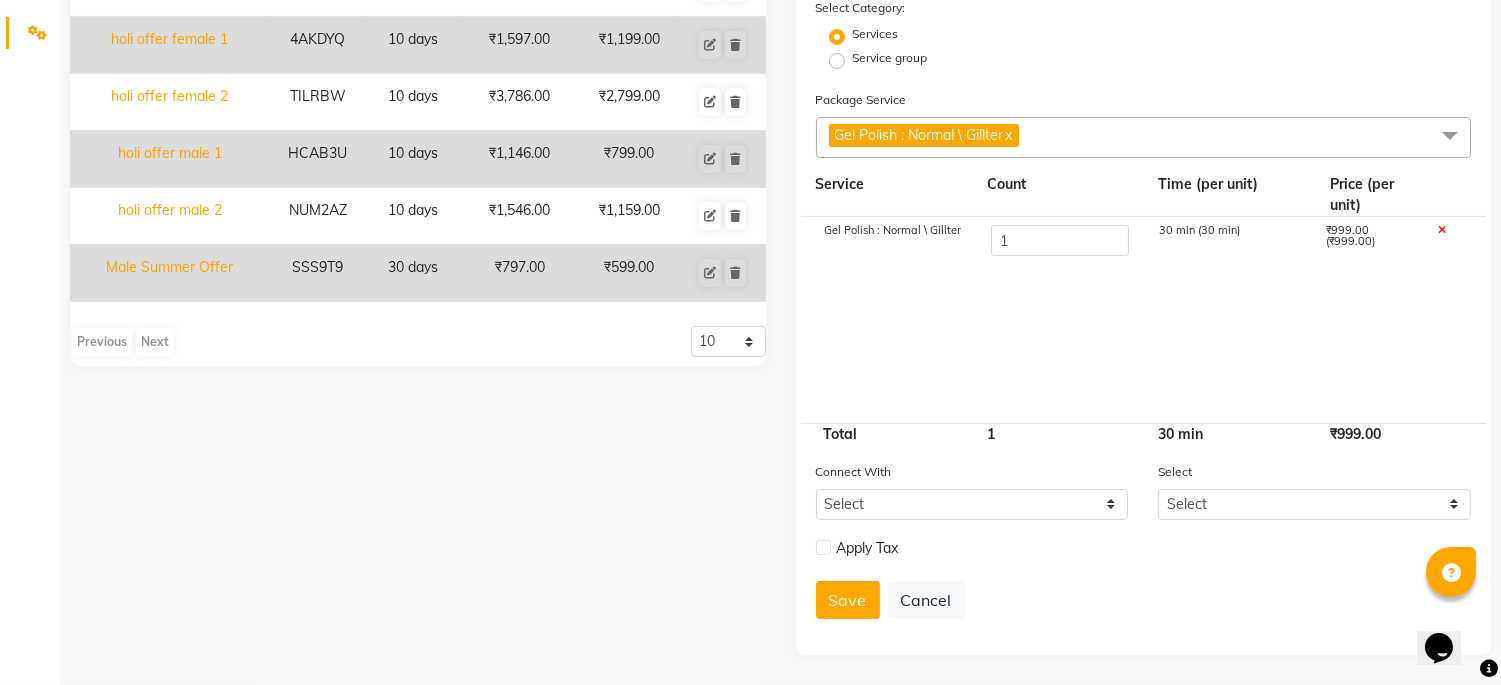 click on "Name: Nail Summer Offer Duration: (in days) 30 Code: SN99AL Actual Price: (In ₹) 999 Sell Price:(In ₹) Discount:  Staff Share On Redemption :(In %) 100 HSN Code Description: Select Category: Services Service group Package Service Gel Polish : Normal \ Gillter   x Select All Face massage  groomimg-beard smoothening Waxing Premium-chin  neck wax eye lencess Detan Premium-Half Legs Detan Premium - Face & Neck Detan Premium - Full arms Detan premium- Full Legs Detan Premium -half Arms Detan Premium-Front/Back Detan Premium-Half Front/Half Back(with face) Detan Premium -Full Body Facial & Cleanup-Miracle Cleanup(4 Steps) Furutsu Facial(Kanpeki) Waxing Premium - Nose Waxing Premium- Upper Lip Classic Hair cut Male - Hair cut Classic Hair cut Male - Kids (Upto 10 Years) Creative Hair cut Male - Hair cut Creative Hair cut Male - Kids (Upto 10 Years) Styling - Blow dry (out curls) Styling - Express blow dry (without wa Styling - Ironing Styling - Tonging Styling - Crimping Styling - Hairdos/Updos Threading - Chin" 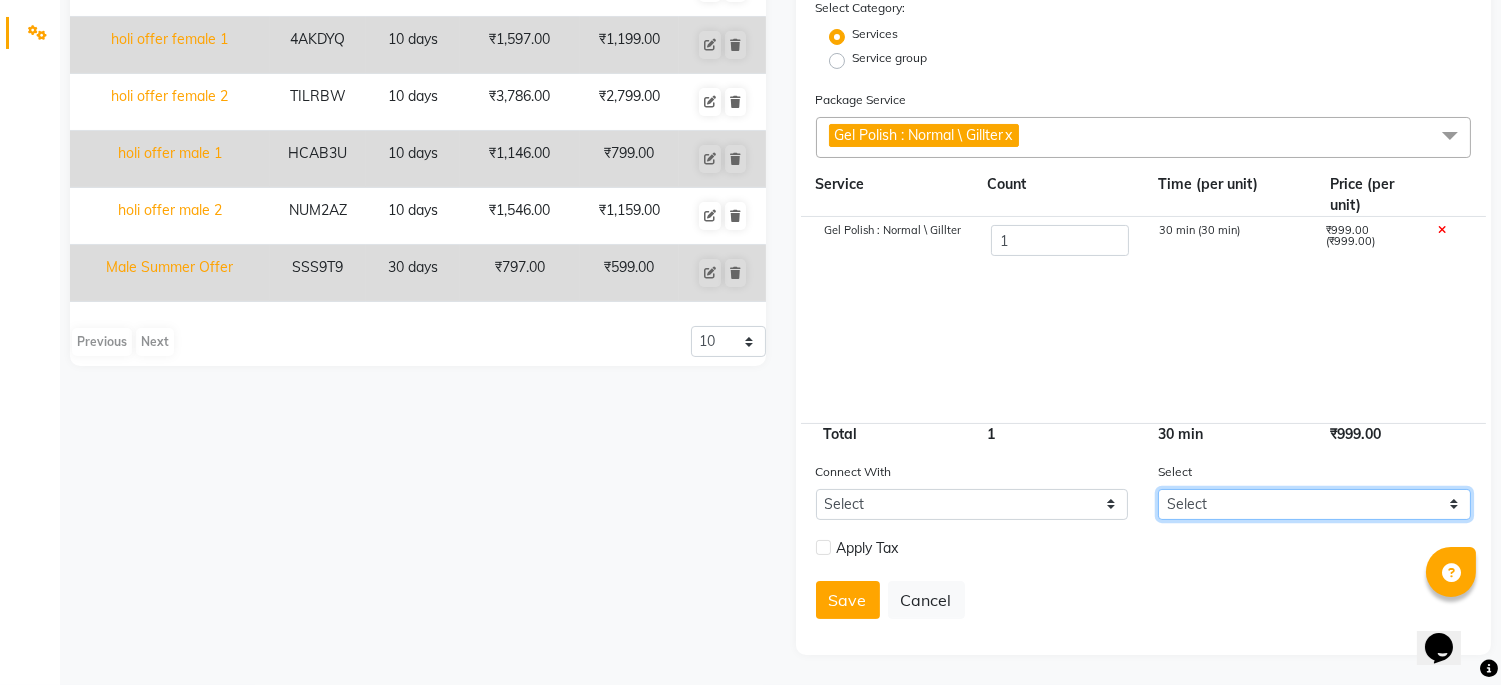 click on "Select" 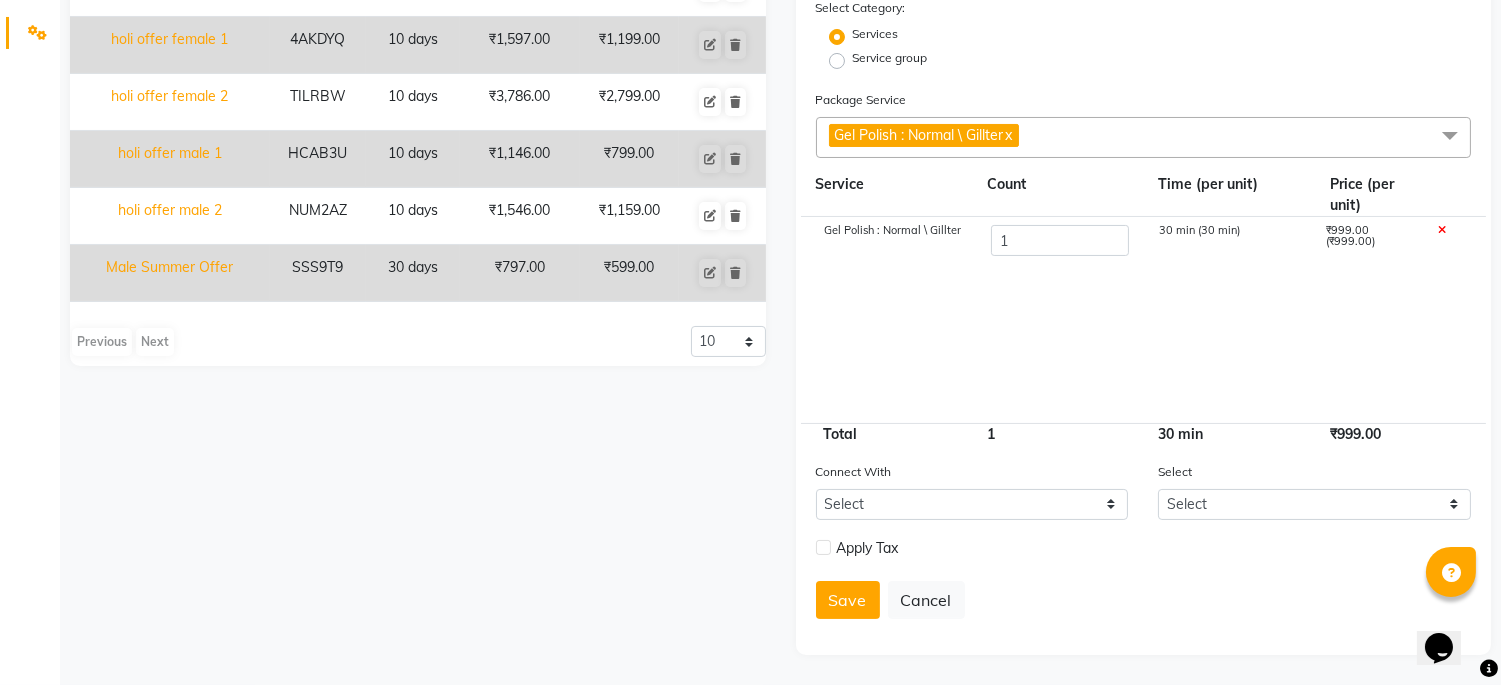 click on "Gel Polish : Normal \ Gillter" 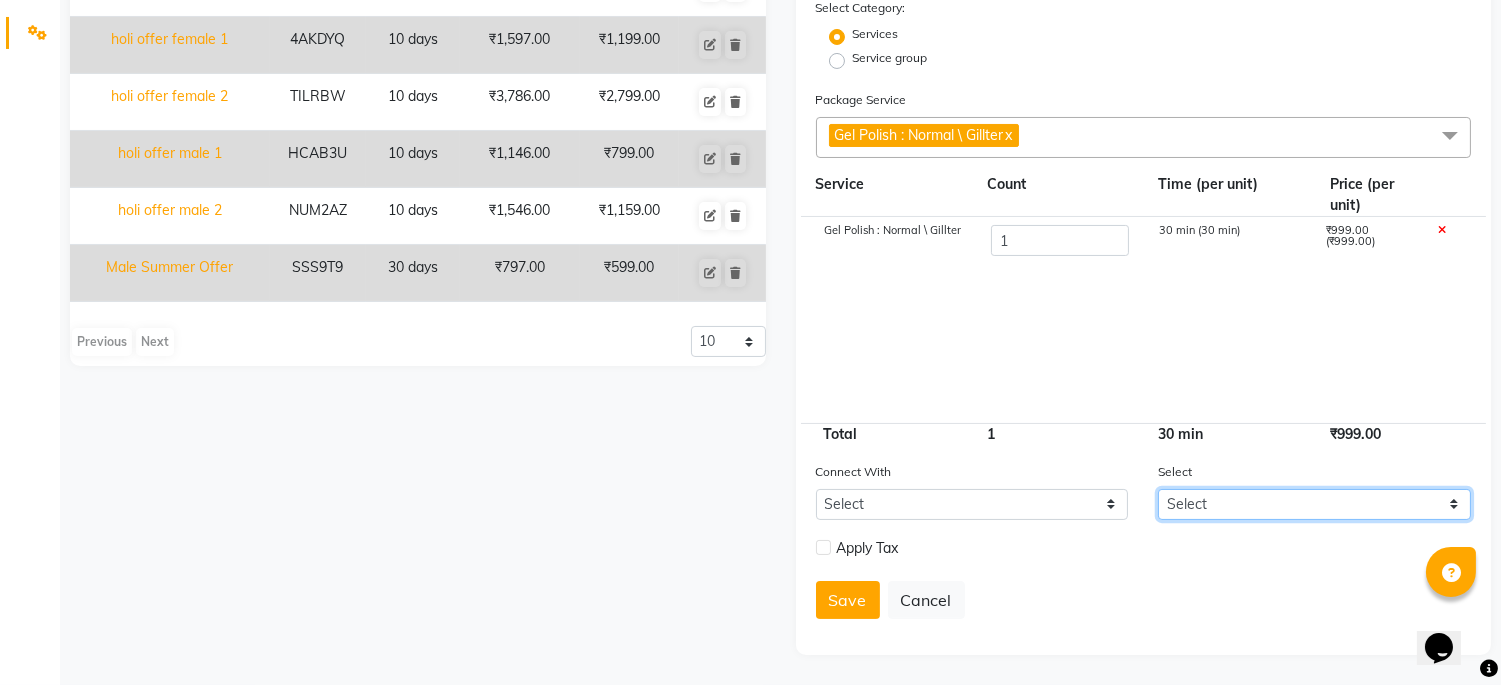 click on "Select" 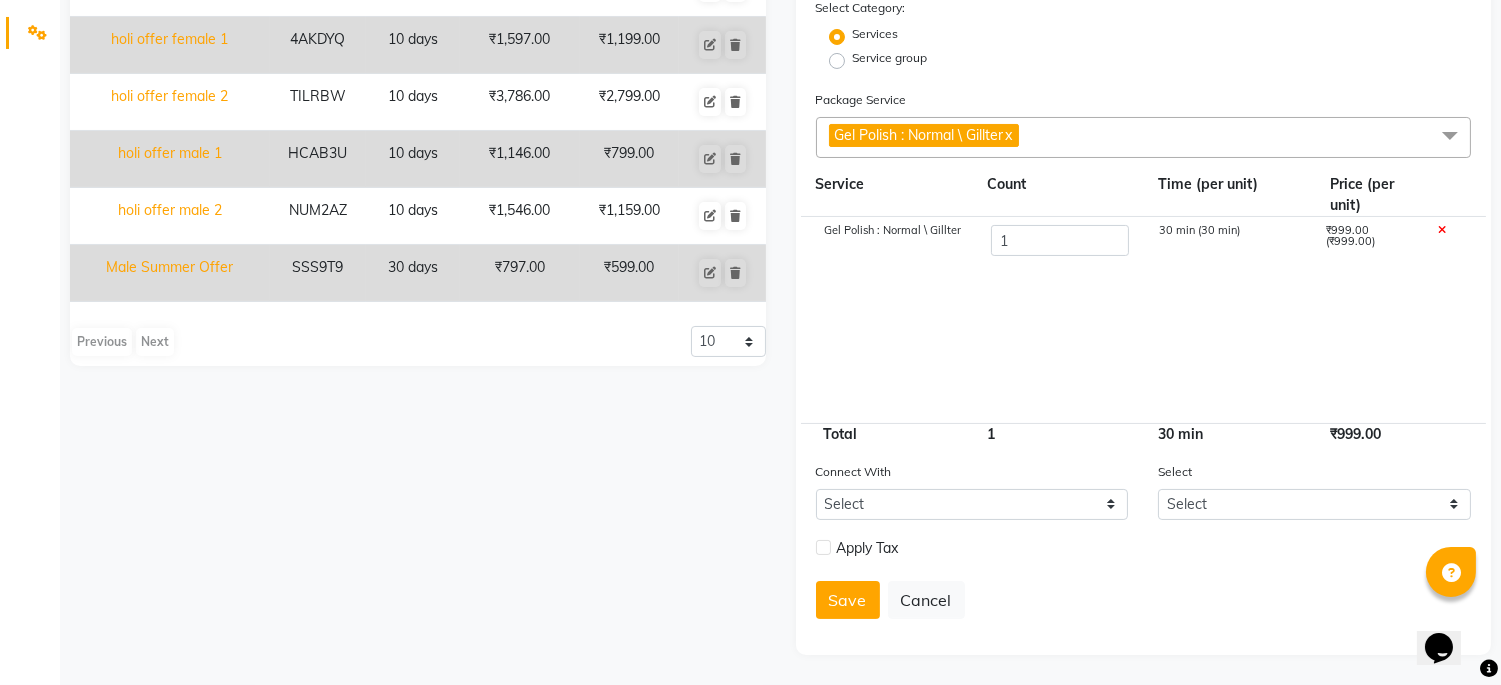 click on "Gel Polish : Normal \ Gillter   x 30 min (30 min) ₹999.00 (₹999.00)" 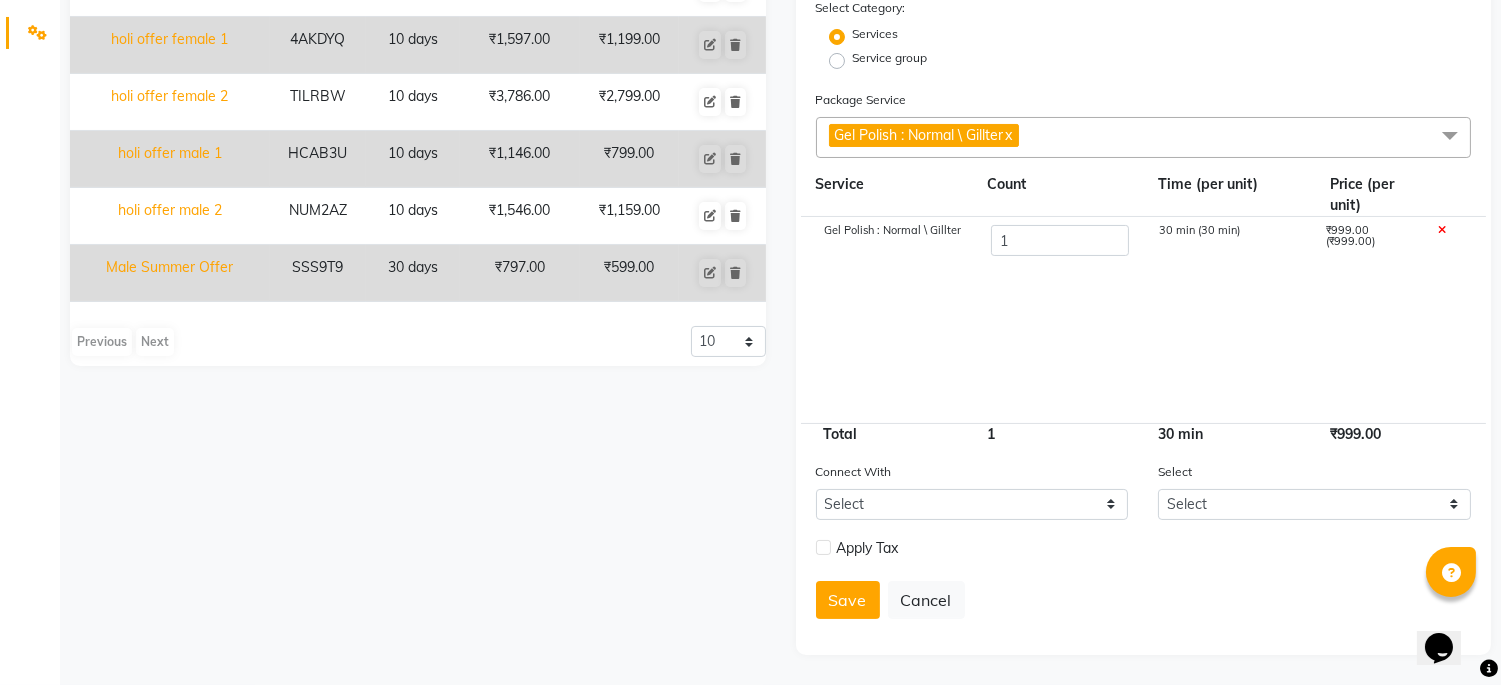 click on "Gel Polish : Normal \ Gillter" 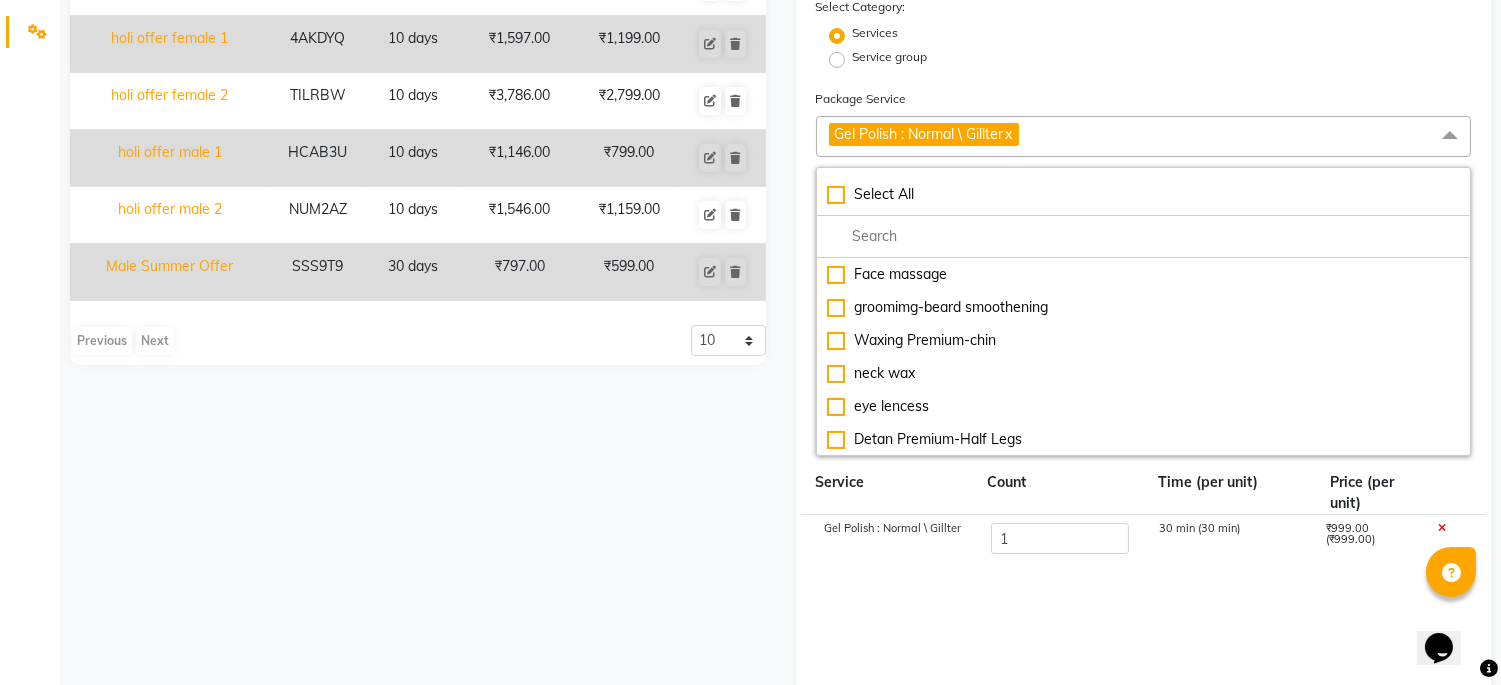 click on "Gel Polish : Normal \ Gillter" 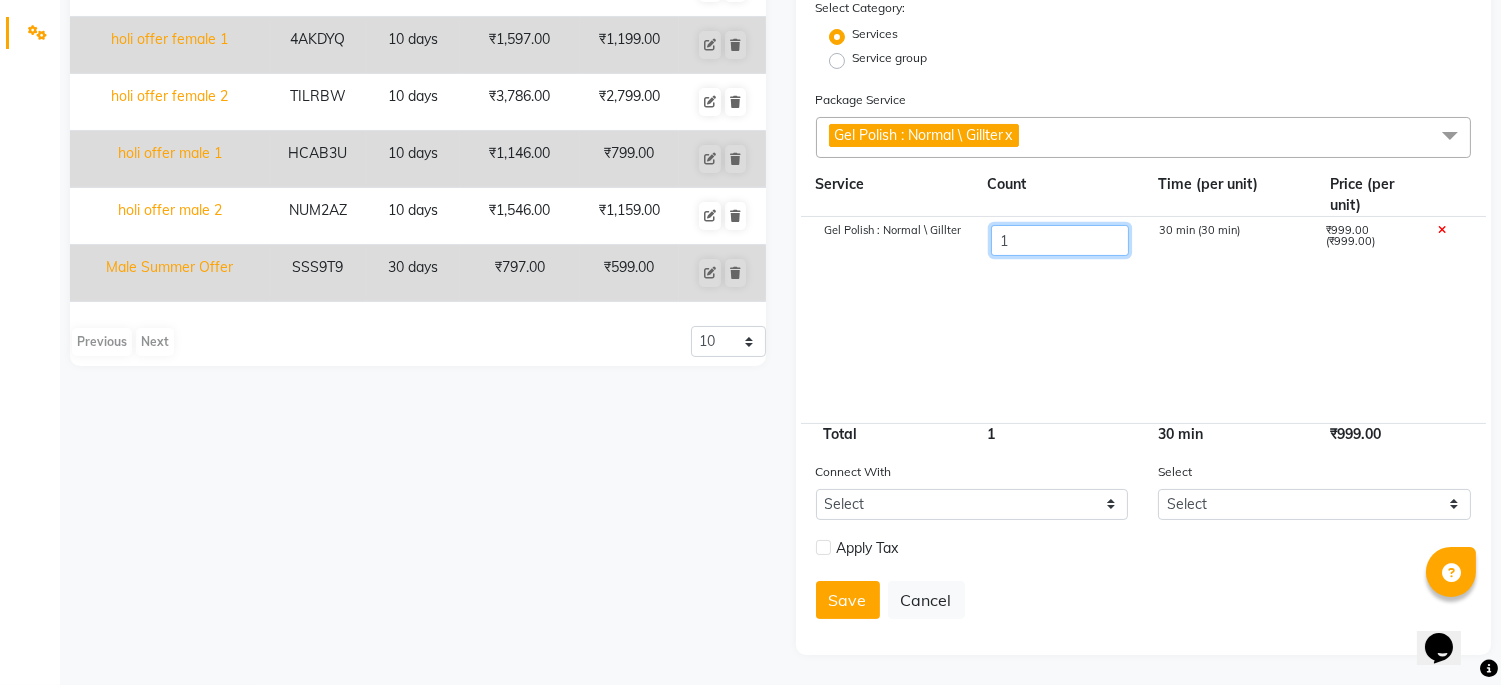 click on "Gel Polish : Normal \ Gillter   x 30 min (30 min) ₹999.00 (₹999.00)" 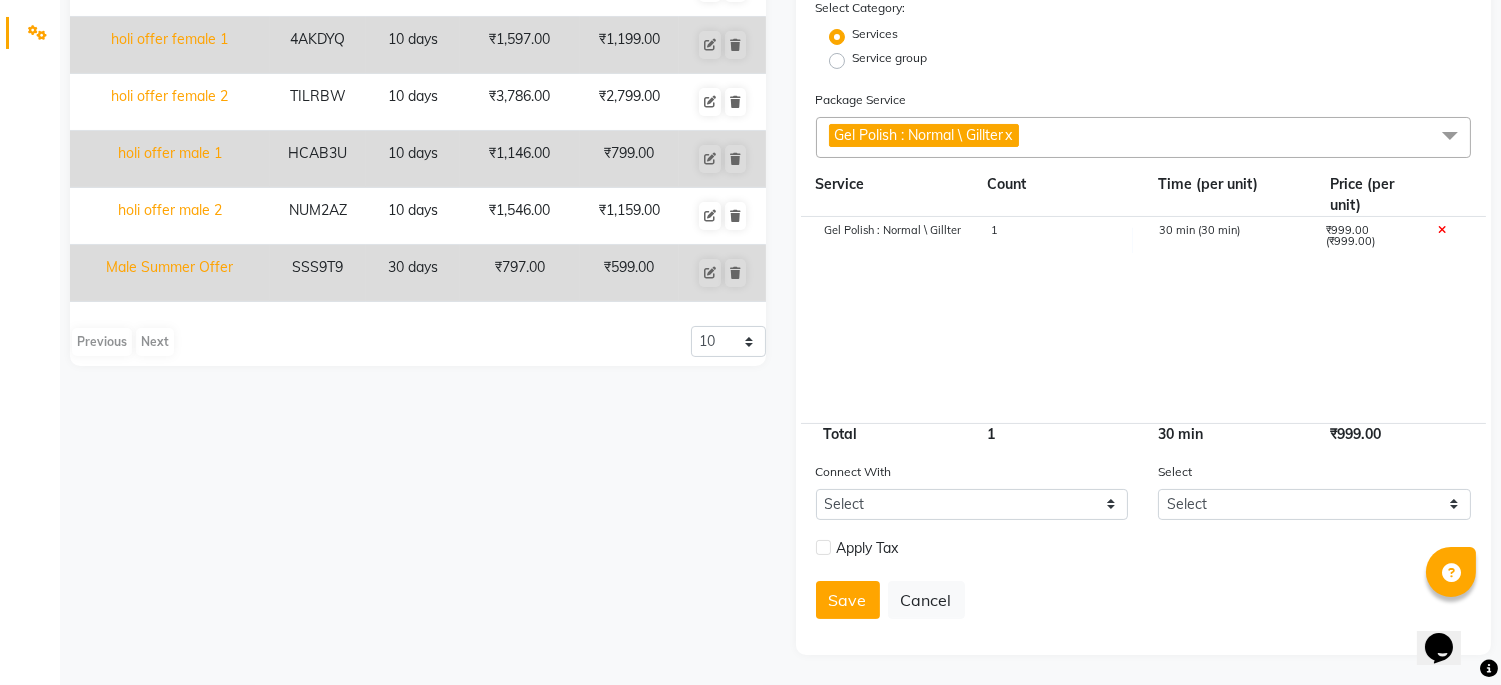 click on "Gel Polish : Normal \ Gillter   x 30 min (30 min) ₹999.00 (₹999.00)" 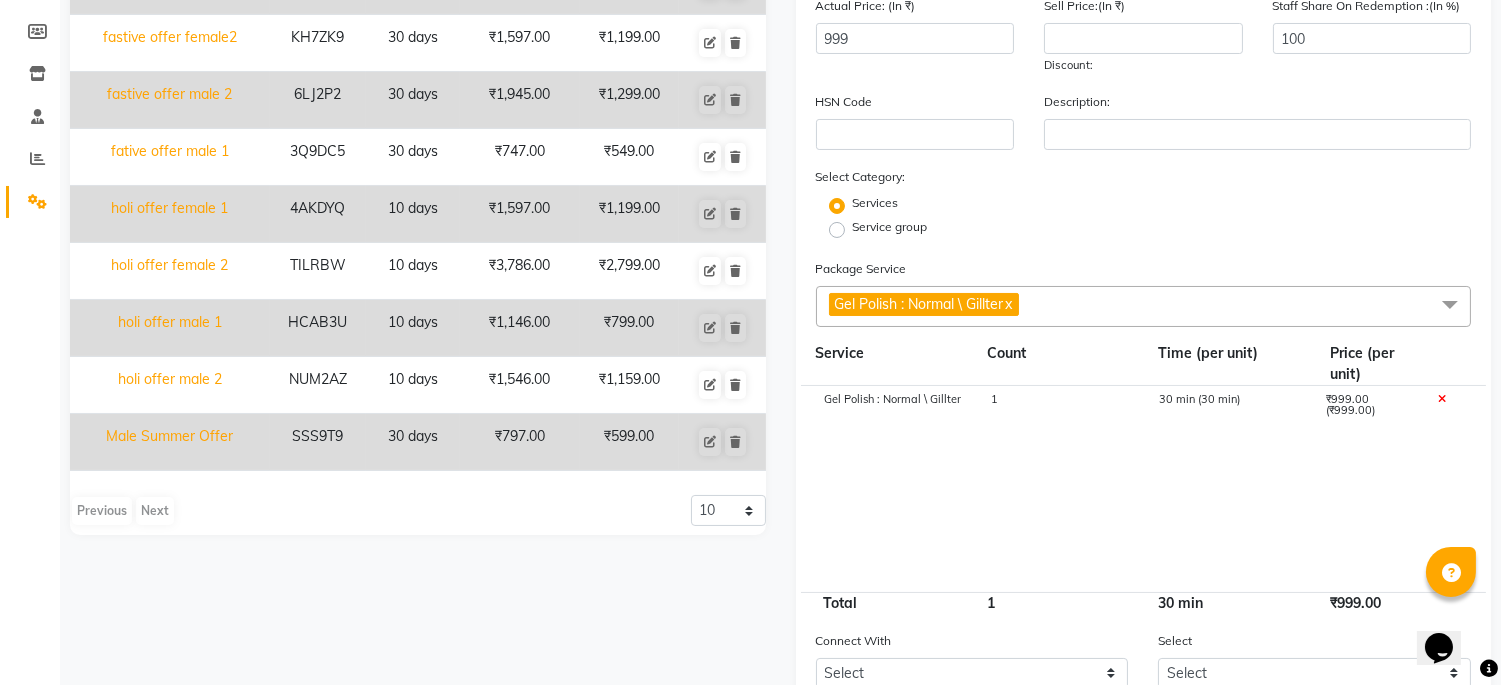 scroll, scrollTop: 232, scrollLeft: 0, axis: vertical 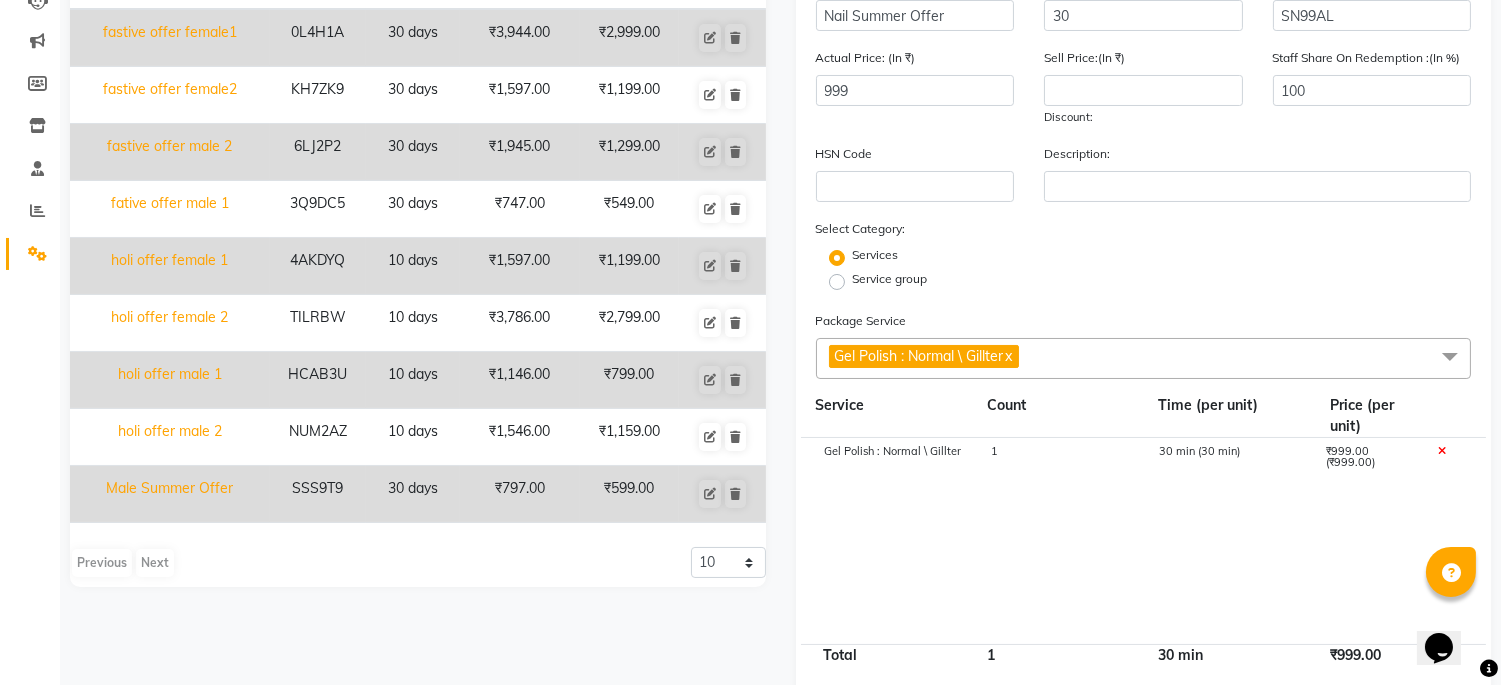 click on "30 min (30 min)" 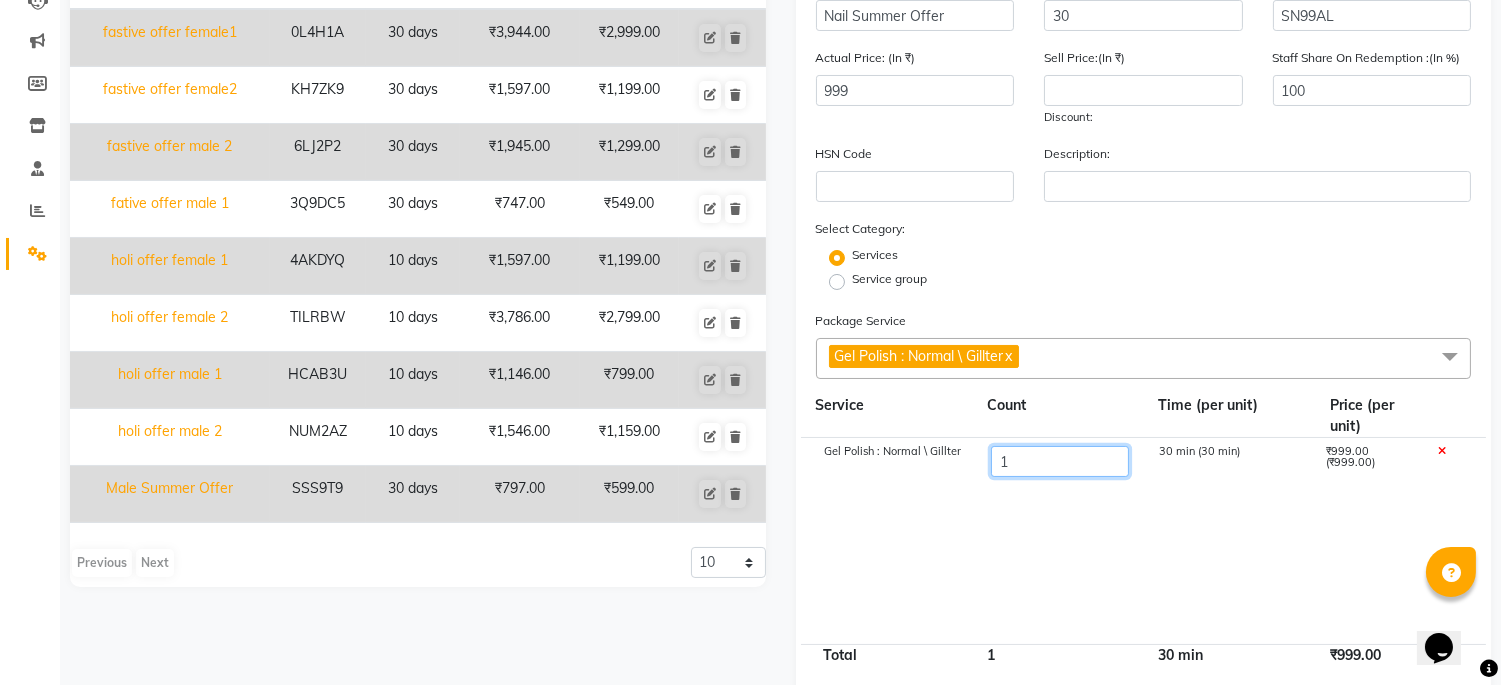 click on "Gel Polish : Normal \ Gillter   x 30 min (30 min) ₹999.00 (₹999.00)" 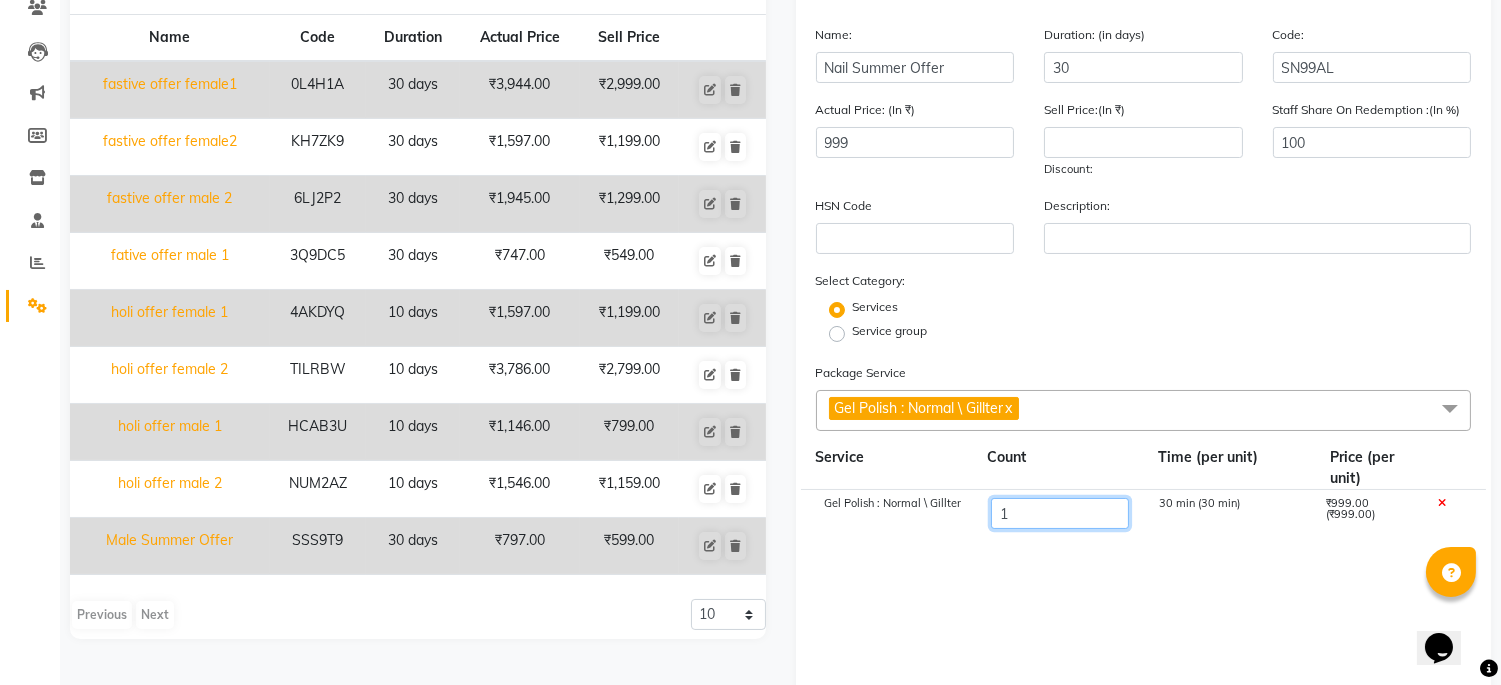 scroll, scrollTop: 232, scrollLeft: 0, axis: vertical 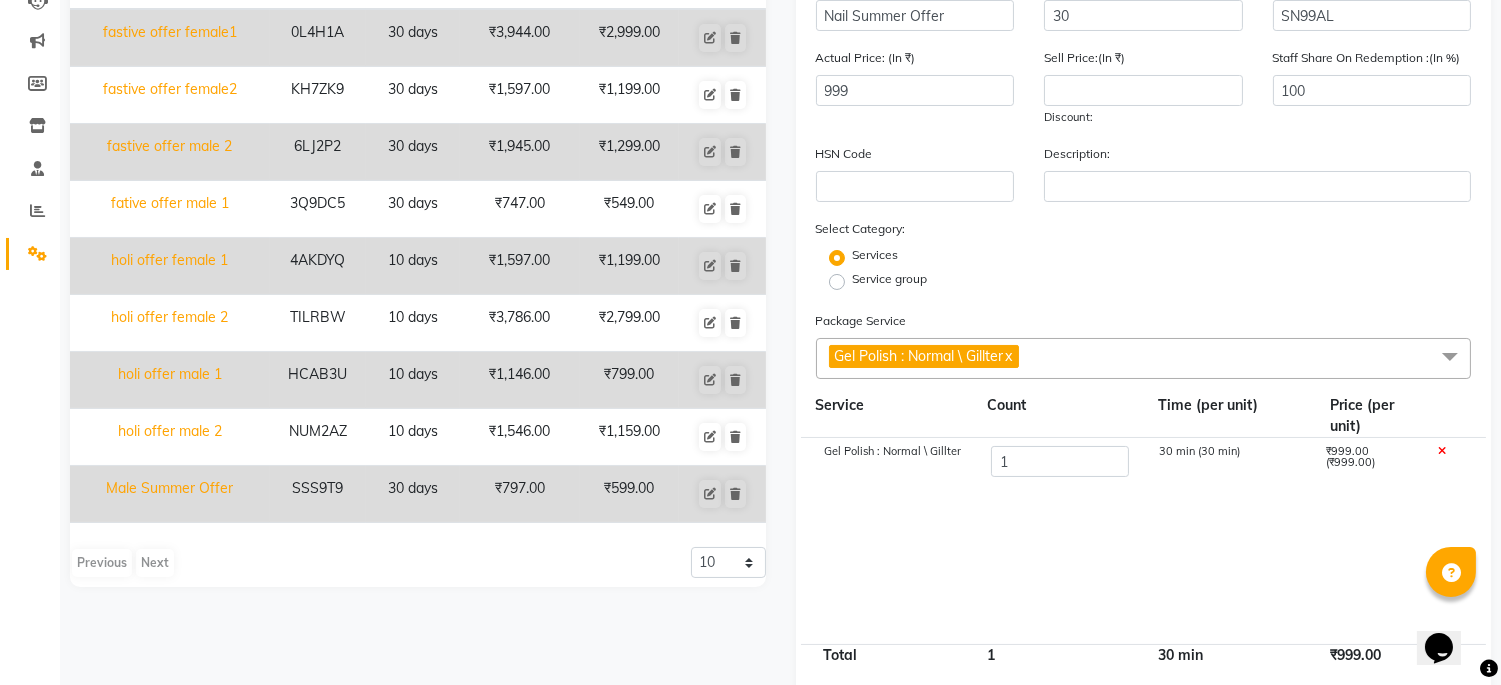 click on "Service group" 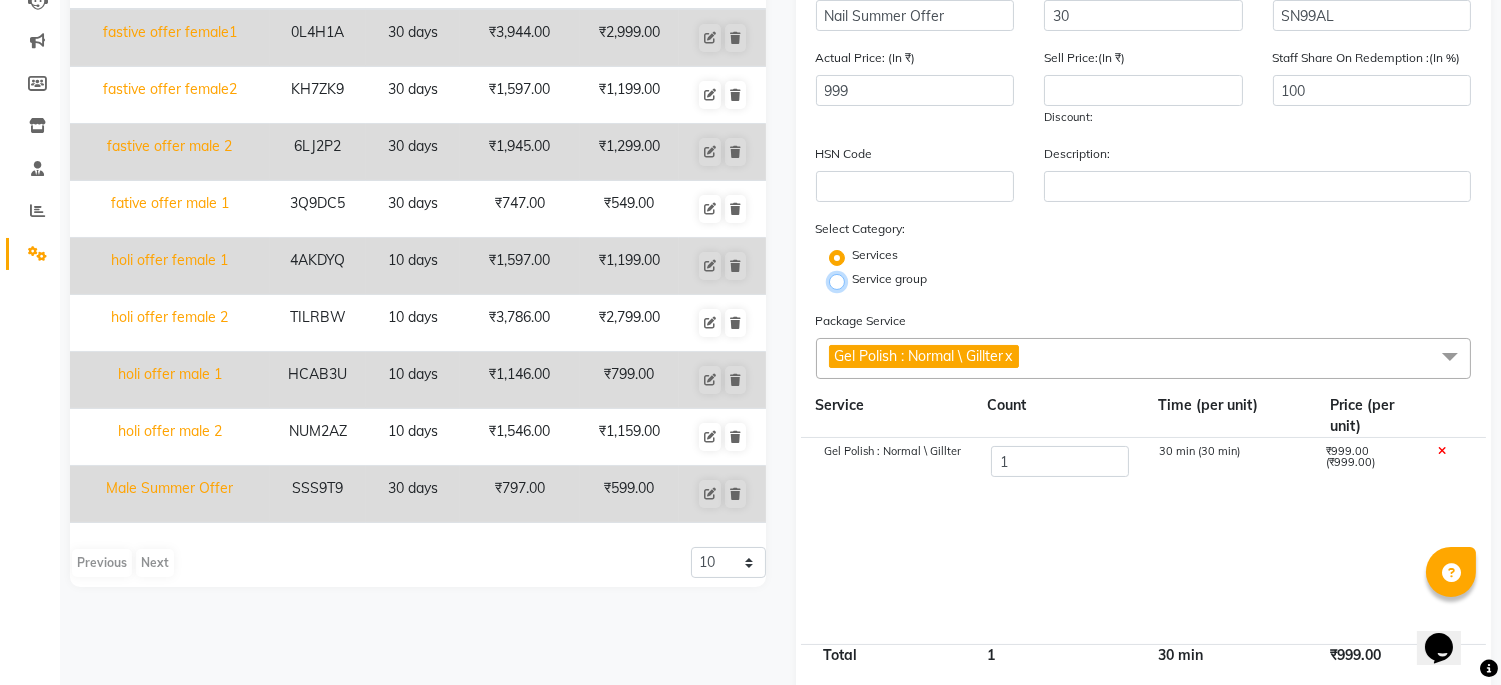 radio on "true" 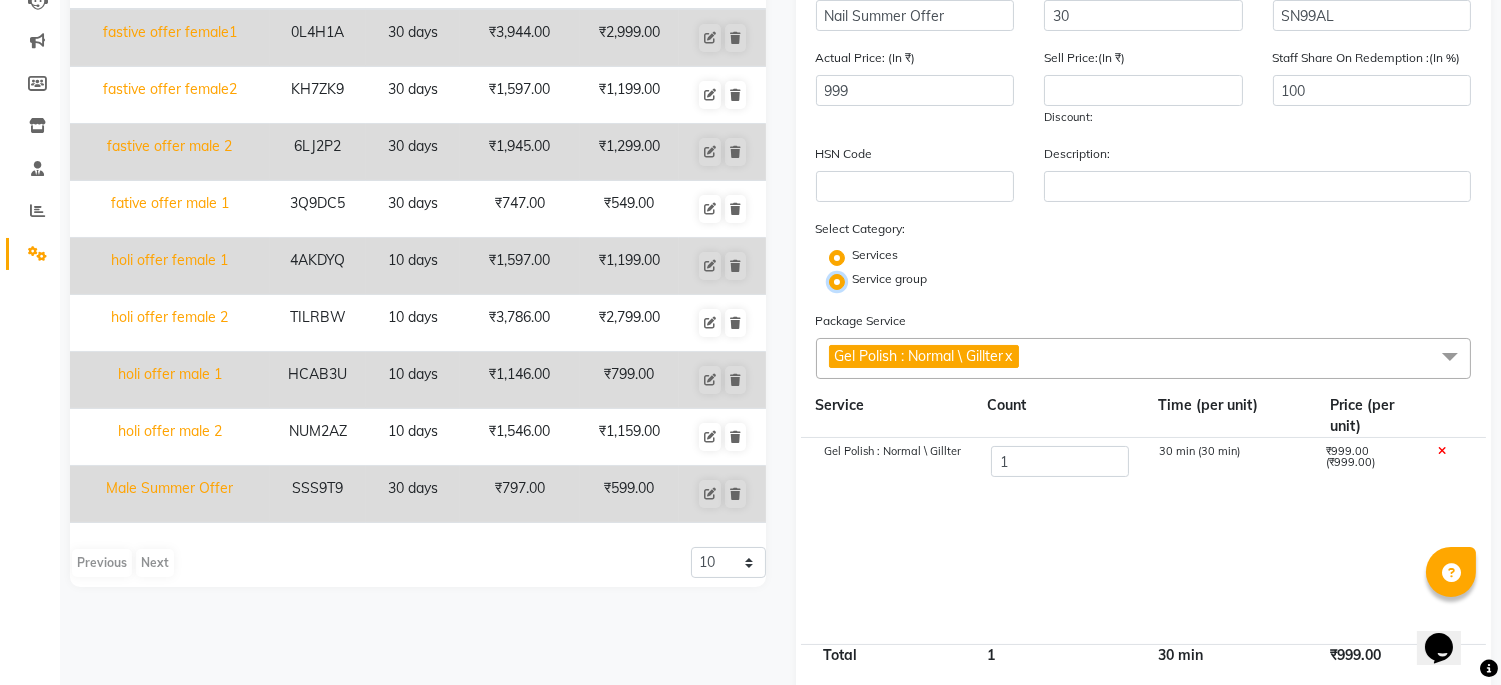 radio on "false" 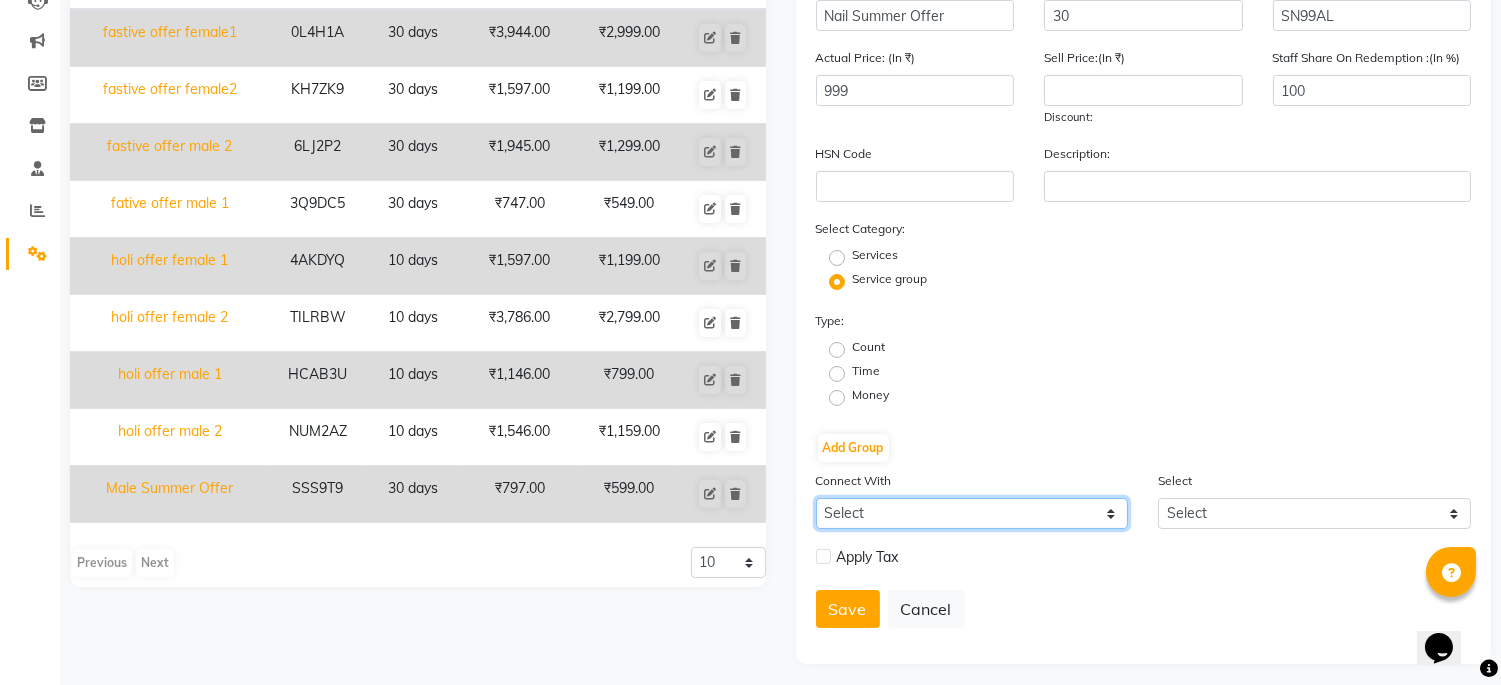 click on "Select Membership Prepaid Voucher" 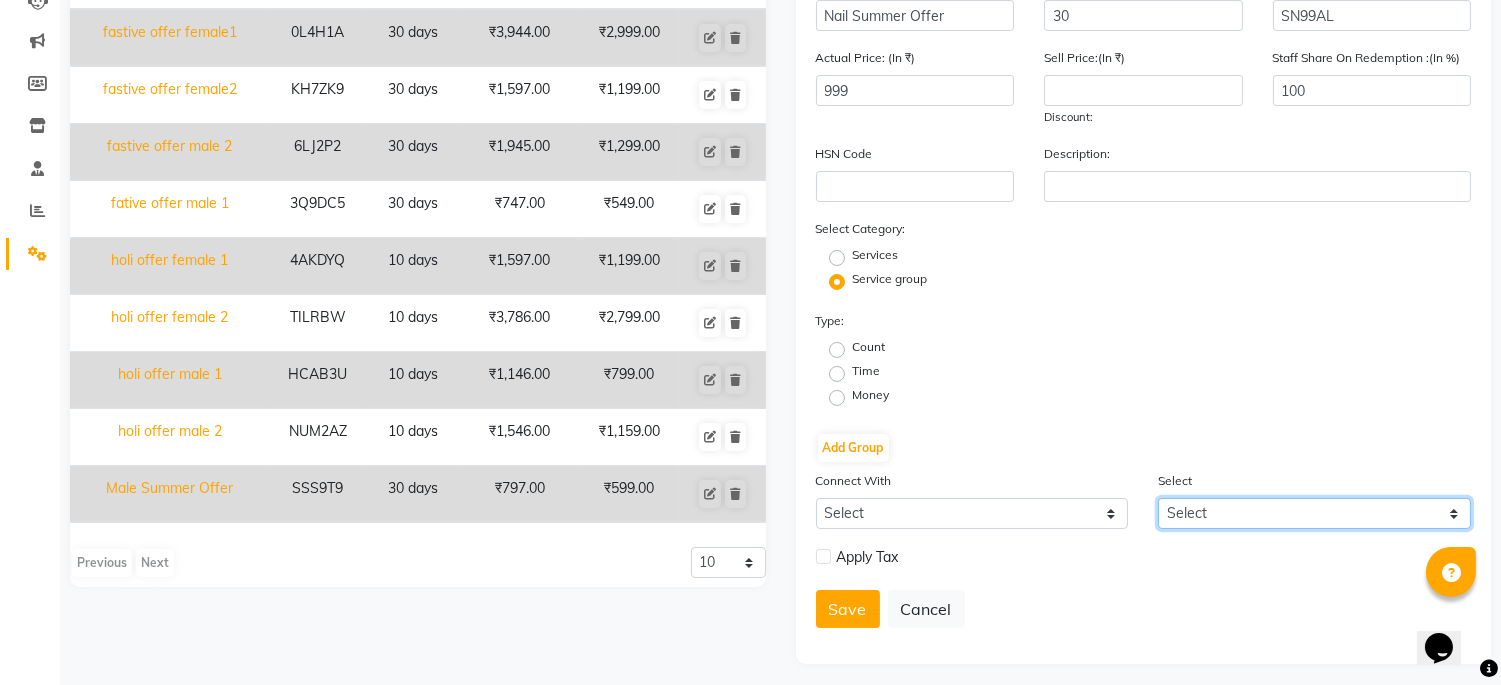 click on "Select" 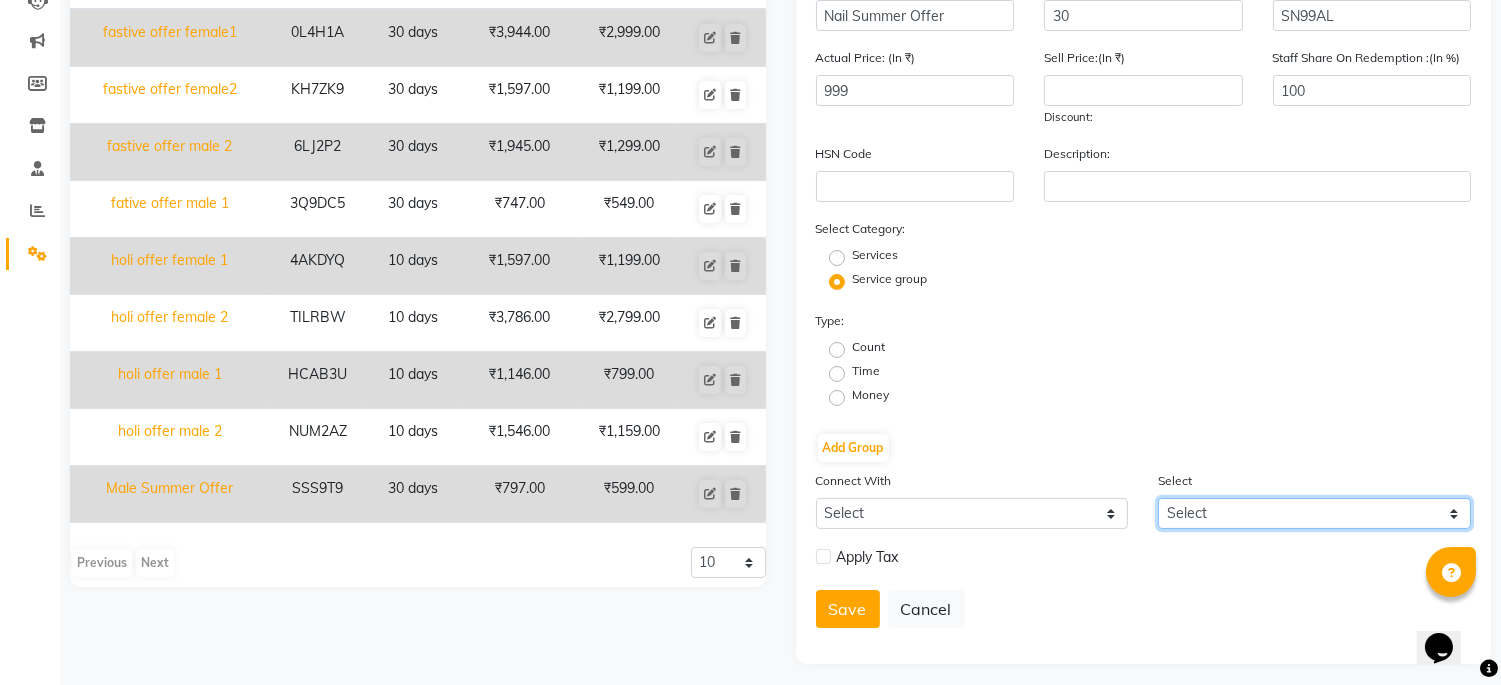 click on "Select" 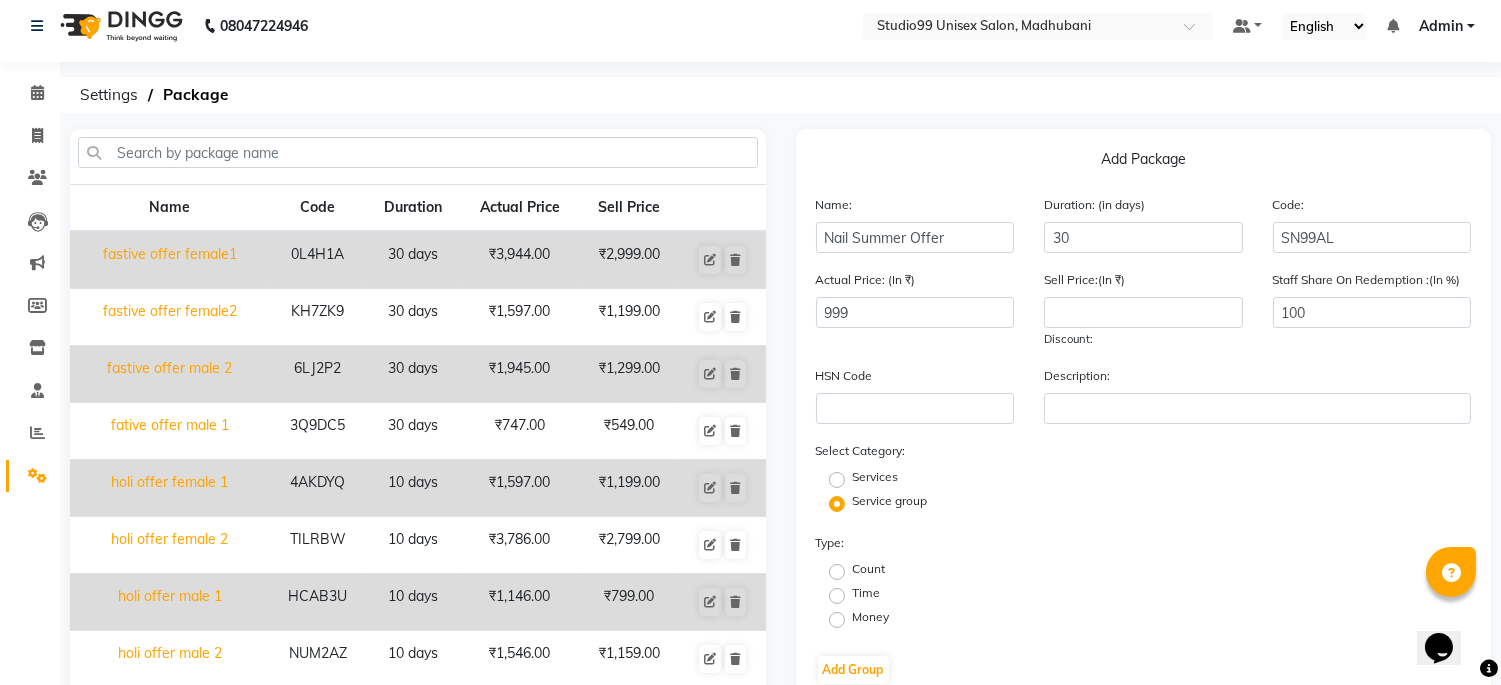 scroll, scrollTop: 232, scrollLeft: 0, axis: vertical 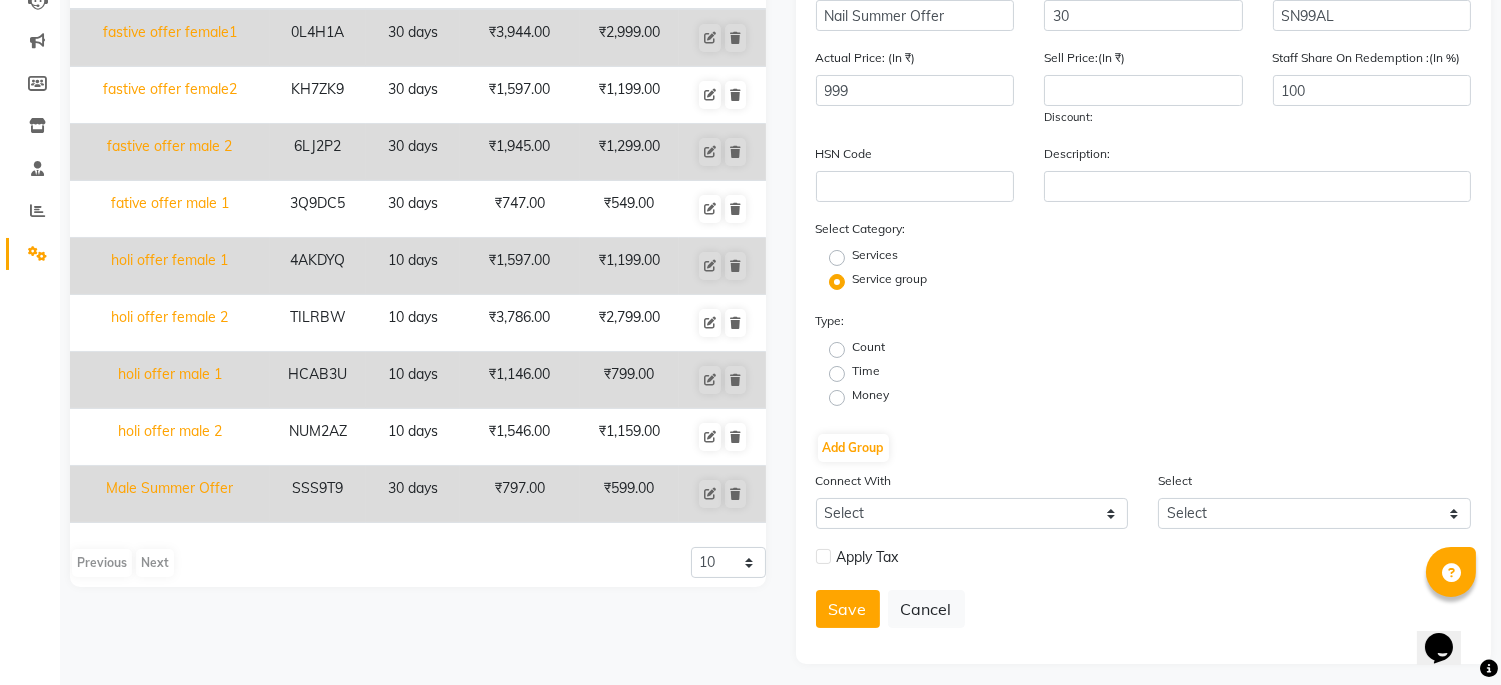 click on "Count" 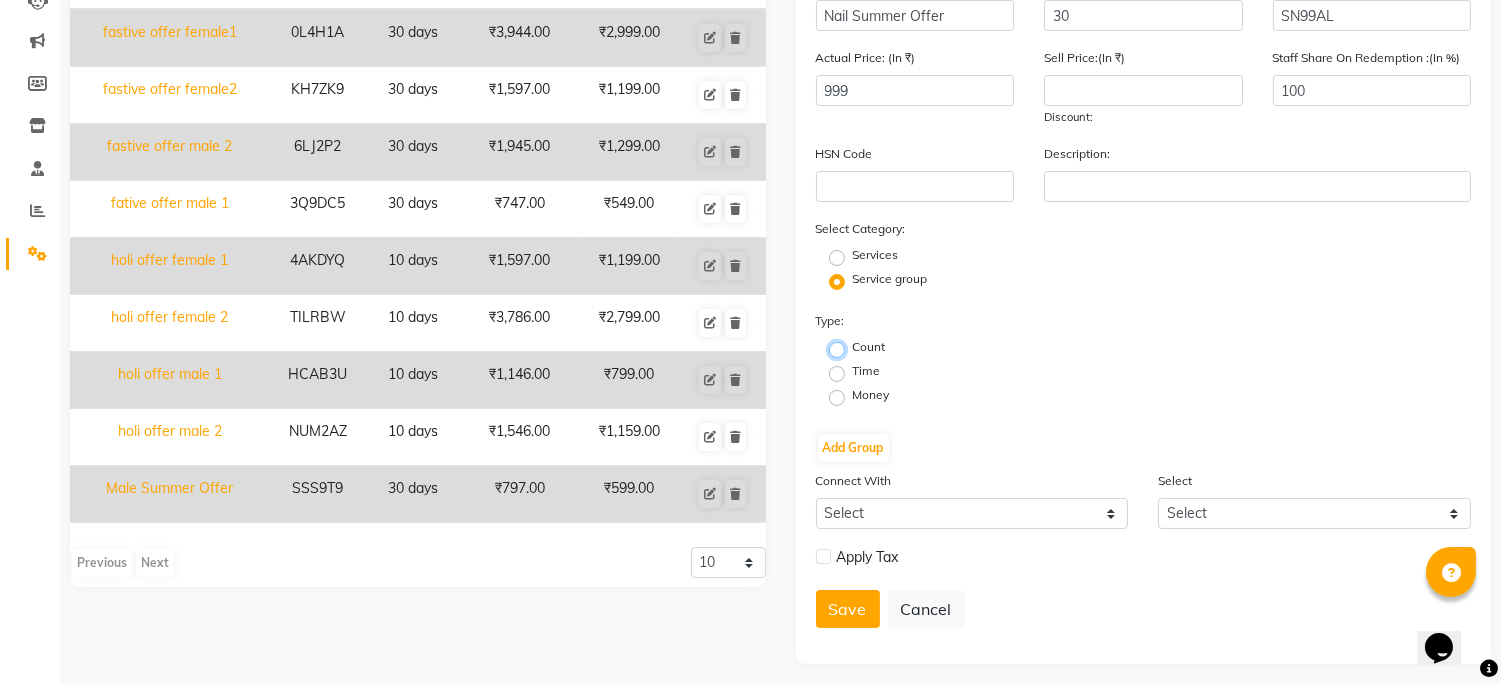click on "Count" at bounding box center [843, 348] 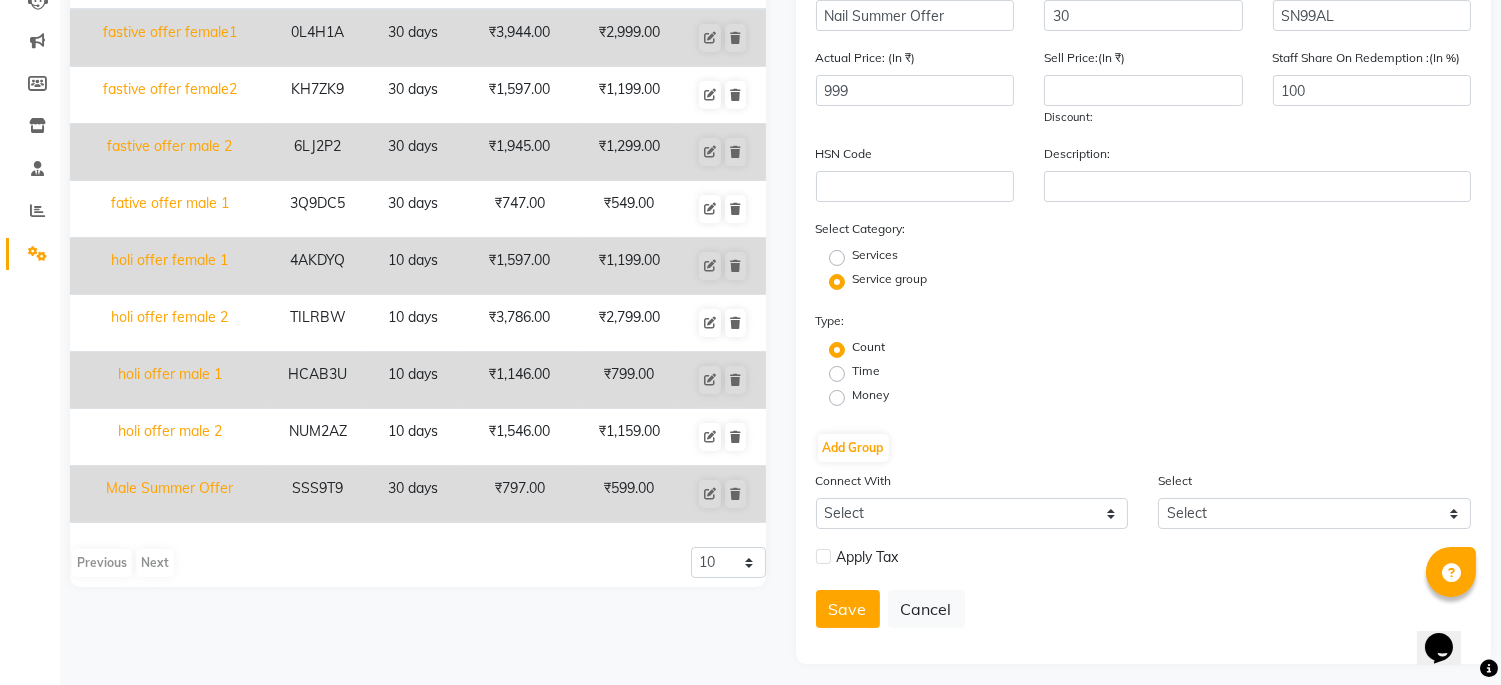 click on "Time" 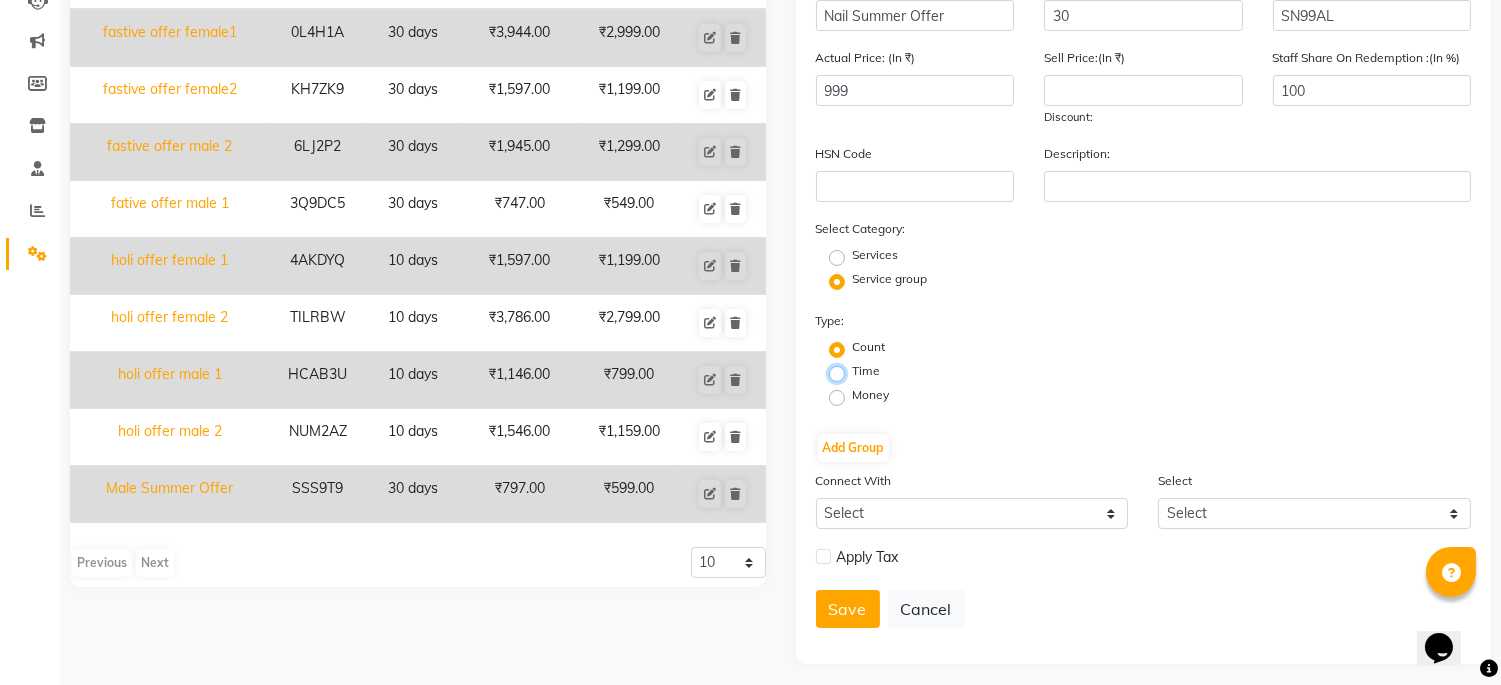 click on "Time" at bounding box center [843, 372] 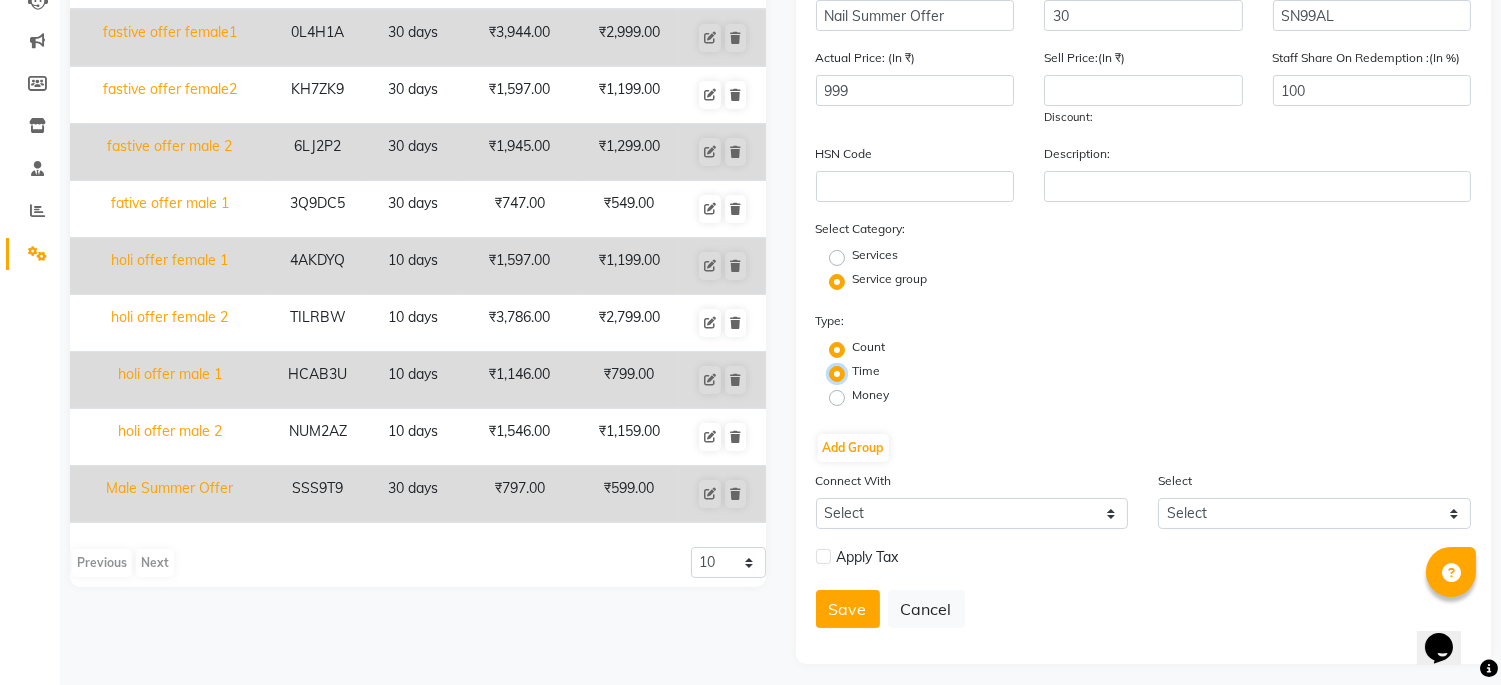 radio on "false" 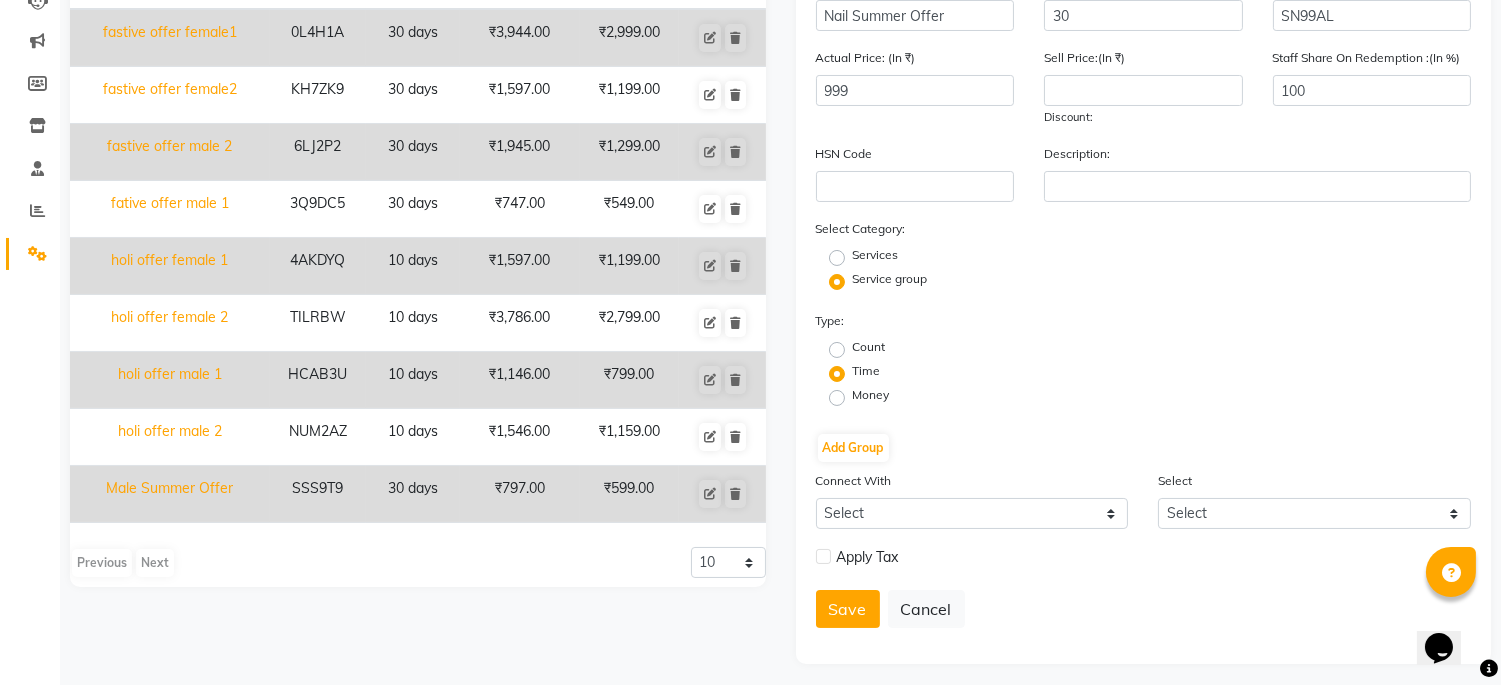 click on "Money" 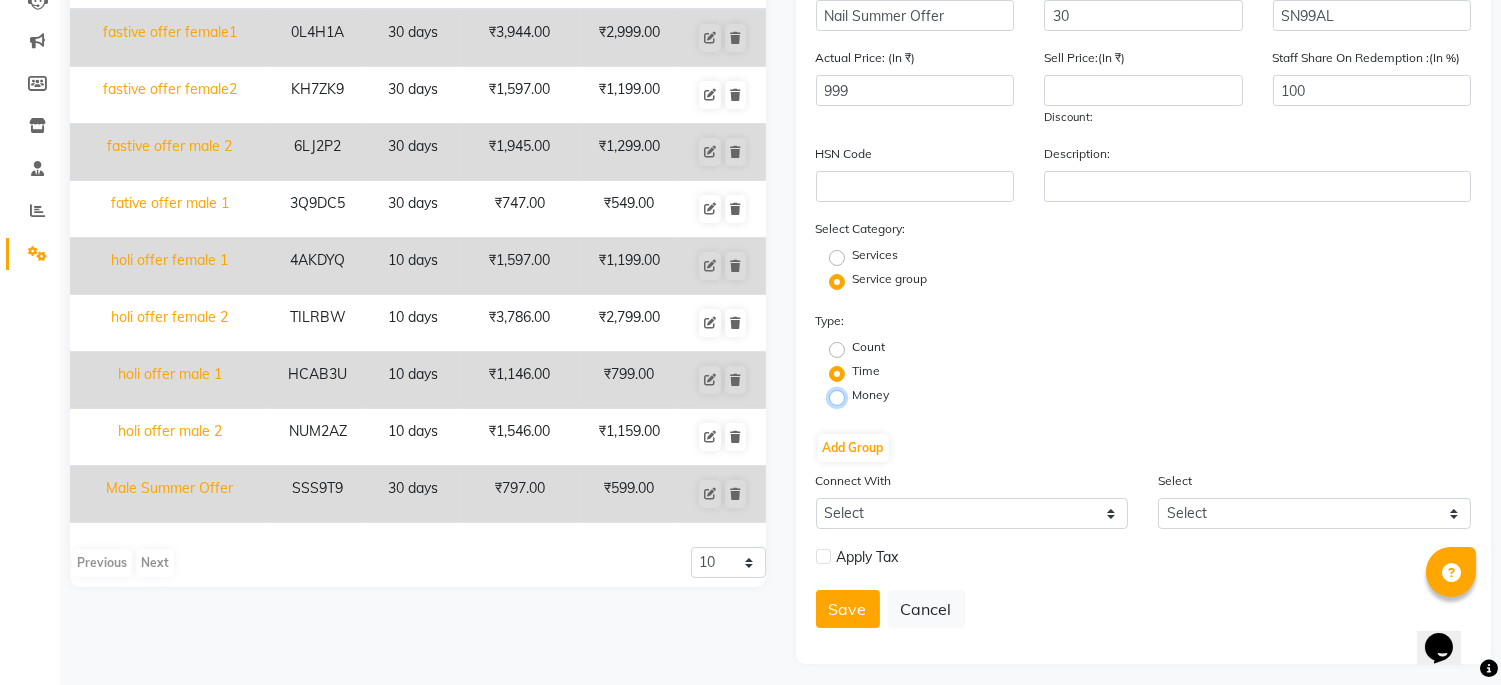 click on "Money" at bounding box center [843, 396] 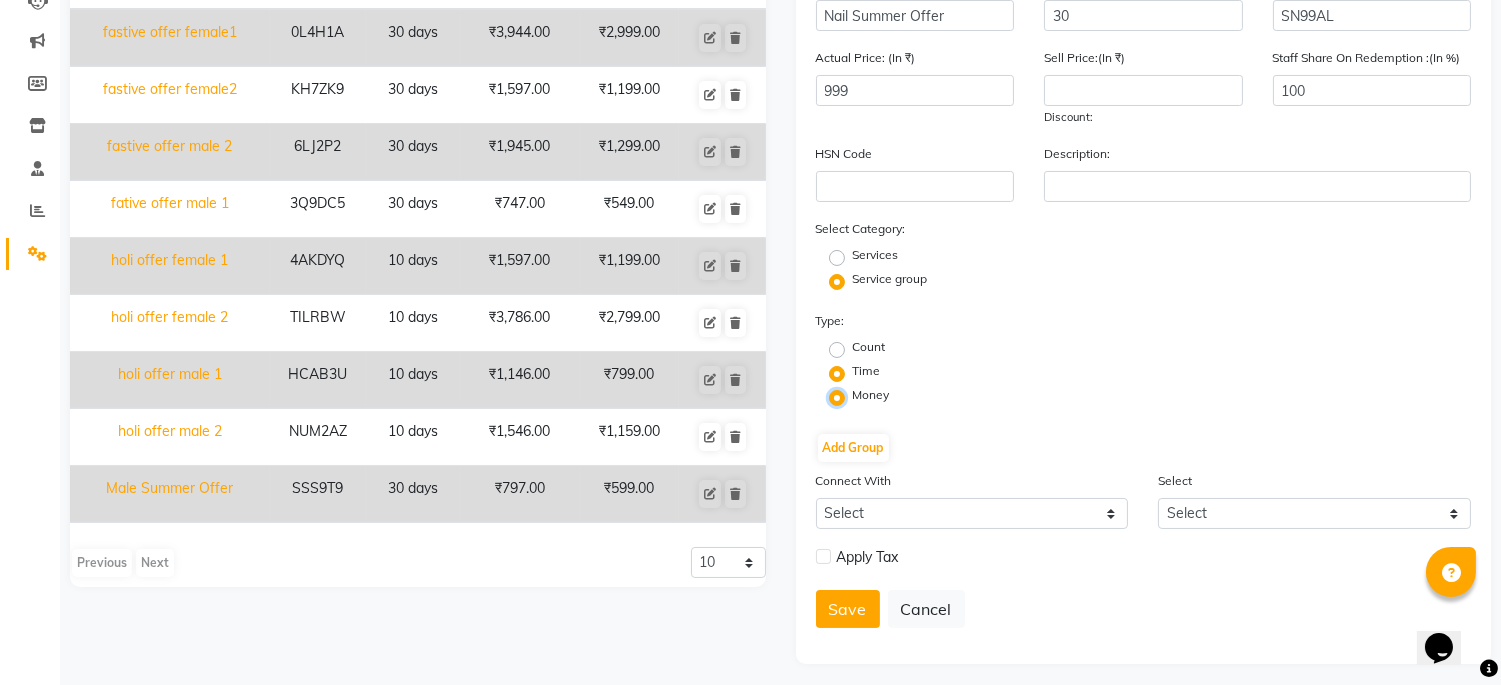 radio on "false" 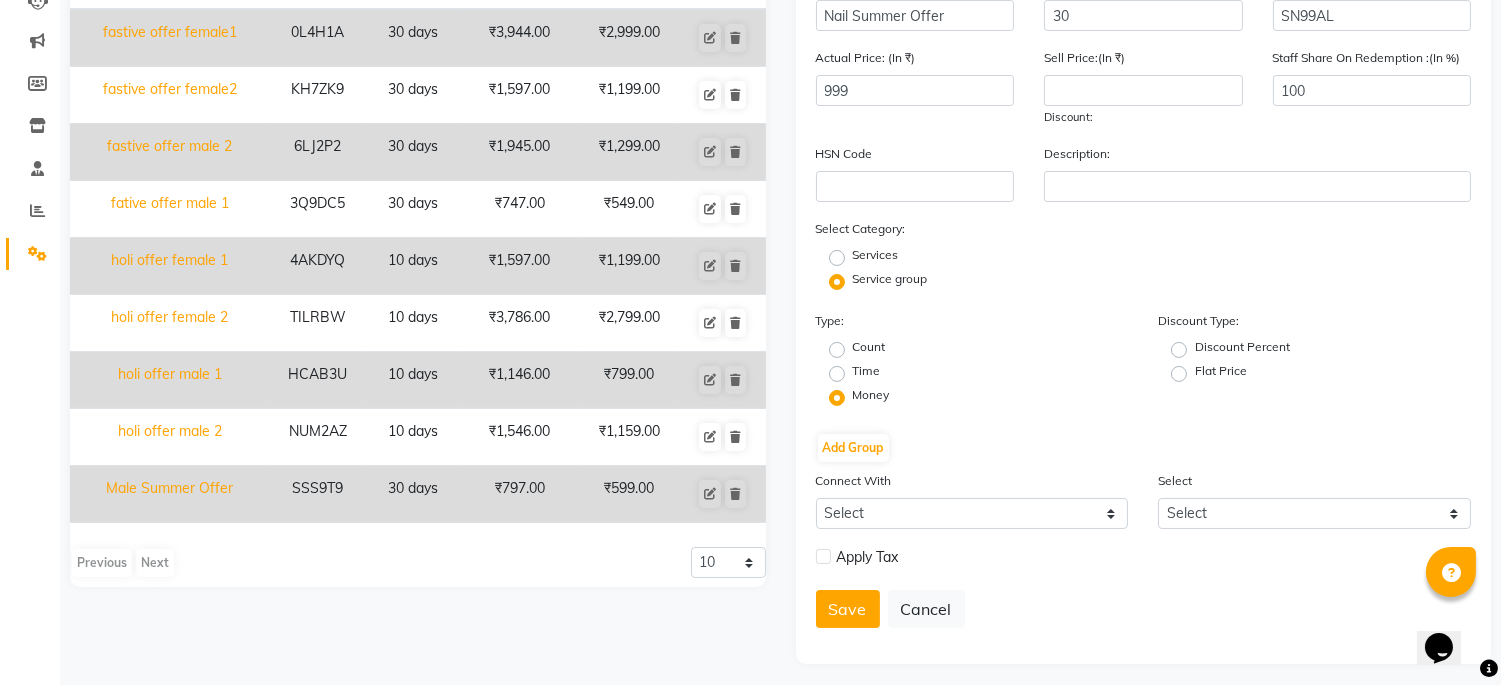 click on "Discount Percent" 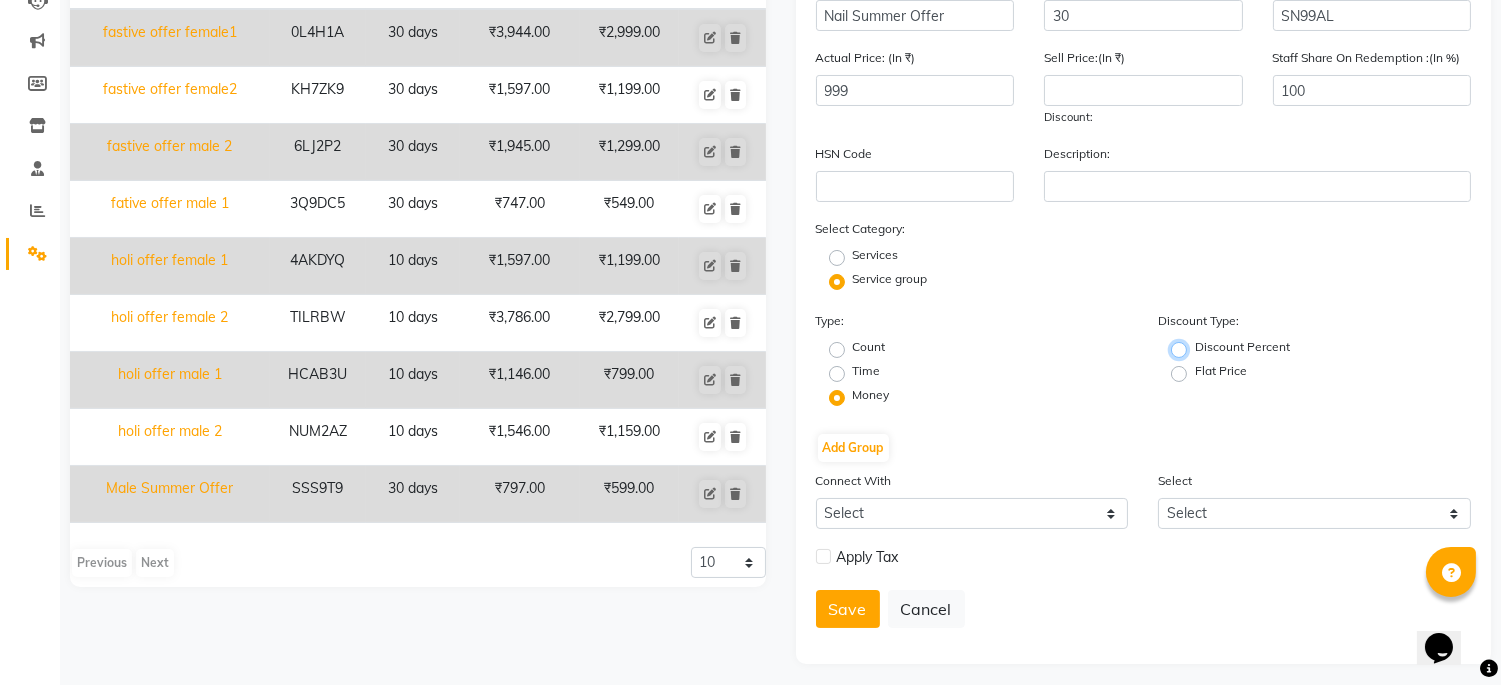 click on "Discount Percent" at bounding box center [1185, 348] 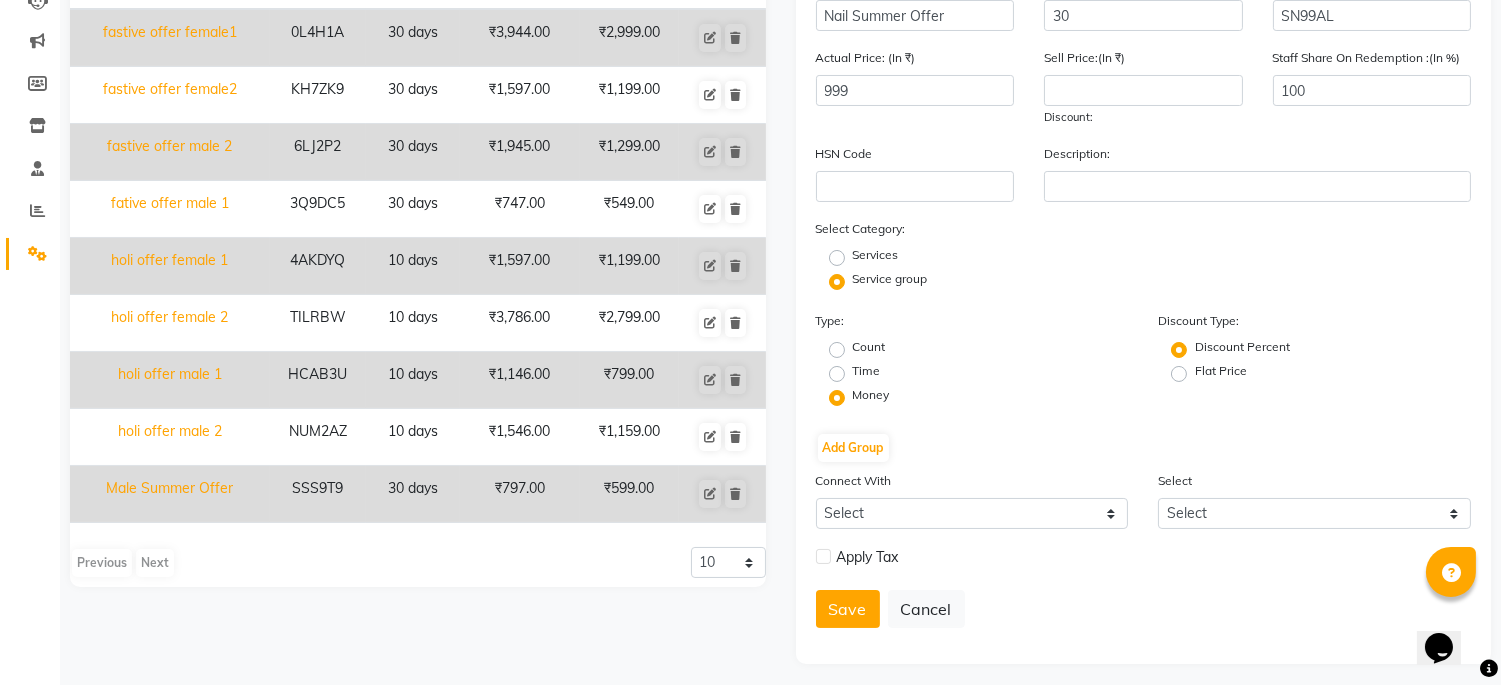 click on "Flat Price" 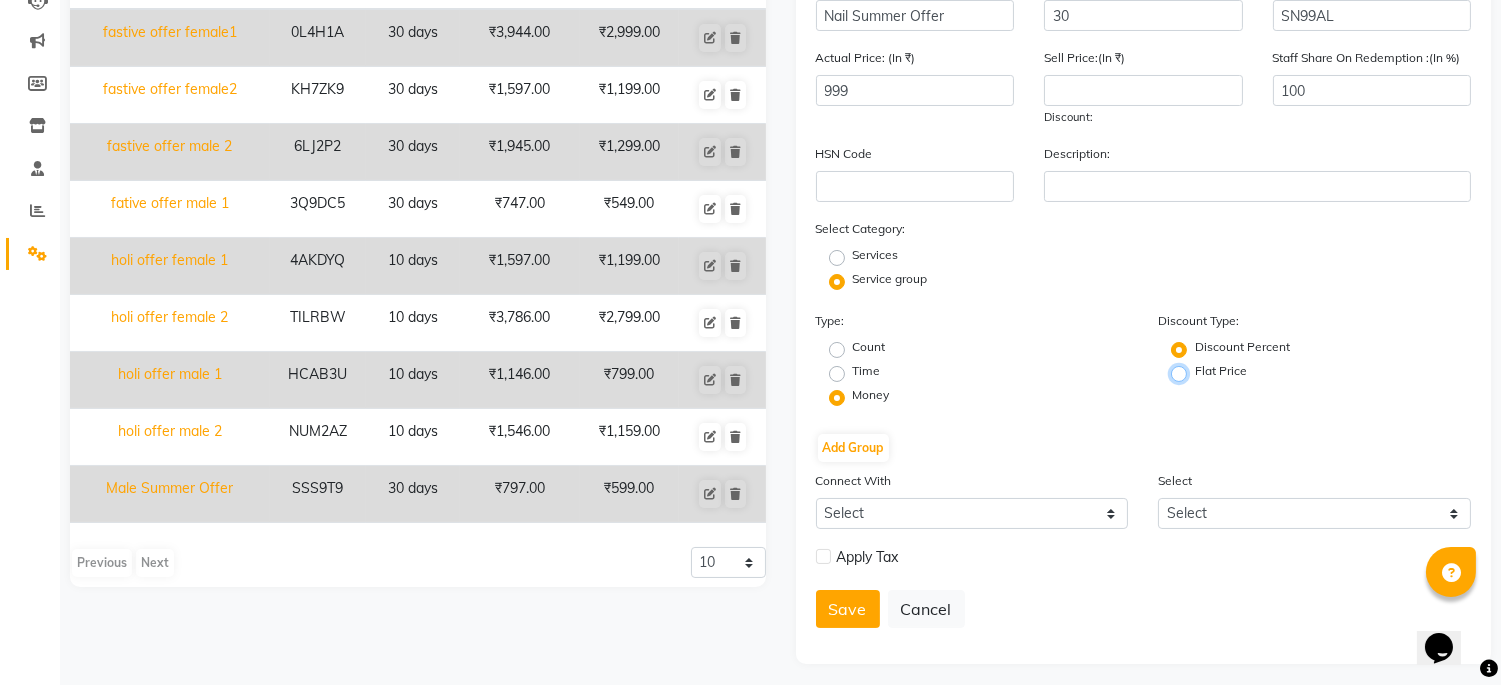 click on "Flat Price" at bounding box center (1185, 372) 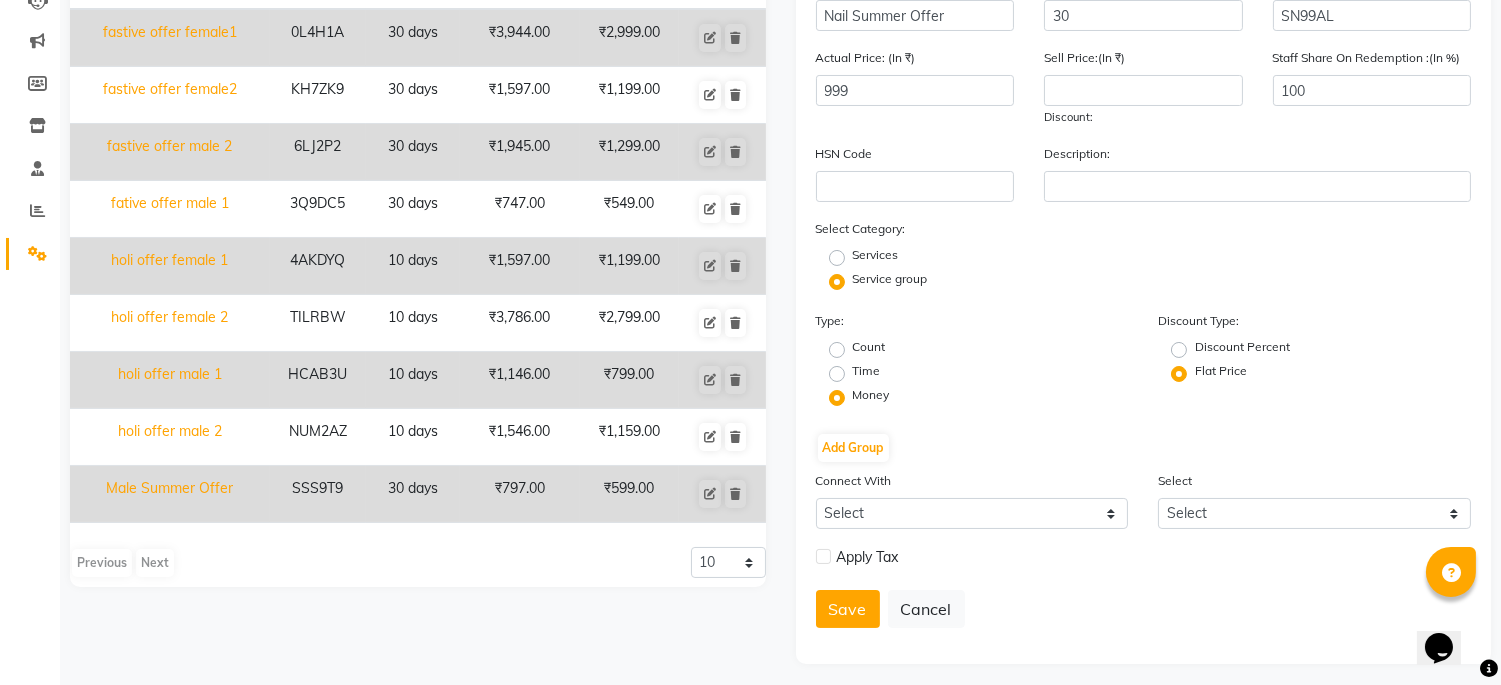 click on "Discount Percent" 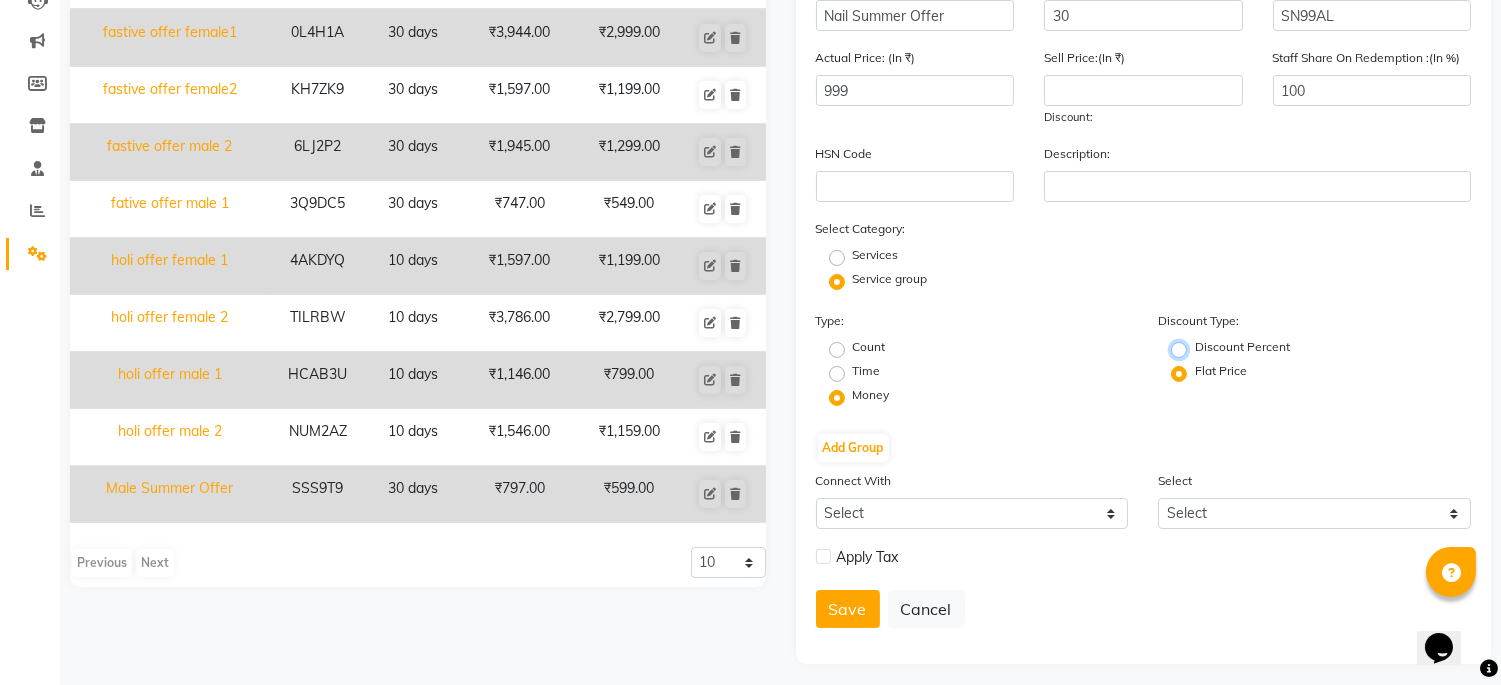 click on "Discount Percent" at bounding box center [1185, 348] 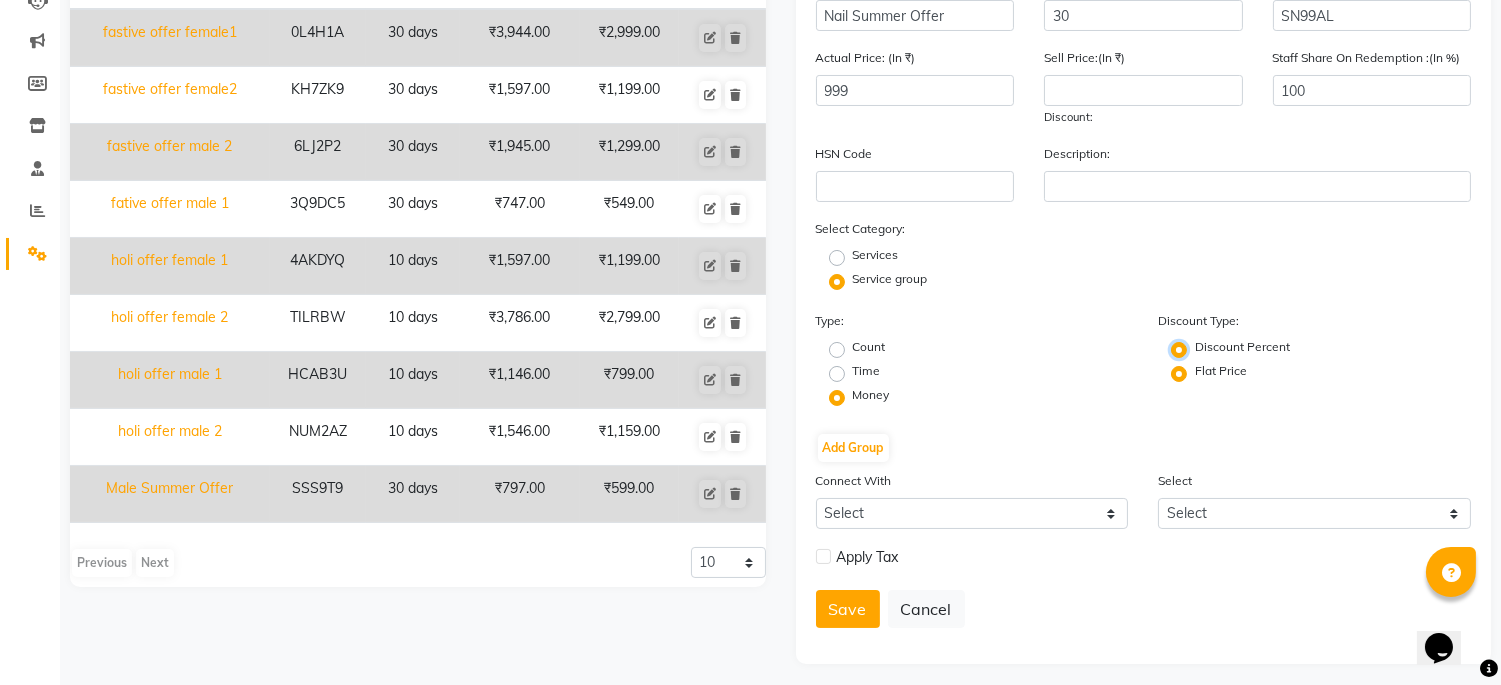 radio on "false" 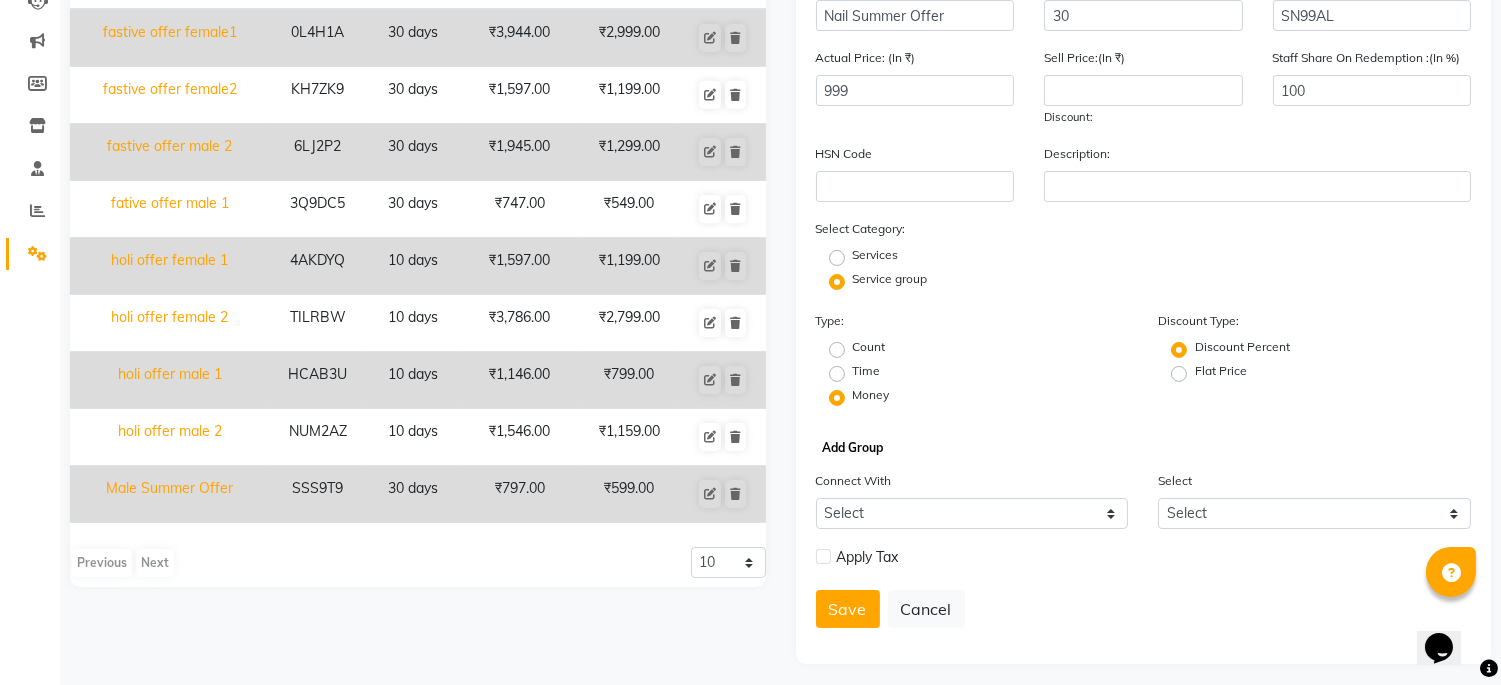 click on "Add Group" 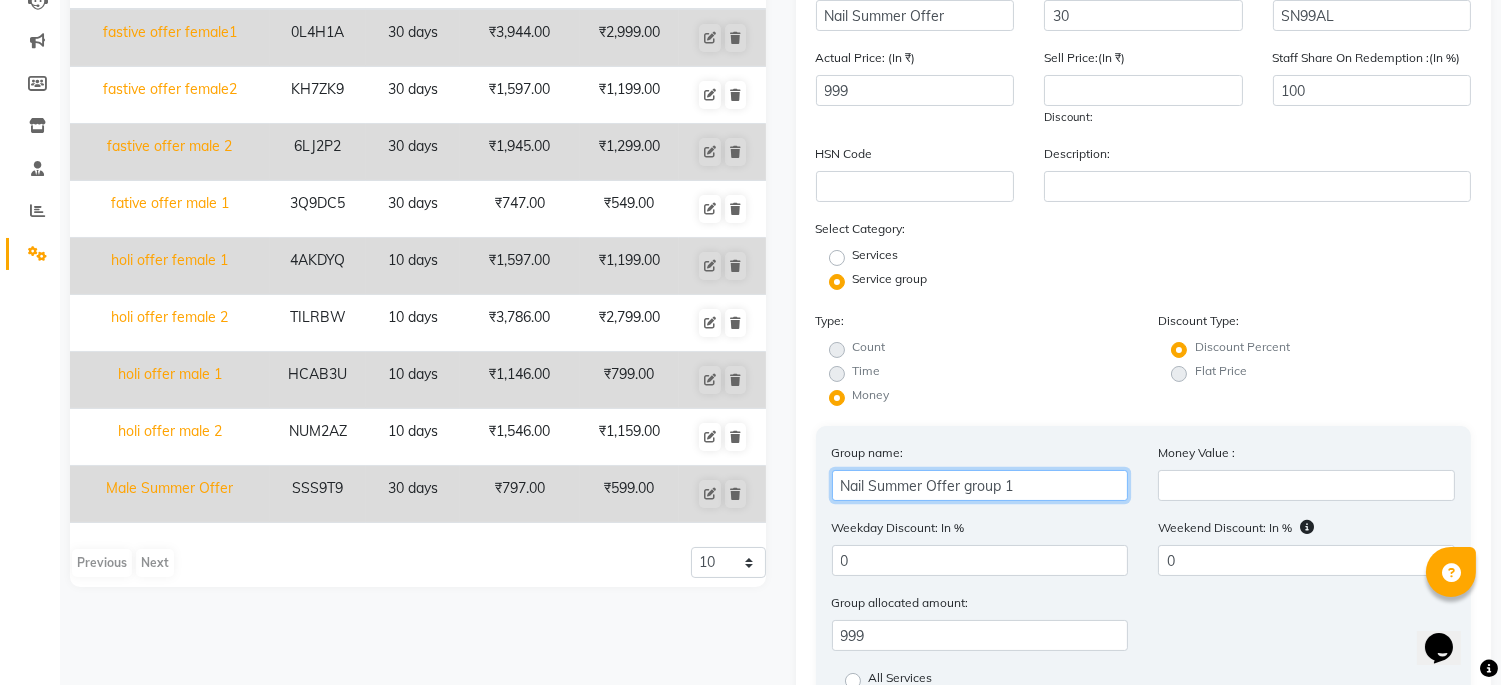 drag, startPoint x: 1033, startPoint y: 488, endPoint x: 797, endPoint y: 478, distance: 236.21178 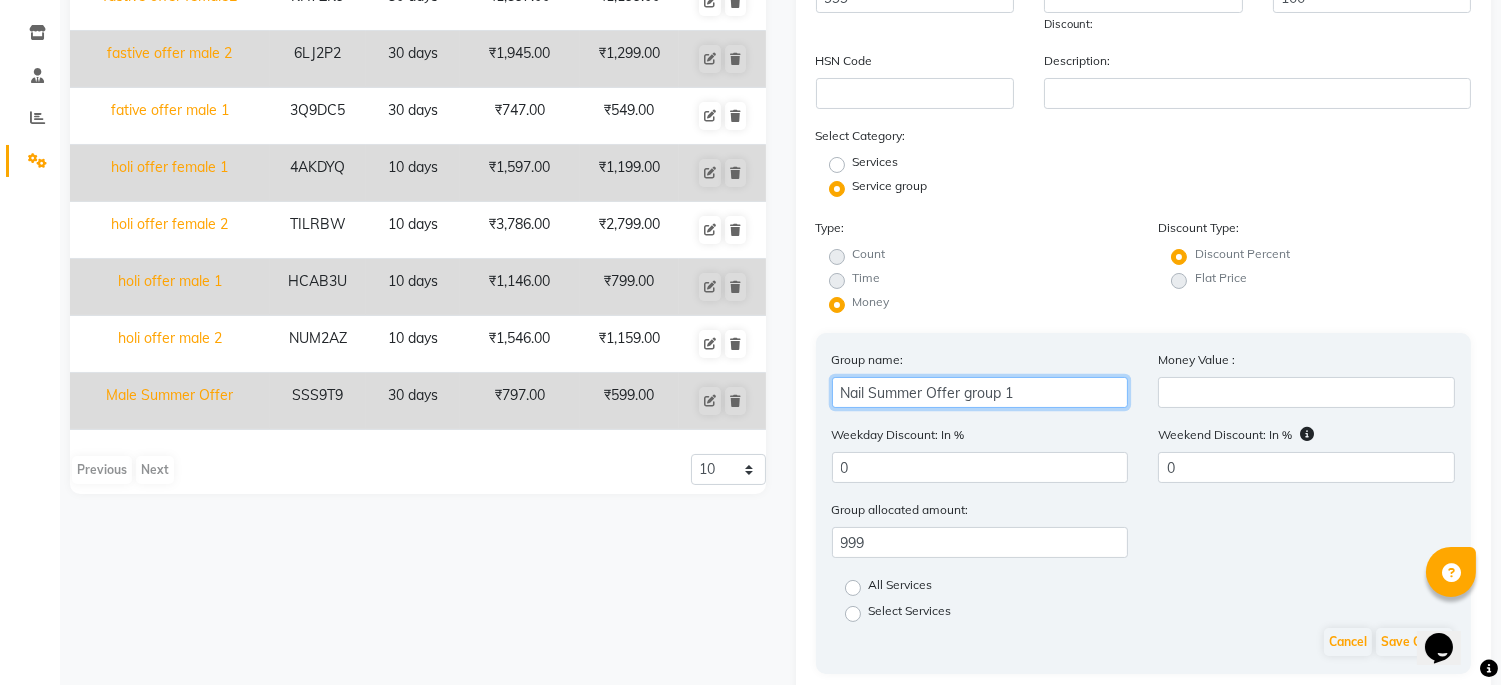scroll, scrollTop: 547, scrollLeft: 0, axis: vertical 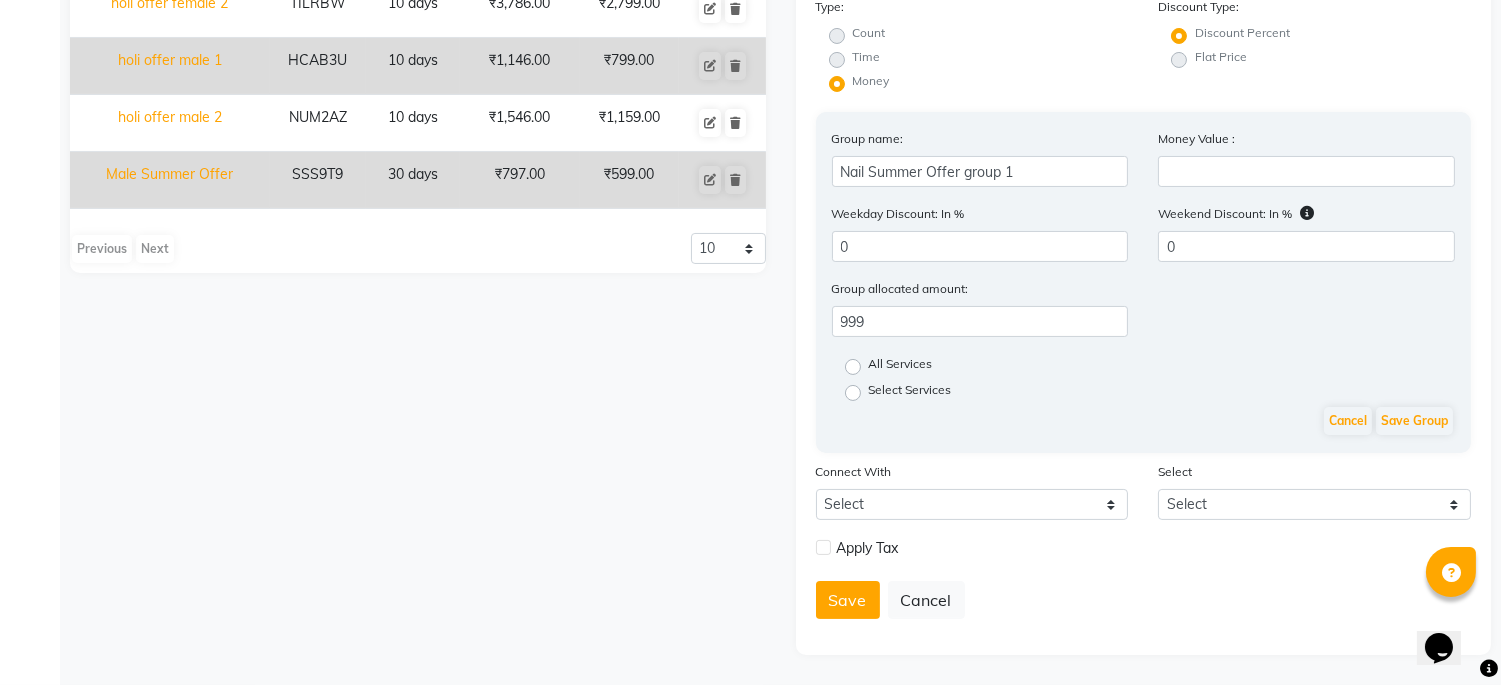 click on "All Services" 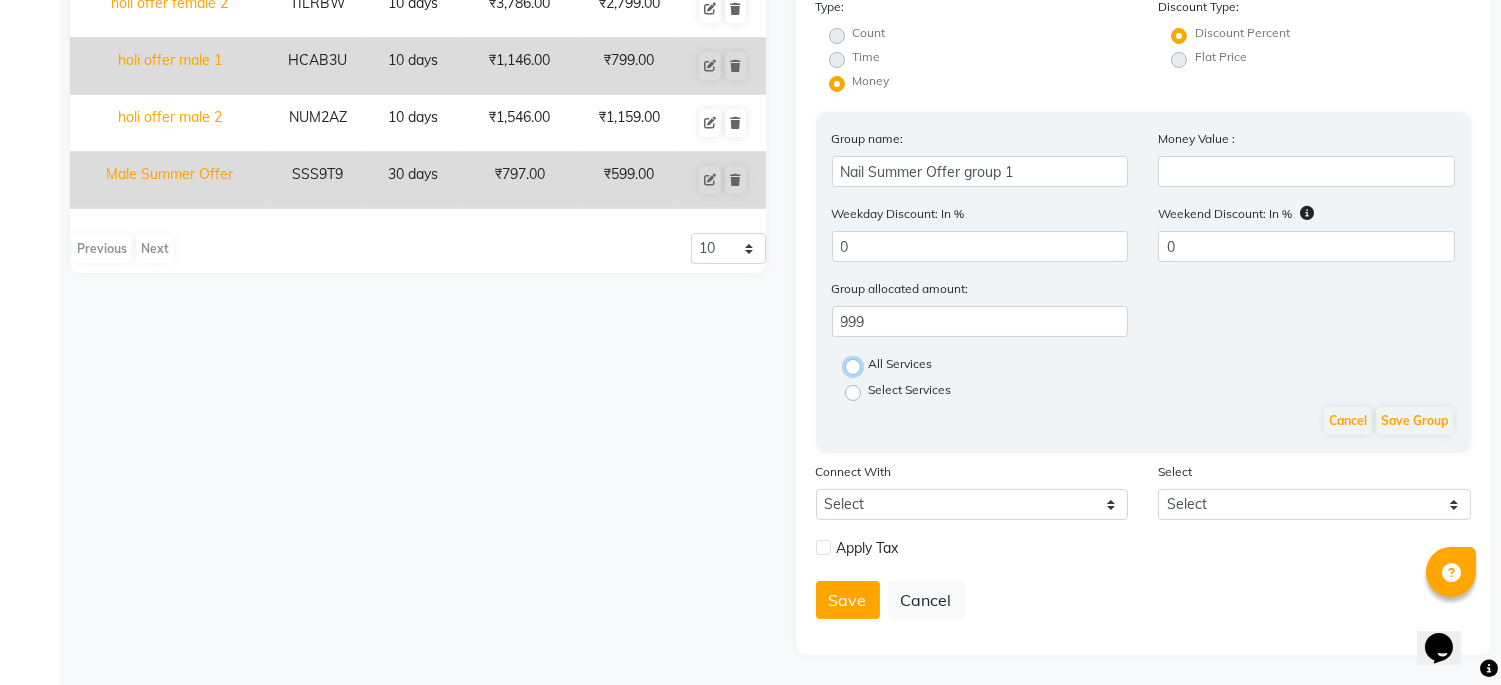 click on "All Services" at bounding box center [859, 365] 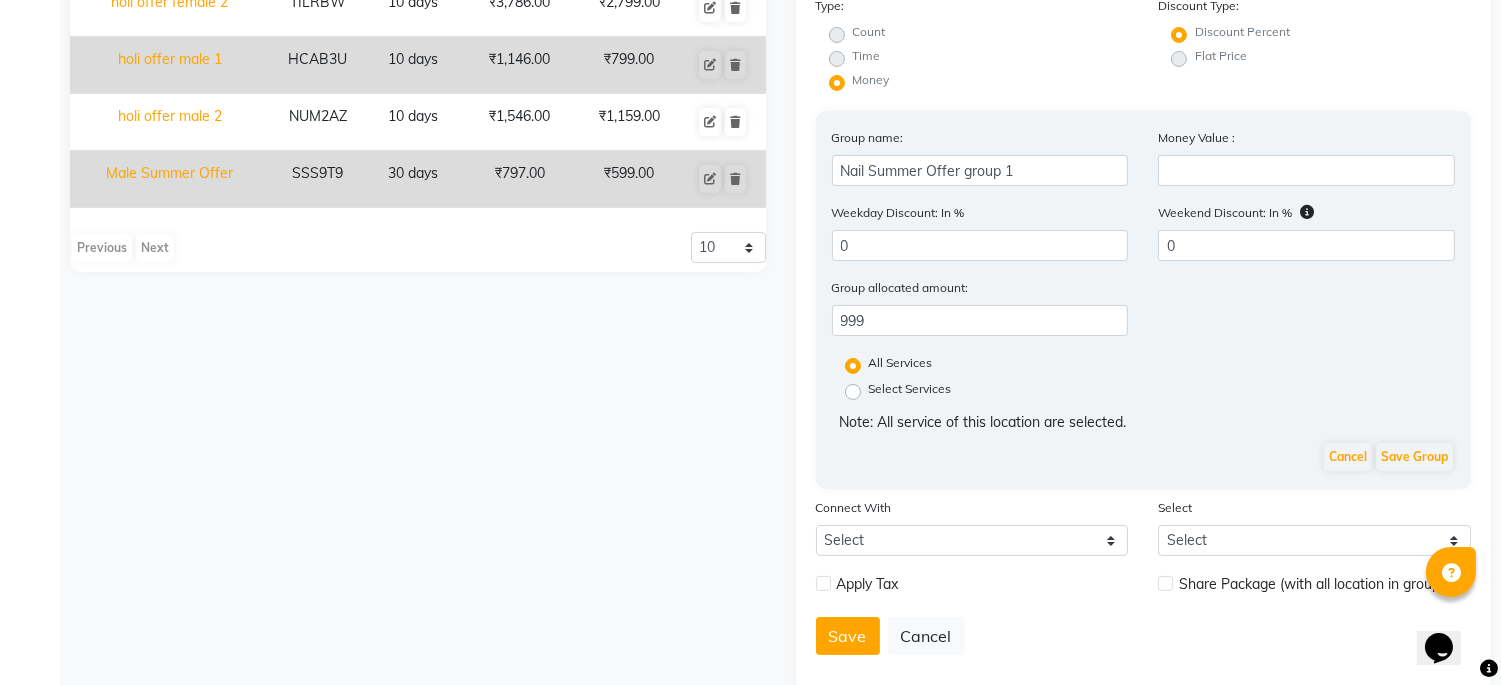click on "Select Services" 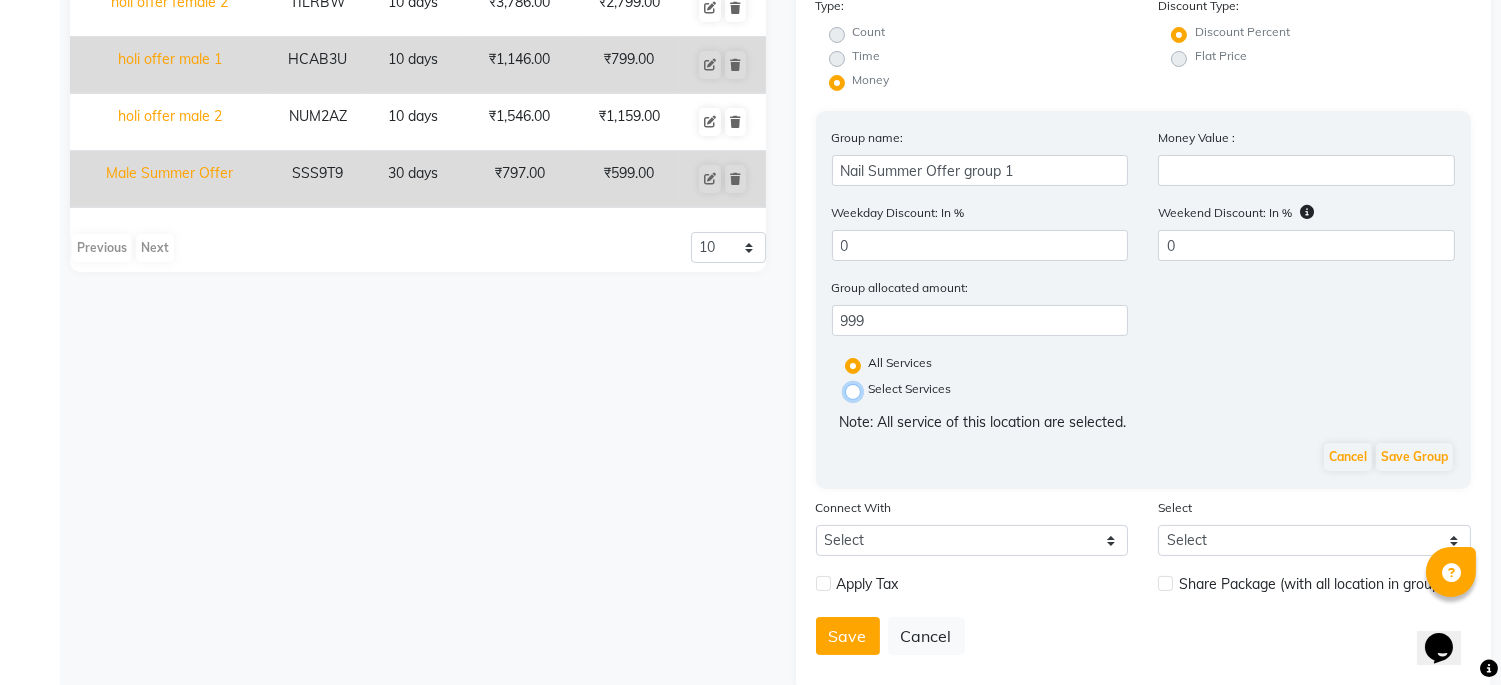 click on "Select Services" at bounding box center [859, 390] 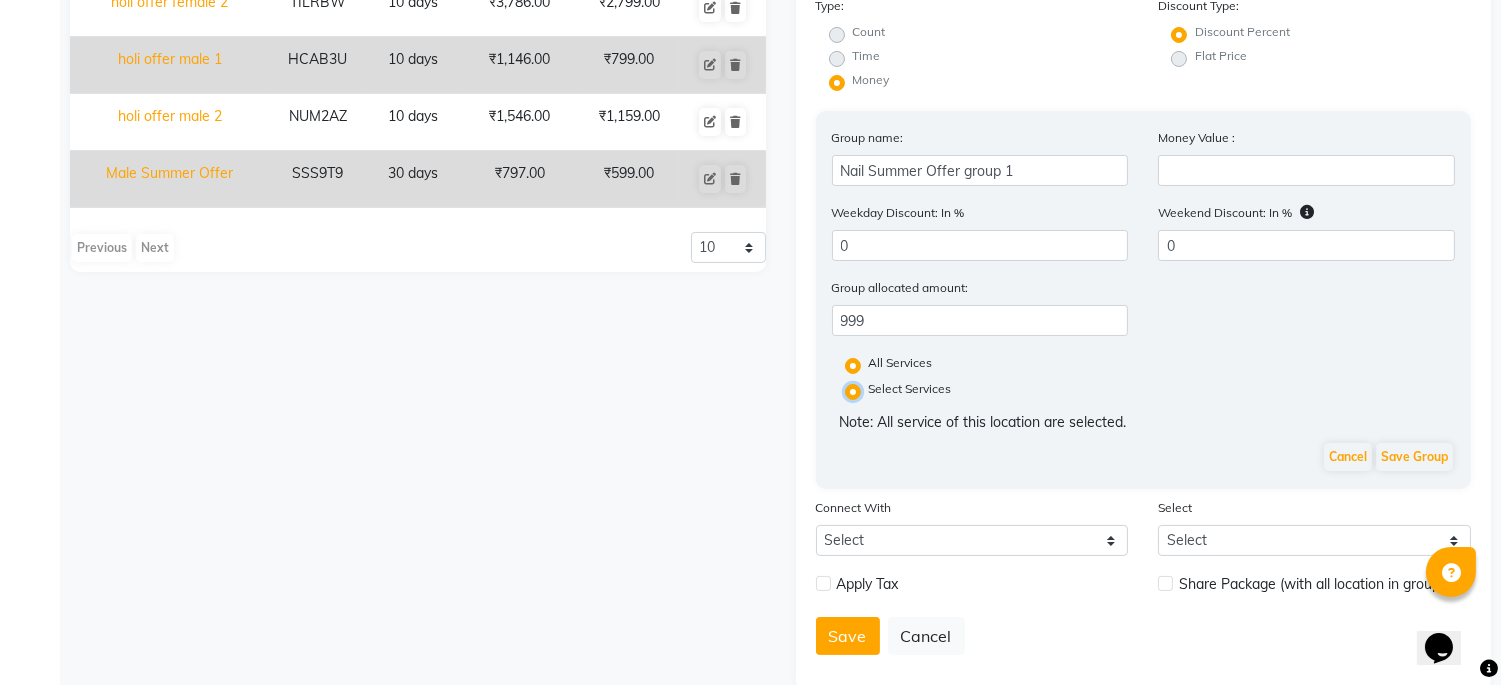 radio on "false" 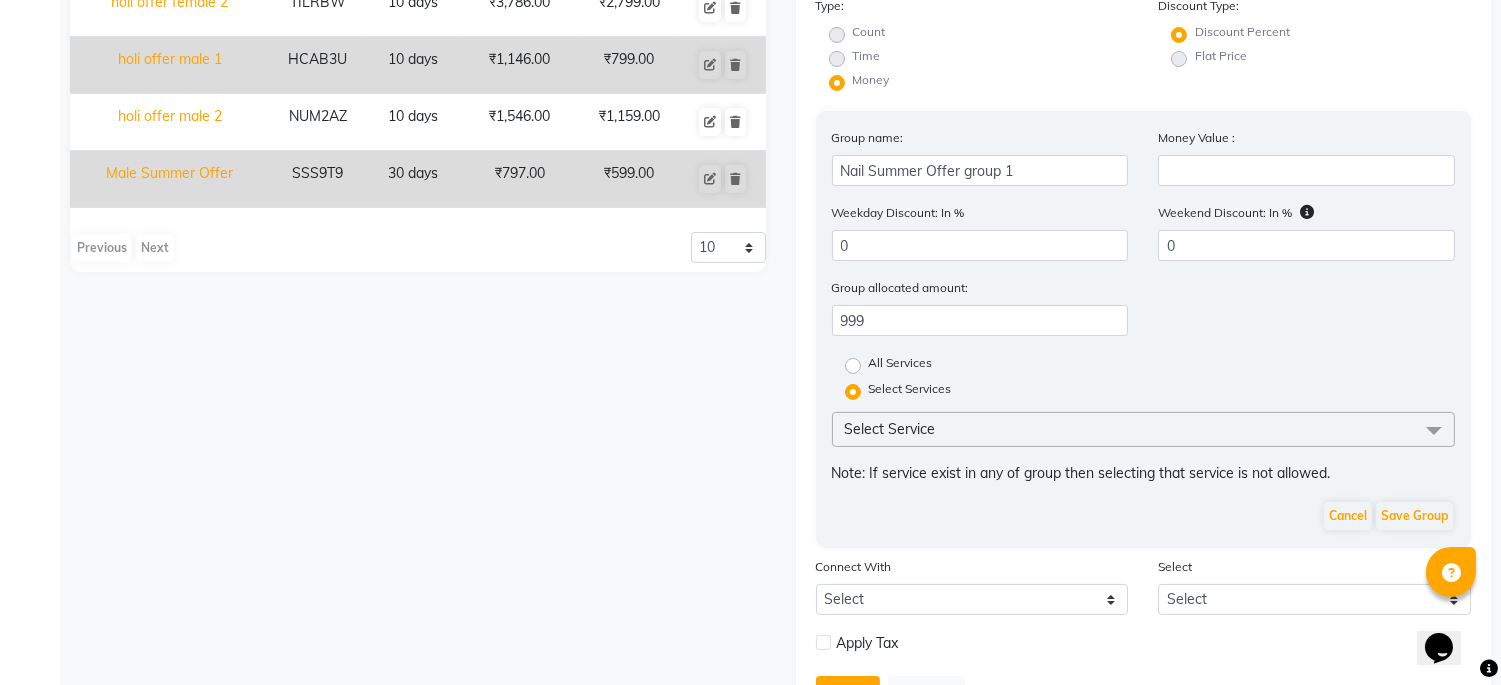 click on "Select Service" 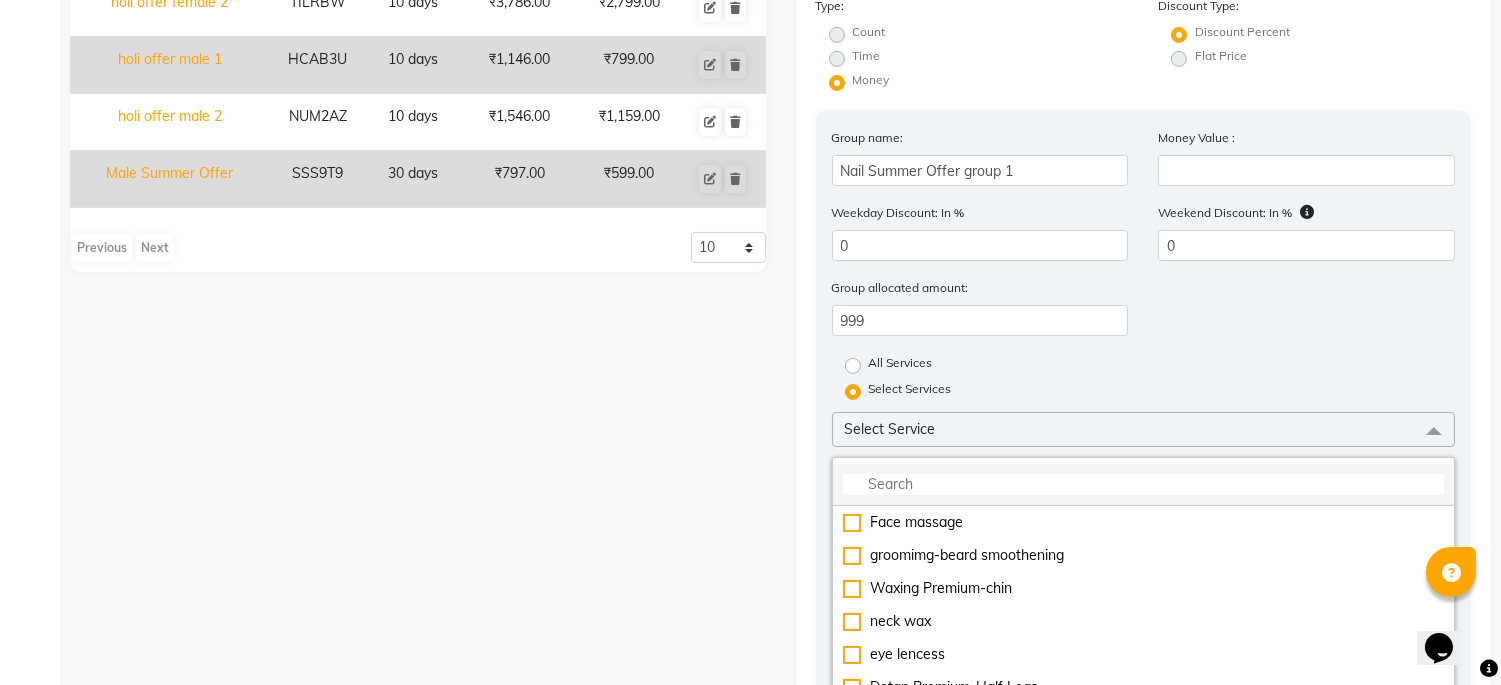 click 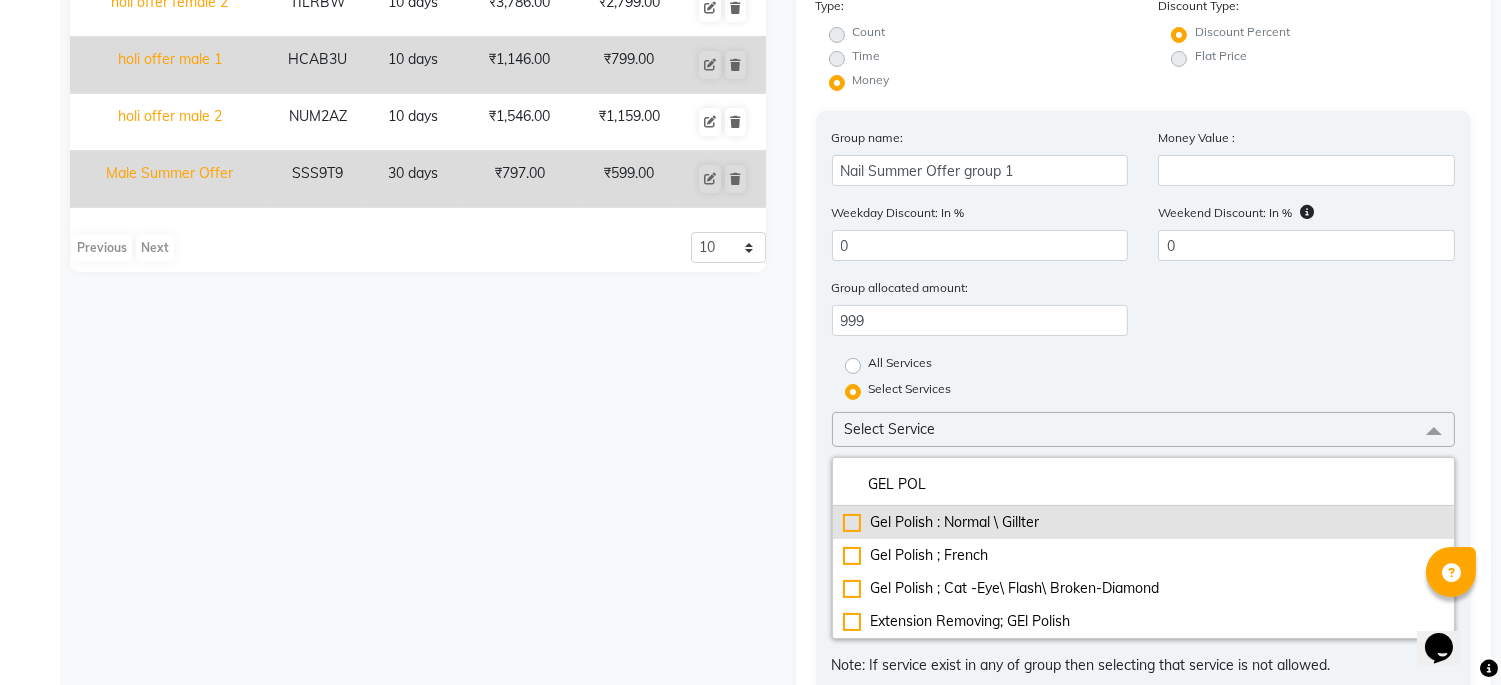 type on "GEL POL" 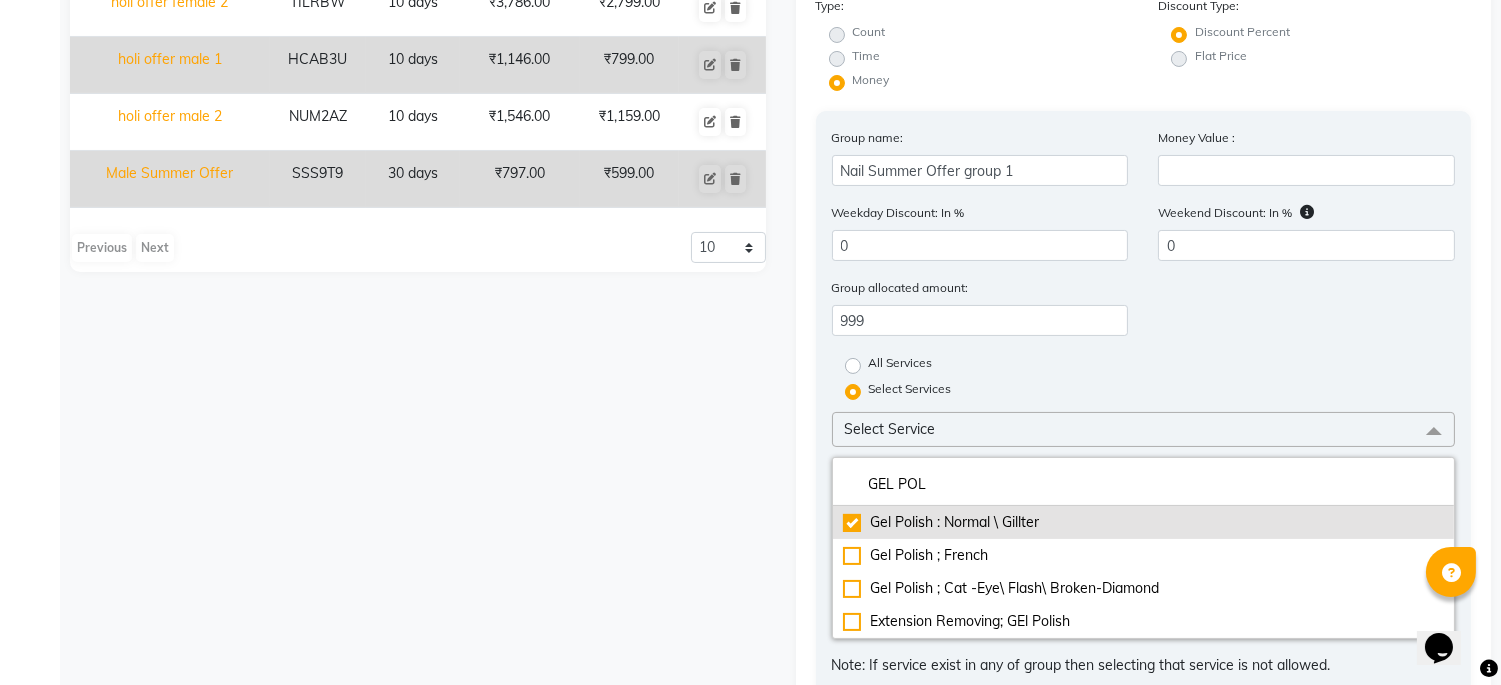 checkbox on "true" 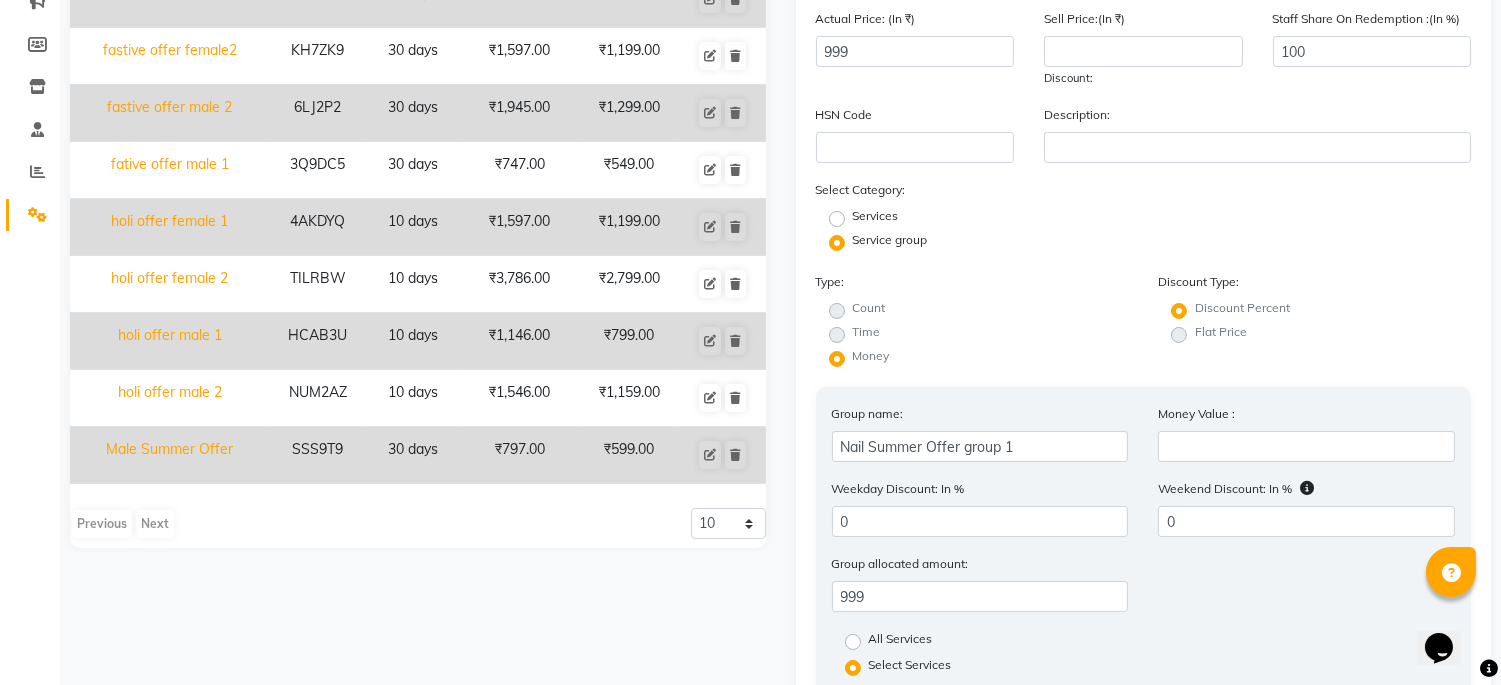 scroll, scrollTop: 547, scrollLeft: 0, axis: vertical 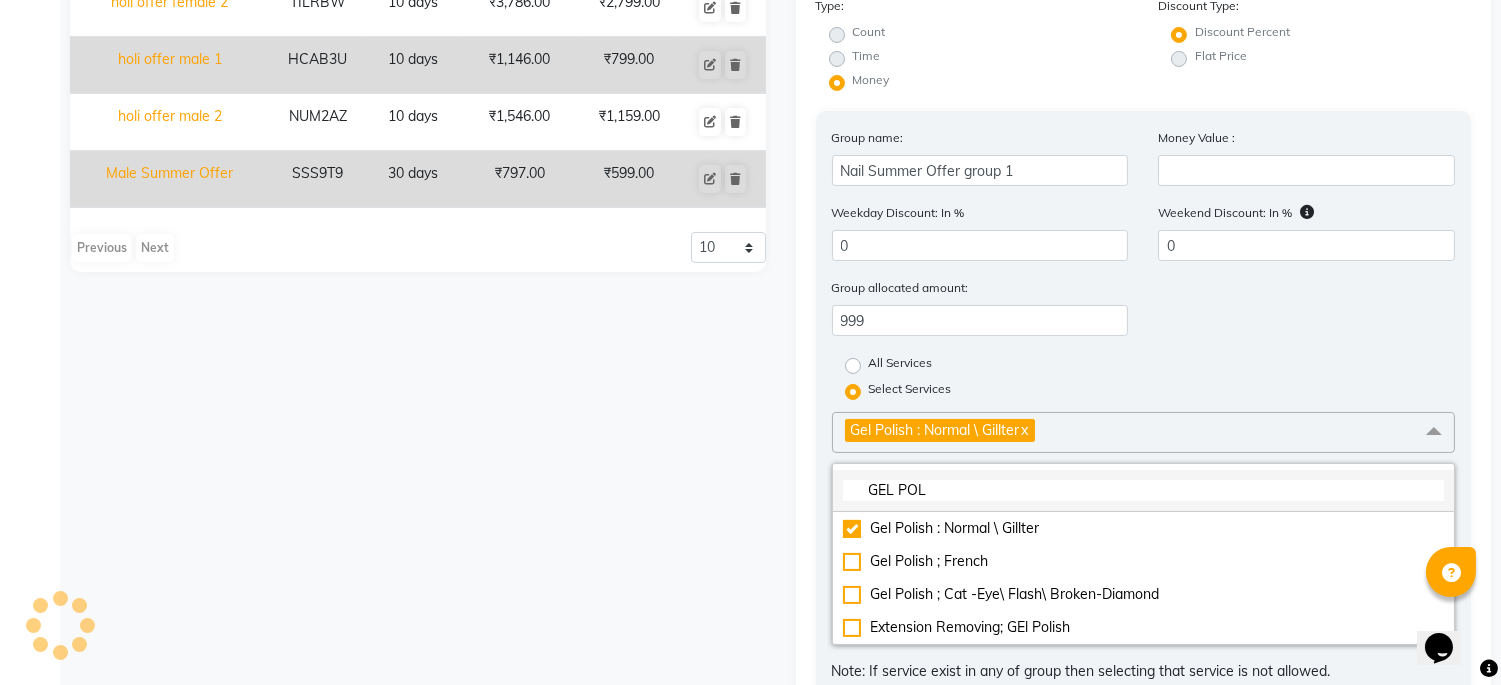click on "GEL POL" 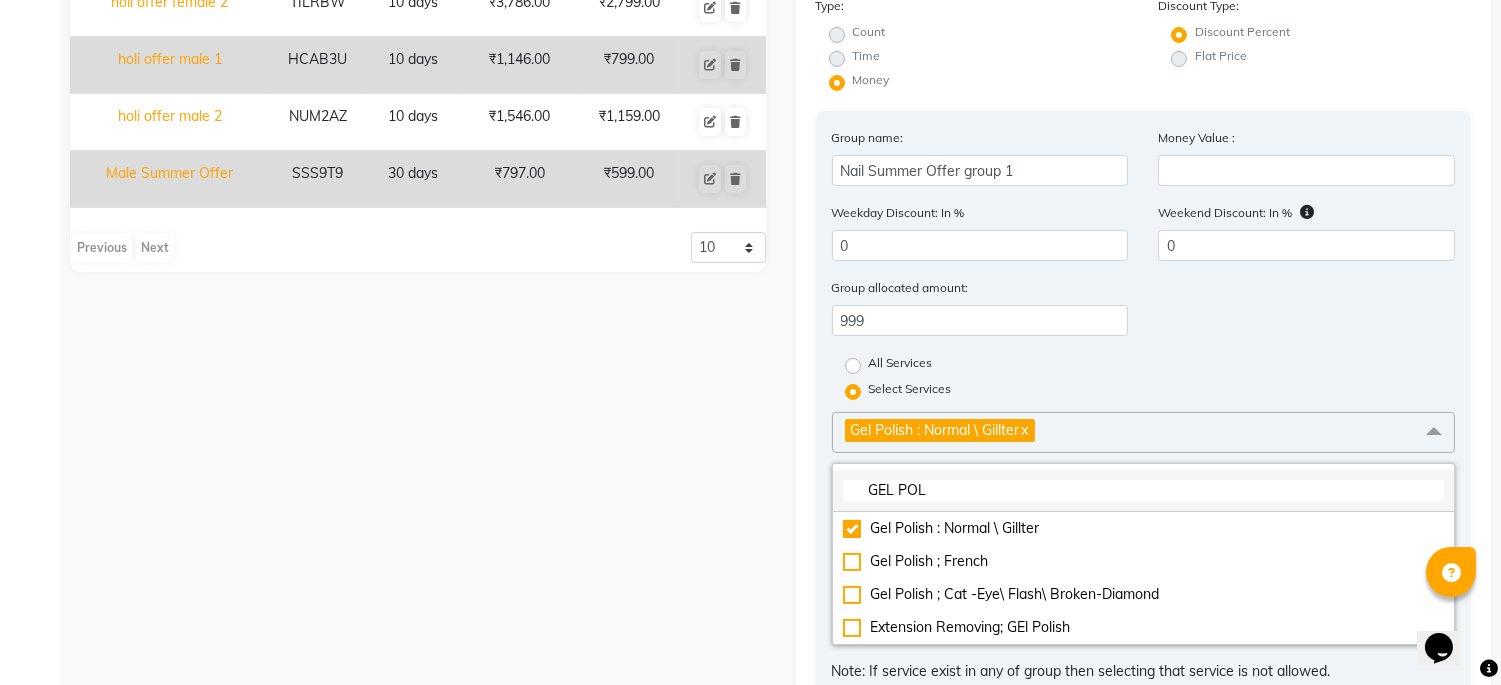 drag, startPoint x: 1050, startPoint y: 487, endPoint x: 852, endPoint y: 493, distance: 198.09088 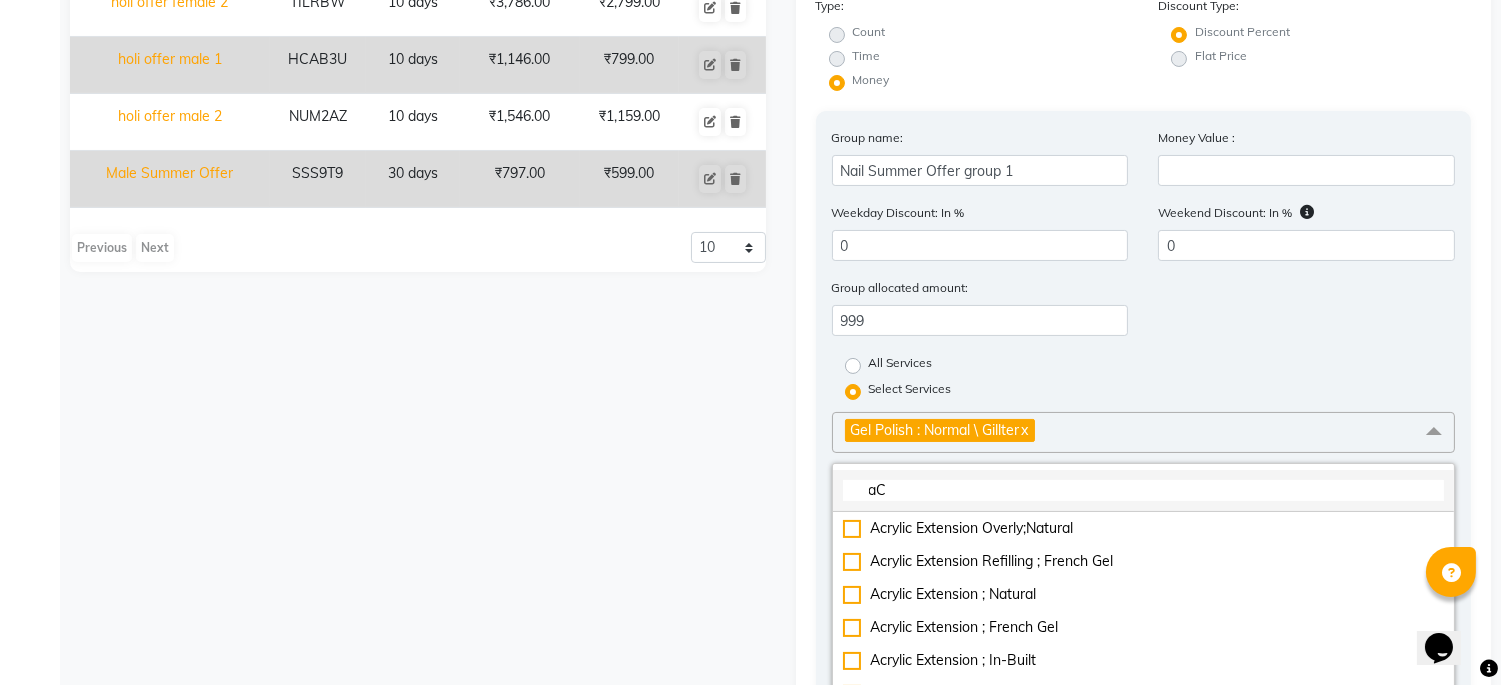 type on "a" 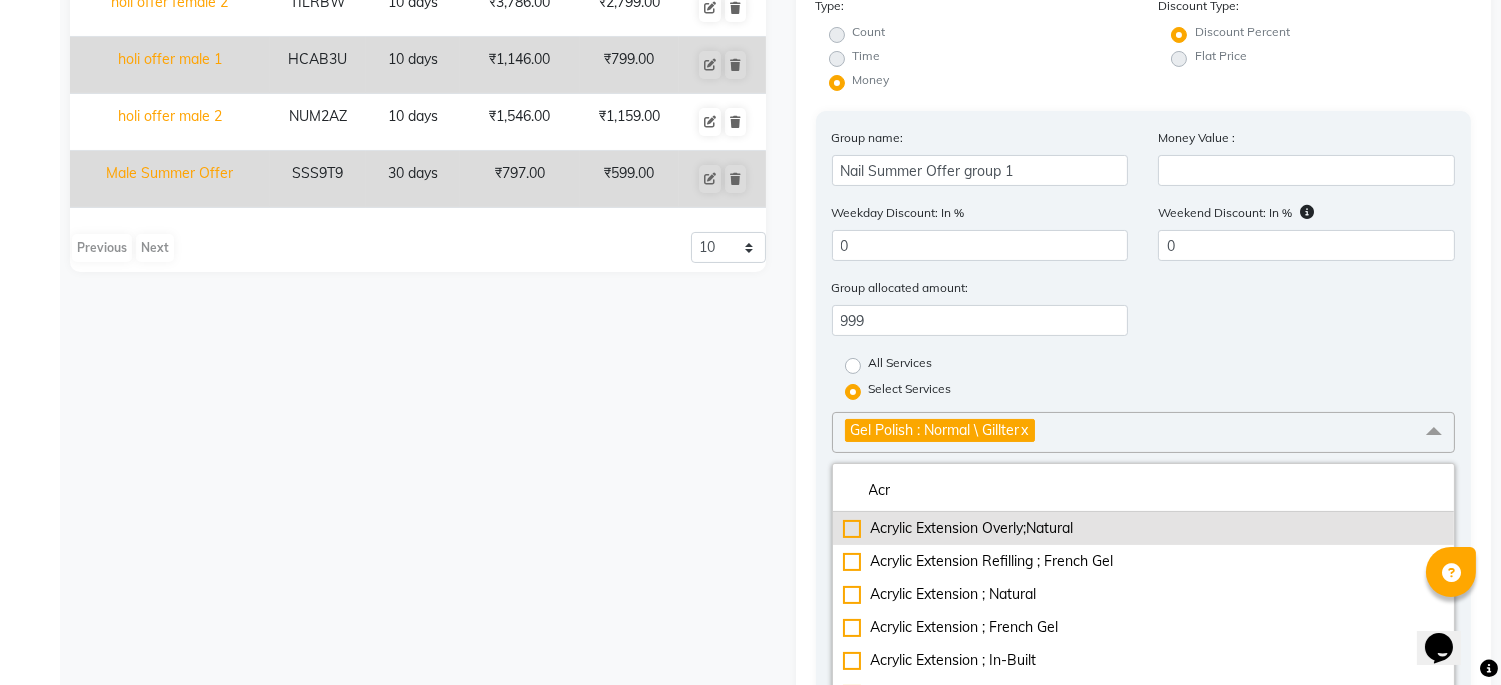 type on "Acr" 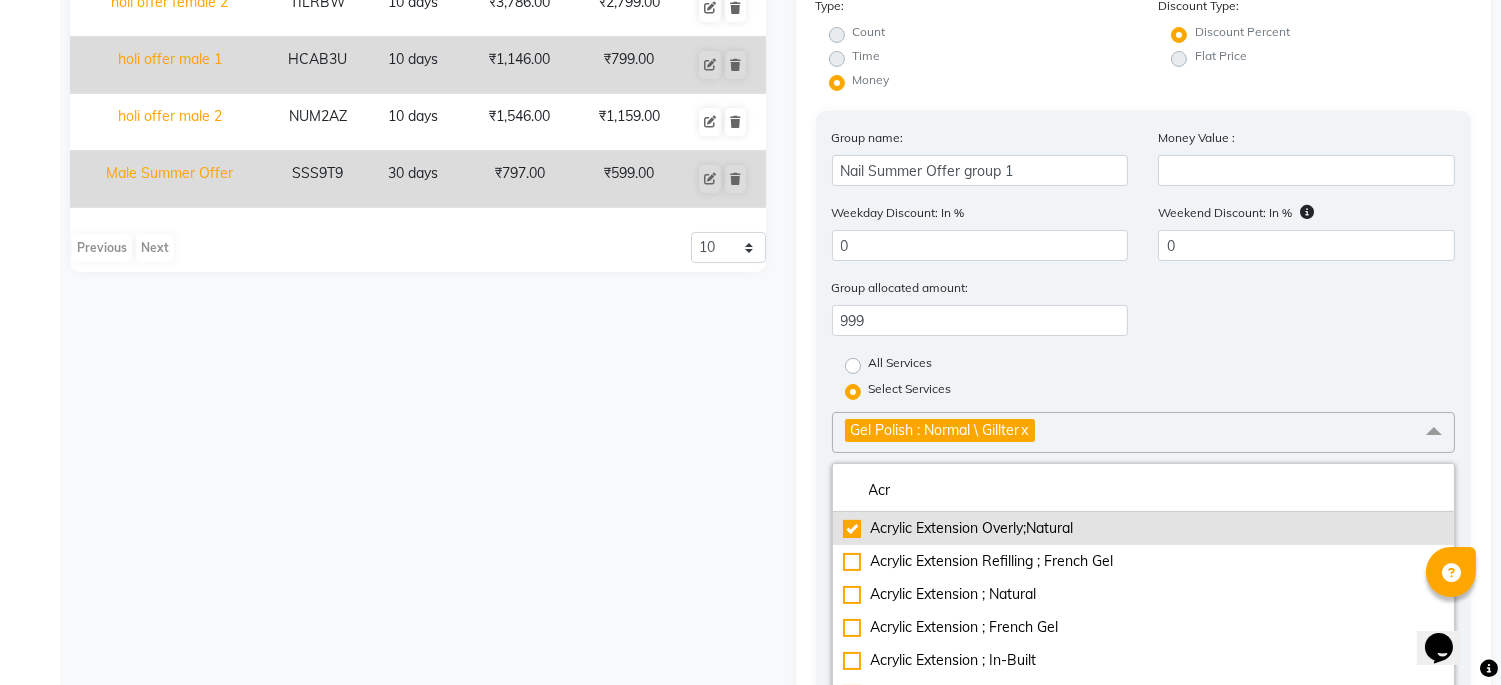 checkbox on "true" 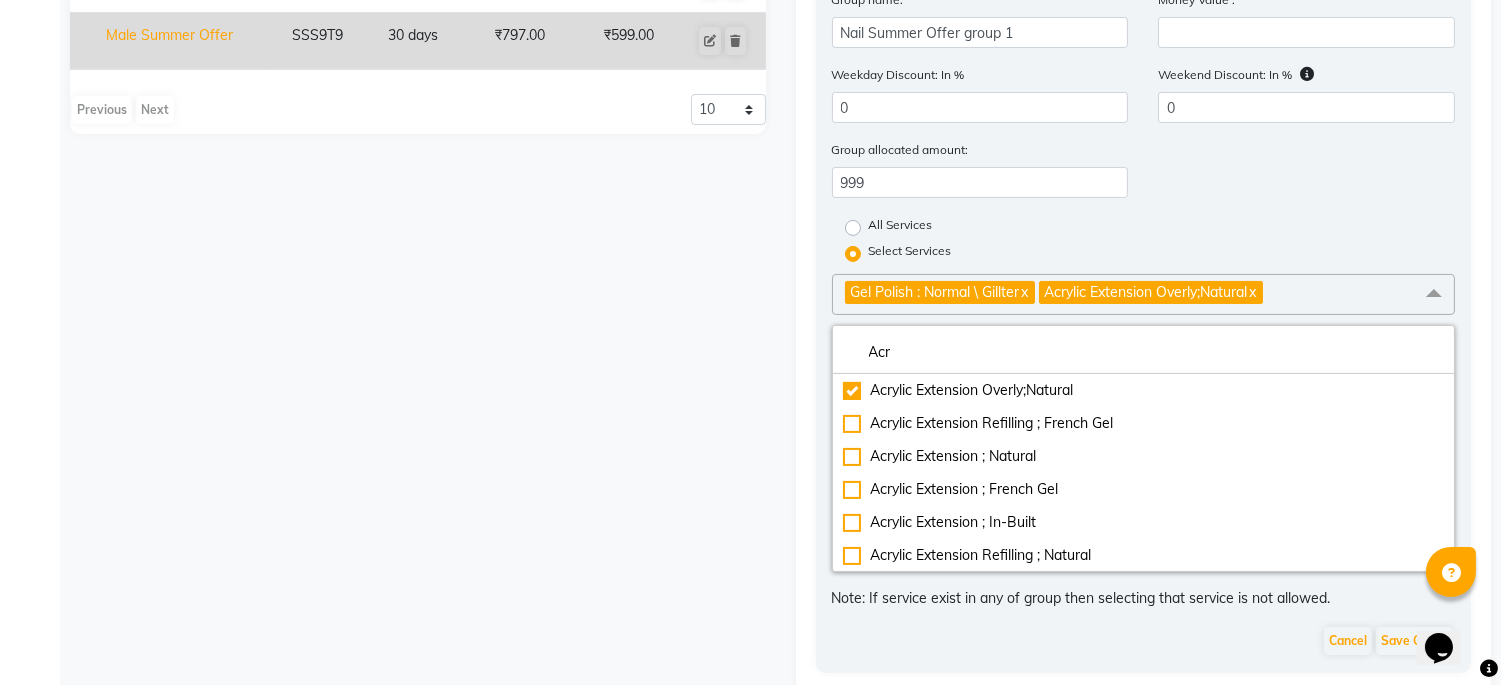 scroll, scrollTop: 770, scrollLeft: 0, axis: vertical 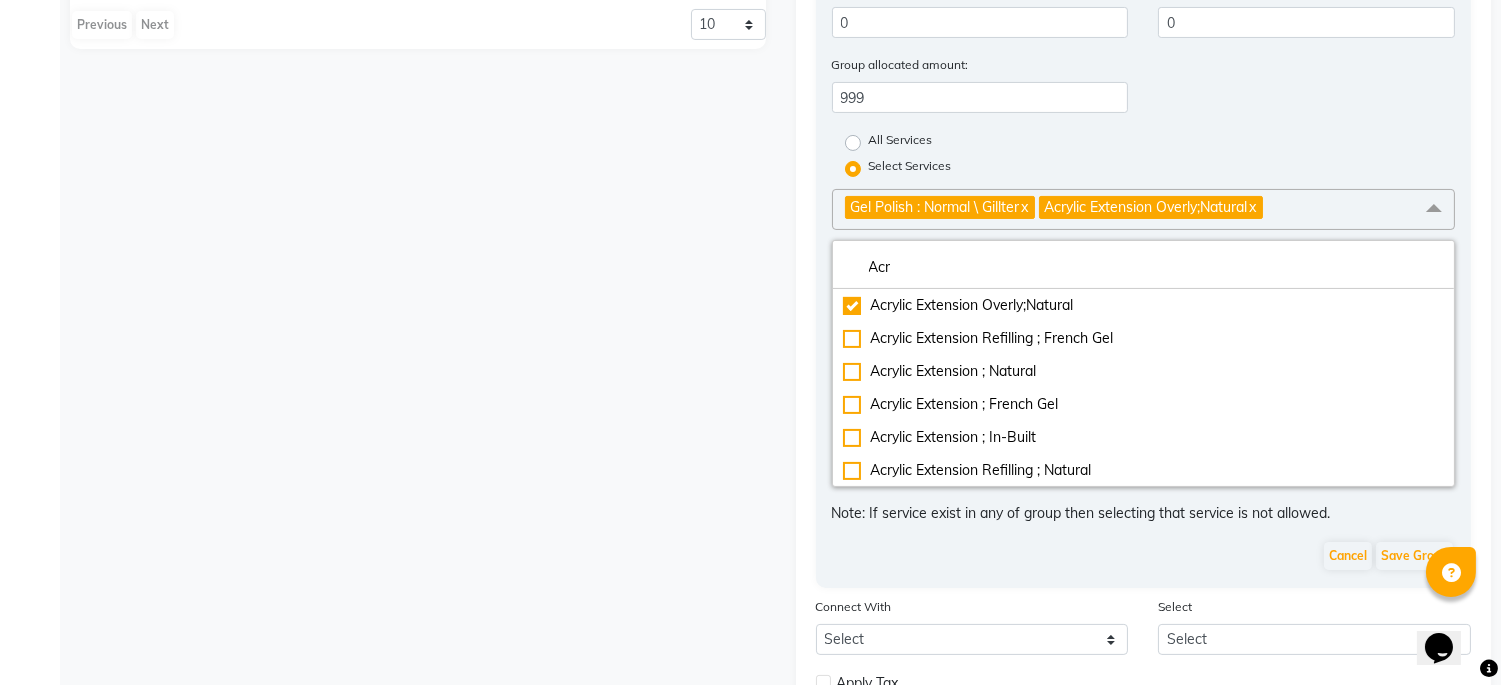 click on "Gel Polish : Normal \ Gillter   x Acrylic Extension Overly;Natural    x Acr Acrylic Extension Overly;Natural   Acrylic Extension Refilling ; French Gel  Acrylic Extension ; Natural   Acrylic Extension ; French Gel   Acrylic Extension ; In-Built   Acrylic Extension Refilling ; Natural   Acrylic Extension Refilling; In-Built Acrylic Gel Overly ; In-Built  Note: If service exist in any of group then selecting that service is not allowed." 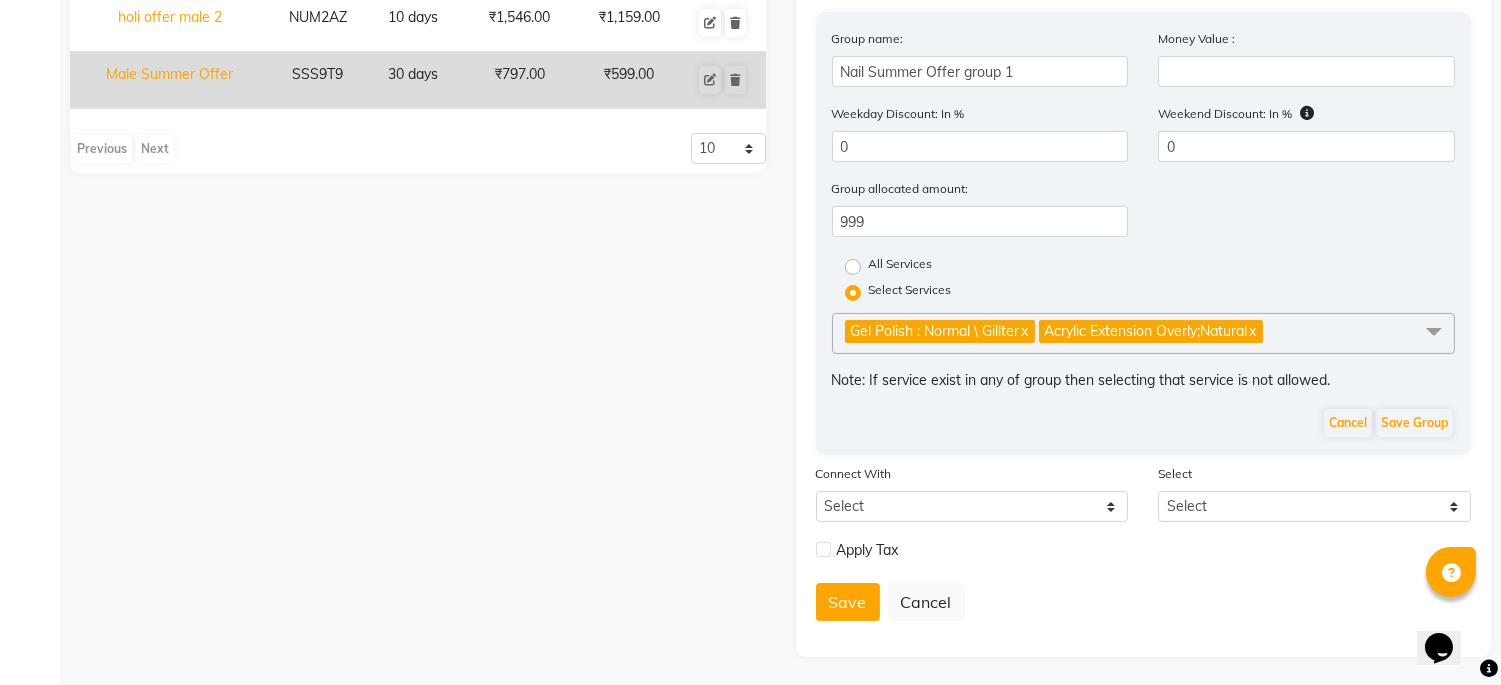 scroll, scrollTop: 650, scrollLeft: 0, axis: vertical 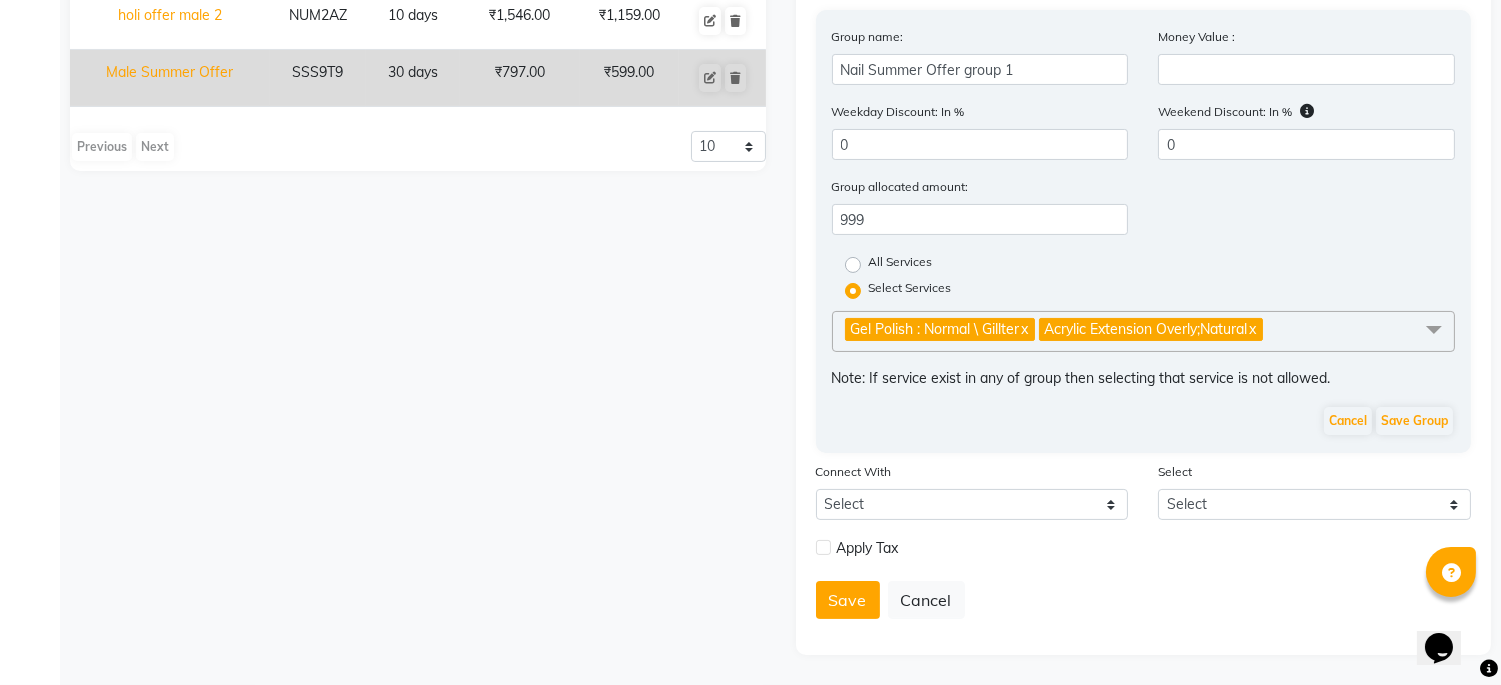 click on "Acrylic Extension Overly;Natural" 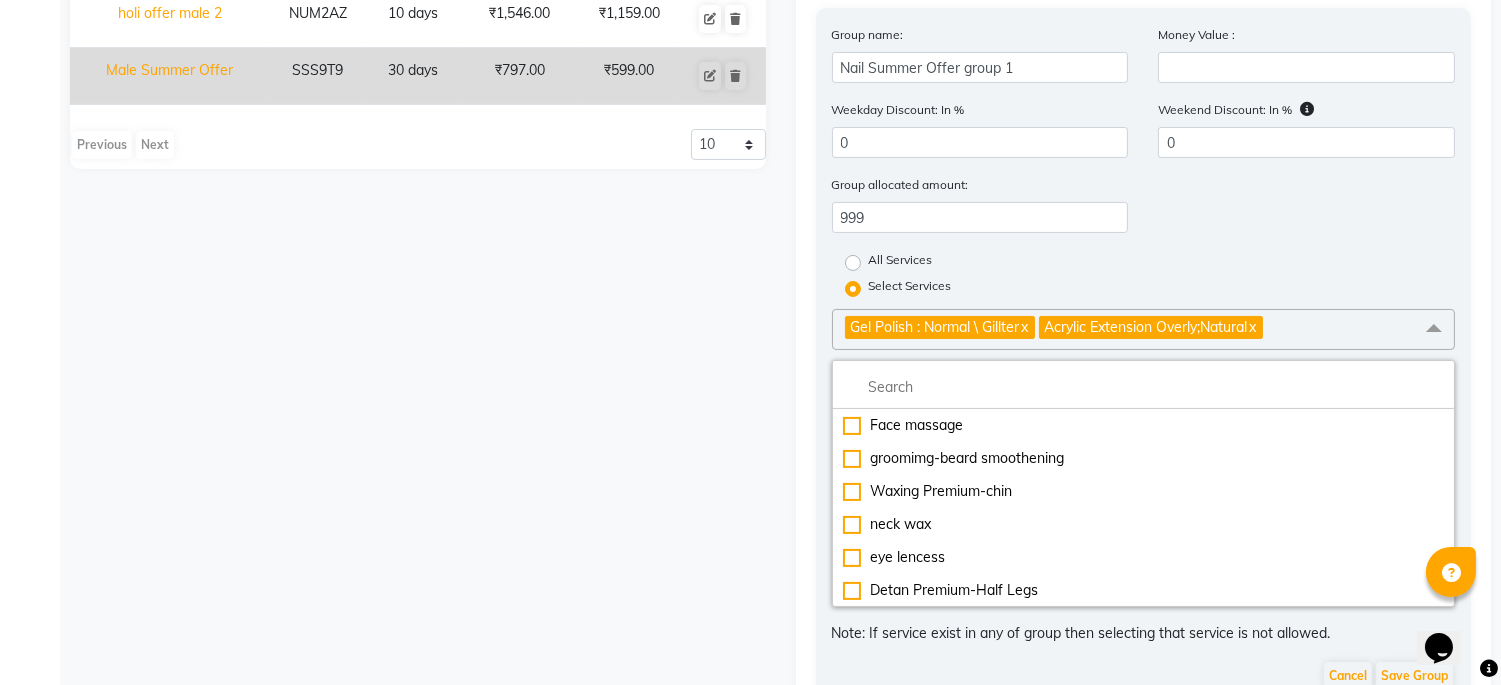 click on "x" 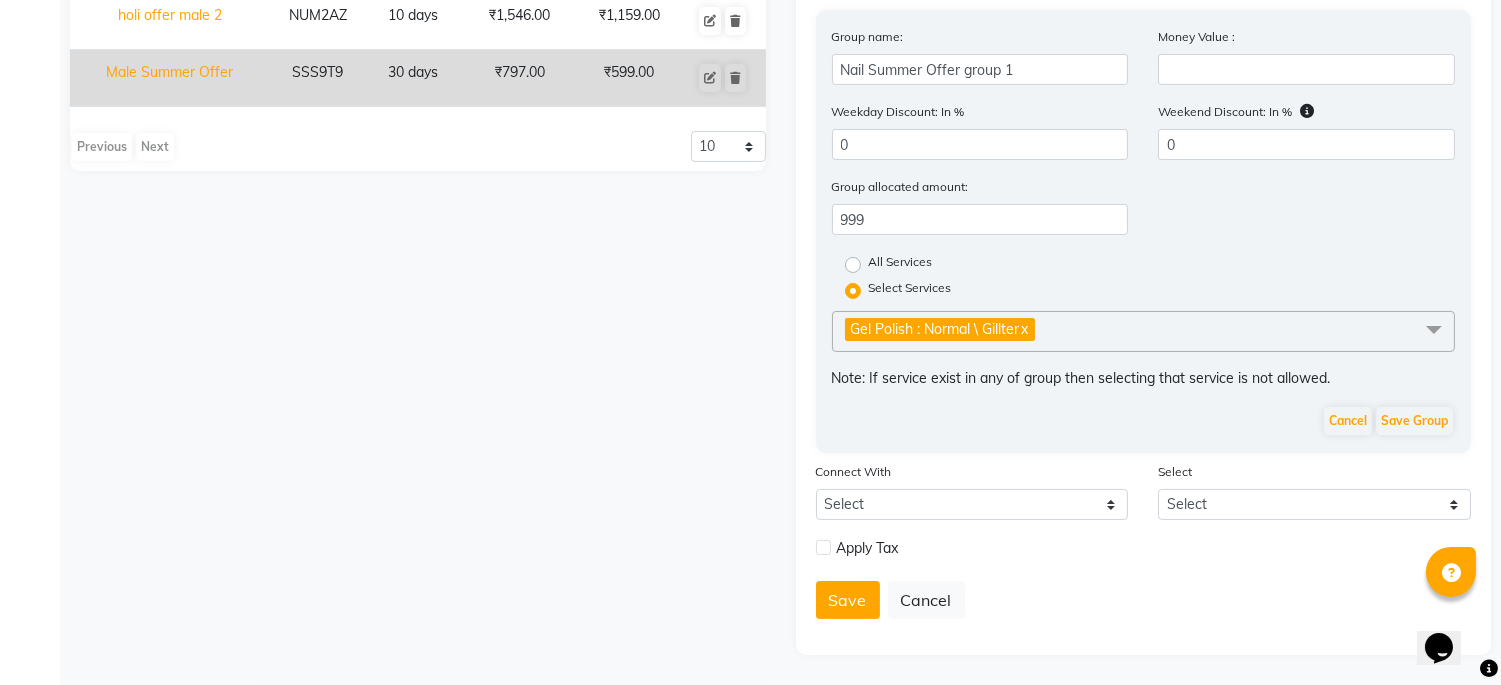 click on "Gel Polish : Normal \ Gillter   x" 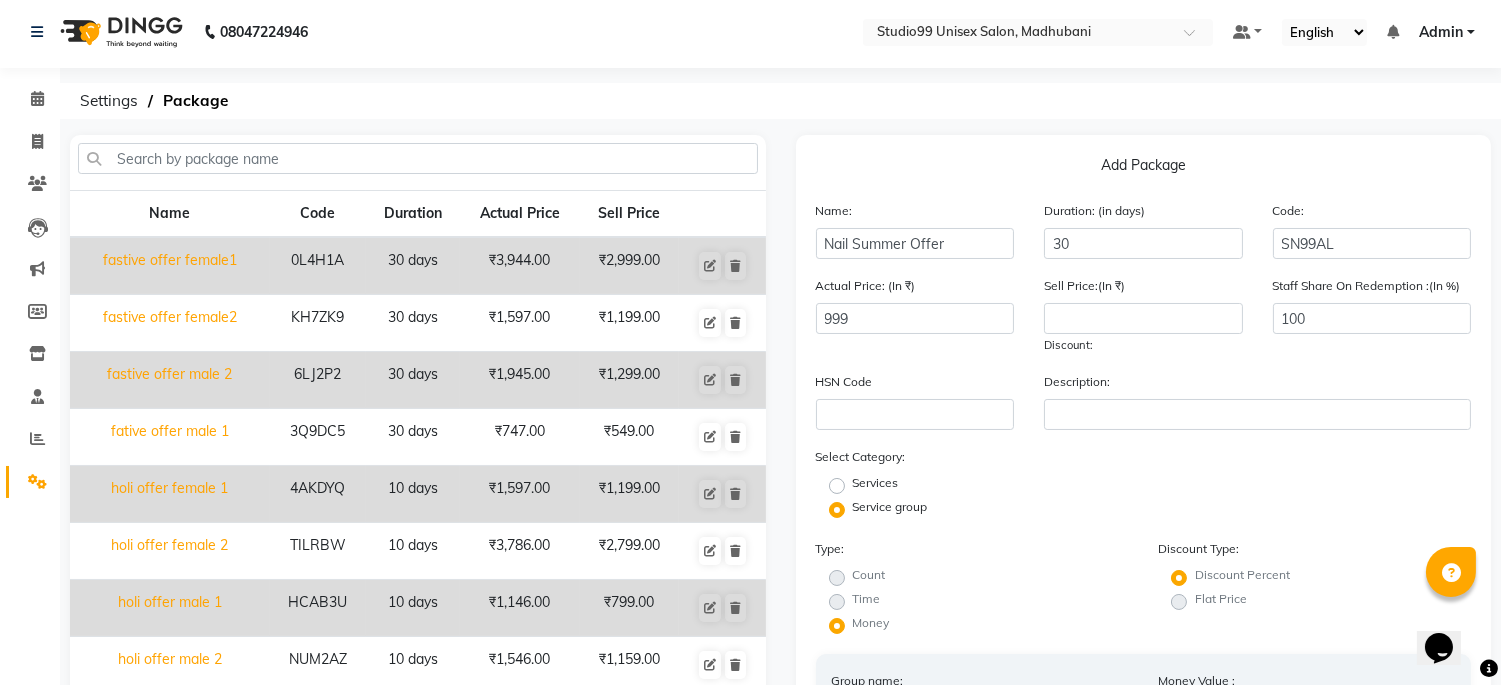 scroll, scrollTop: 0, scrollLeft: 0, axis: both 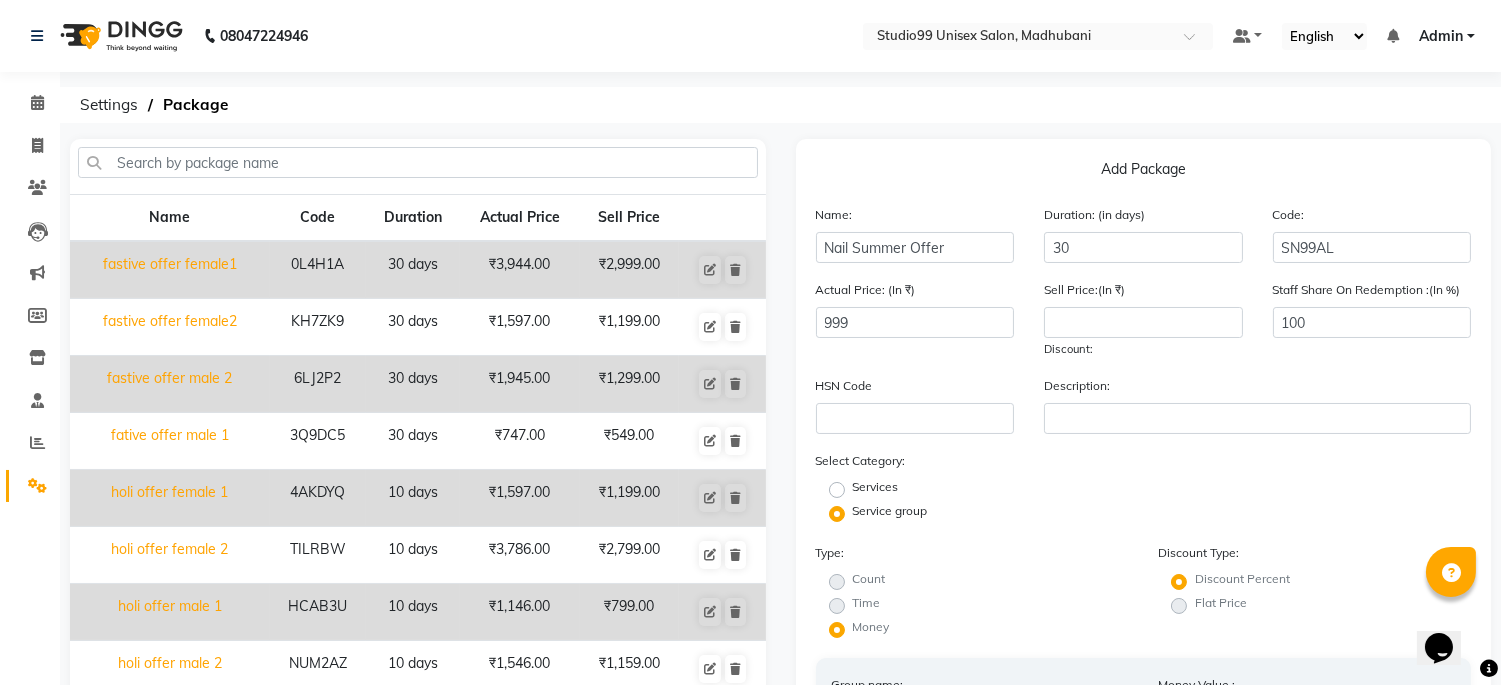 click on "Services" 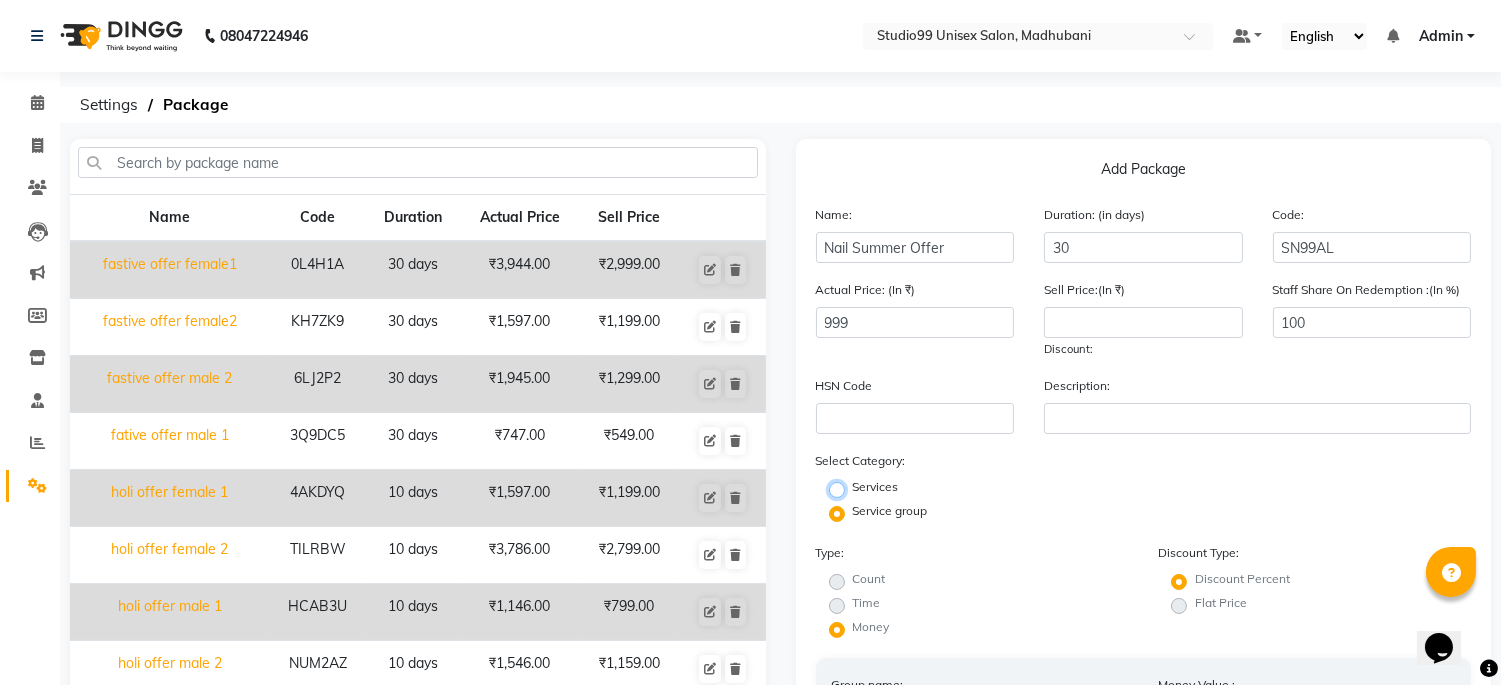 click on "Services" at bounding box center (843, 488) 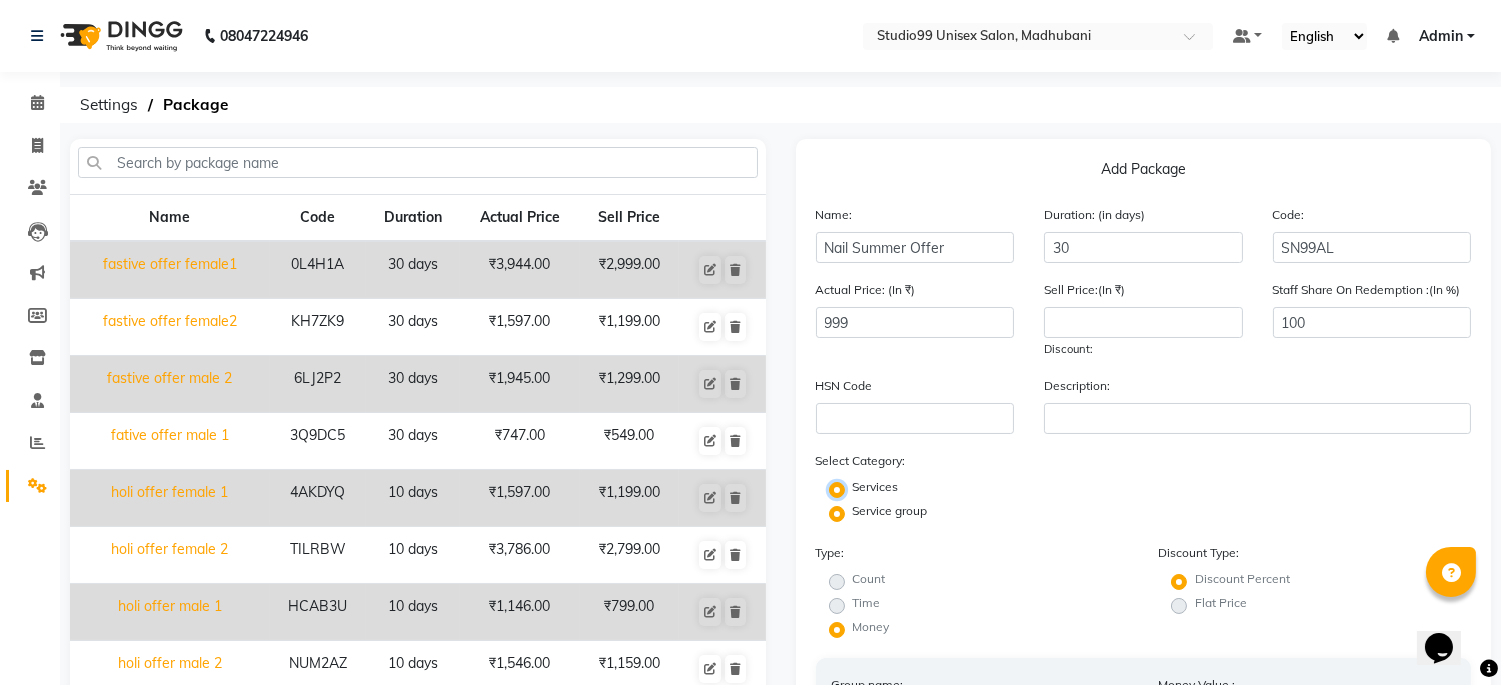 radio on "false" 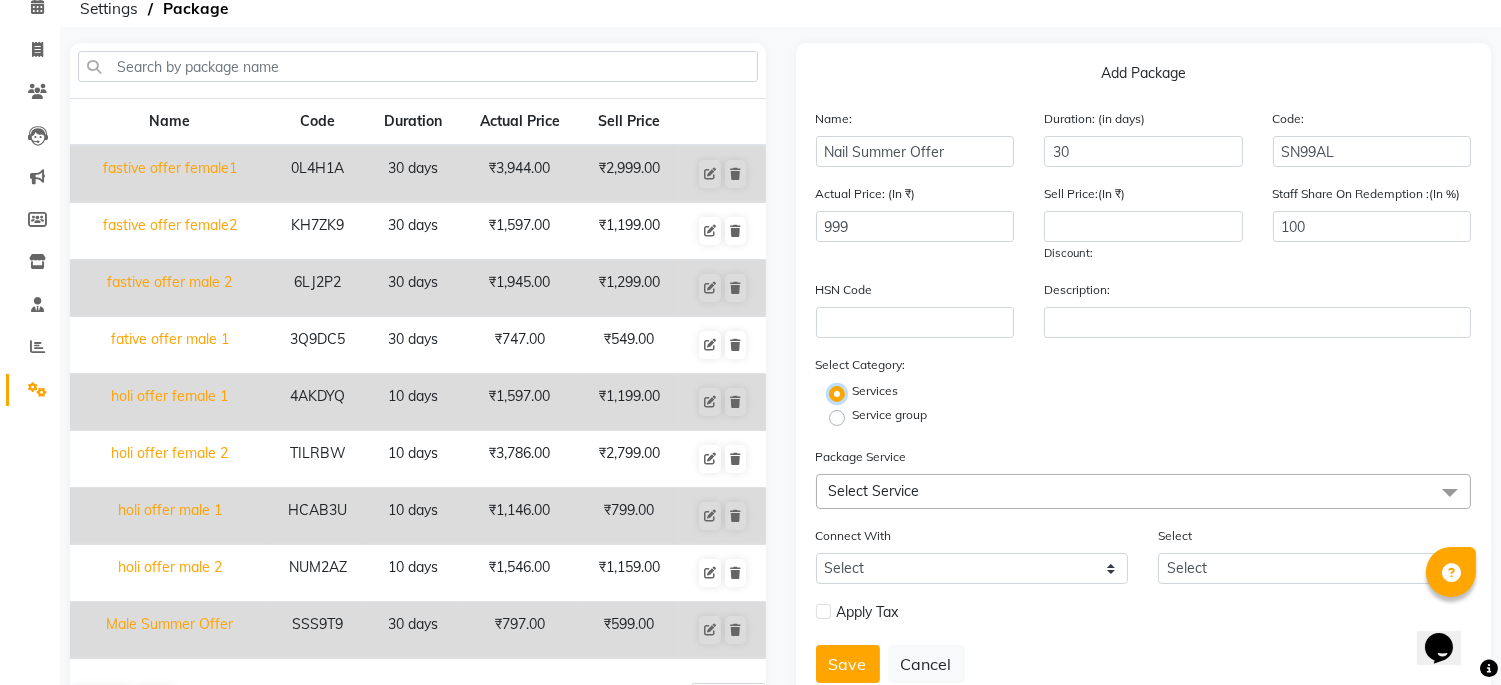 scroll, scrollTop: 163, scrollLeft: 0, axis: vertical 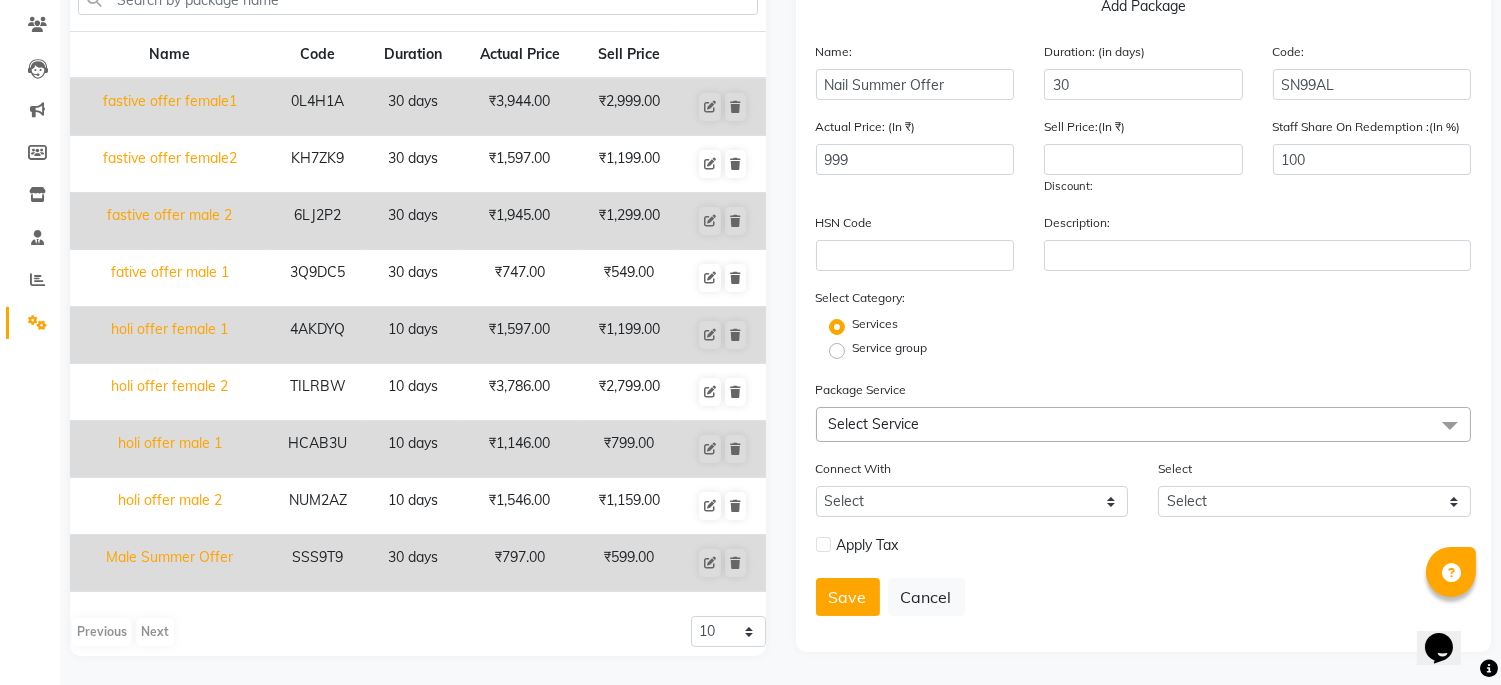 click on "Select Service" 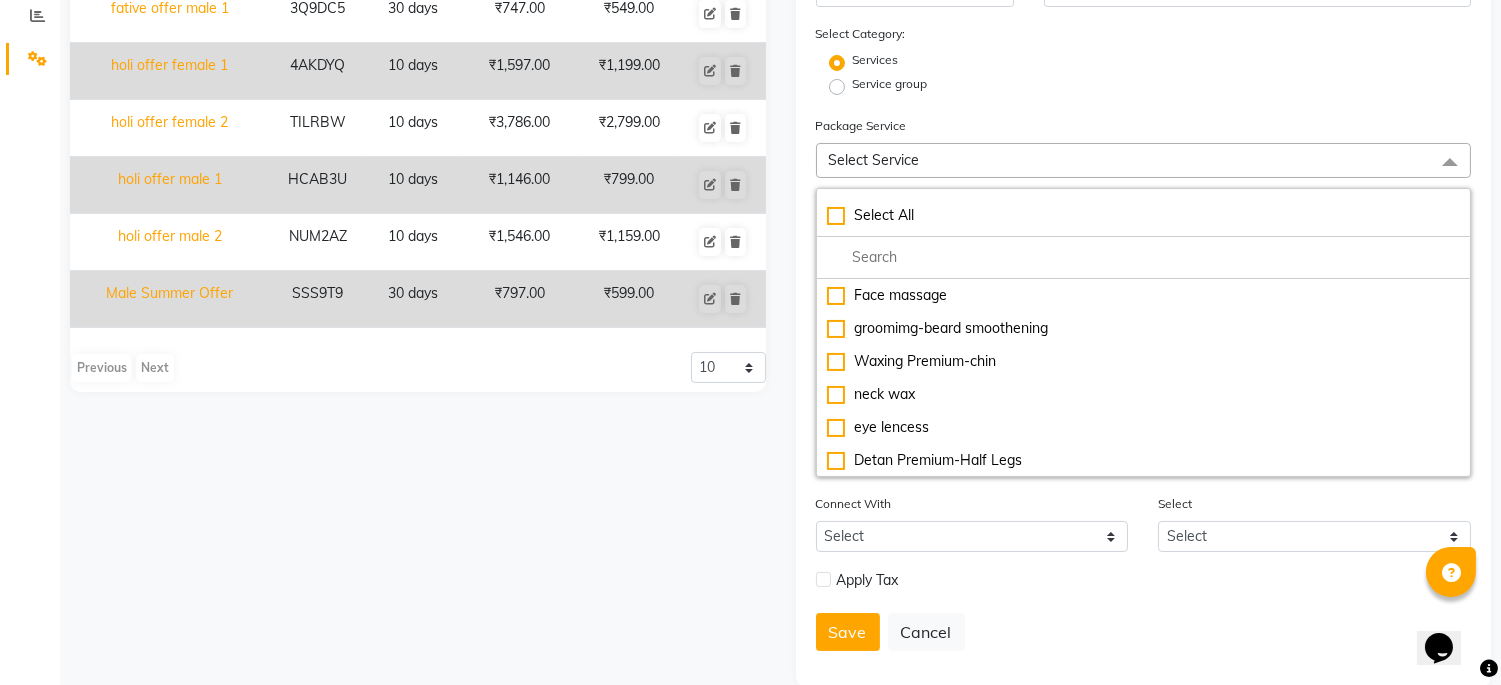 scroll, scrollTop: 461, scrollLeft: 0, axis: vertical 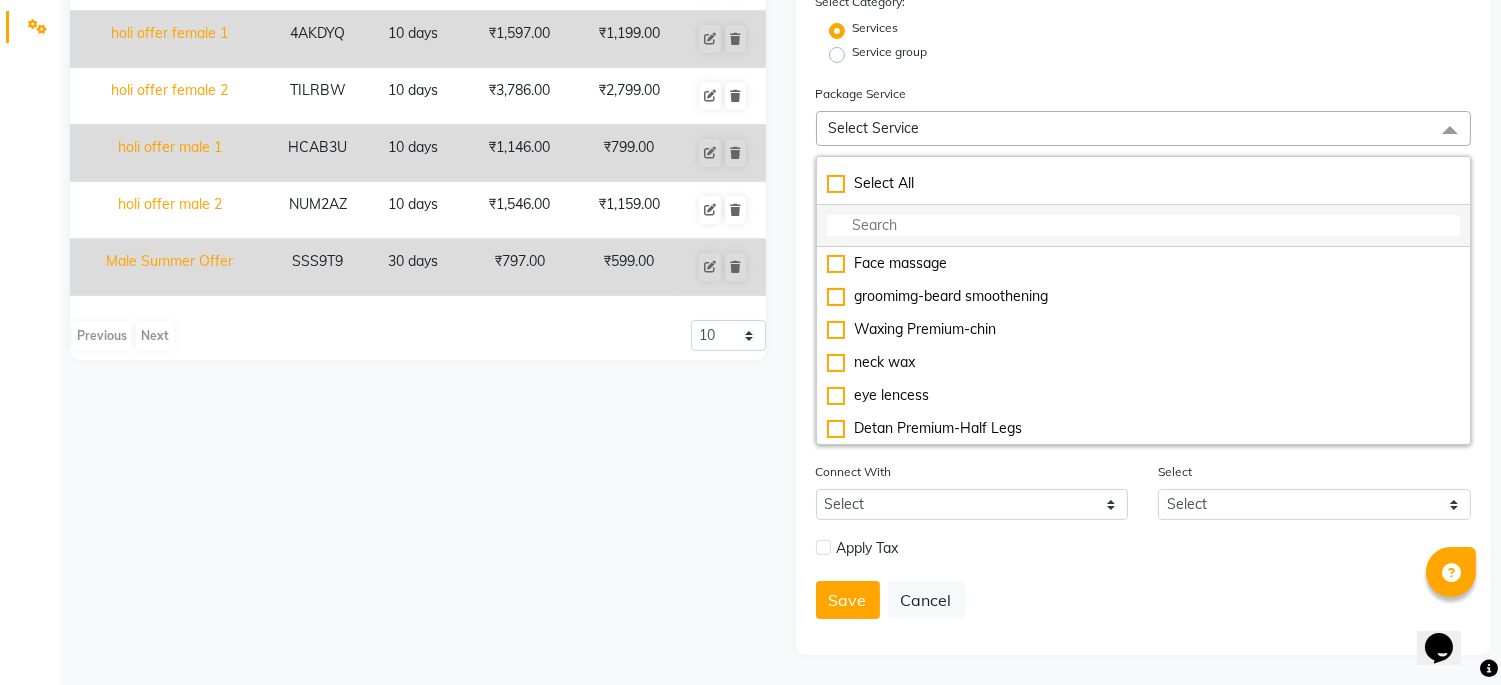 click 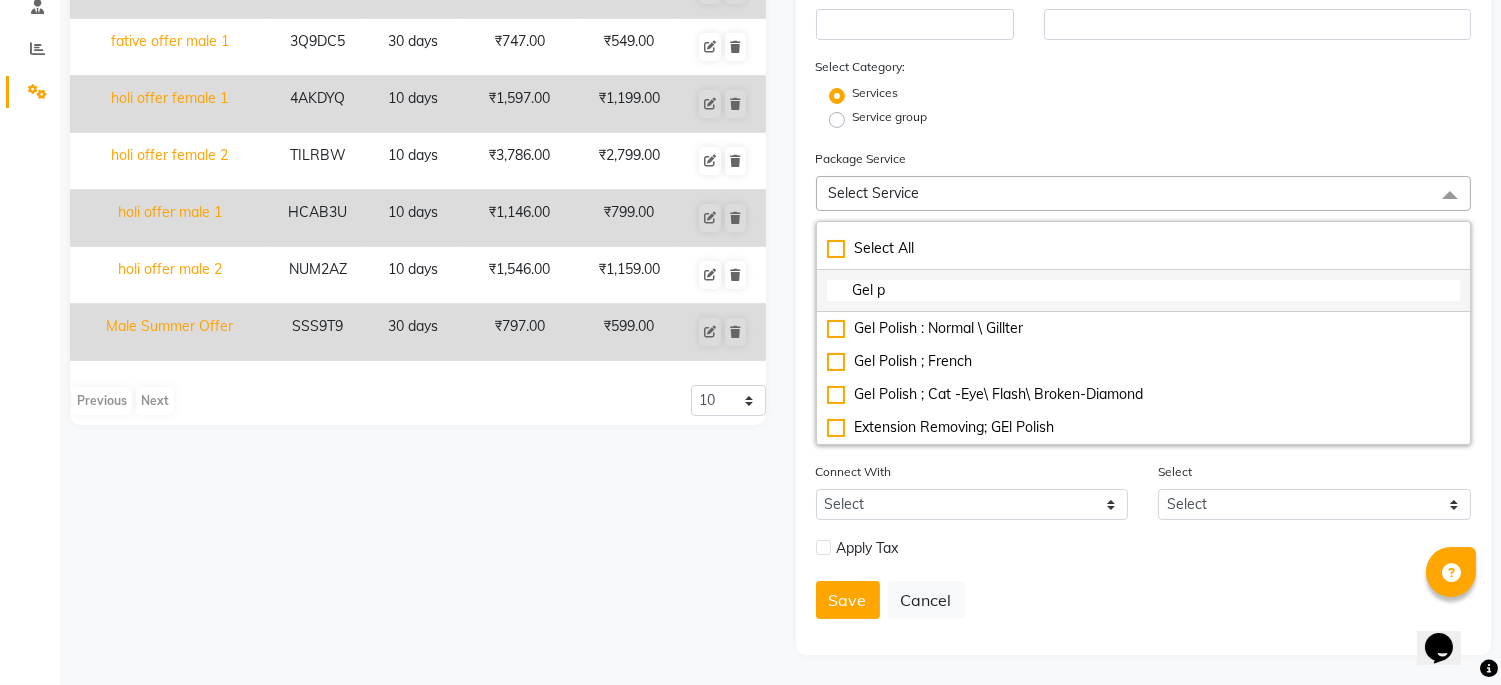 type on "Gel po" 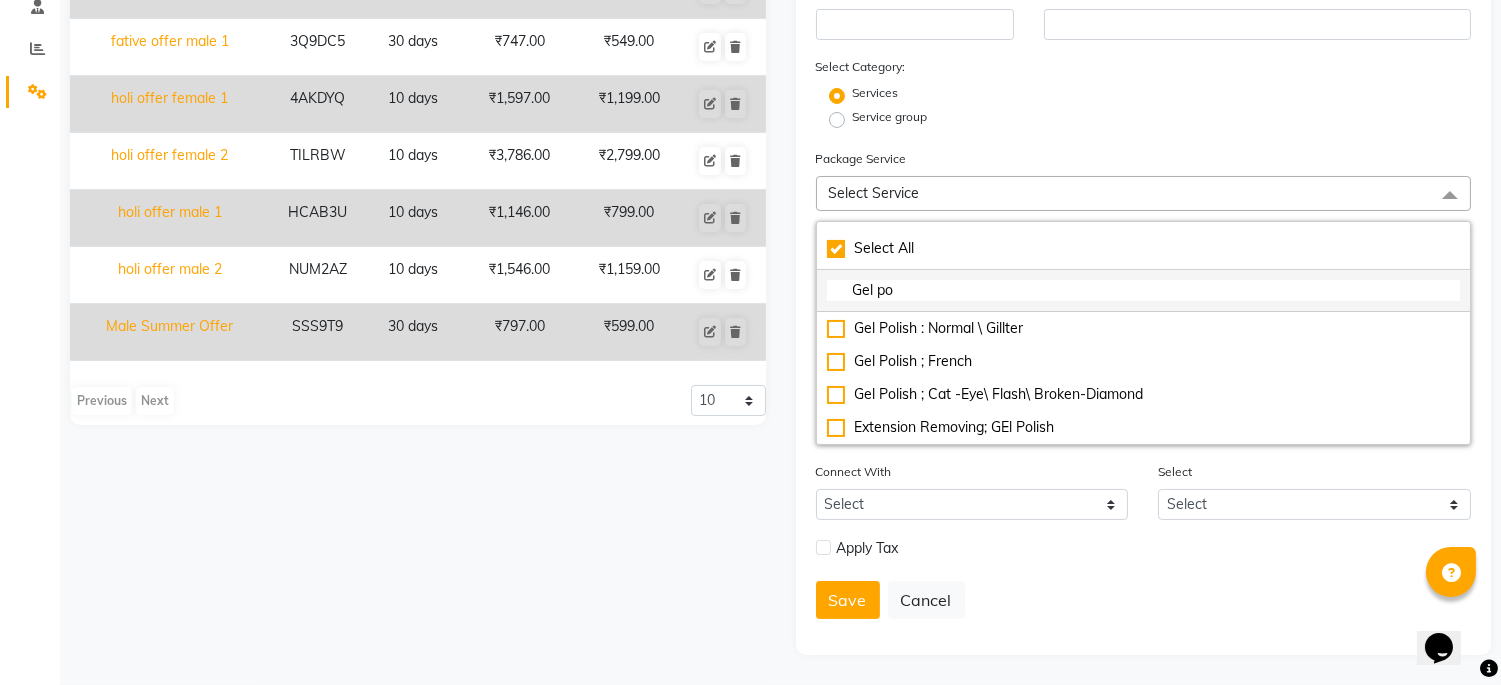 checkbox on "true" 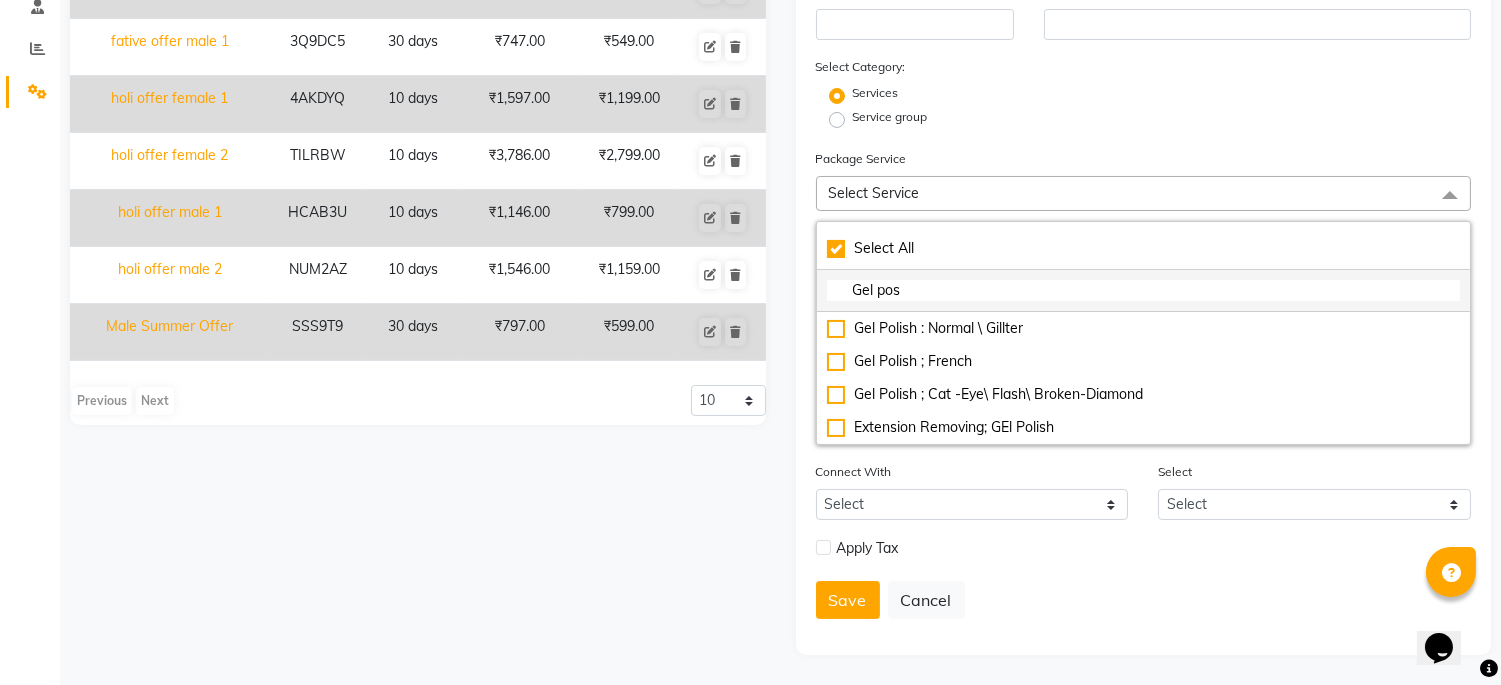 scroll, scrollTop: 307, scrollLeft: 0, axis: vertical 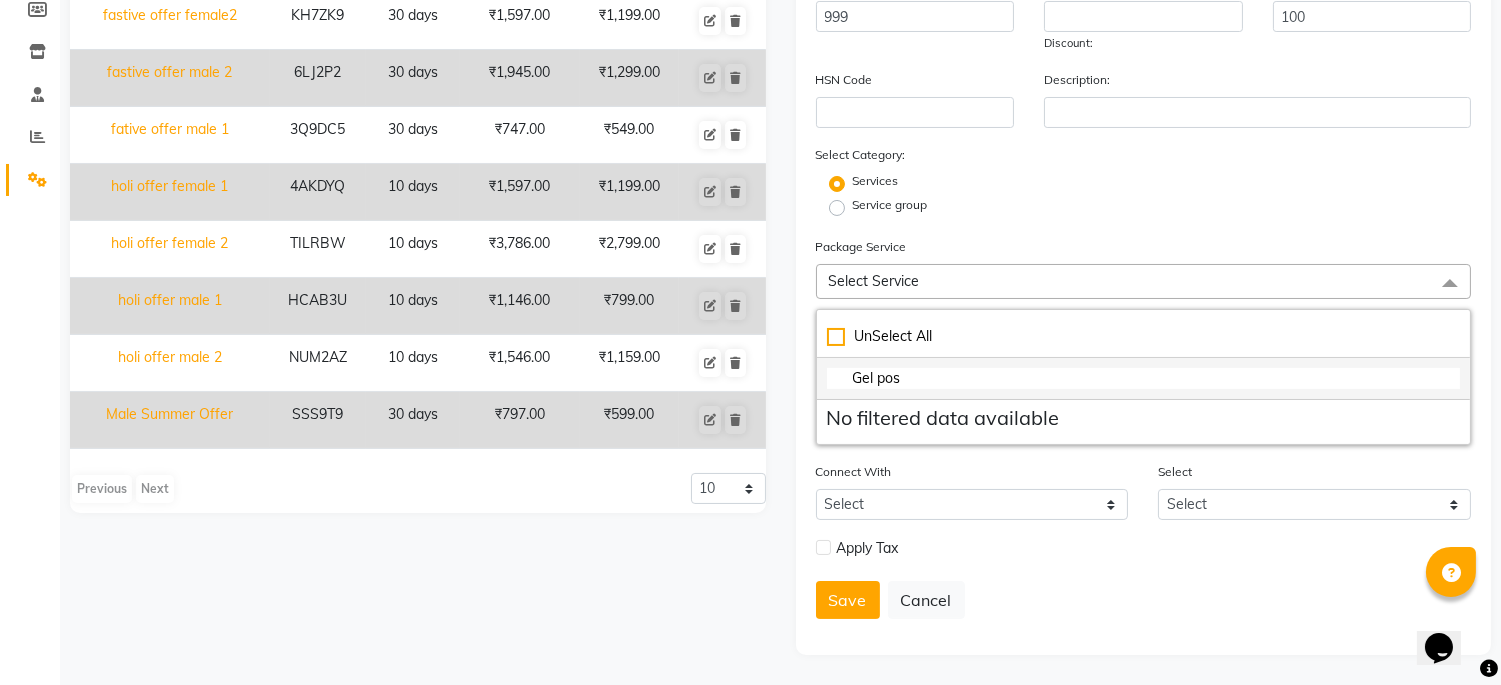 type 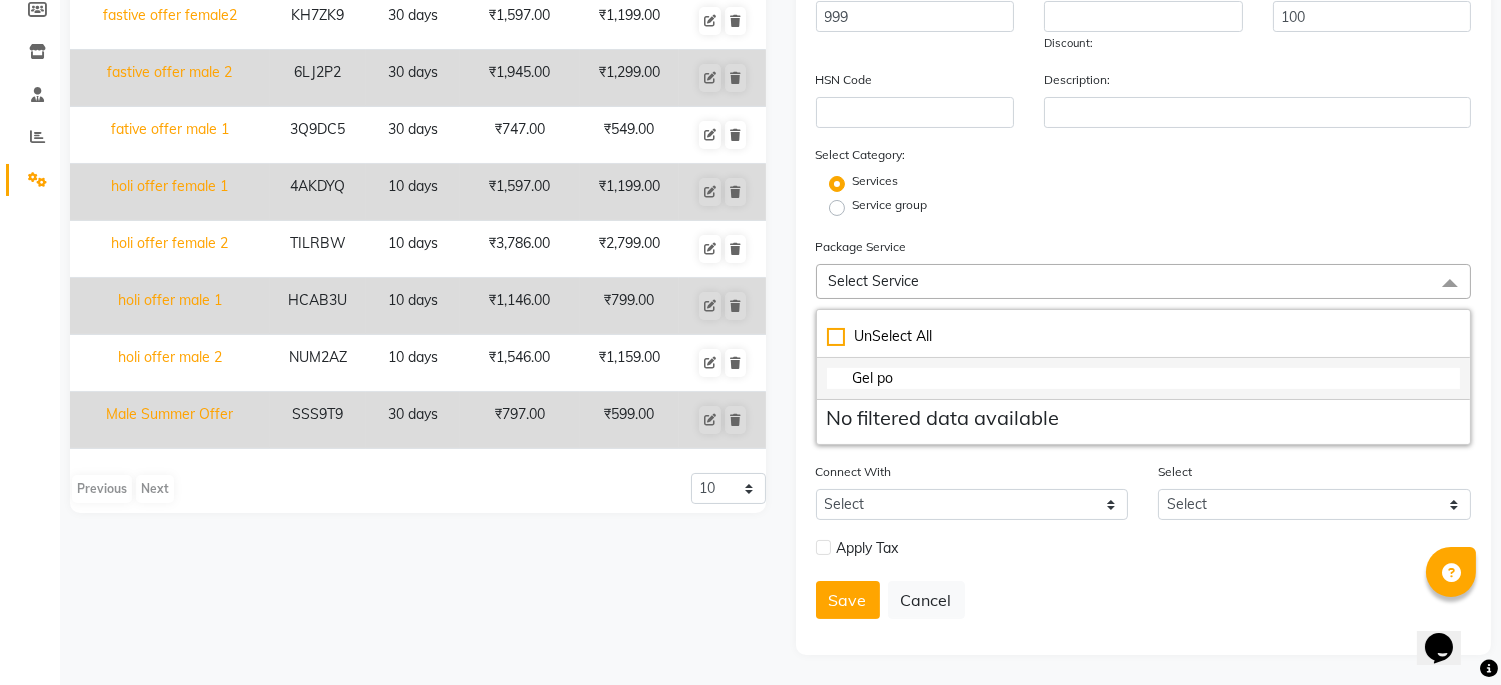 scroll, scrollTop: 395, scrollLeft: 0, axis: vertical 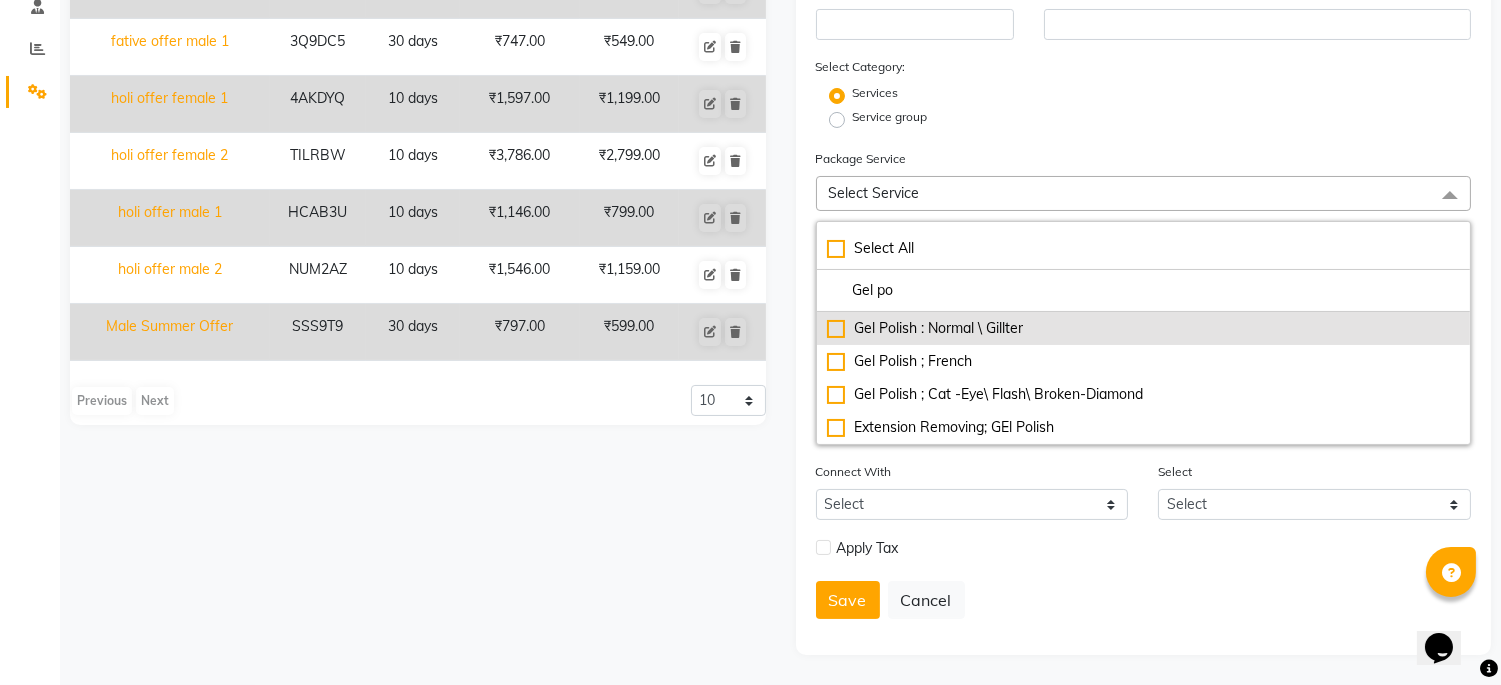 click on "Gel Polish : Normal \ Gillter" 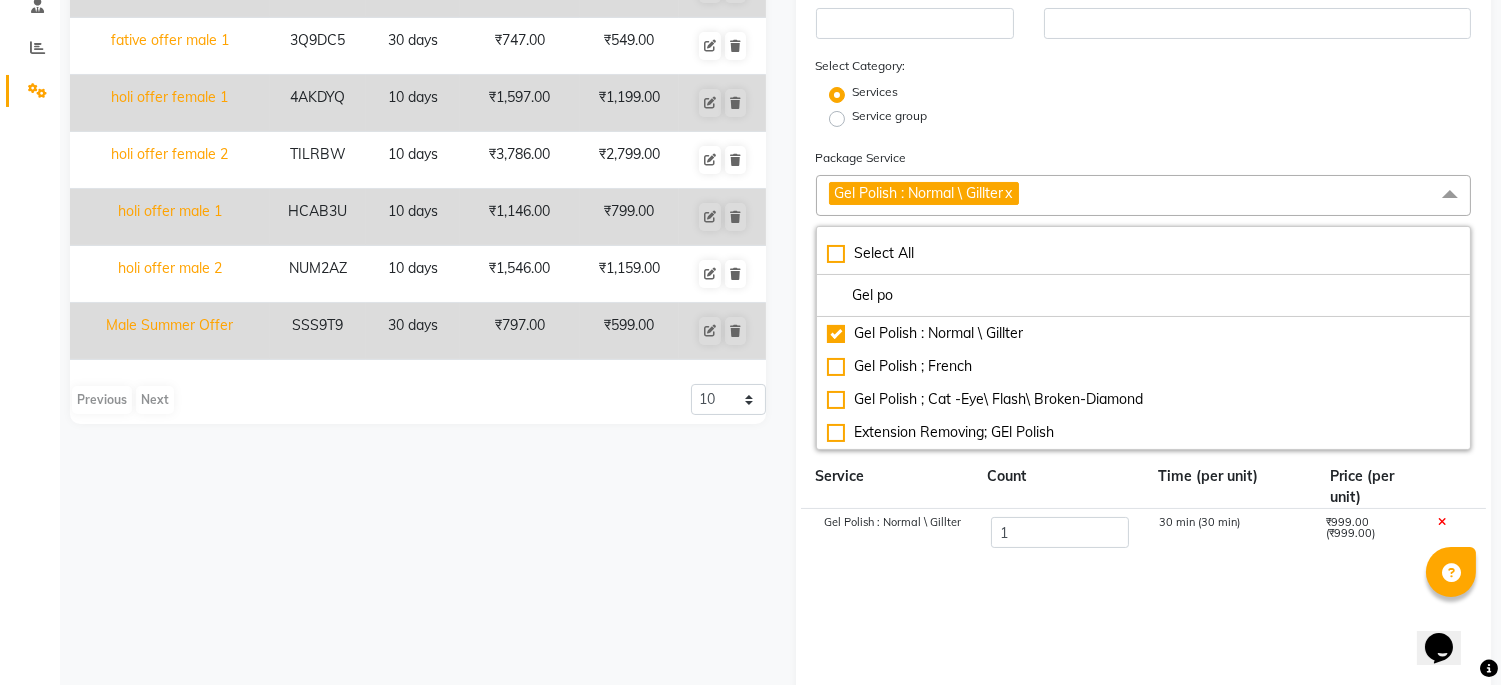click on "Gel Polish : Normal \ Gillter   x 30 min (30 min) ₹999.00 (₹999.00)" 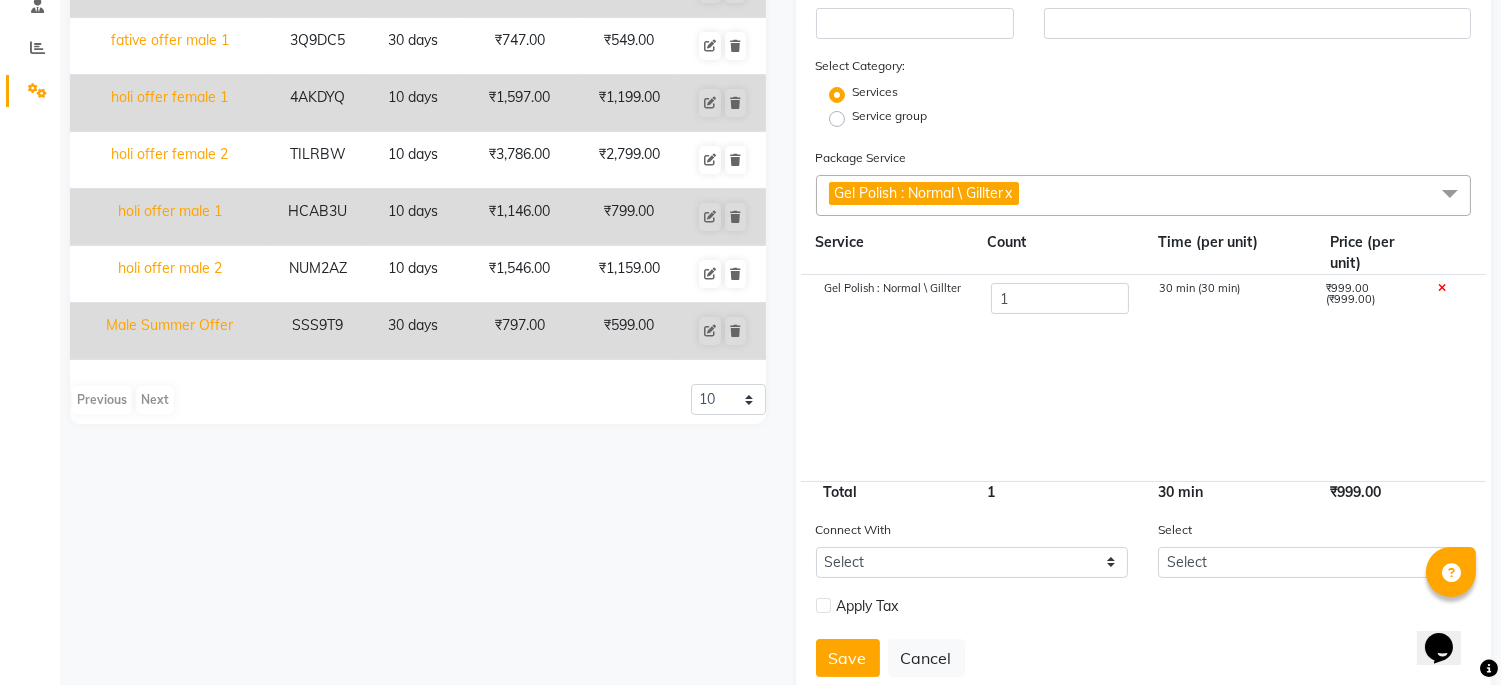 click on "Gel Polish : Normal \ Gillter   x" 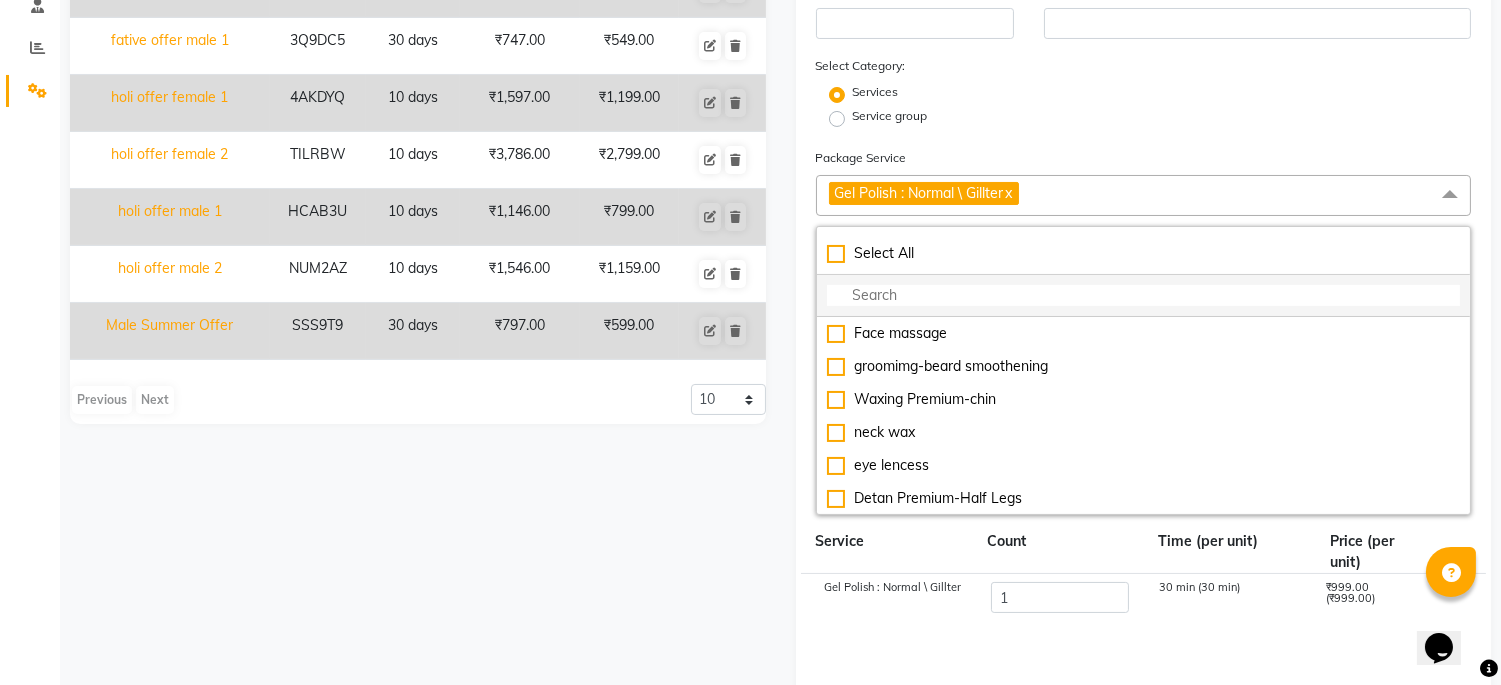 click 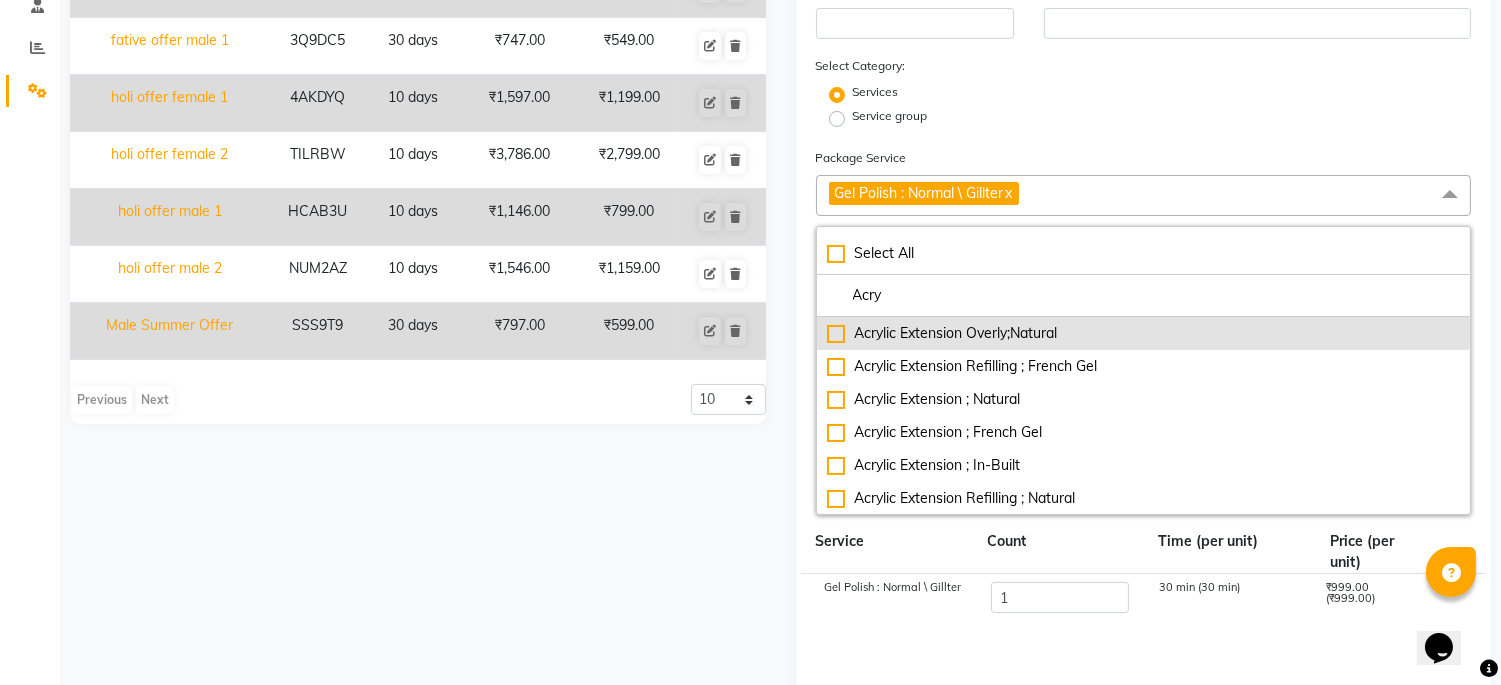 click on "Acrylic Extension Overly;Natural" 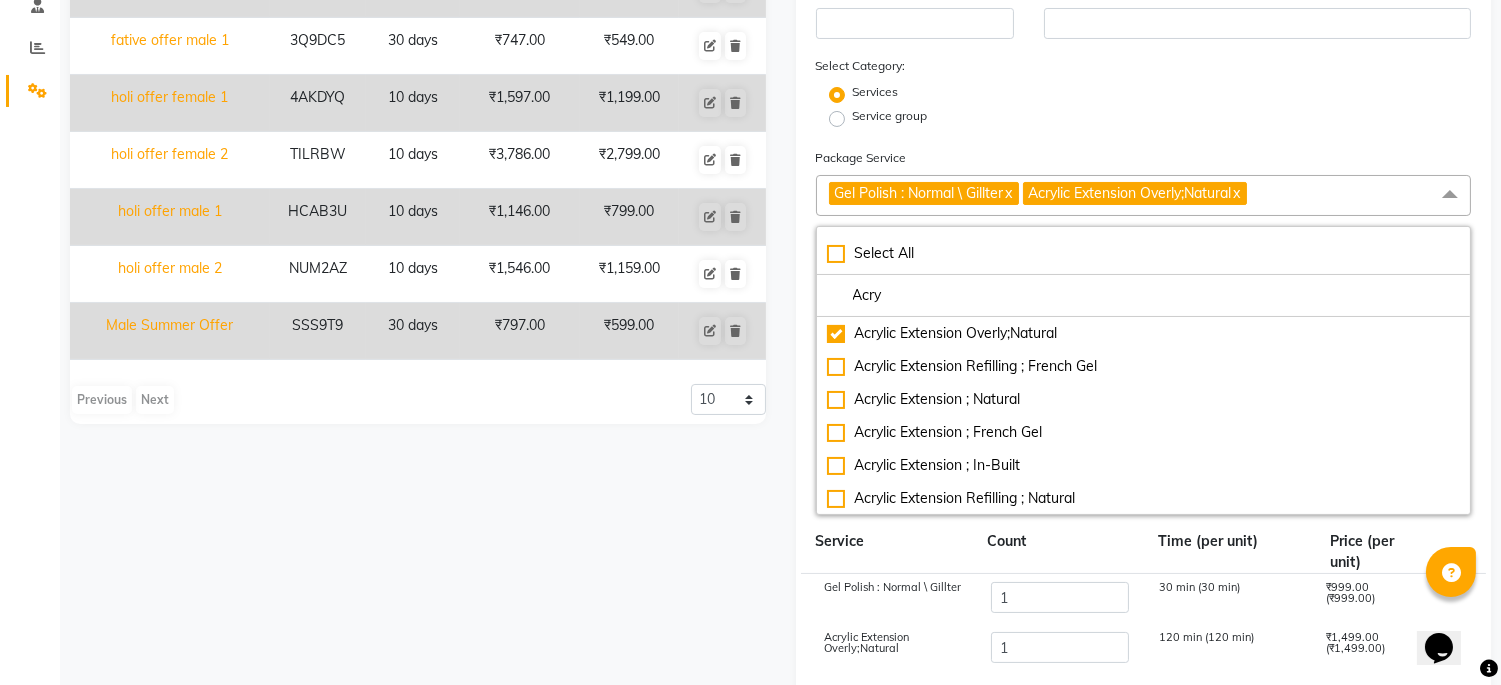 click on "120 min (120 min)" 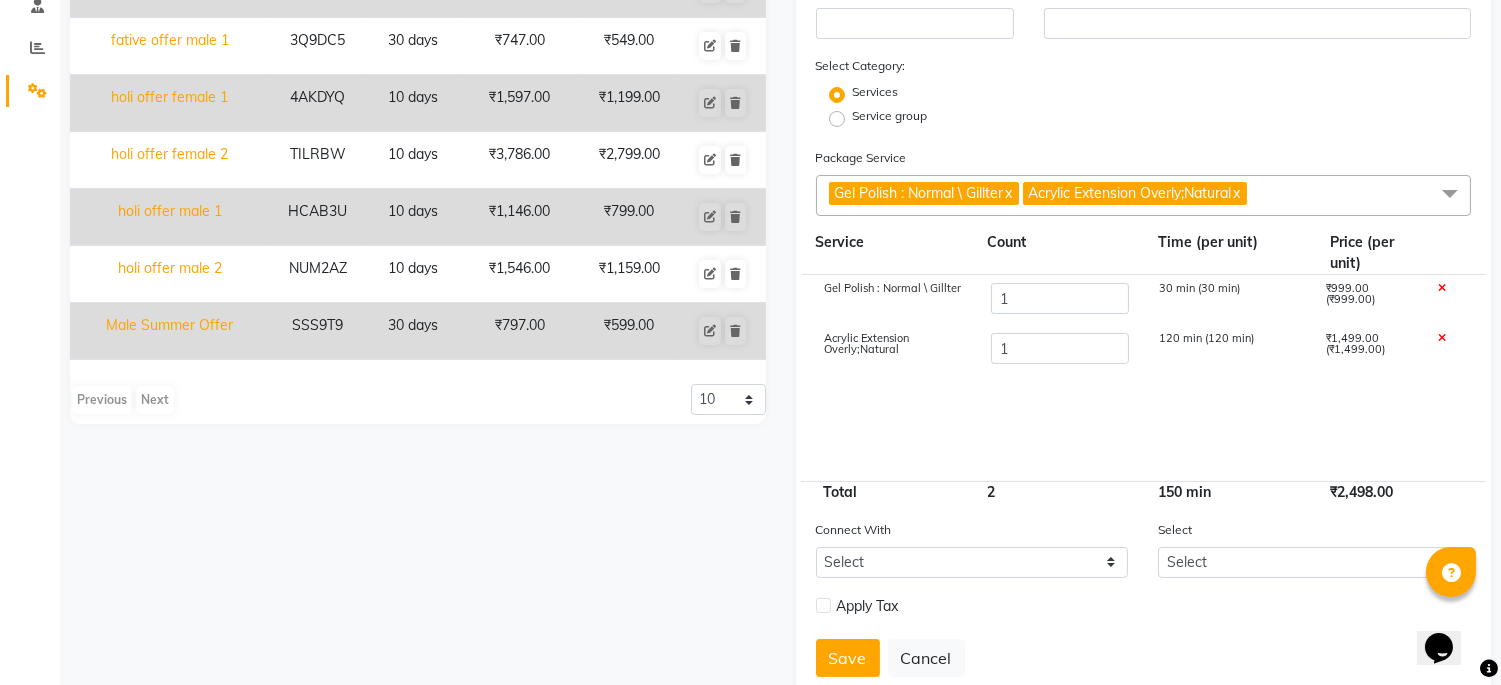 click on "Gel Polish : Normal \ Gillter   x Acrylic Extension Overly;Natural    x" 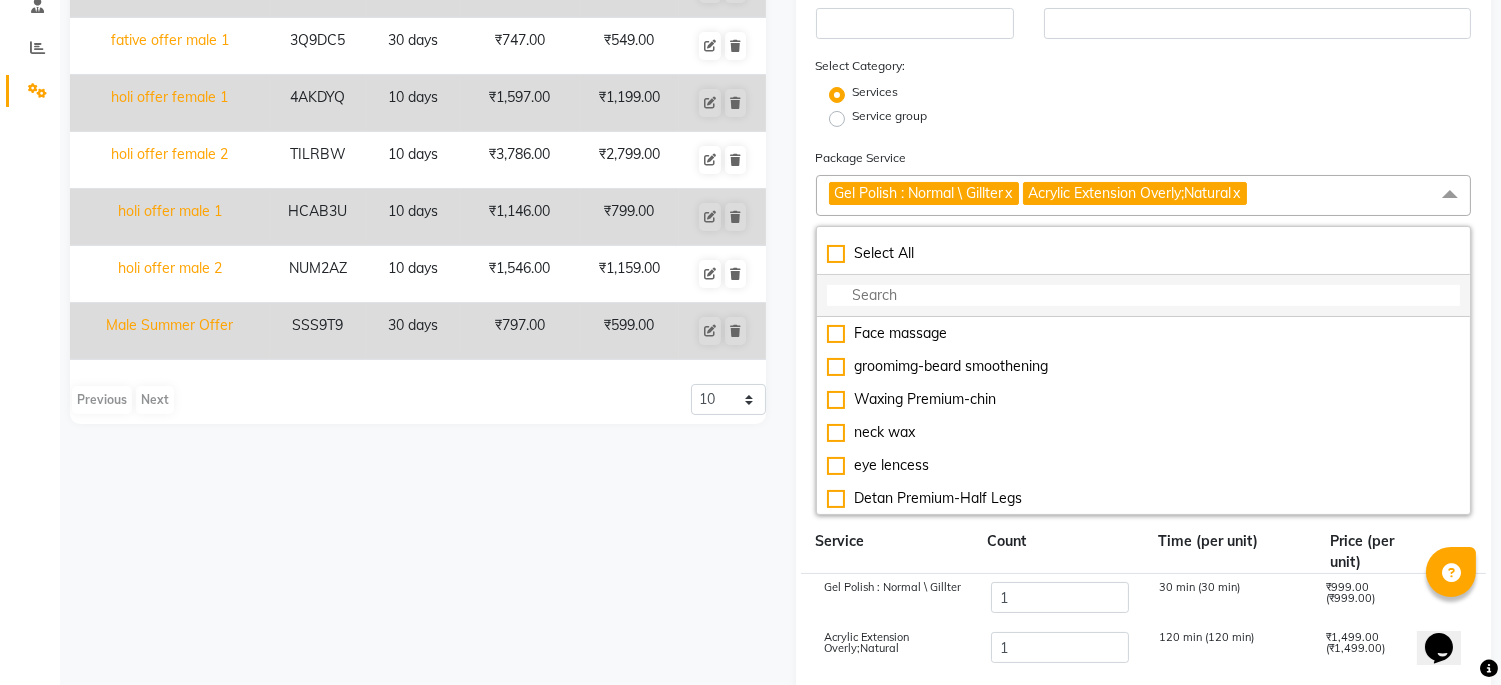 click 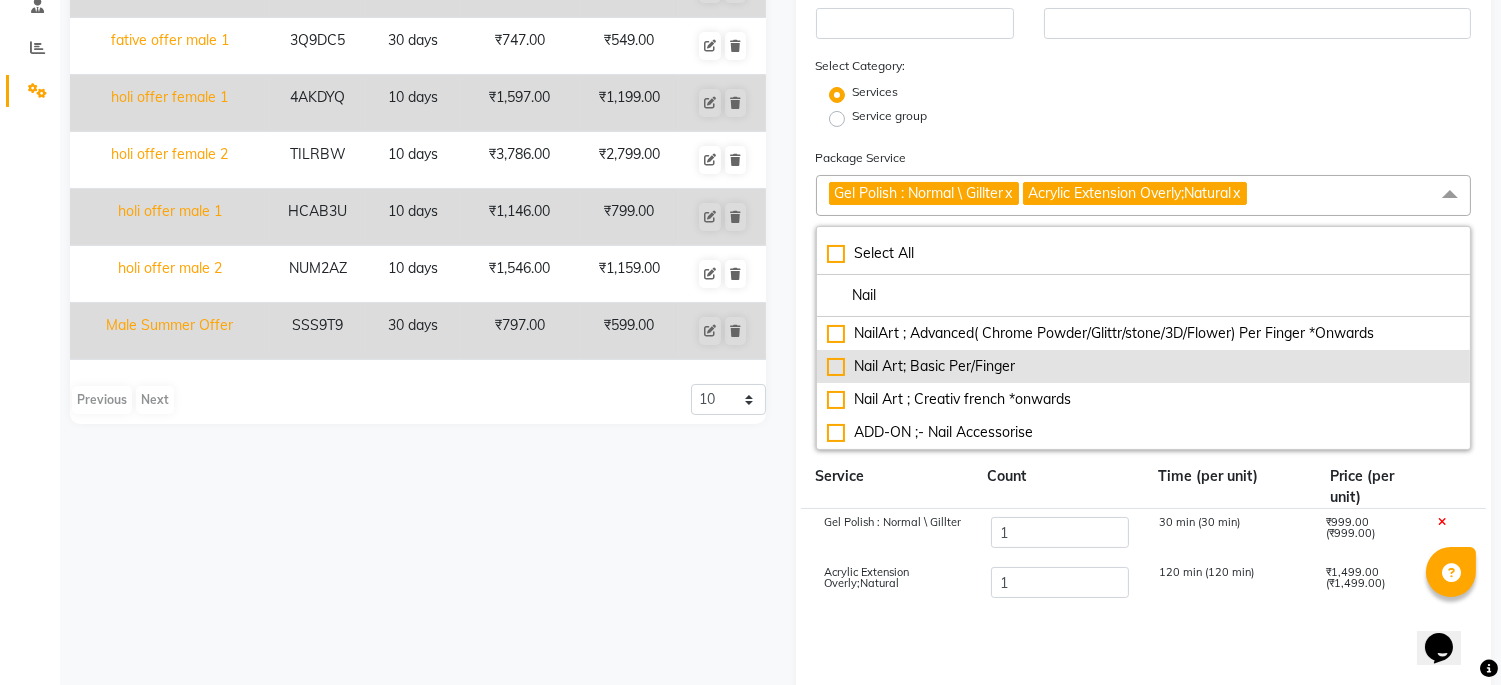 click on "Nail Art;  Basic  Per/Finger" 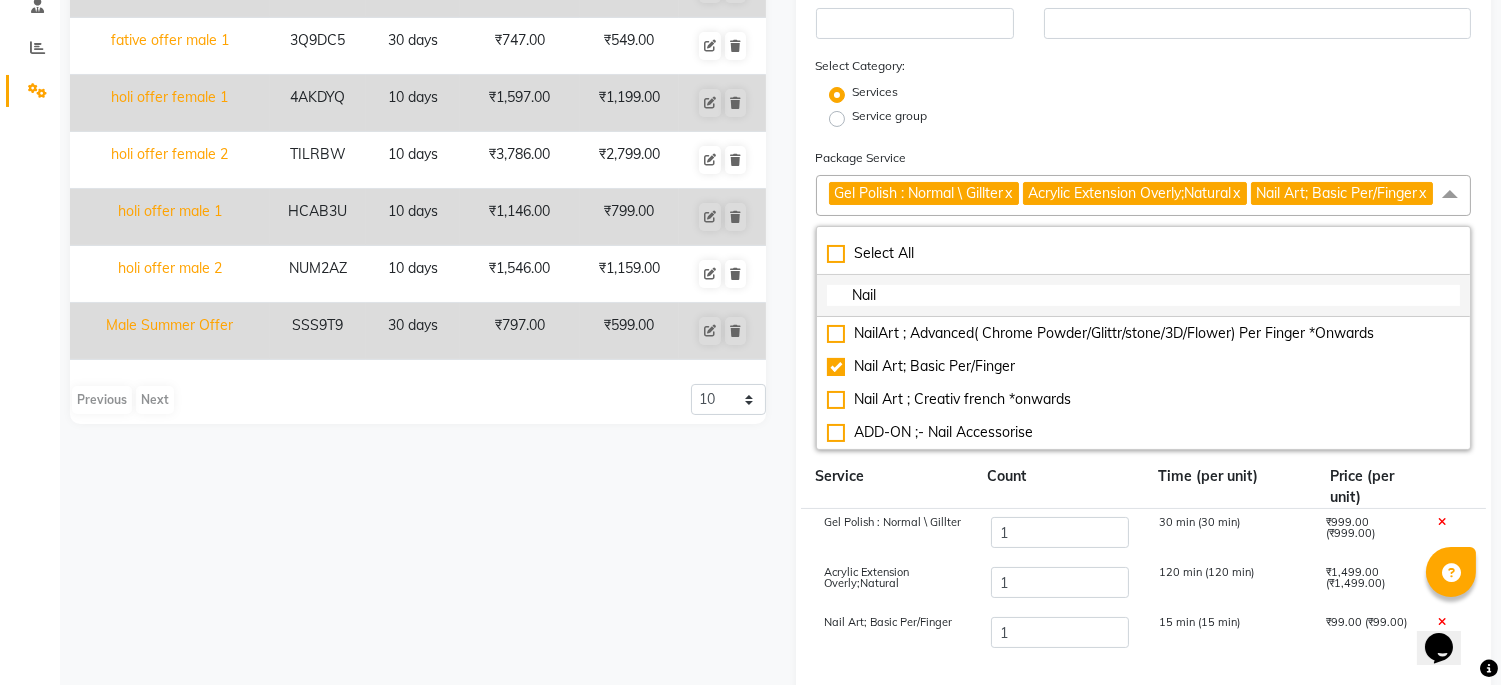 click on "Nail" 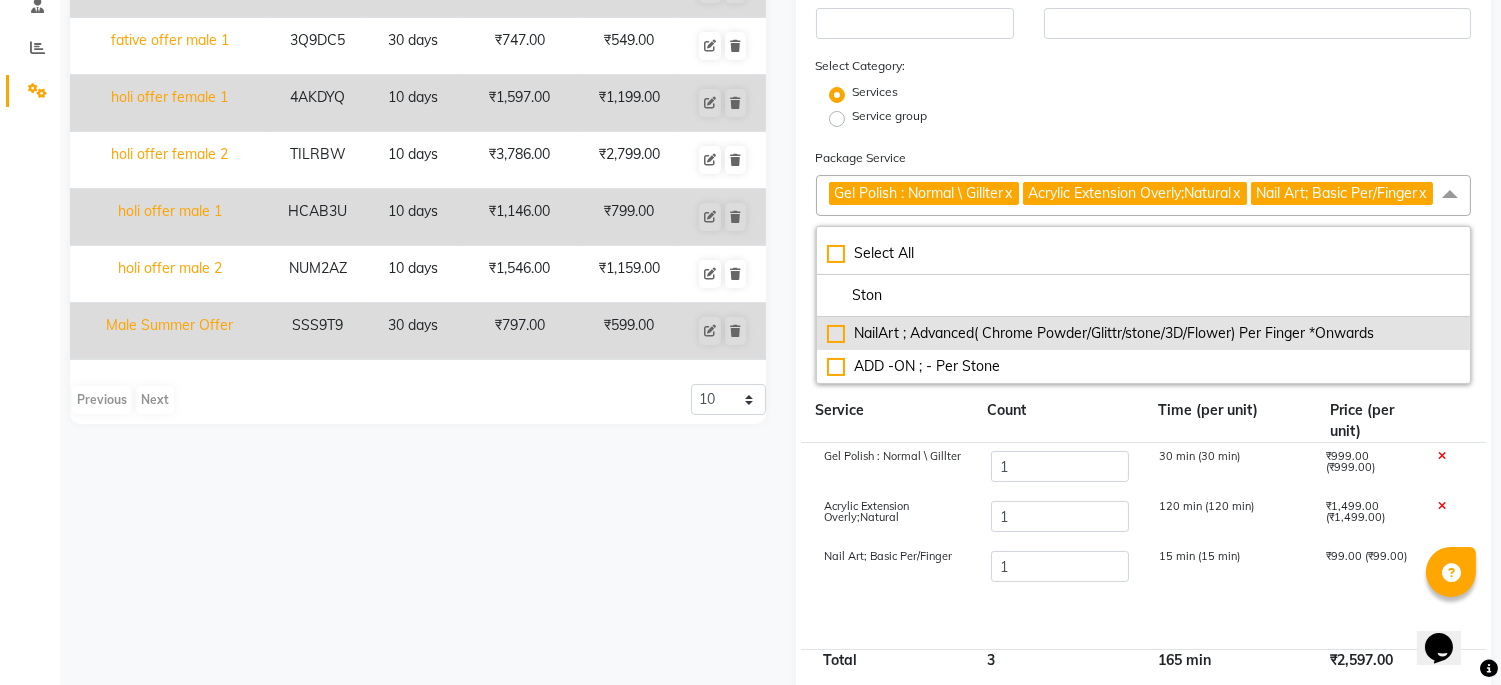 click on "NailArt ; Advanced( Chrome Powder/Glittr/stone/3D/Flower) Per Finger  *Onwards" 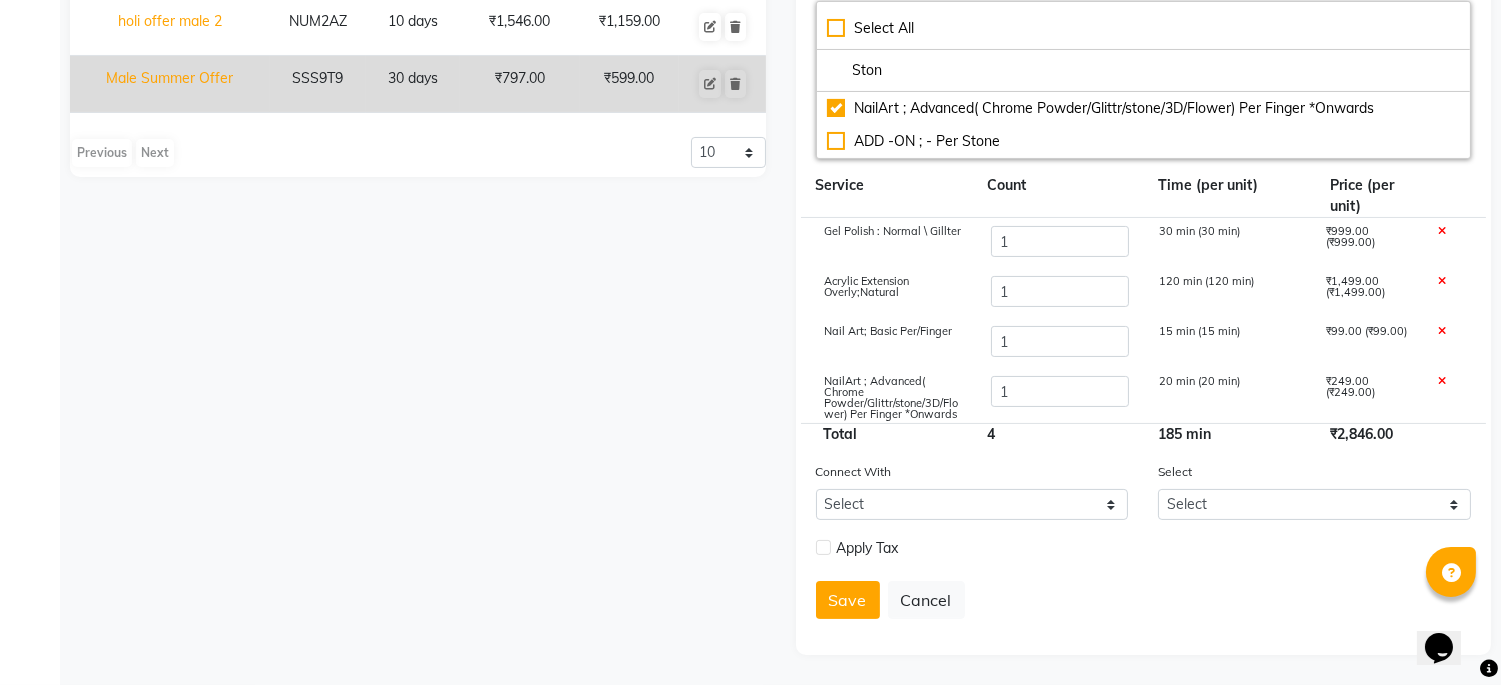 scroll, scrollTop: 650, scrollLeft: 0, axis: vertical 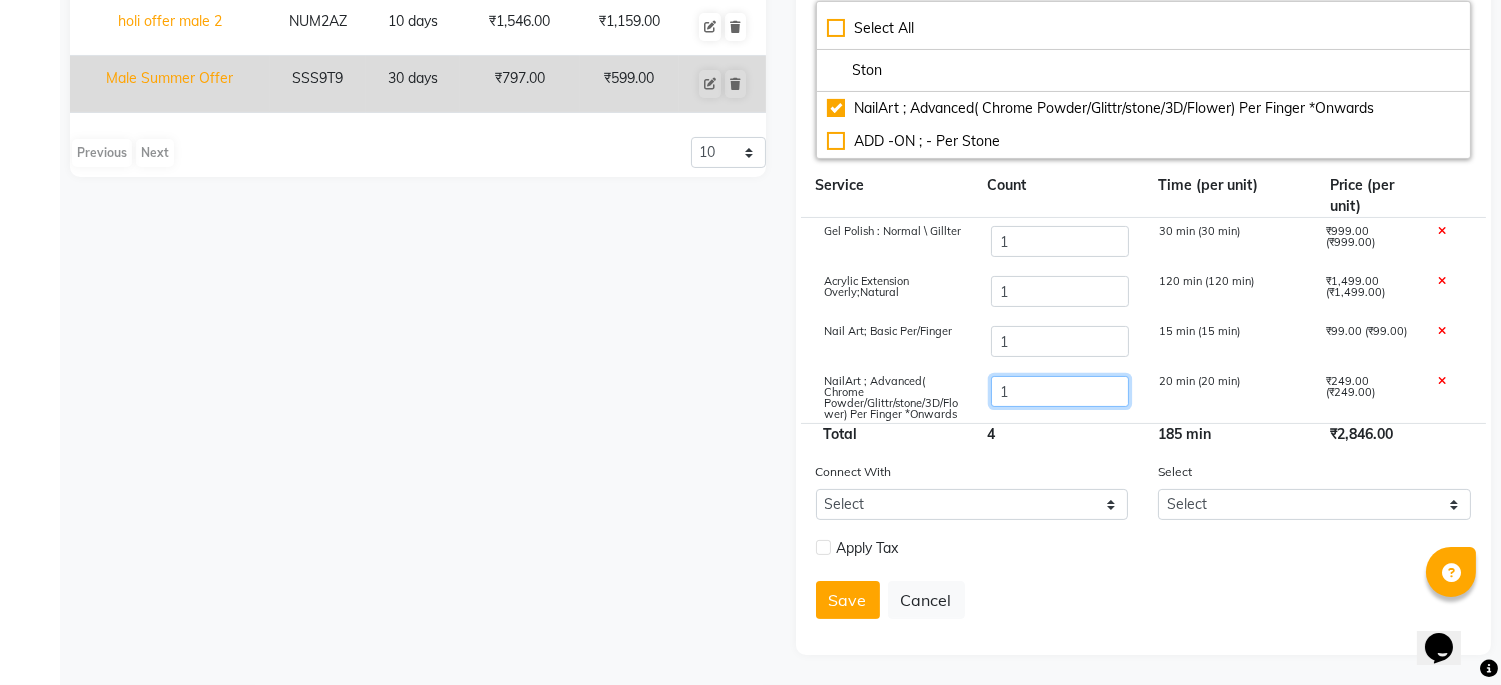 drag, startPoint x: 1056, startPoint y: 395, endPoint x: 1045, endPoint y: 393, distance: 11.18034 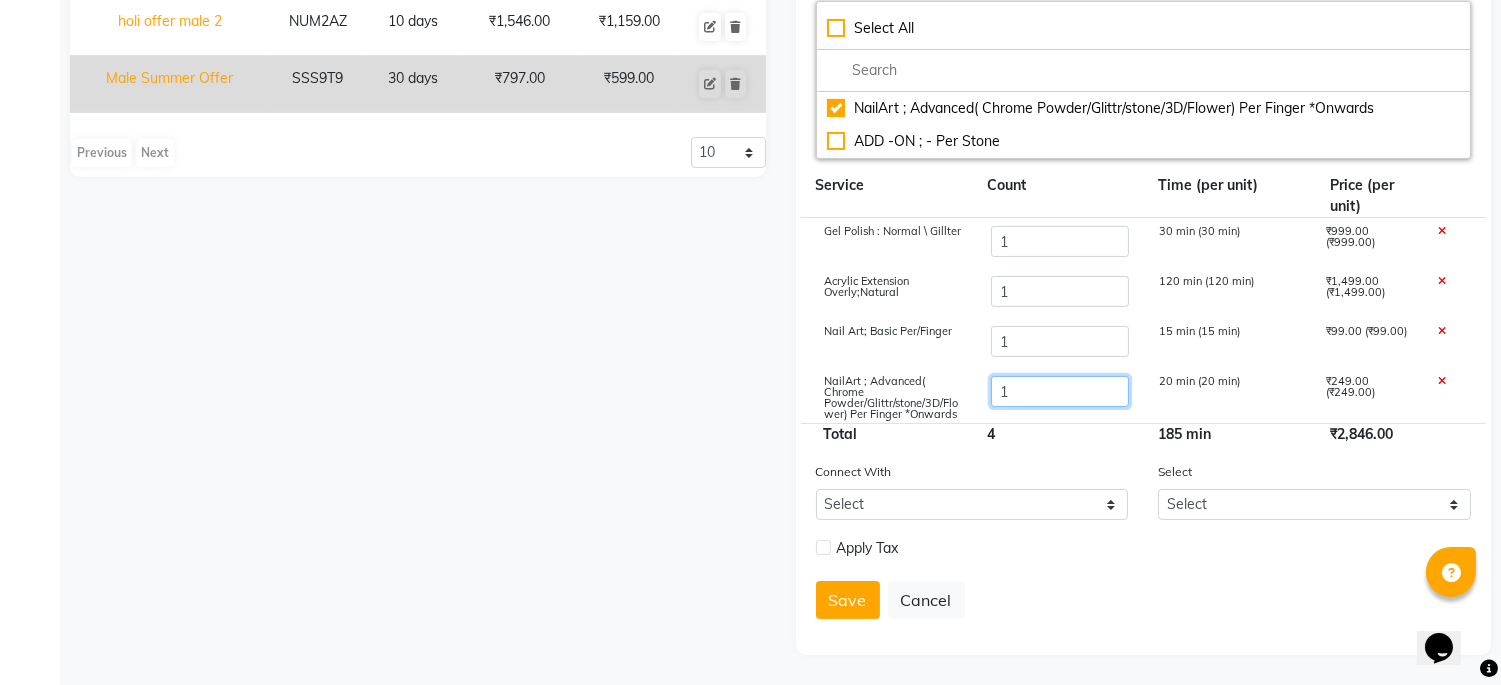 scroll, scrollTop: 482, scrollLeft: 0, axis: vertical 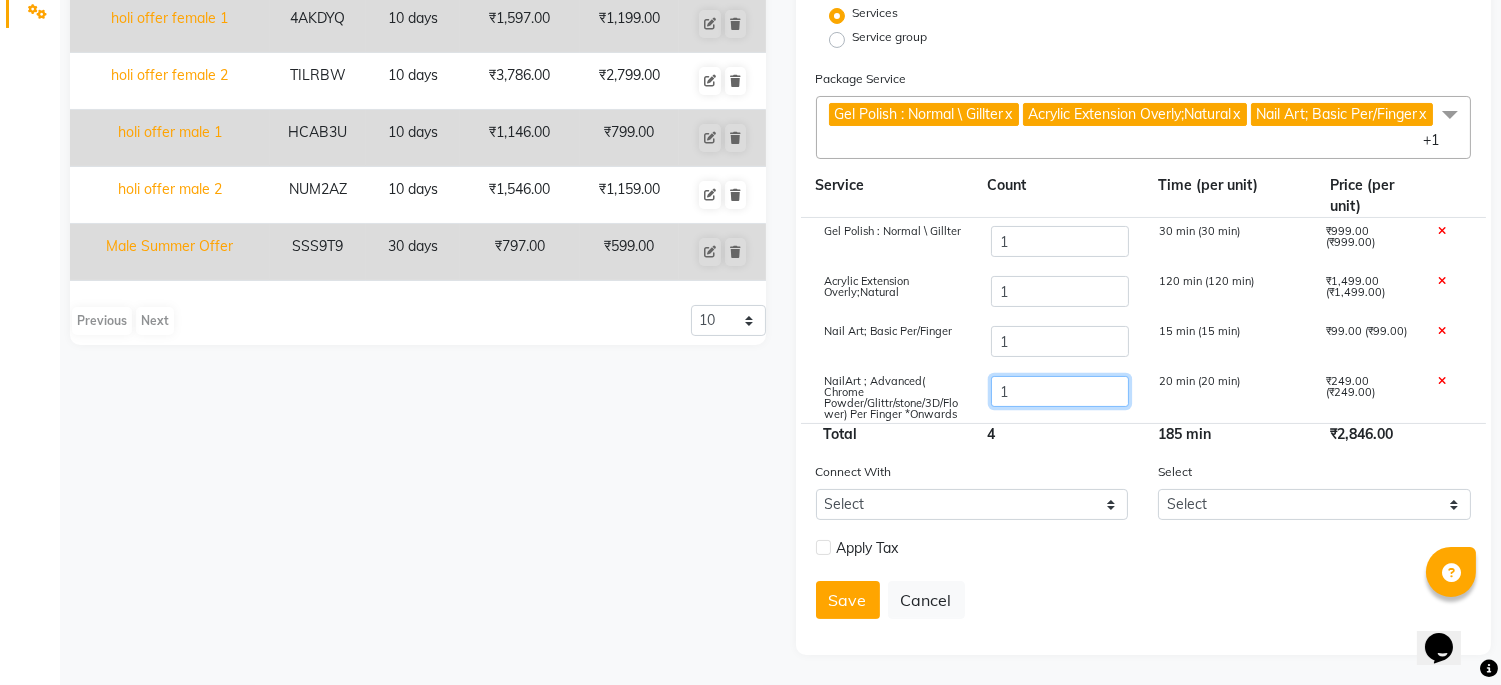 drag, startPoint x: 1045, startPoint y: 393, endPoint x: 984, endPoint y: 393, distance: 61 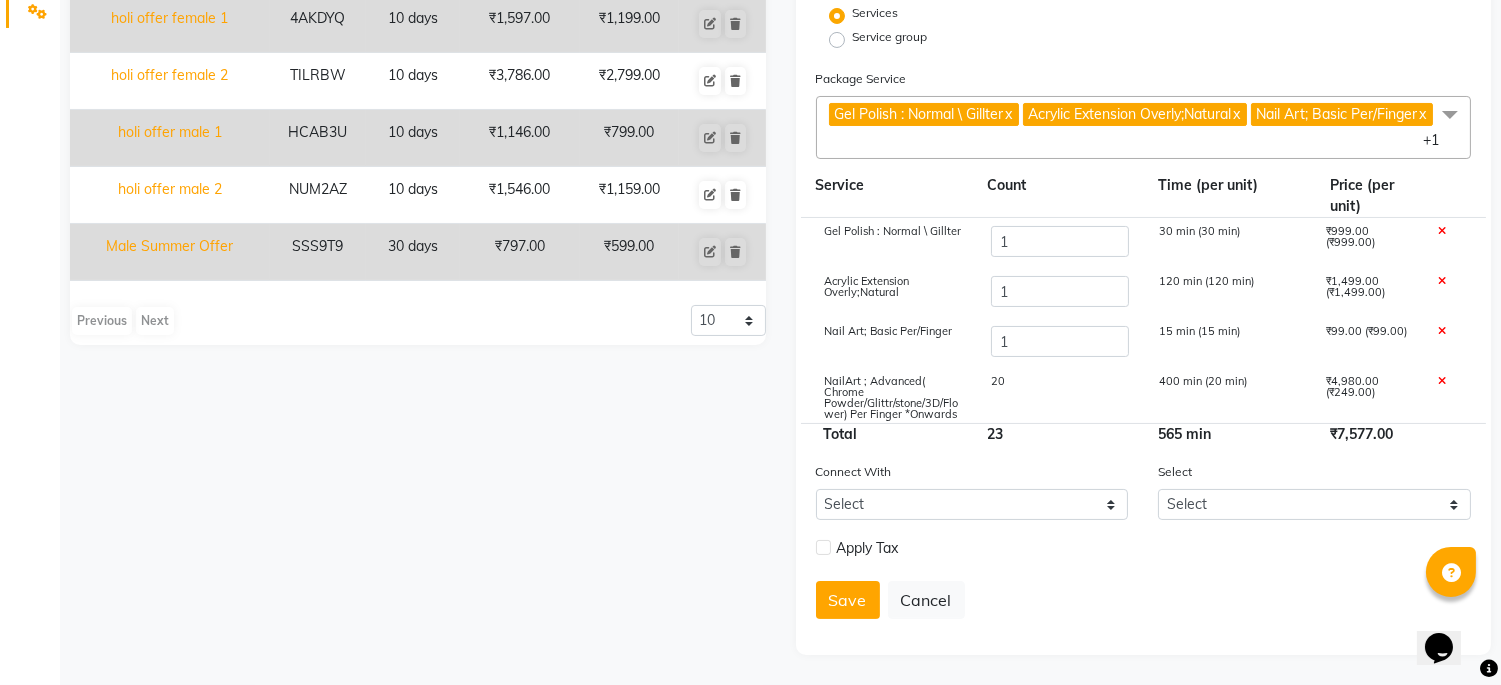 click on "400 min (20 min)" 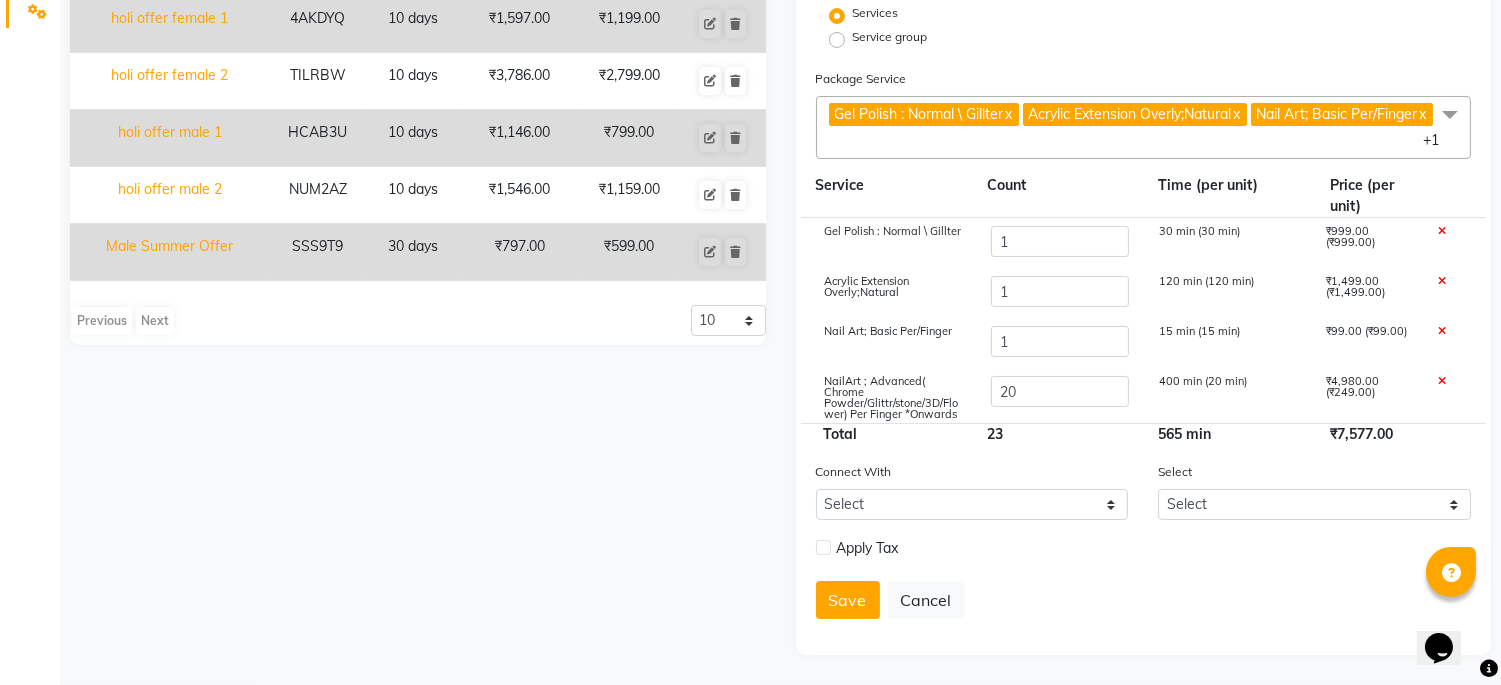 click 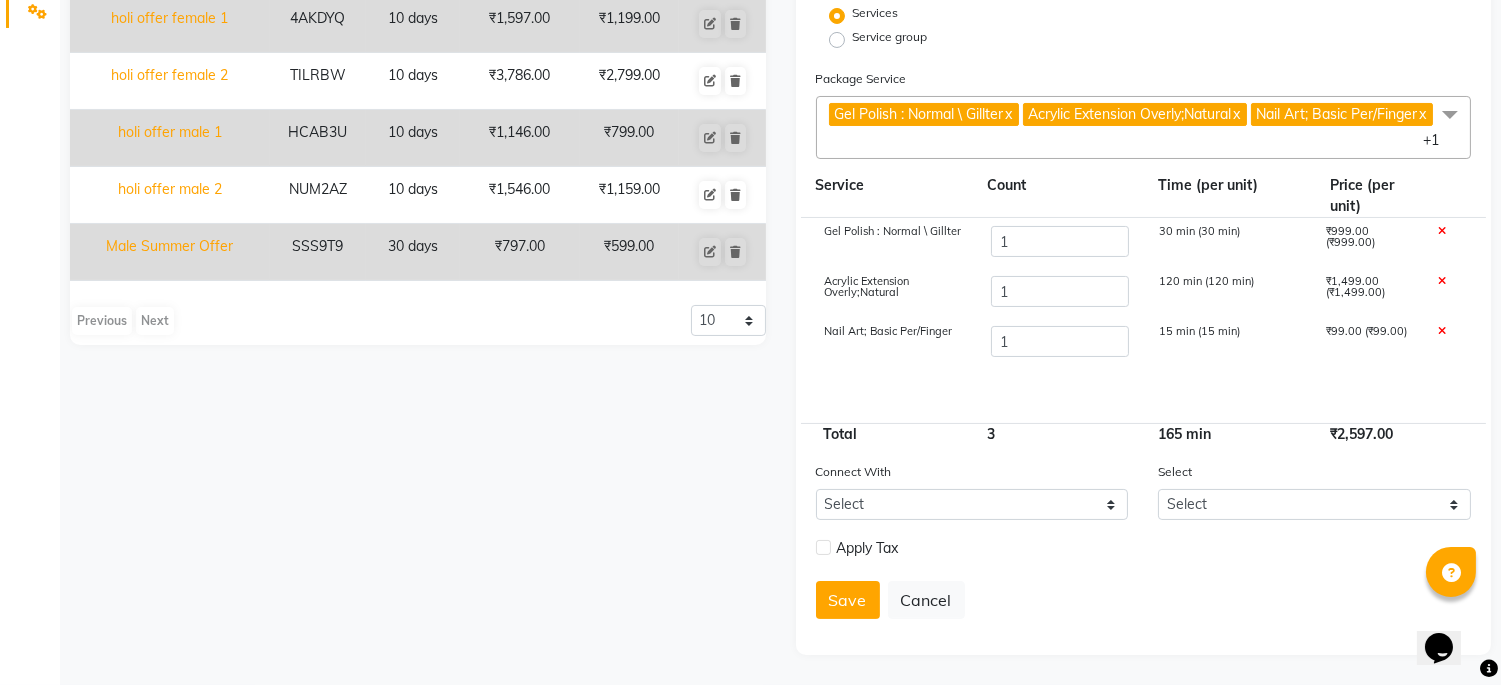 click on "Gel Polish : Normal \ Gillter   x Acrylic Extension Overly;Natural    x Nail Art;  Basic  Per/Finger  x NailArt ; Advanced( Chrome Powder/Glittr/stone/3D/Flower) Per Finger  *Onwards  x +1" 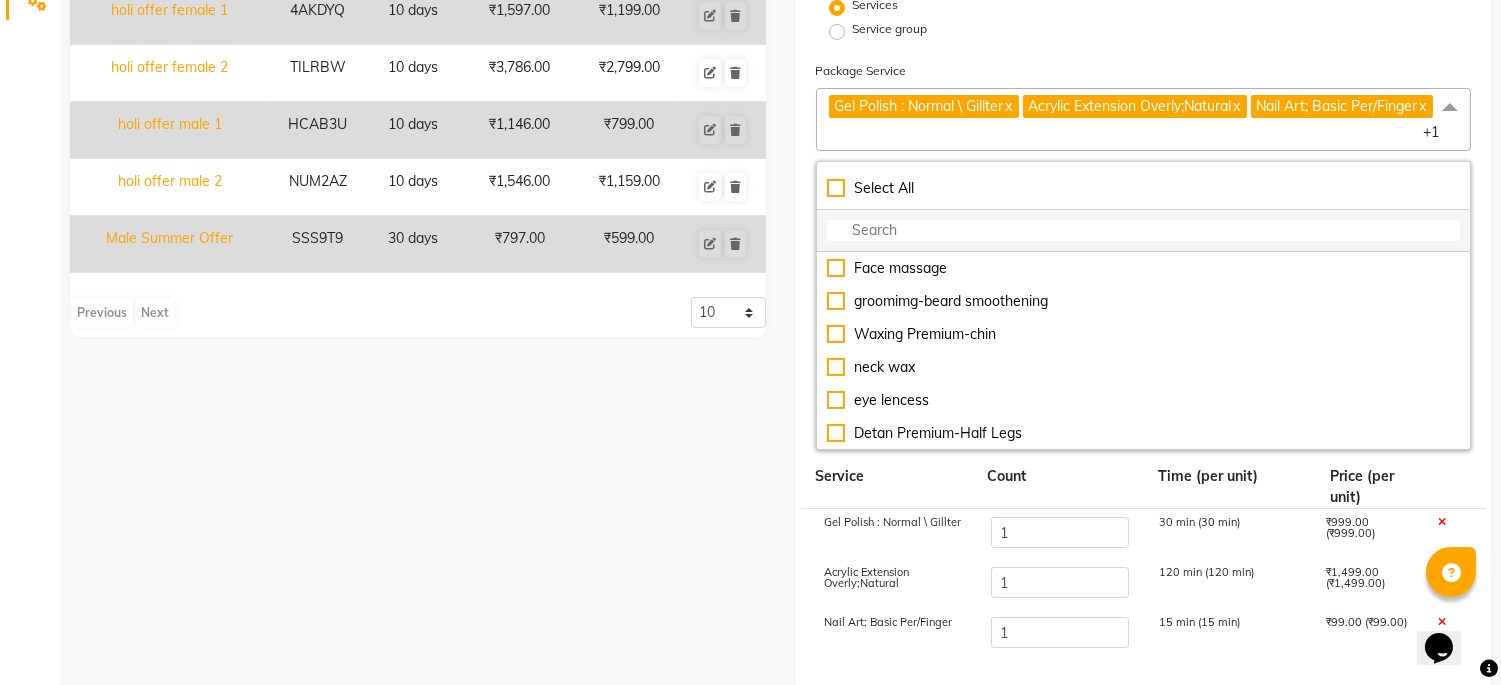 click 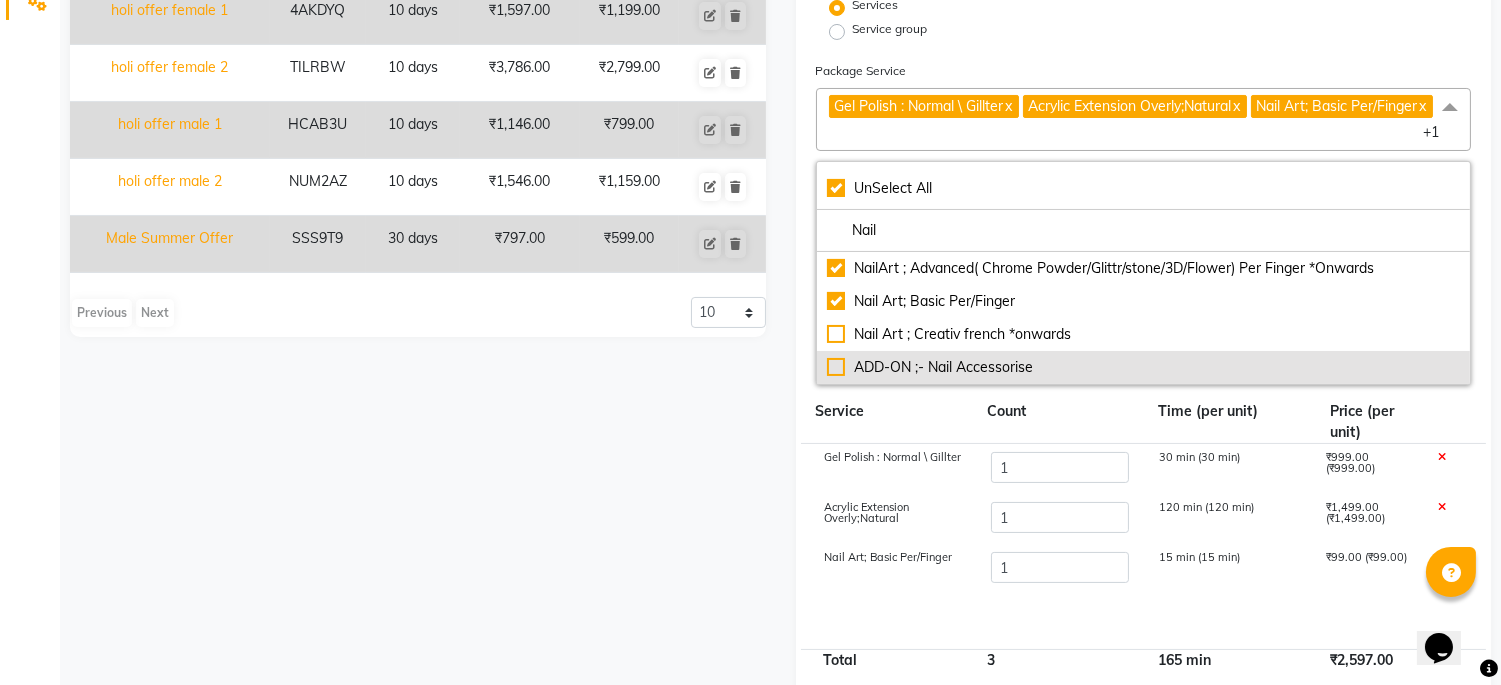 click on "ADD-ON ;- Nail Accessorise" 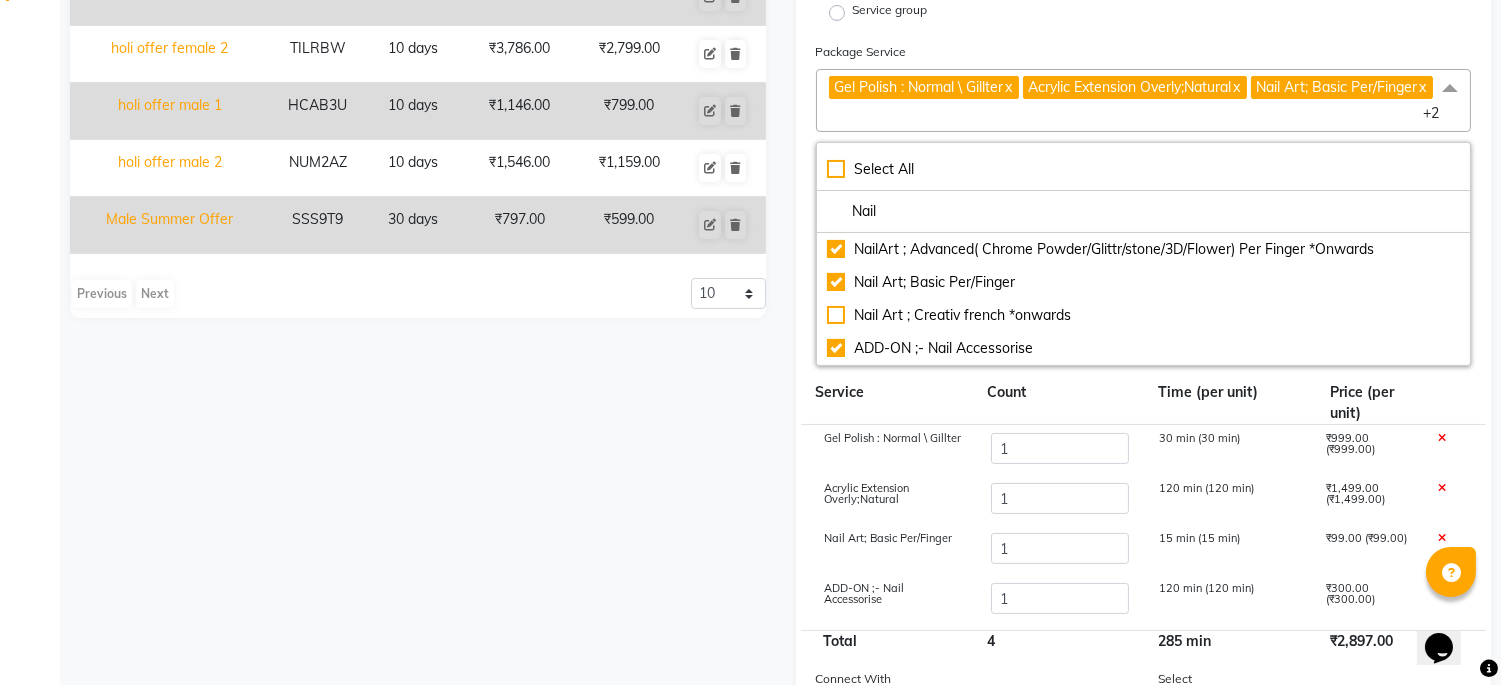 scroll, scrollTop: 715, scrollLeft: 0, axis: vertical 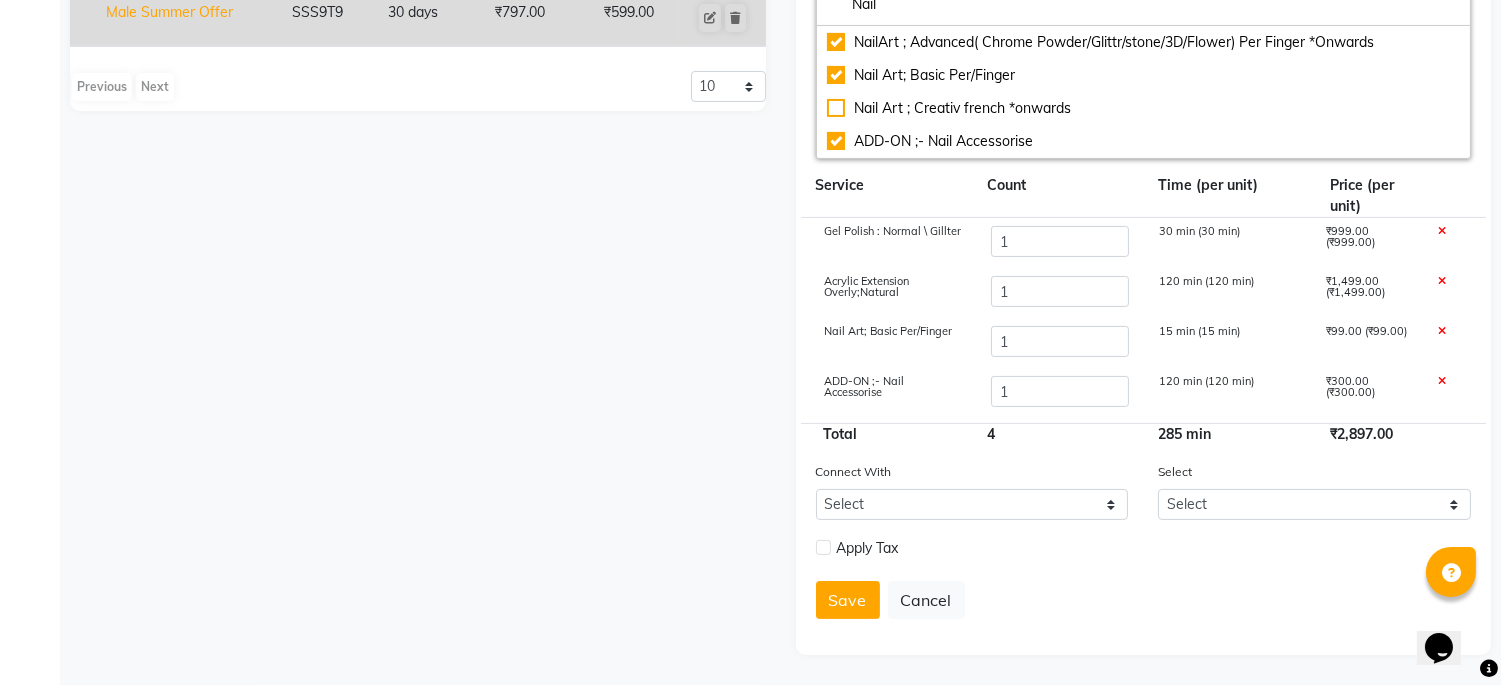click on "ADD-ON ;- Nail Accessorise  1 120 min (120 min) ₹300.00 (₹300.00)" 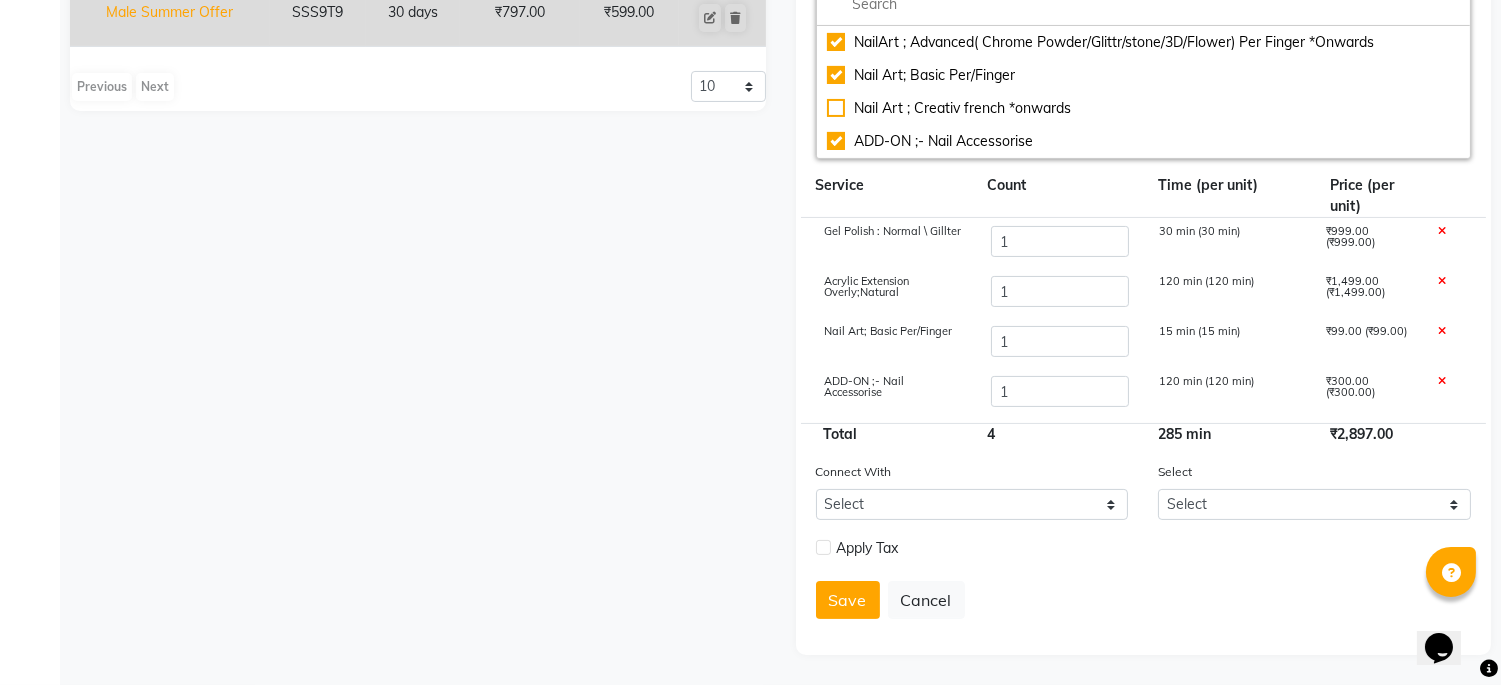 scroll, scrollTop: 482, scrollLeft: 0, axis: vertical 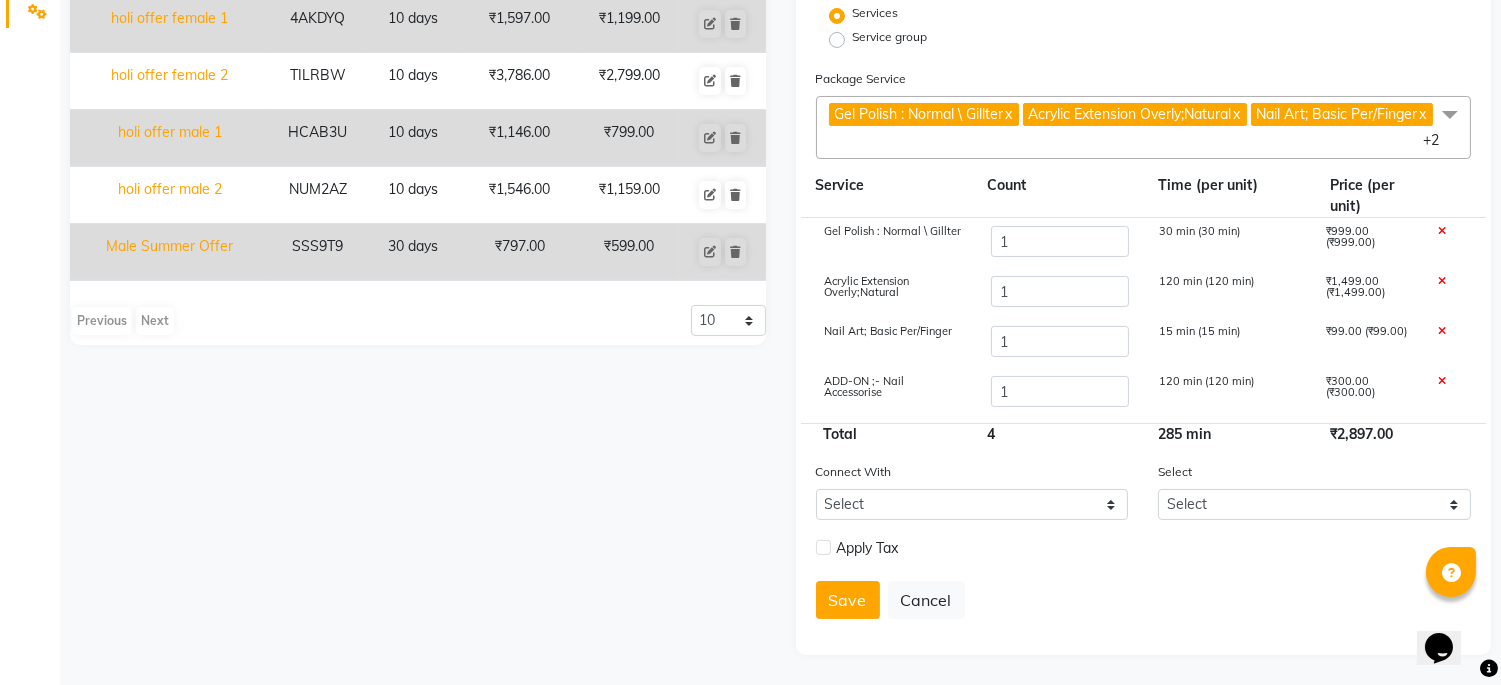 click on "Gel Polish : Normal \ Gillter   x Acrylic Extension Overly;Natural    x Nail Art;  Basic  Per/Finger  x NailArt ; Advanced( Chrome Powder/Glittr/stone/3D/Flower) Per Finger  *Onwards  x ADD-ON ;- Nail Accessorise   x +2" 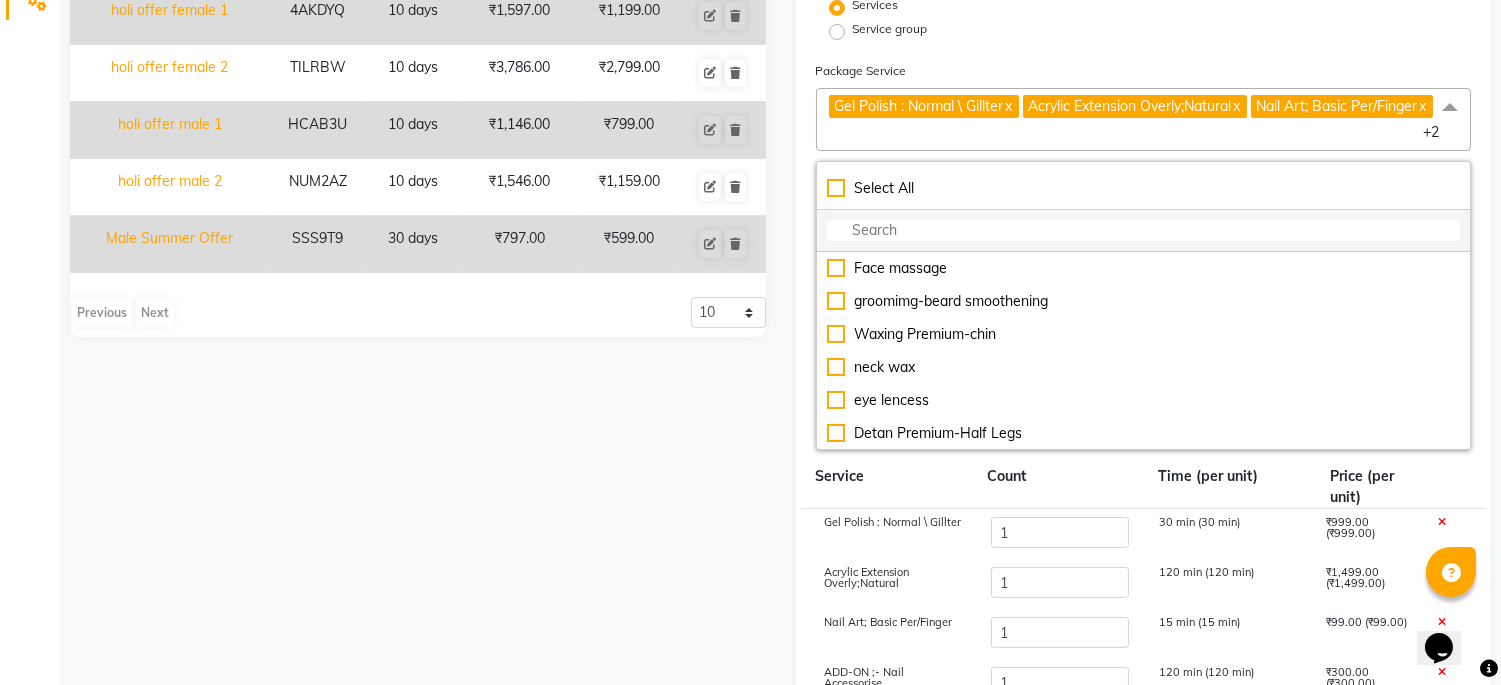 click 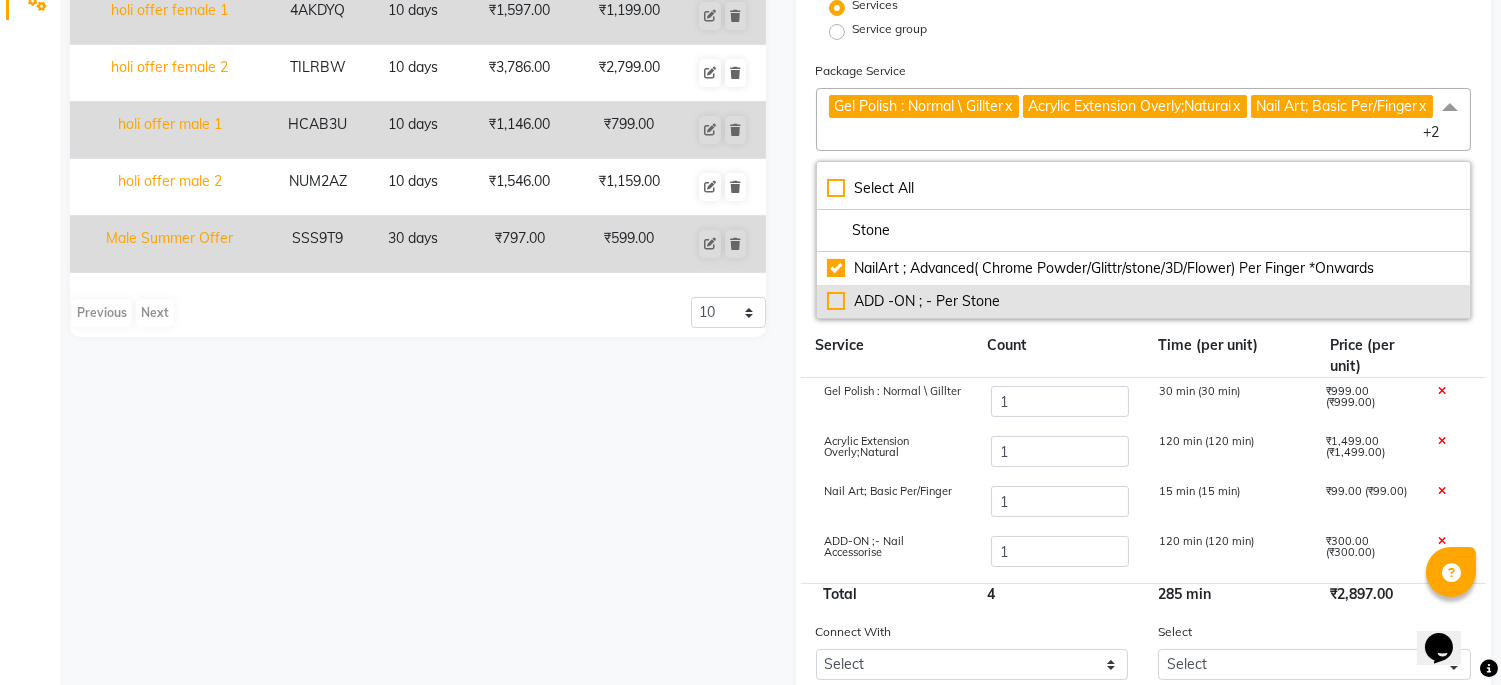 click on "ADD -ON ; - Per  Stone" 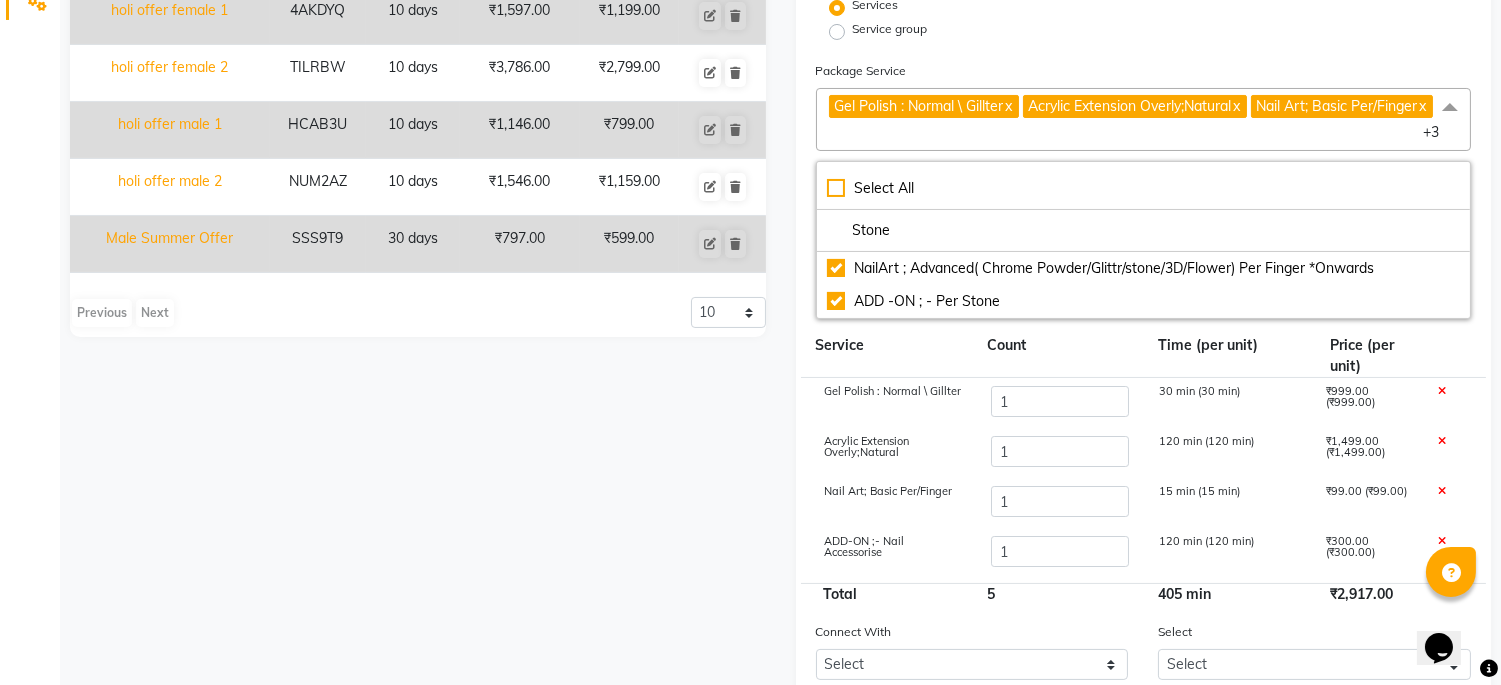 scroll, scrollTop: 44, scrollLeft: 0, axis: vertical 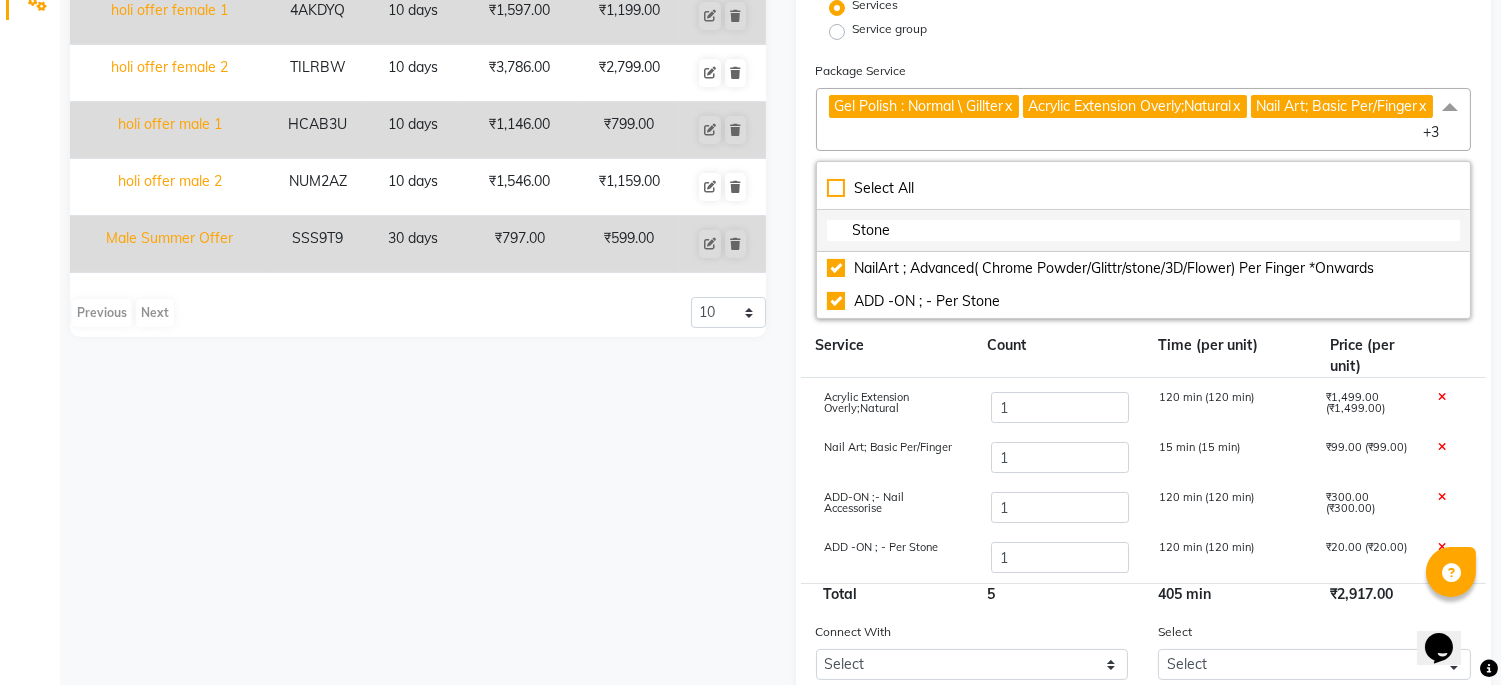 click on "Stone" 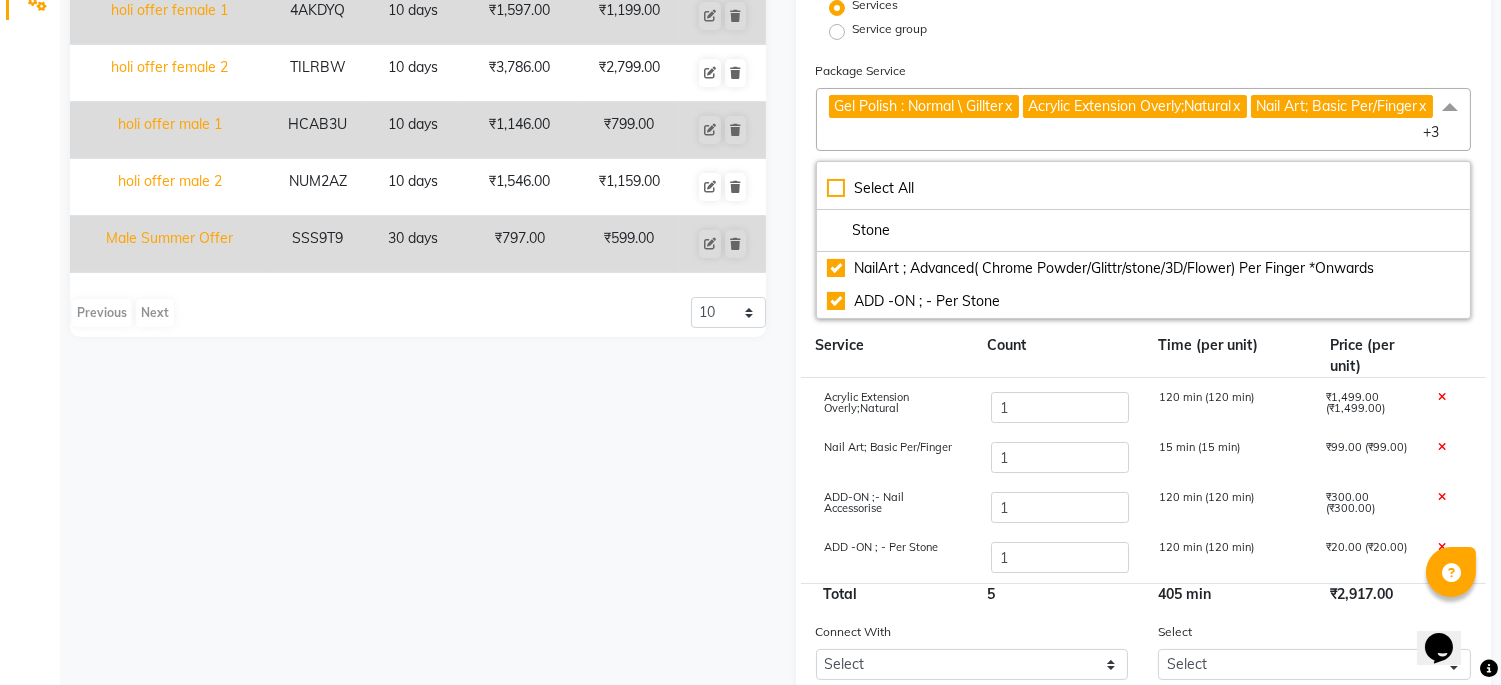 click on "Service" 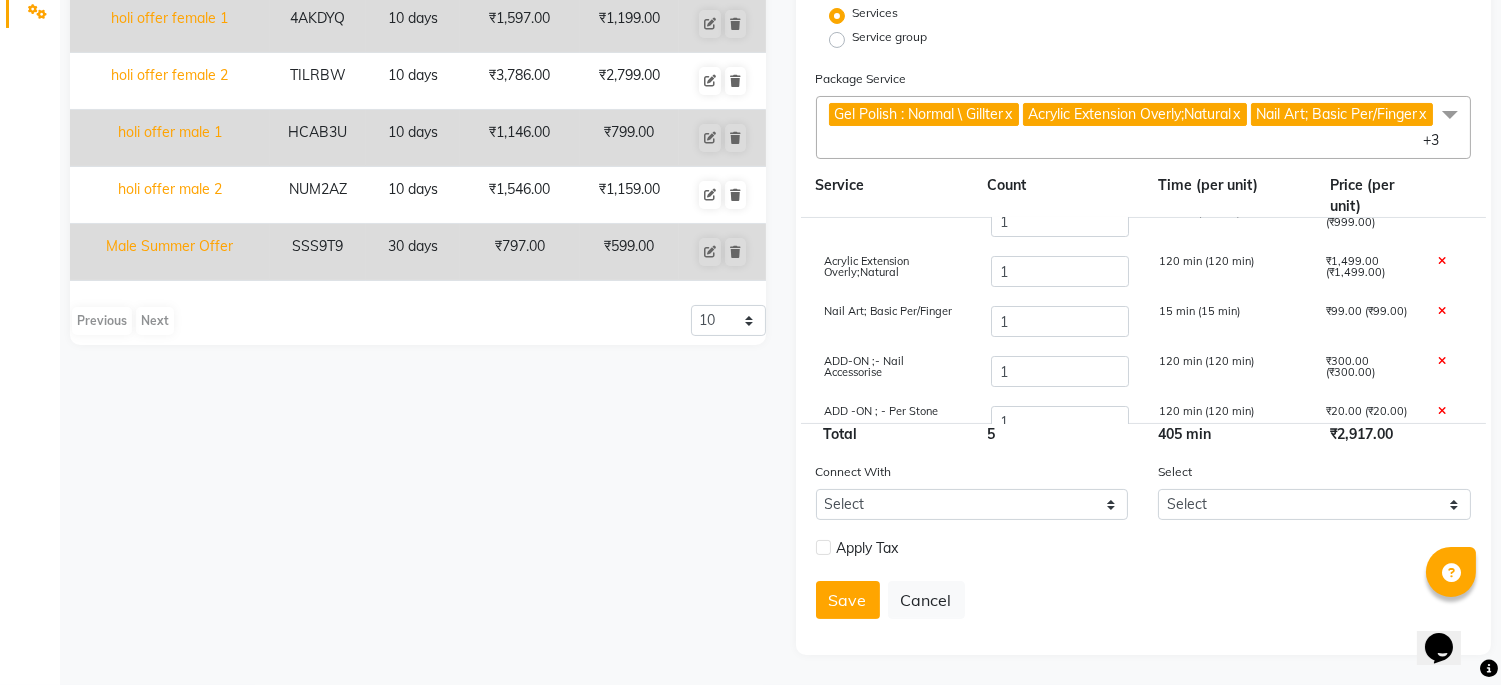 scroll, scrollTop: 0, scrollLeft: 0, axis: both 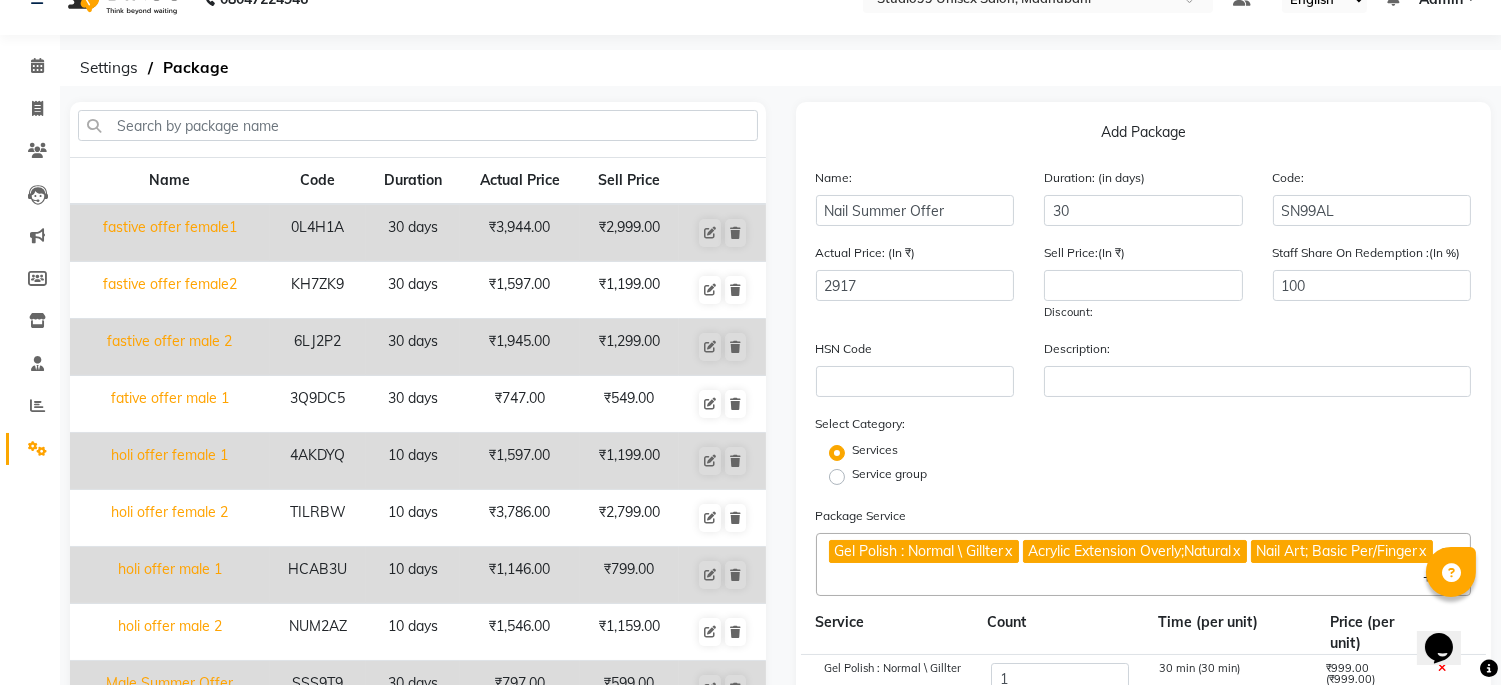 click on "Service group" 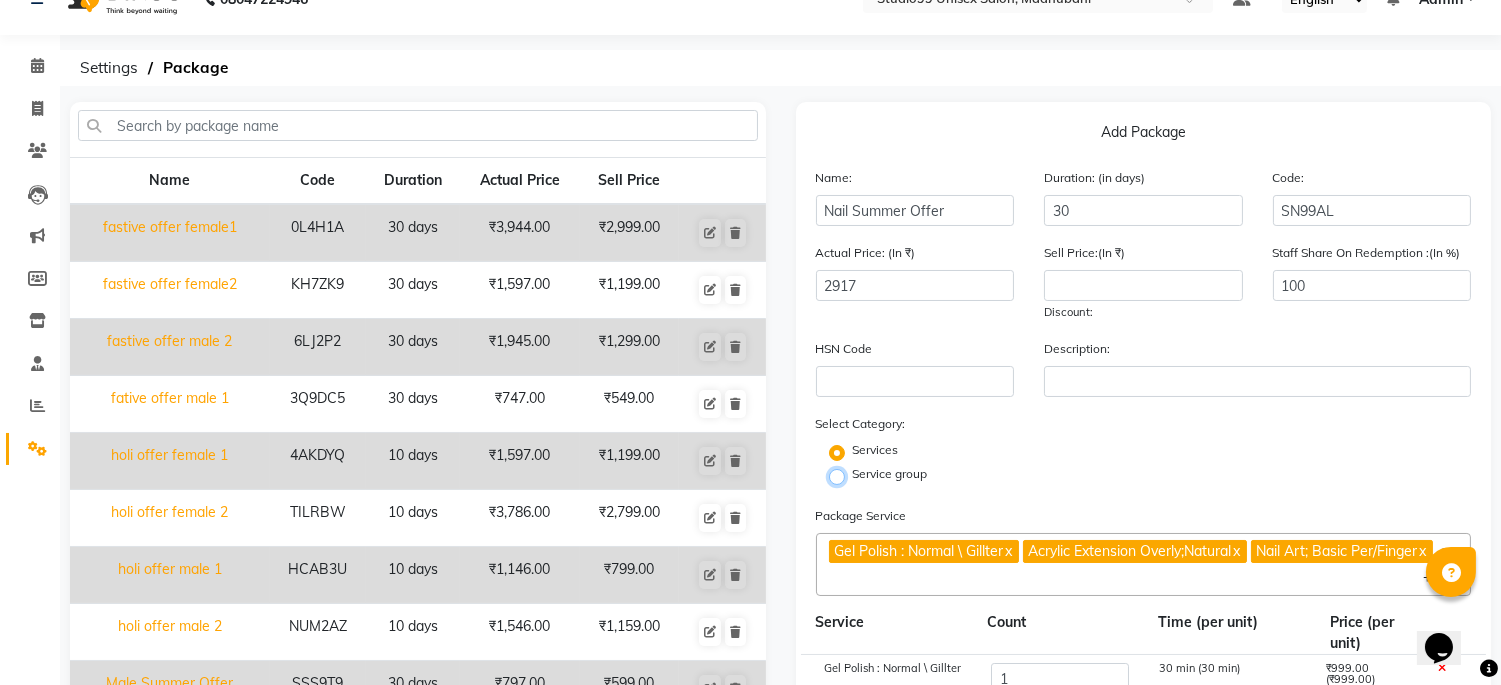 click on "Service group" at bounding box center [843, 475] 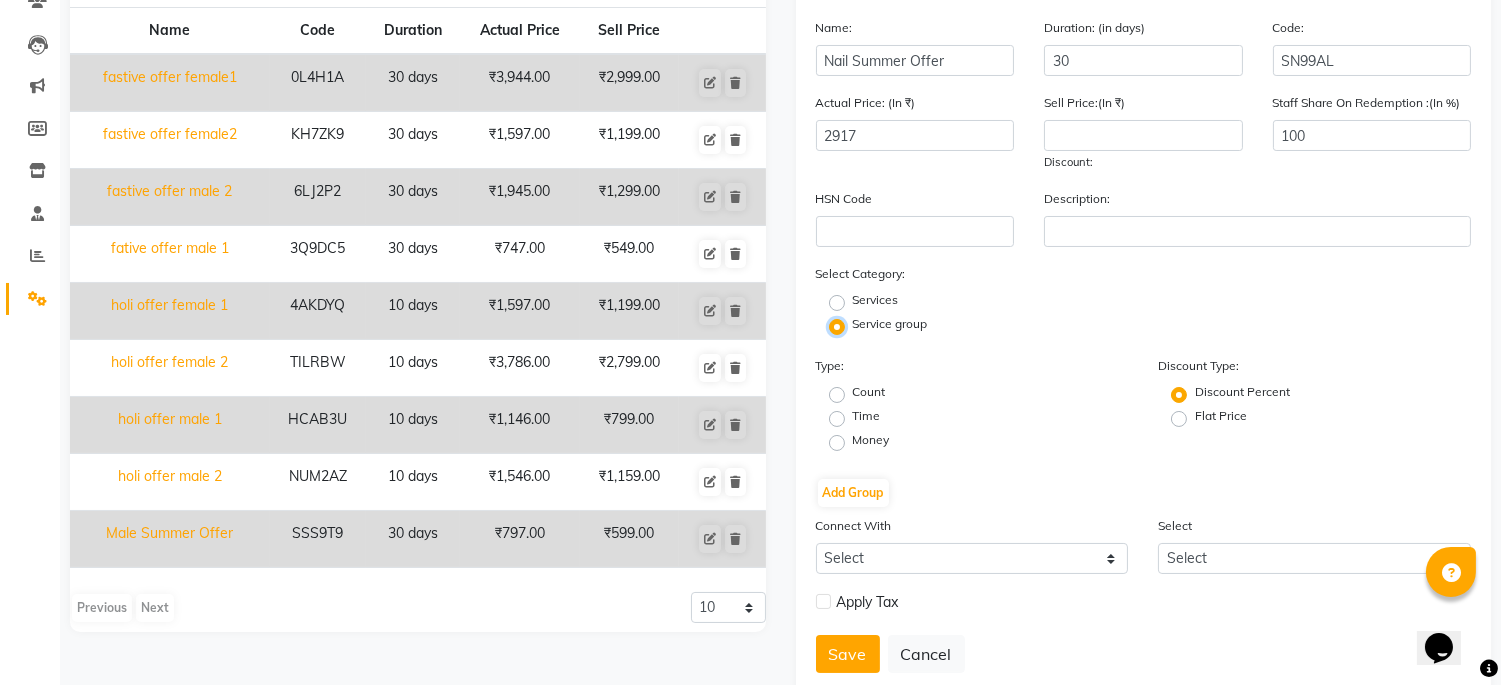 scroll, scrollTop: 241, scrollLeft: 0, axis: vertical 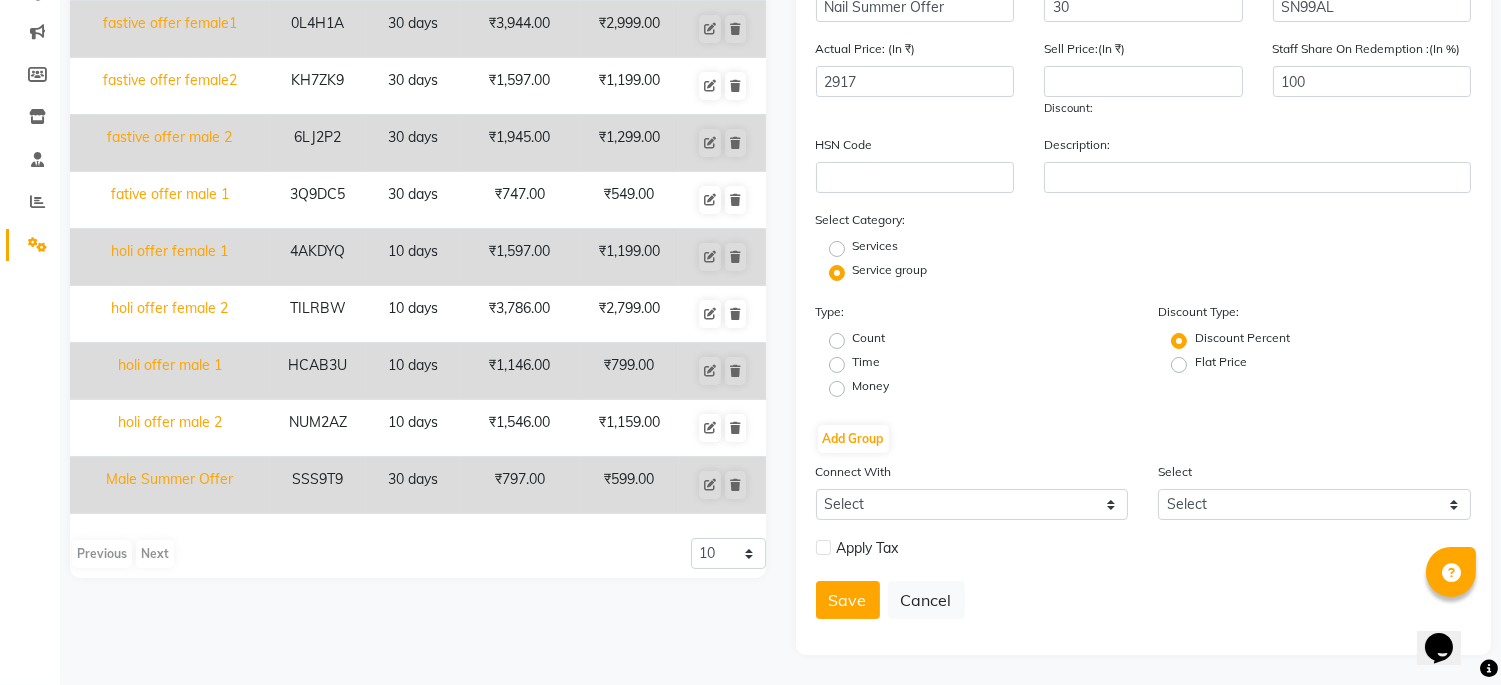 click on "Money" 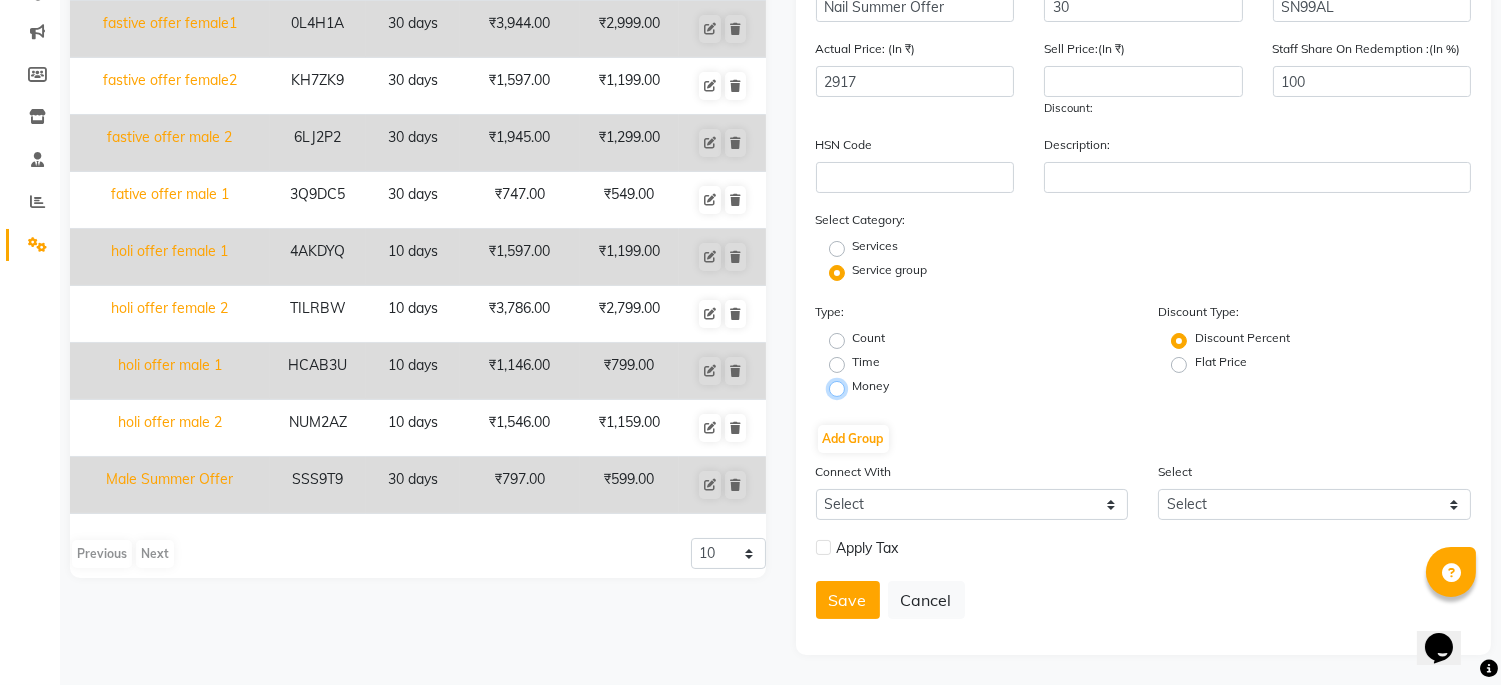 click on "Money" at bounding box center [843, 387] 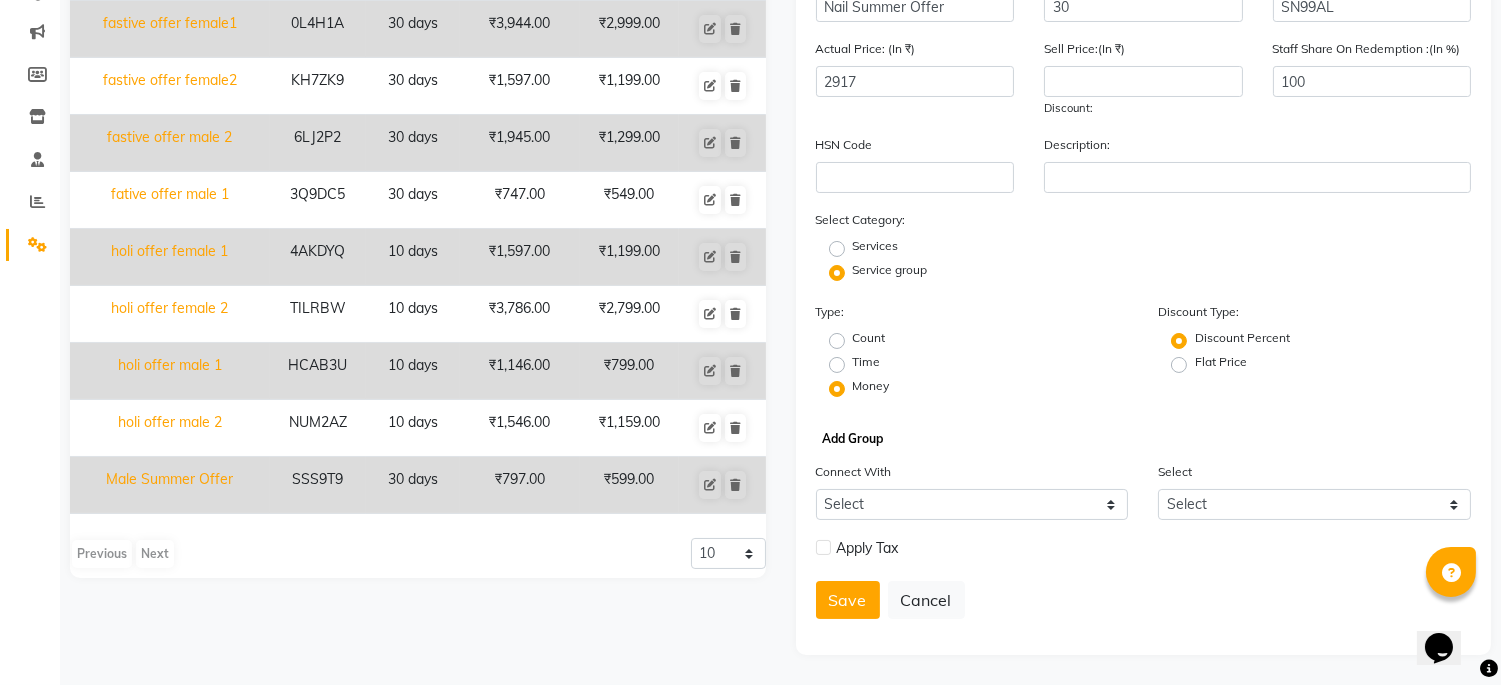 click on "Add Group" 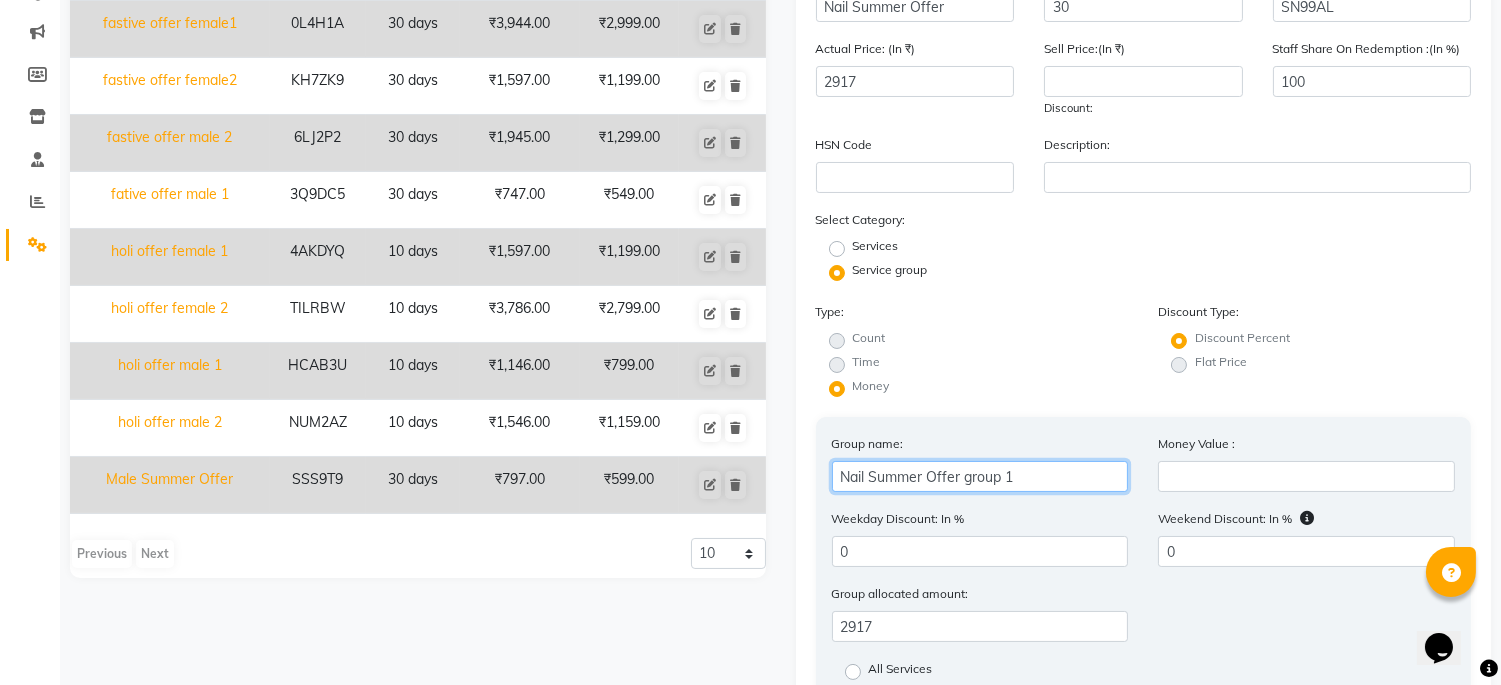 drag, startPoint x: 1052, startPoint y: 481, endPoint x: 801, endPoint y: 472, distance: 251.1613 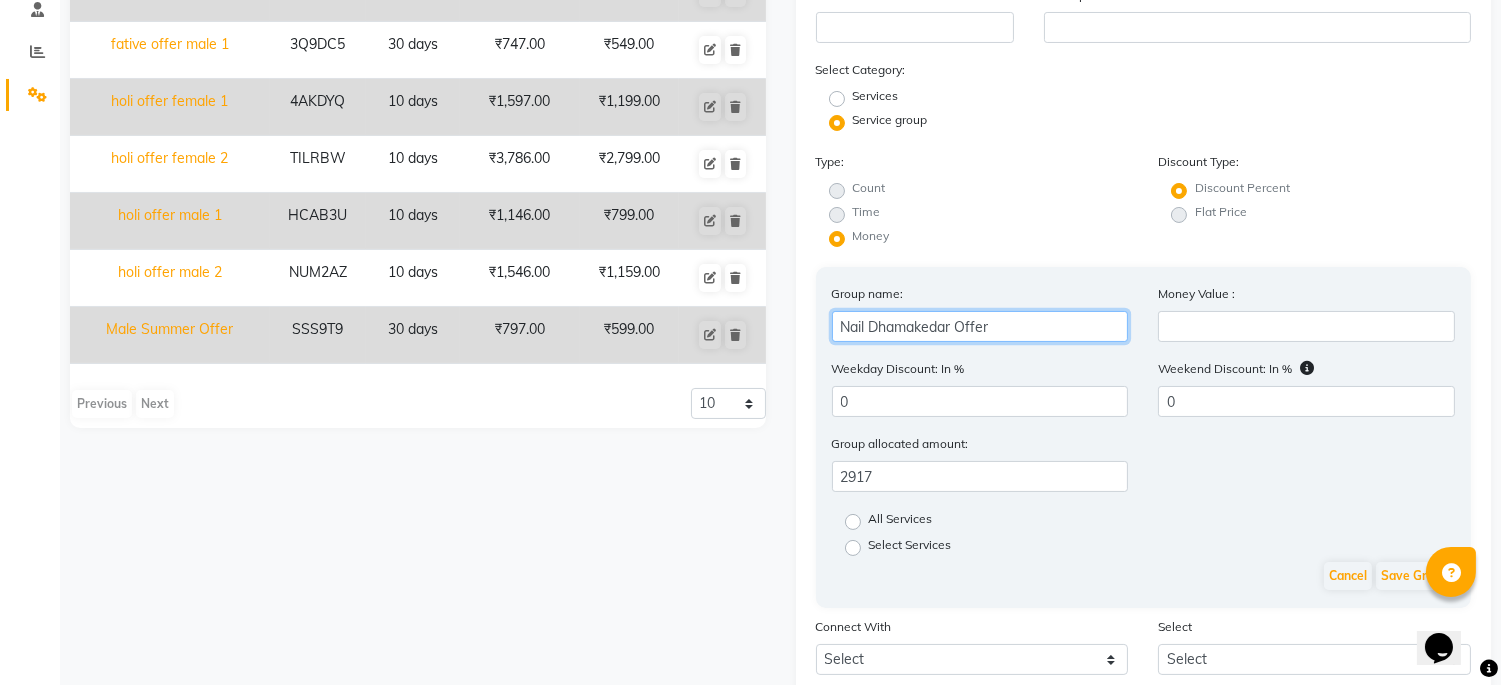 scroll, scrollTop: 463, scrollLeft: 0, axis: vertical 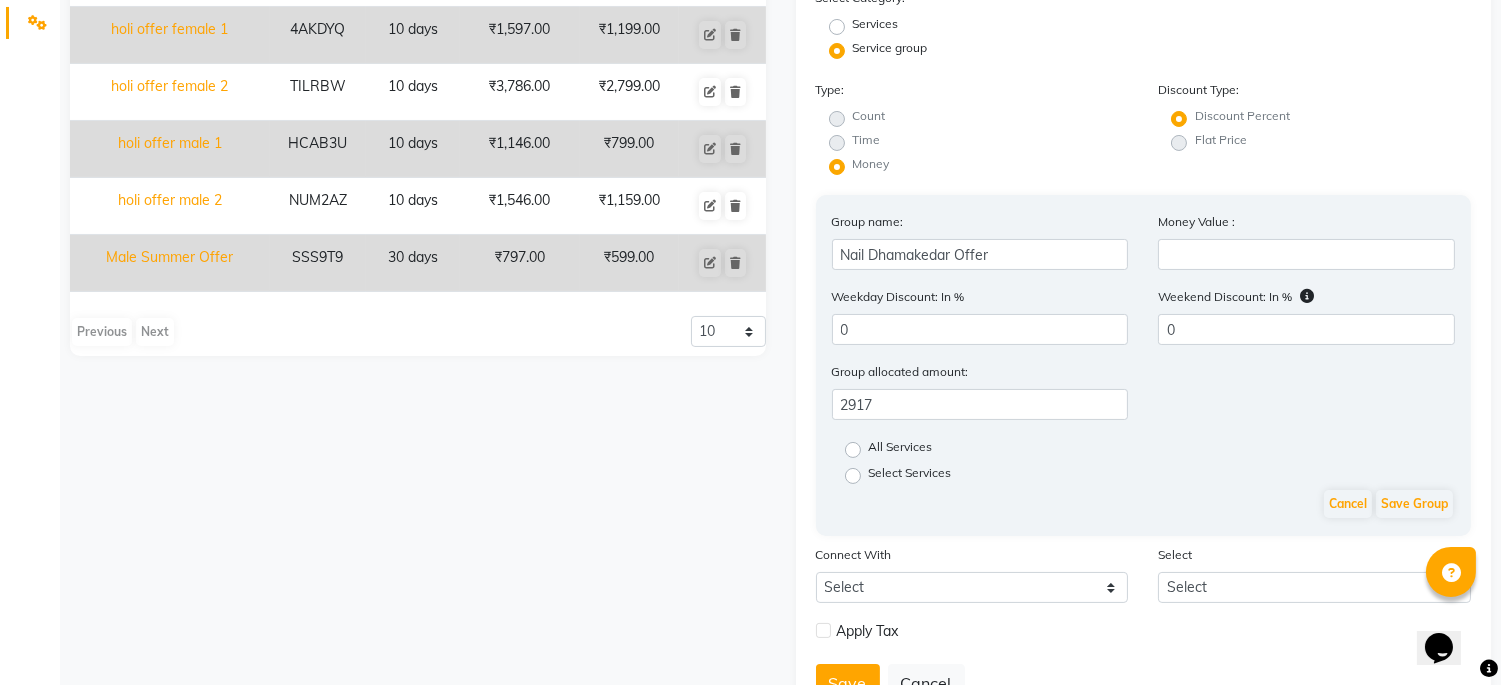 click on "Select Services" 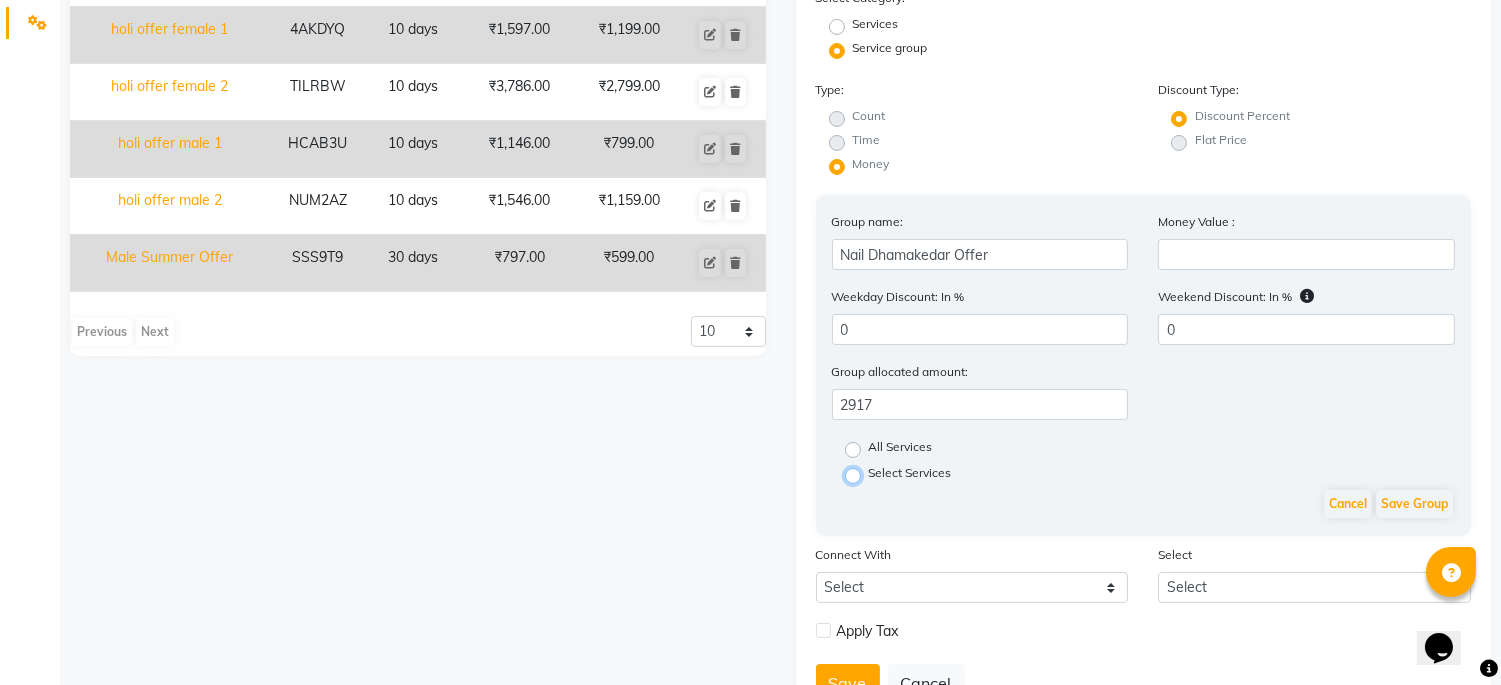 click on "Select Services" at bounding box center (859, 474) 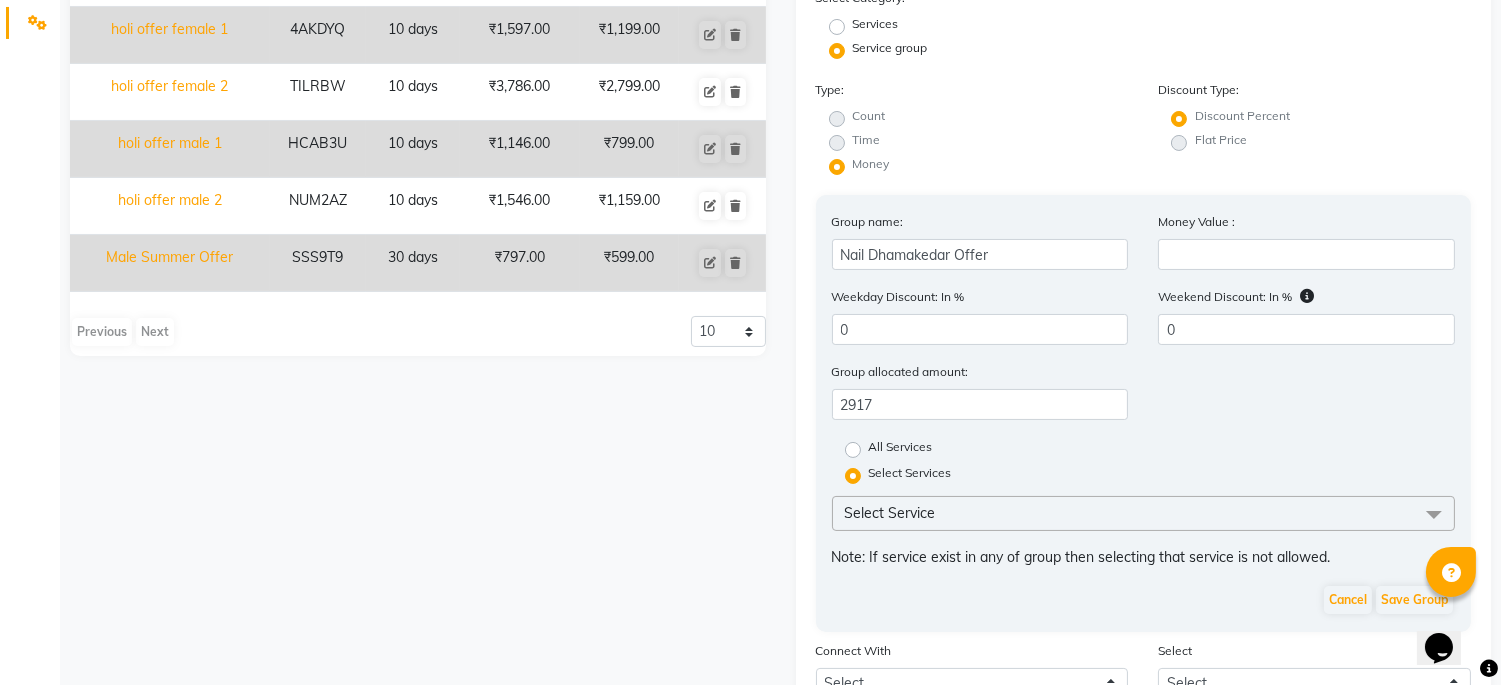 click on "Select Service" 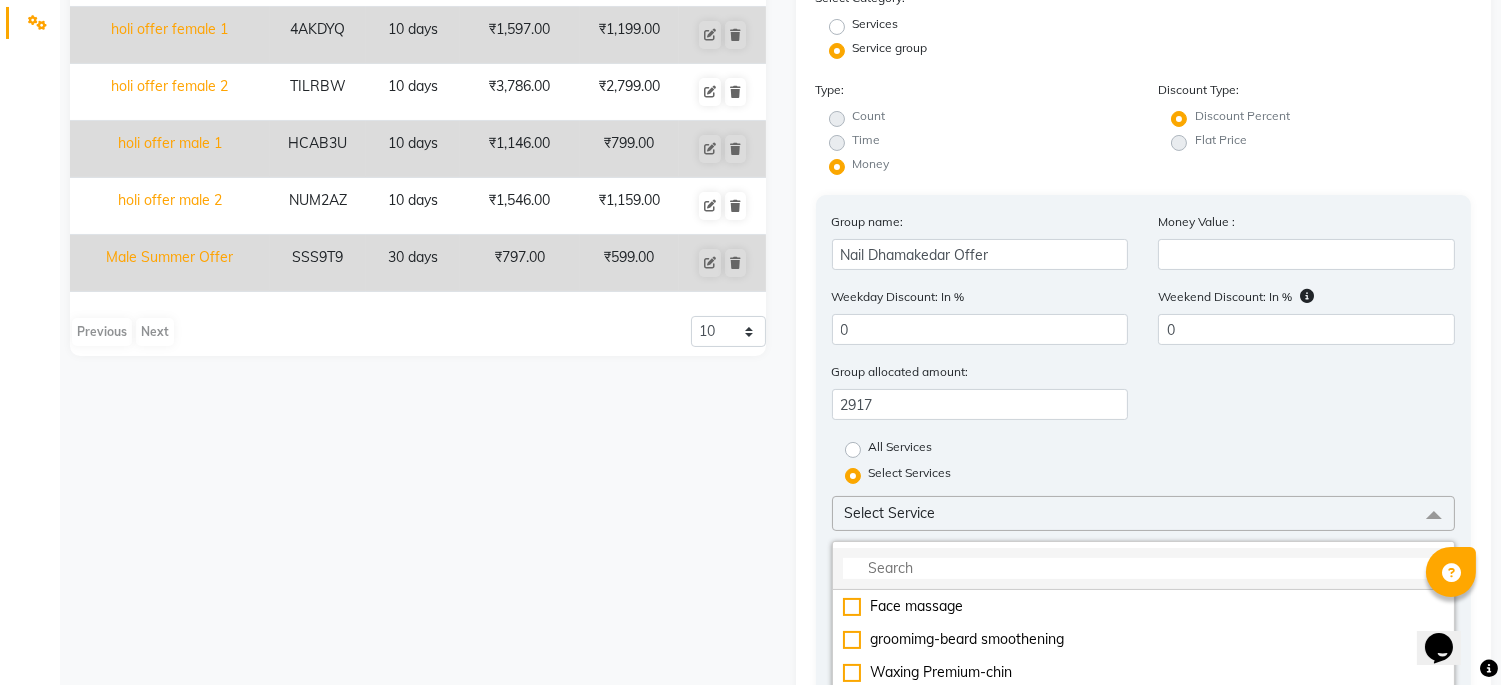 click 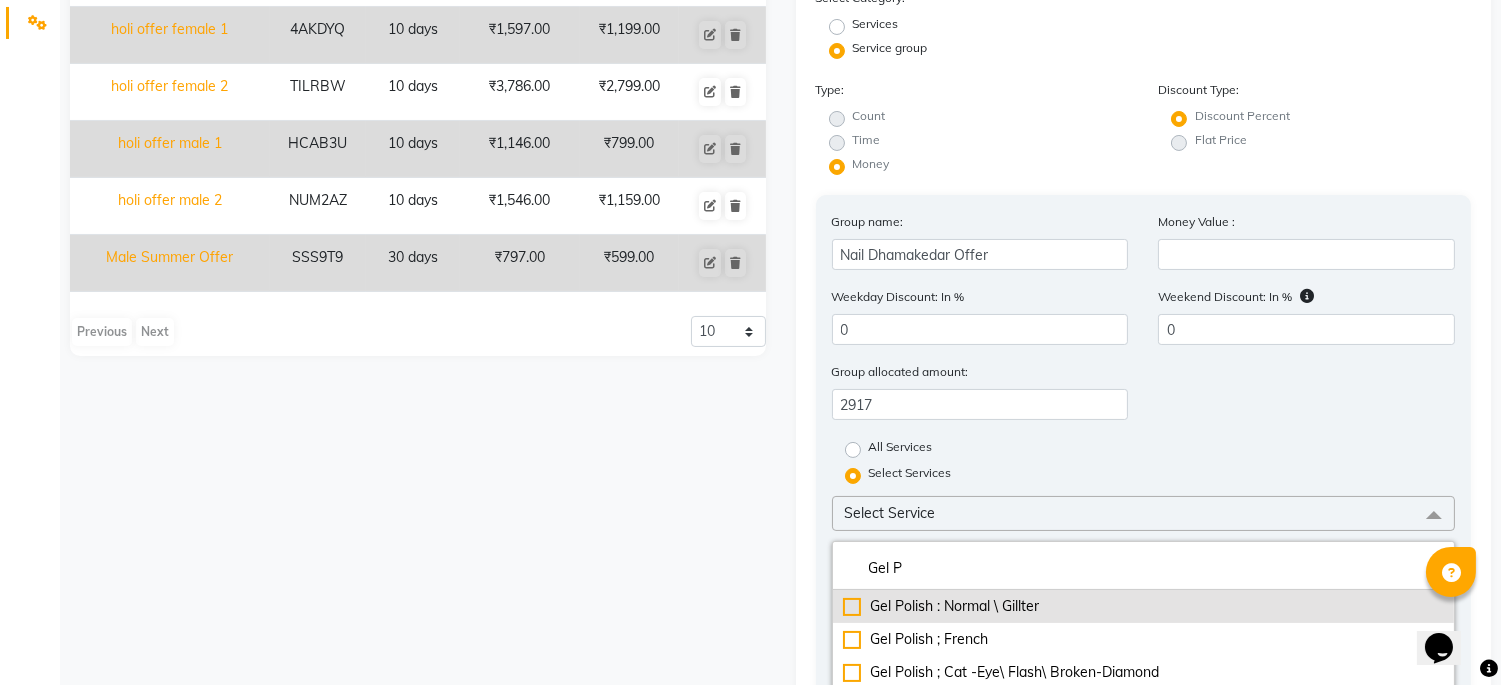 click on "Gel Polish : Normal \ Gillter" 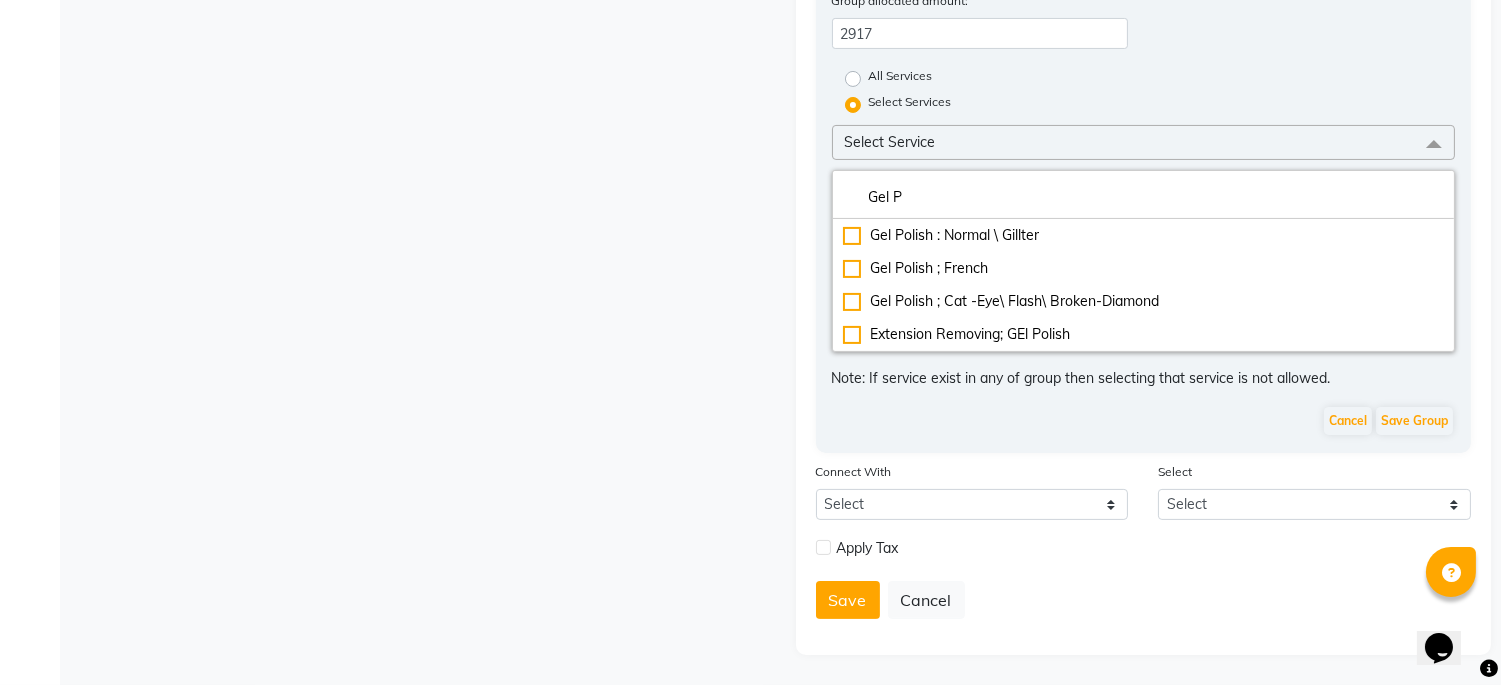 scroll, scrollTop: 614, scrollLeft: 0, axis: vertical 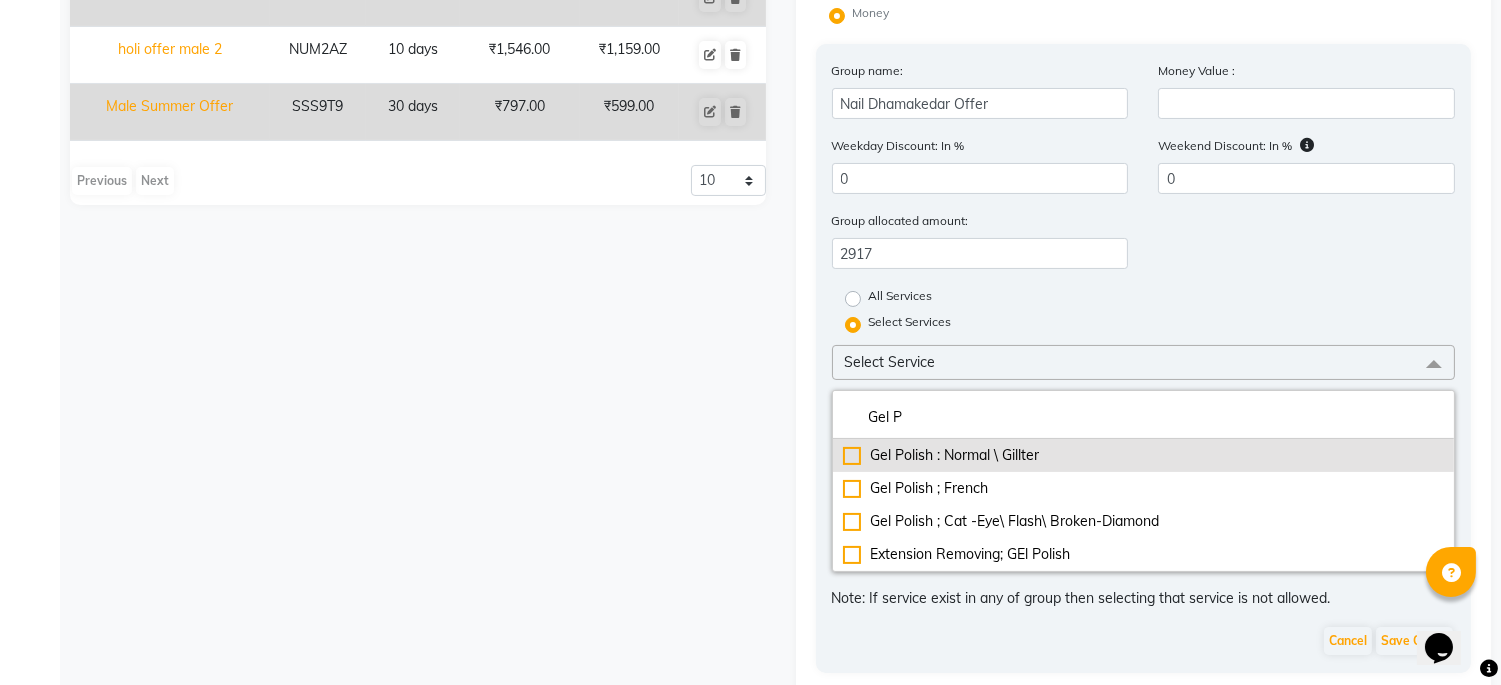 click on "Gel Polish : Normal \ Gillter" 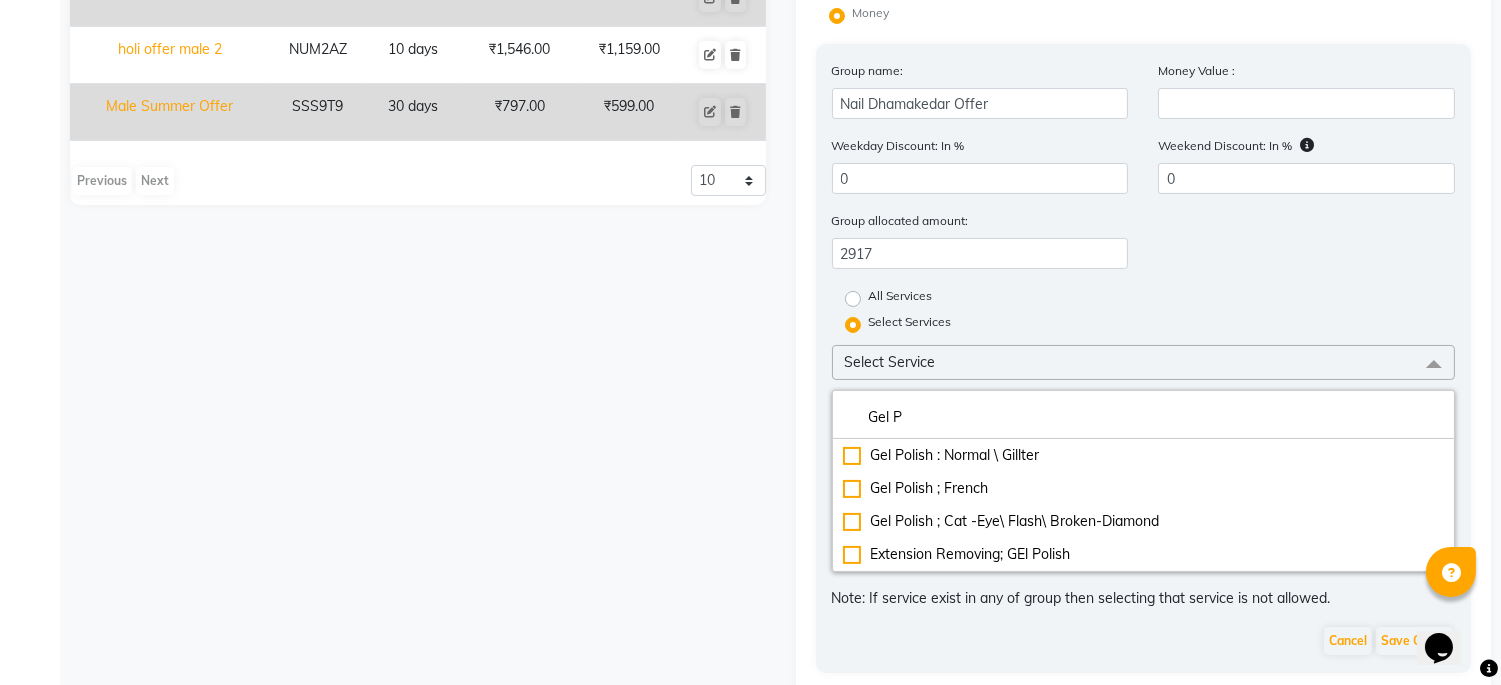 click on "Select Service" 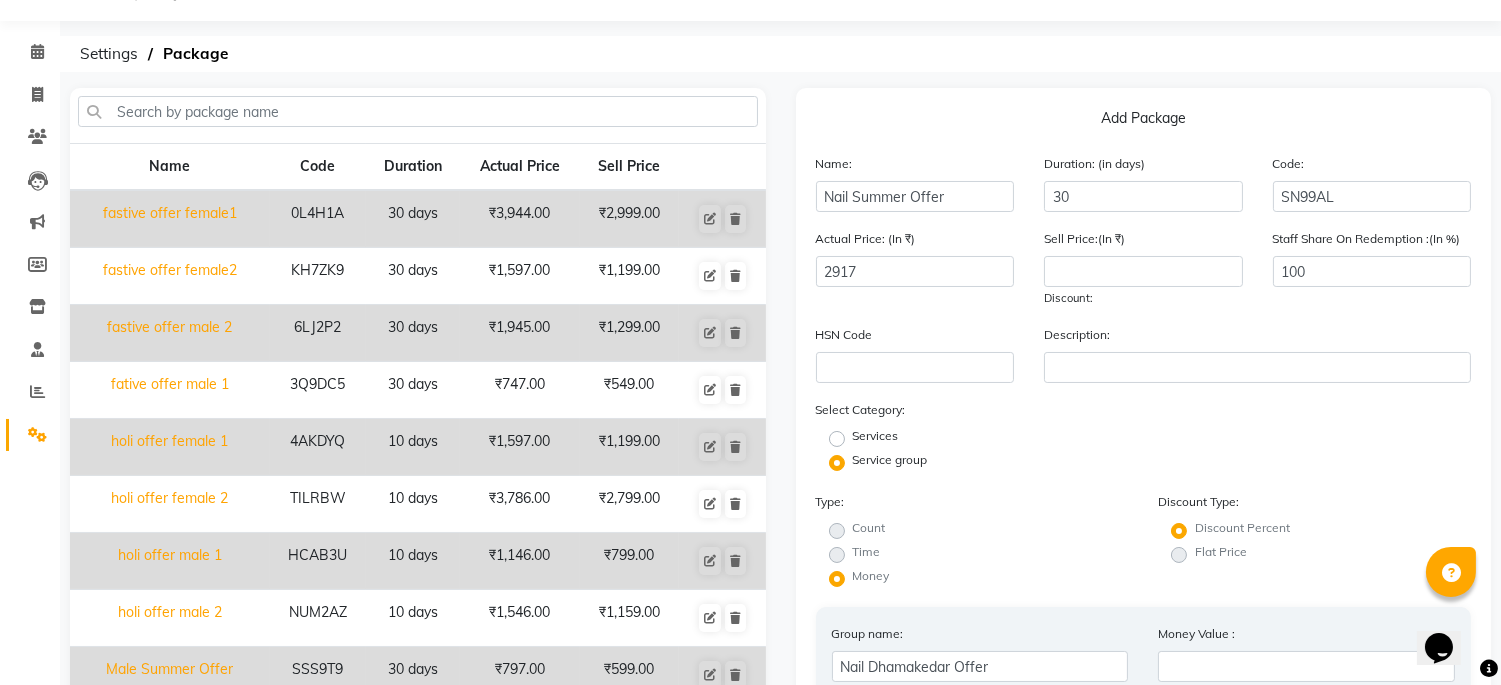 scroll, scrollTop: 0, scrollLeft: 0, axis: both 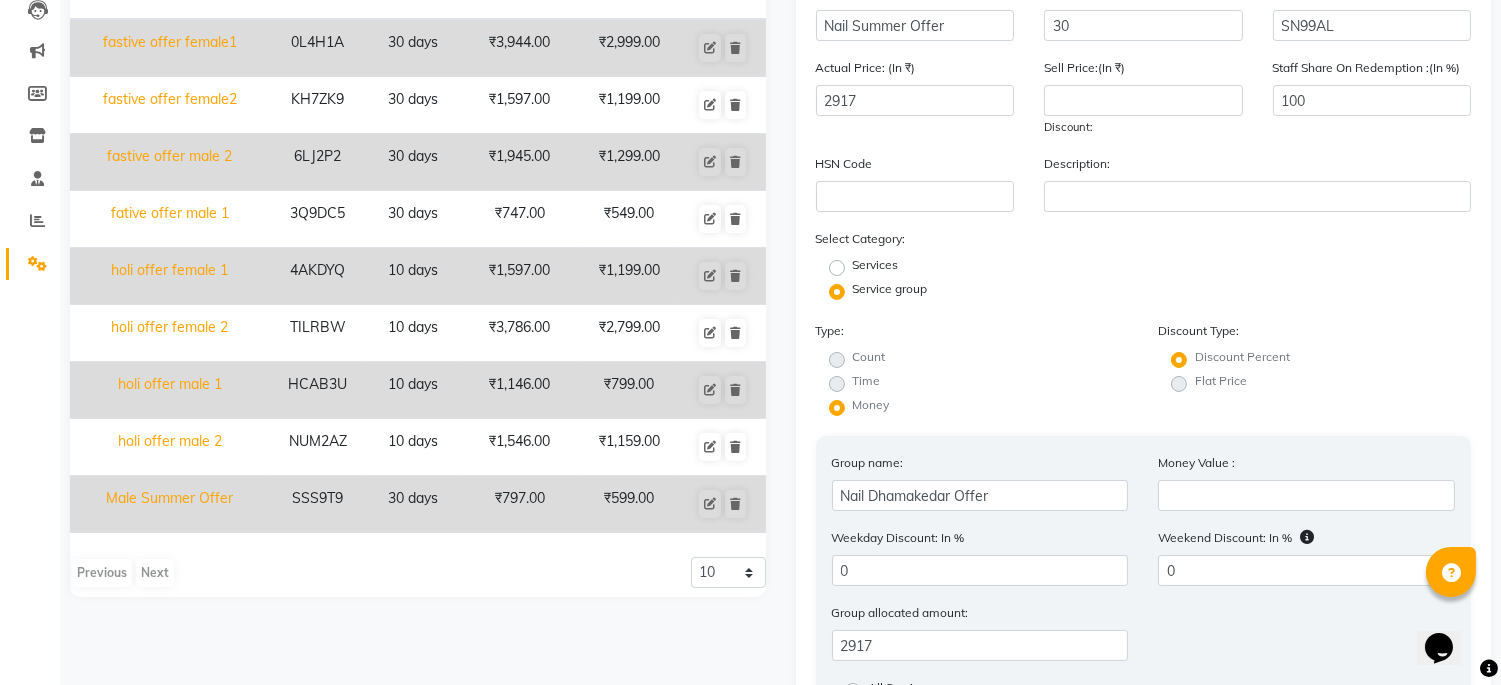 click on "Services" 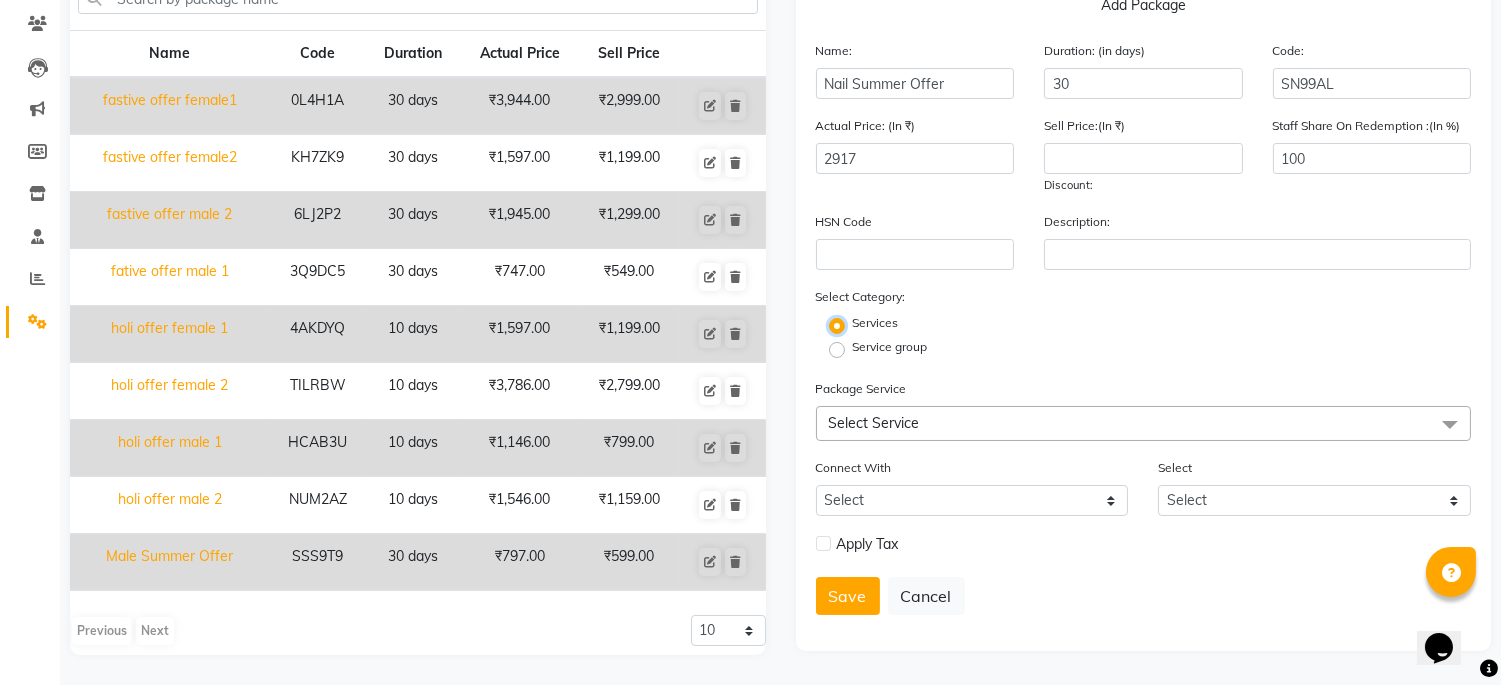 scroll, scrollTop: 163, scrollLeft: 0, axis: vertical 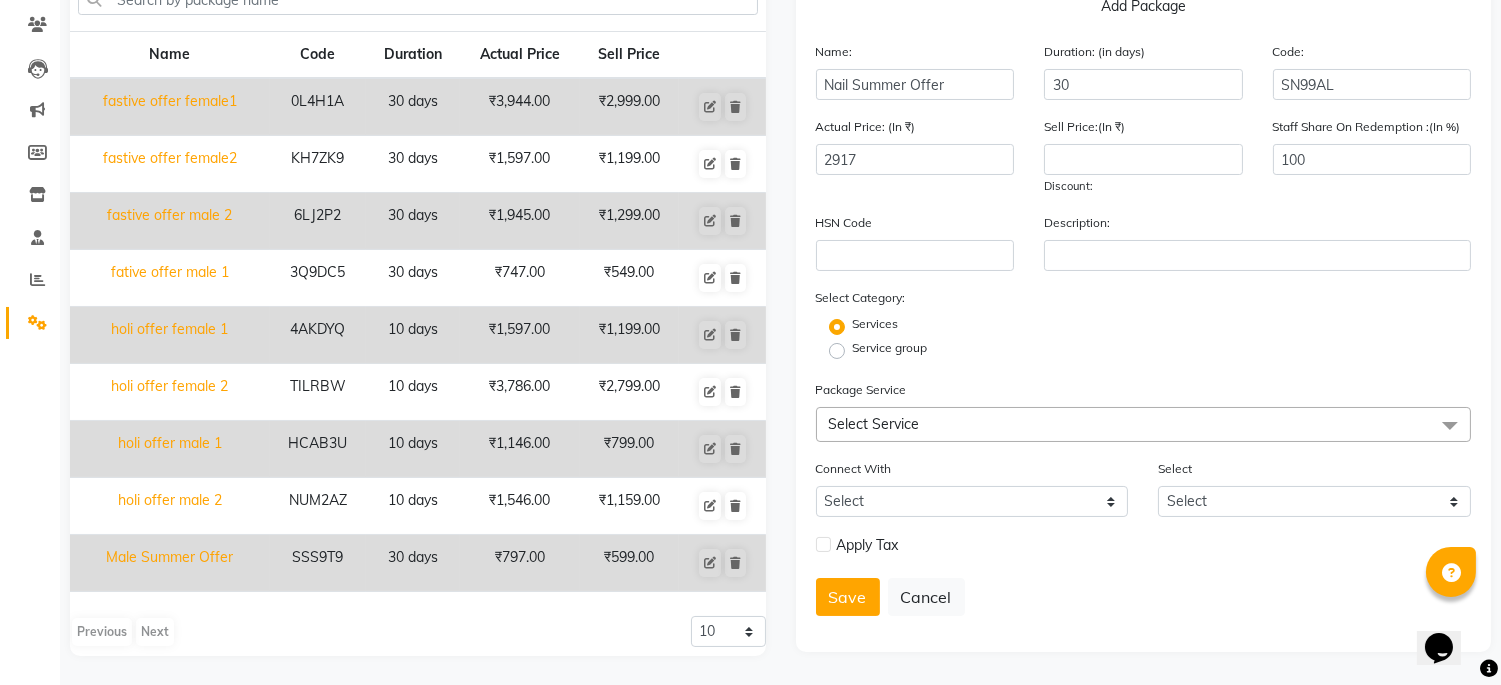 click on "Select Service" 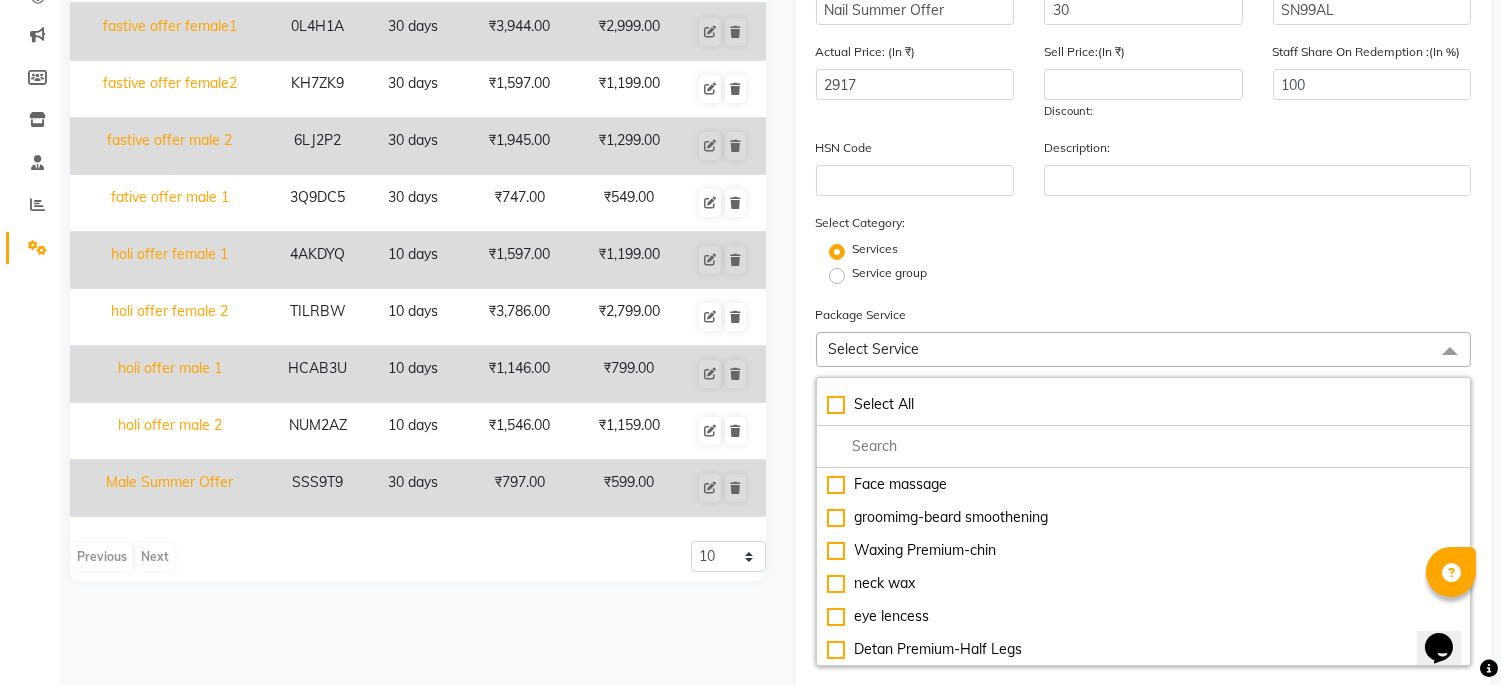 click on "Name: Nail Summer Offer Duration: (in days) 30 Code: SN99AL Actual Price: (In ₹) 2917 Sell Price:(In ₹) Discount:  Staff Share On Redemption :(In %) 100 HSN Code Description: Select Category: Services Service group Package Service Select Service Select All Face massage  groomimg-beard smoothening Waxing Premium-chin  neck wax eye lencess Detan Premium-Half Legs Detan Premium  - Face & Neck Detan Premium  - Full arms Detan premium- Full Legs Detan Premium  -half Arms Detan Premium-Front/Back Detan Premium-Half Front/Half Back(with face) Detan Premium  -Full Body Facial & Cleanup-Miracle Cleanup(4 Steps) Furutsu Facial(Kanpeki) Waxing Premium  - Nose Waxing Premium- Upper Lip Classic Hair cut Male  - Hair cut Classic Hair cut Male  - Kids (Upto 10 Years) Creative Hair cut Male  - Hair cut Creative Hair cut Male  - Kids (Upto 10 Years) Styling  - Blow dry (out curls) Styling  - Express blow dry (without wa Styling  - Ironing Styling  - Tonging Styling  - Crimping Styling  - Hairdos/Updos Classic Hair cut Women  - Hair cut" 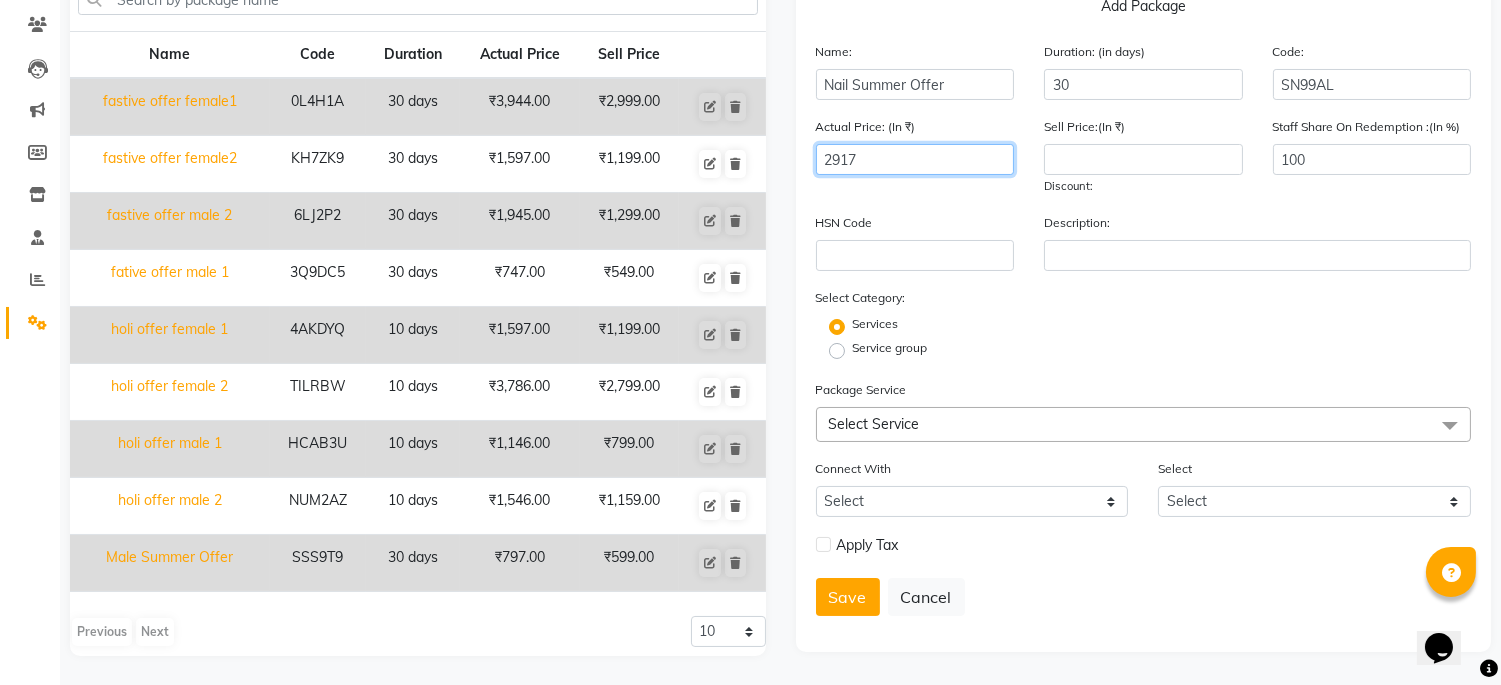 drag, startPoint x: 862, startPoint y: 158, endPoint x: 842, endPoint y: 171, distance: 23.853722 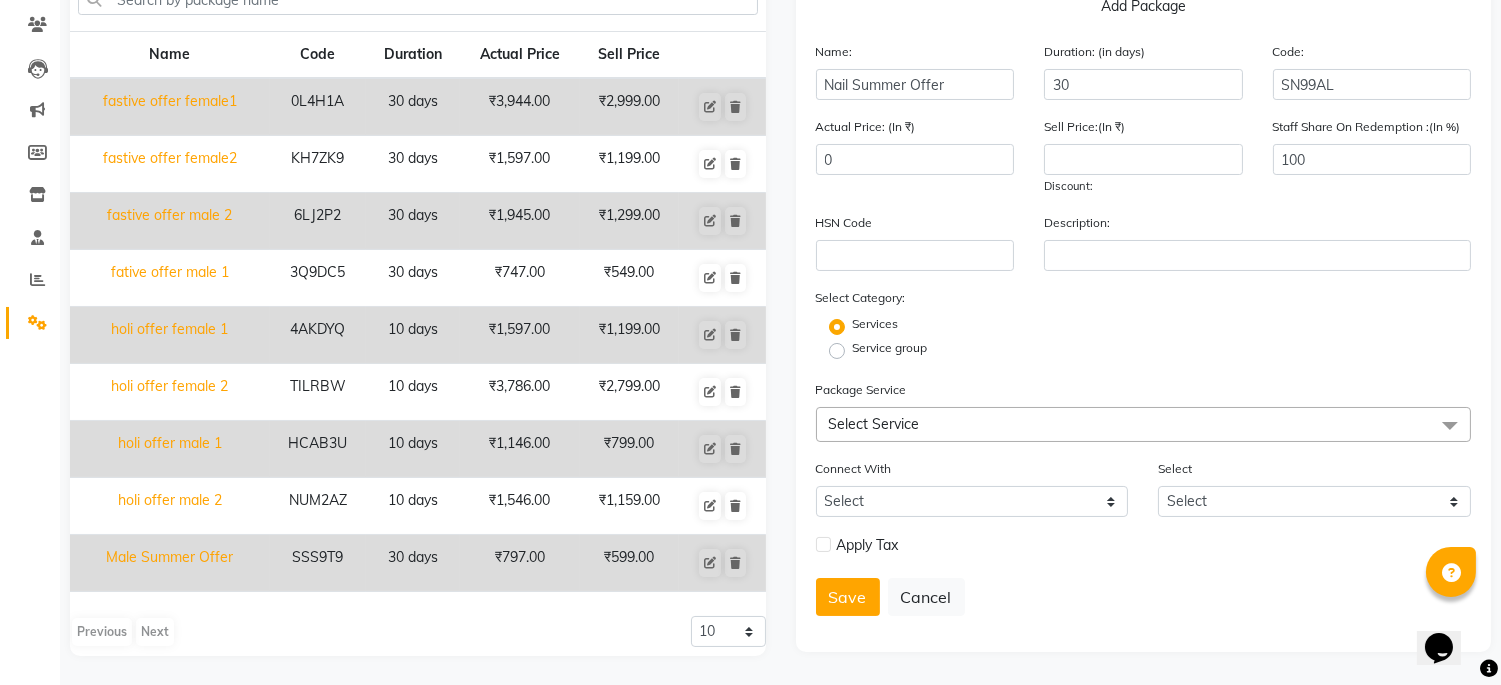 click on "Service group" 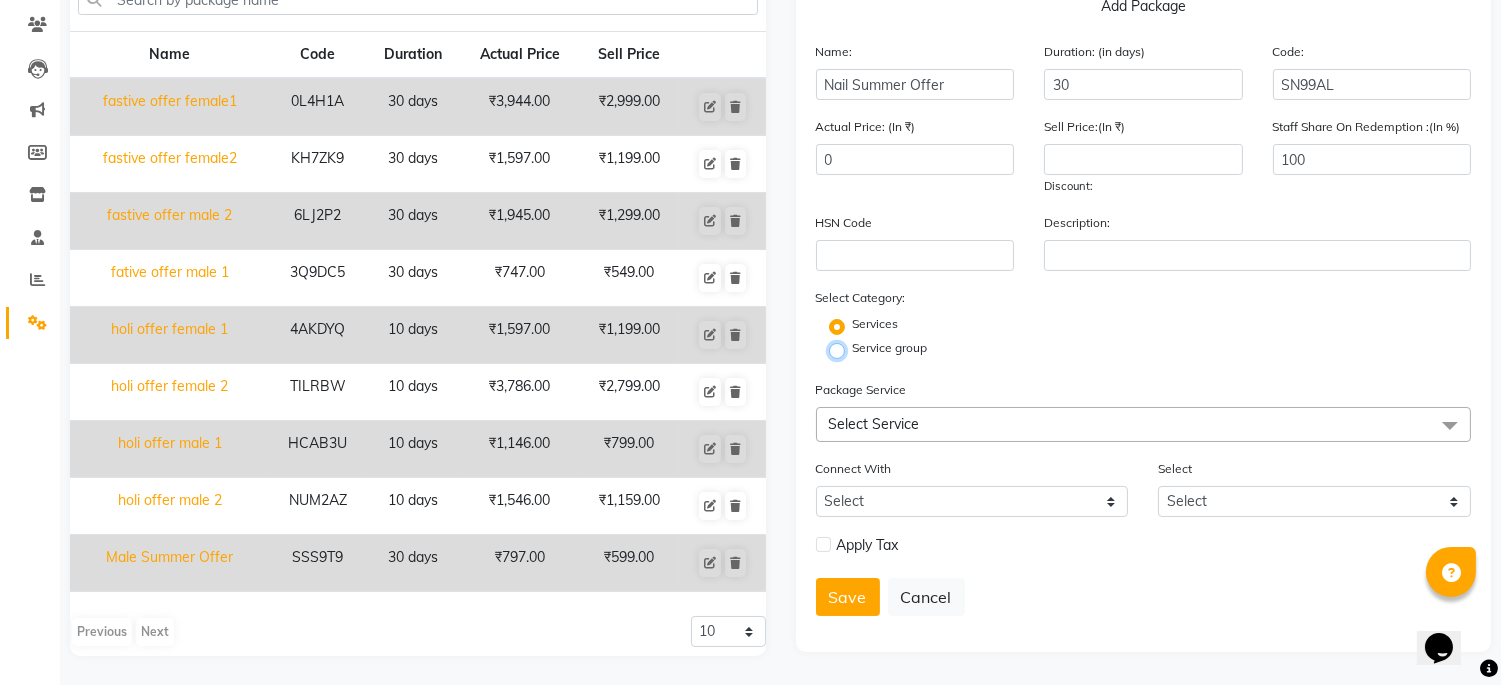 click on "Service group" at bounding box center [843, 349] 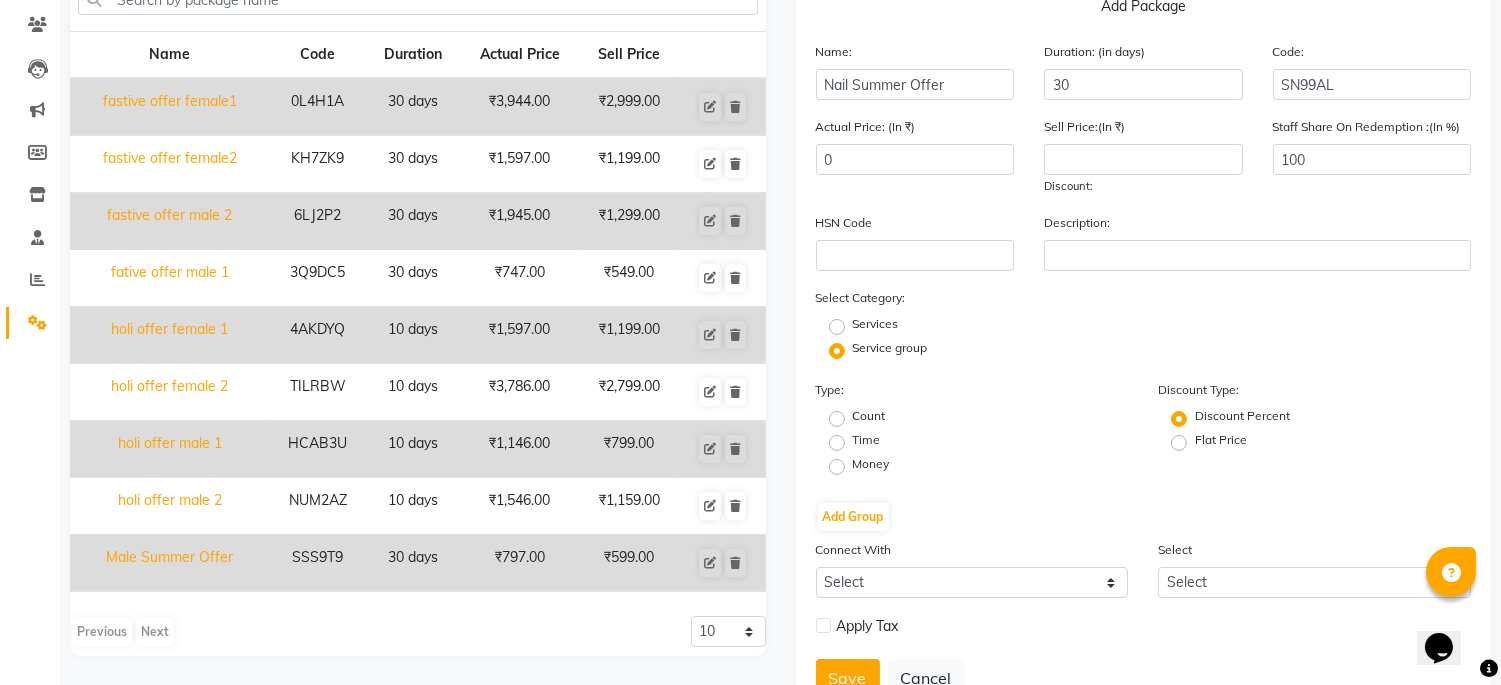 click on "Money" 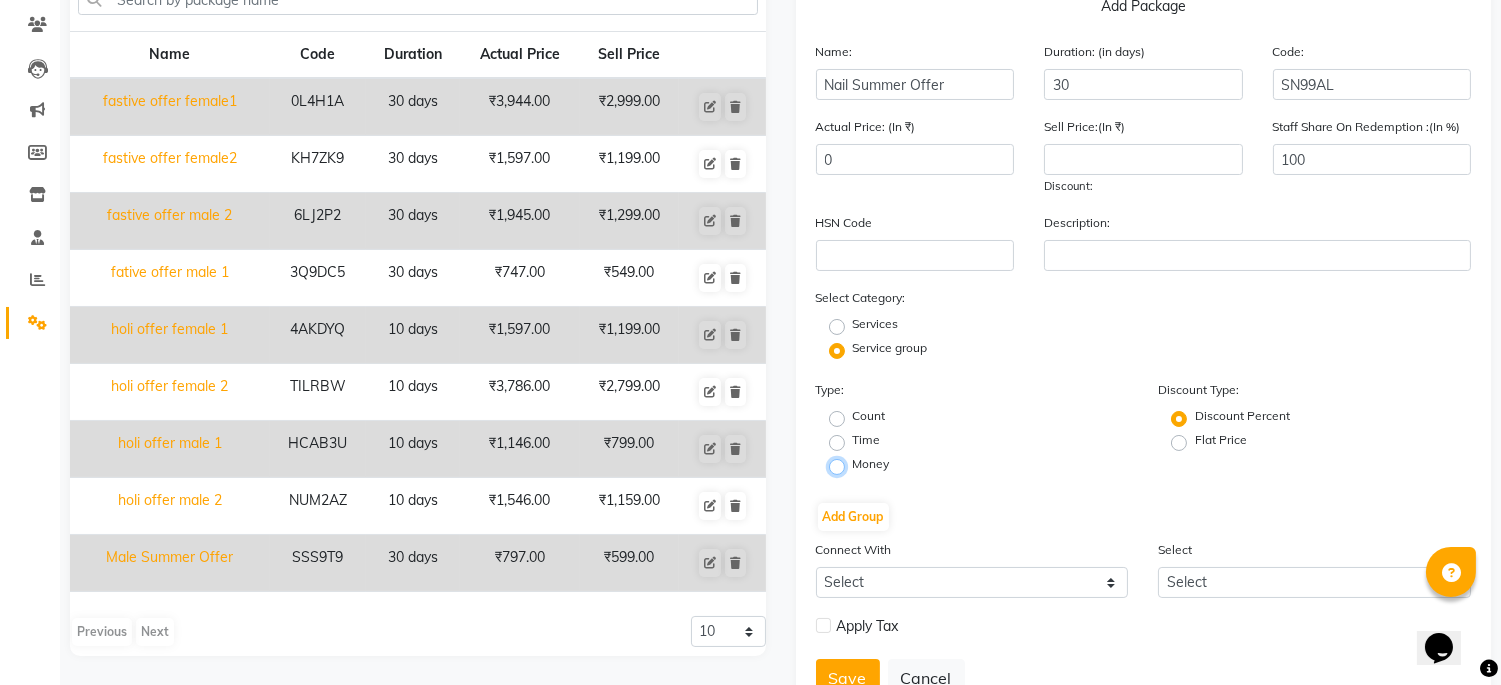 click on "Money" at bounding box center [843, 465] 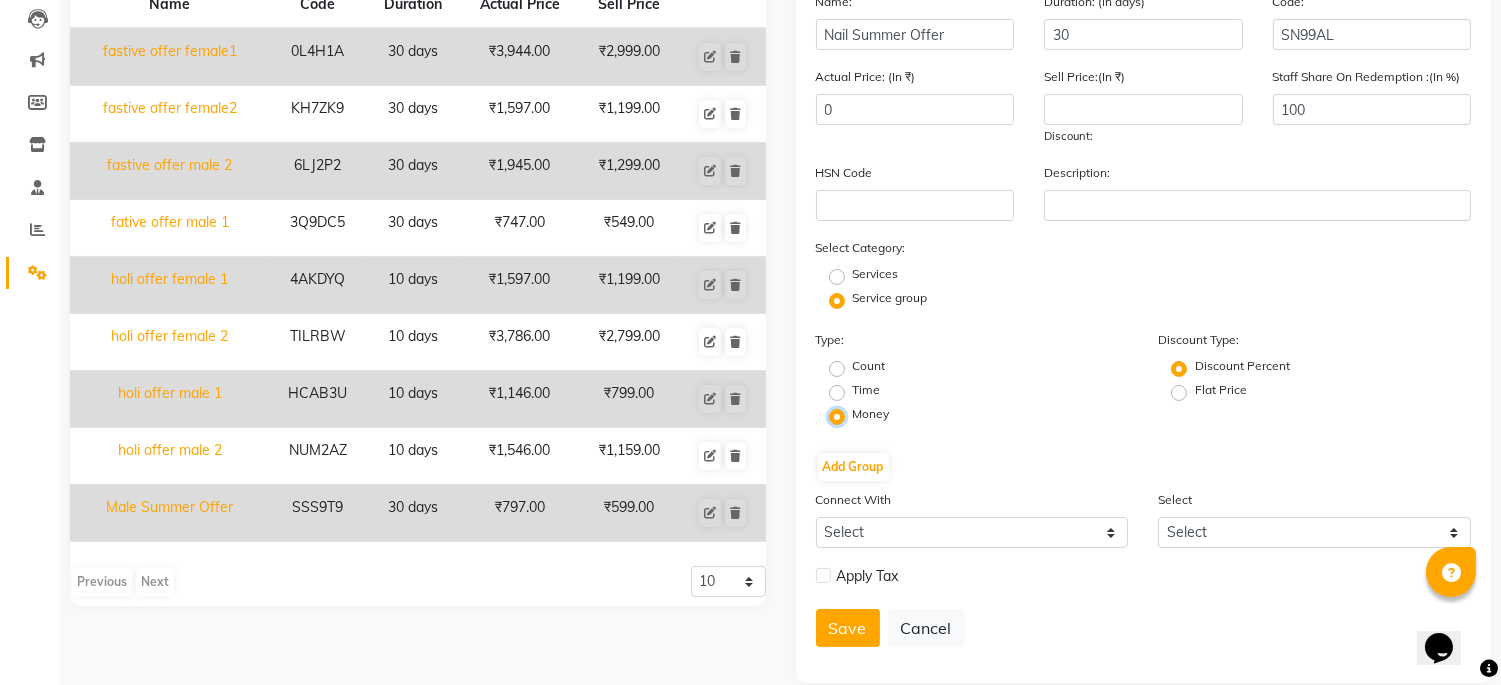scroll, scrollTop: 241, scrollLeft: 0, axis: vertical 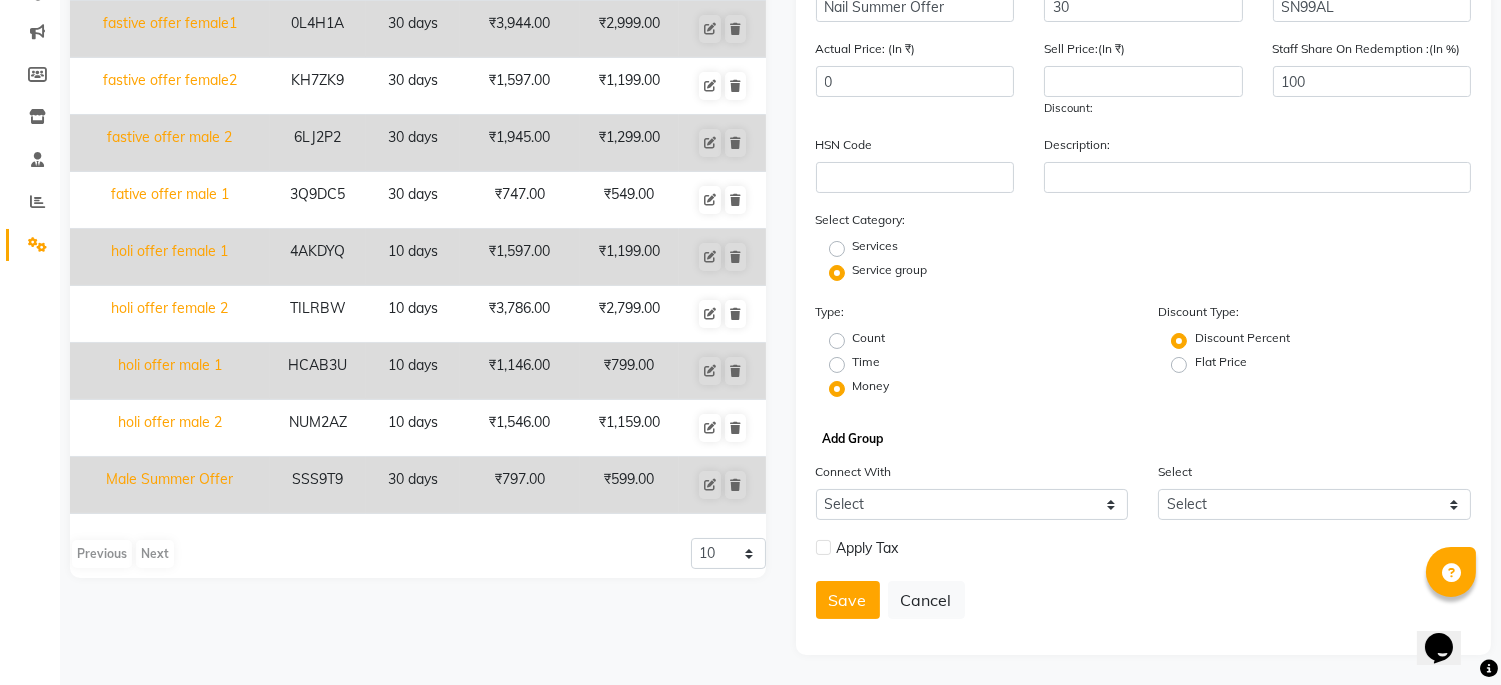 click on "Add Group" 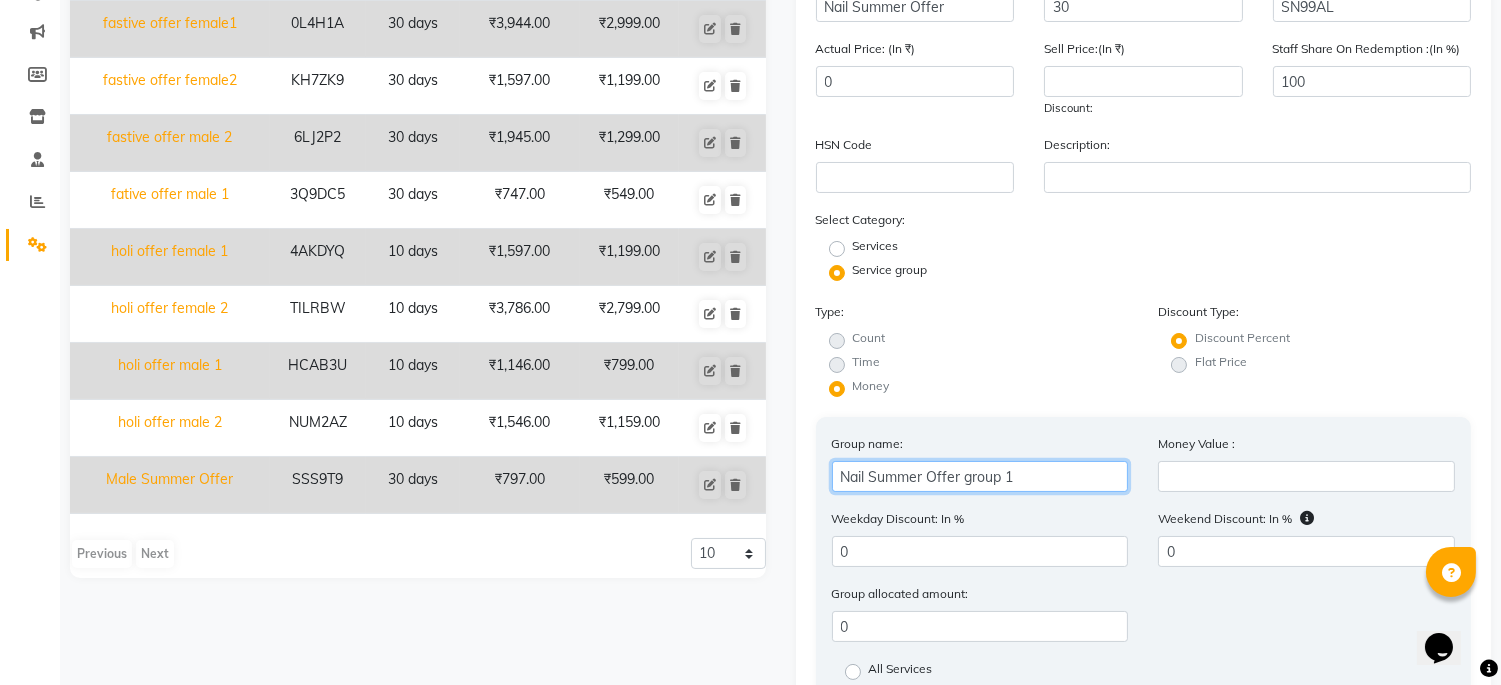 drag, startPoint x: 1040, startPoint y: 476, endPoint x: 704, endPoint y: 505, distance: 337.24918 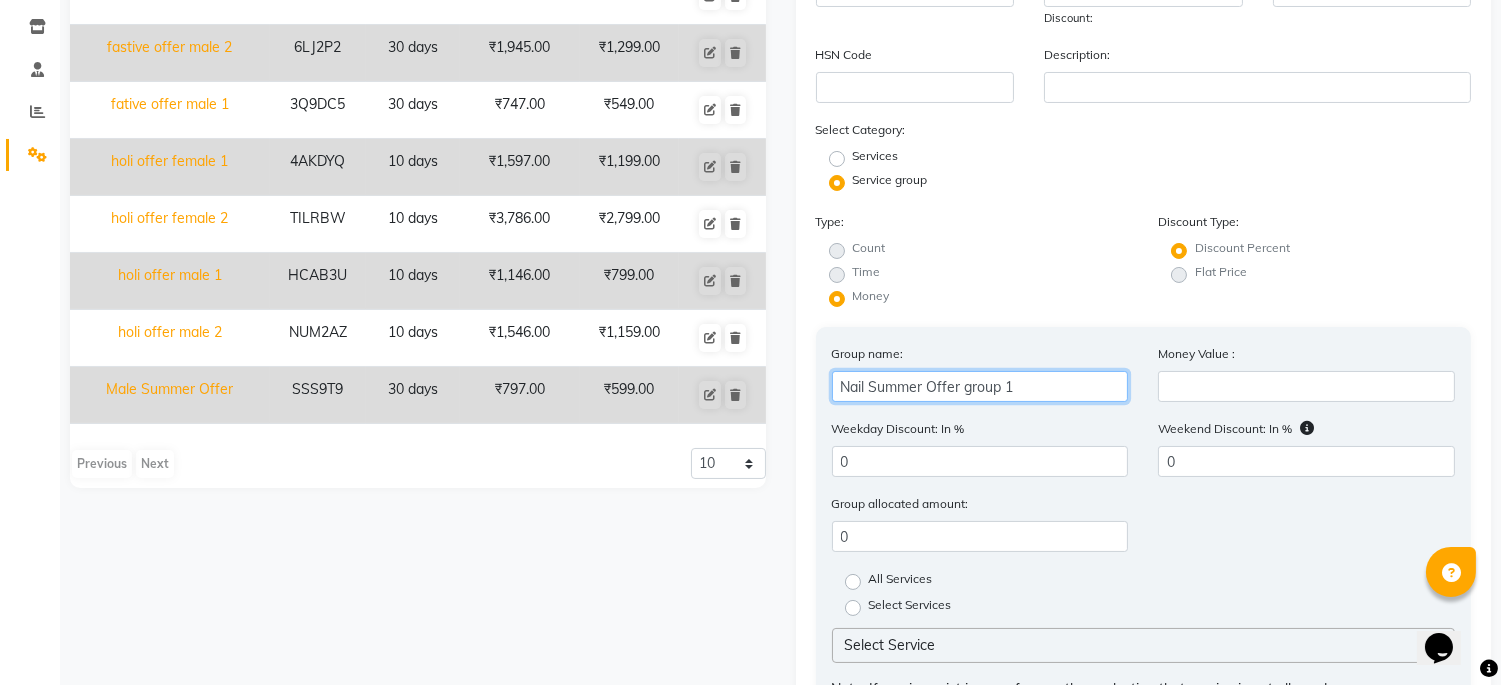 scroll, scrollTop: 444, scrollLeft: 0, axis: vertical 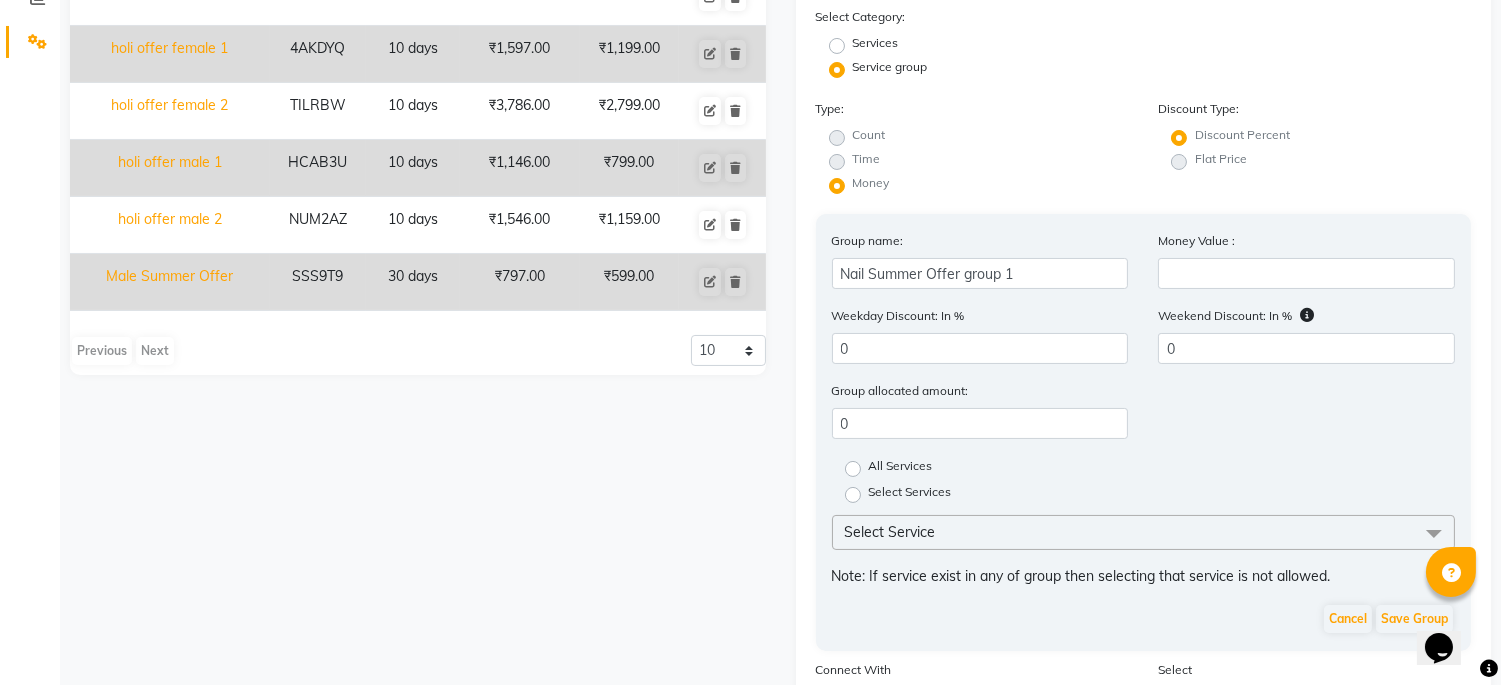 click on "Select Services" 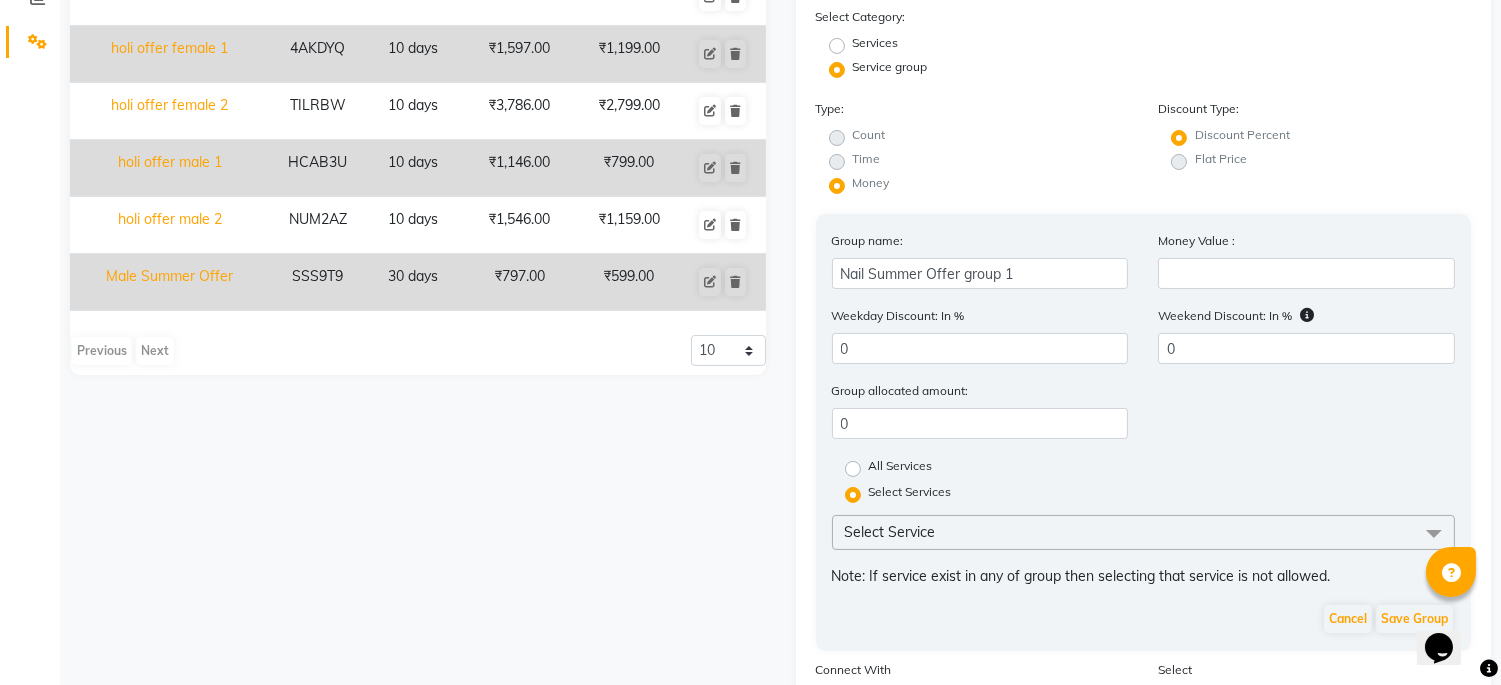 click on "Select Service" 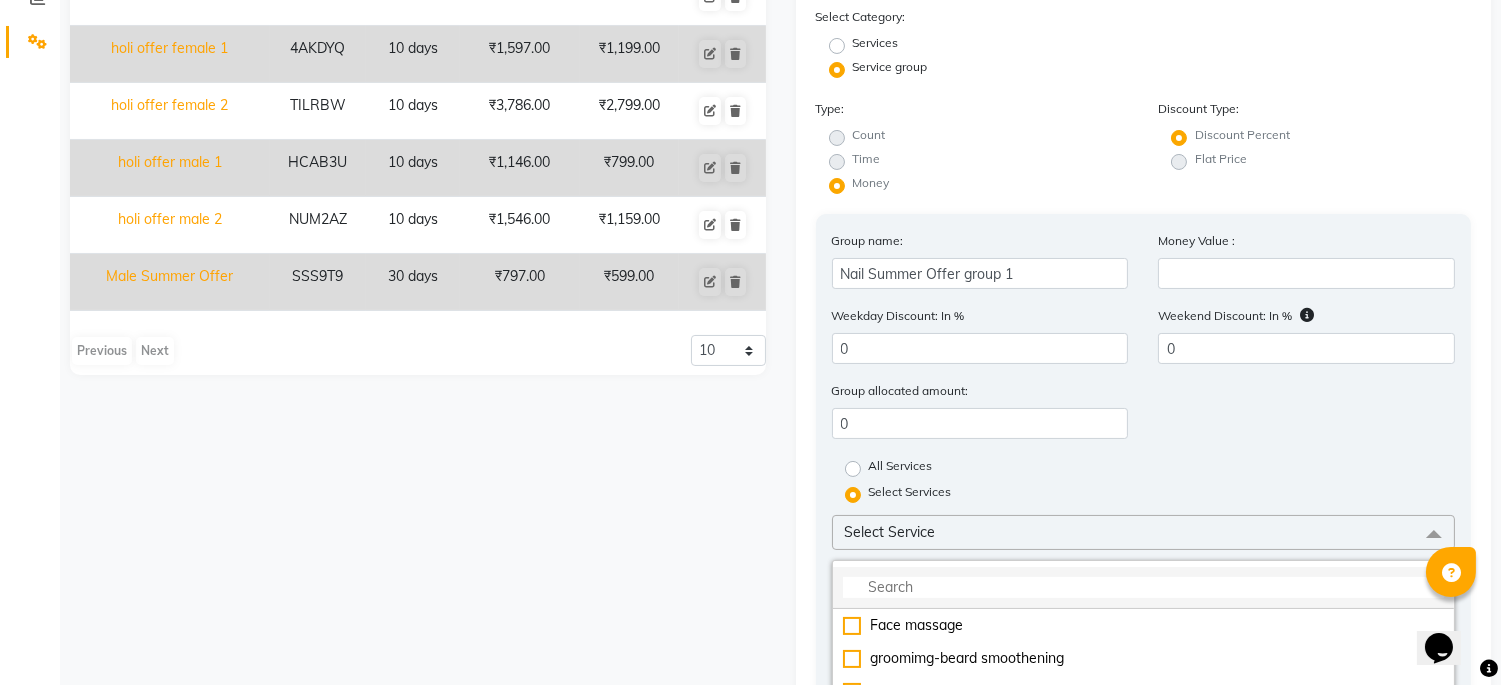 click 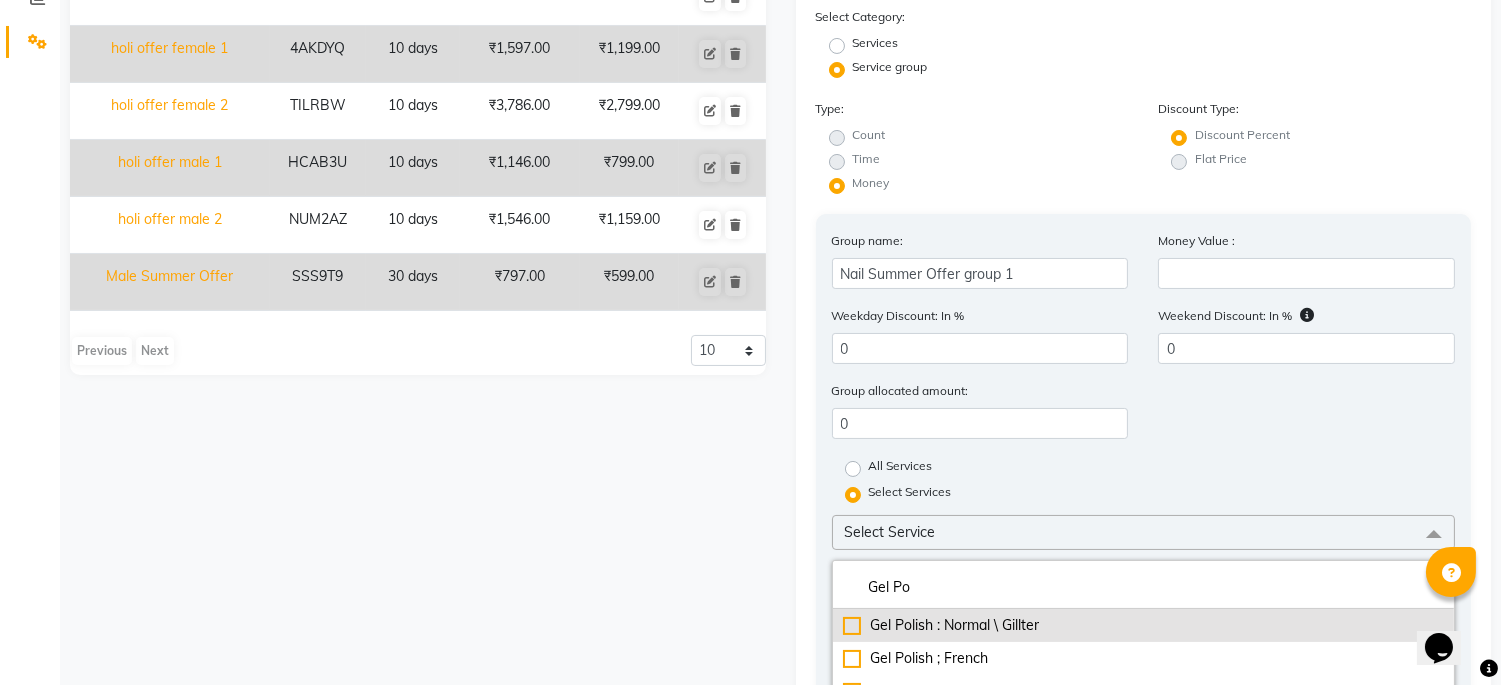 click on "Gel Polish : Normal \ Gillter" 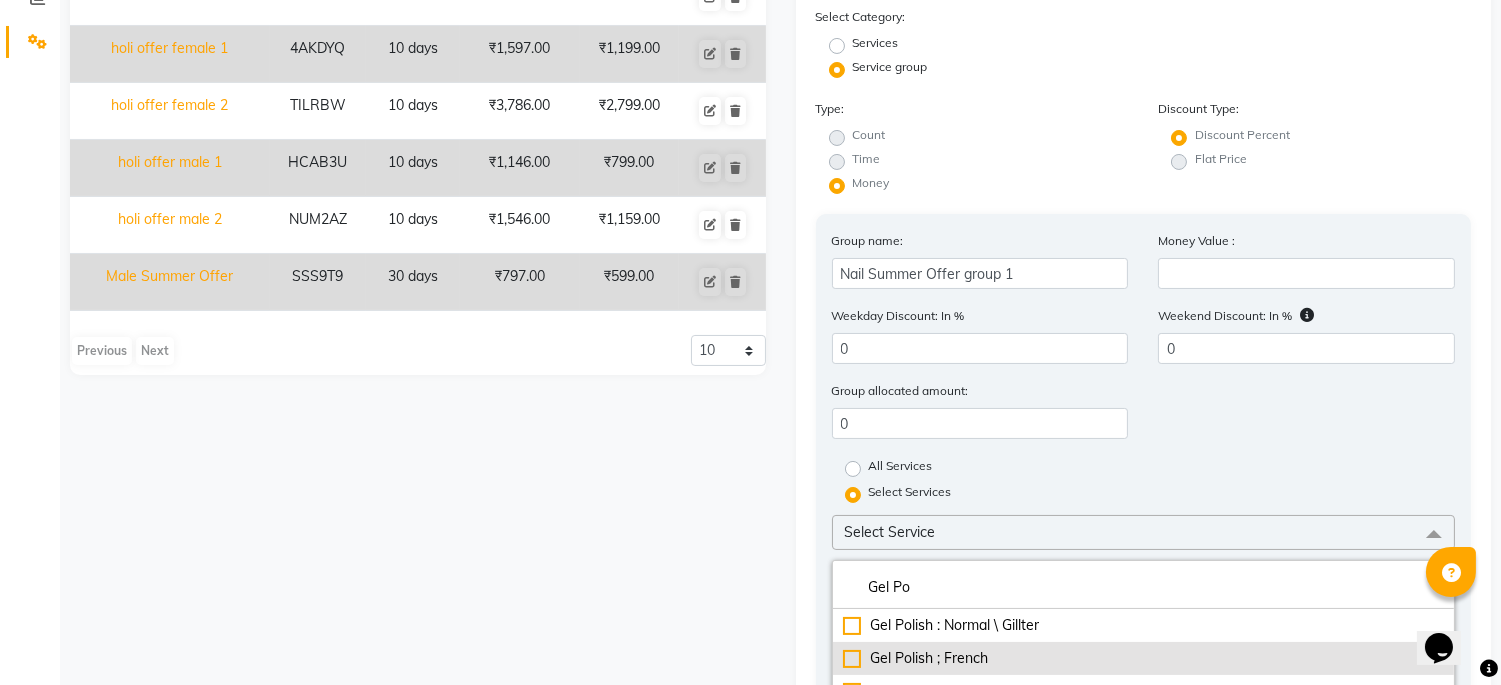 click on "Gel Polish ; French" 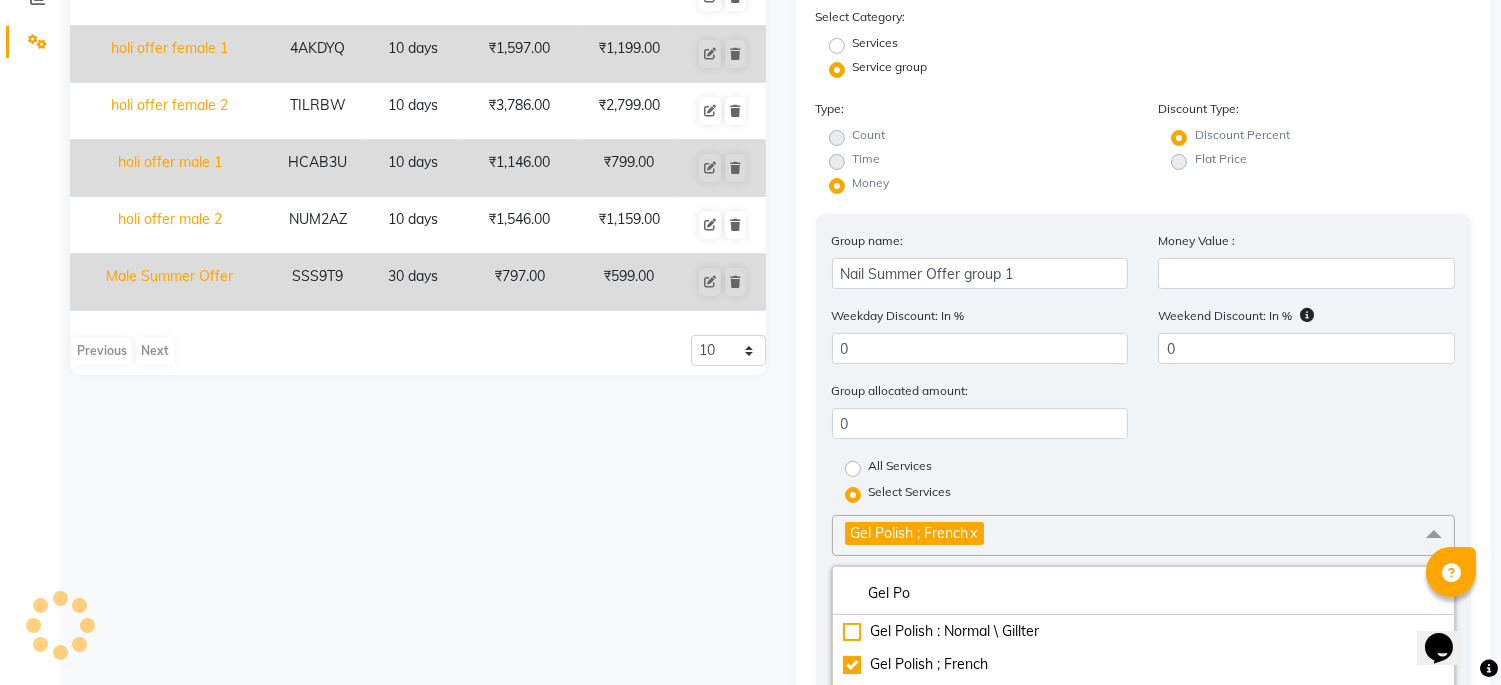click on "x" 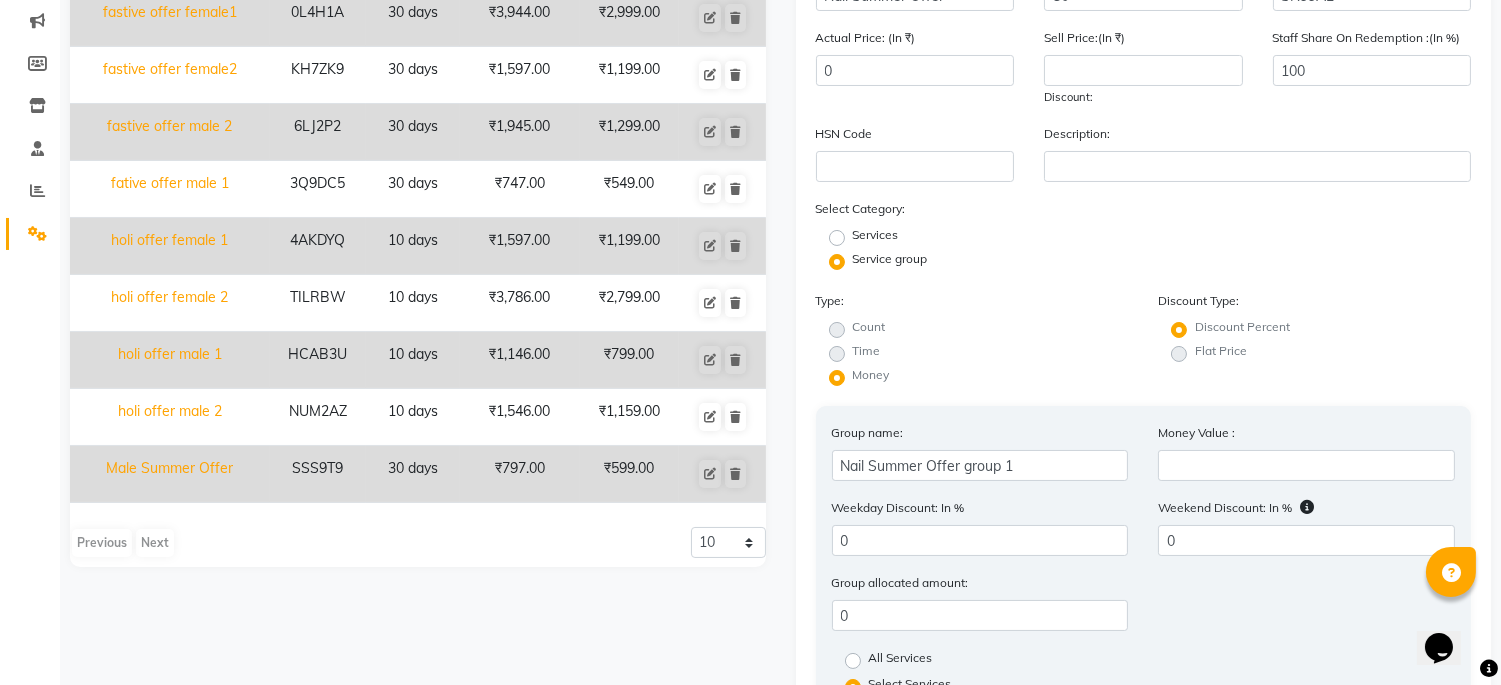 scroll, scrollTop: 200, scrollLeft: 0, axis: vertical 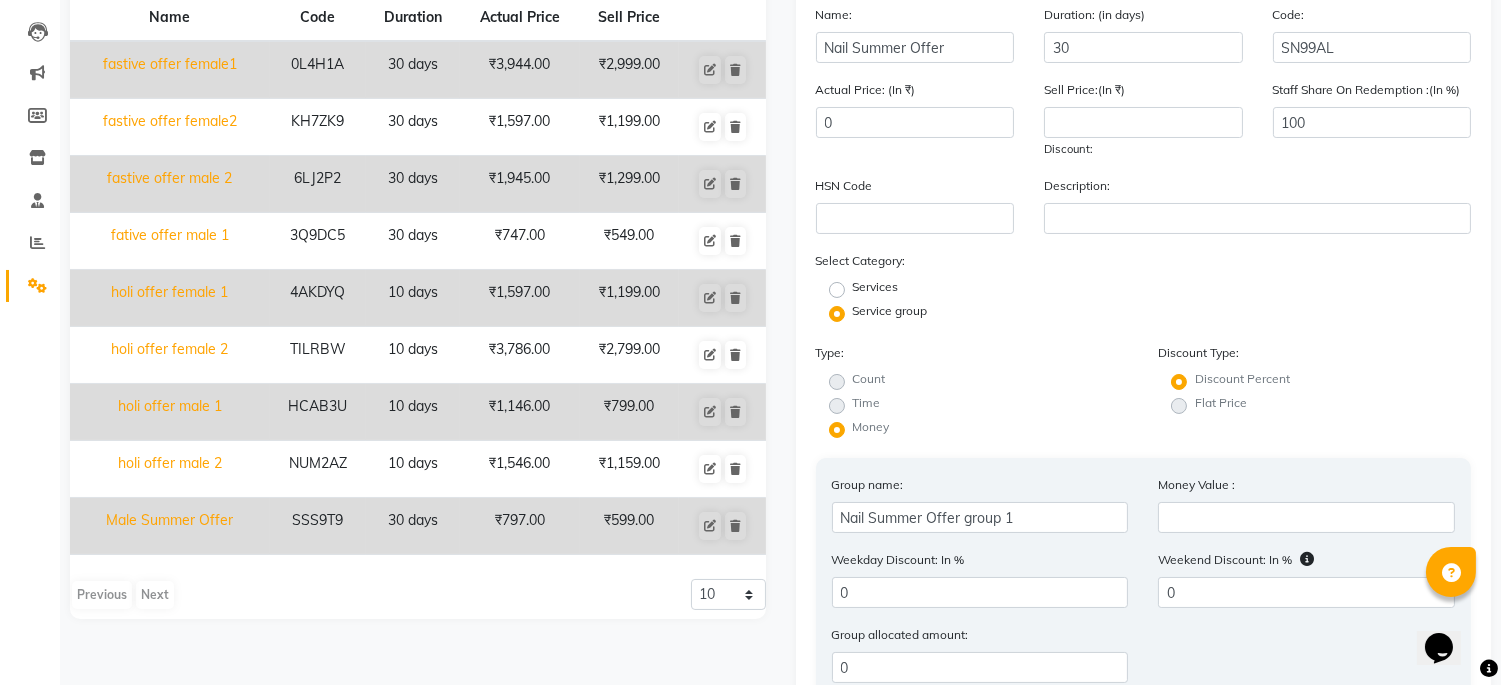 click on "Discount Percent" 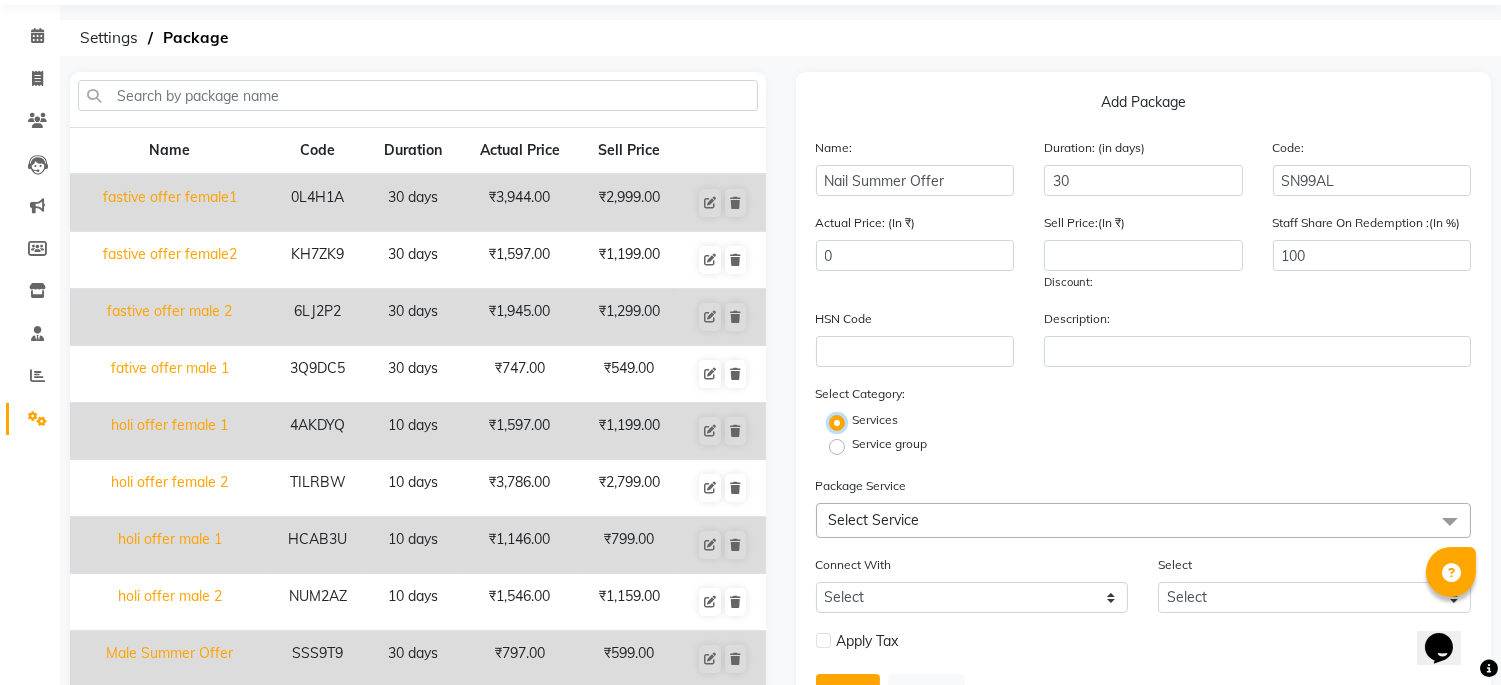scroll, scrollTop: 0, scrollLeft: 0, axis: both 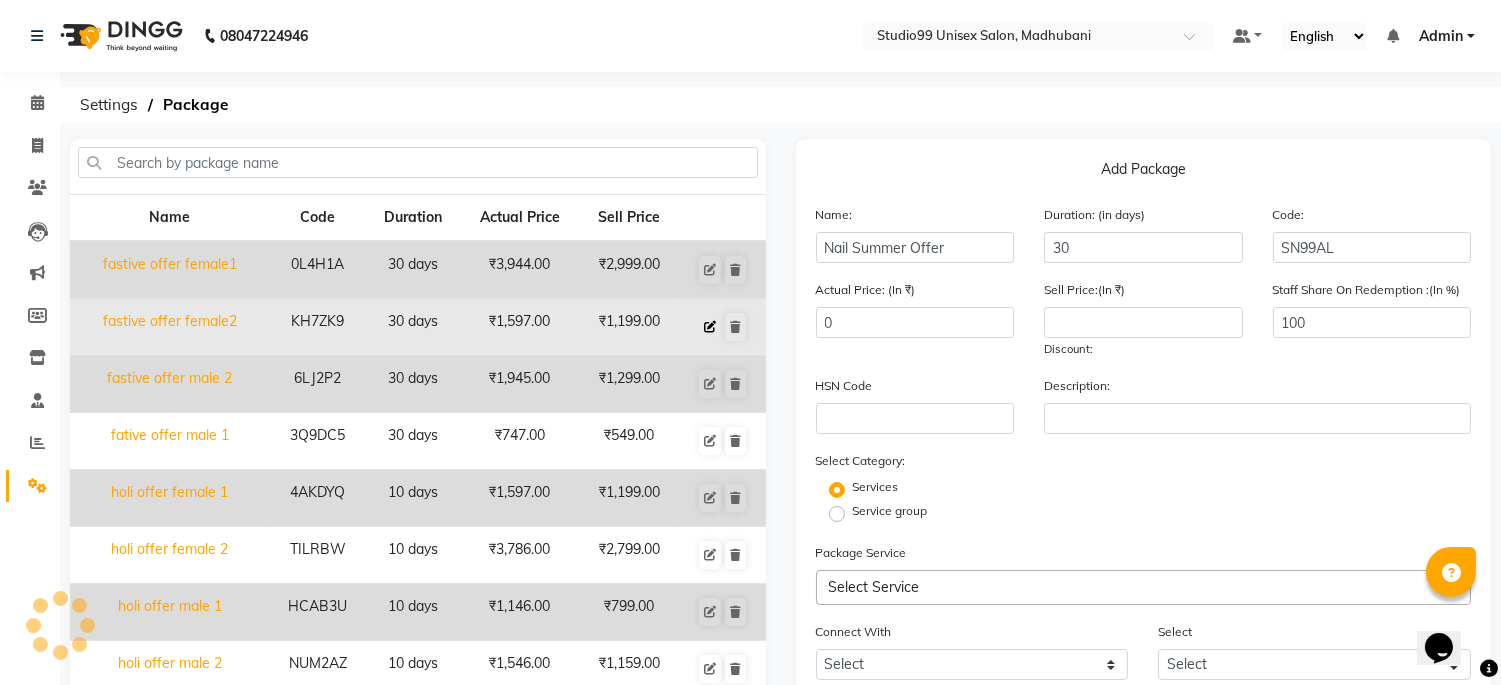click 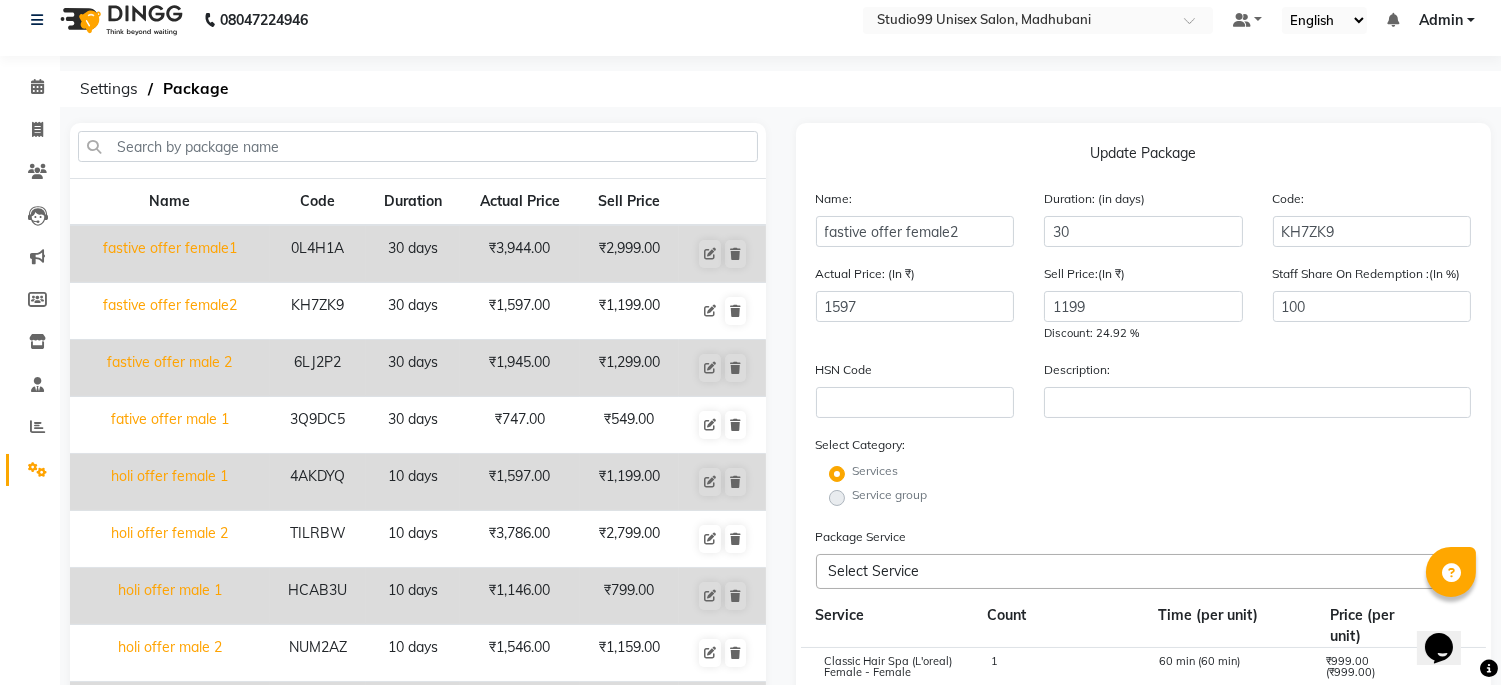 scroll, scrollTop: 0, scrollLeft: 0, axis: both 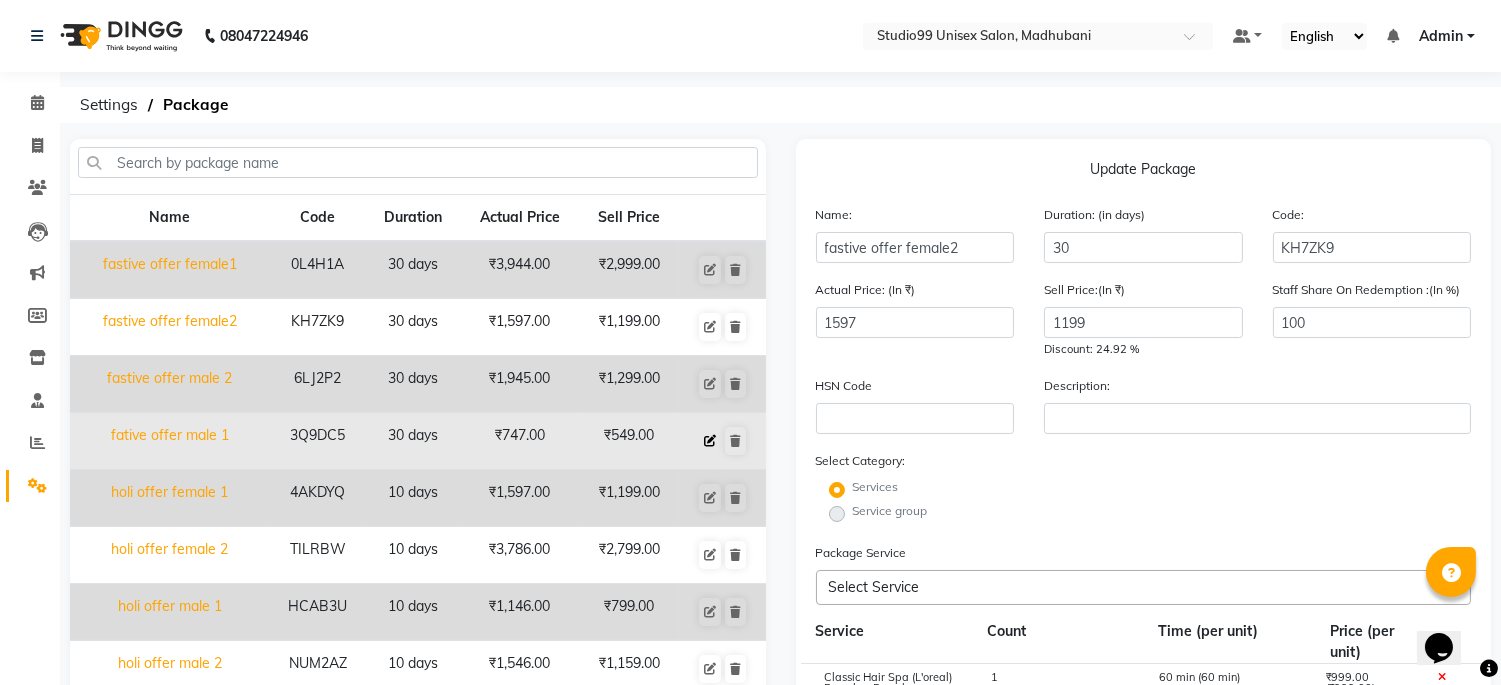 click 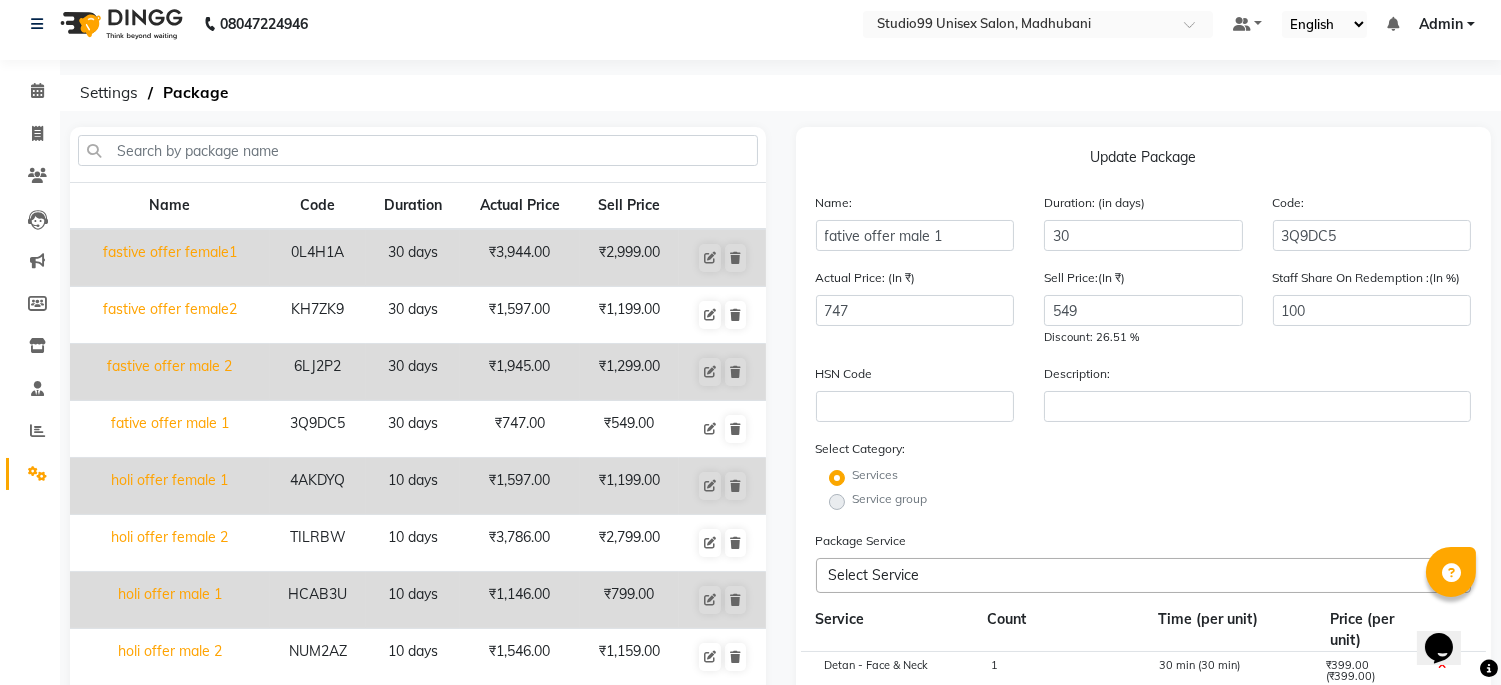 scroll, scrollTop: 0, scrollLeft: 0, axis: both 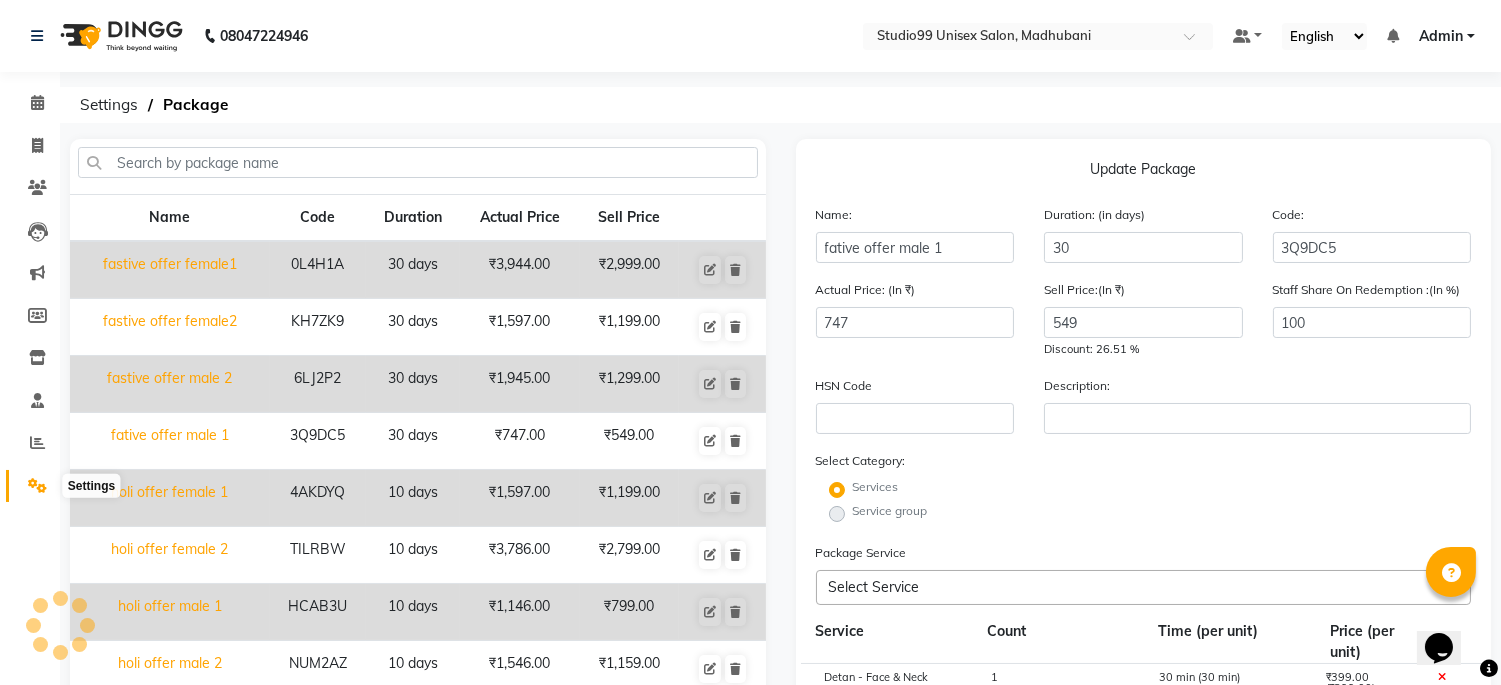 click 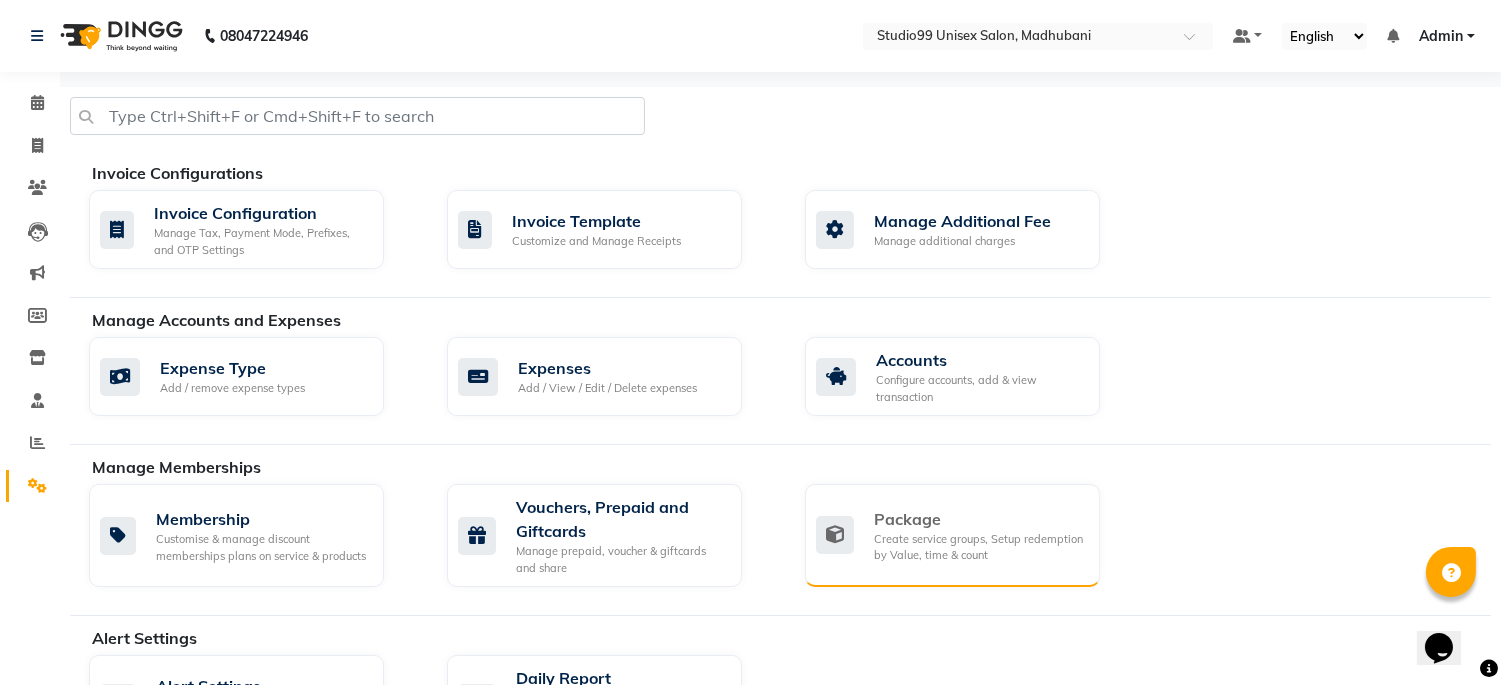 click on "Package Create service groups, Setup redemption by Value, time & count" 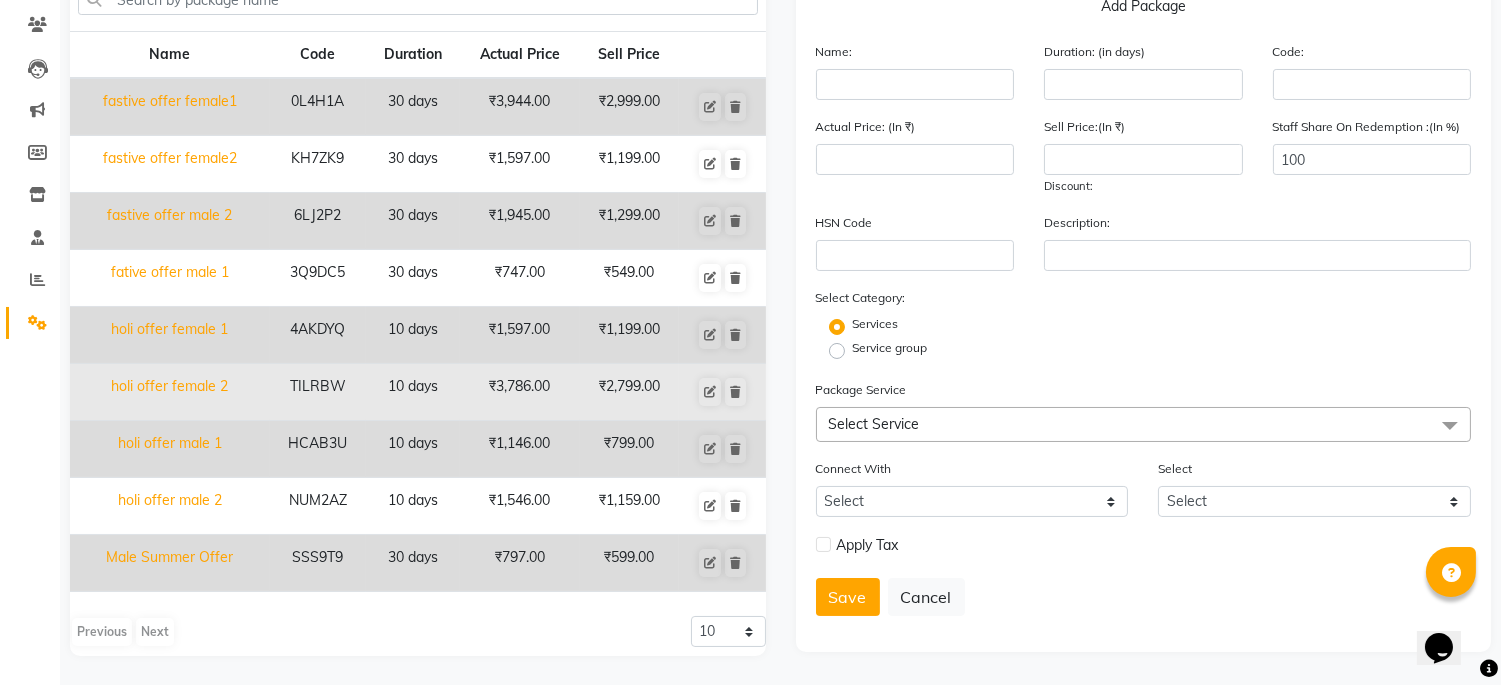 scroll, scrollTop: 0, scrollLeft: 0, axis: both 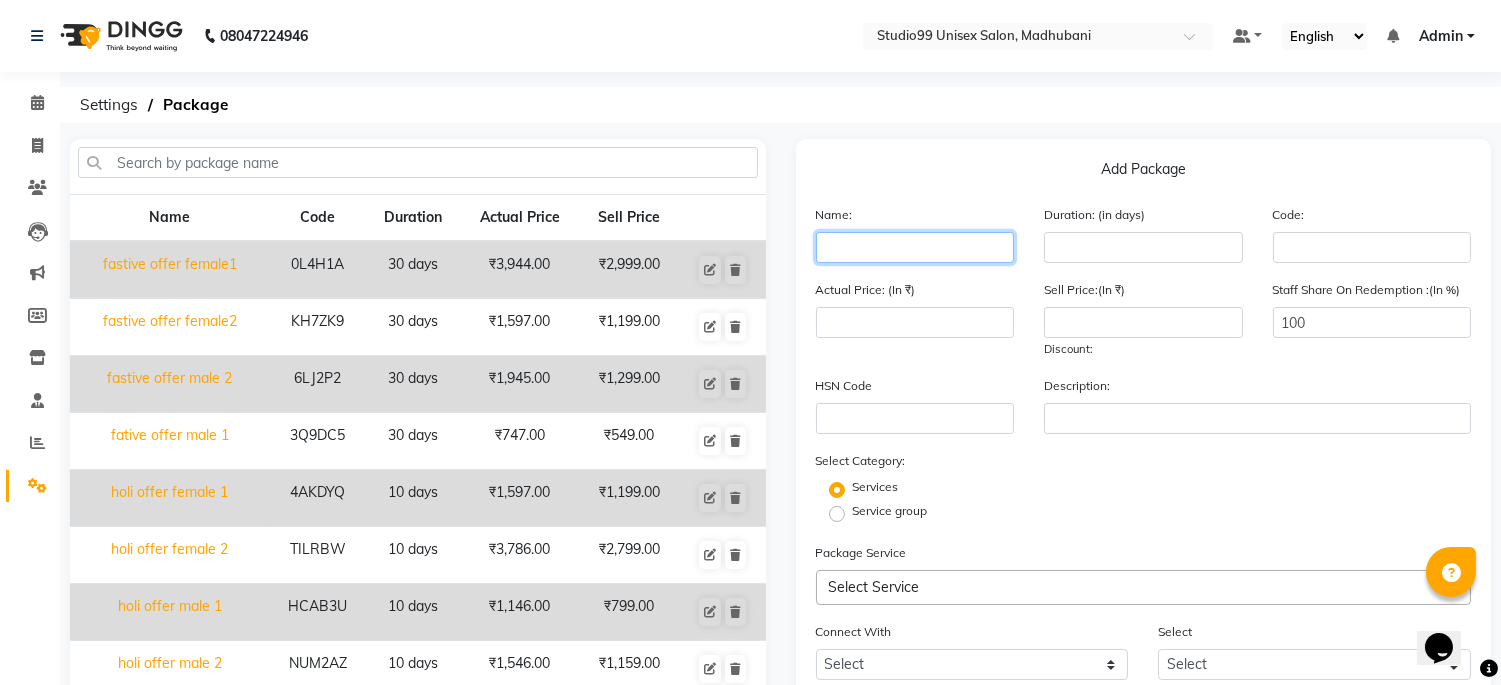 click 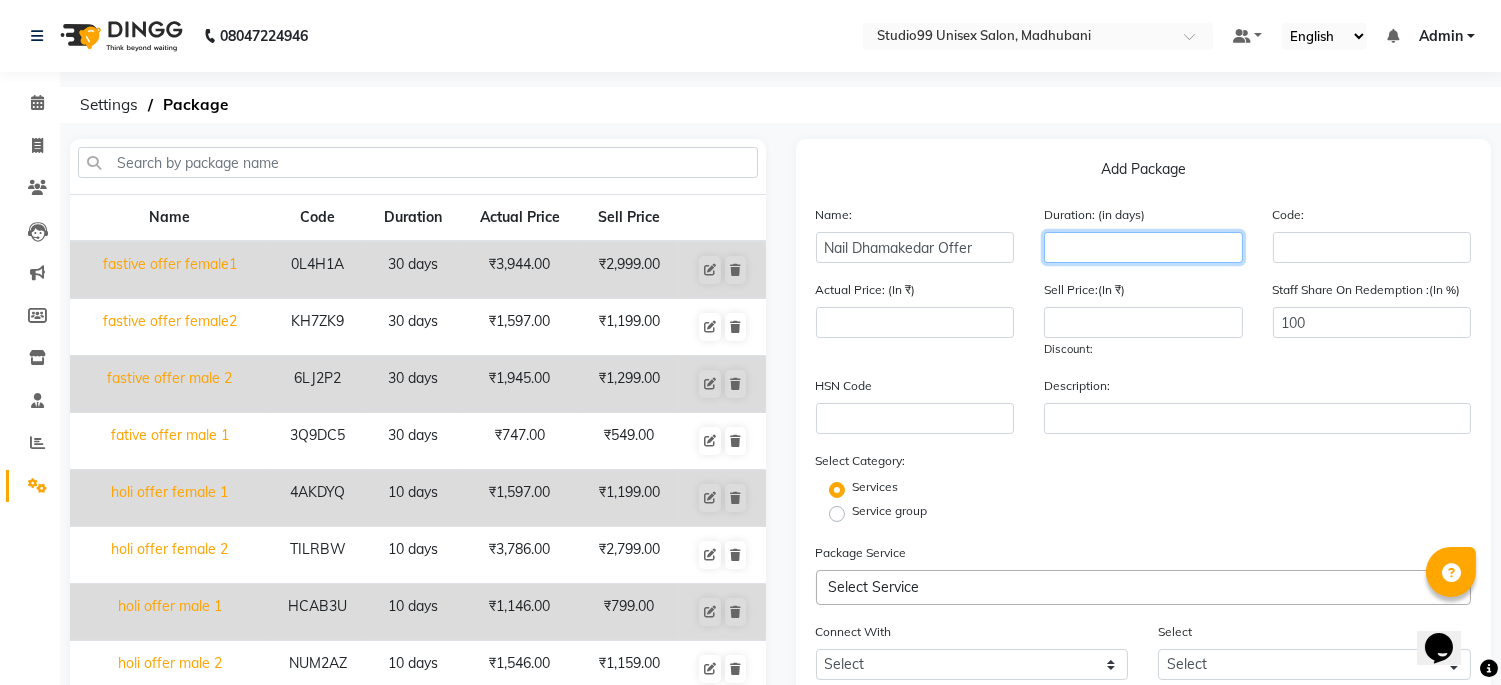 click 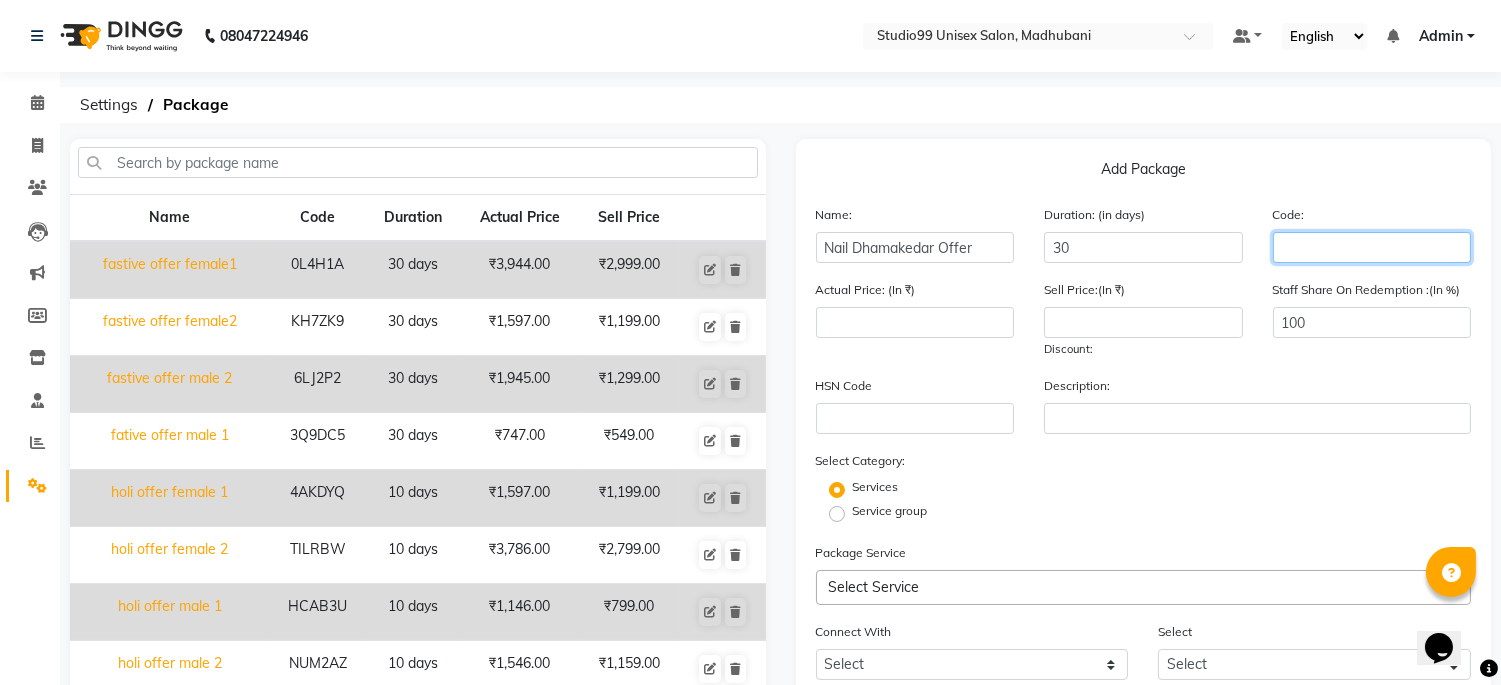 click 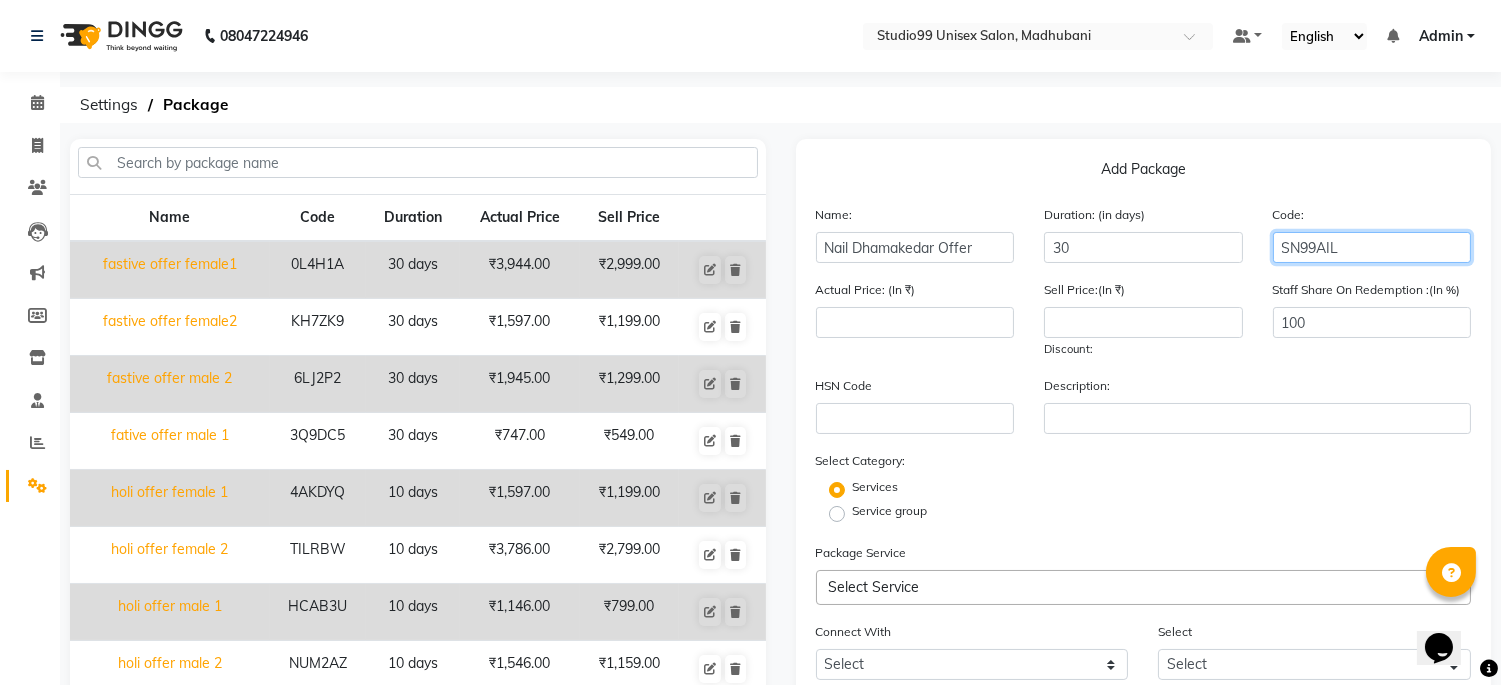 scroll, scrollTop: 163, scrollLeft: 0, axis: vertical 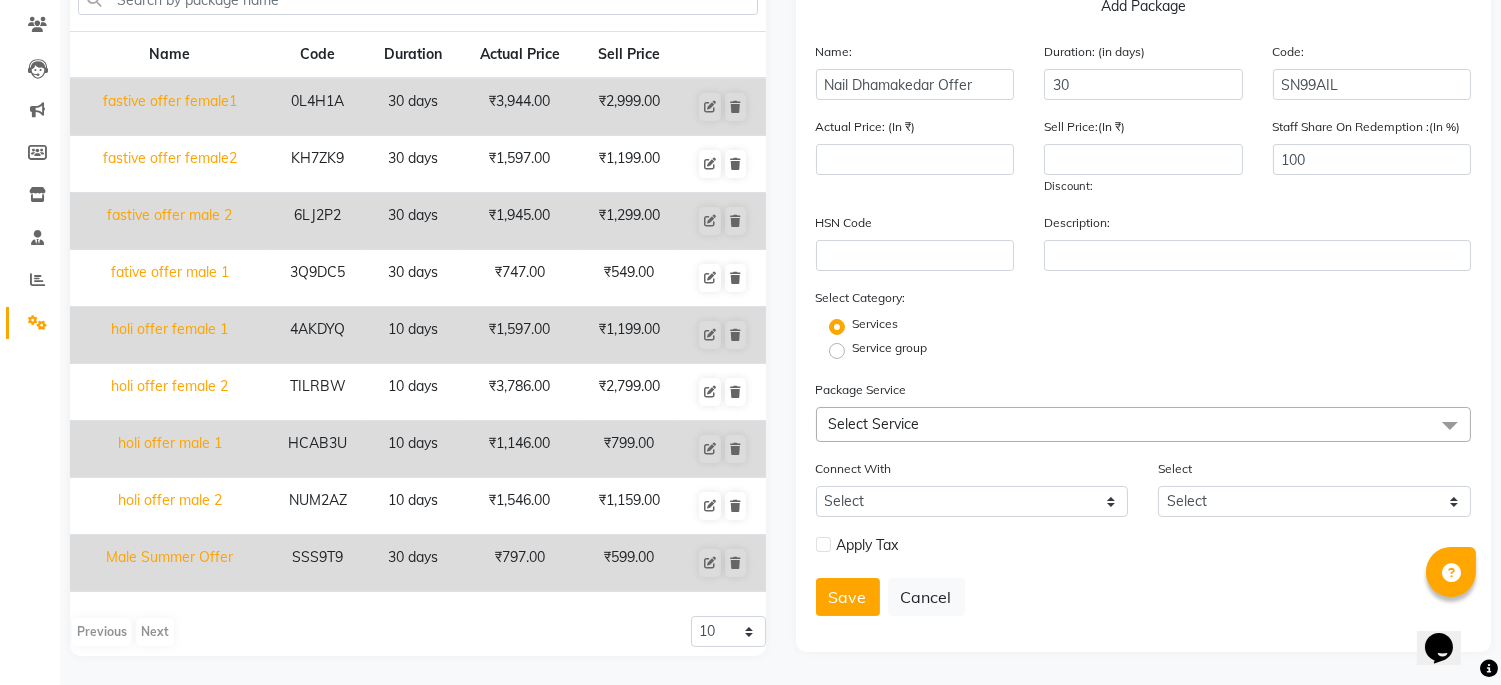click on "Service group" 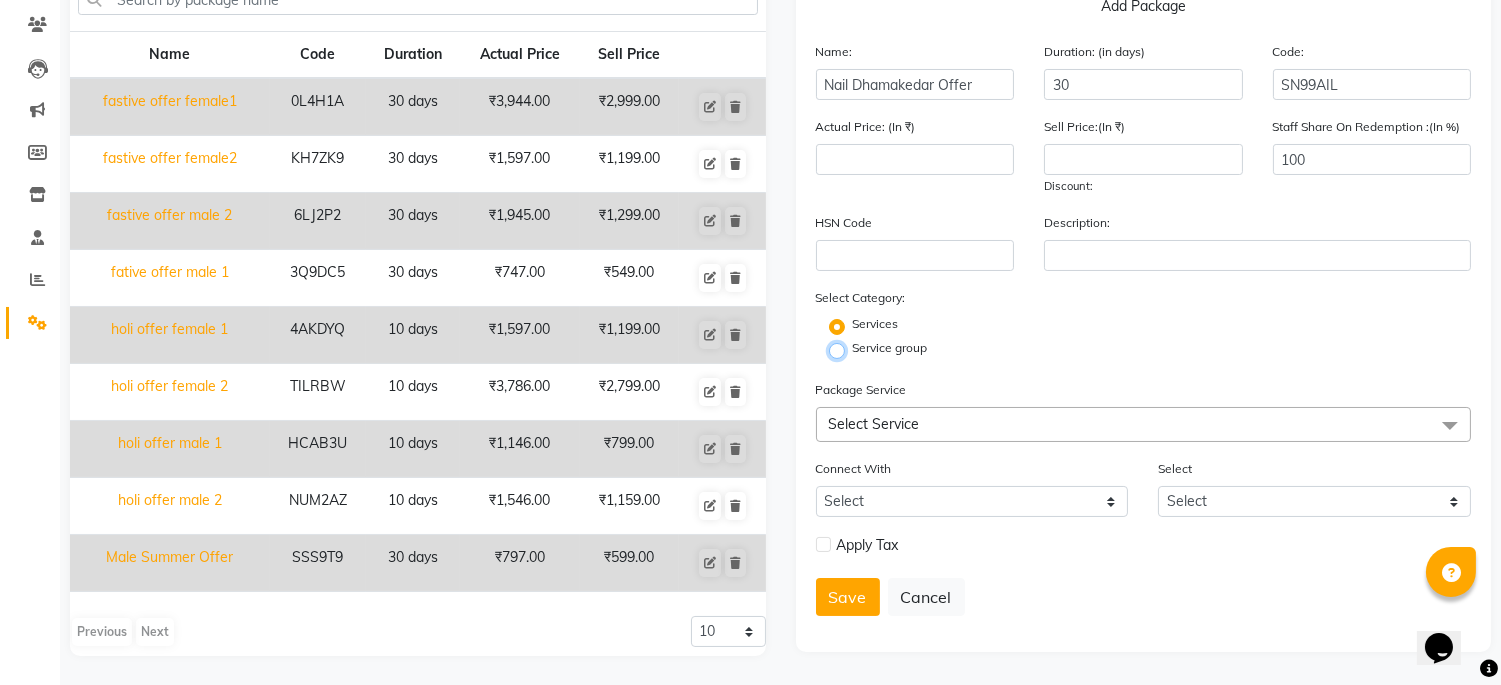 click on "Service group" at bounding box center (843, 349) 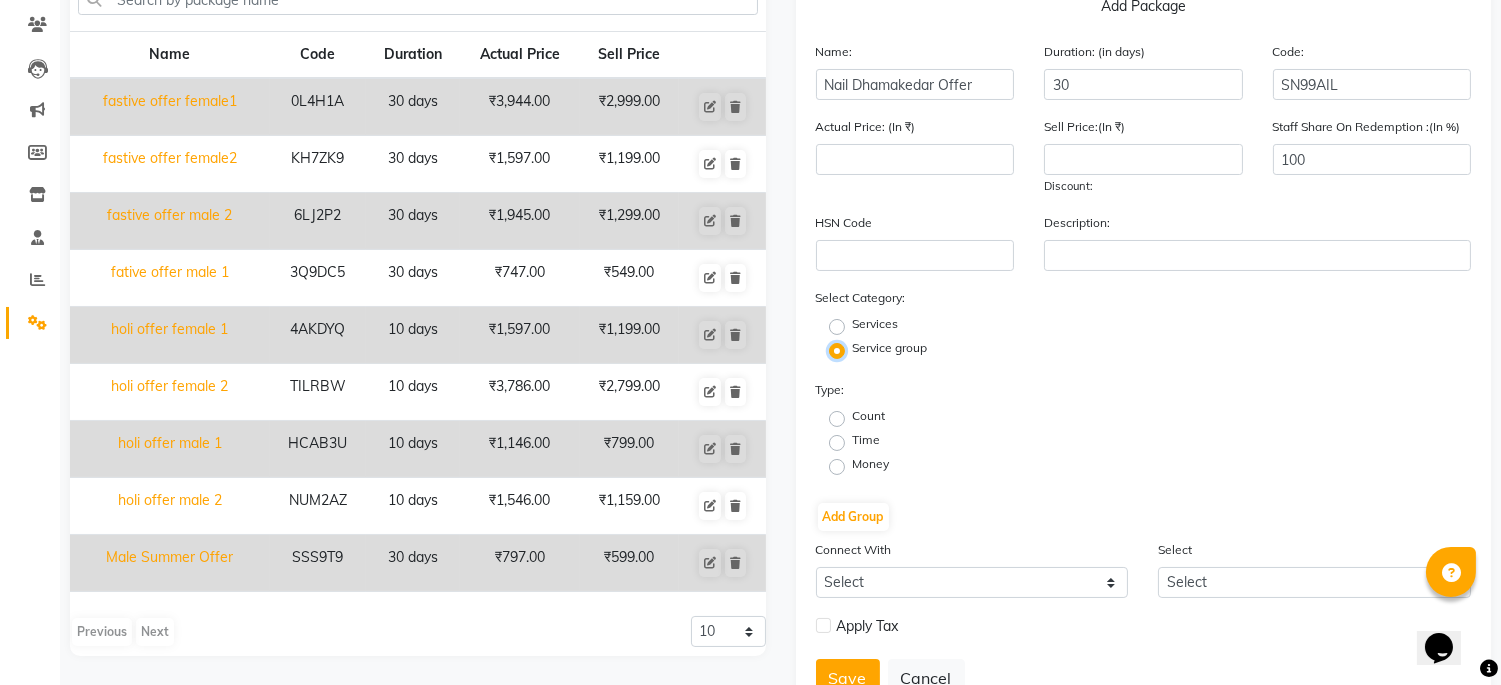 scroll, scrollTop: 241, scrollLeft: 0, axis: vertical 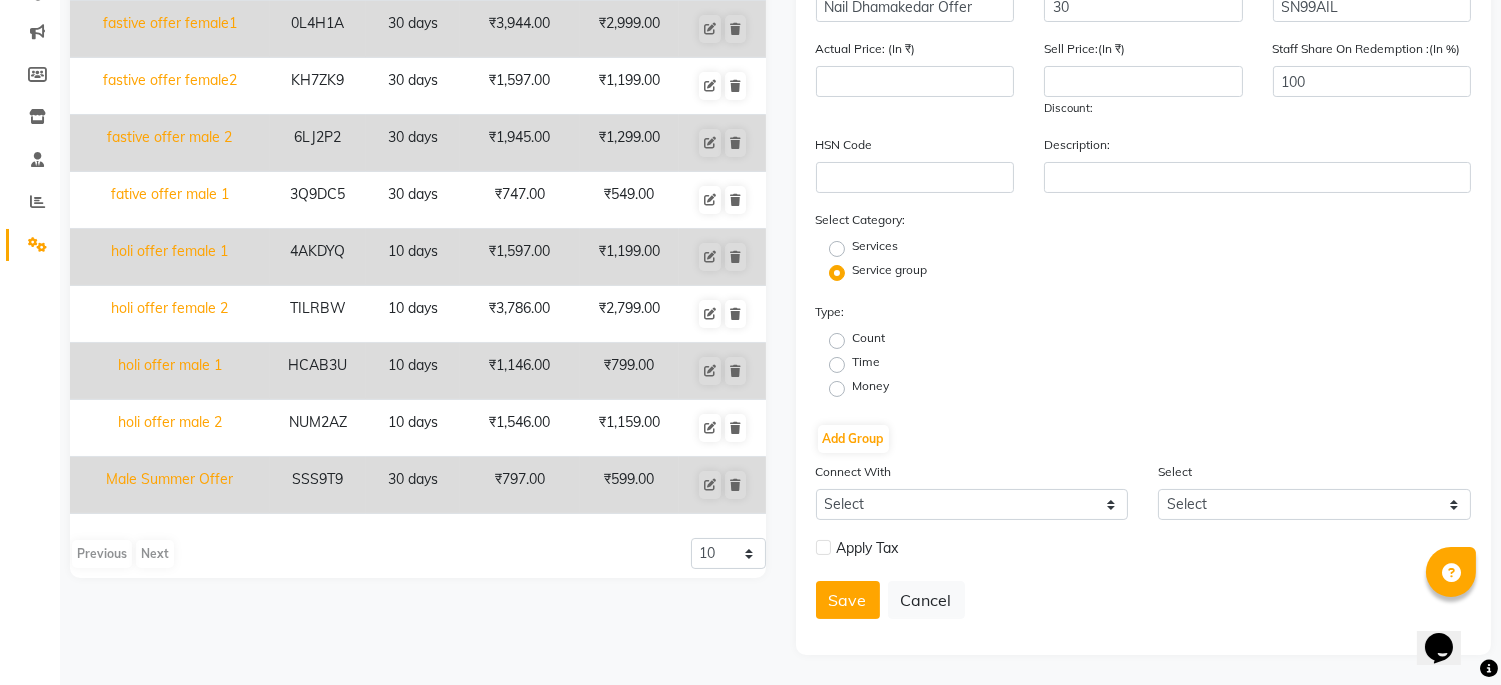 click on "Money" 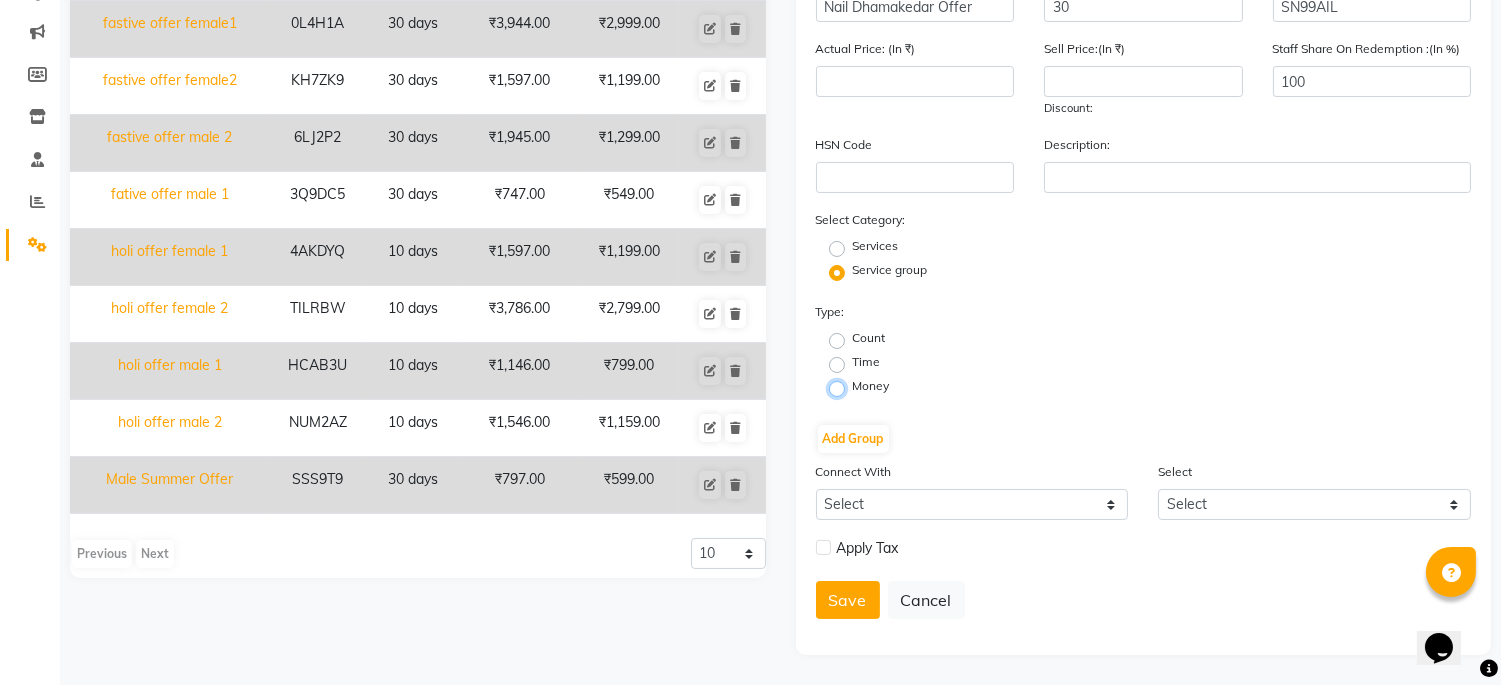 click on "Money" at bounding box center [843, 387] 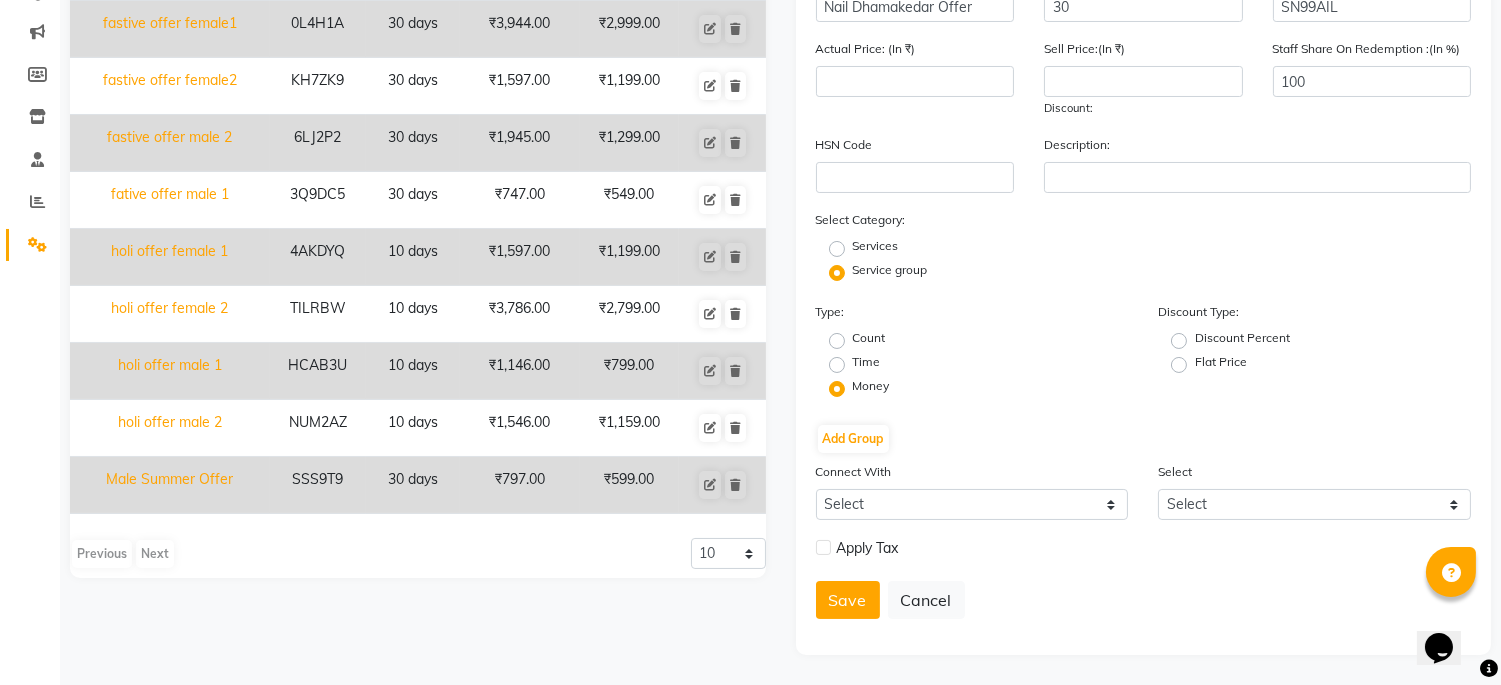 click on "Discount Percent" 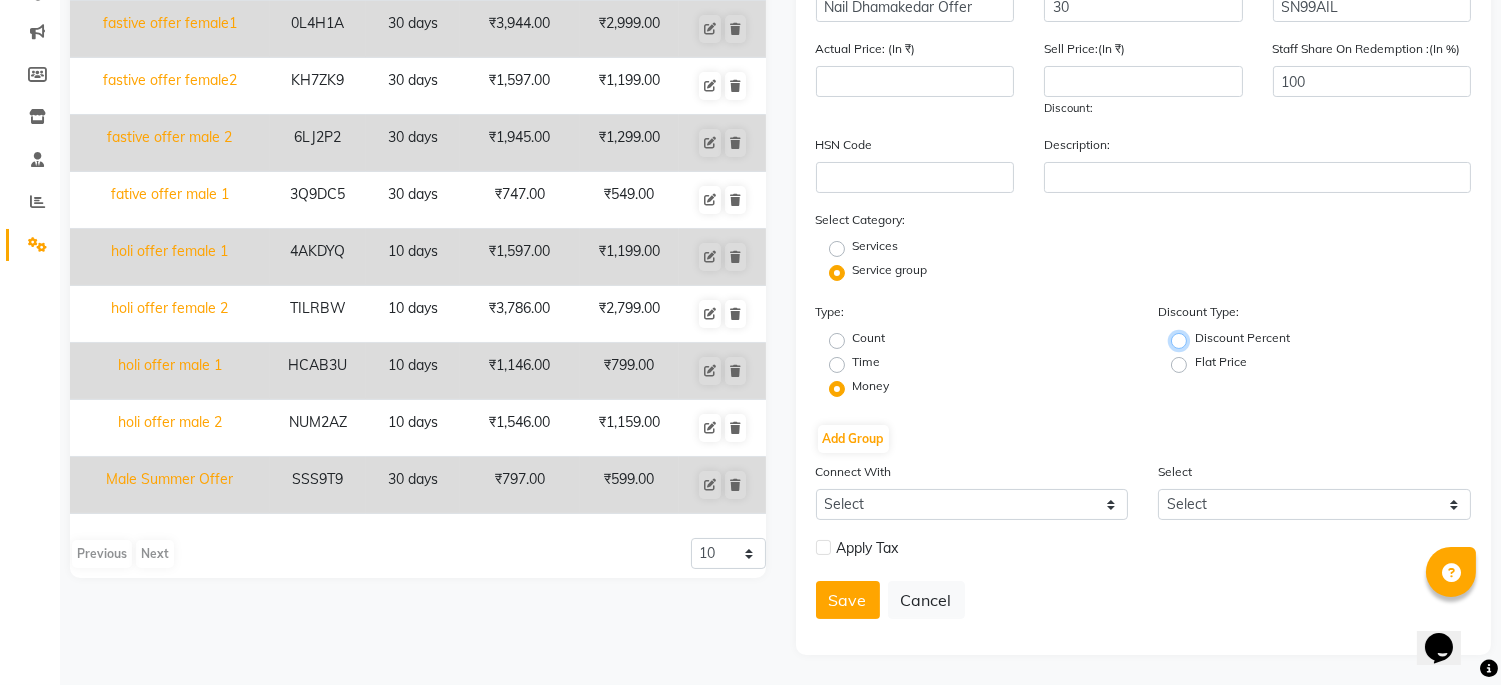 click on "Discount Percent" at bounding box center [1185, 339] 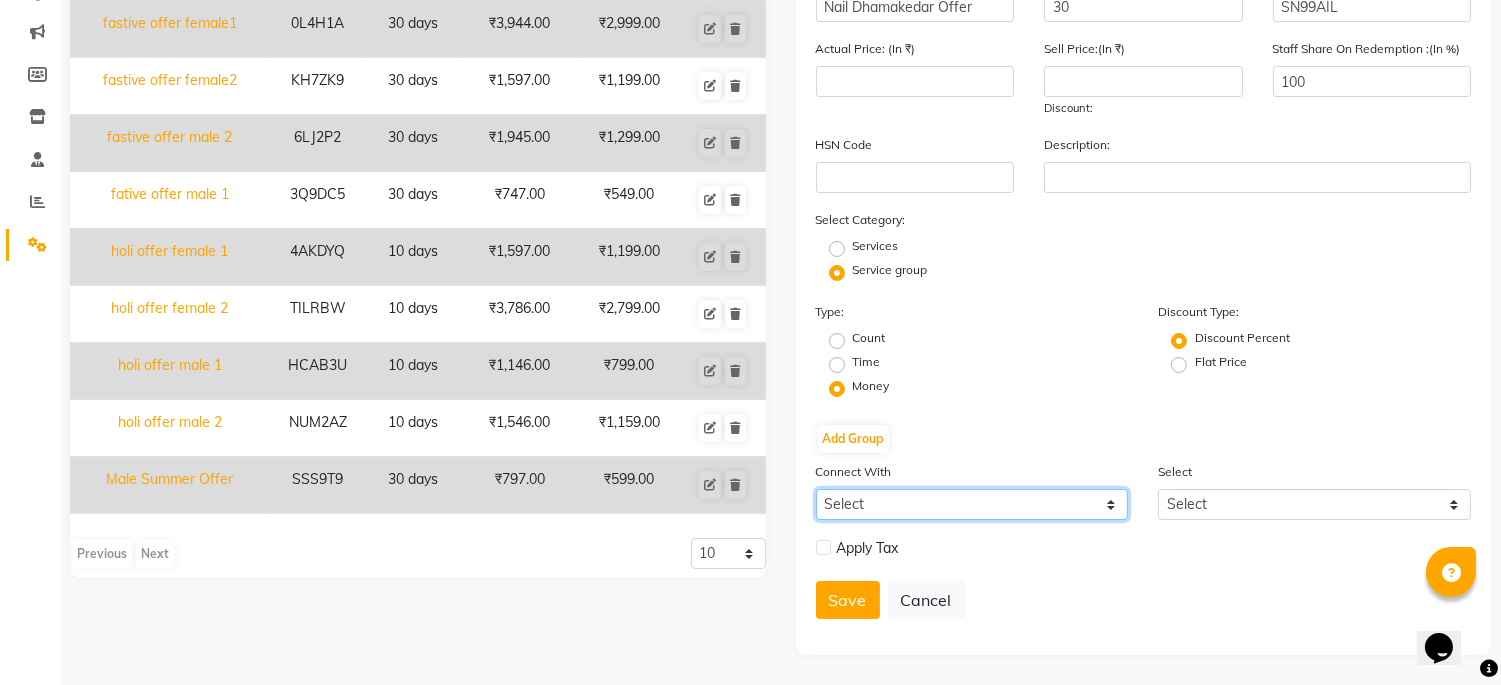 click on "Select Membership Prepaid Voucher" 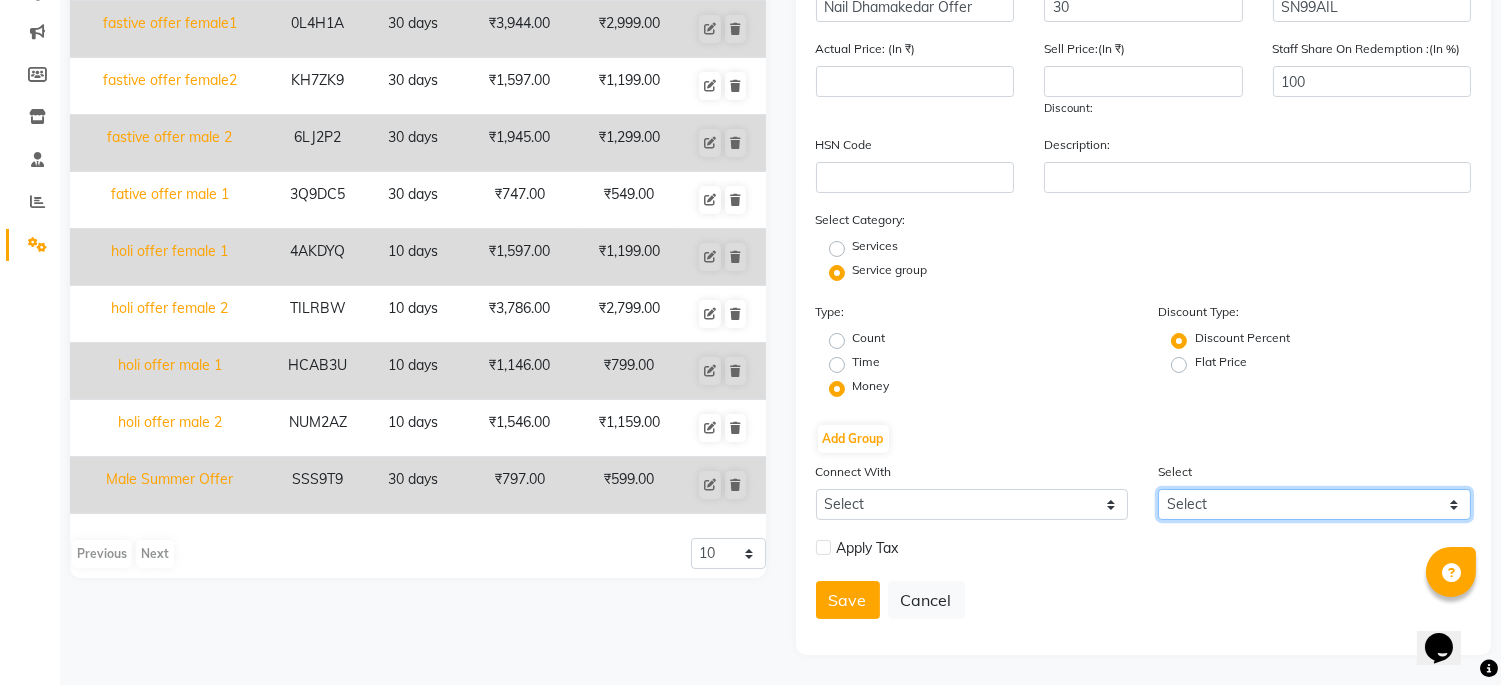 click on "Select" 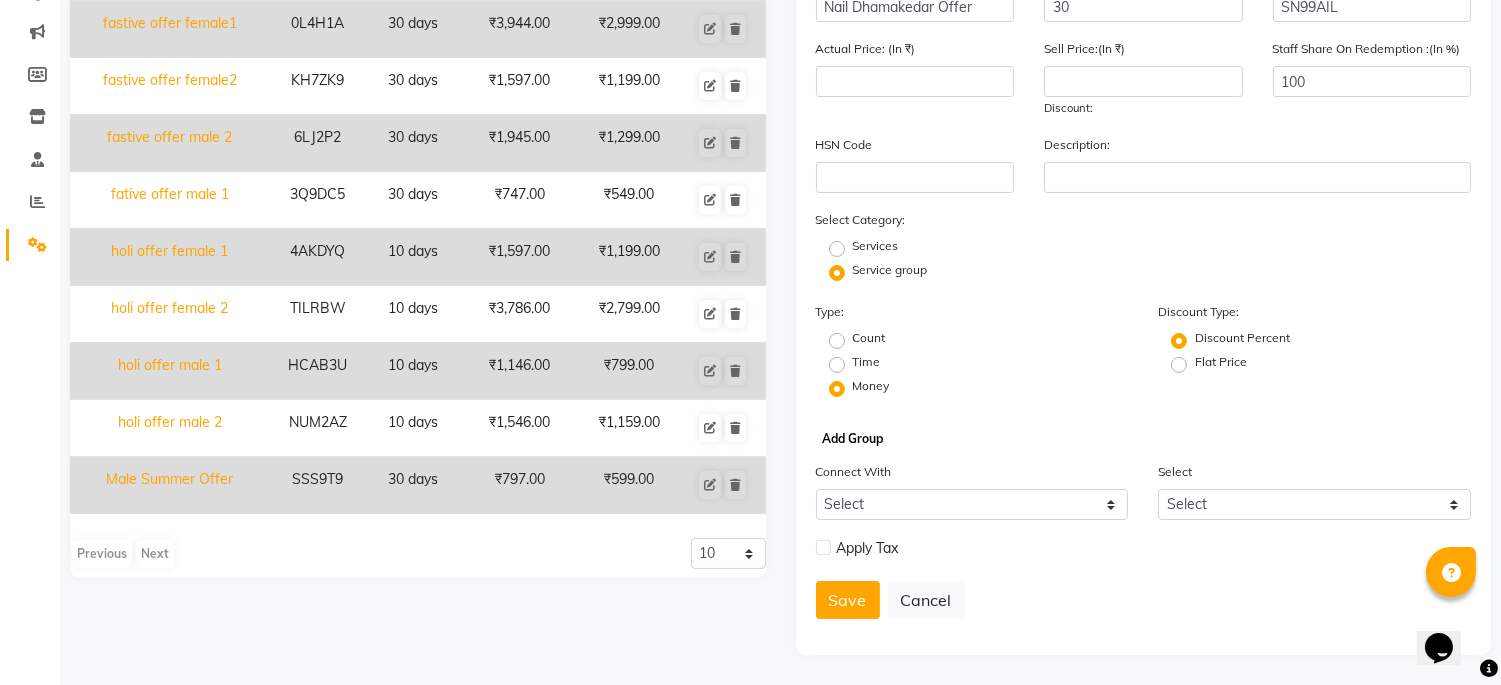 click on "Add Group" 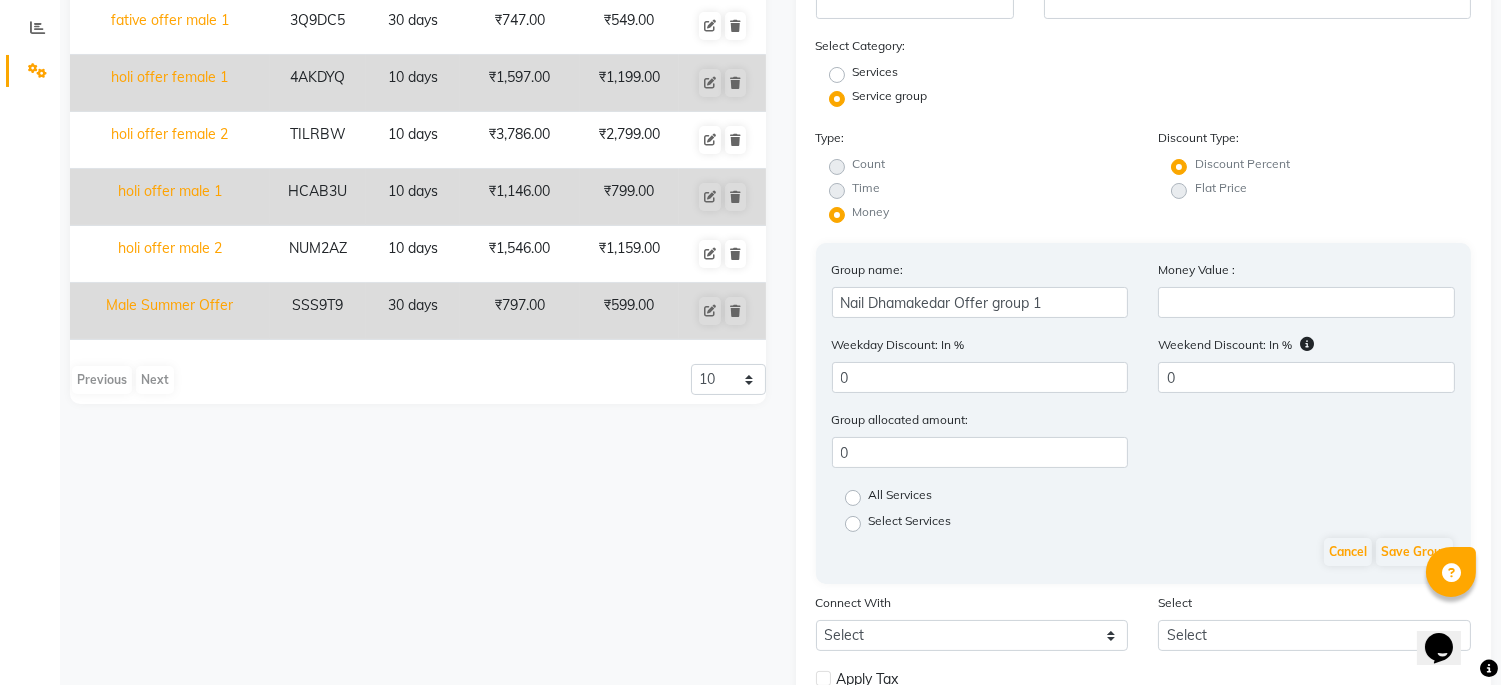 scroll, scrollTop: 547, scrollLeft: 0, axis: vertical 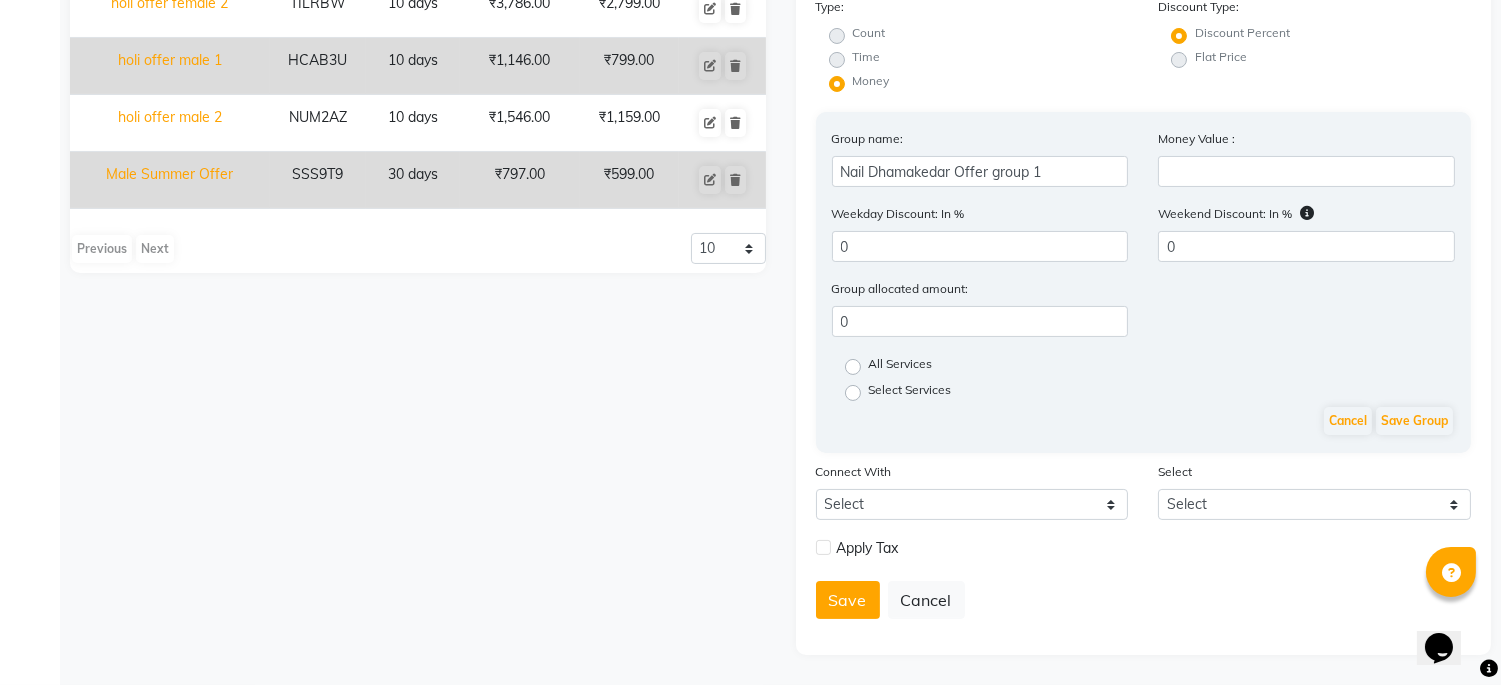 click on "Select Services" 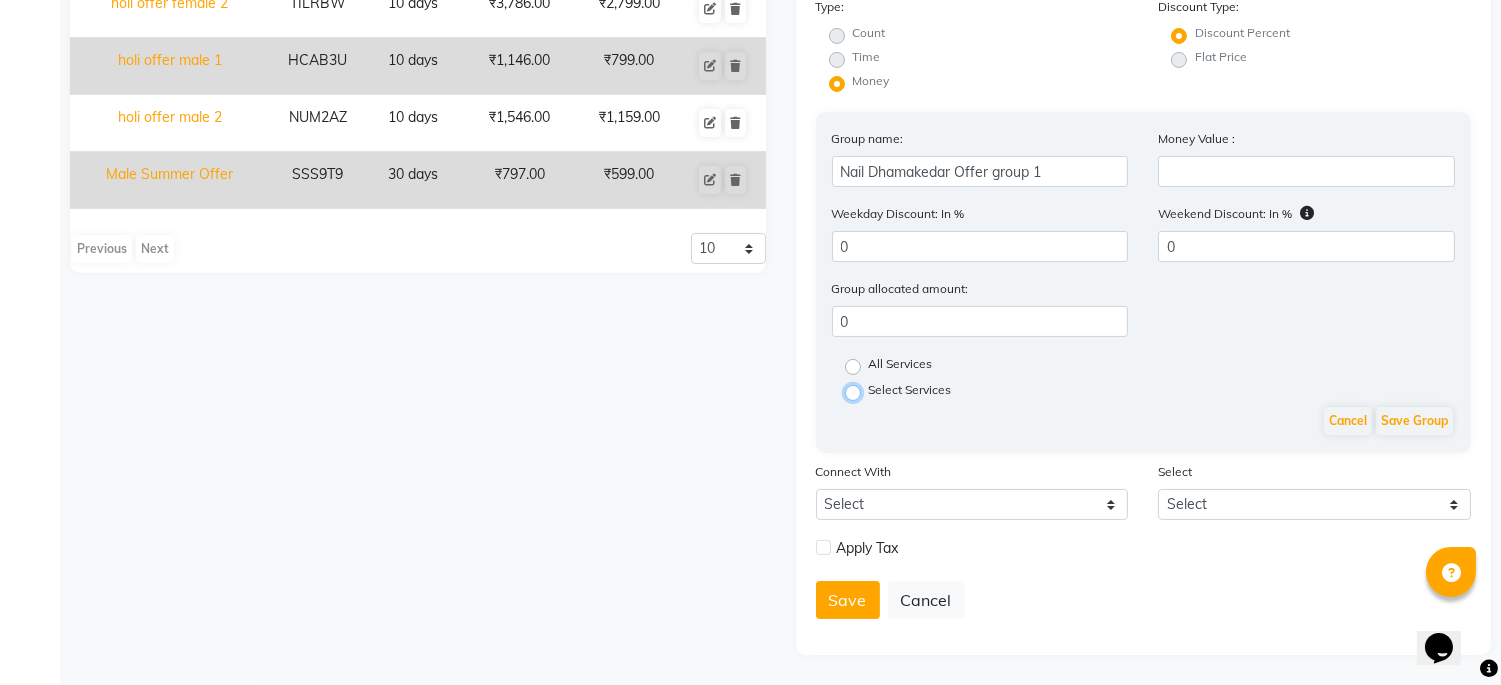 click on "Select Services" at bounding box center (859, 391) 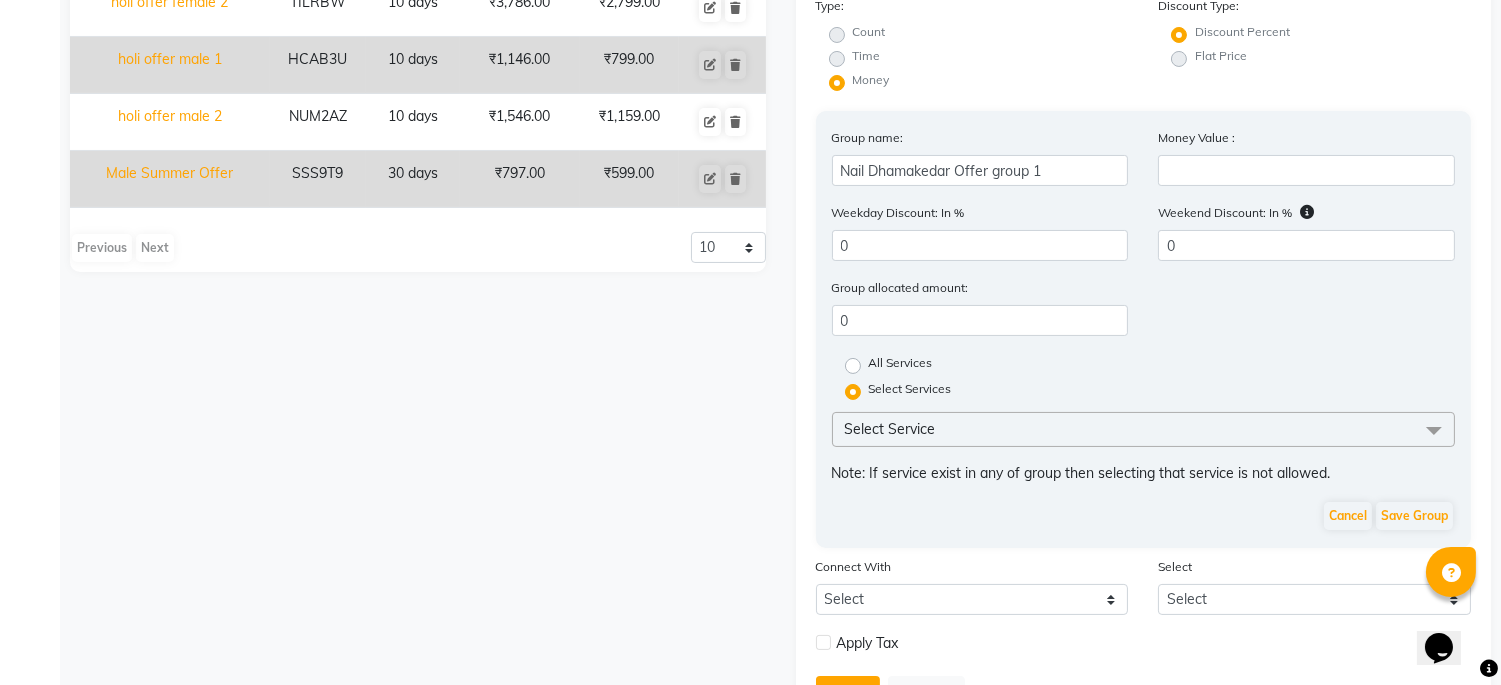 click on "Select Service" 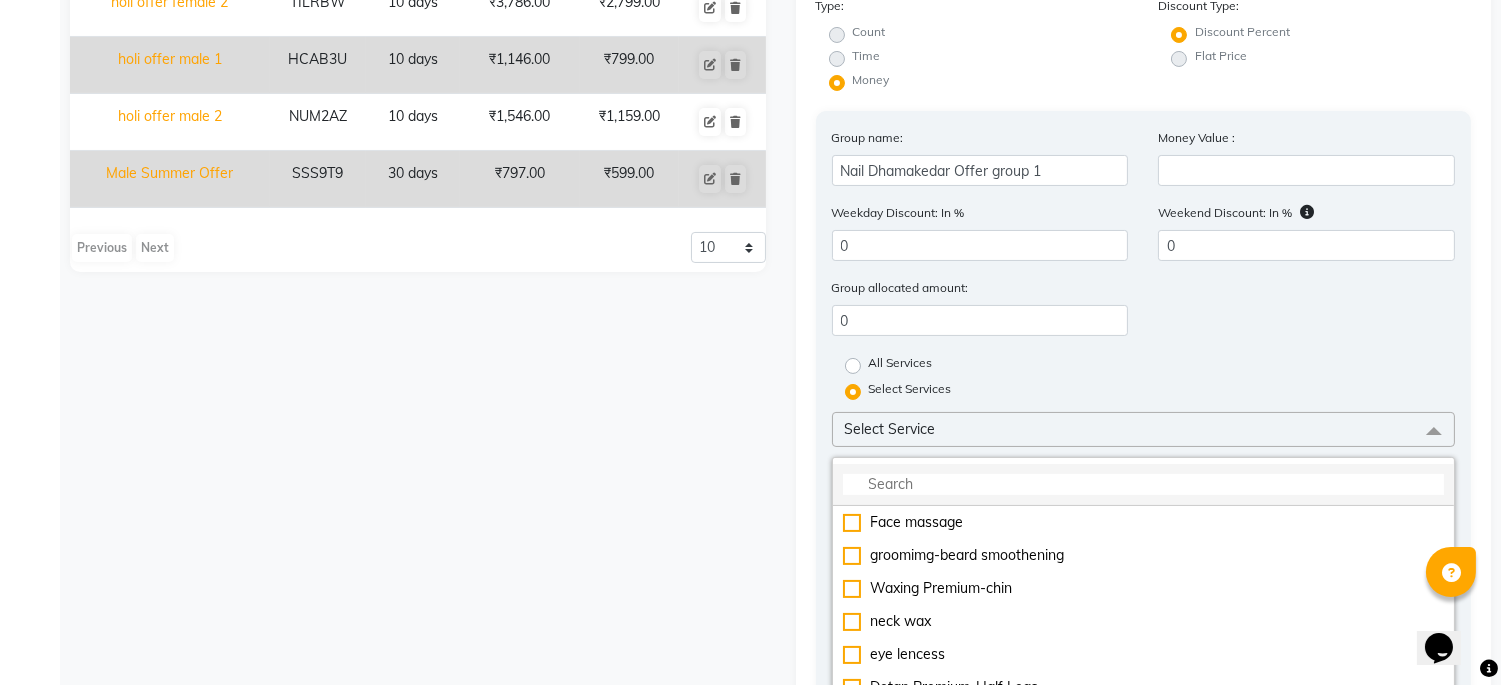 click 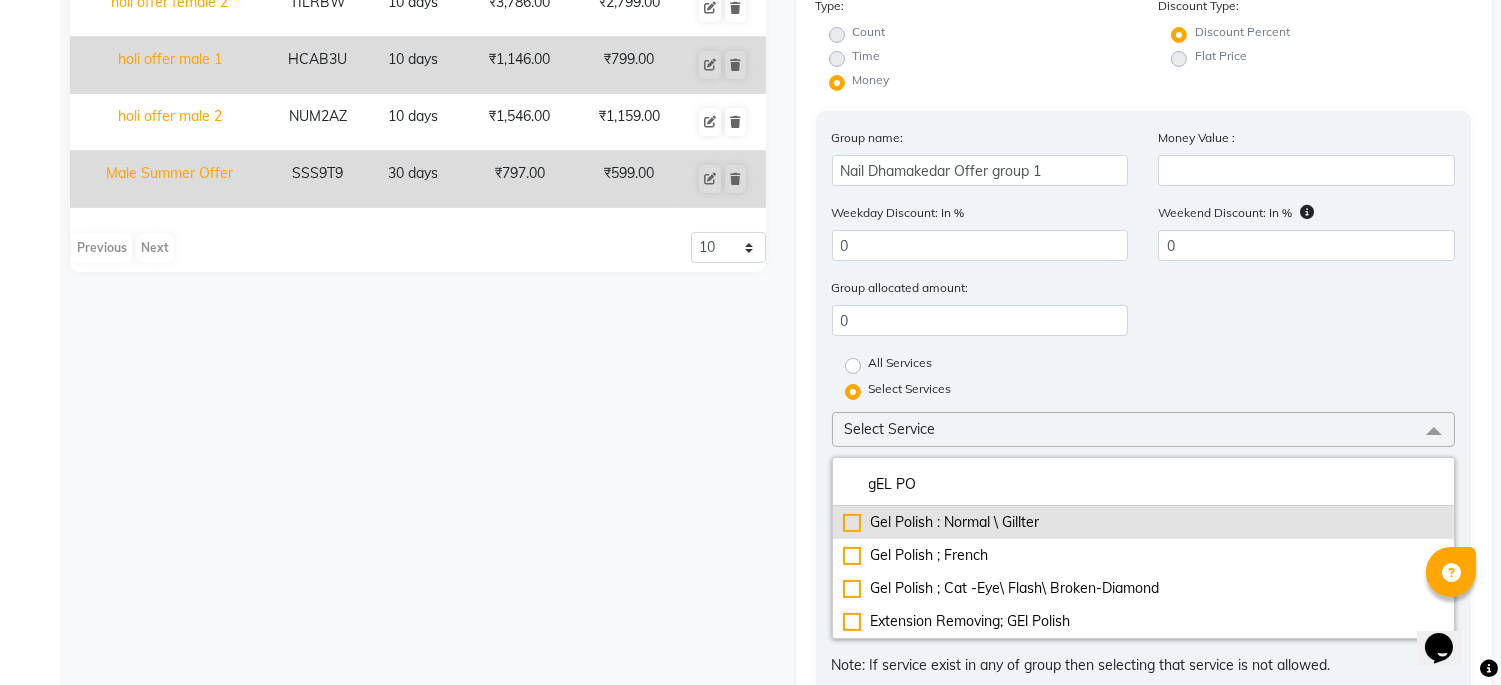 click on "Gel Polish : Normal \ Gillter" 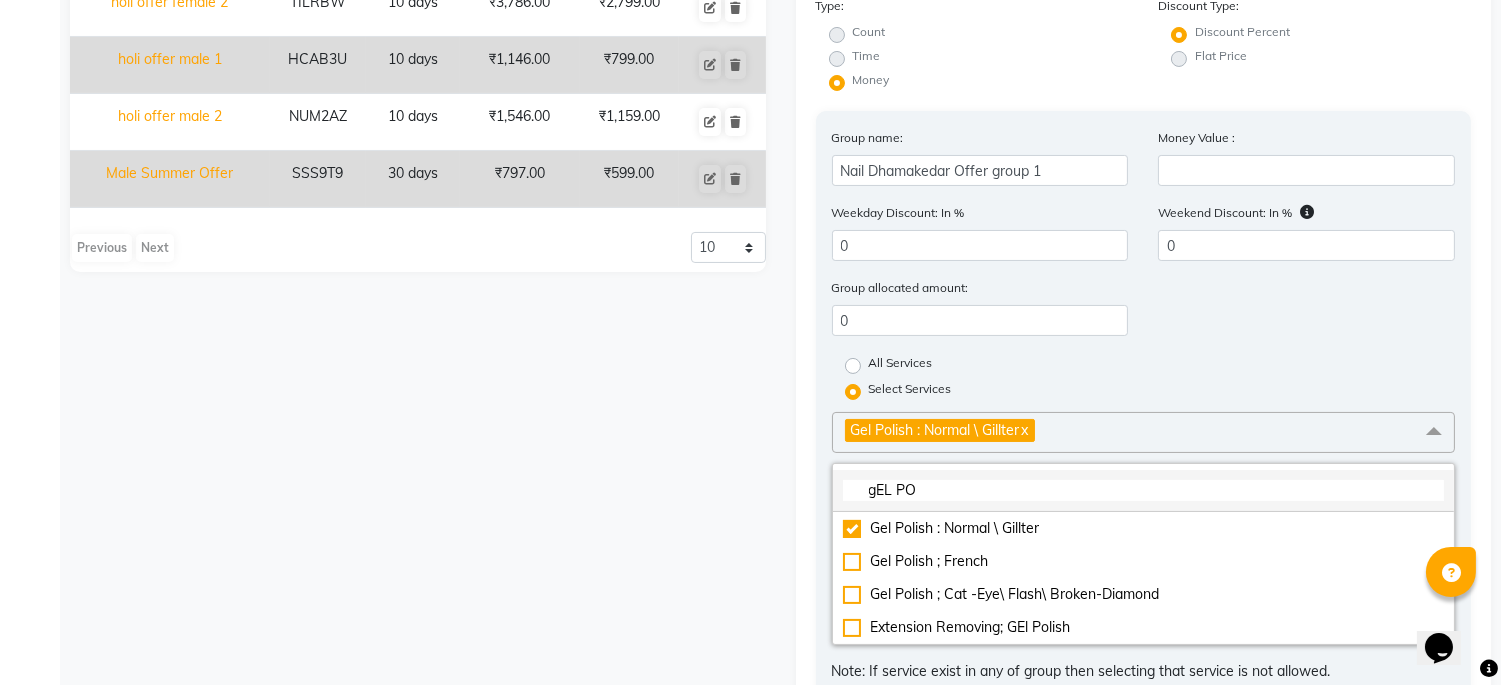 drag, startPoint x: 1002, startPoint y: 491, endPoint x: 838, endPoint y: 495, distance: 164.04877 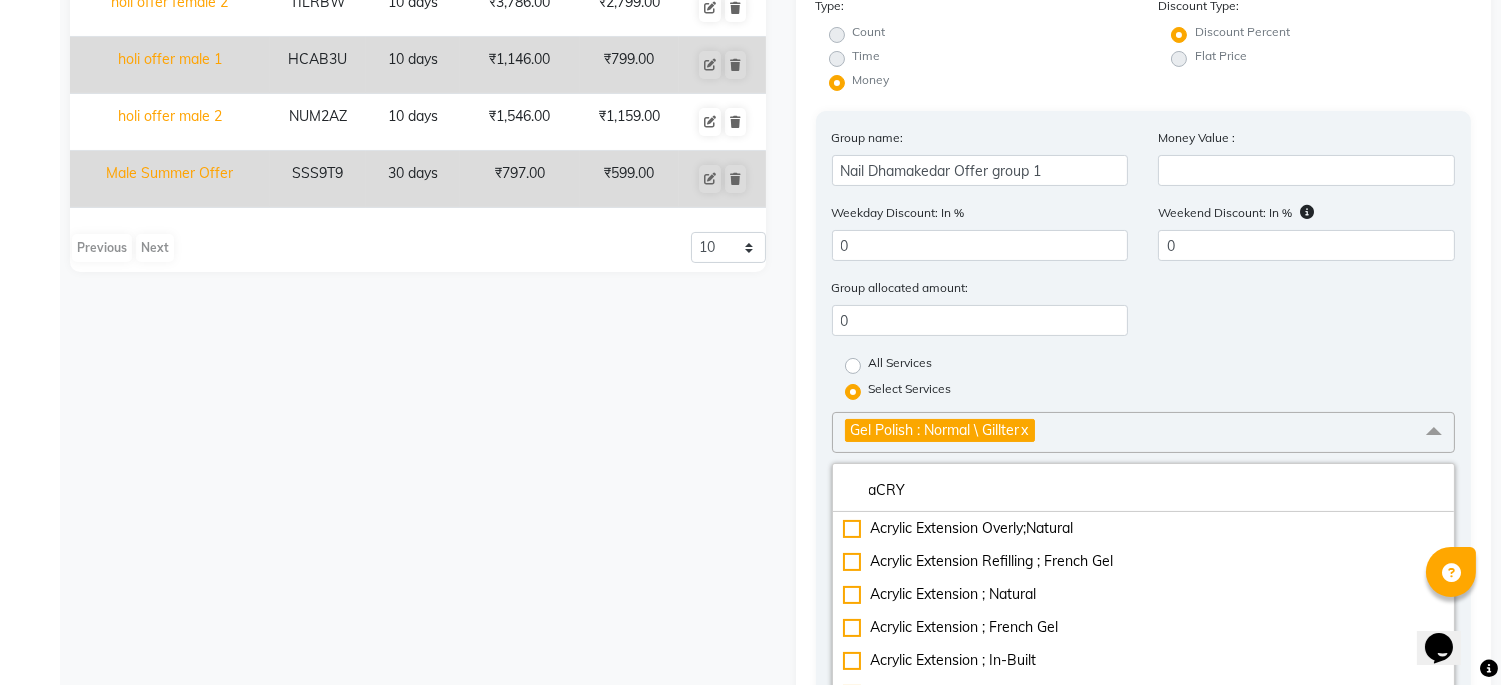 scroll, scrollTop: 770, scrollLeft: 0, axis: vertical 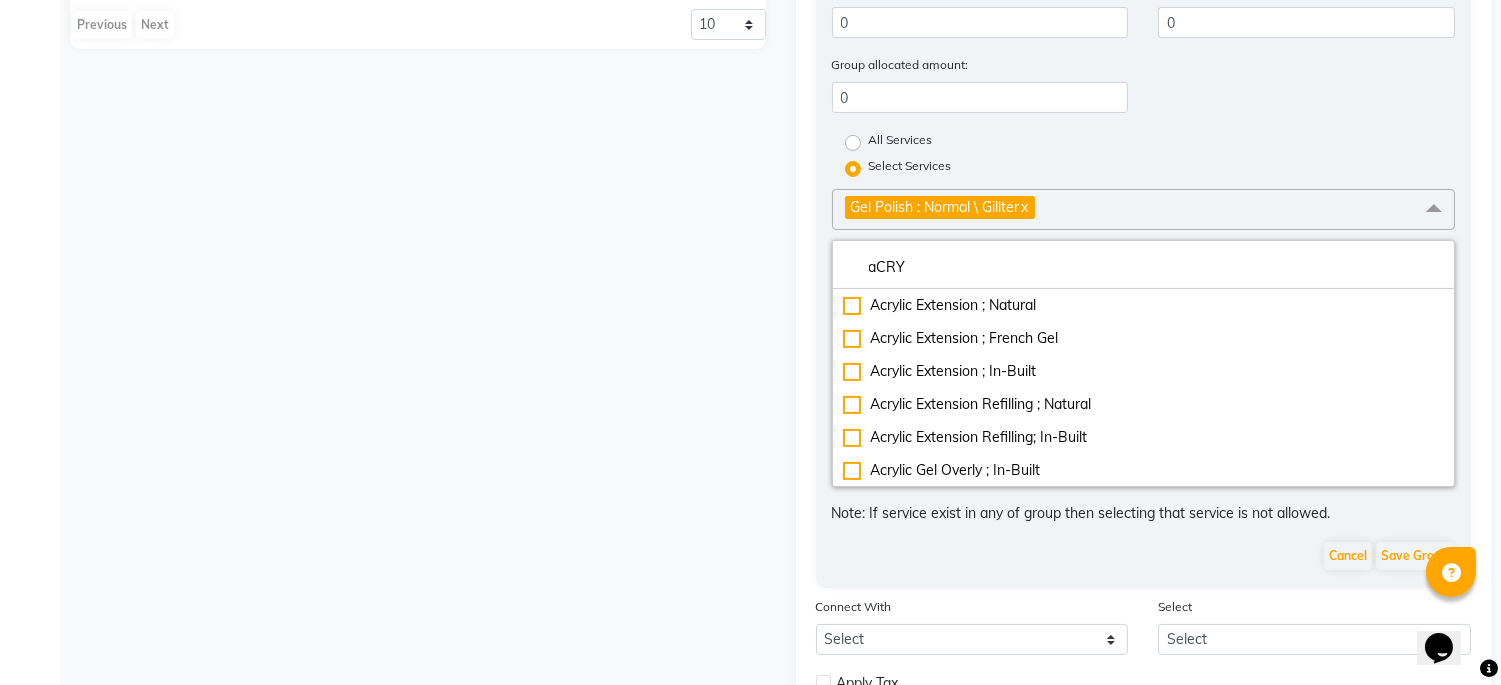 click on "Cancel Save Group" 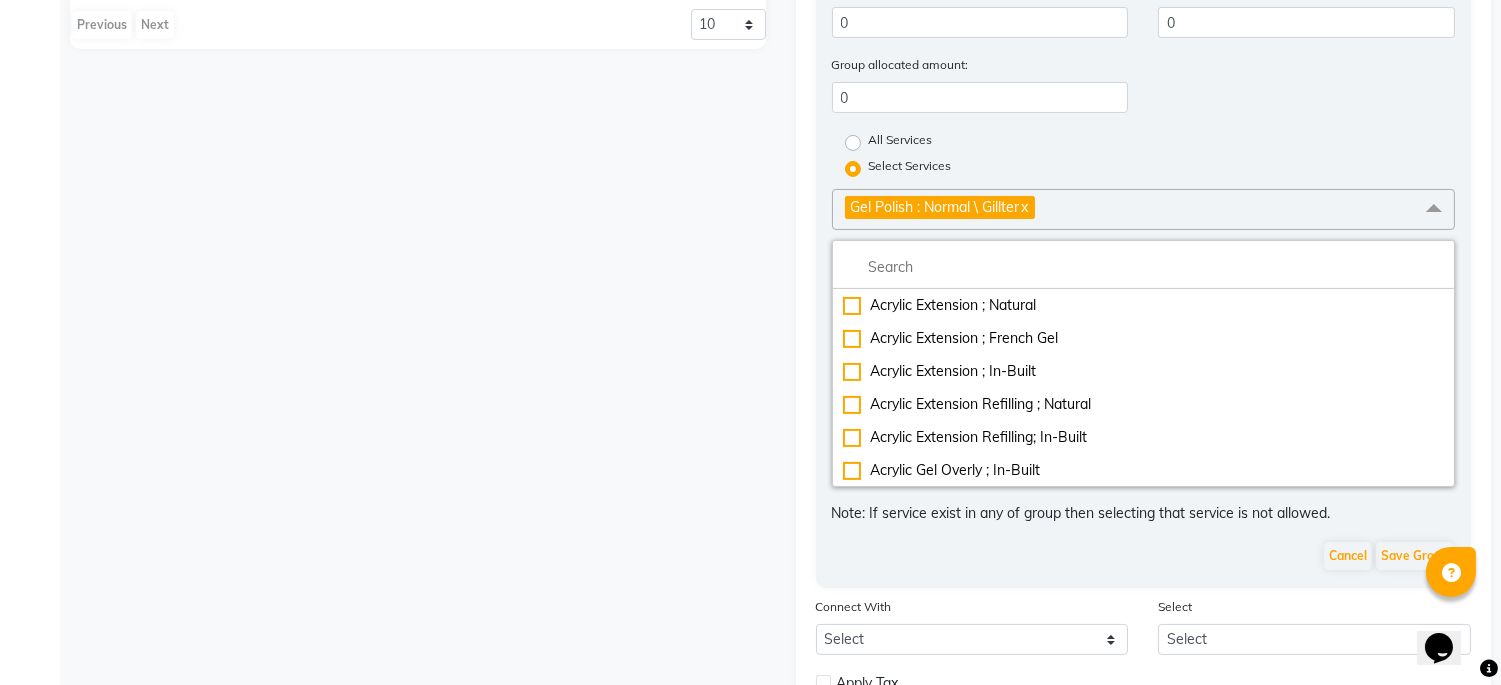 scroll, scrollTop: 650, scrollLeft: 0, axis: vertical 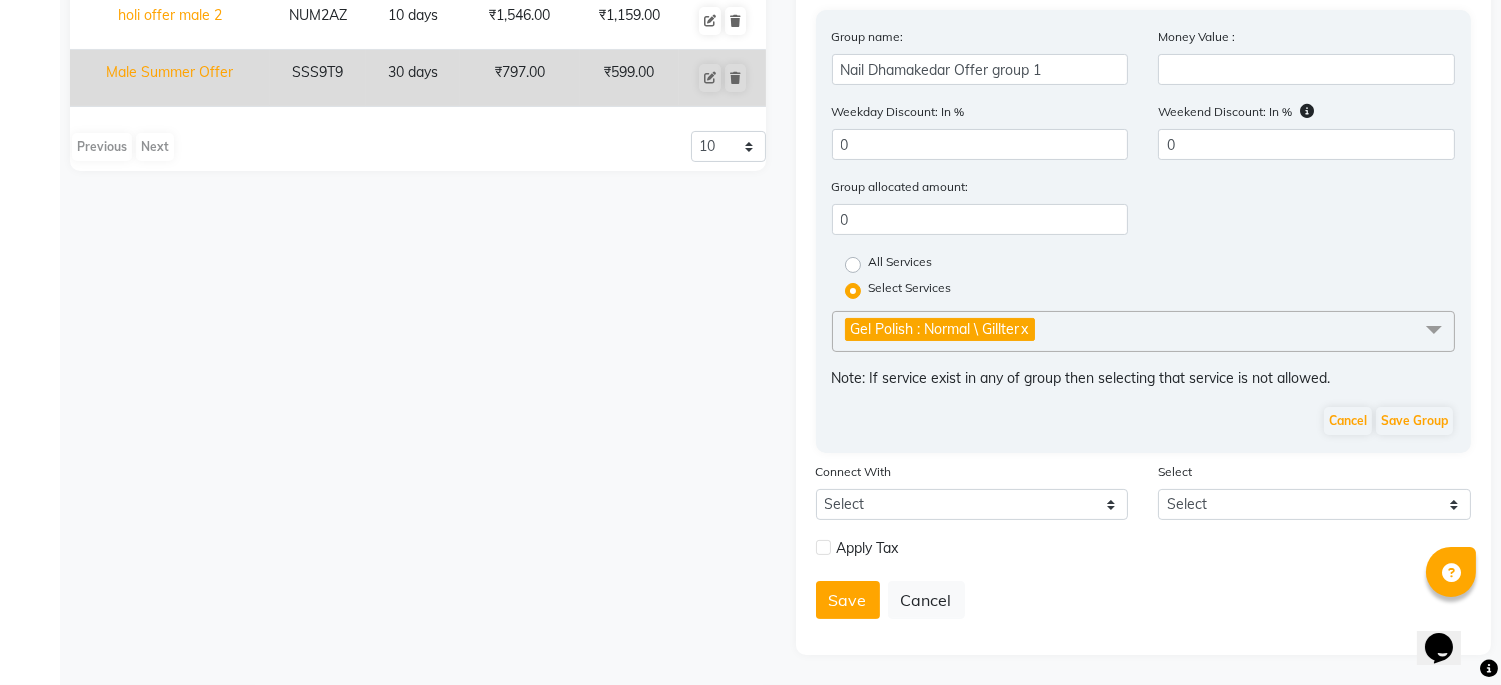 click on "Gel Polish : Normal \ Gillter   x" 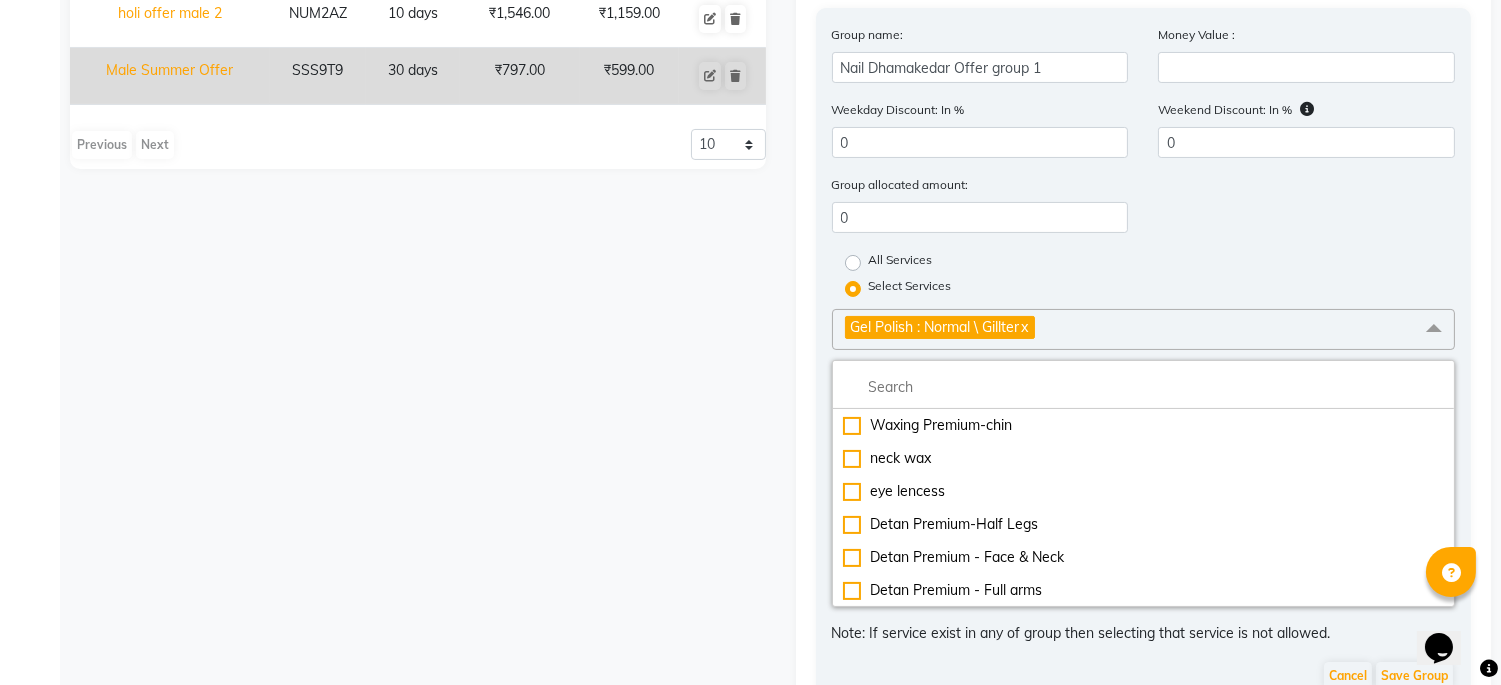 click on "Gel Polish : Normal \ Gillter   x" 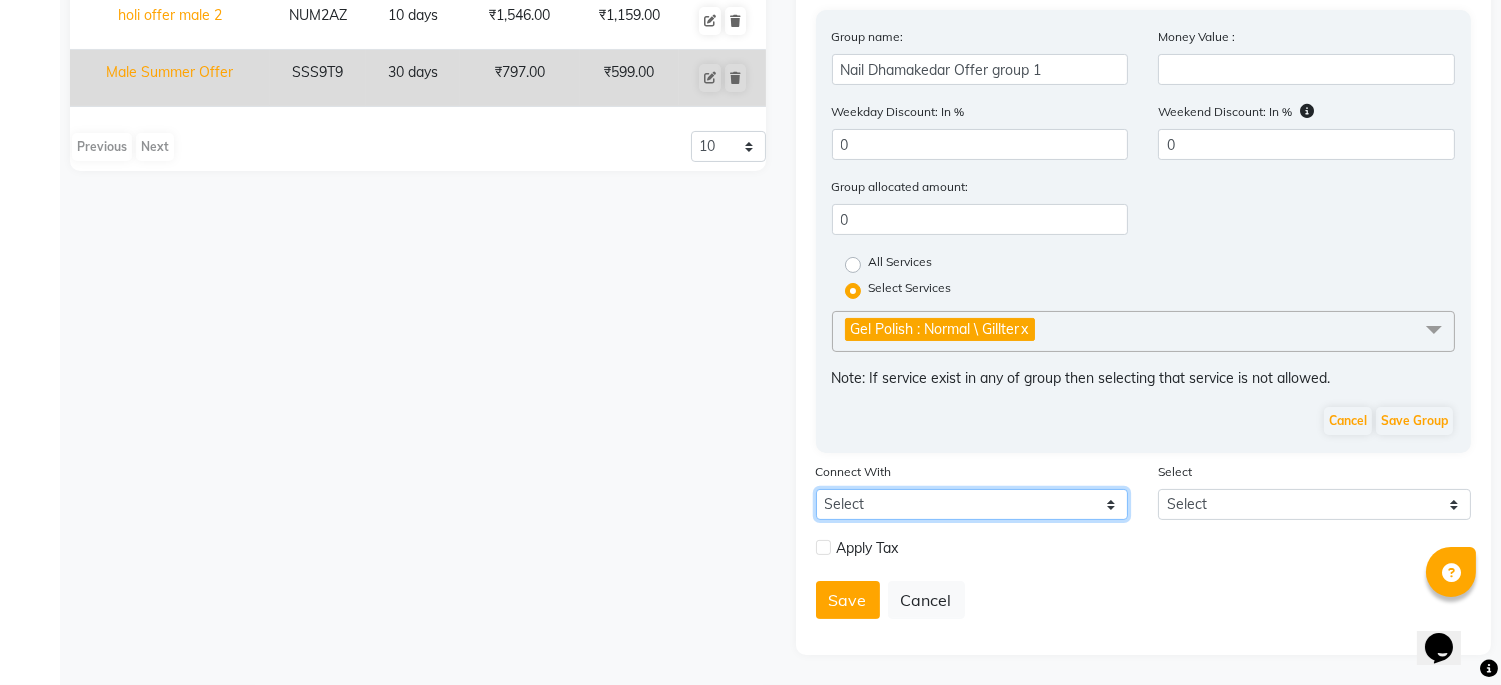 click on "Select Membership Prepaid Voucher" 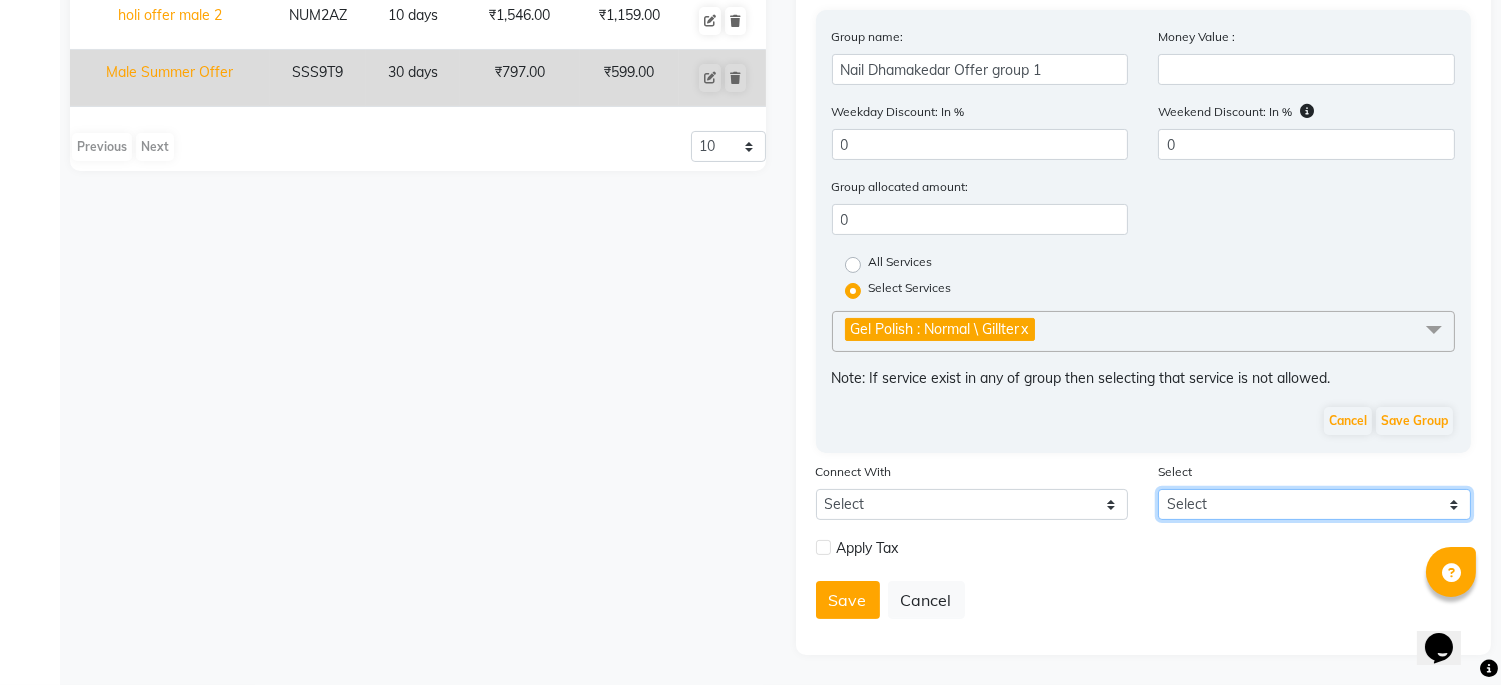 click on "Select" 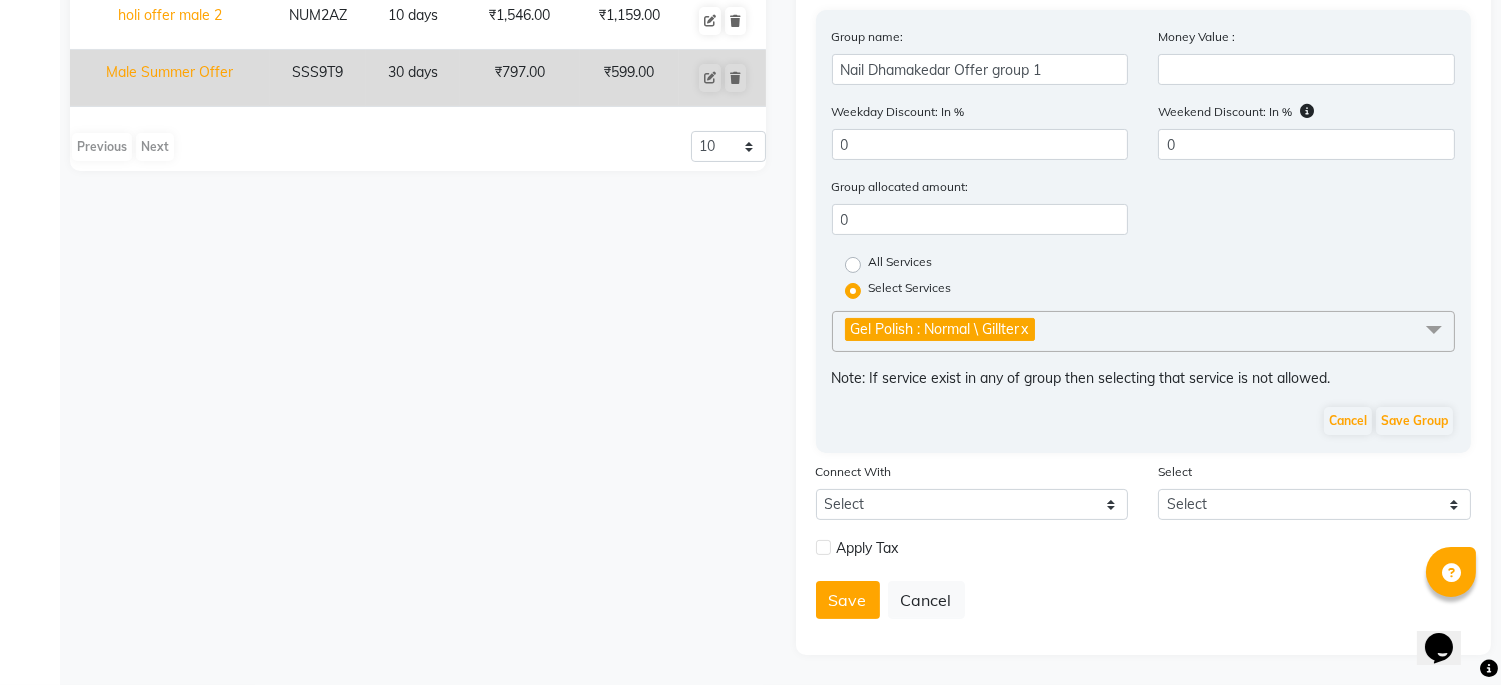 click on "Select Select" 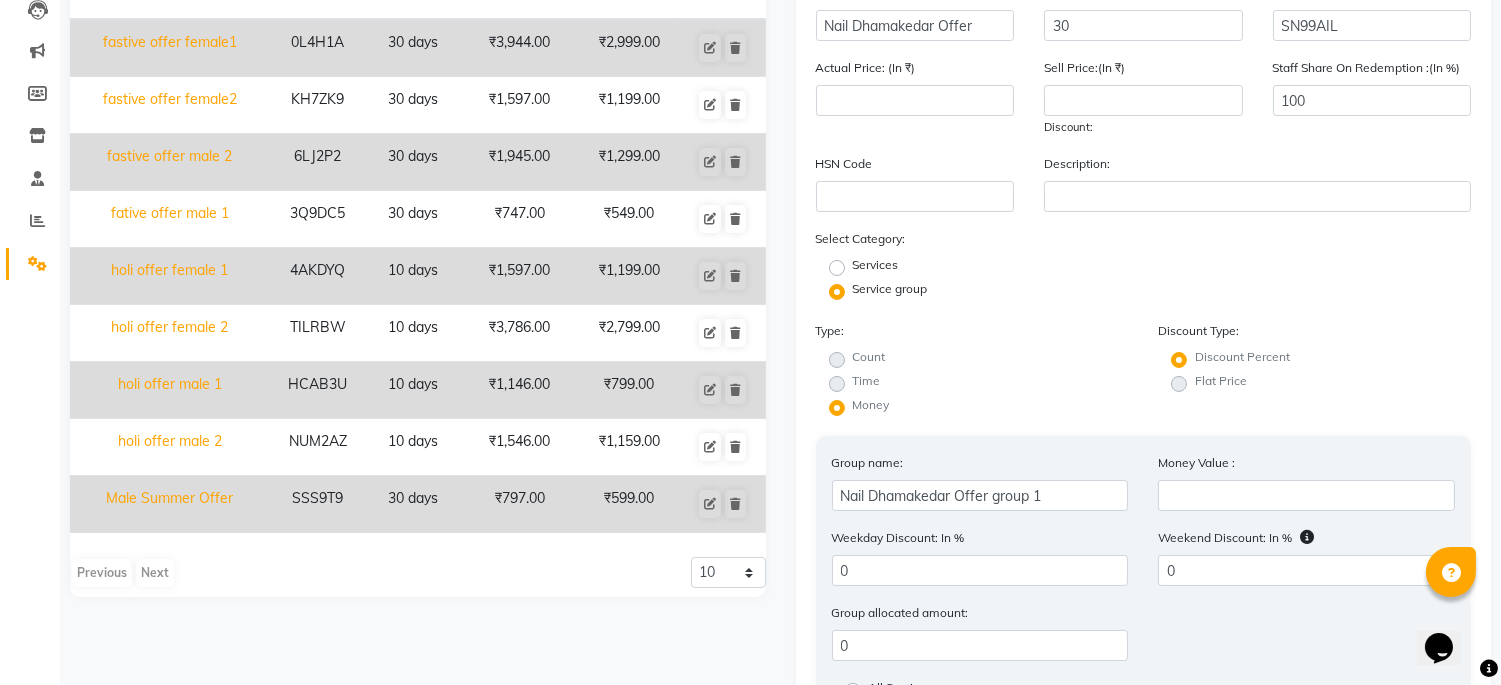scroll, scrollTop: 0, scrollLeft: 0, axis: both 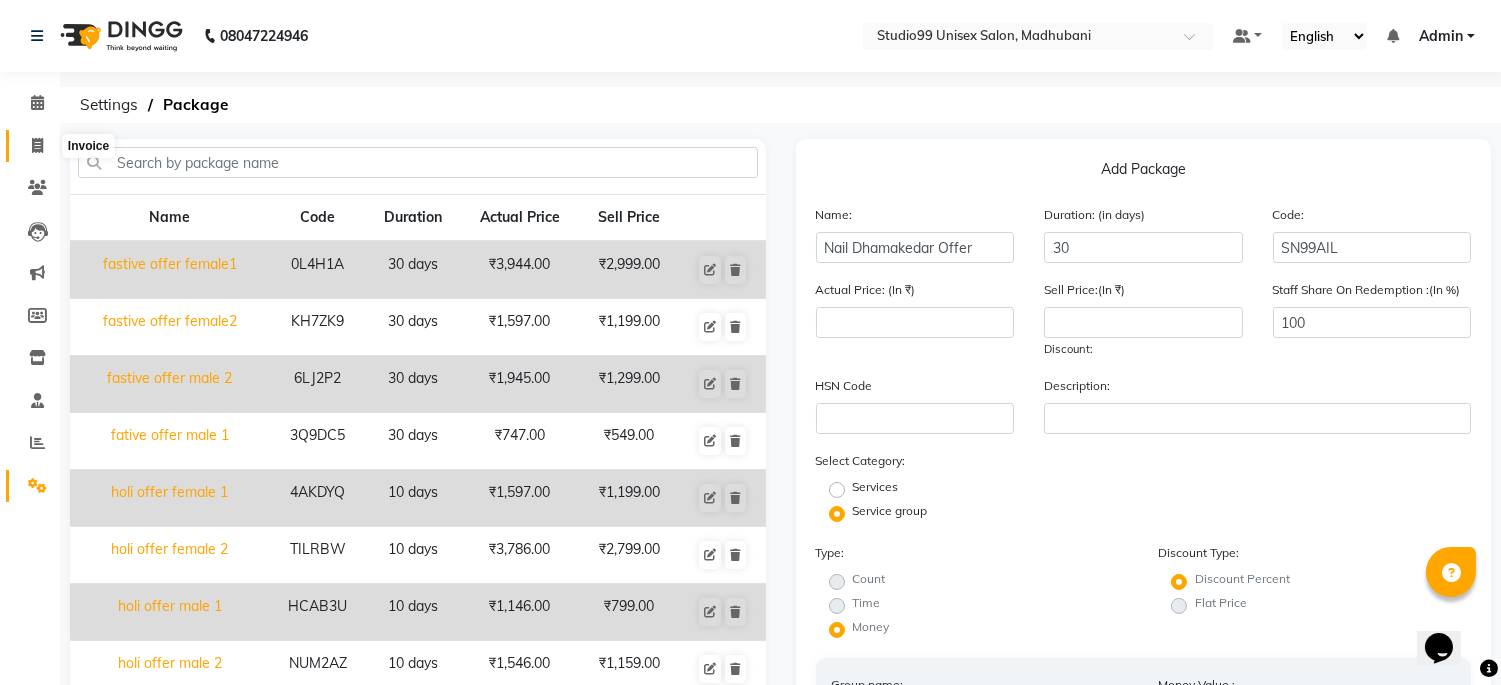 click 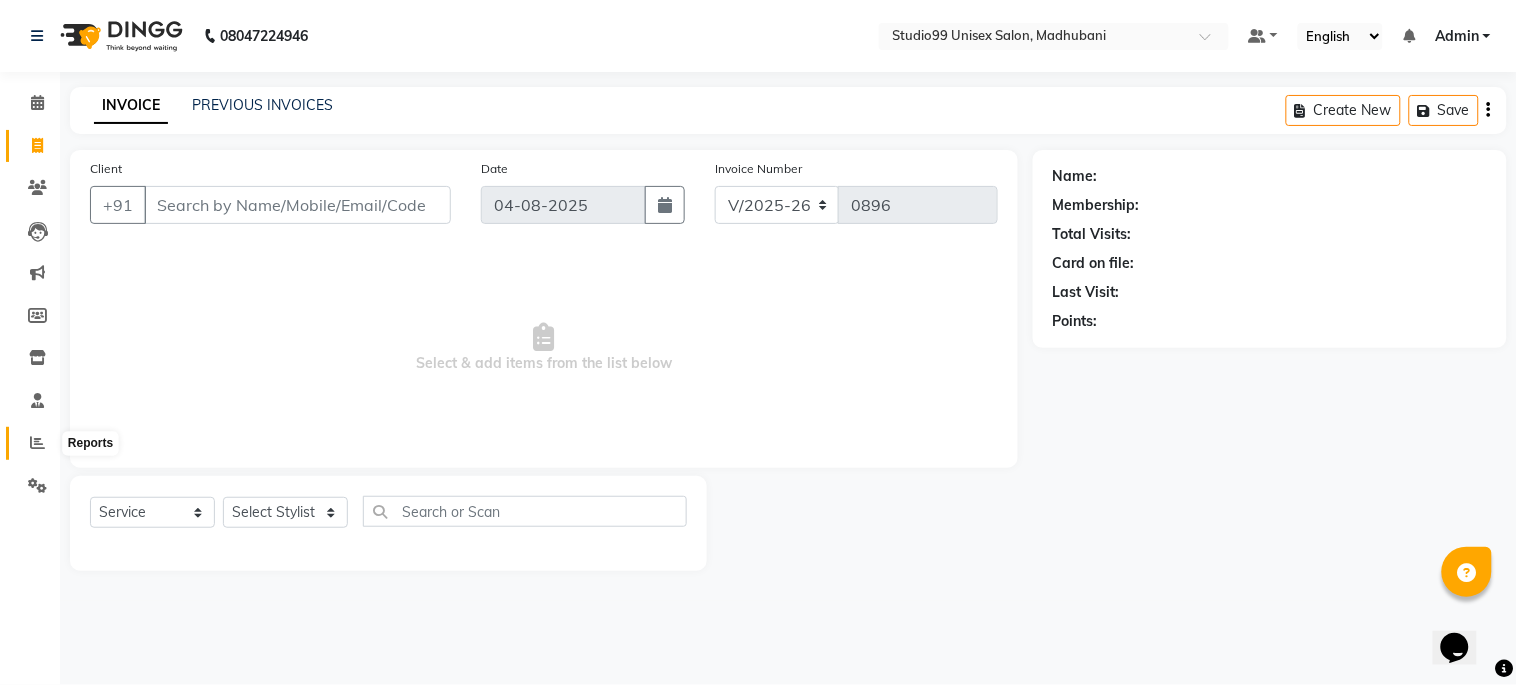 click 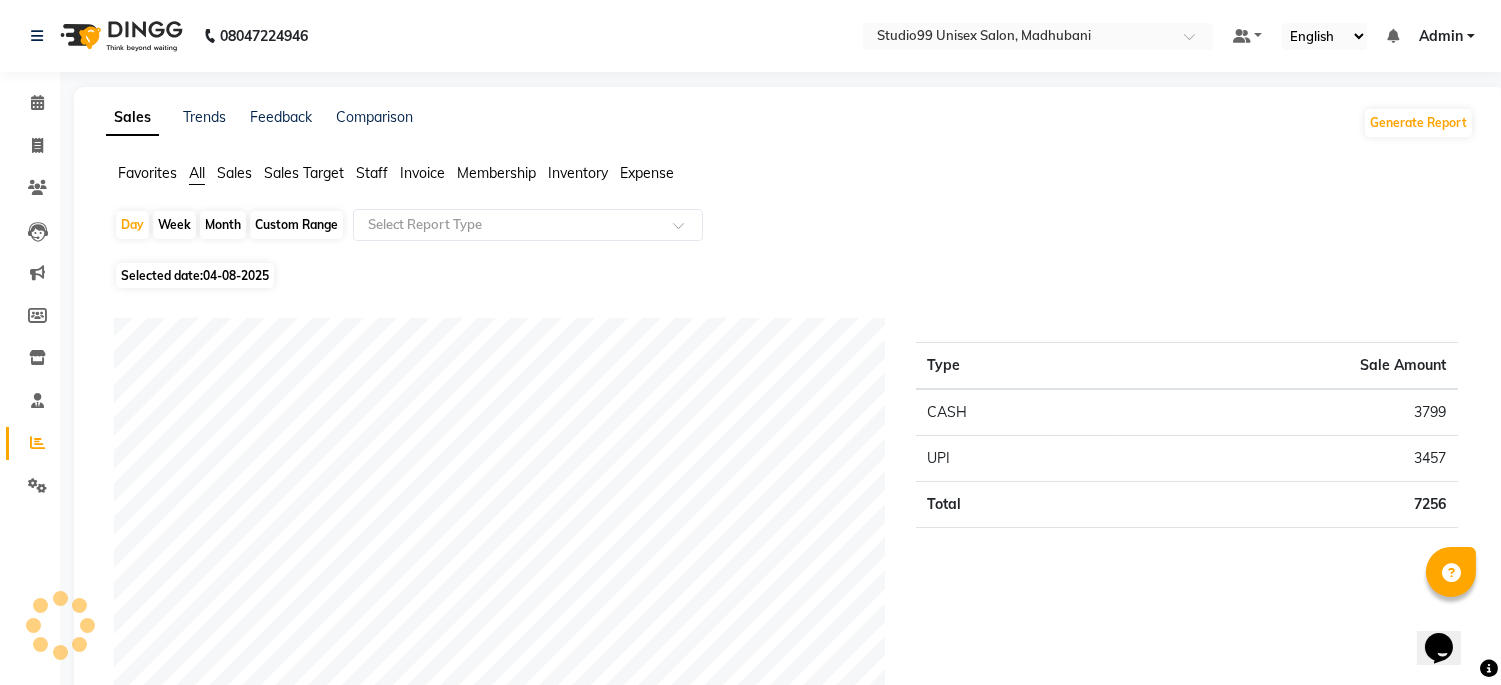 click on "Sales" 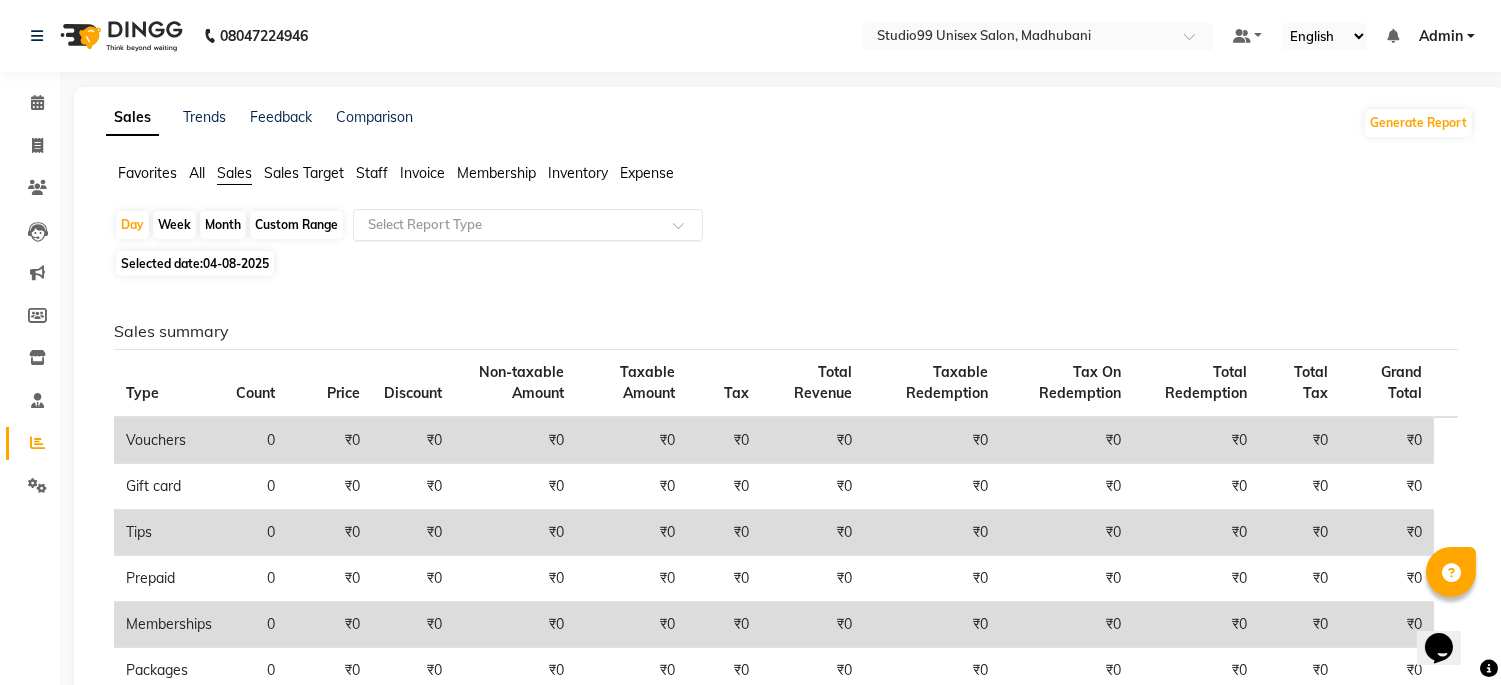 click 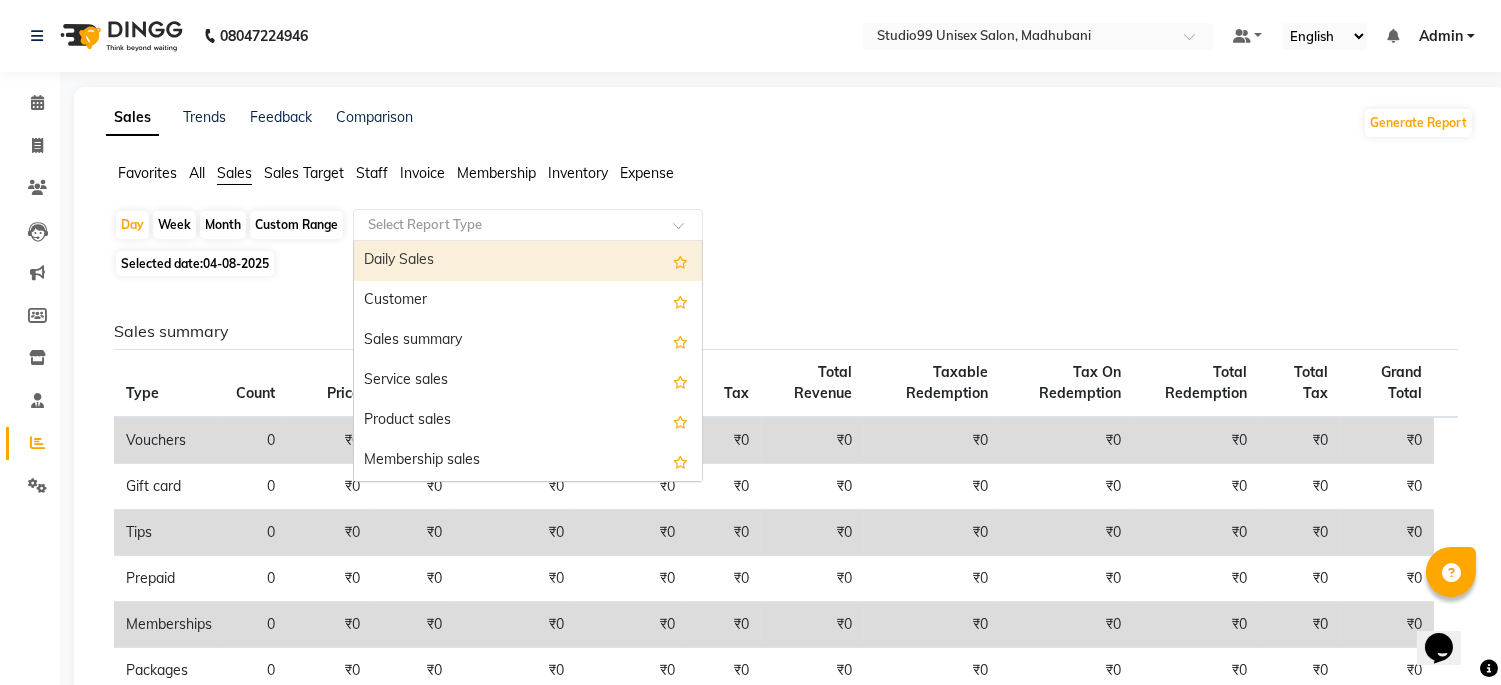 click on "Daily Sales" at bounding box center (528, 261) 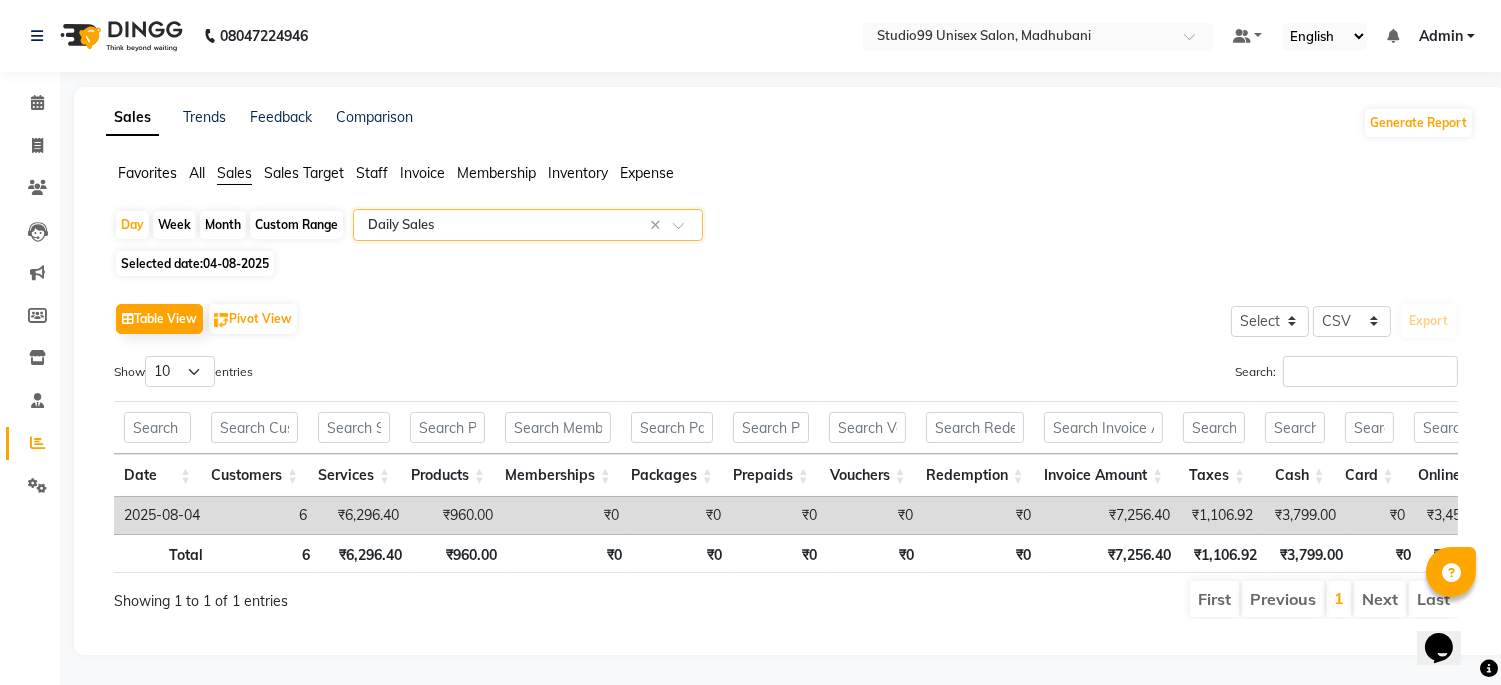 scroll, scrollTop: 34, scrollLeft: 0, axis: vertical 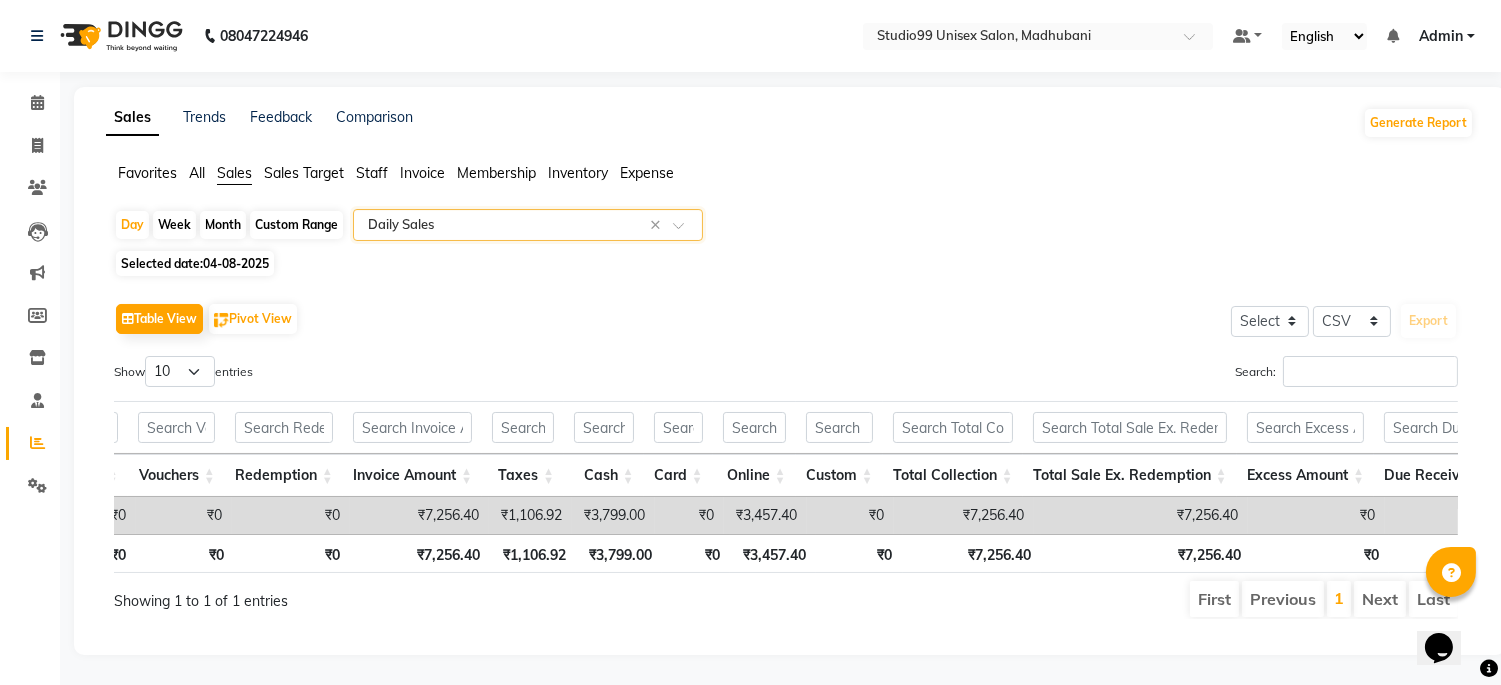 click on "Table View   Pivot View  Select Select CSV PDF  Export" 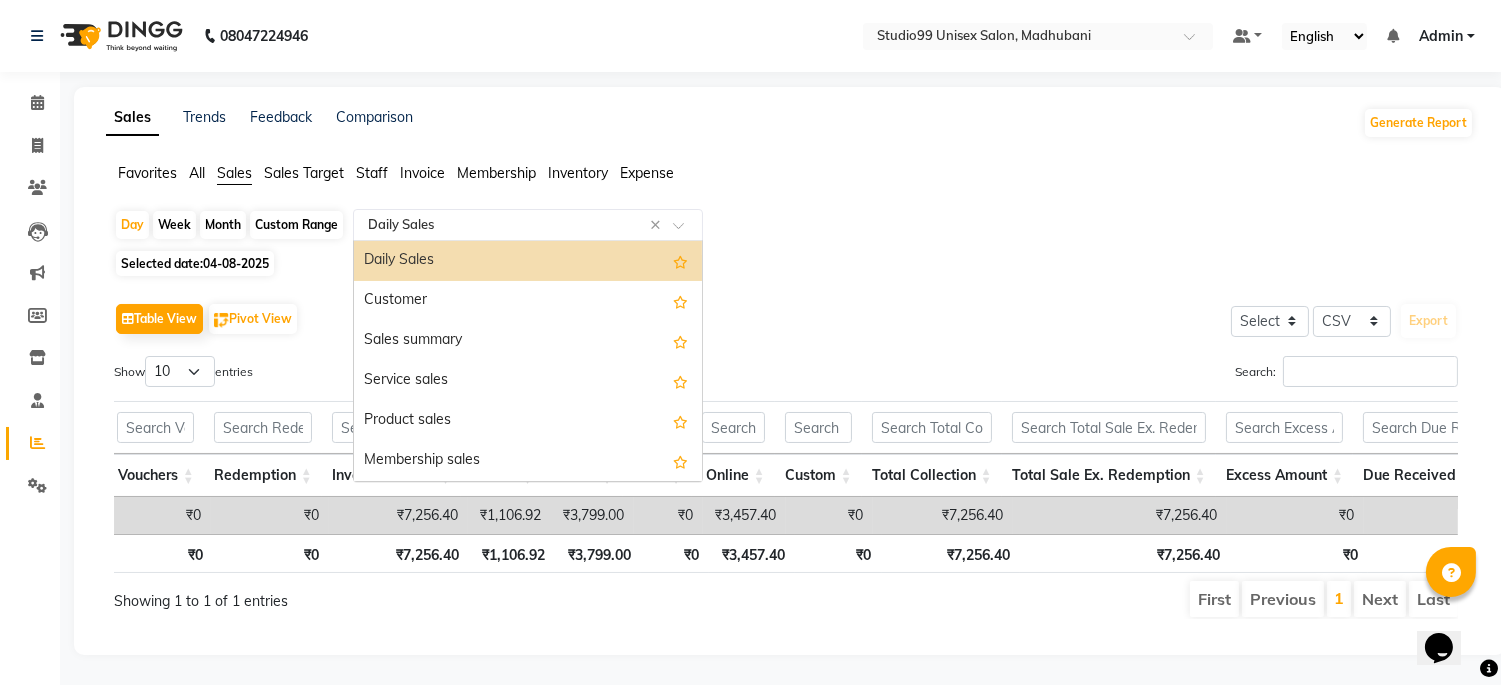 drag, startPoint x: 680, startPoint y: 190, endPoint x: 703, endPoint y: 237, distance: 52.3259 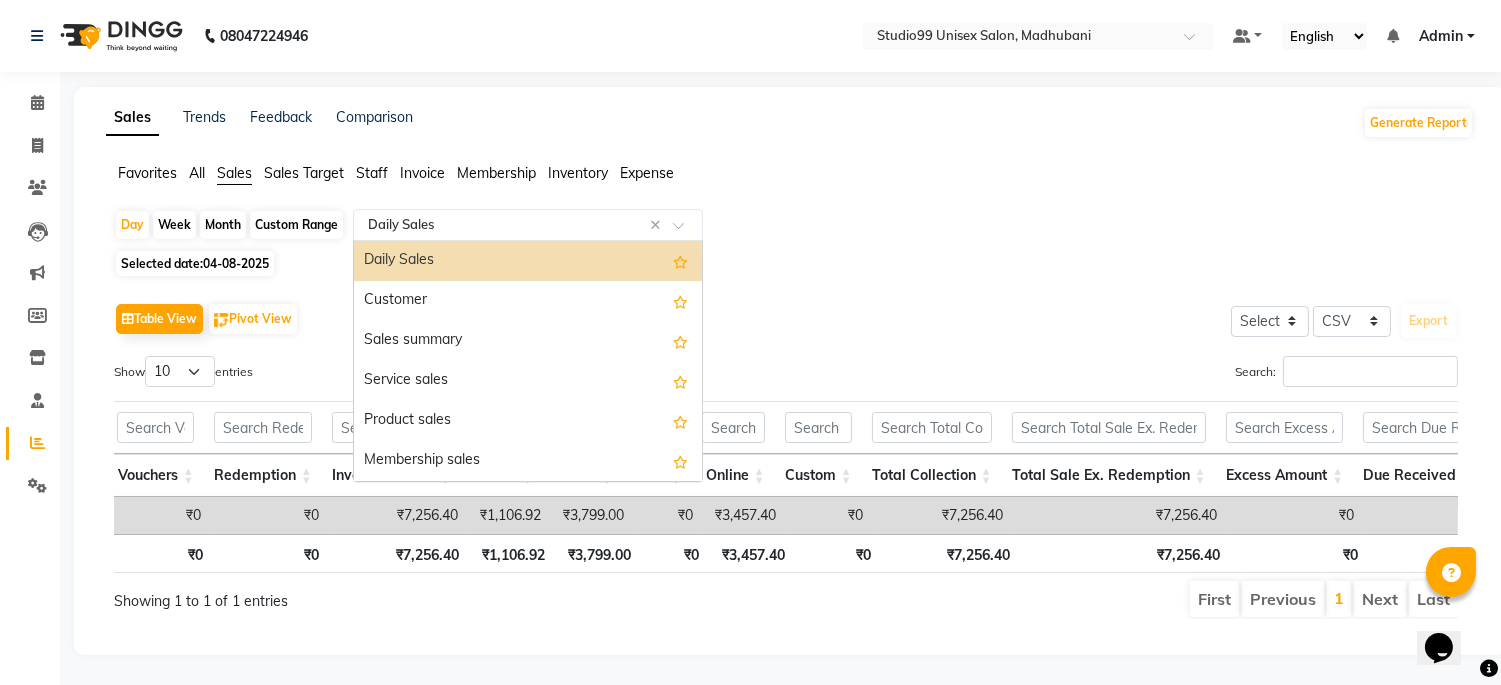 click 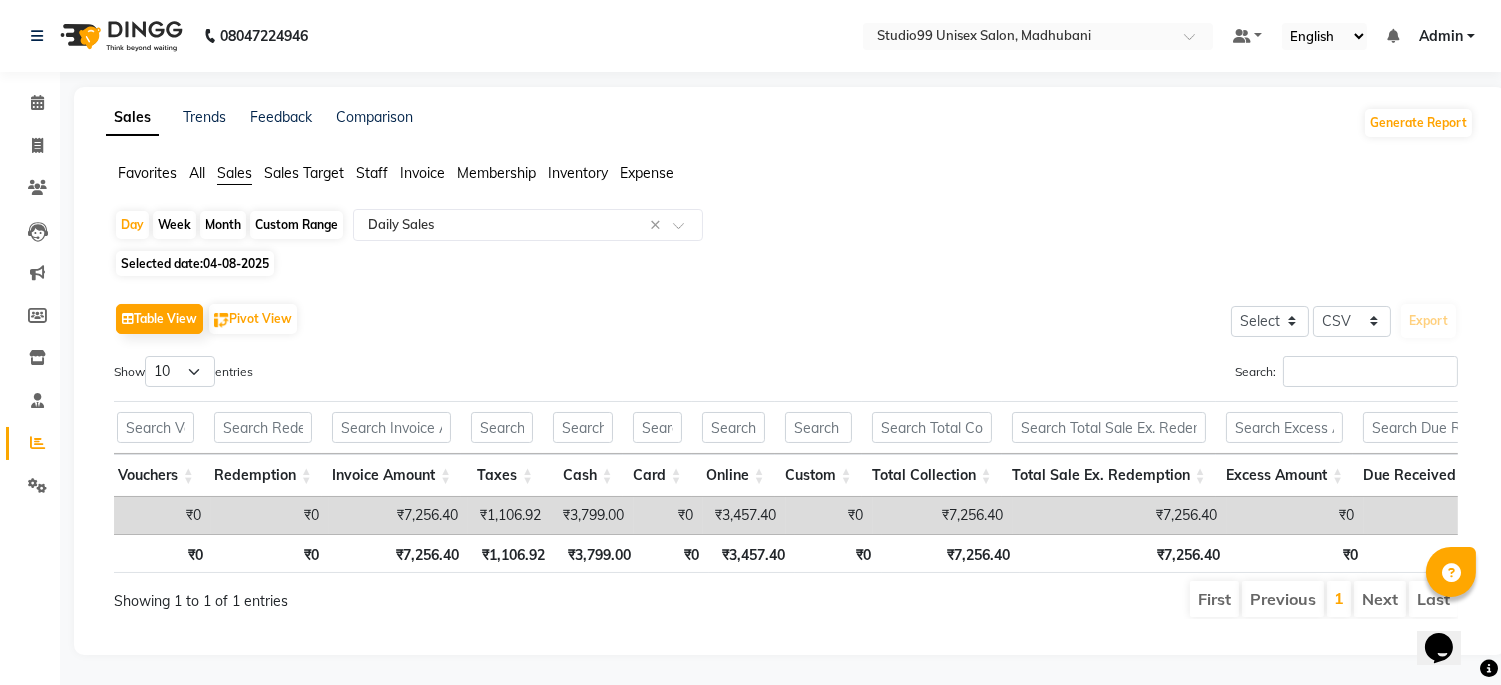 click on "Table View   Pivot View  Select Select CSV PDF  Export" 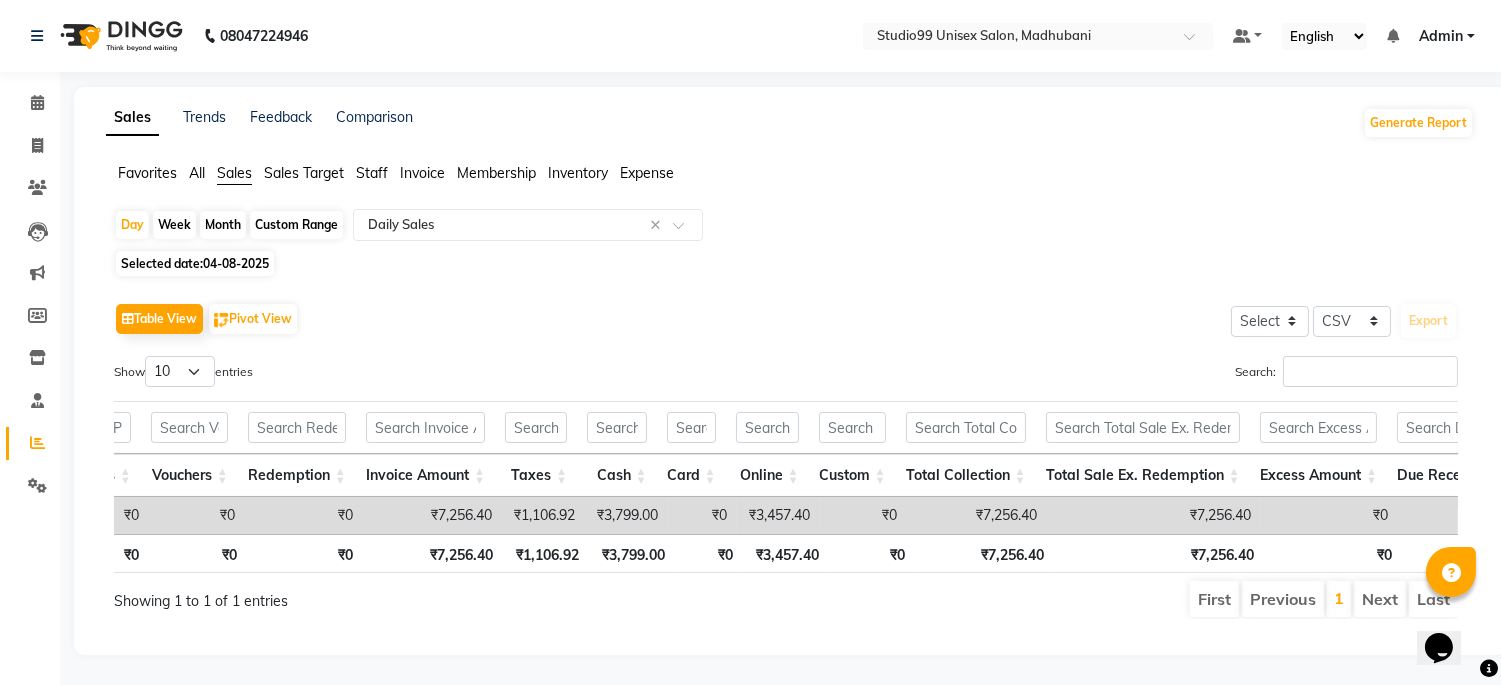 click on "Table View   Pivot View  Select Select CSV PDF  Export  Show  10 25 50 100  entries Search: Date Customers Services Products Memberships Packages Prepaids Vouchers Redemption Invoice Amount Taxes Cash Card Online Custom Total Collection Total Sale Ex. Redemption Excess Amount Due Received Actual Due Due As On Today Expense Cash Expense Online Total Sale Ex. Expenses Opening Cash Closing / Petty Cash Added To Wallet Invoice Refund Advance Refund Date Customers Services Products Memberships Packages Prepaids Vouchers Redemption Invoice Amount Taxes Cash Card Online Custom Total Collection Total Sale Ex. Redemption Excess Amount Due Received Actual Due Due As On Today Expense Cash Expense Online Total Sale Ex. Expenses Opening Cash Closing / Petty Cash Added To Wallet Invoice Refund Advance Refund Total 6 ₹6,296.40 ₹960.00 ₹0 ₹0 ₹0 ₹0 ₹0 ₹7,256.40 ₹1,106.92 ₹3,799.00 ₹0 ₹3,457.40 ₹0 ₹7,256.40 ₹7,256.40 ₹0 ₹0 ₹0 ₹0 ₹0 ₹0 ₹7,256.40 ₹1,43,936.50 ₹1,47,735.50 ₹0 6" 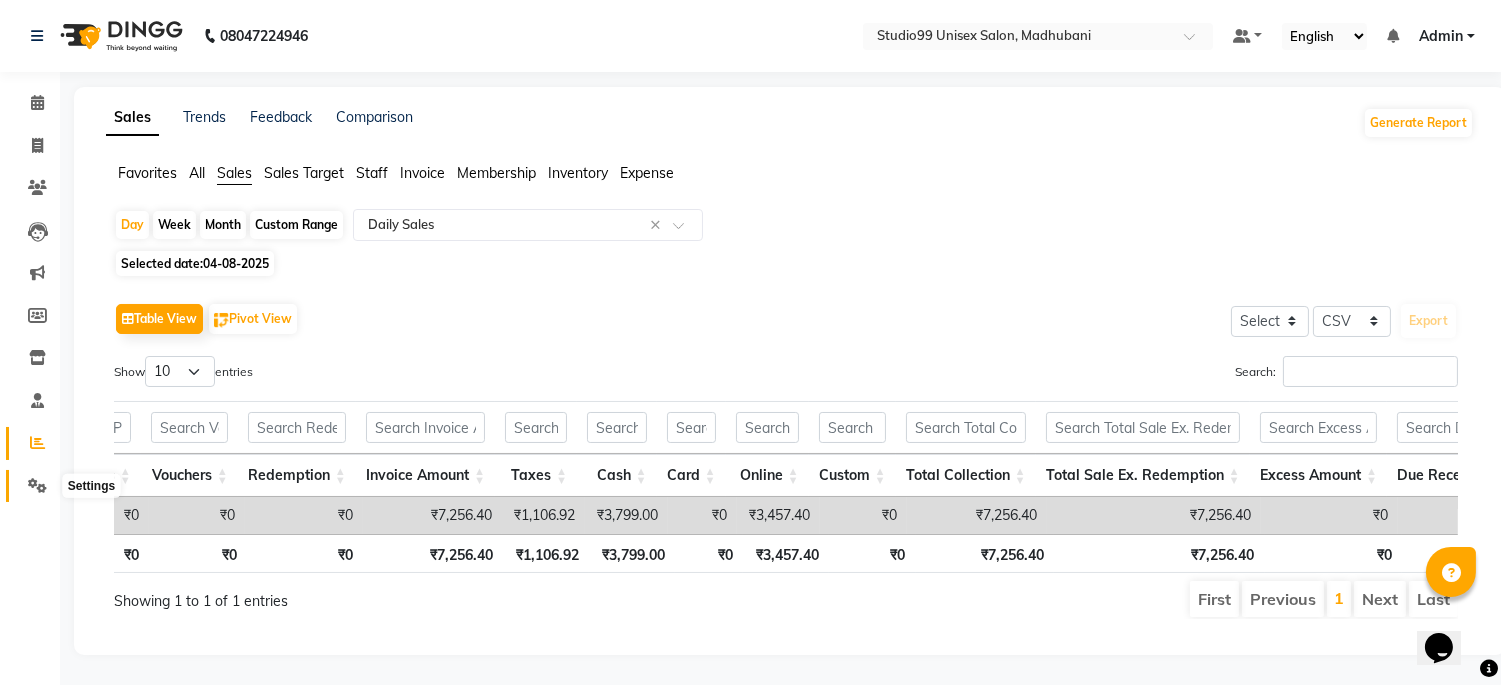 click 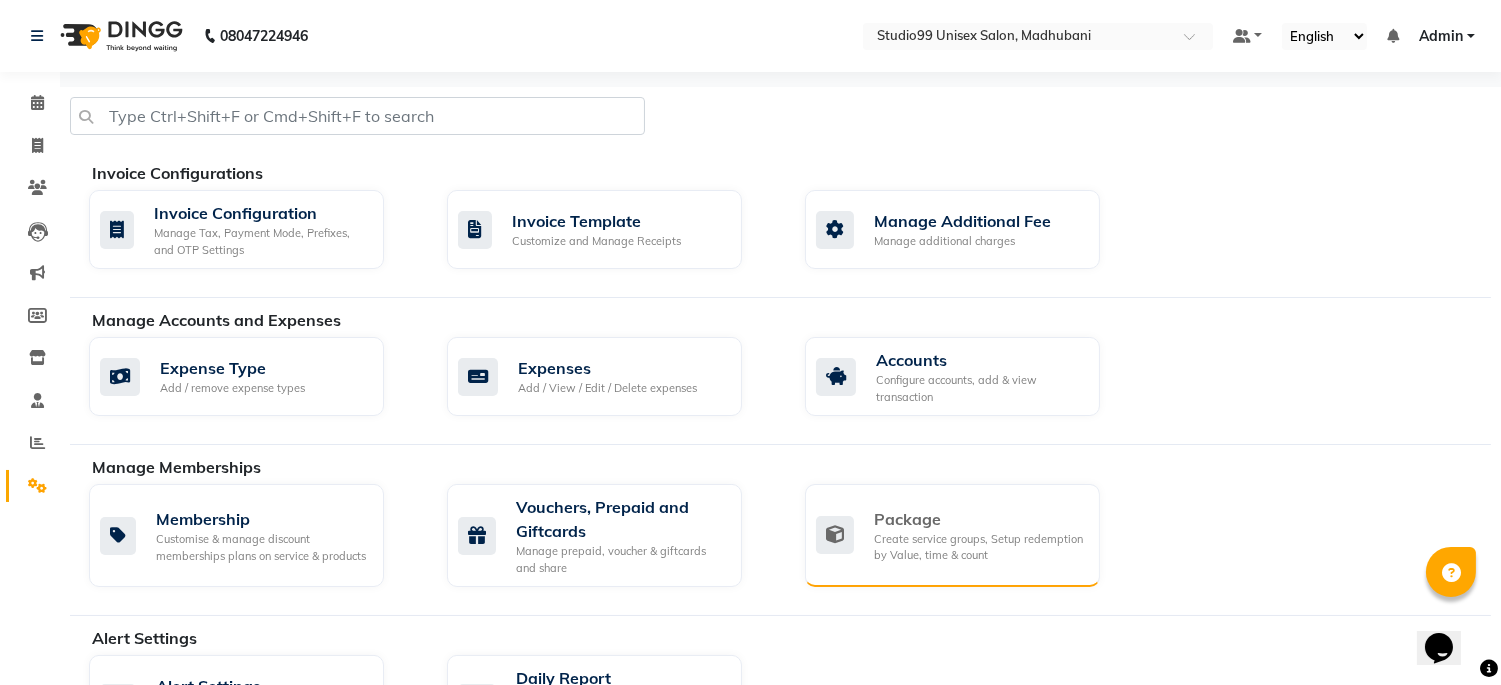 click on "Create service groups, Setup redemption by Value, time & count" 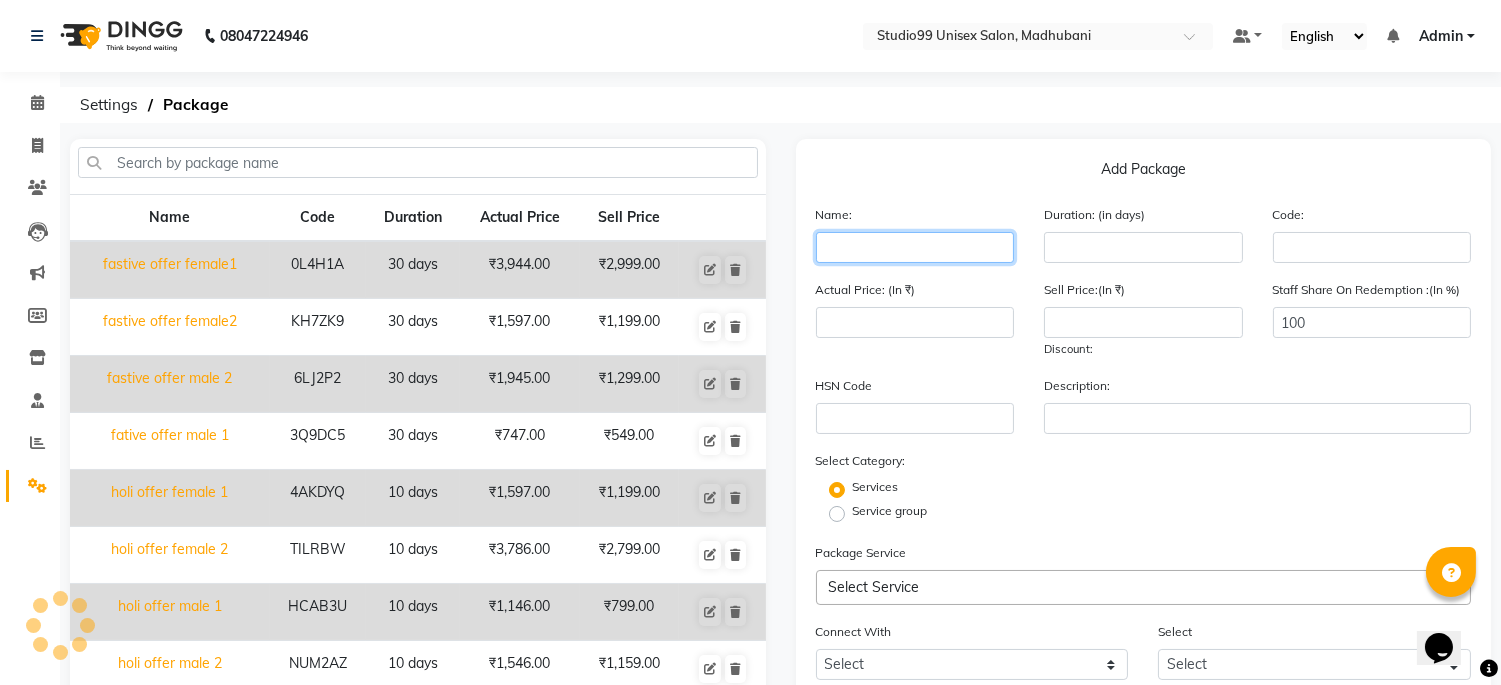 click 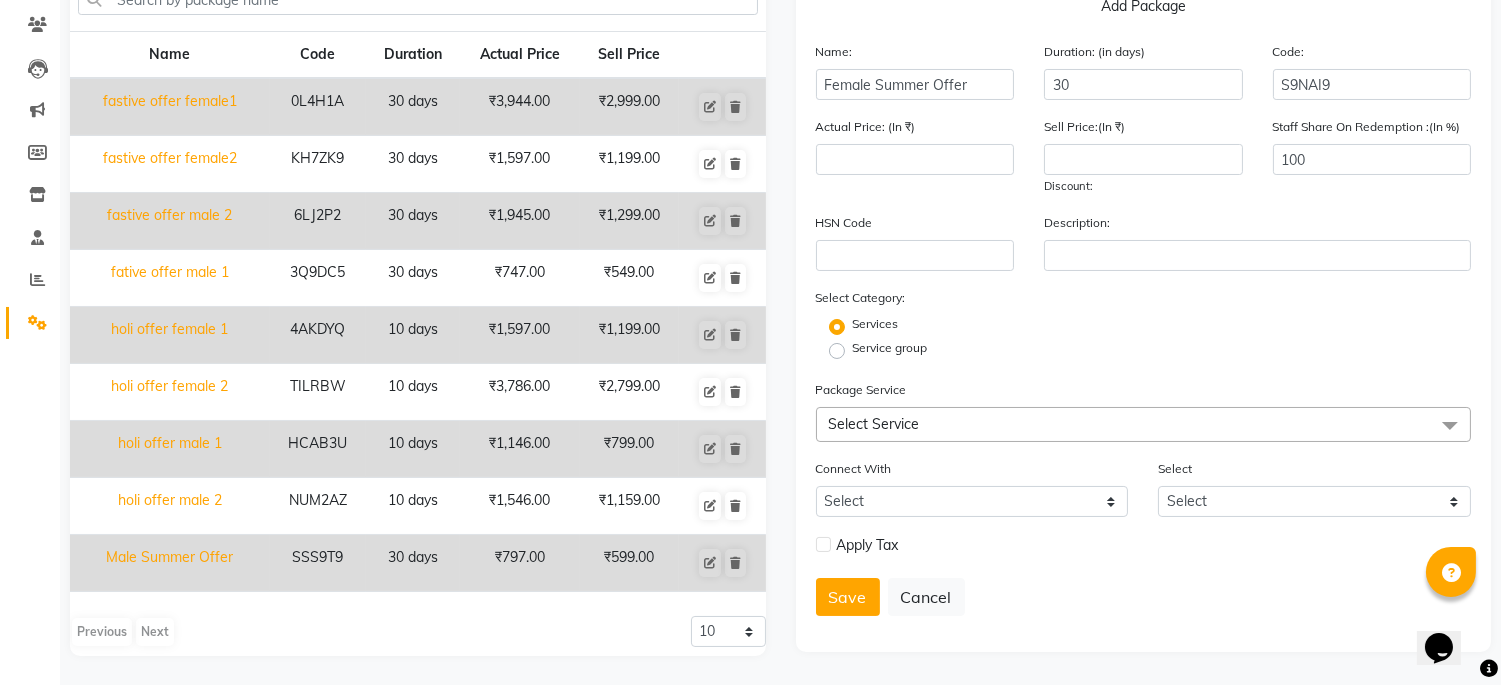 click on "Select Service" 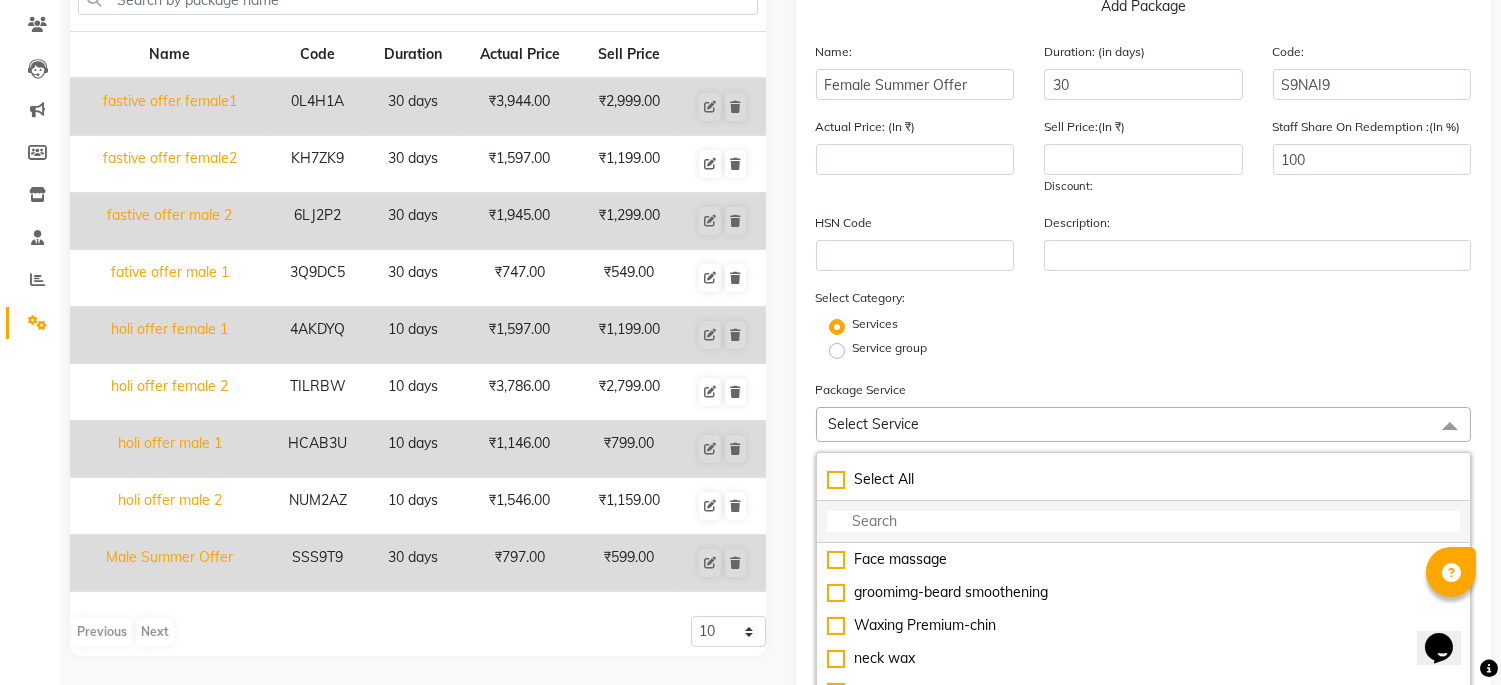click 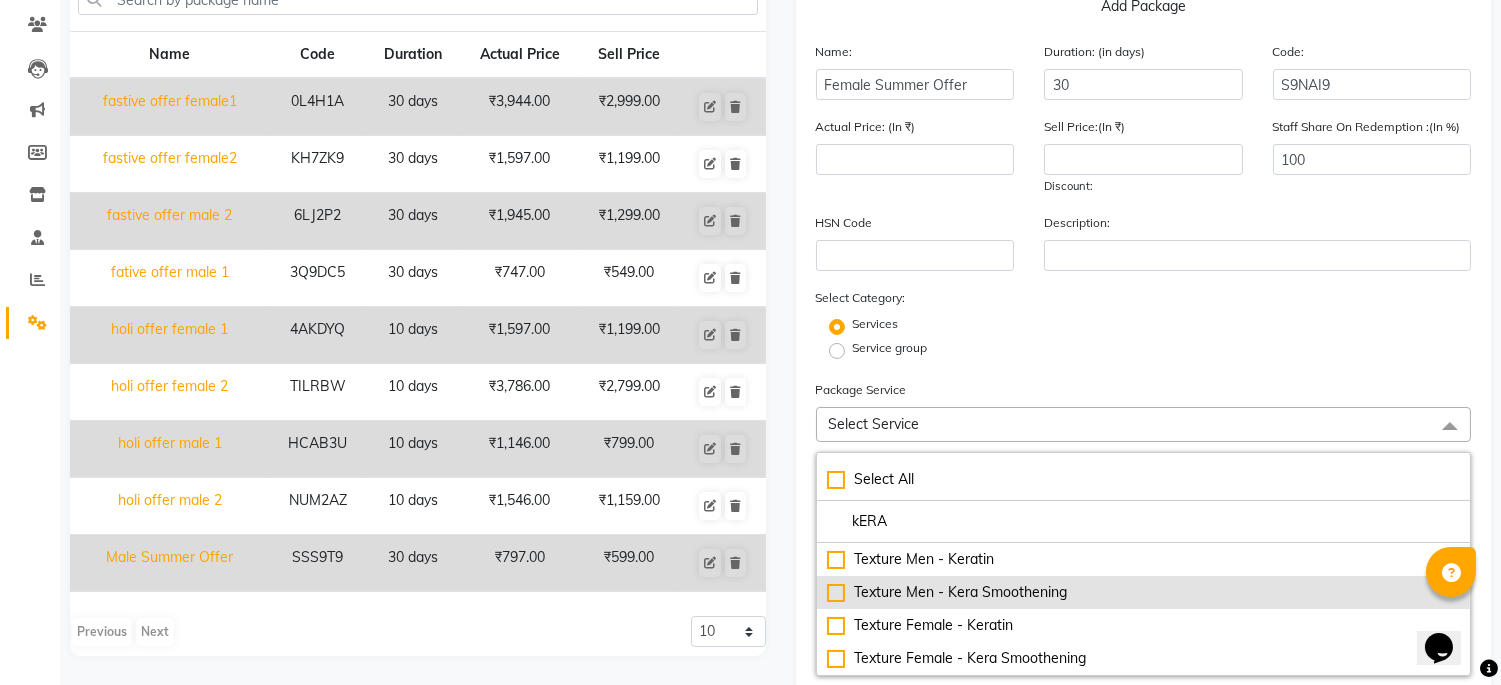 scroll, scrollTop: 385, scrollLeft: 0, axis: vertical 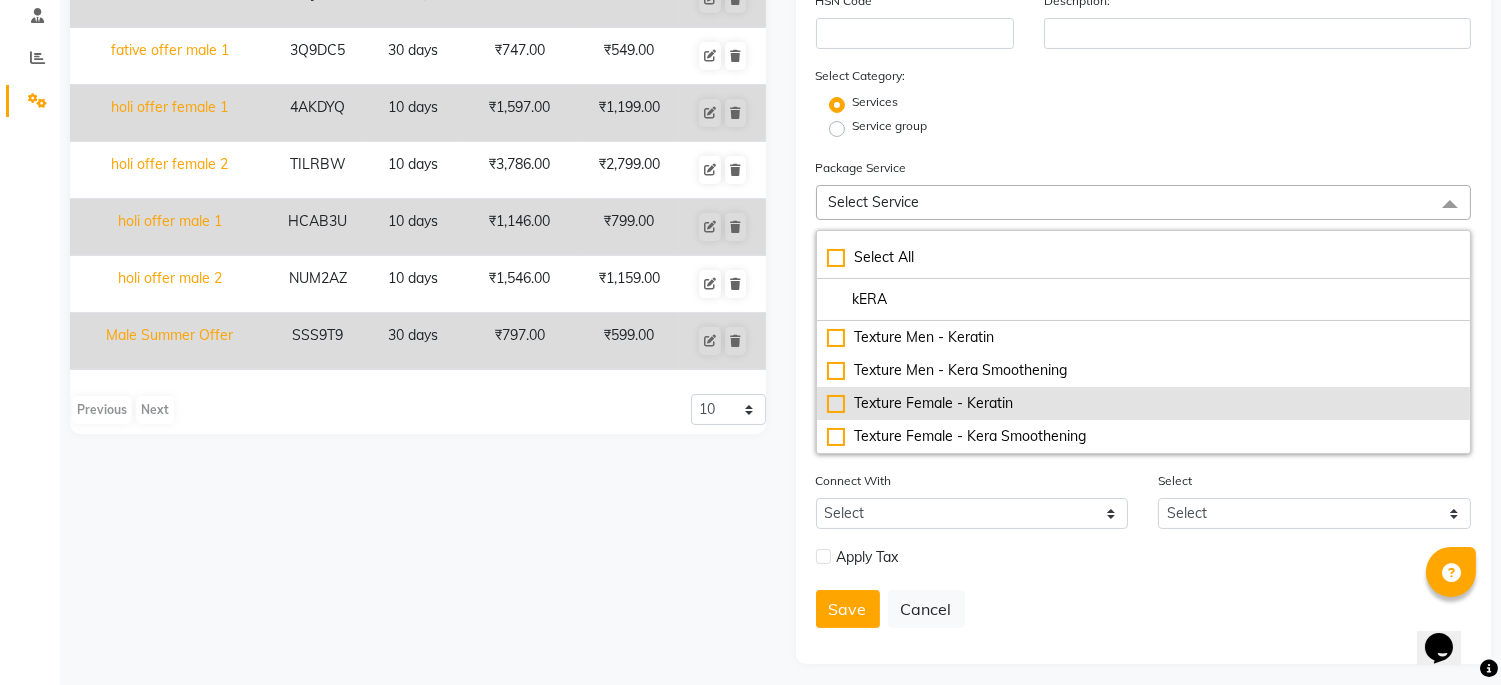 click on "Texture Female  - Keratin" 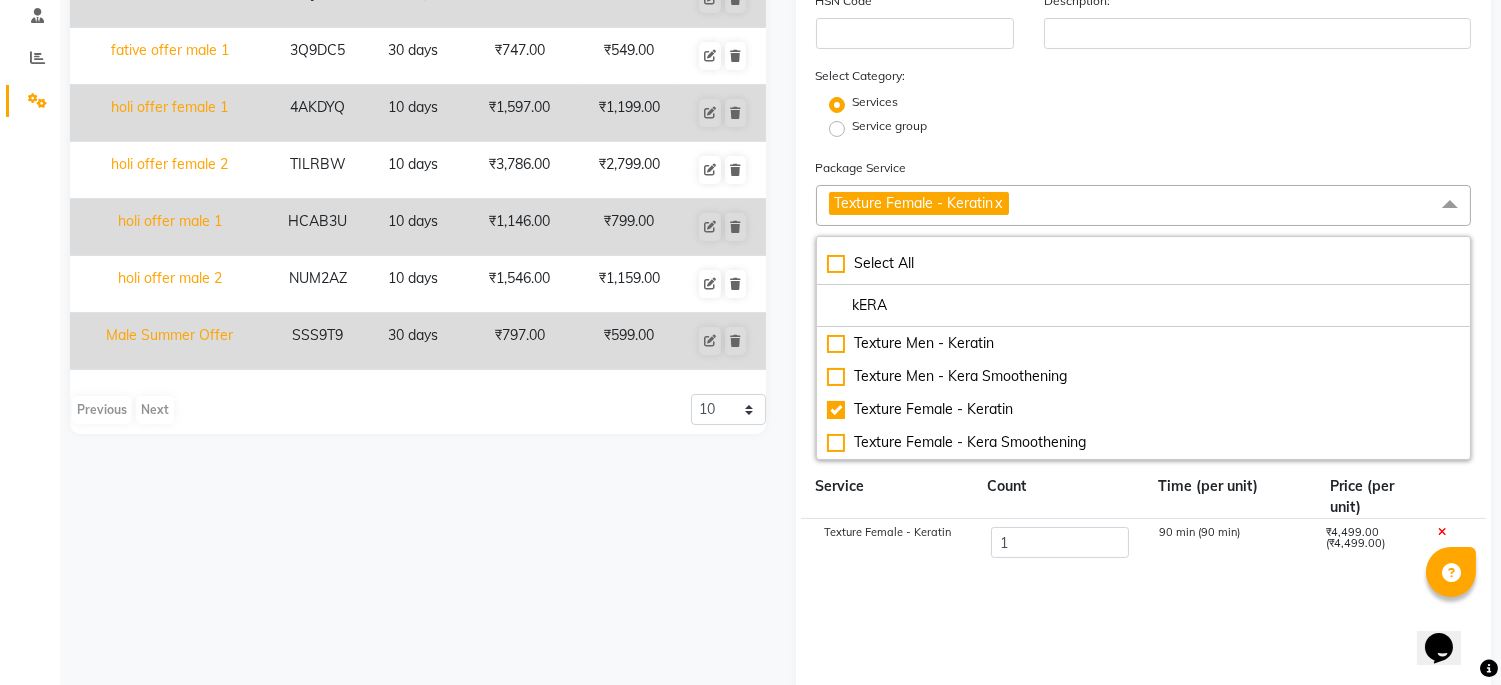 click on "Texture Female  - Keratin  x" 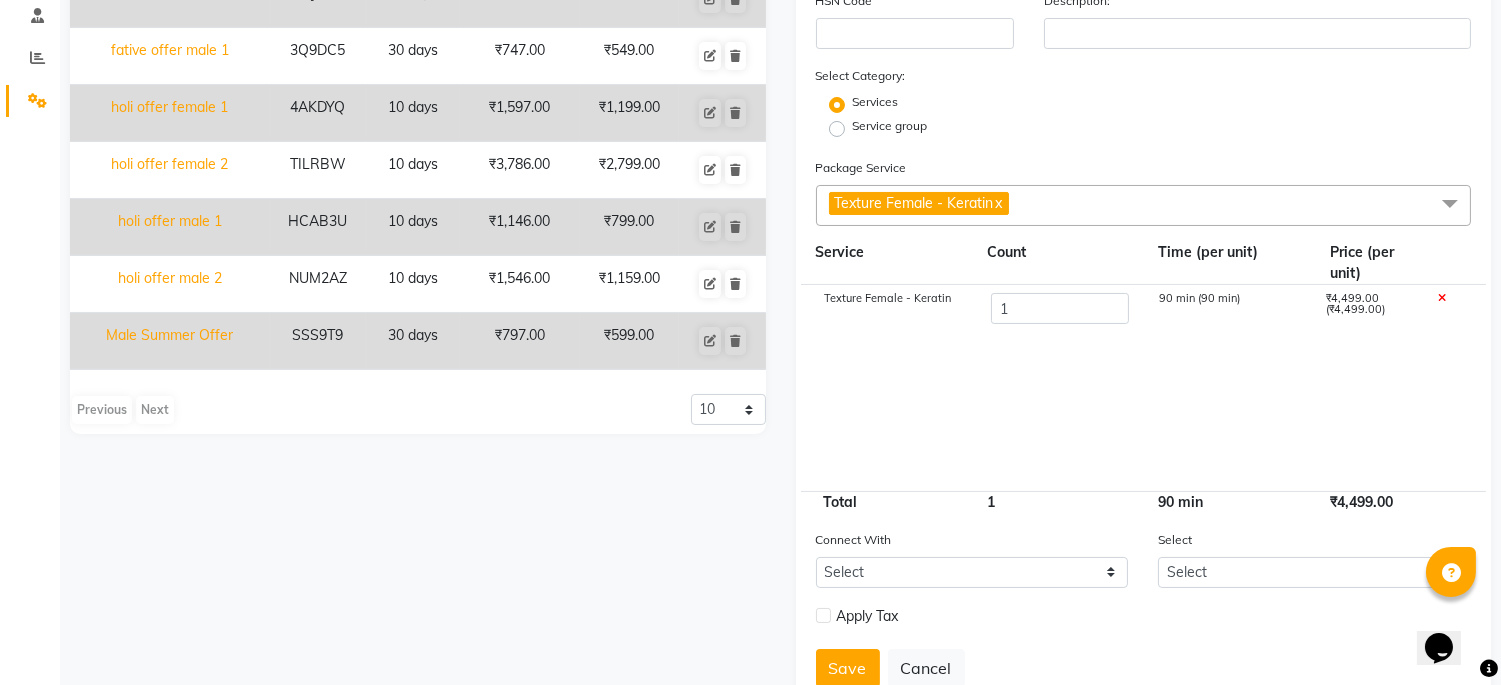click on "Texture Female  - Keratin  x" 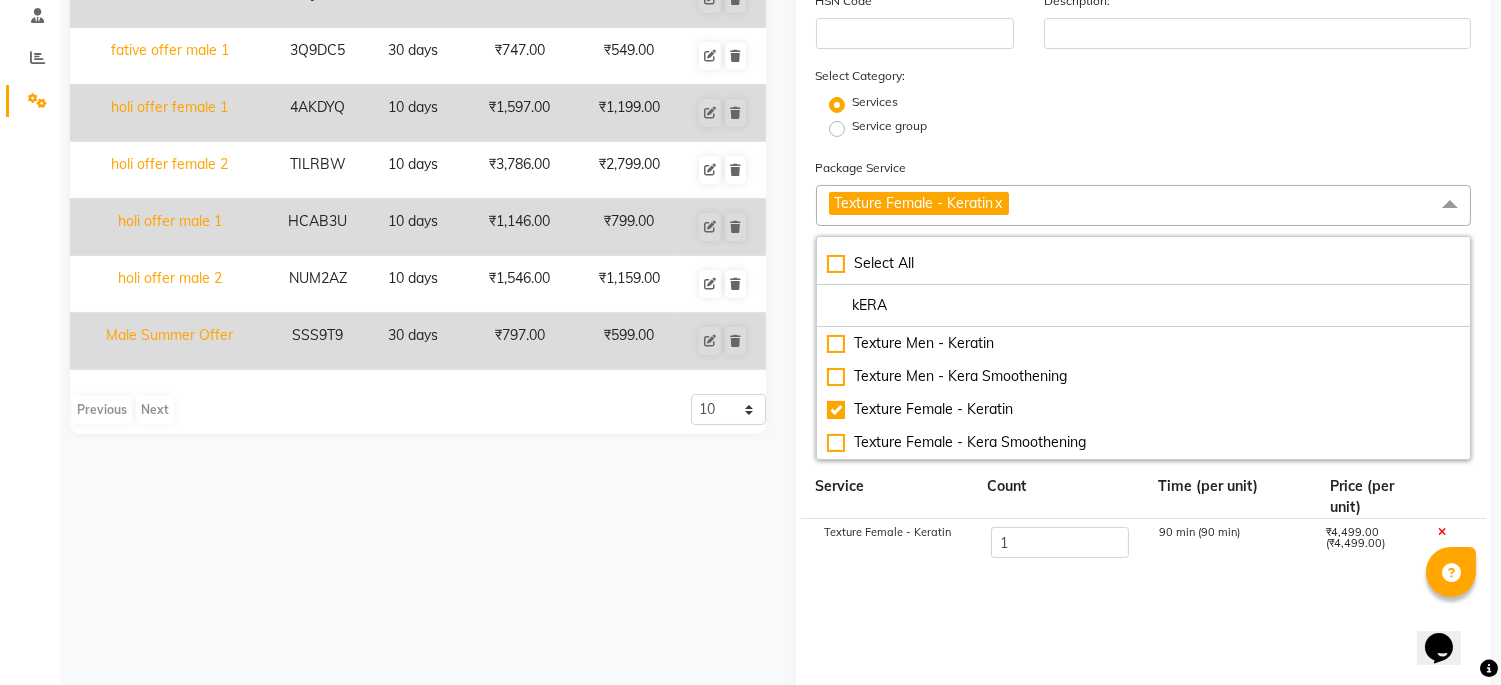 drag, startPoint x: 930, startPoint y: 311, endPoint x: 778, endPoint y: 297, distance: 152.64337 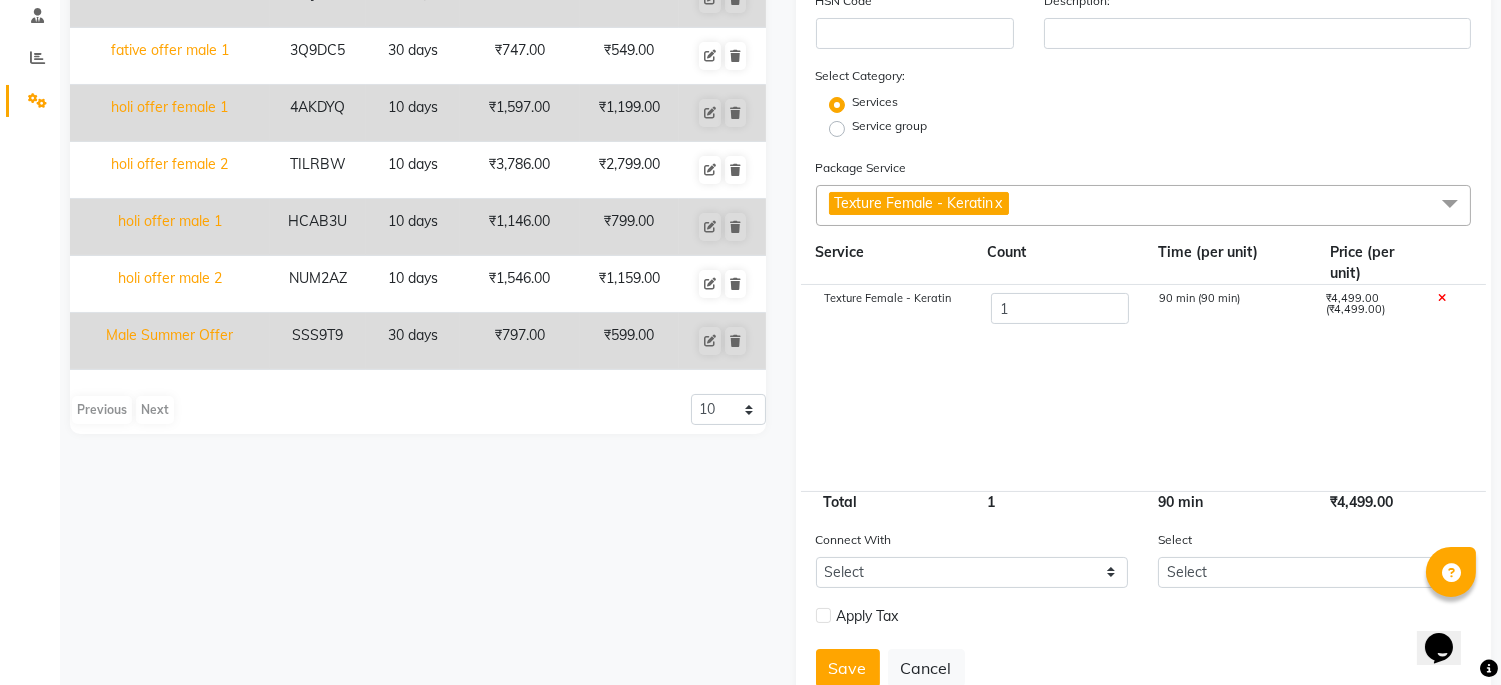 click on "Texture Female  - Keratin  x" 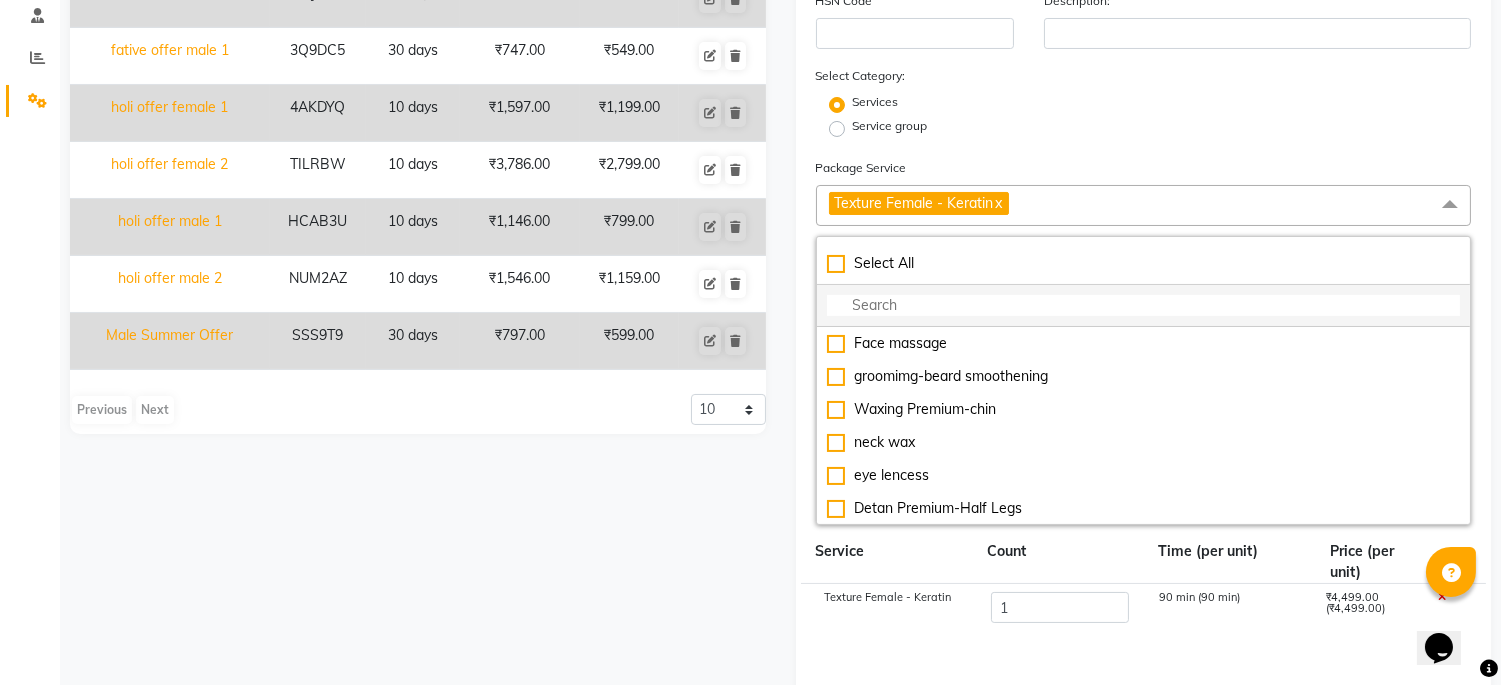click 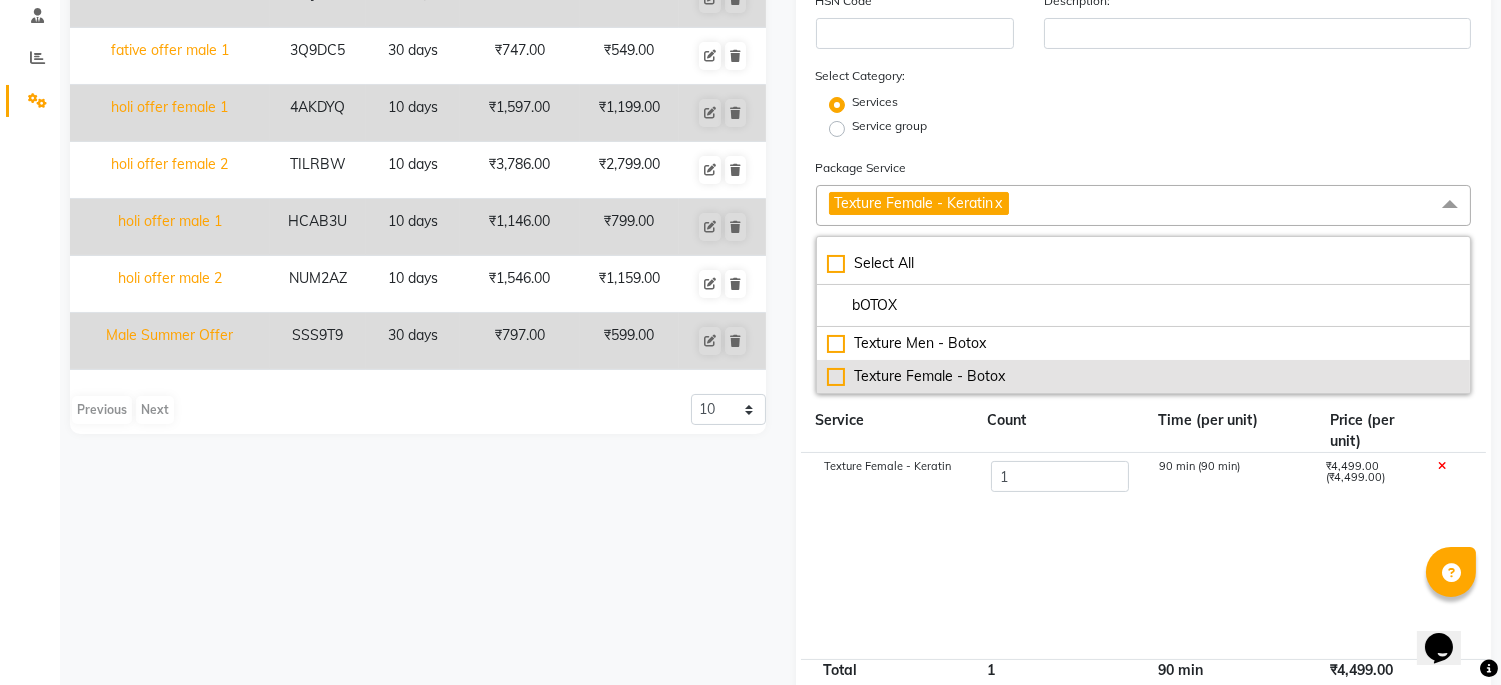 click on "Texture Female  - Botox" 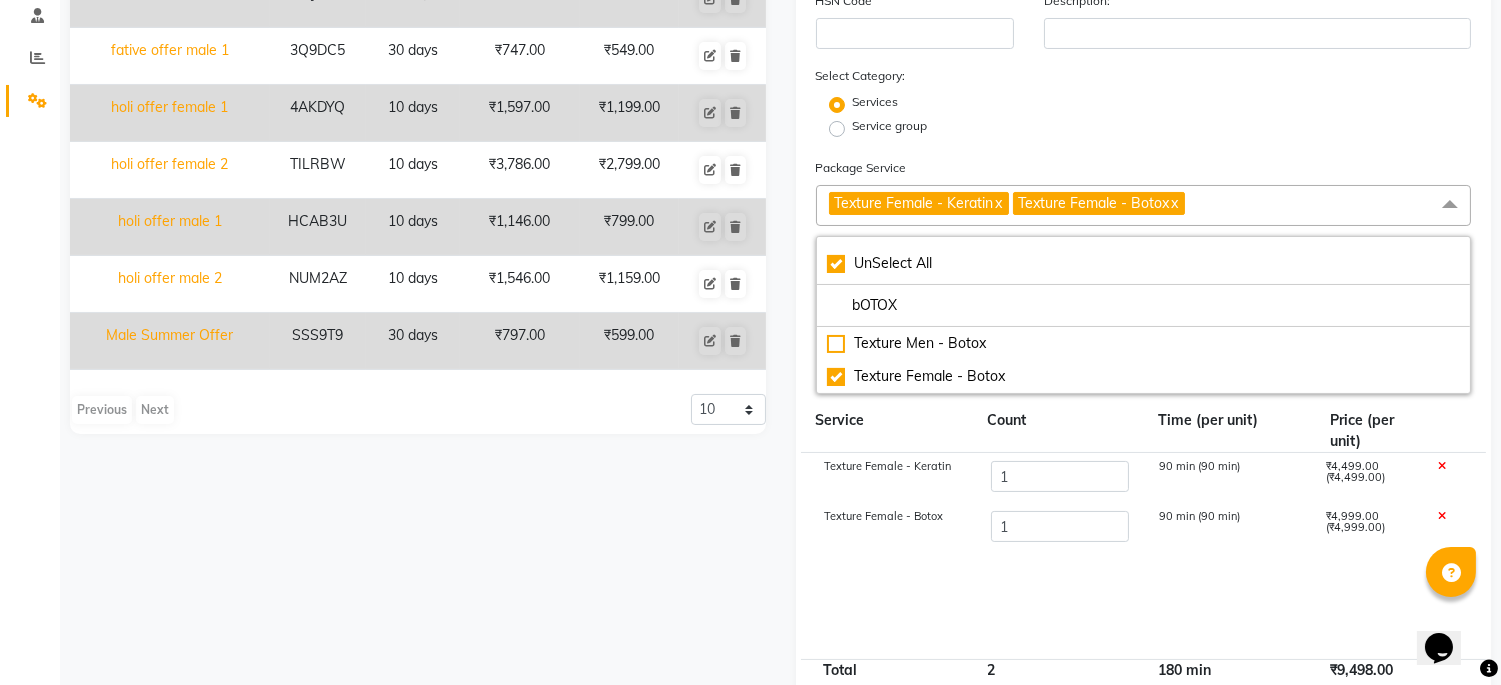 click on "Texture Female - Keratin 1 90 min (90 min) ₹4,499.00 (₹4,499.00) Texture Female - Botox 1 90 min (90 min) ₹4,999.00 (₹4,999.00)" 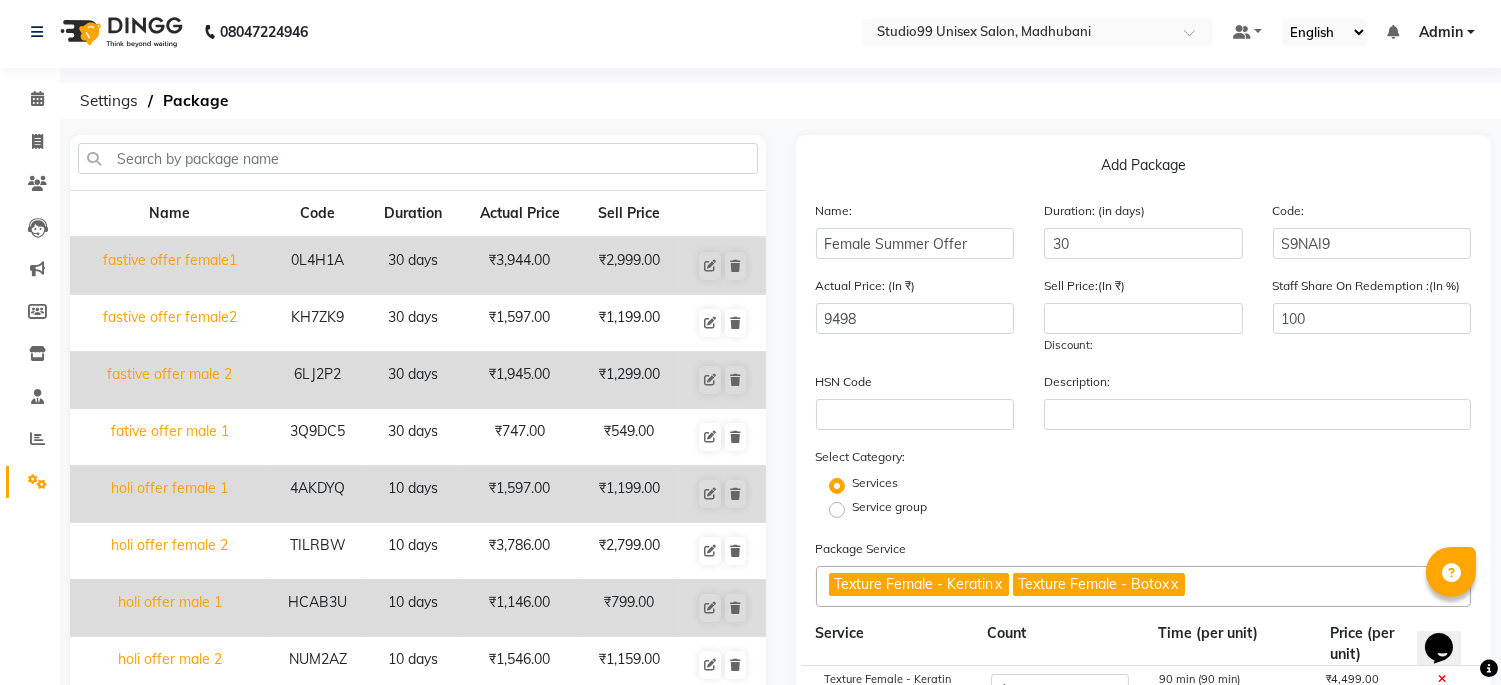 scroll, scrollTop: 0, scrollLeft: 0, axis: both 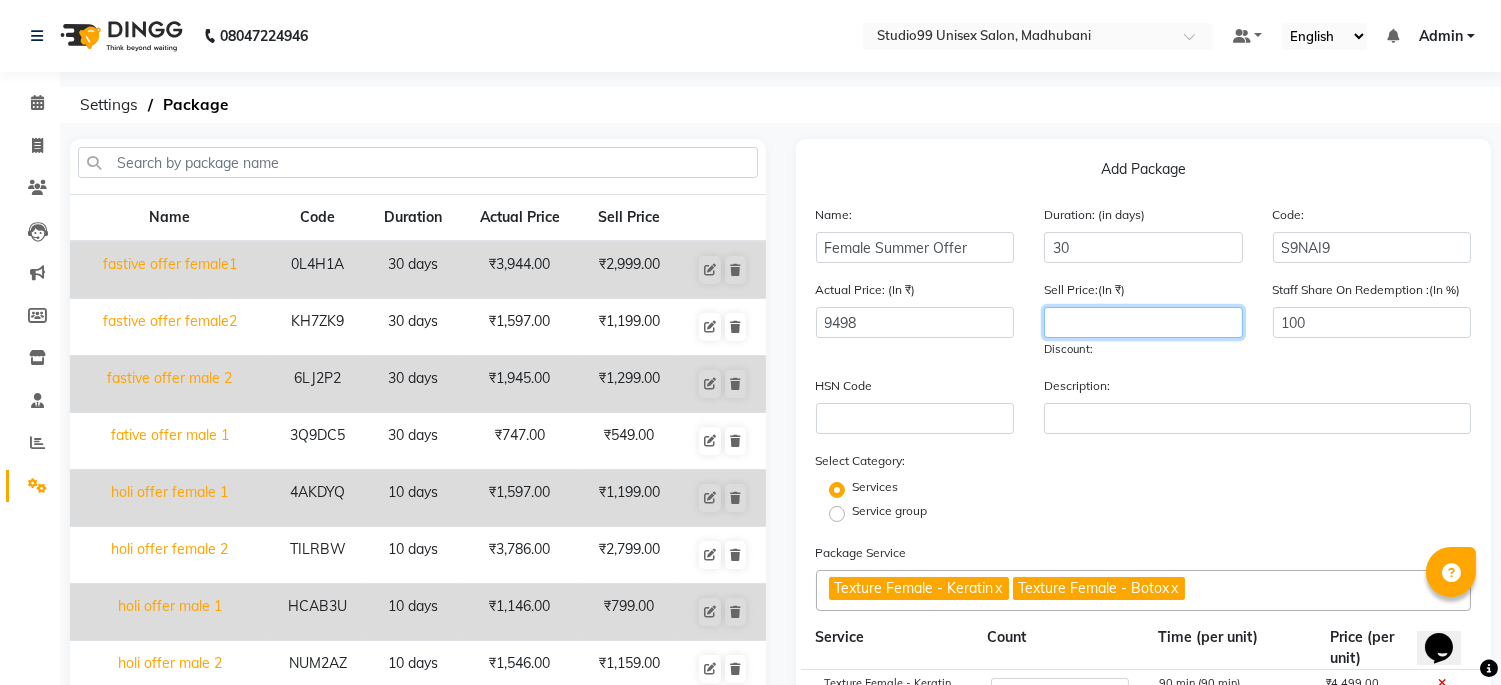 click 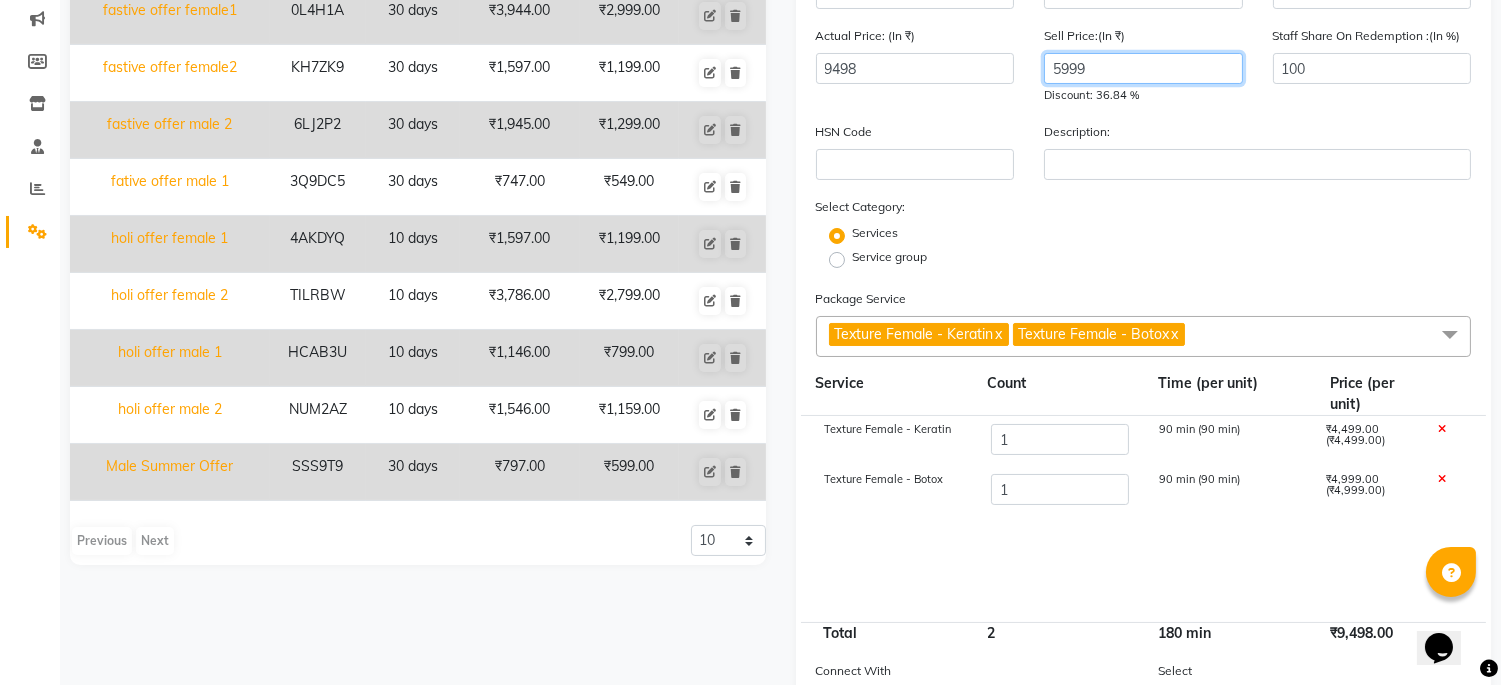 scroll, scrollTop: 444, scrollLeft: 0, axis: vertical 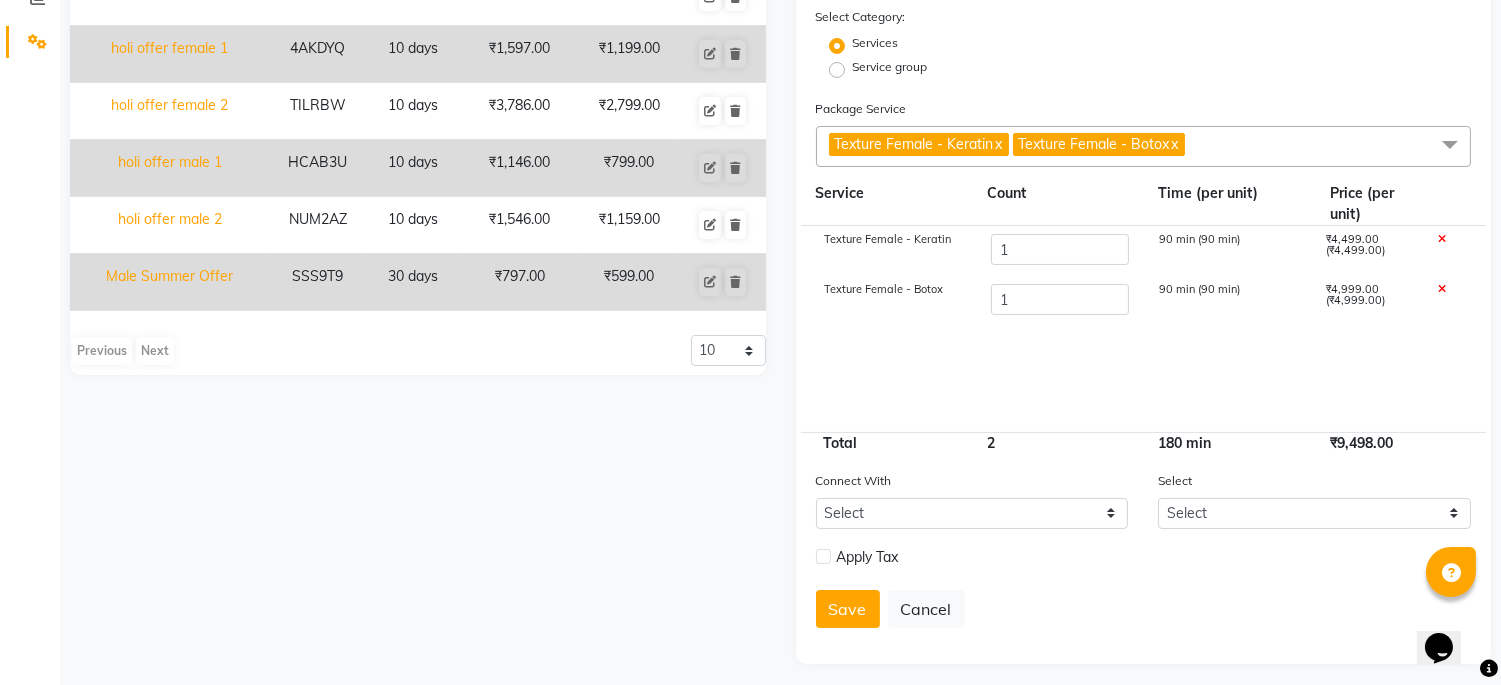 click on "Texture Female - Keratin 1 90 min (90 min) ₹4,499.00 (₹4,499.00) Texture Female - Botox 1 90 min (90 min) ₹4,999.00 (₹4,999.00)" 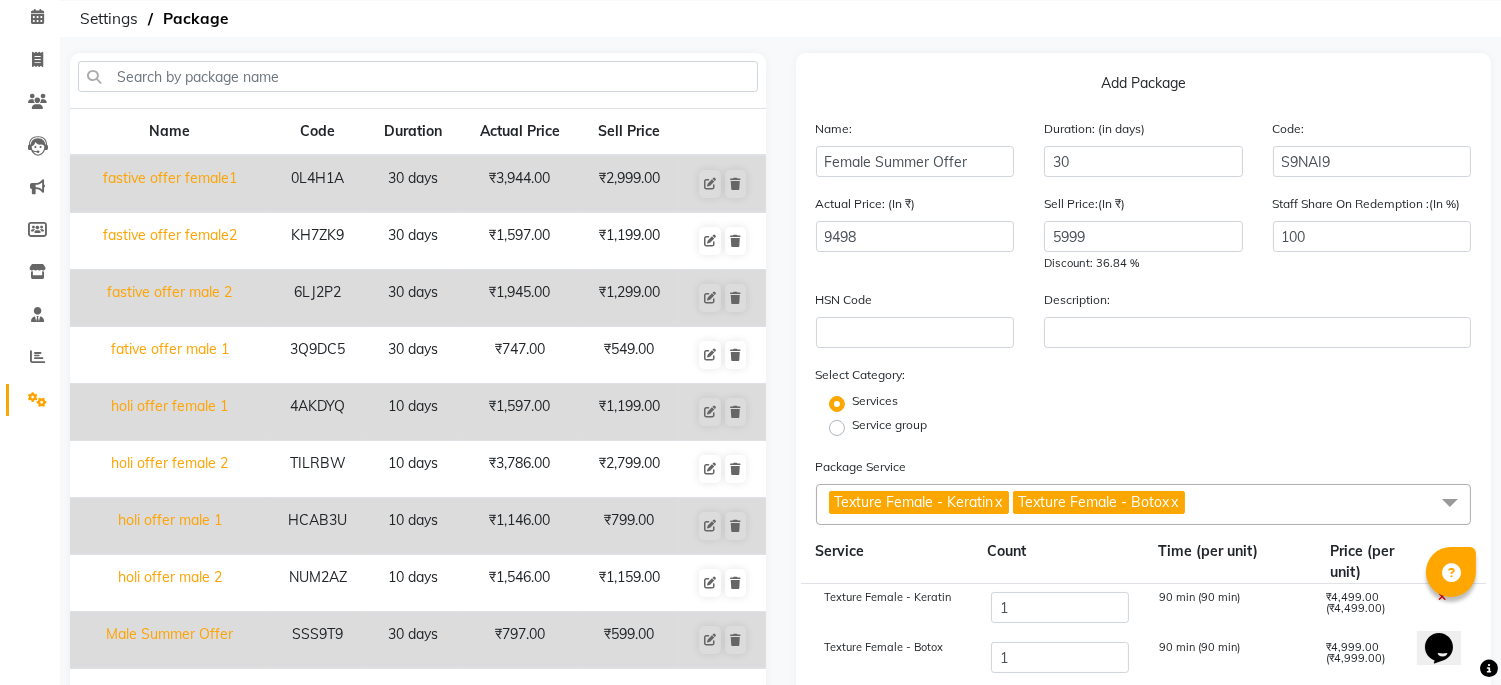scroll, scrollTop: 0, scrollLeft: 0, axis: both 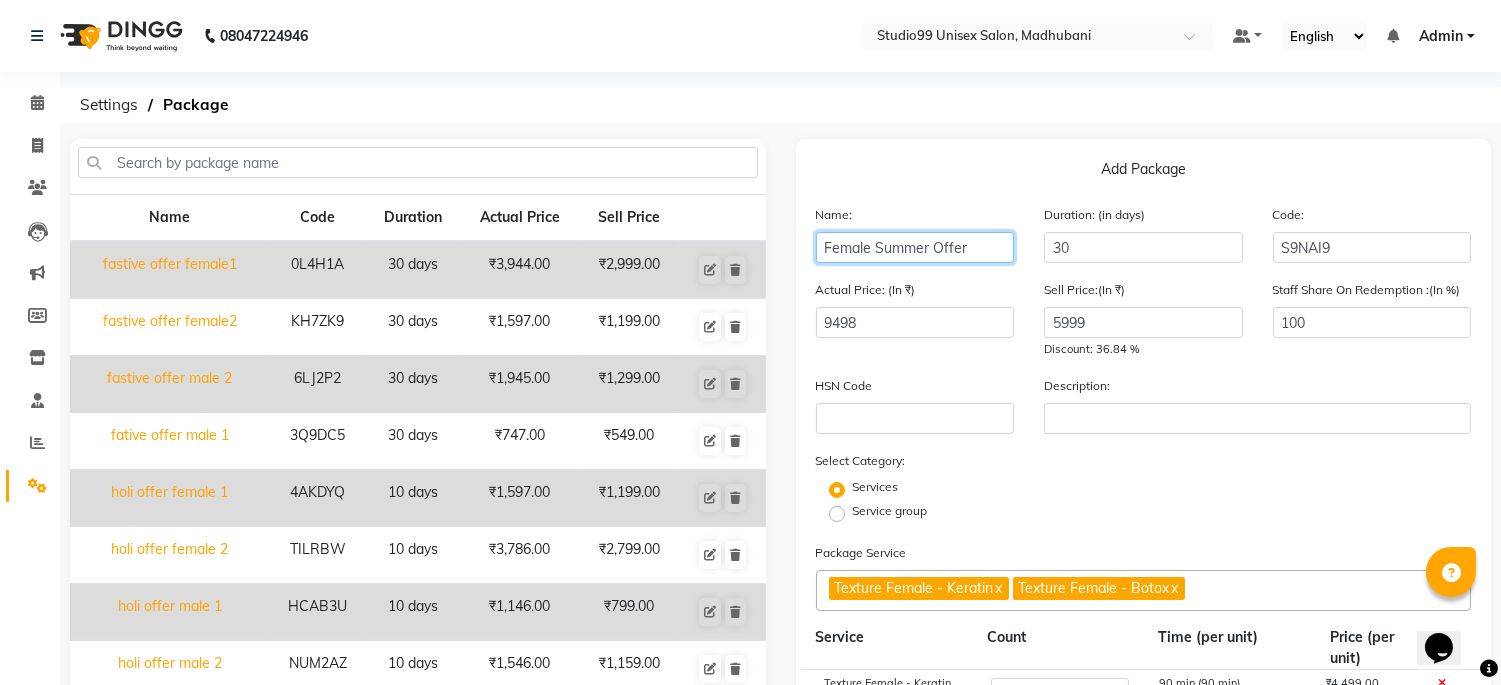 click on "Female Summer Offer" 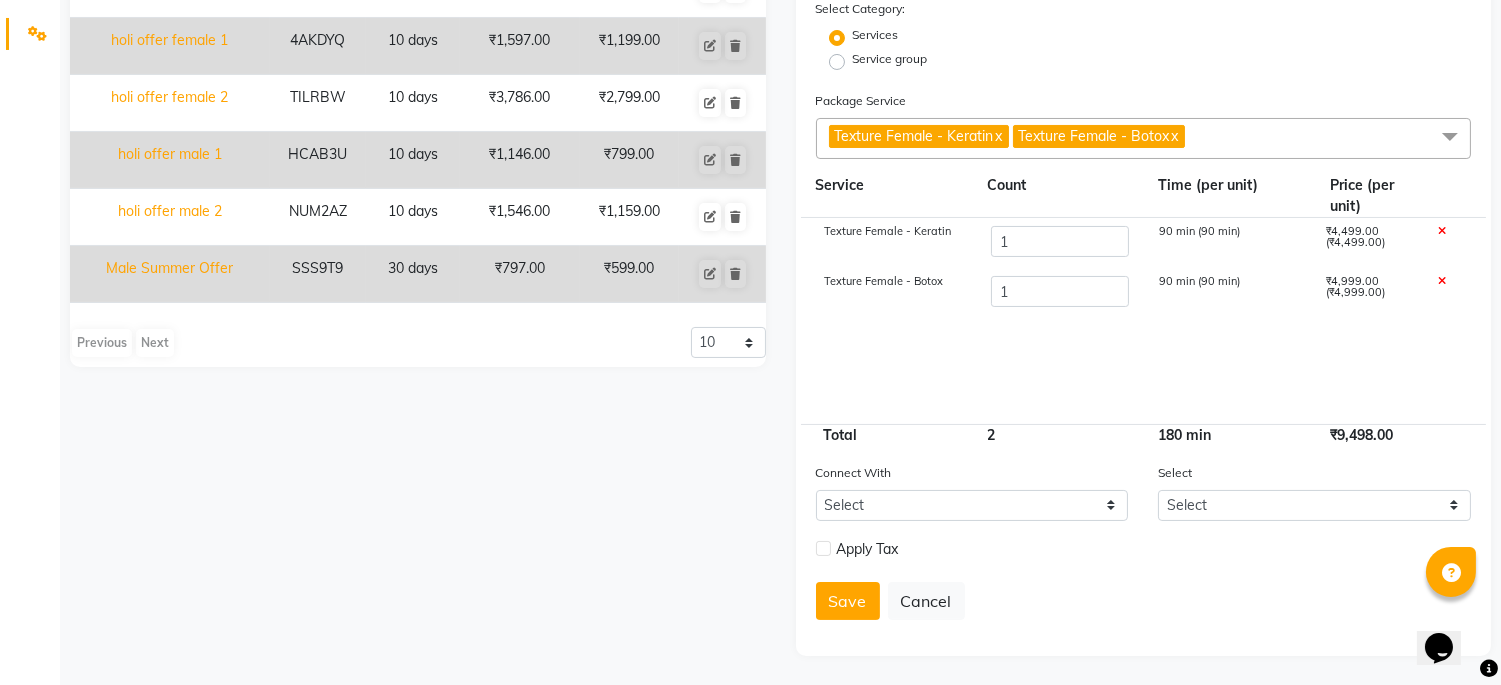scroll, scrollTop: 454, scrollLeft: 0, axis: vertical 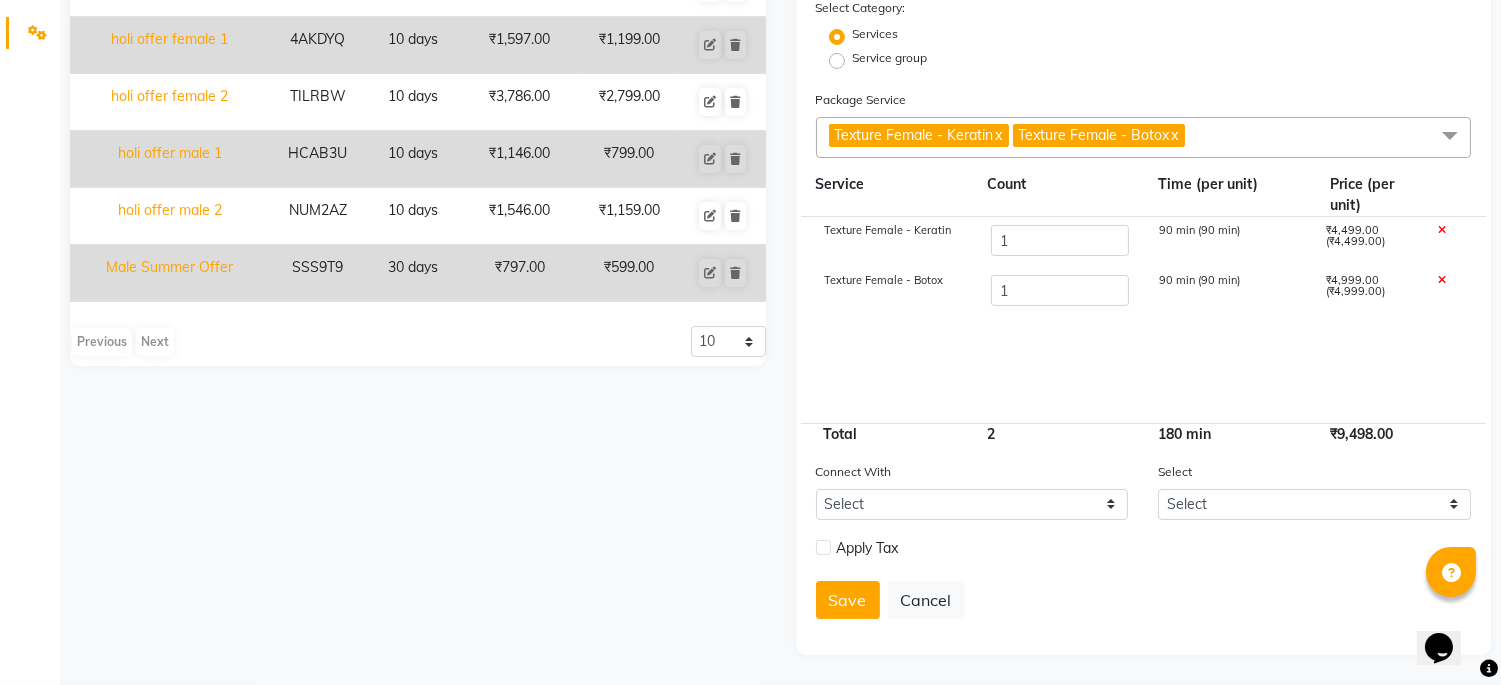 click on "Texture Female - Keratin 1 90 min (90 min) ₹4,499.00 (₹4,499.00) Texture Female - Botox 1 90 min (90 min) ₹4,999.00 (₹4,999.00)" 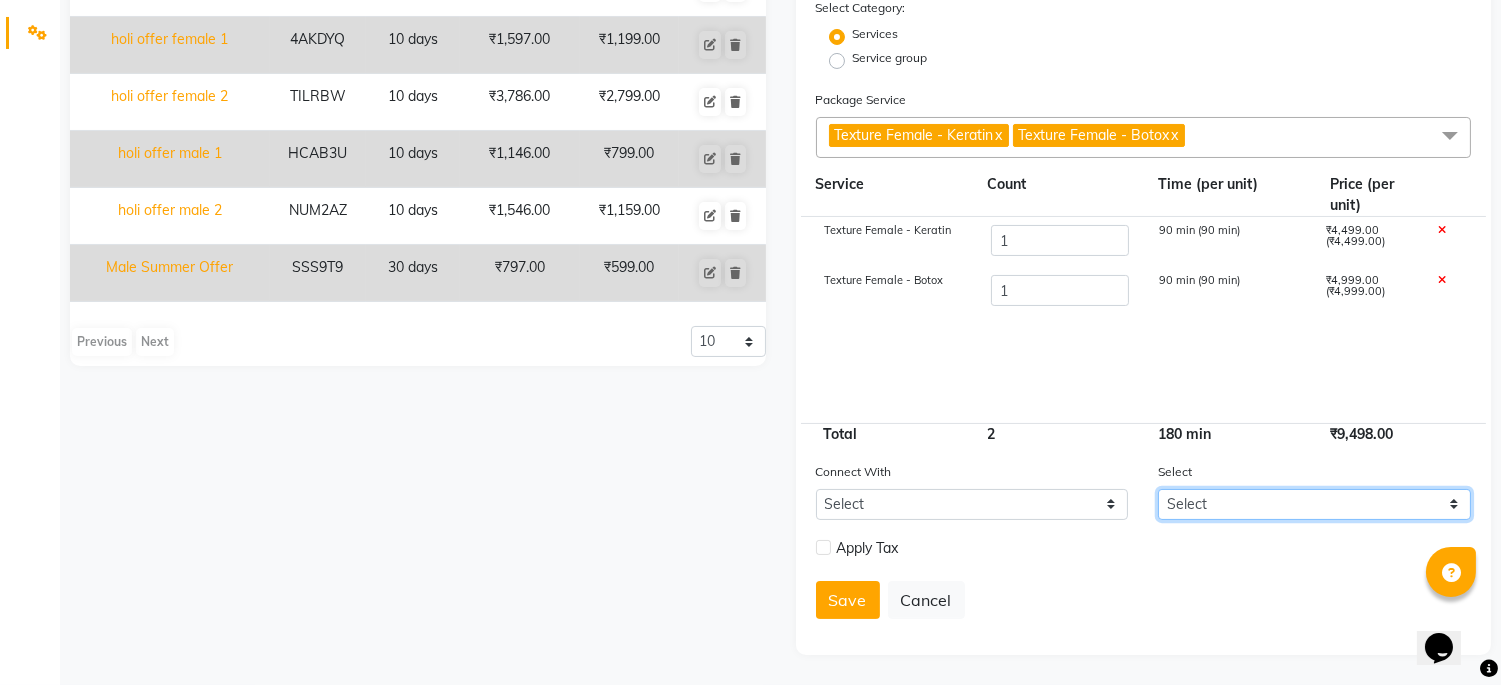 click on "Select" 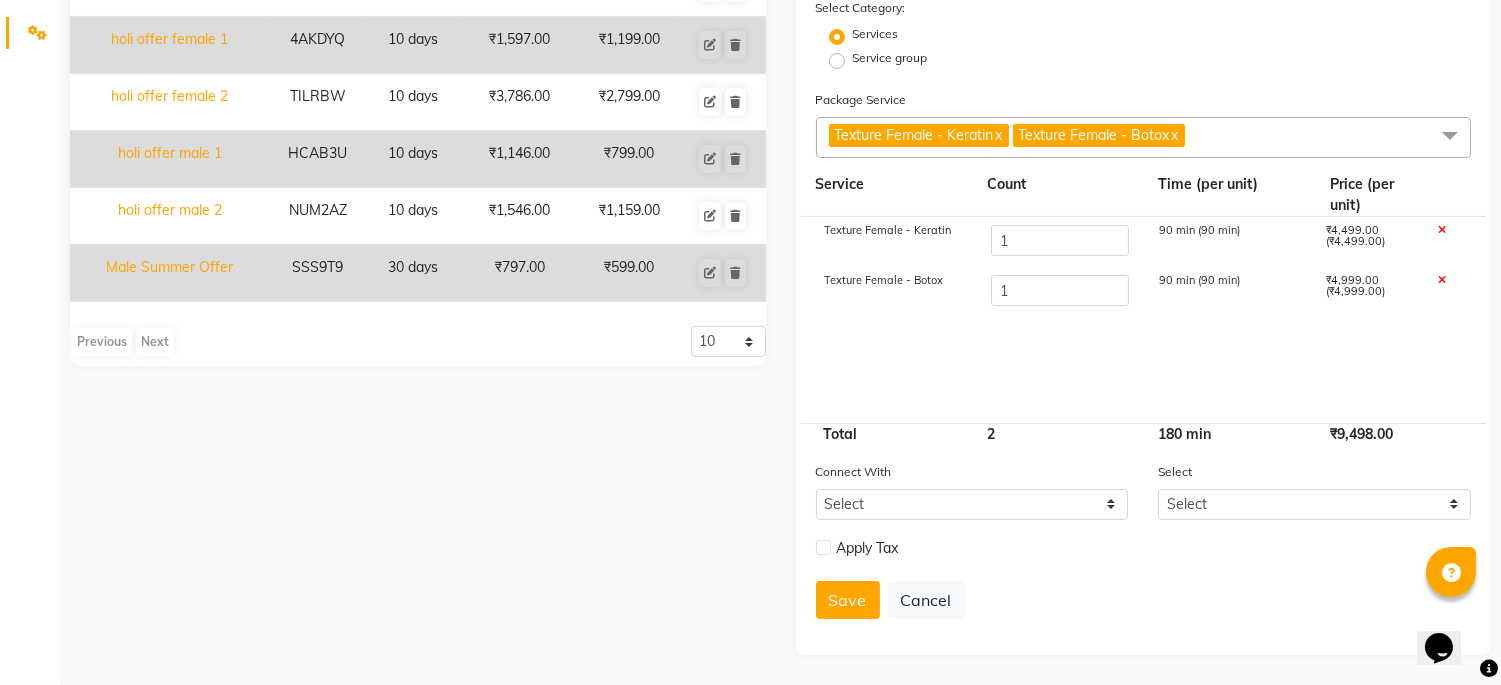 drag, startPoint x: 1146, startPoint y: 574, endPoint x: 1132, endPoint y: 580, distance: 15.231546 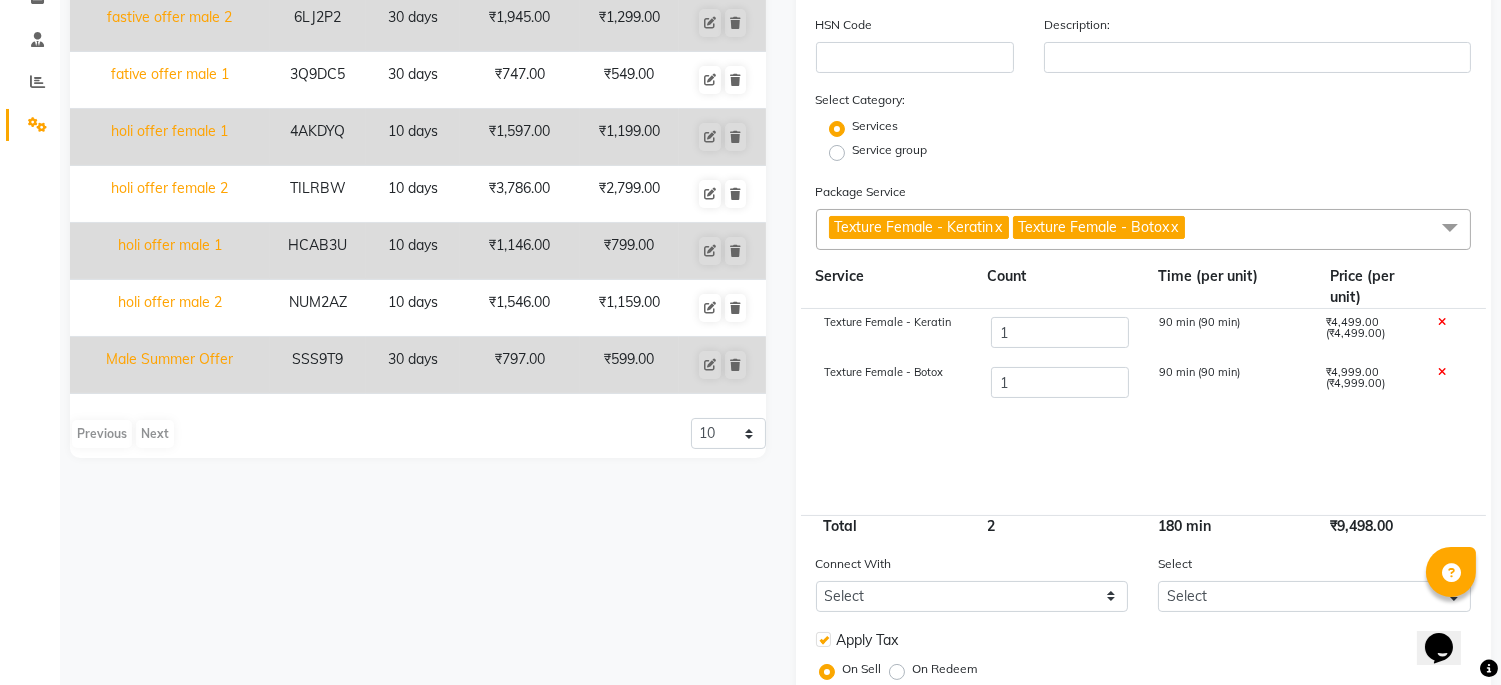 scroll, scrollTop: 506, scrollLeft: 0, axis: vertical 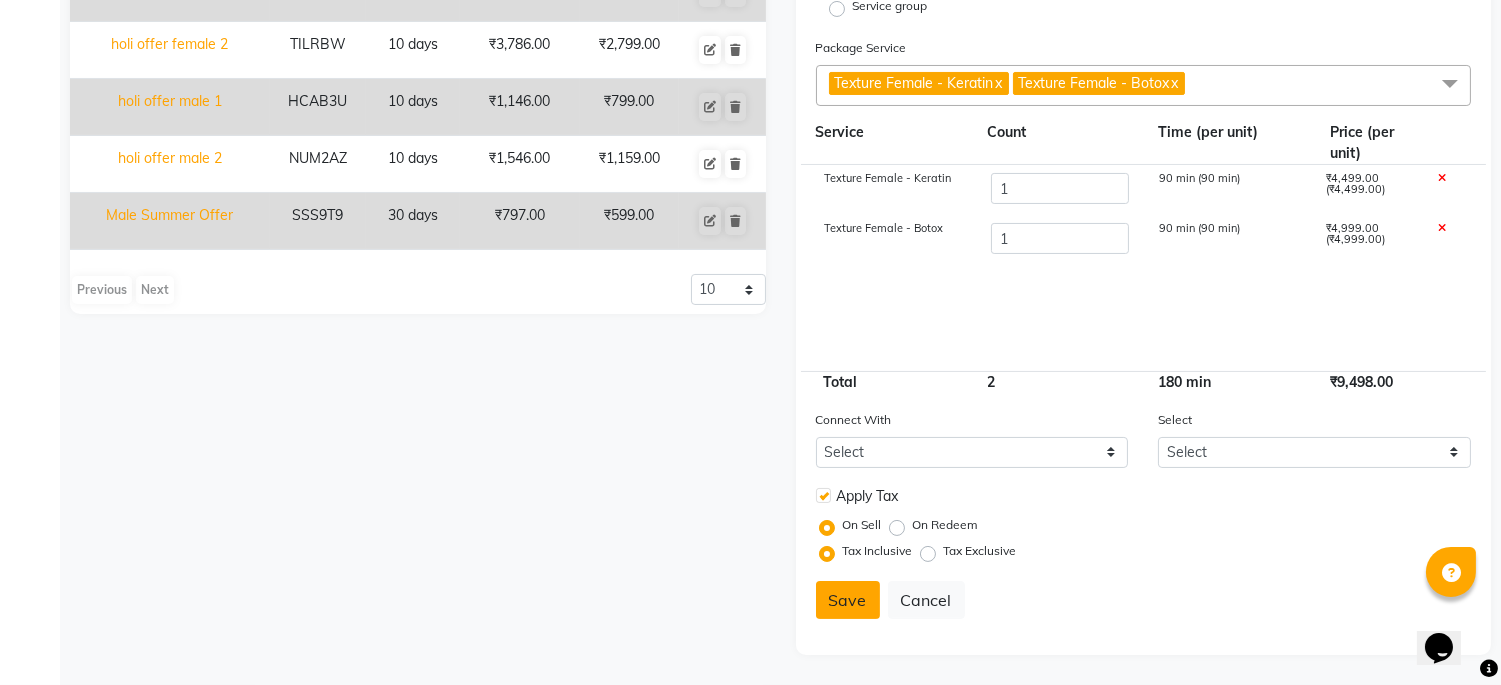 click on "Save" 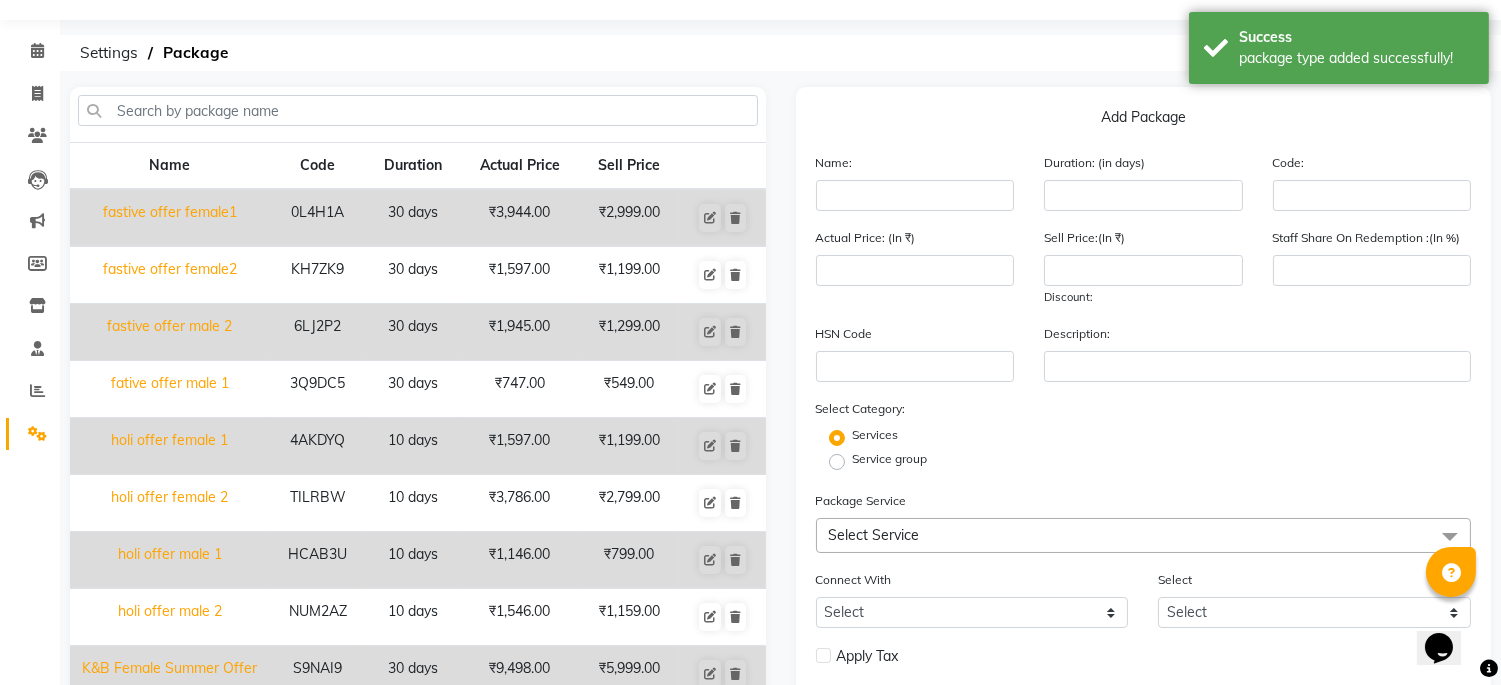 scroll, scrollTop: 0, scrollLeft: 0, axis: both 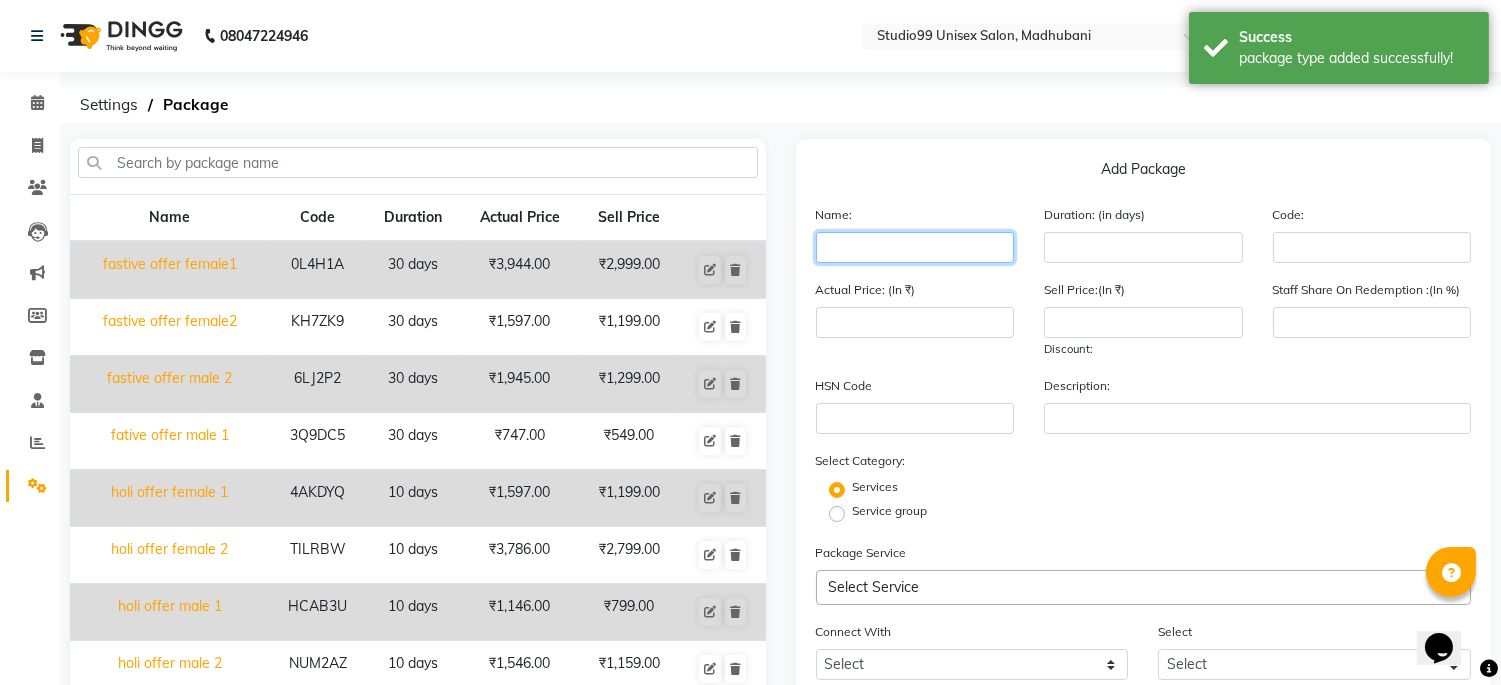 click 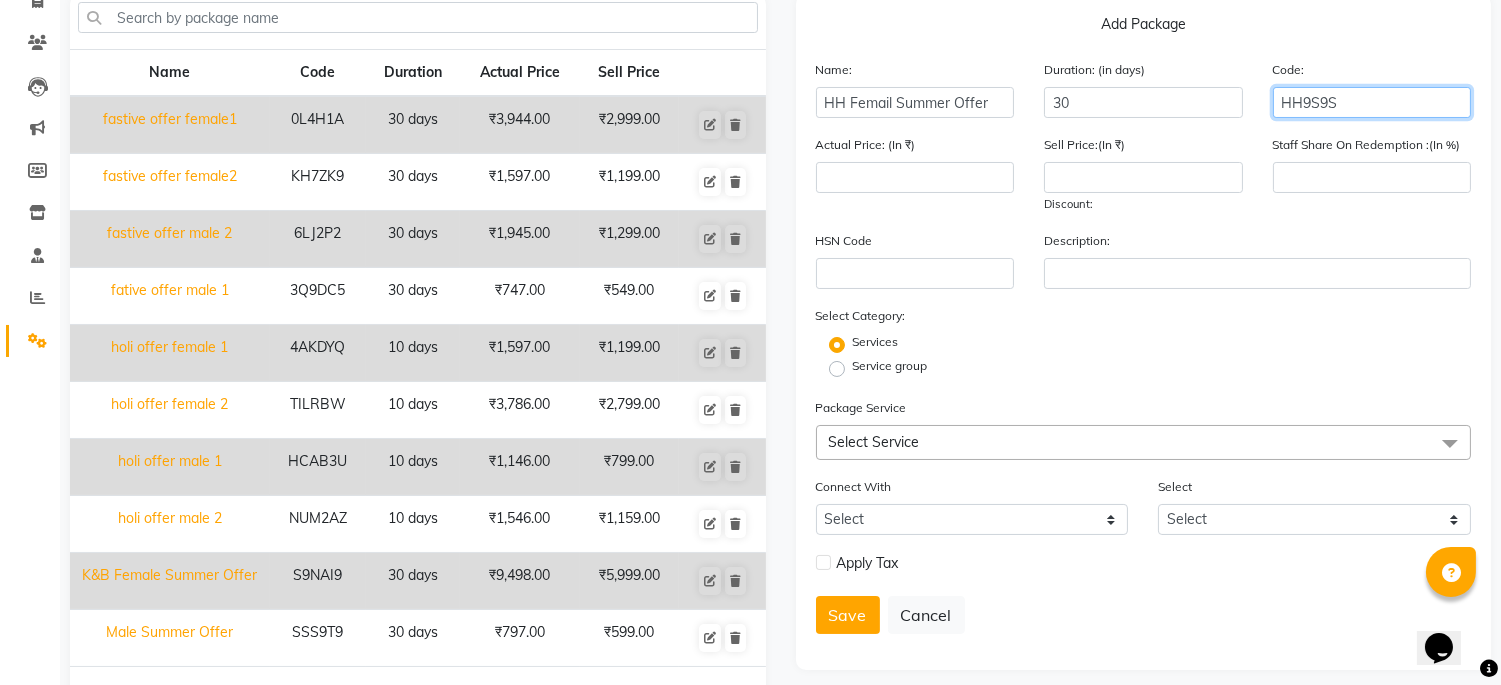 scroll, scrollTop: 220, scrollLeft: 0, axis: vertical 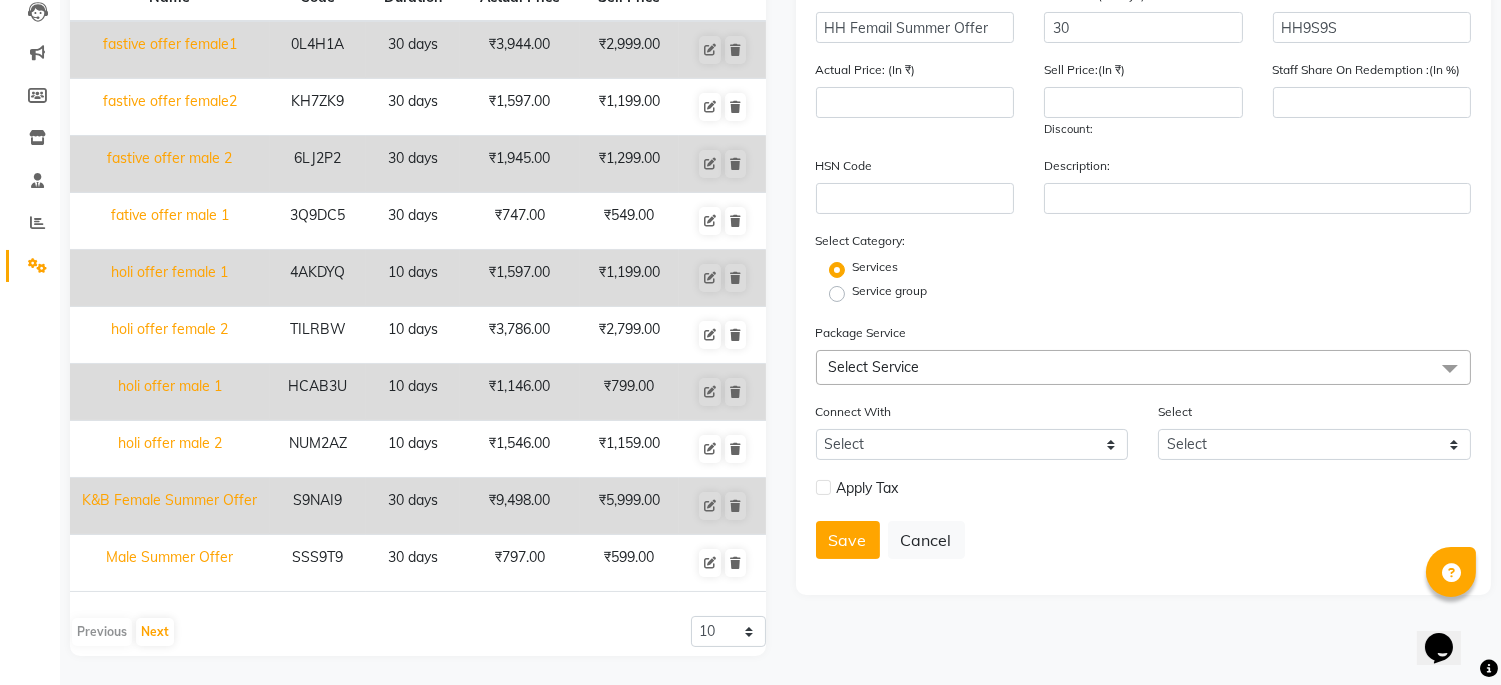 click on "Select Service" 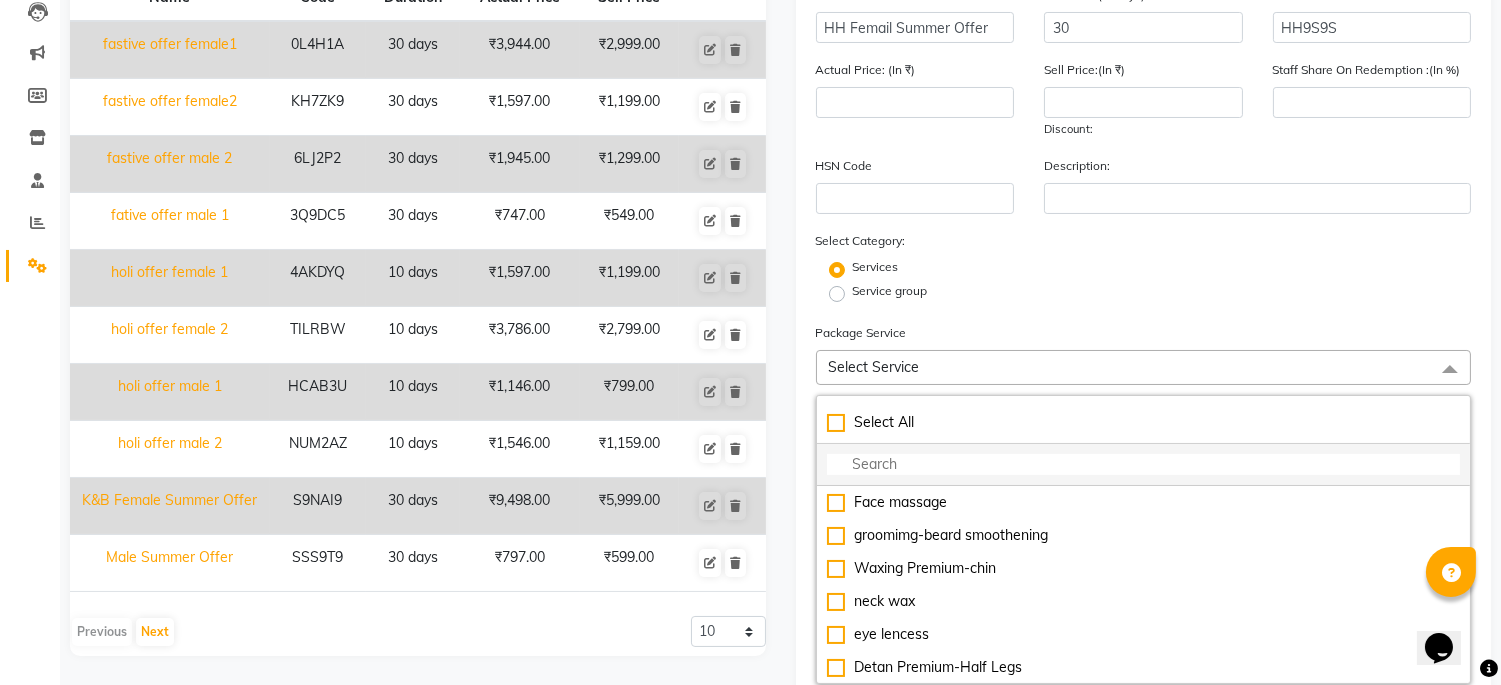 click 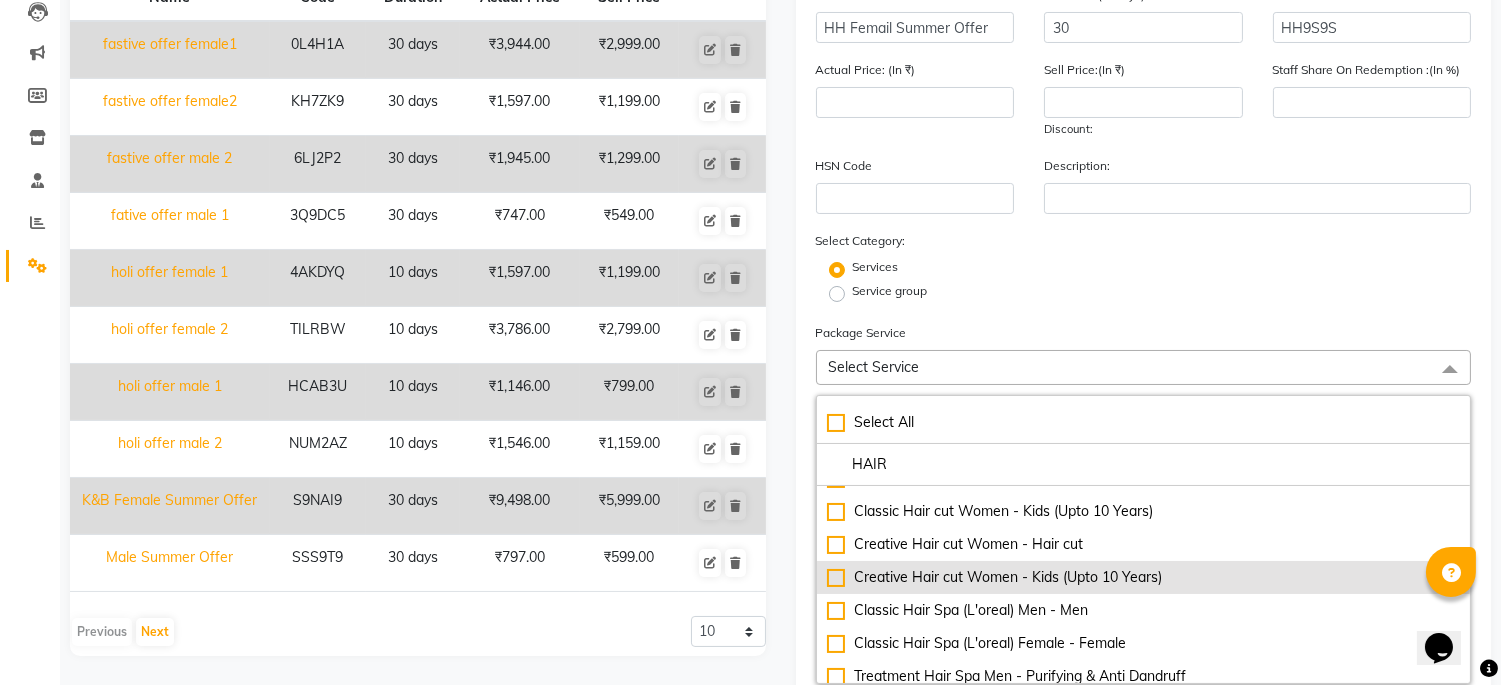 scroll, scrollTop: 0, scrollLeft: 0, axis: both 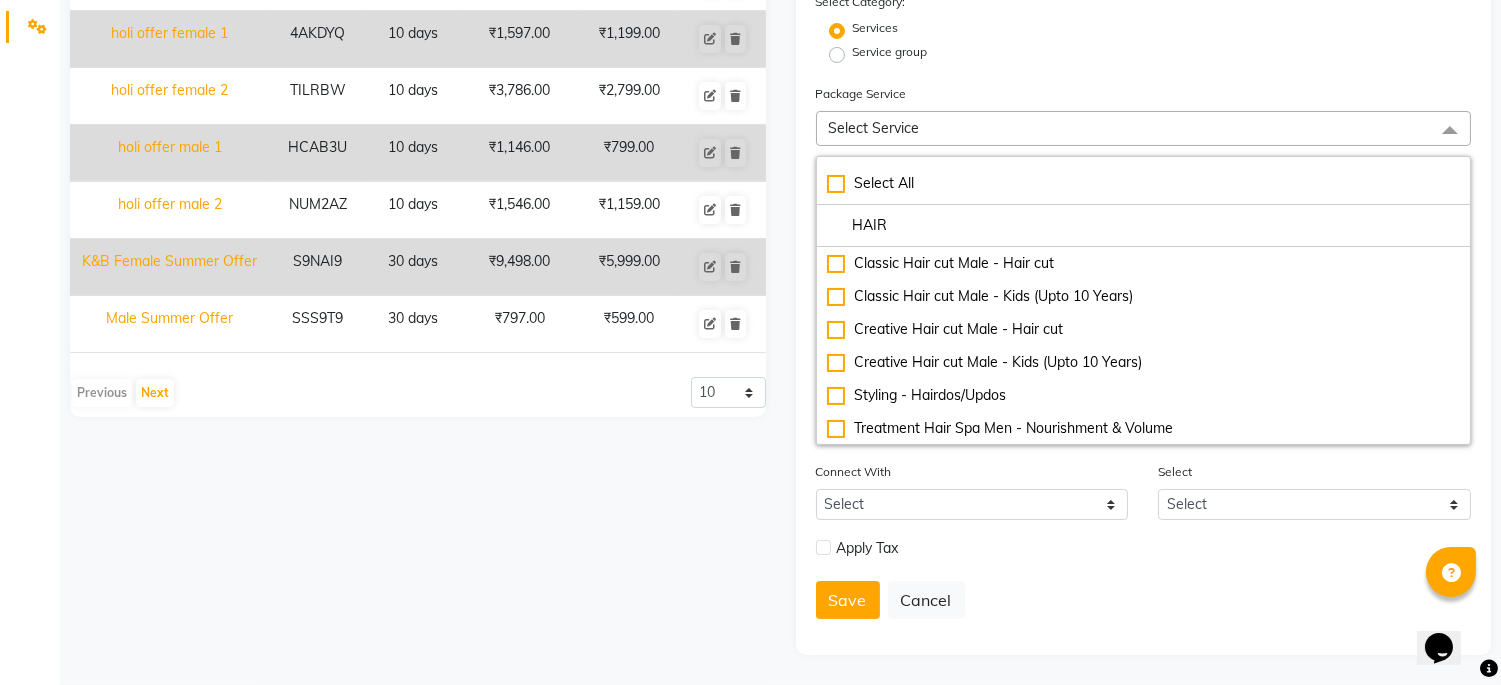 click on "Name Code Duration Actual Price Sell Price fastive offer female1 0L4H1A 30 days  ₹3,944.00   ₹2,999.00  fastive offer female2 KH7ZK9 30 days  ₹1,597.00   ₹1,199.00  fastive  offer male 2 6LJ2P2 30 days  ₹1,945.00   ₹1,299.00  fative offer male 1 3Q9DC5 30 days  ₹747.00   ₹549.00  holi offer female 1 4AKDYQ 10 days  ₹1,597.00   ₹1,199.00  holi offer female 2 TILRBW 10 days  ₹3,786.00   ₹2,799.00  holi offer male 1 HCAB3U 10 days  ₹1,146.00   ₹799.00  holi offer male 2 NUM2AZ 10 days  ₹1,546.00   ₹1,159.00  K&B Female Summer Offer S9NAI9 30 days  ₹9,498.00   ₹5,999.00  Male Summer Offer SSS9T9 30 days  ₹797.00   ₹599.00   Previous   Next  10 20 50 100" 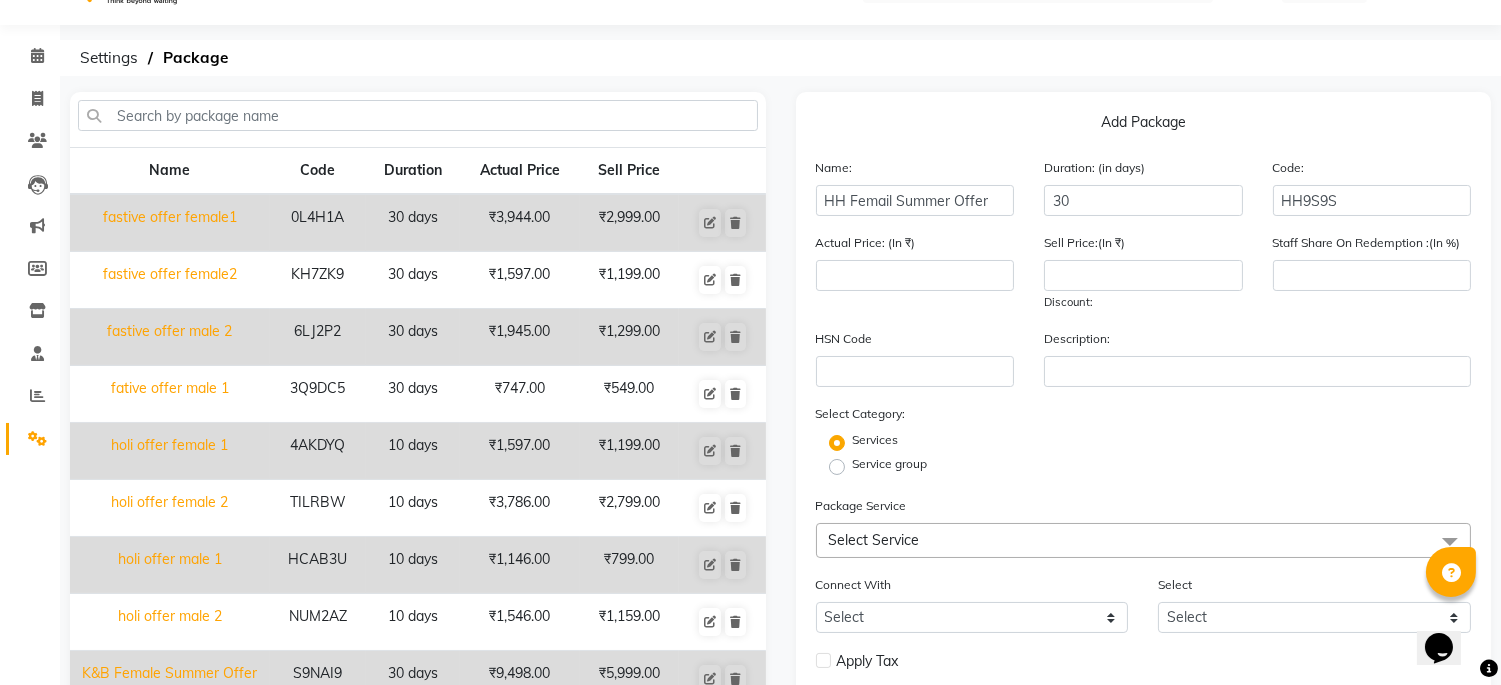 scroll, scrollTop: 0, scrollLeft: 0, axis: both 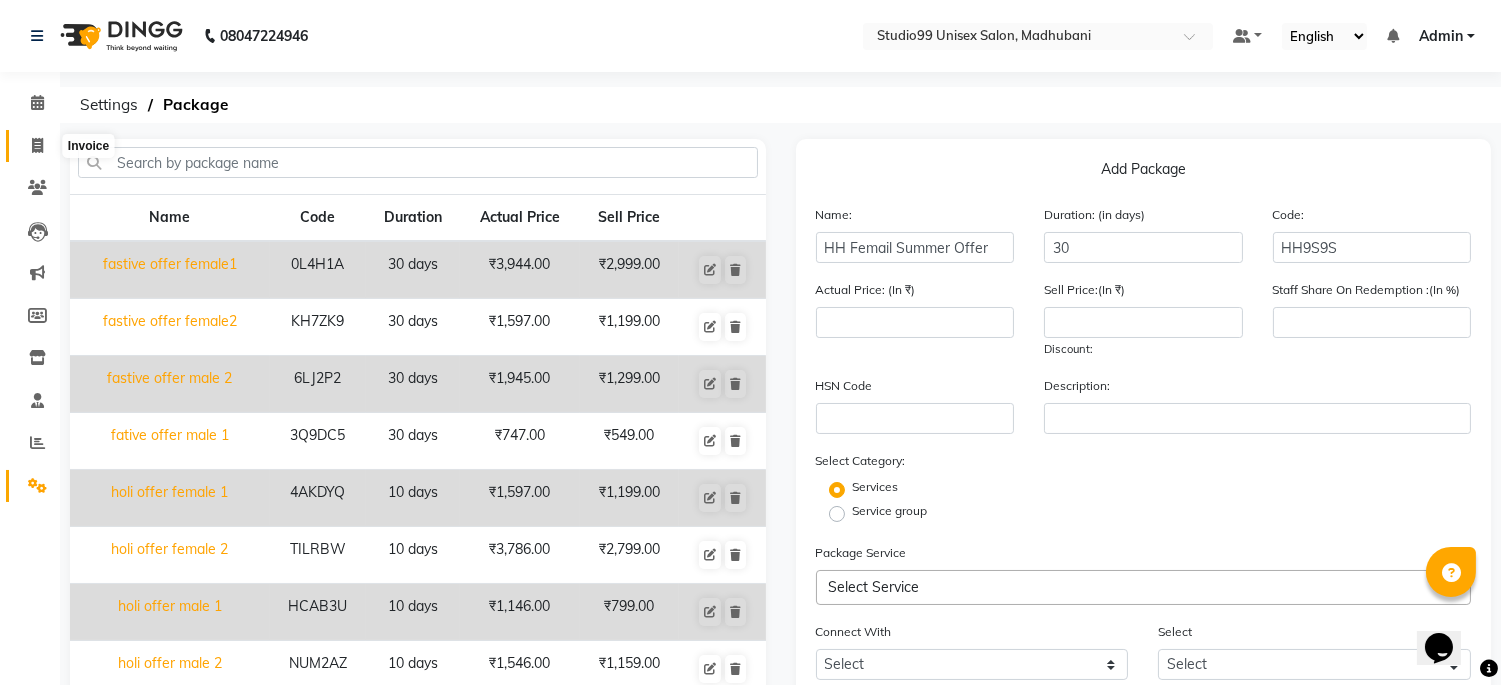 click 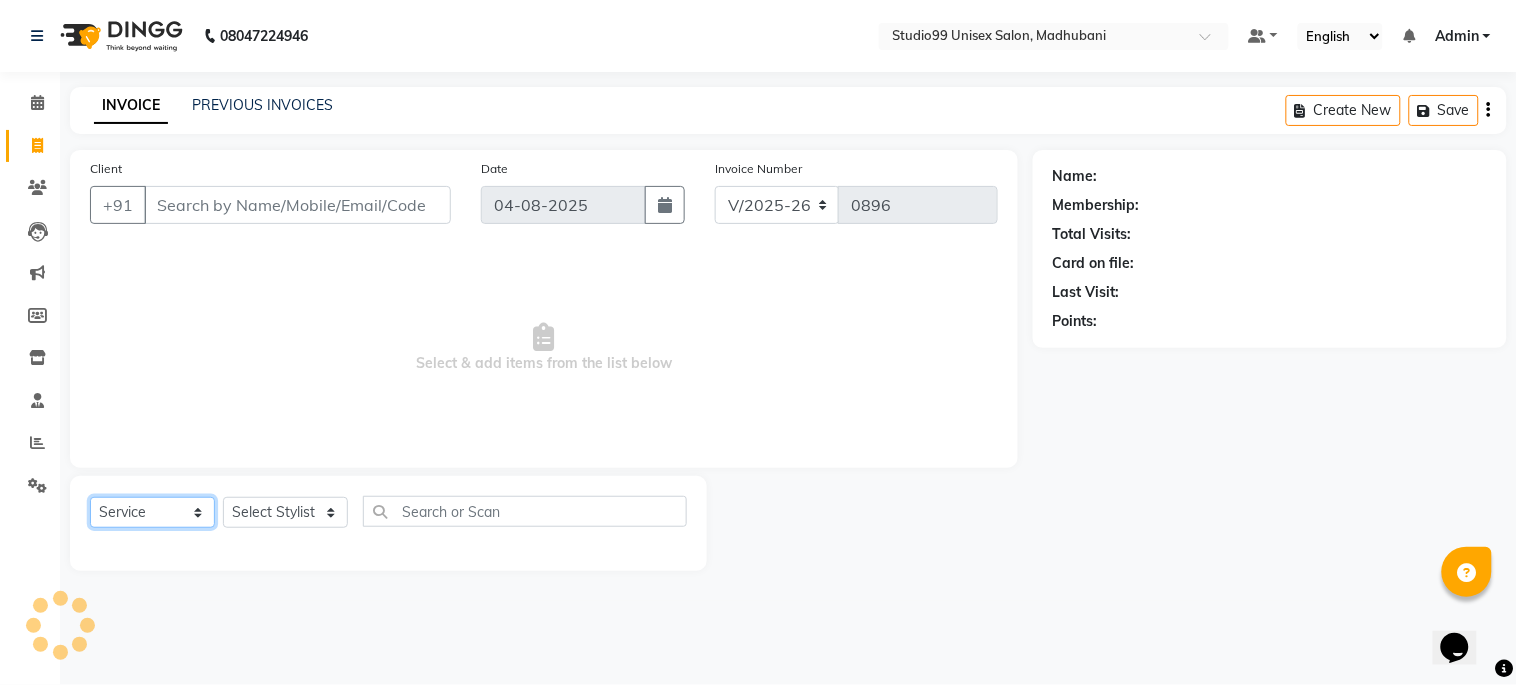 click on "Select  Service  Product  Membership  Package Voucher Prepaid Gift Card" 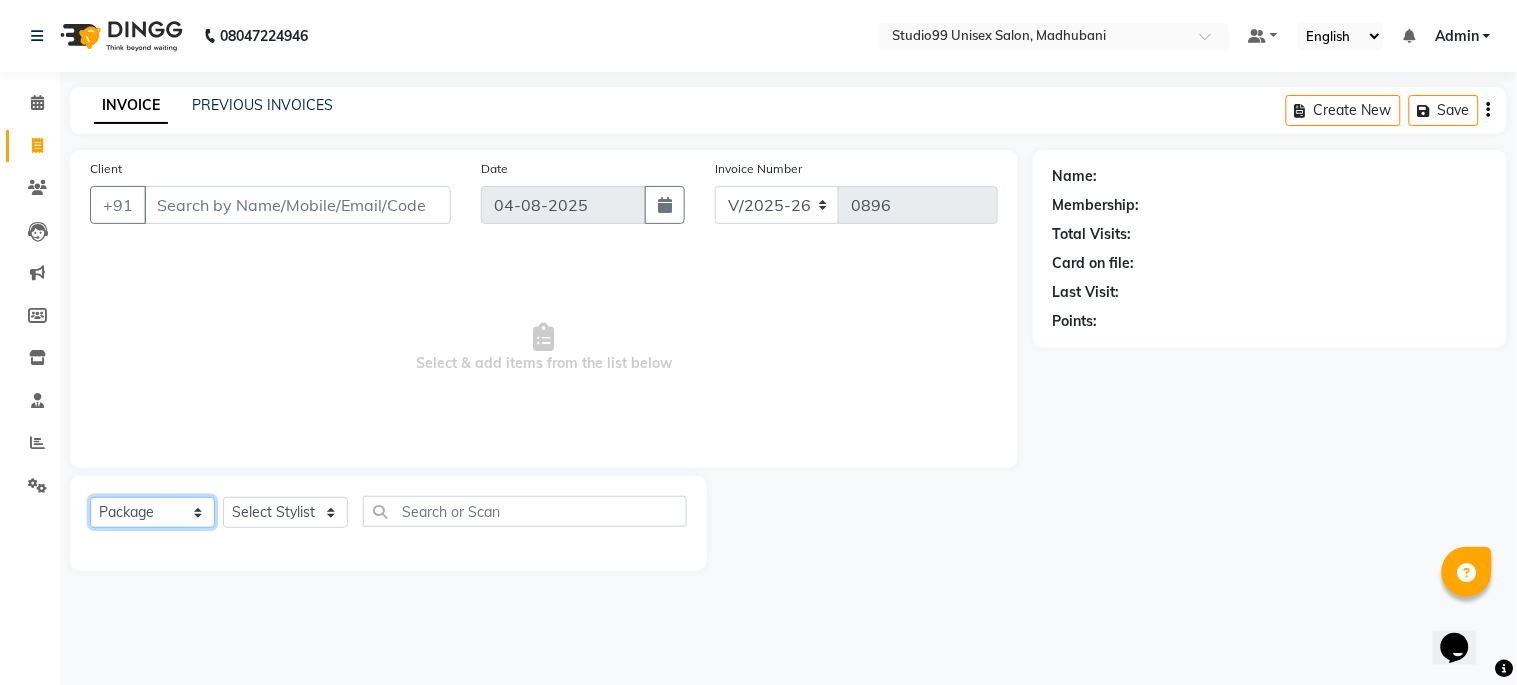click on "Select  Service  Product  Membership  Package Voucher Prepaid Gift Card" 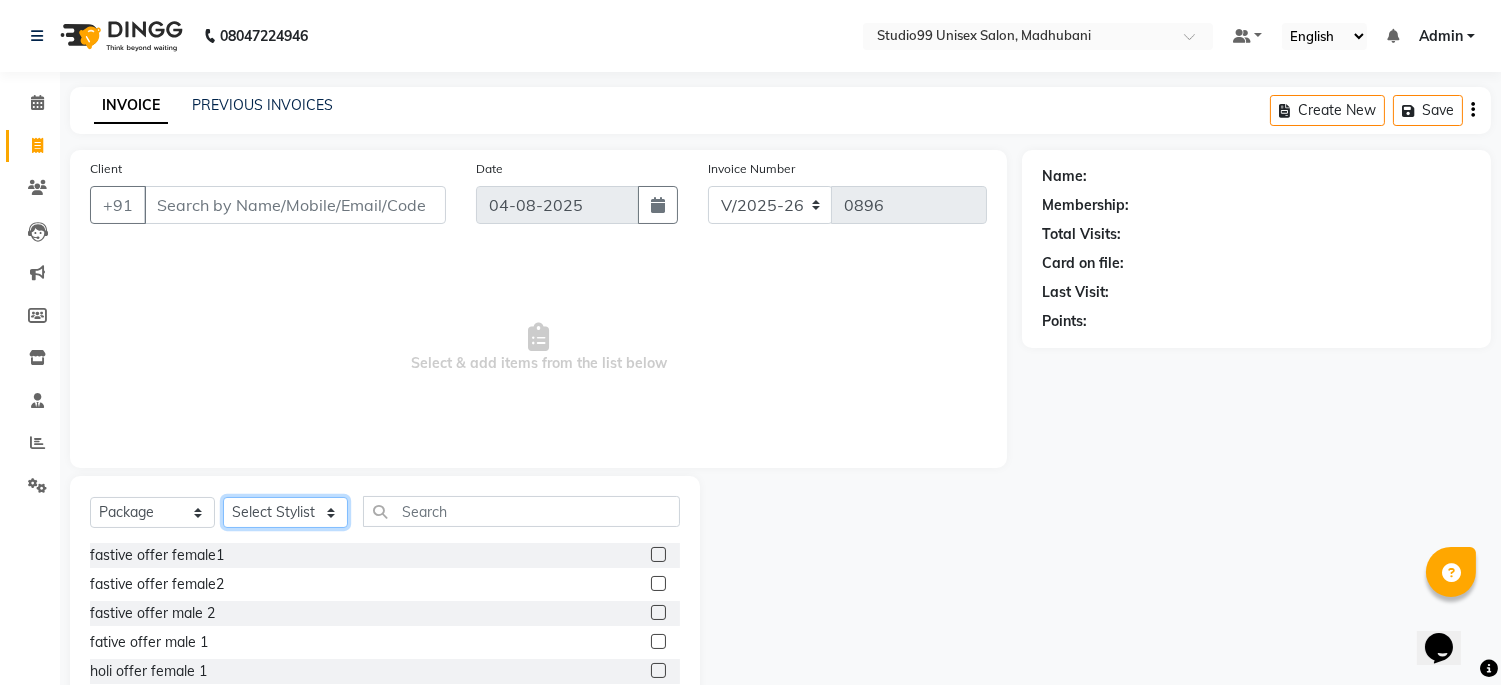 click on "Select Stylist Admin Mehran [LAST] [LAST] [LAST] [LAST] [LAST] [LAST] [LAST] [LAST]" 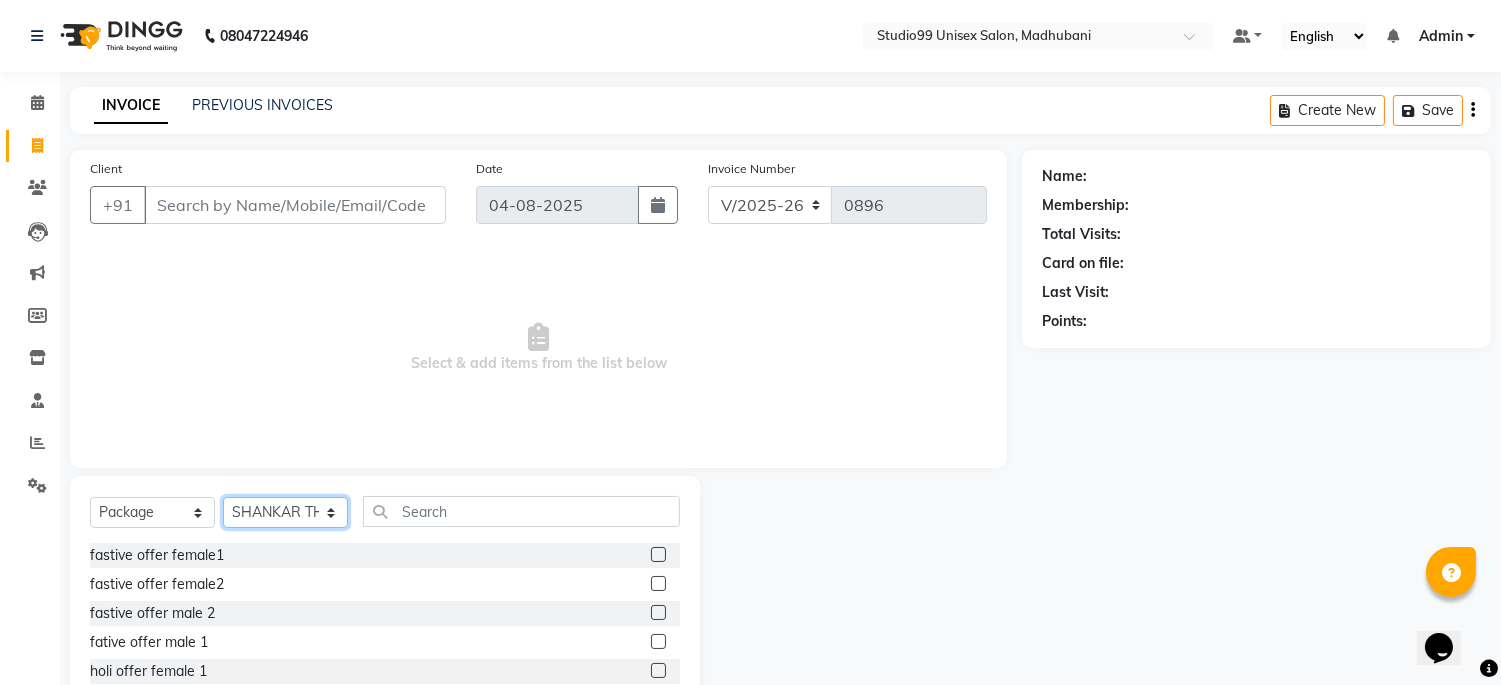 click on "Select Stylist Admin Mehran [LAST] [LAST] [LAST] [LAST] [LAST] [LAST] [LAST] [LAST]" 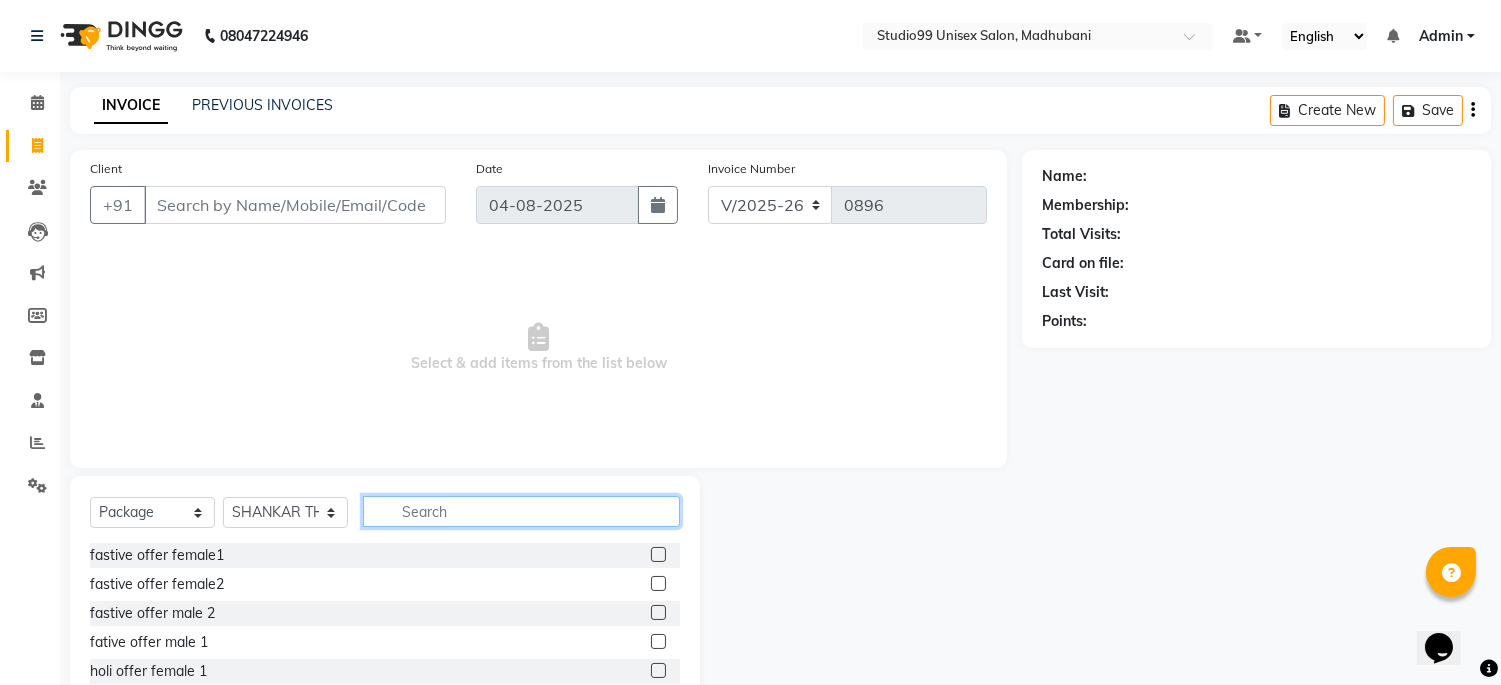click 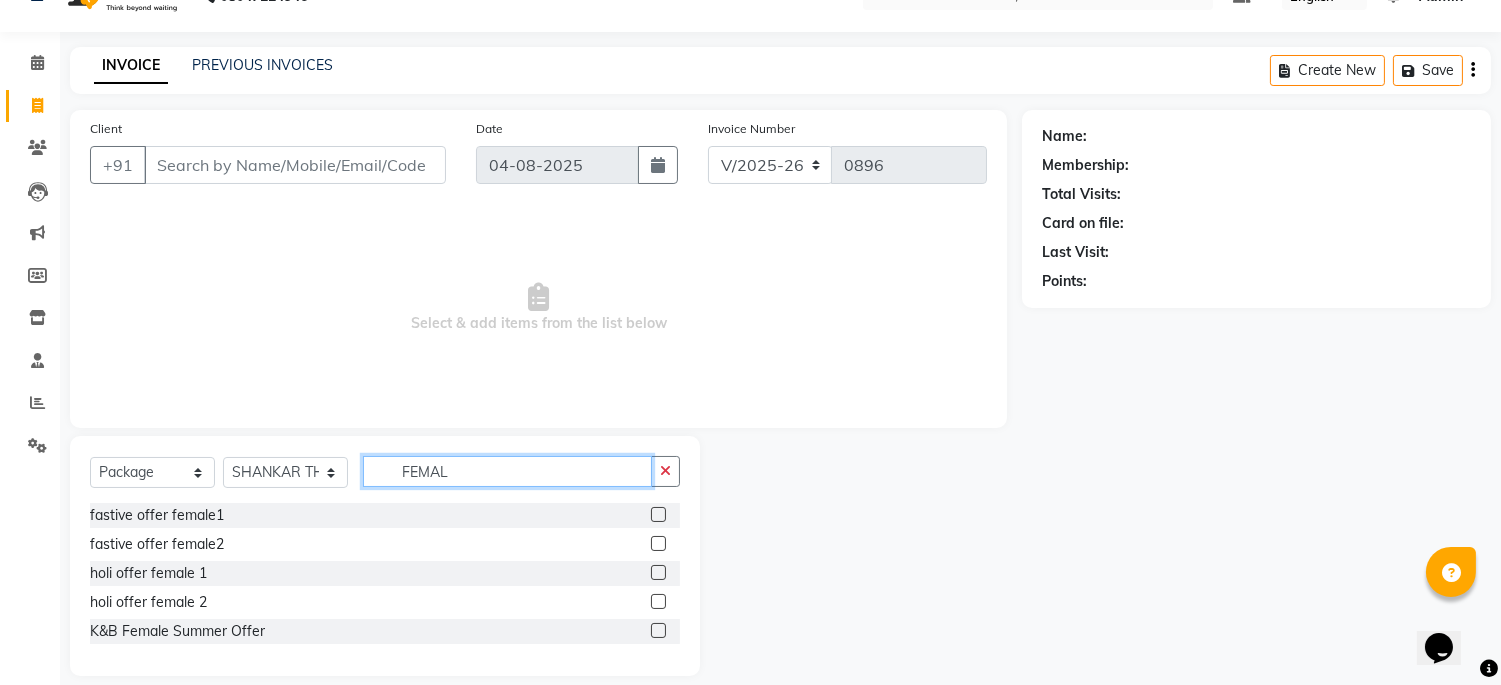scroll, scrollTop: 61, scrollLeft: 0, axis: vertical 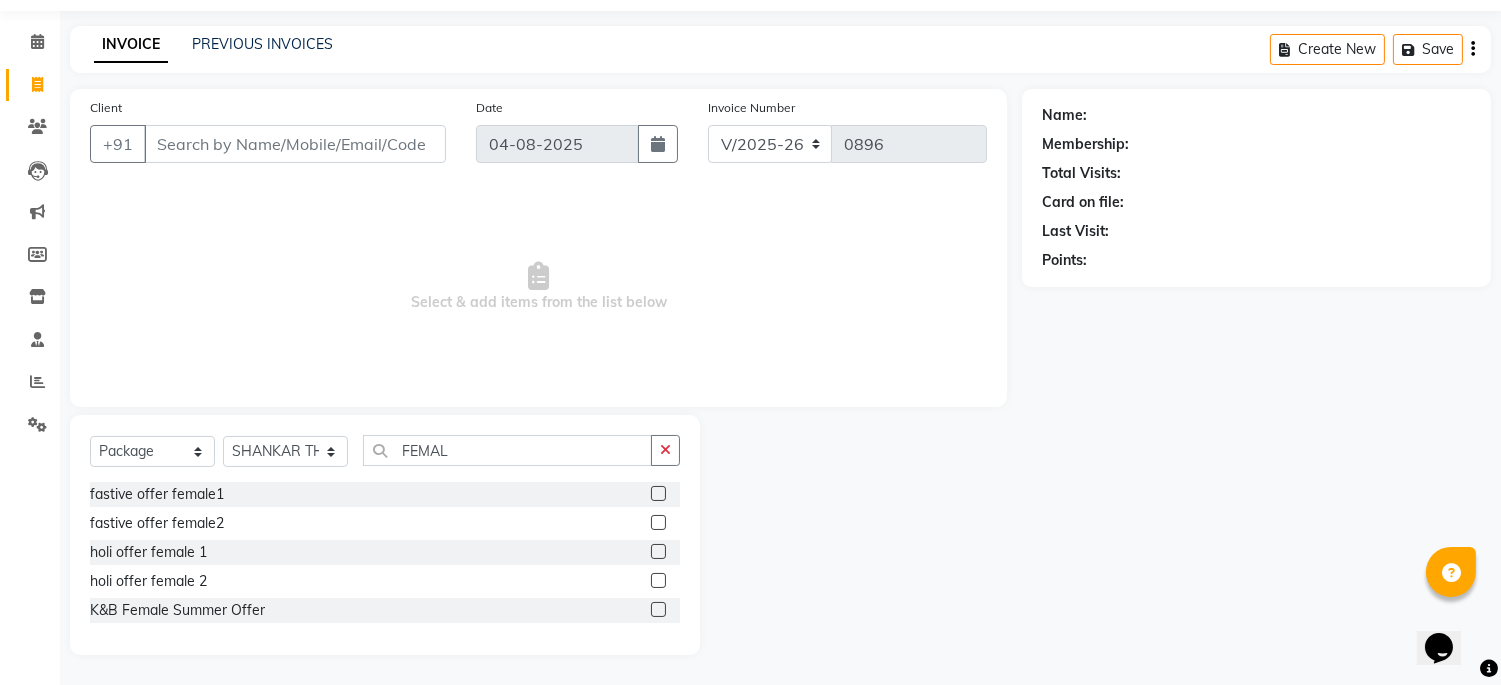 click 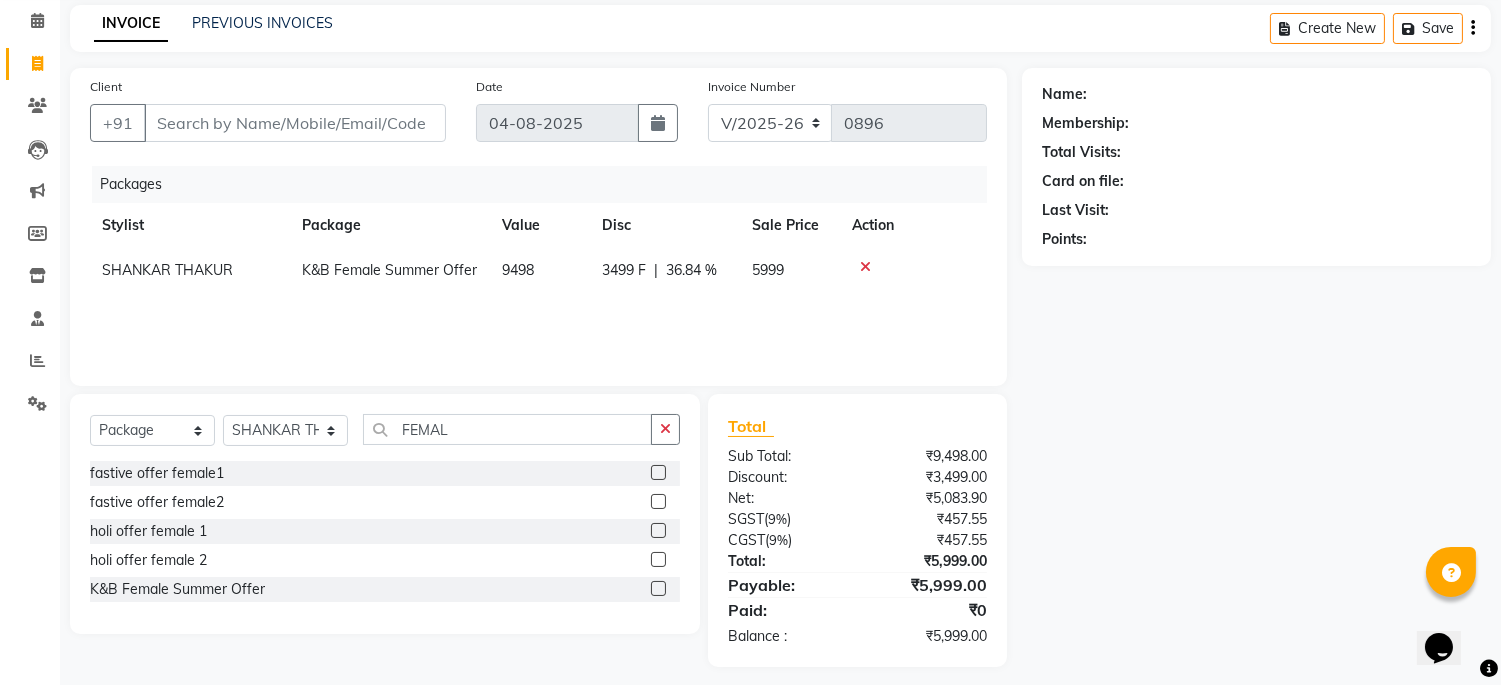 scroll, scrollTop: 93, scrollLeft: 0, axis: vertical 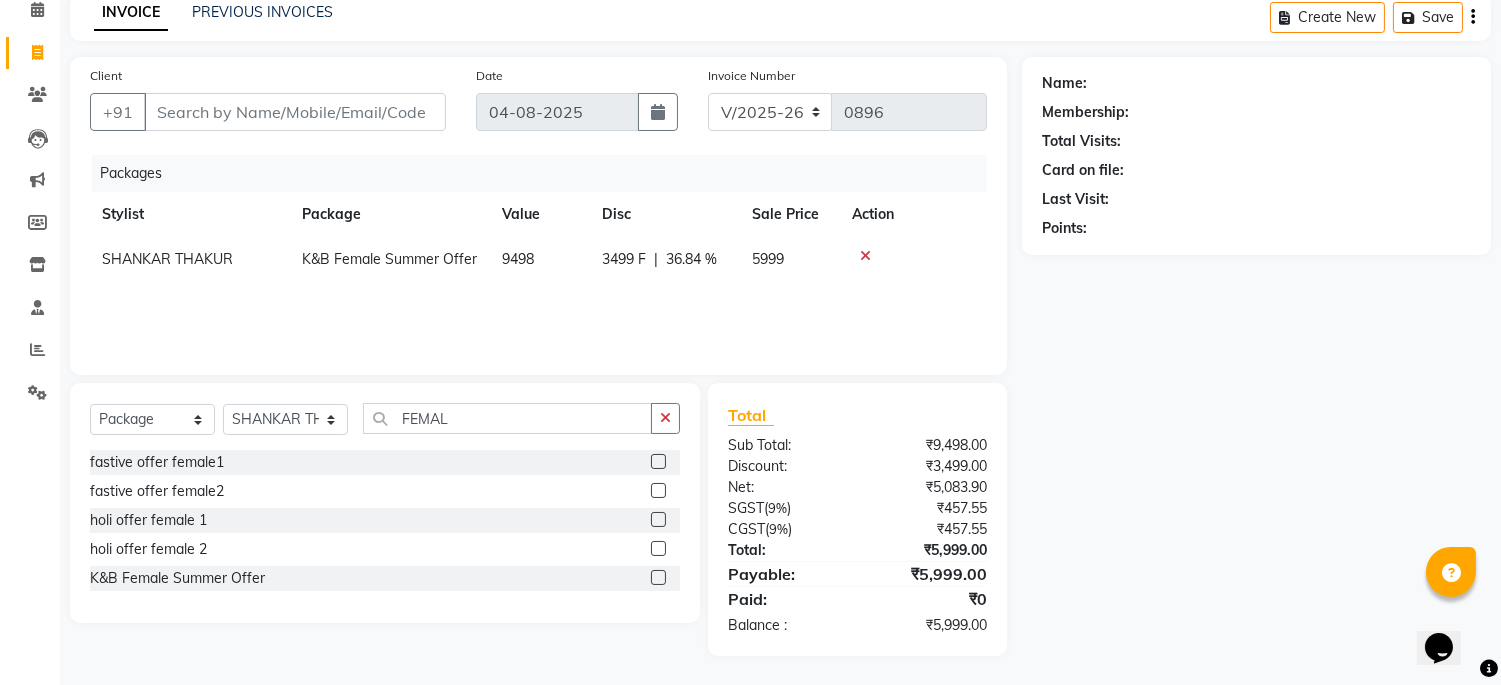 click 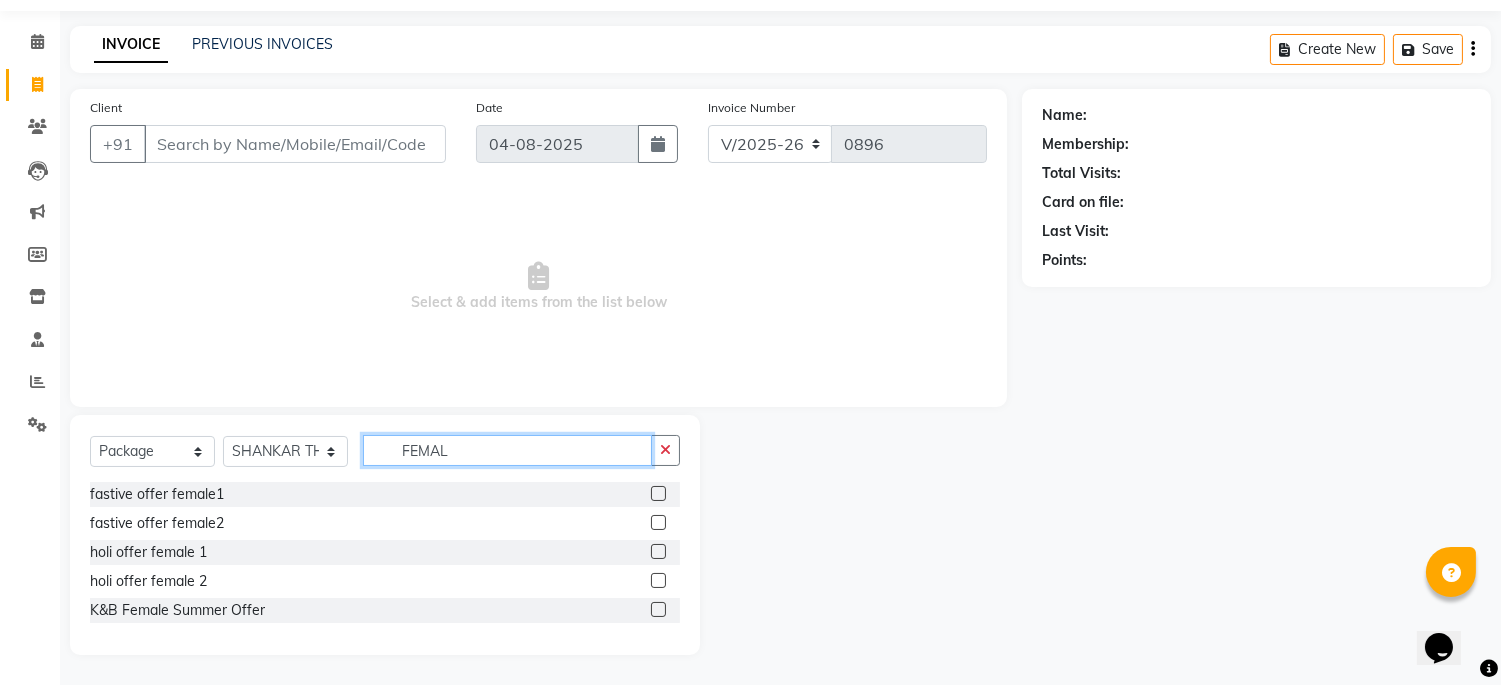 drag, startPoint x: 454, startPoint y: 447, endPoint x: 371, endPoint y: 452, distance: 83.15047 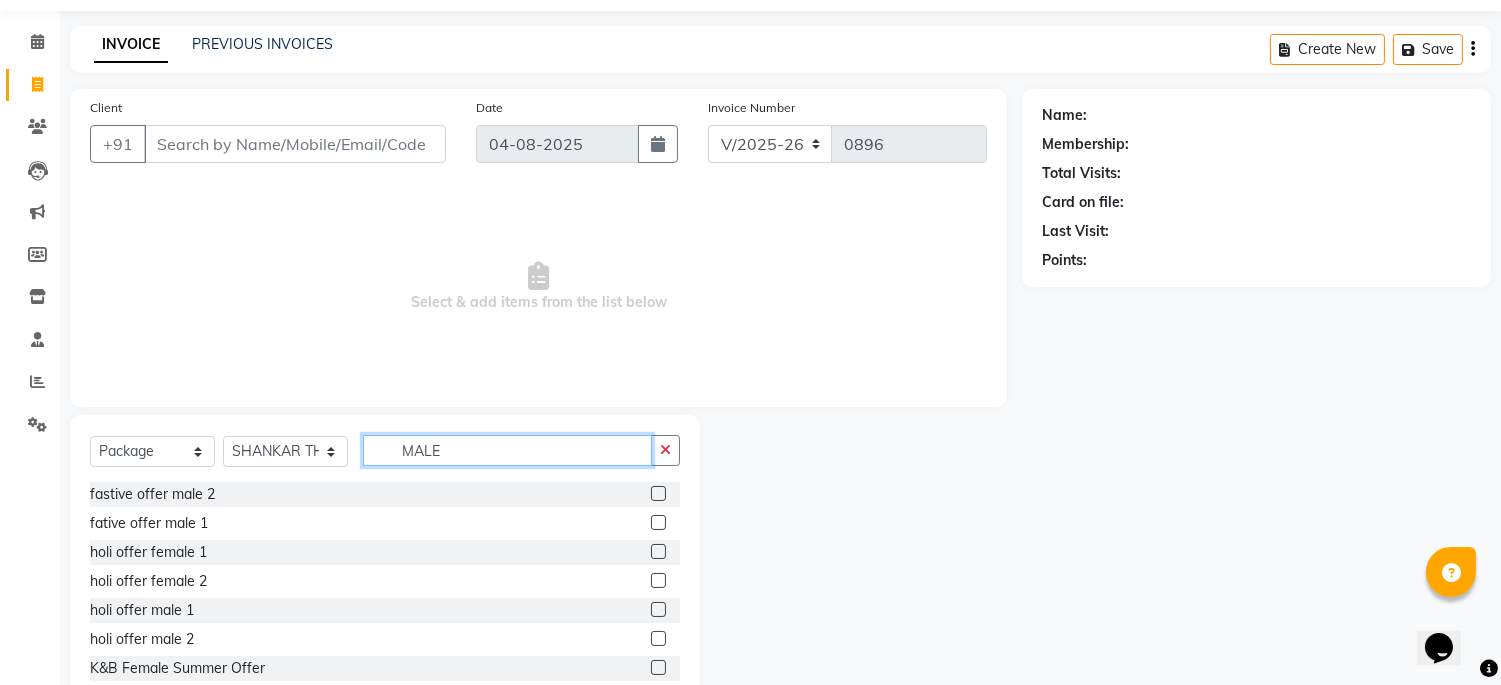 scroll, scrollTop: 90, scrollLeft: 0, axis: vertical 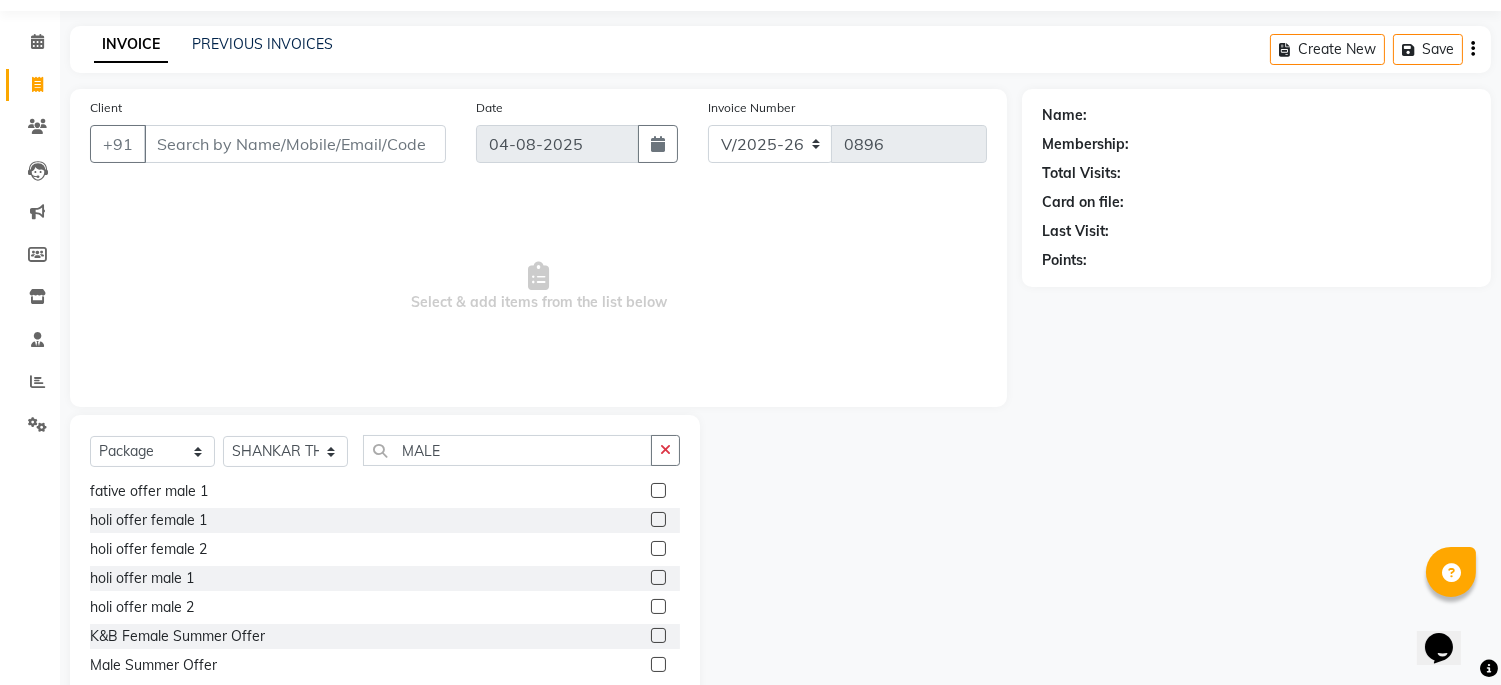 click 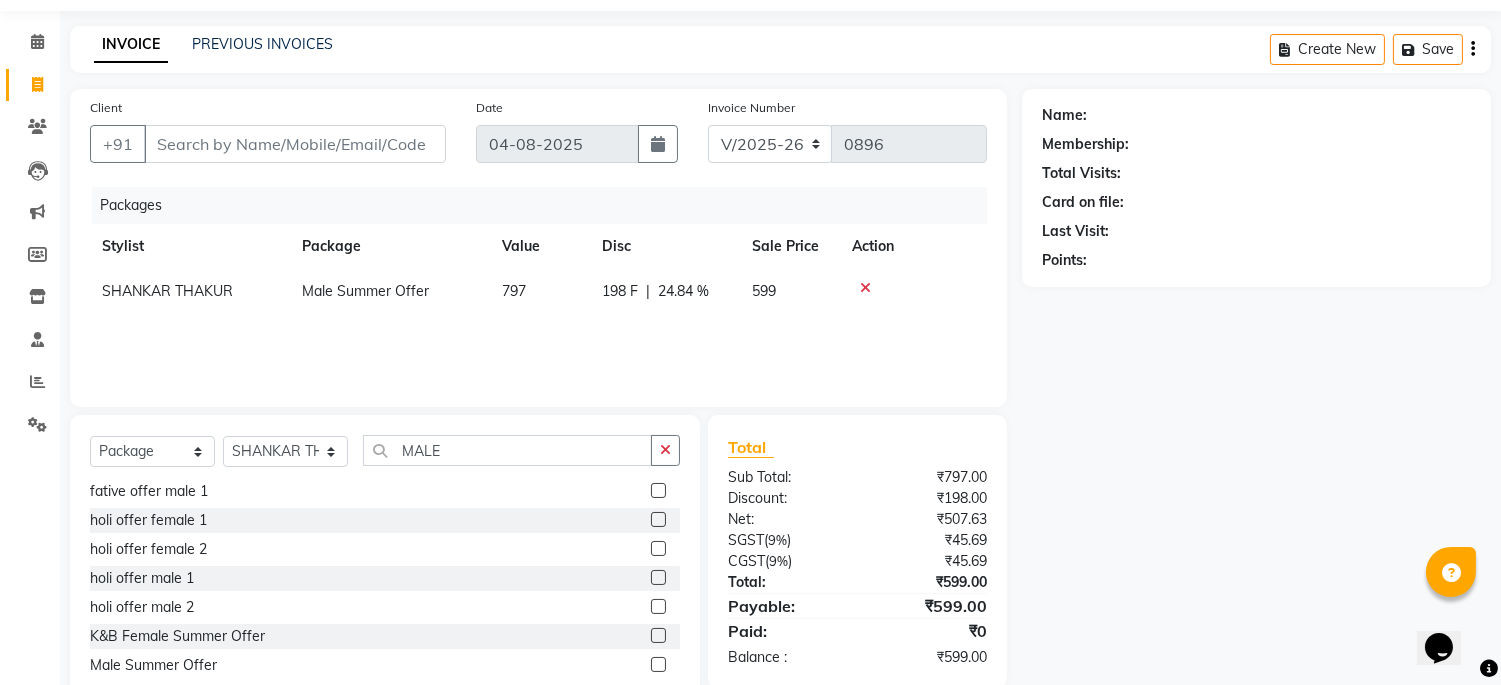 click 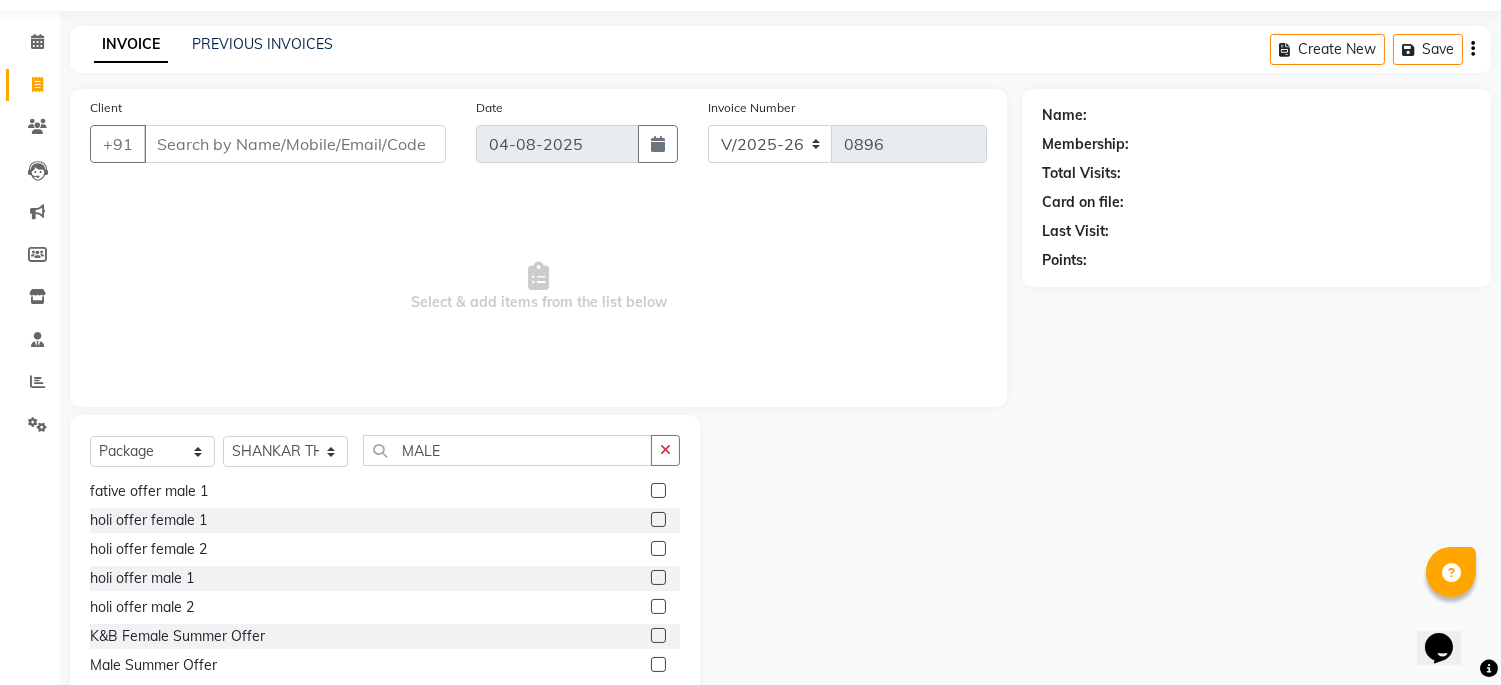 click on "Select & add items from the list below" at bounding box center (538, 287) 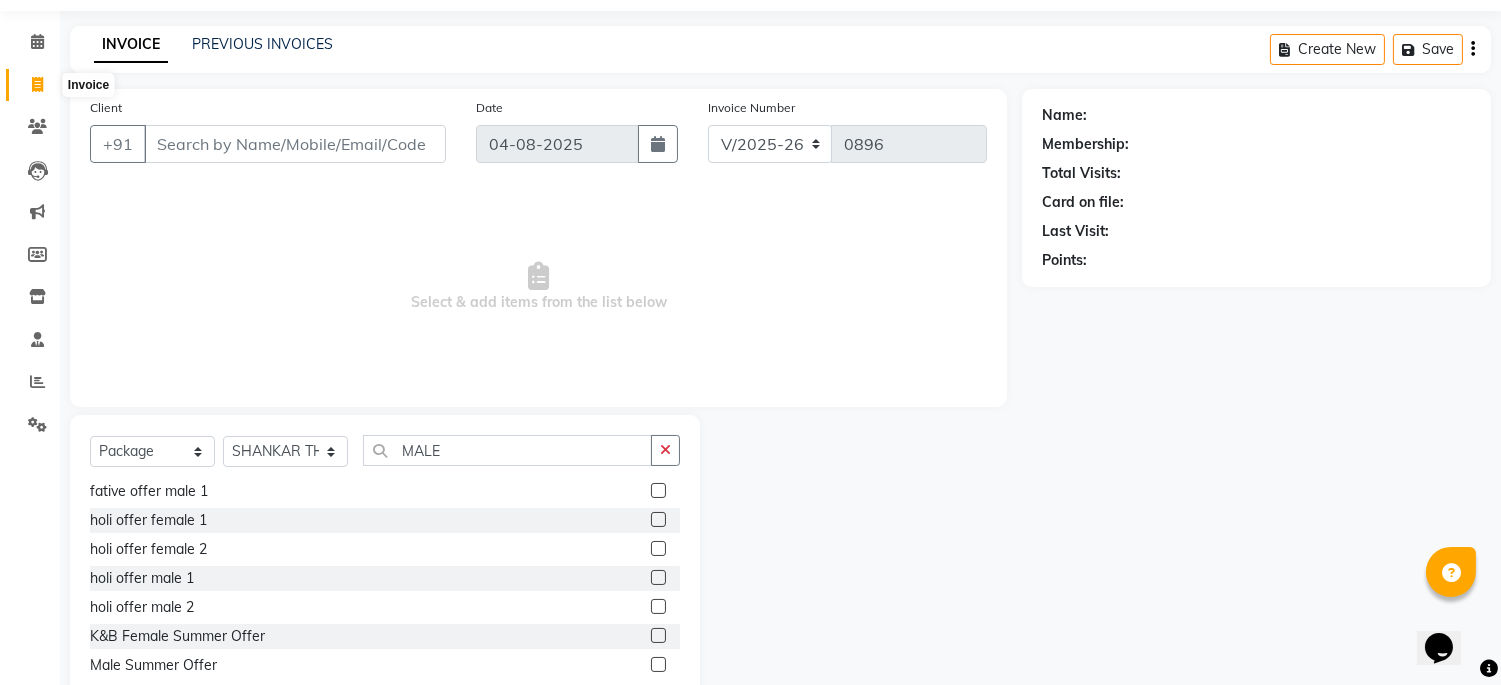 click 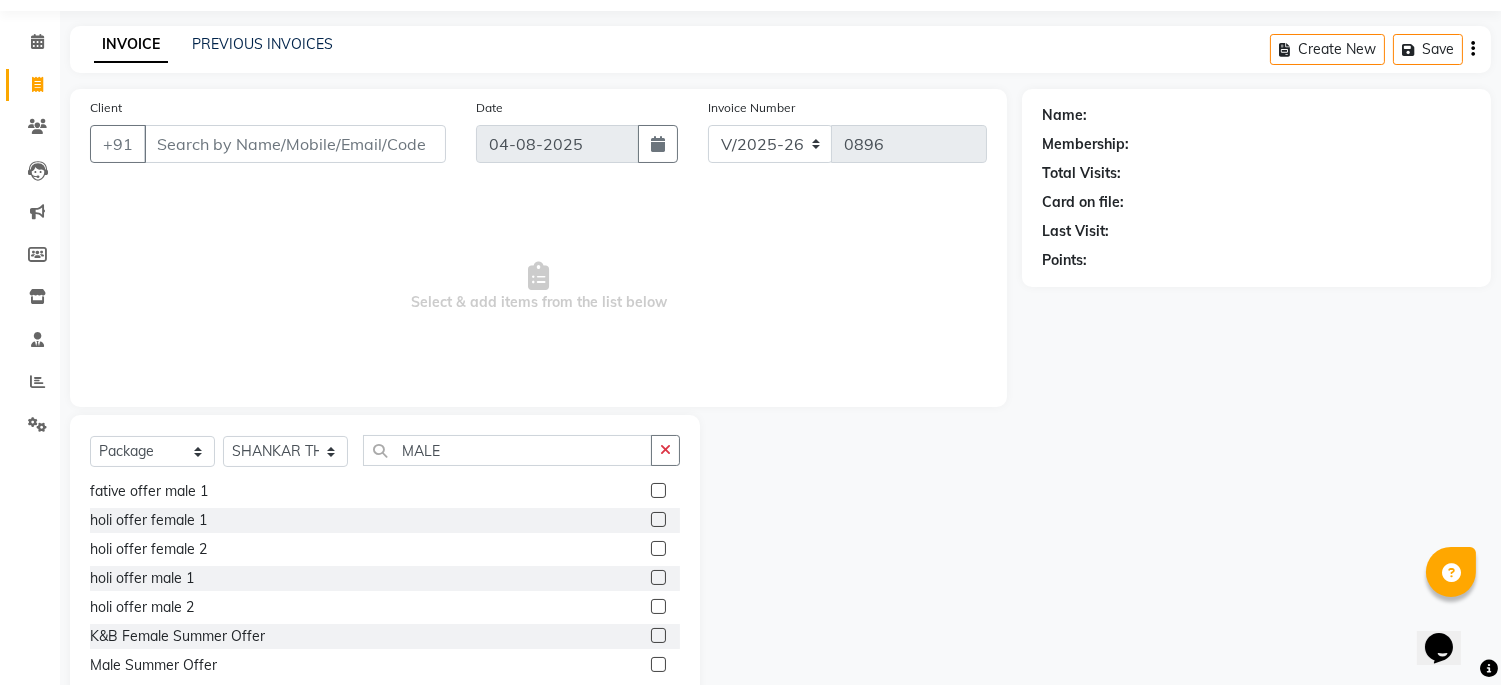 click on "Select & add items from the list below" at bounding box center [538, 287] 